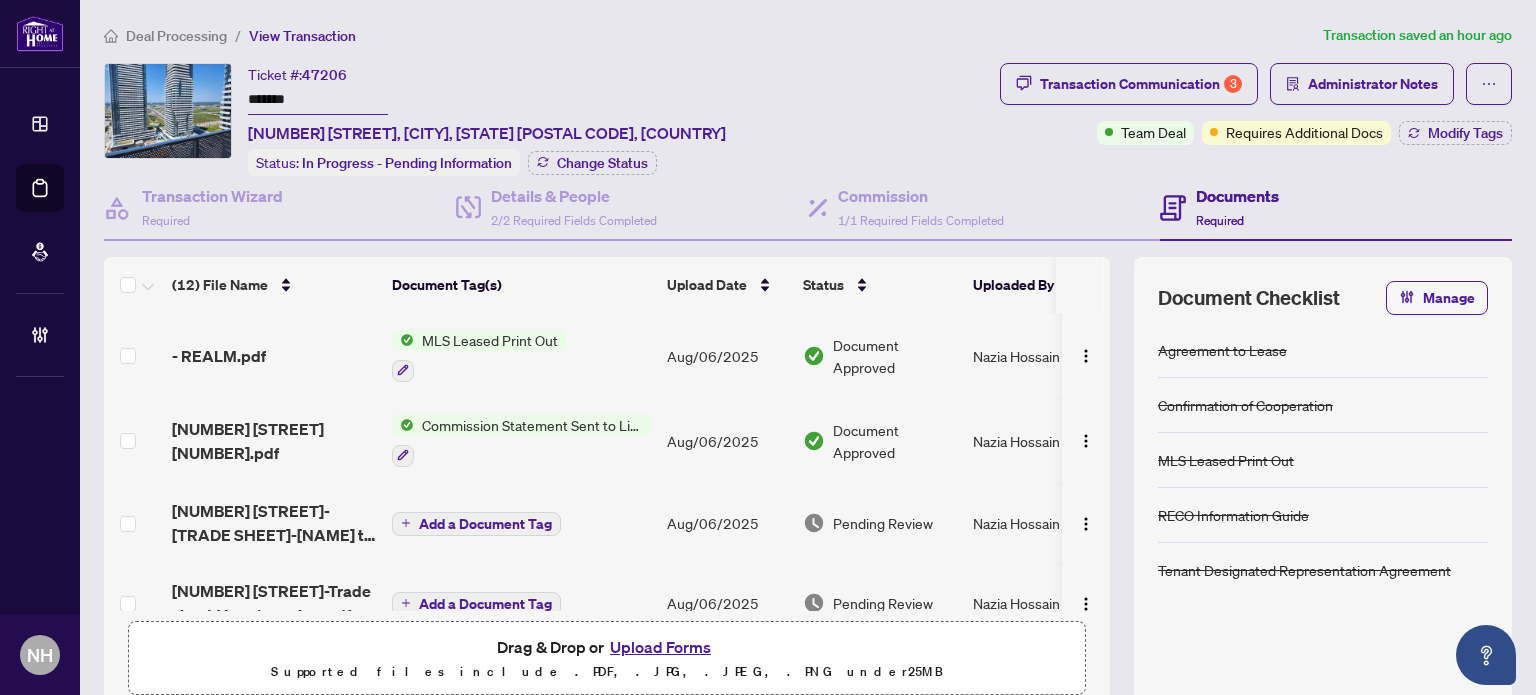 scroll, scrollTop: 0, scrollLeft: 0, axis: both 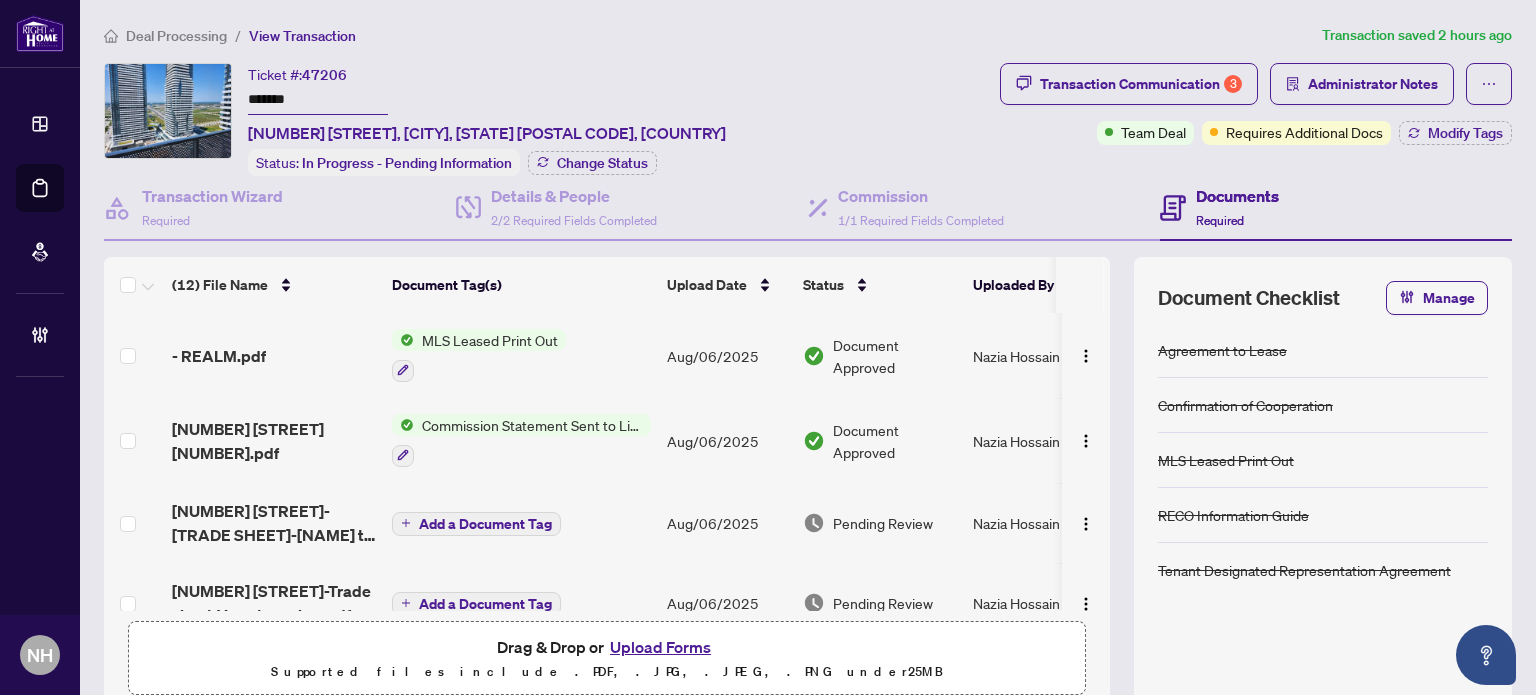 click on "Deal Processing" at bounding box center [176, 36] 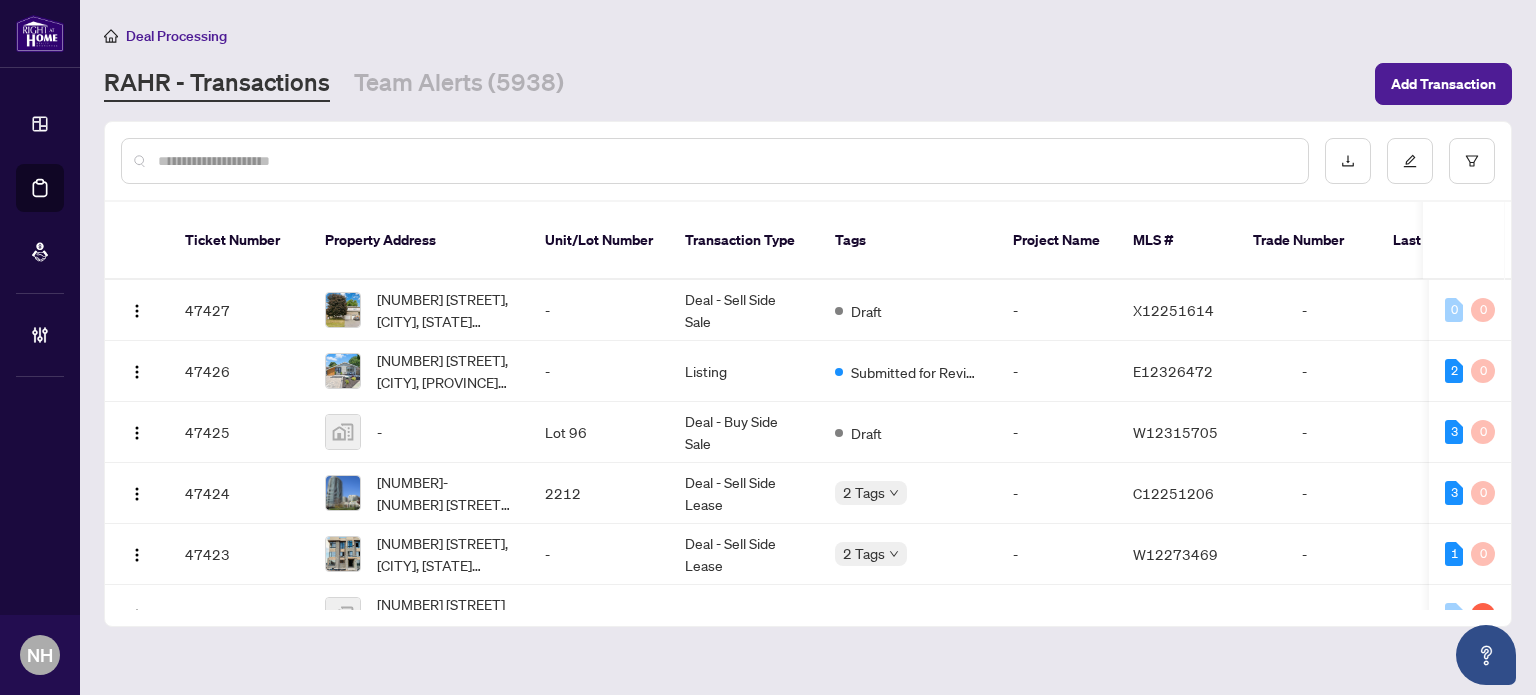 click at bounding box center (725, 161) 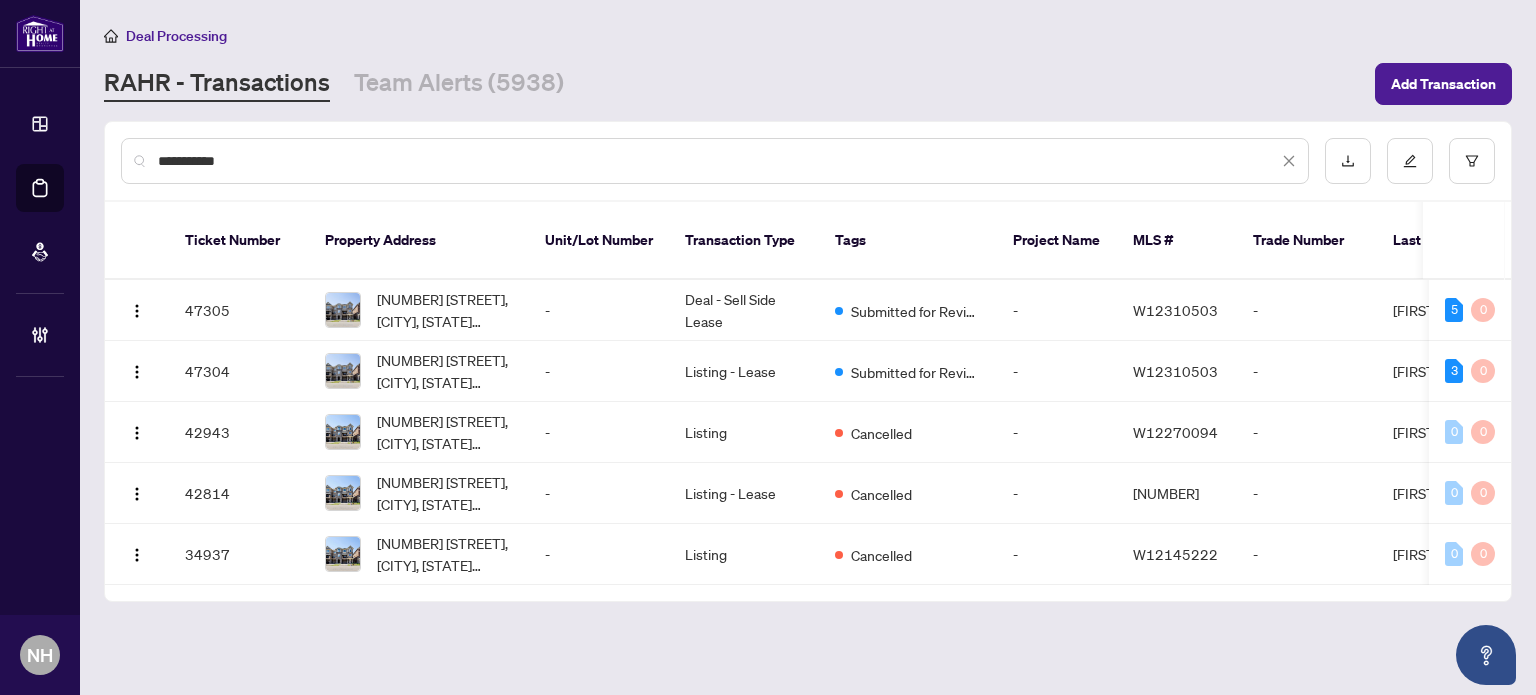 type on "**********" 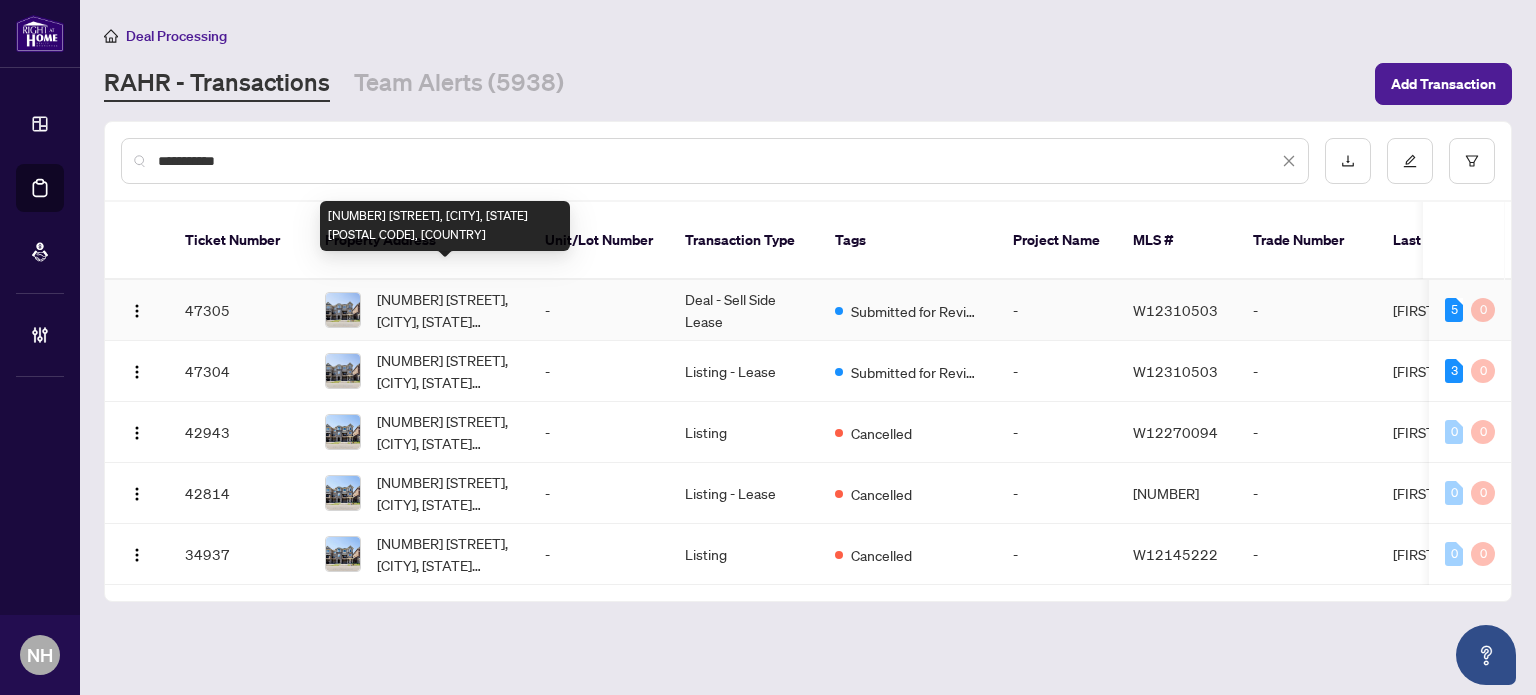 click on "[NUMBER] [STREET], [CITY], [STATE] [POSTAL CODE], [COUNTRY]" at bounding box center (445, 310) 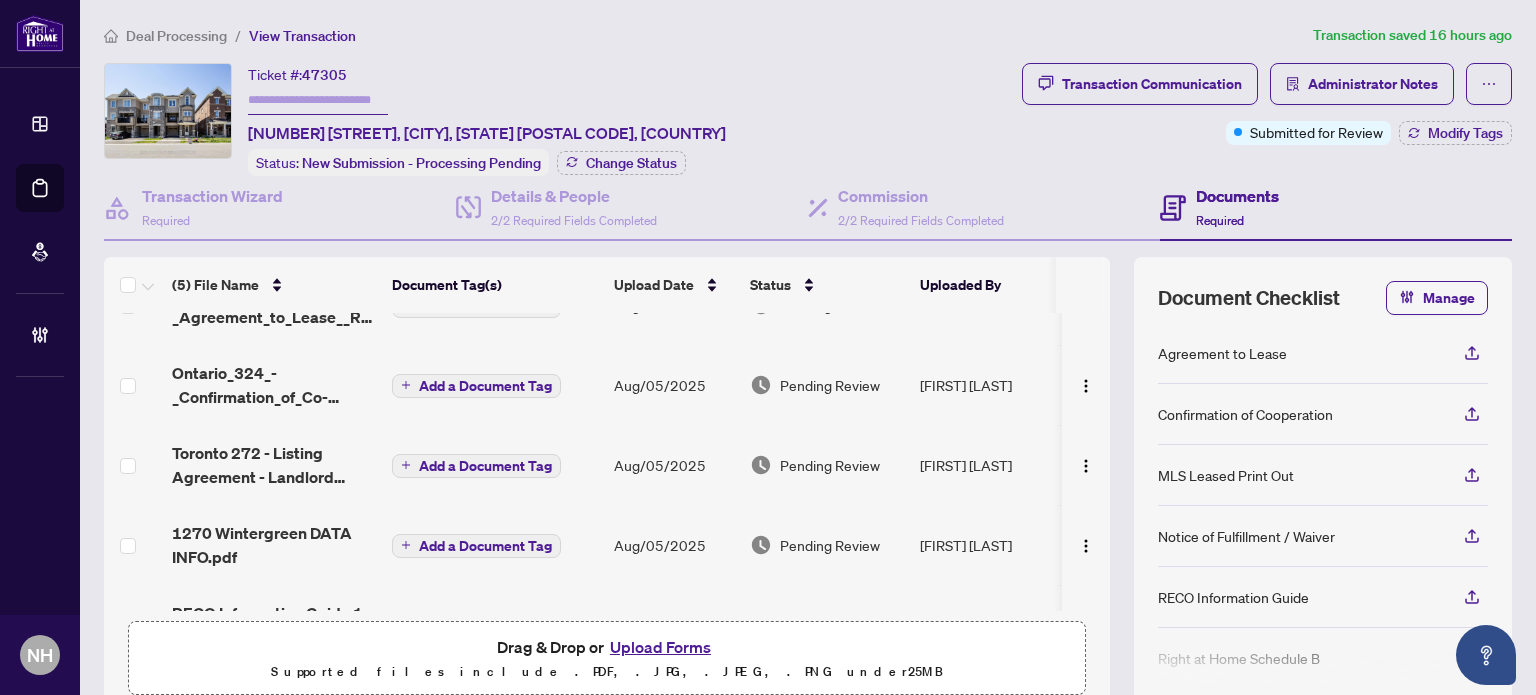 scroll, scrollTop: 0, scrollLeft: 0, axis: both 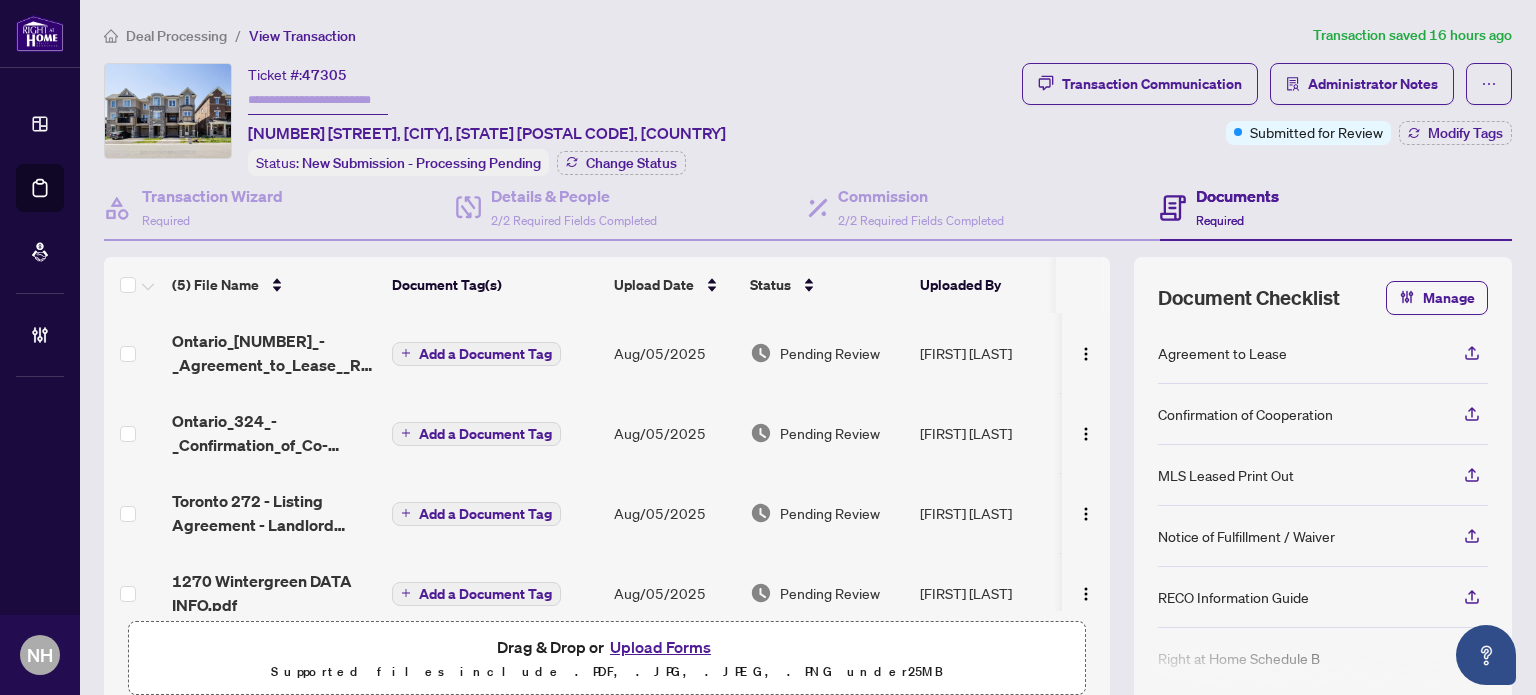 click on "Deal Processing" at bounding box center [176, 36] 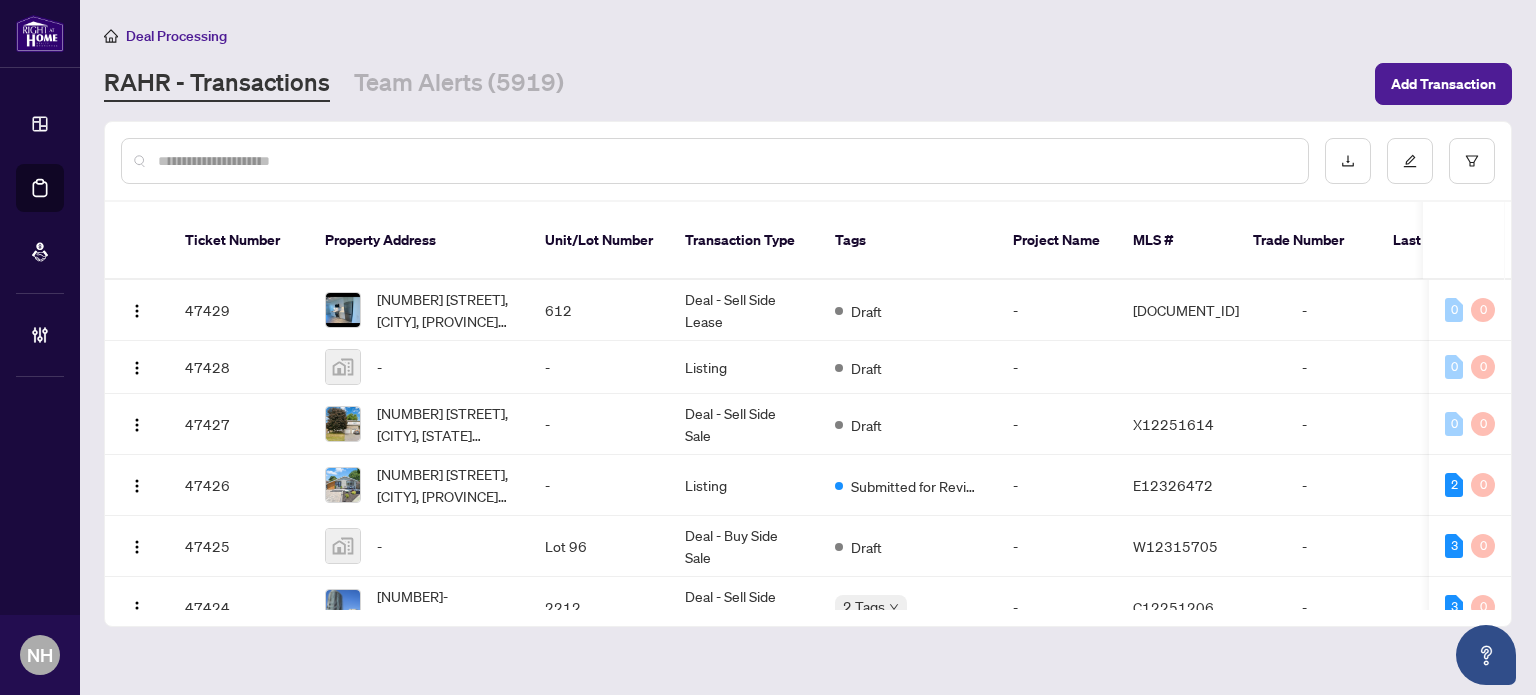 click at bounding box center [725, 161] 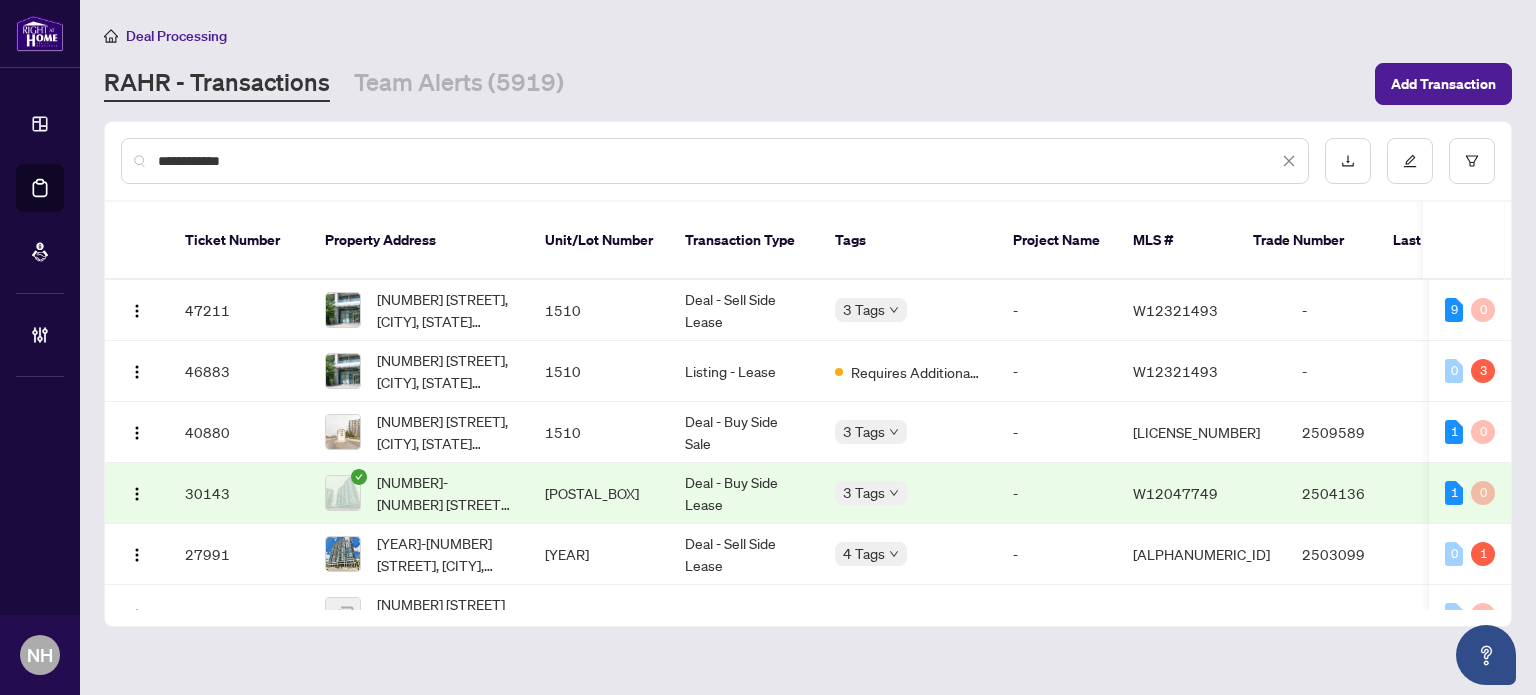 type on "**********" 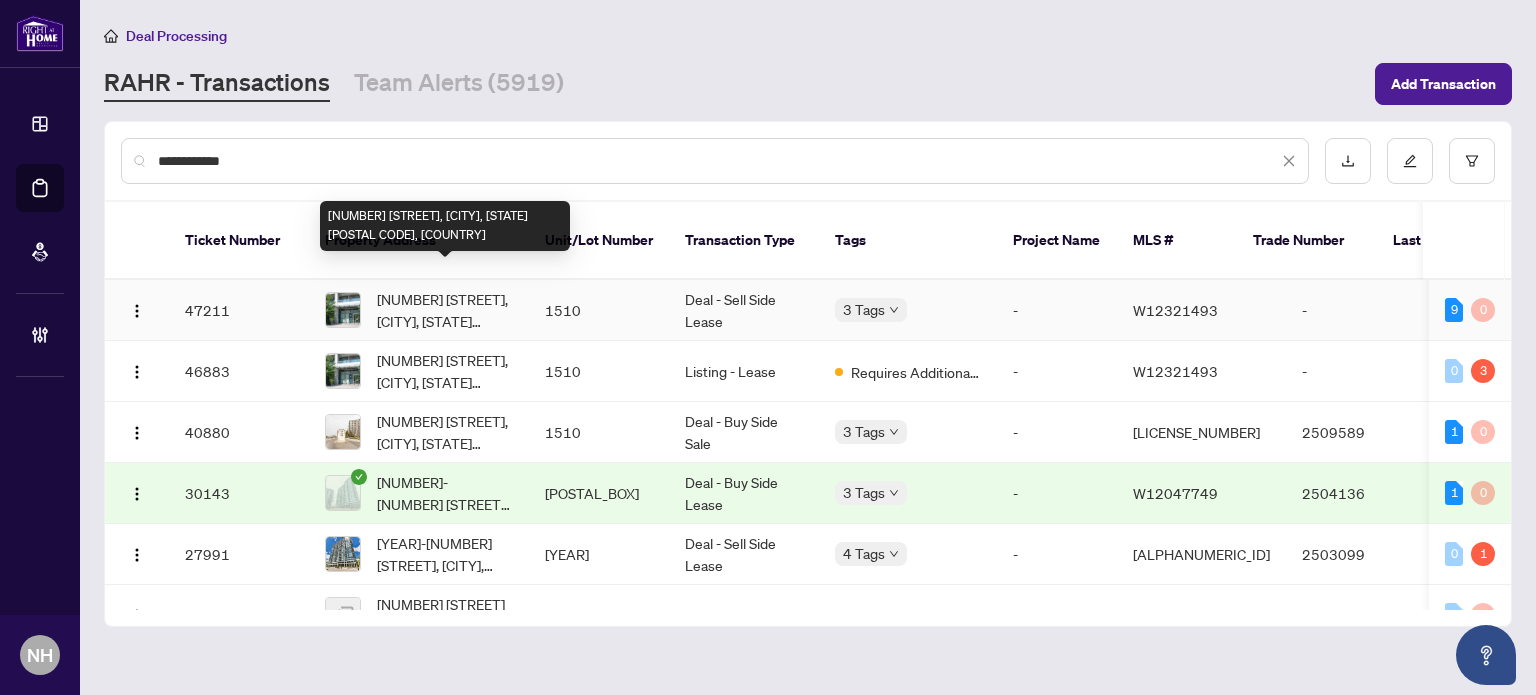click on "[NUMBER] [STREET], [CITY], [STATE] [POSTAL CODE], [COUNTRY]" at bounding box center [445, 310] 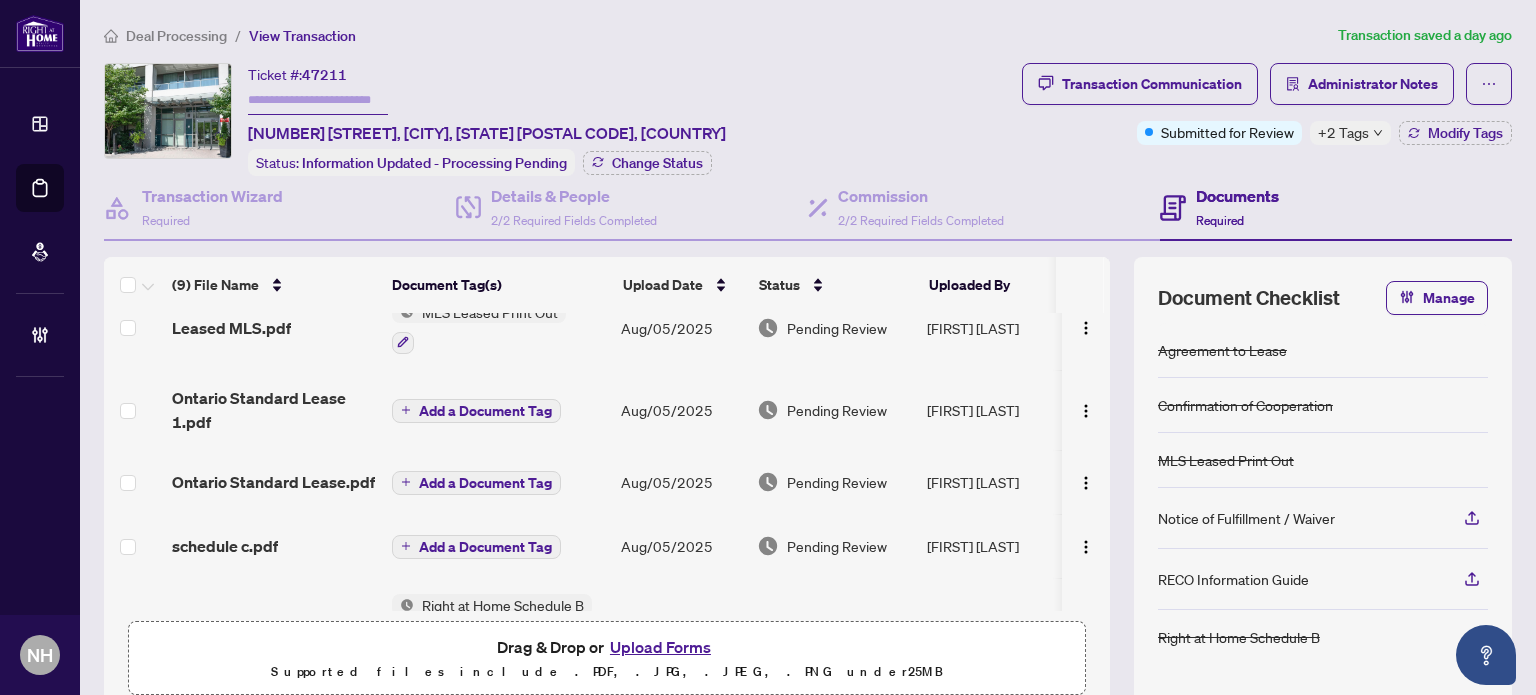 scroll, scrollTop: 0, scrollLeft: 0, axis: both 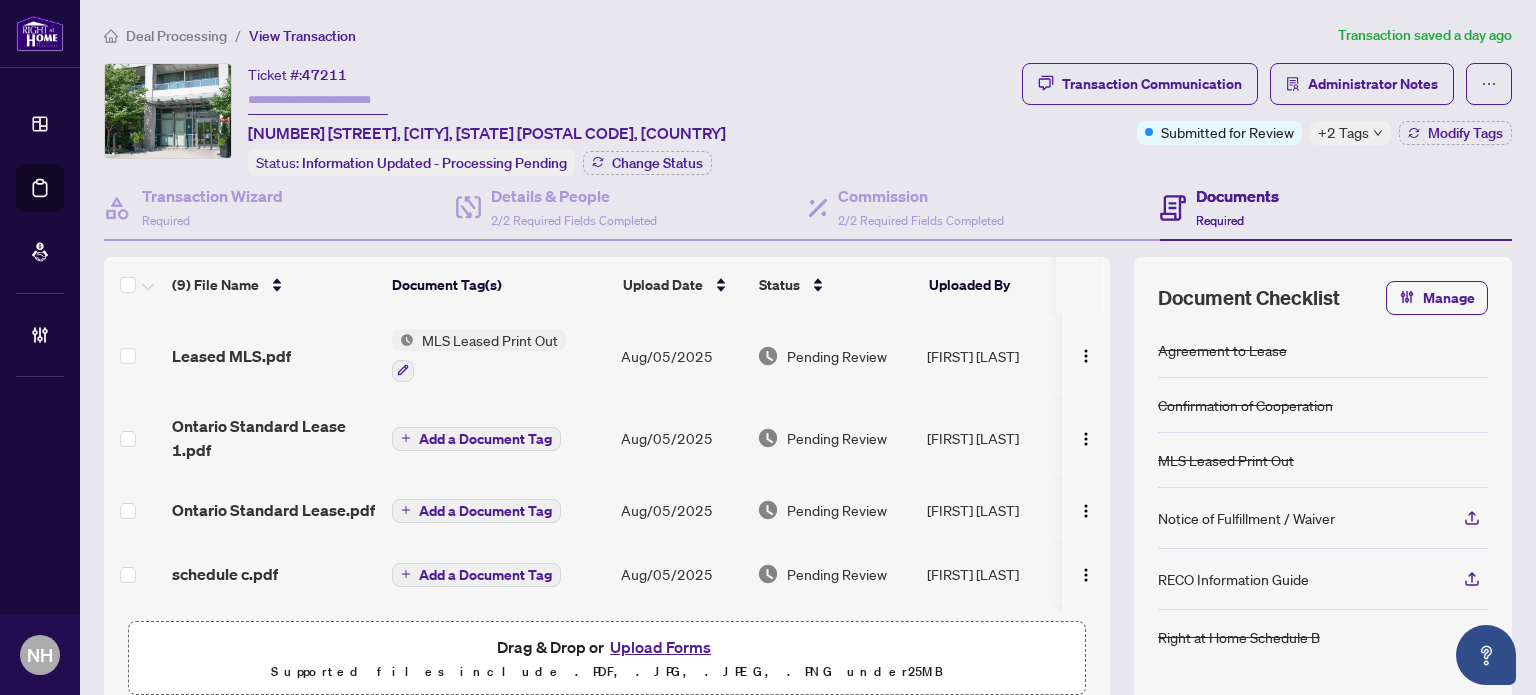 click on "Deal Processing" at bounding box center (176, 36) 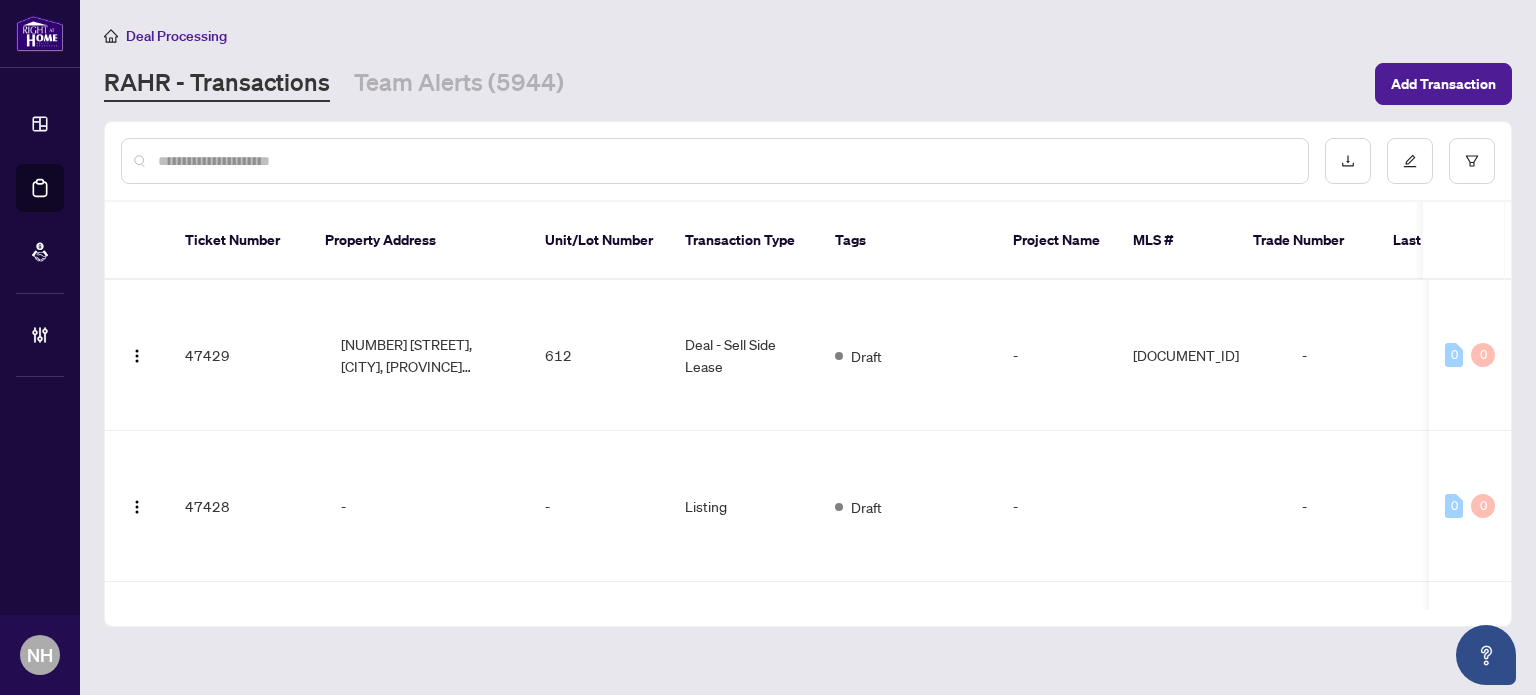 click at bounding box center (725, 161) 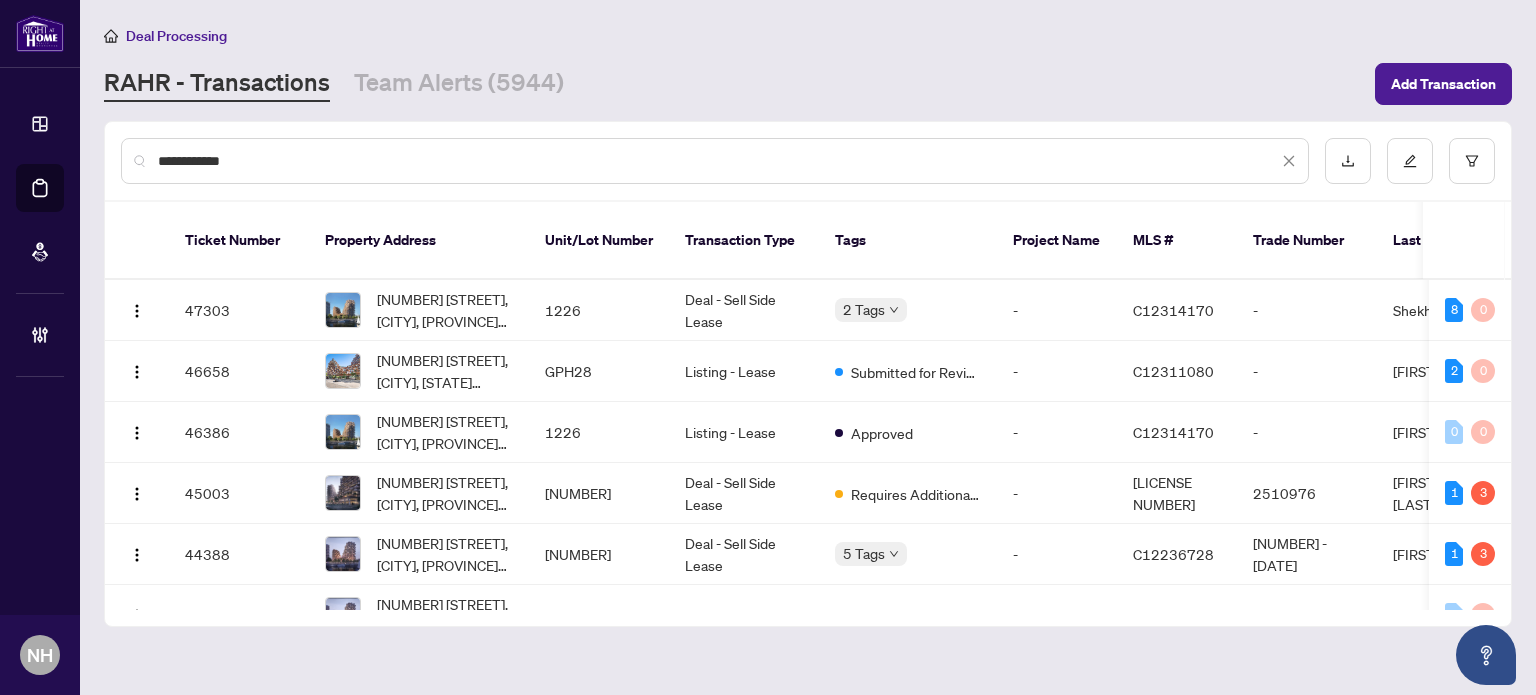type on "**********" 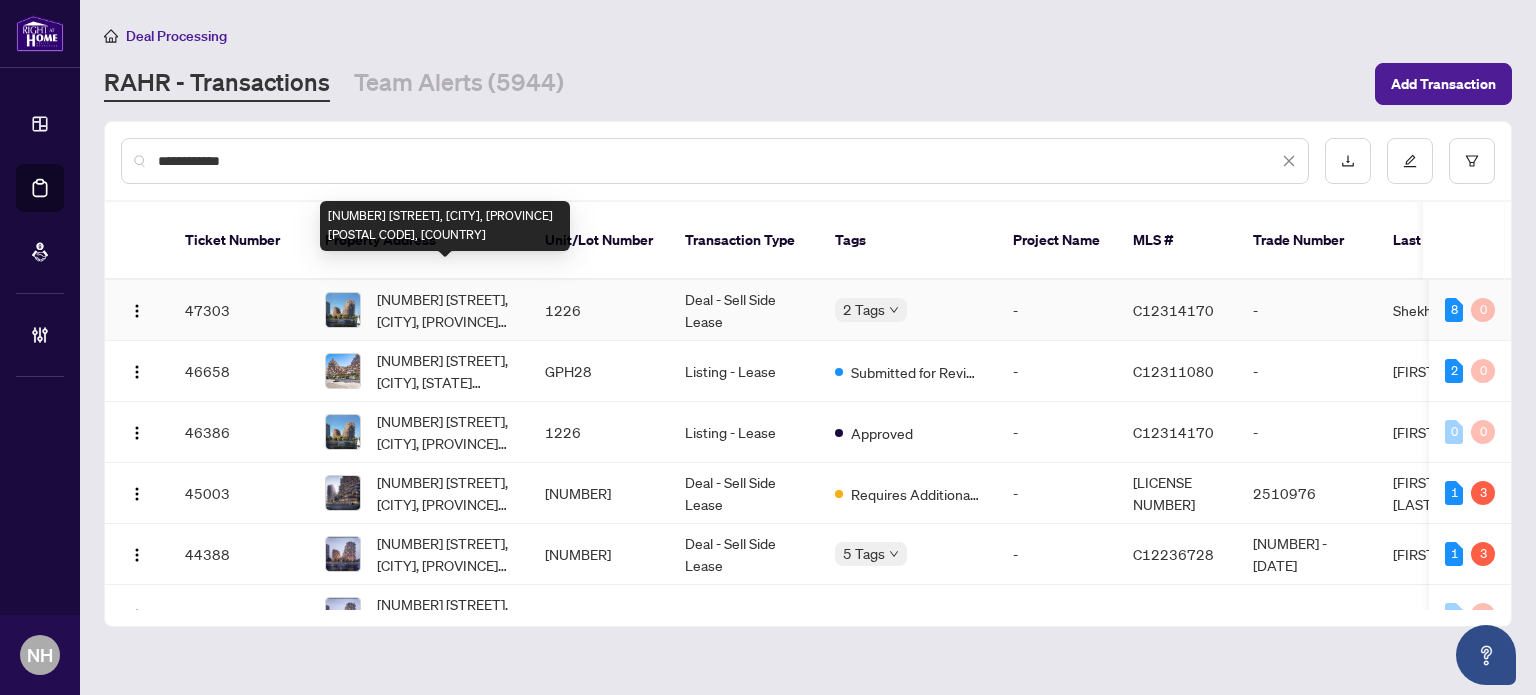 click on "[NUMBER] [STREET], [CITY], [PROVINCE] [POSTAL CODE], [COUNTRY]" at bounding box center (445, 310) 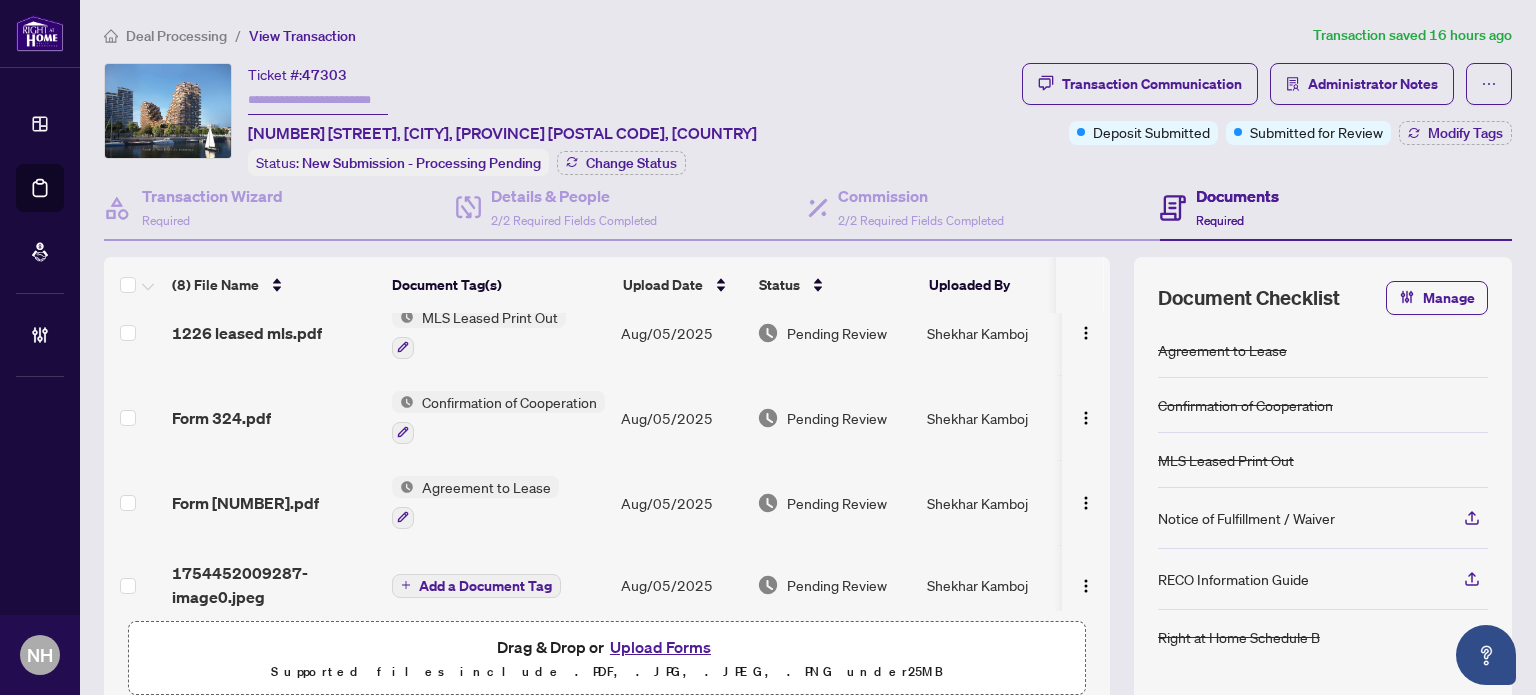 scroll, scrollTop: 317, scrollLeft: 0, axis: vertical 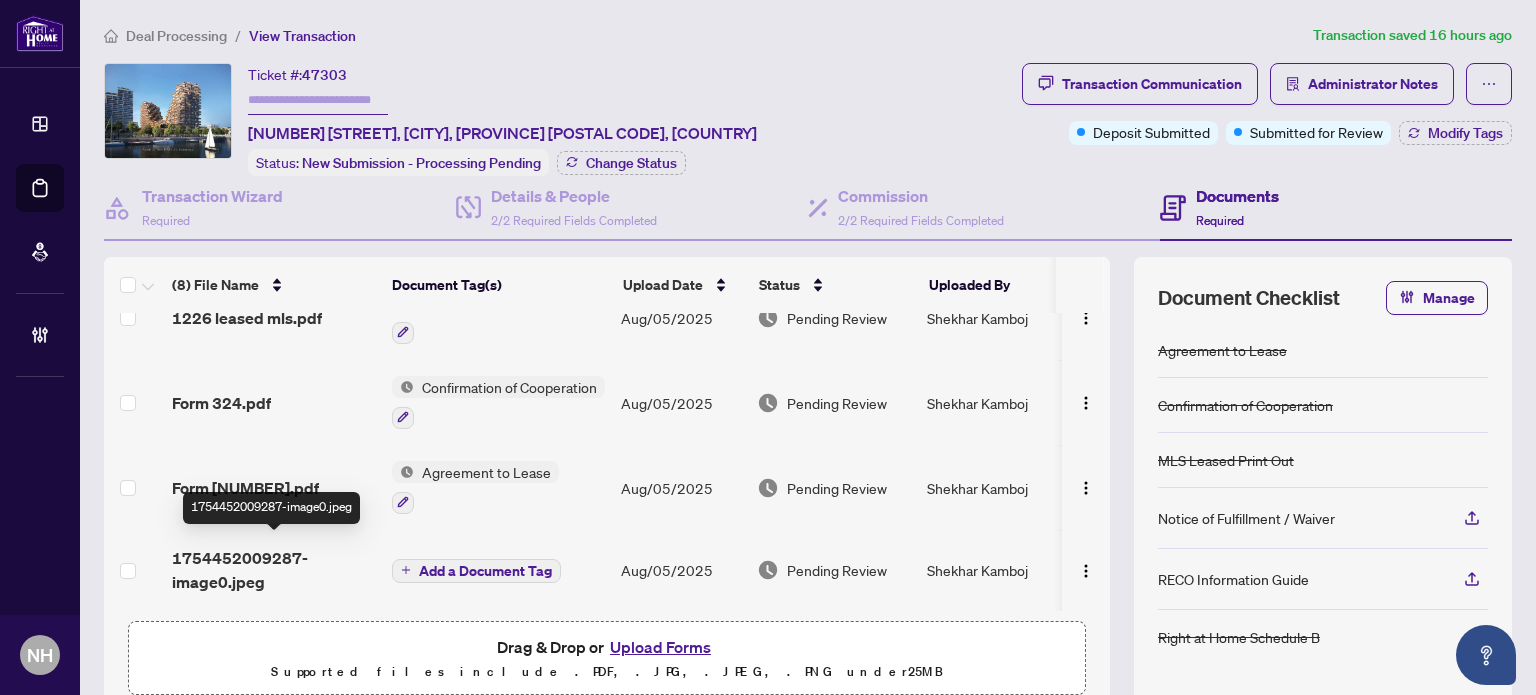 click on "1754452009287-image0.jpeg" at bounding box center [274, 570] 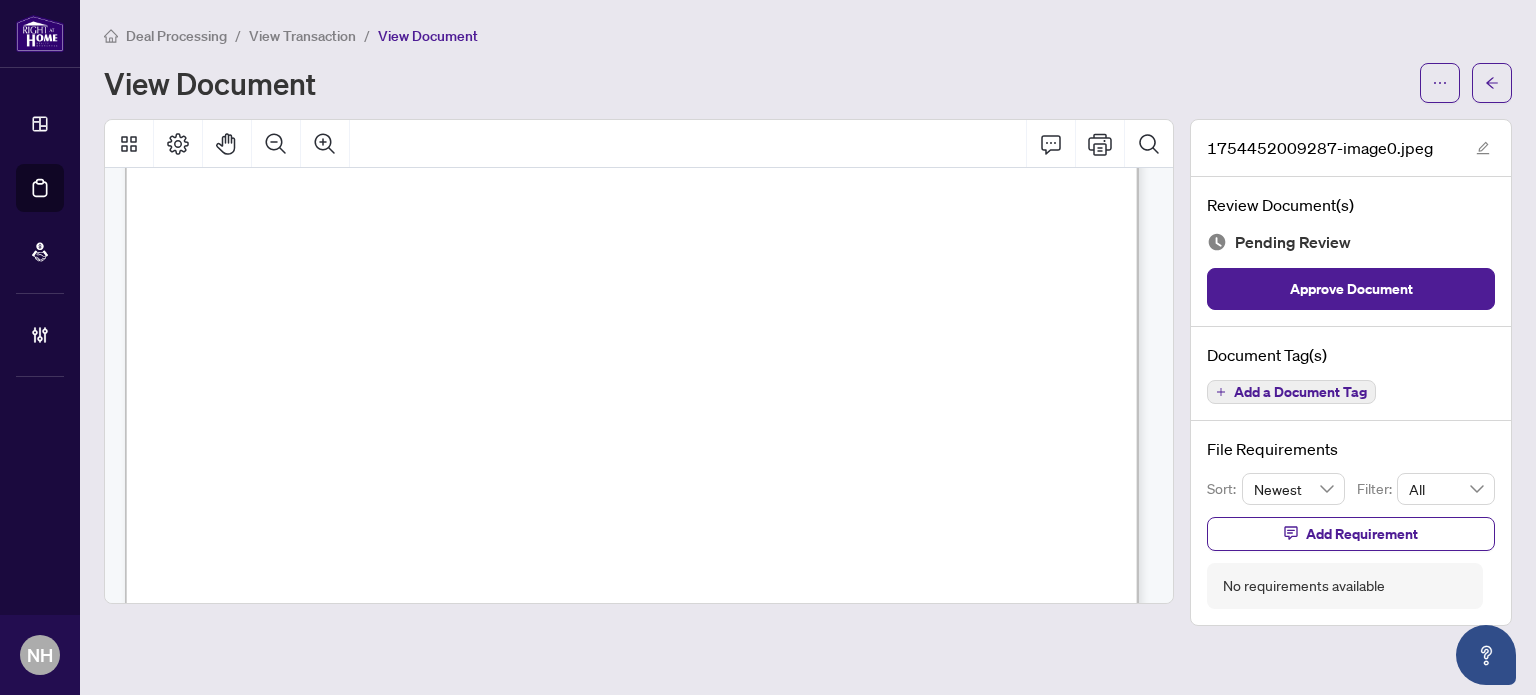 scroll, scrollTop: 1000, scrollLeft: 0, axis: vertical 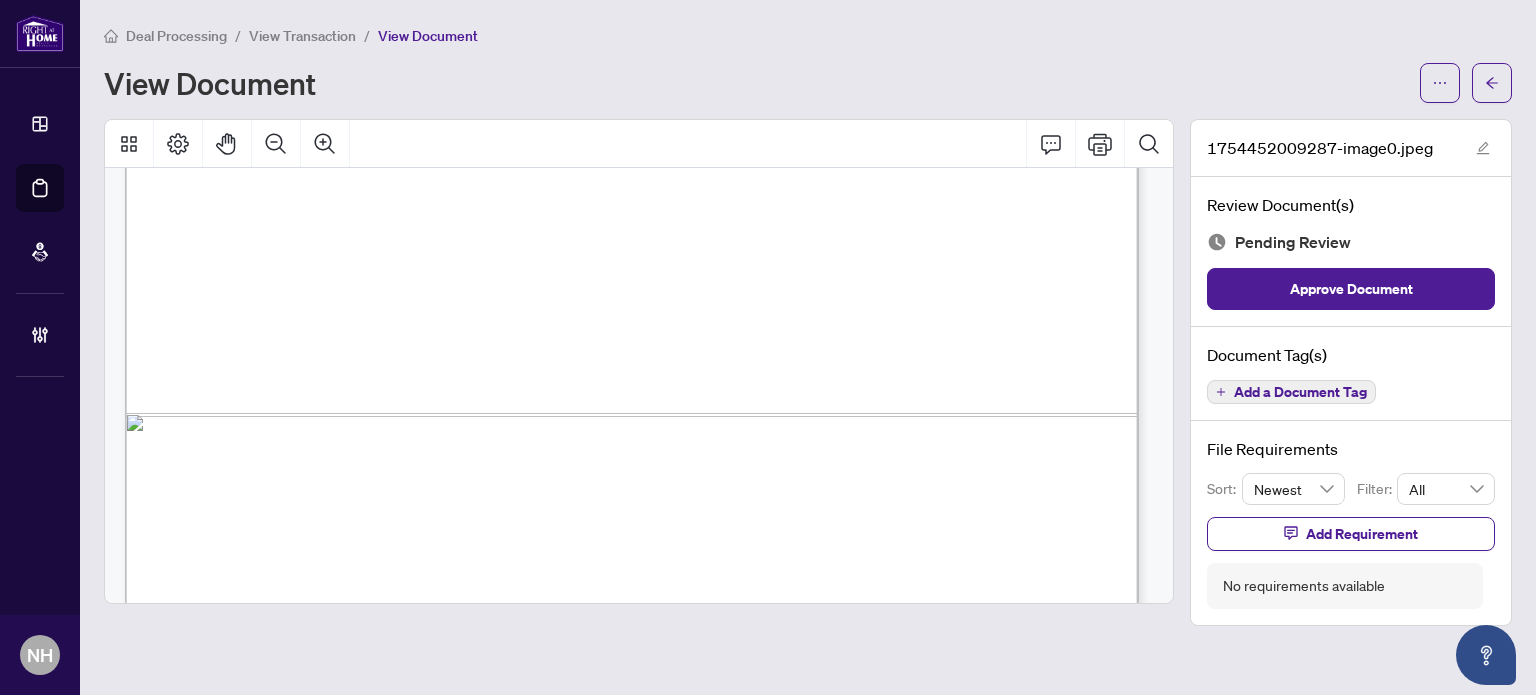 click on "View Transaction" at bounding box center (302, 36) 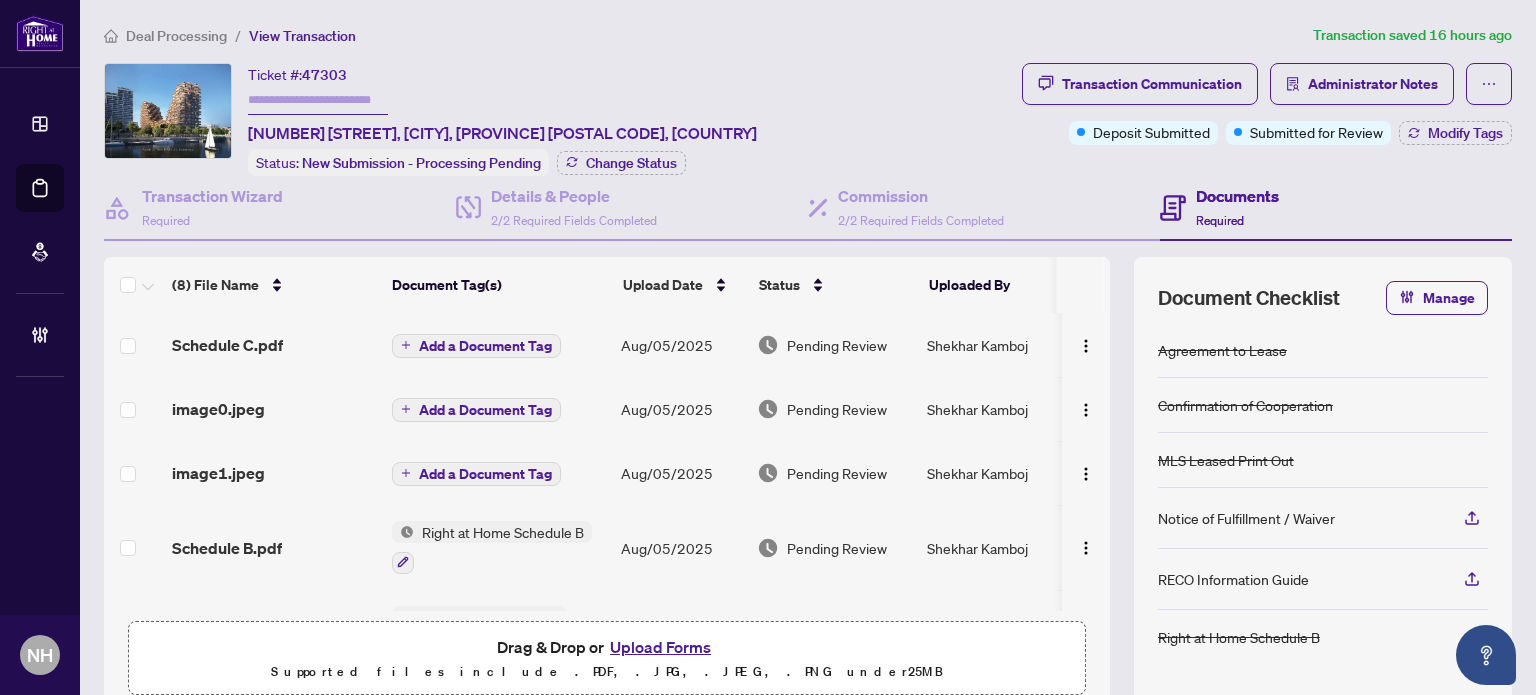 click on "Deal Processing" at bounding box center [176, 36] 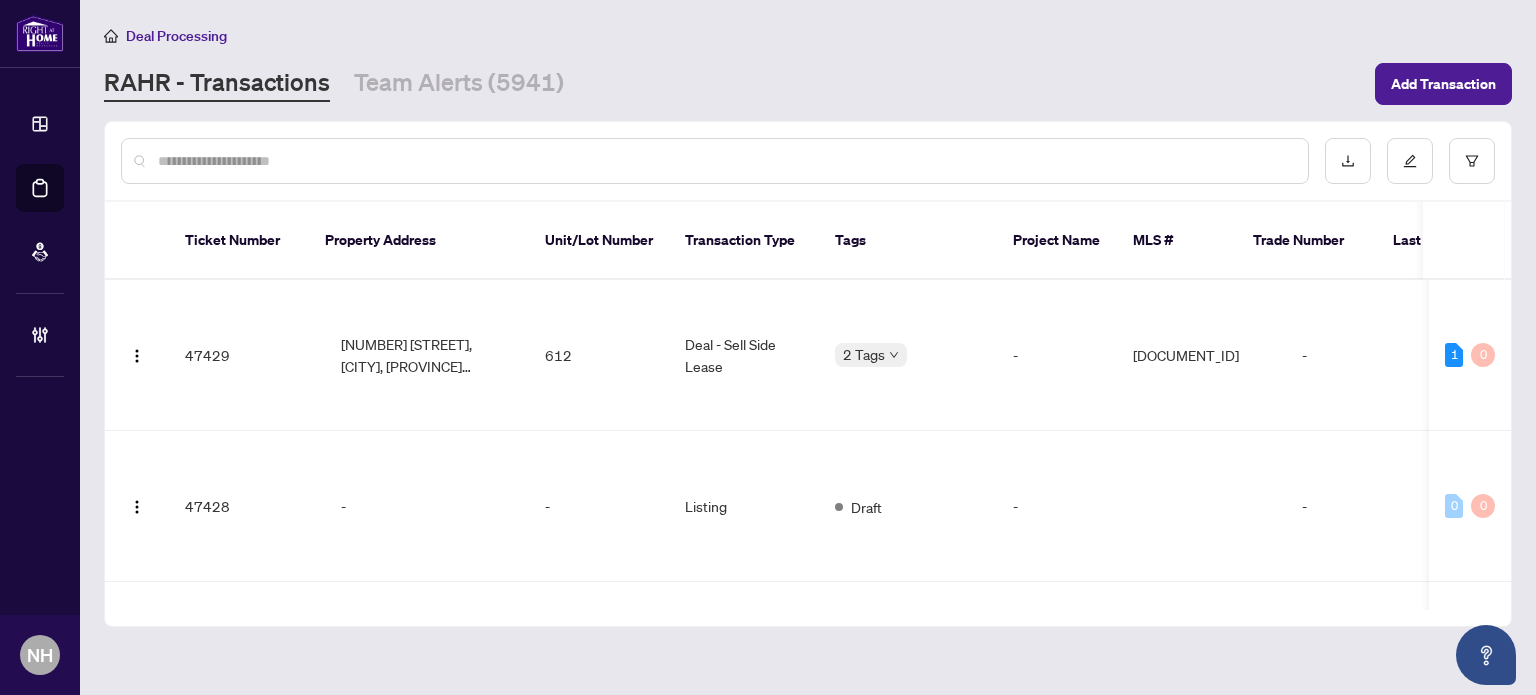 click at bounding box center [725, 161] 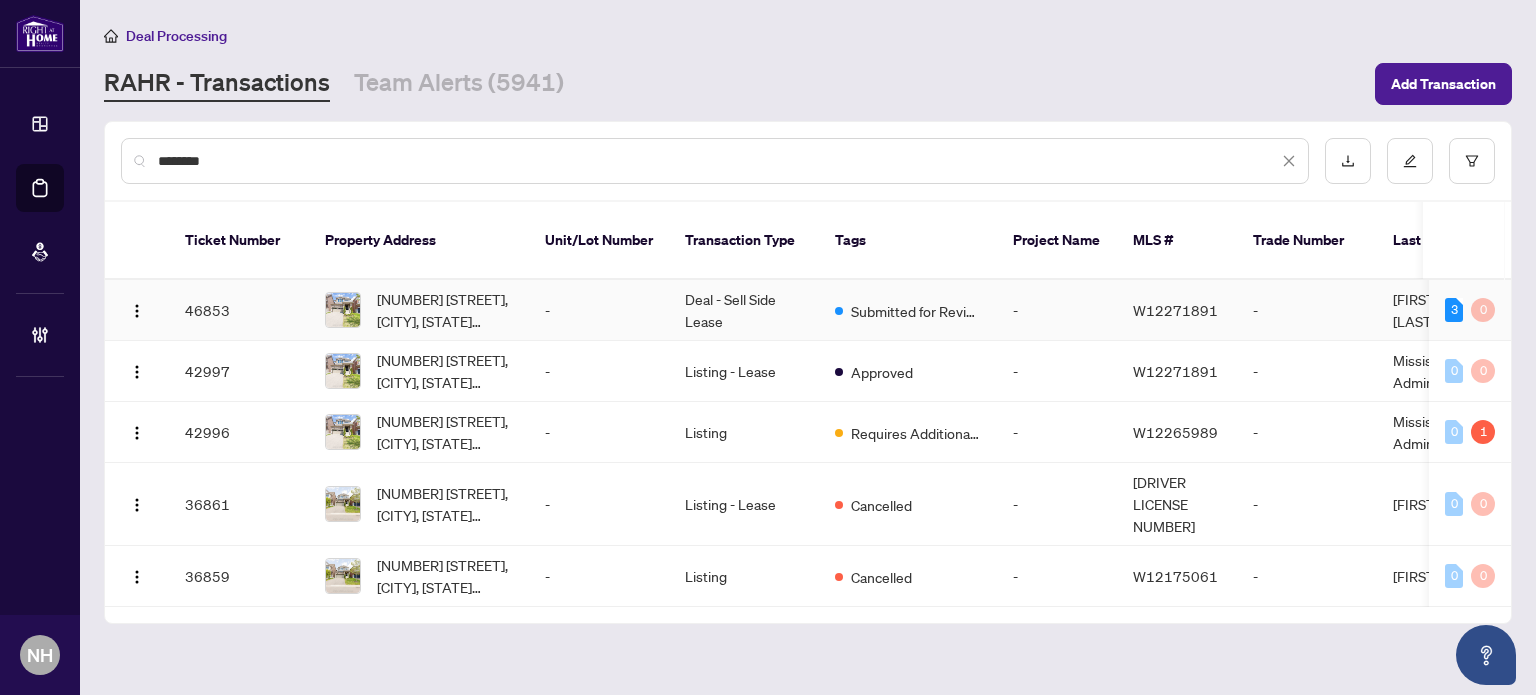 type on "********" 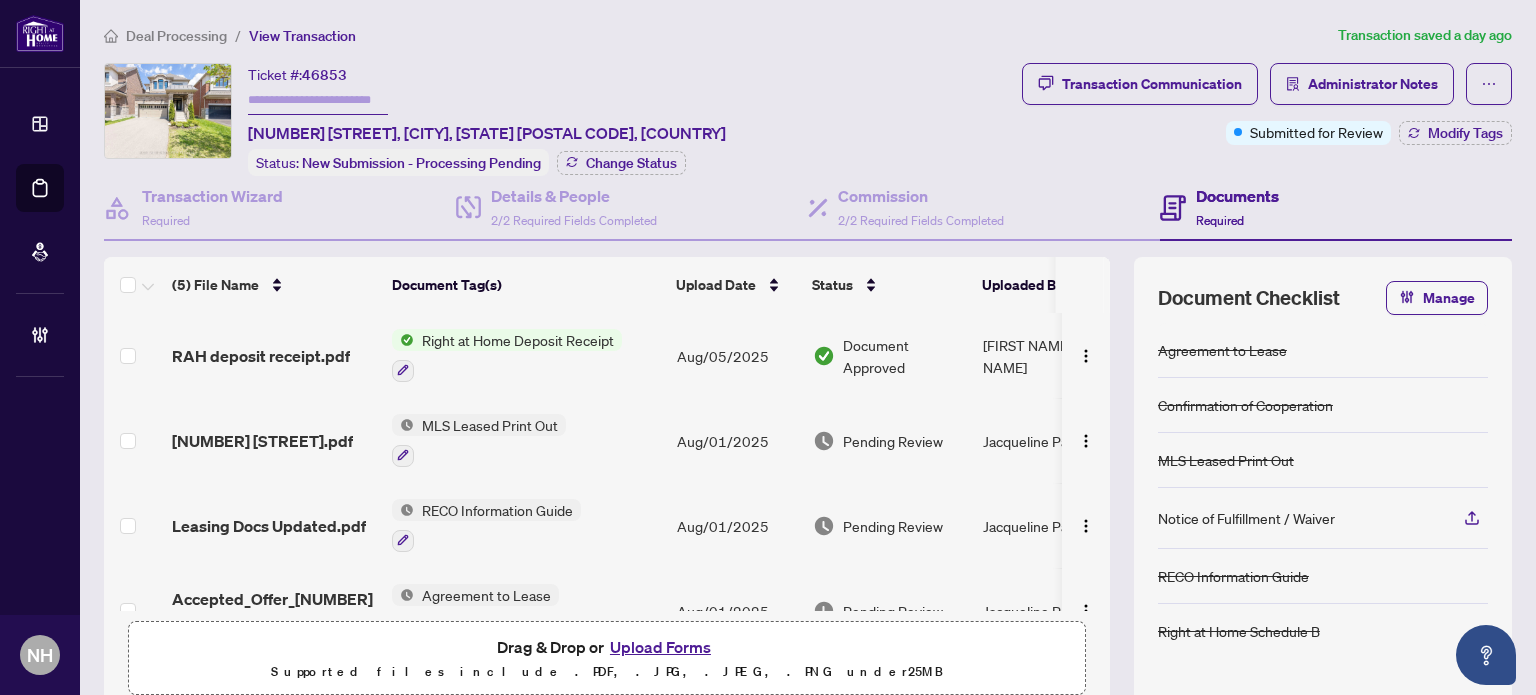 click on "RAH deposit receipt.pdf" at bounding box center [261, 356] 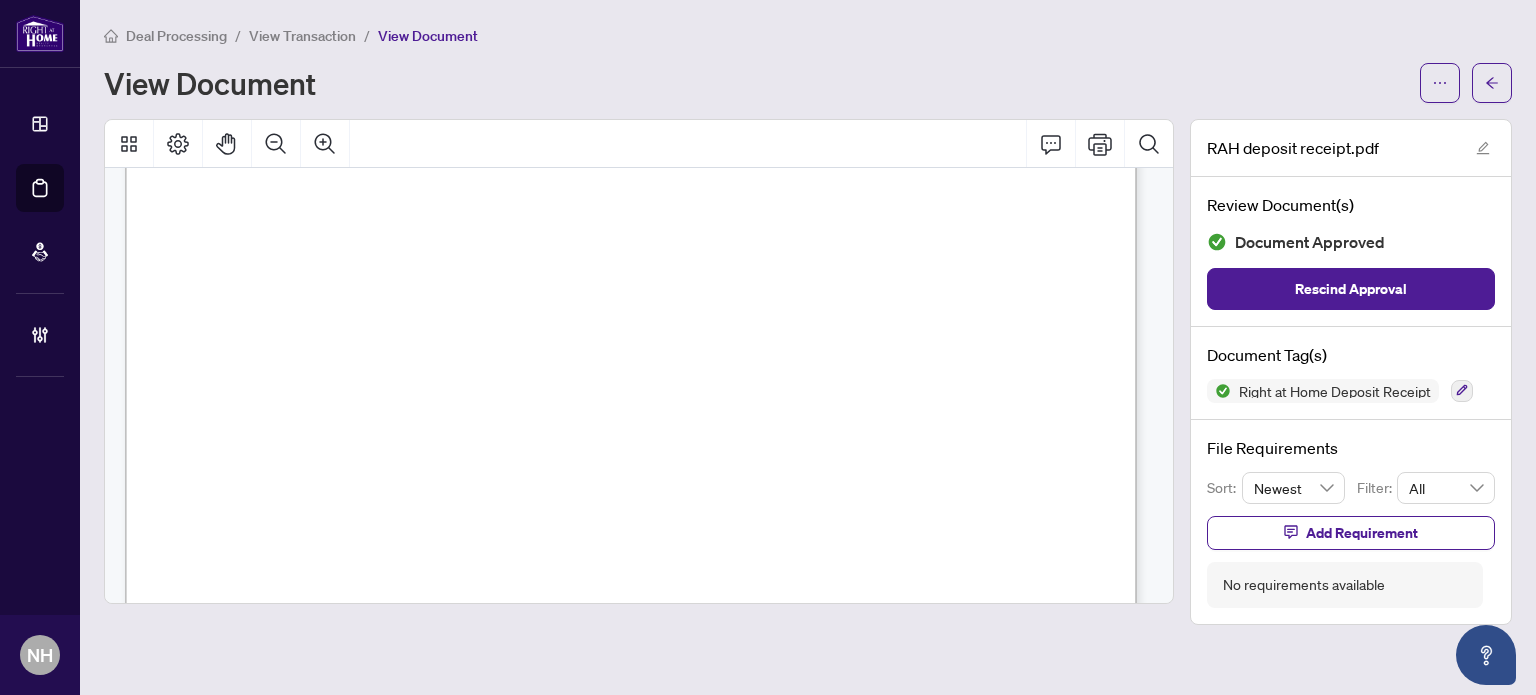 scroll, scrollTop: 500, scrollLeft: 0, axis: vertical 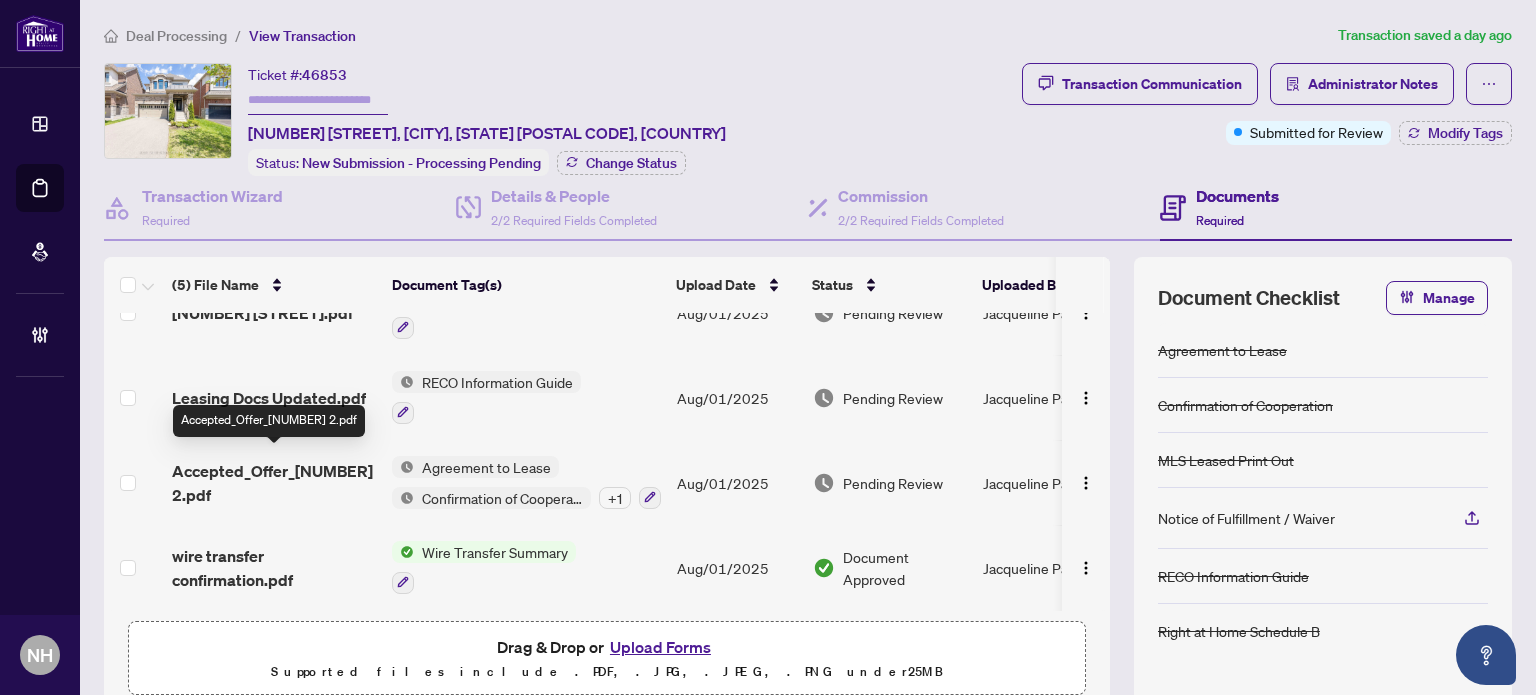 click on "Accepted_Offer_[NUMBER] 2.pdf" at bounding box center (274, 483) 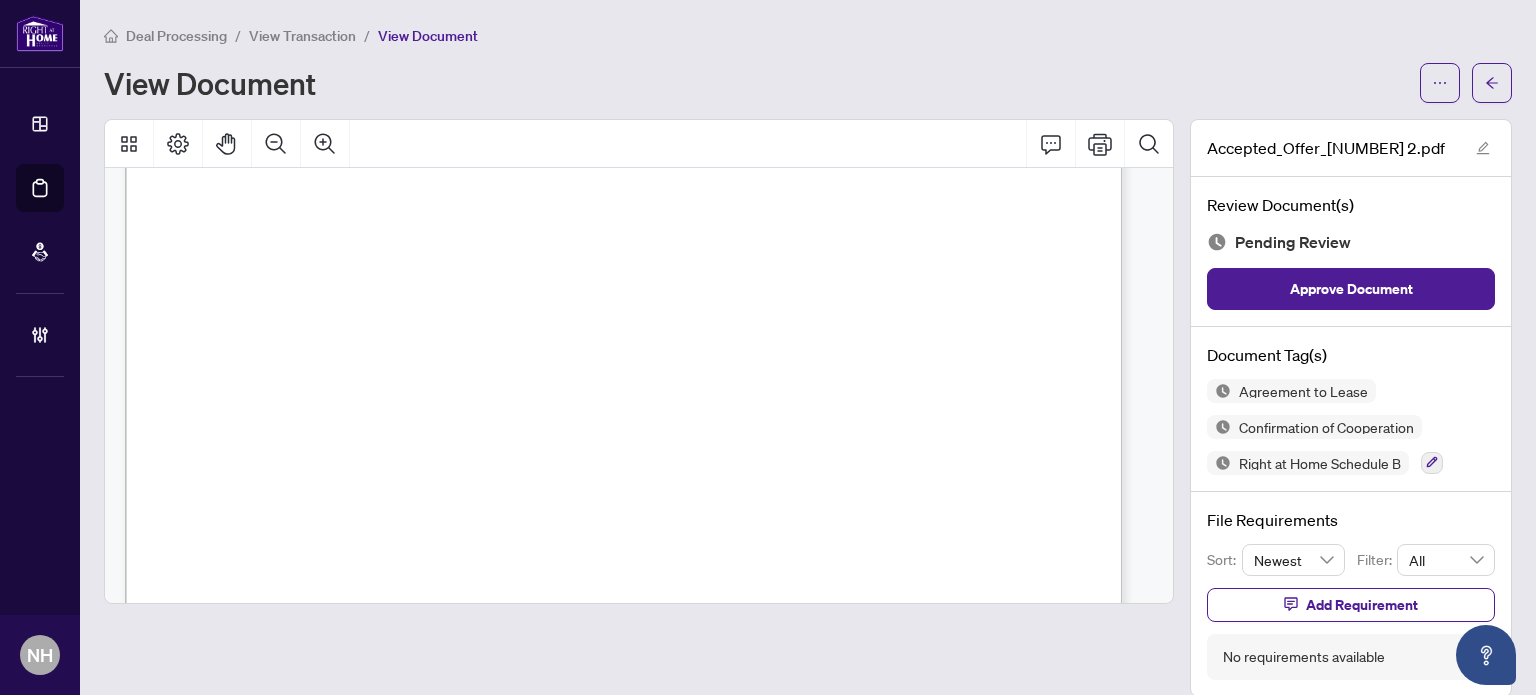 scroll, scrollTop: 20200, scrollLeft: 0, axis: vertical 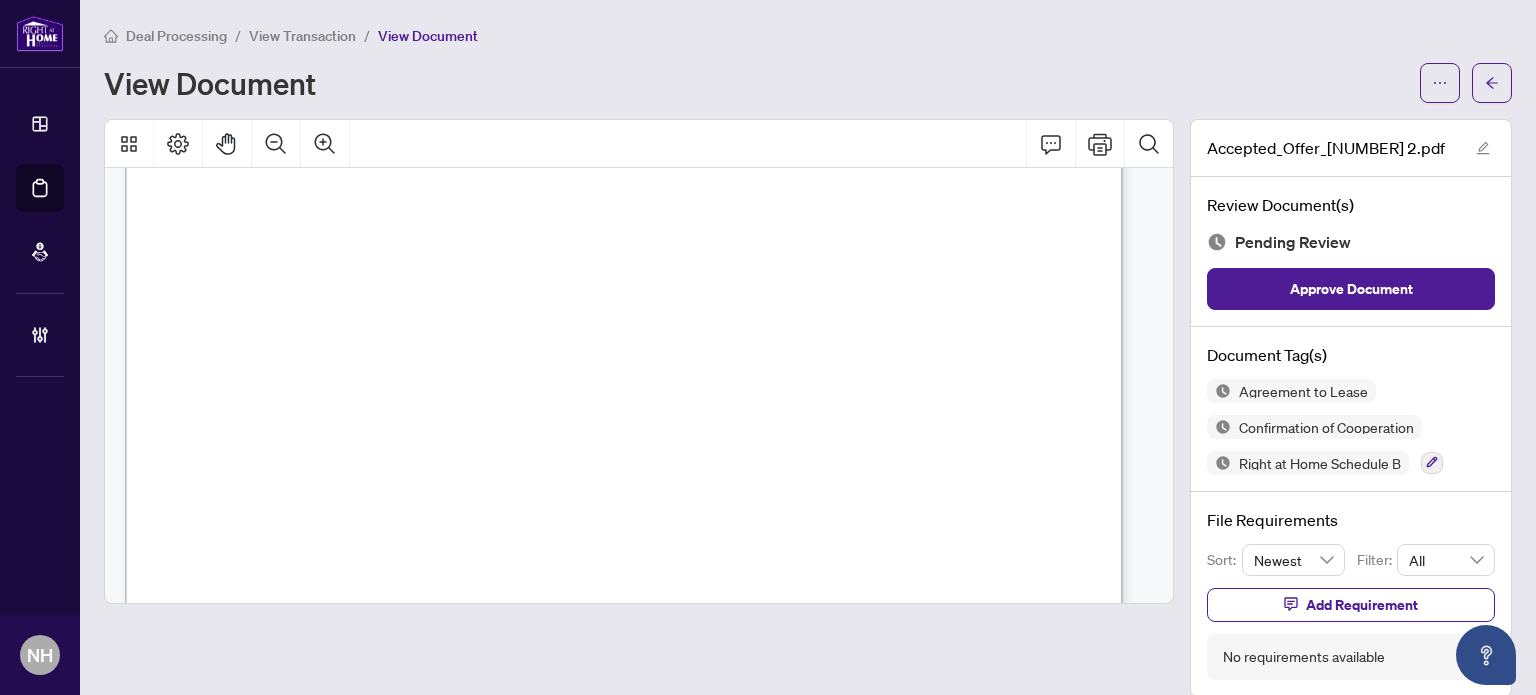 click on "View Transaction" at bounding box center [302, 35] 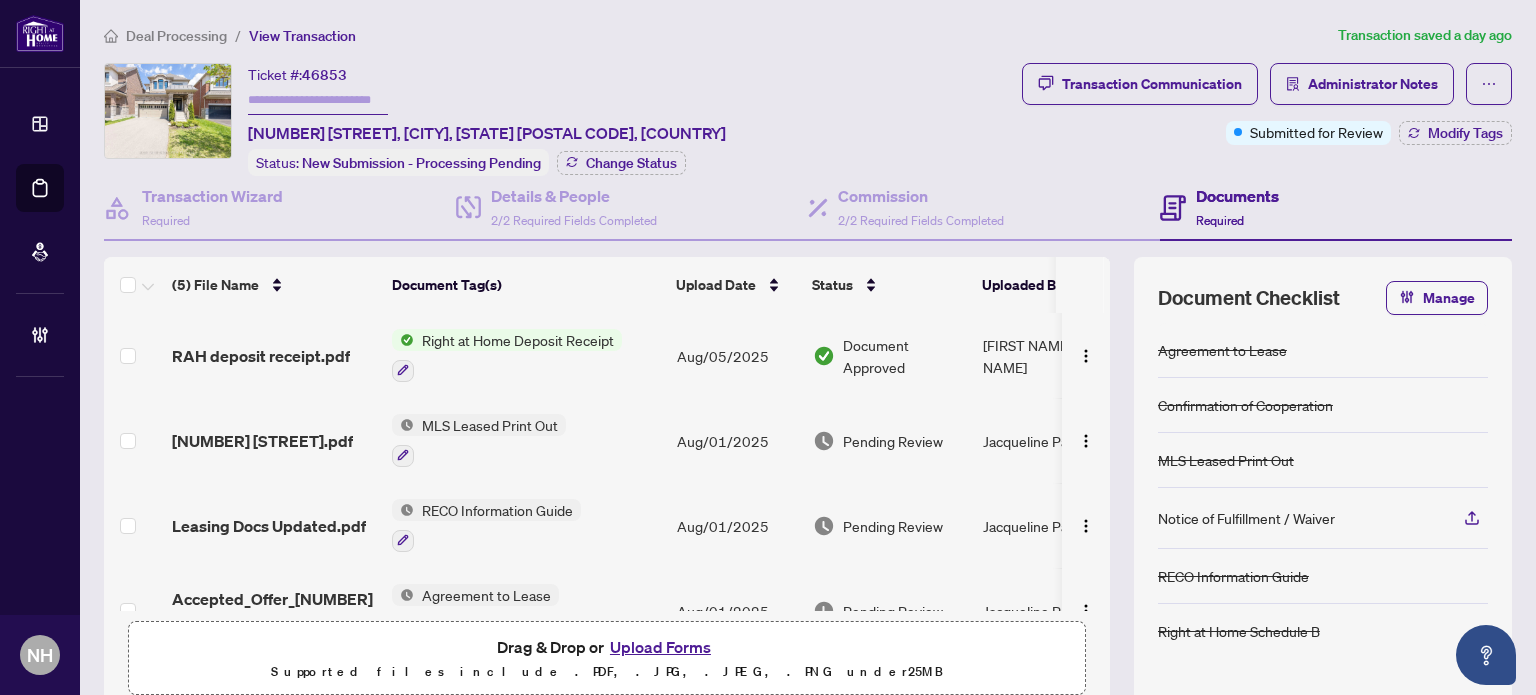 click on "[NUMBER] [STREET].pdf" at bounding box center [262, 441] 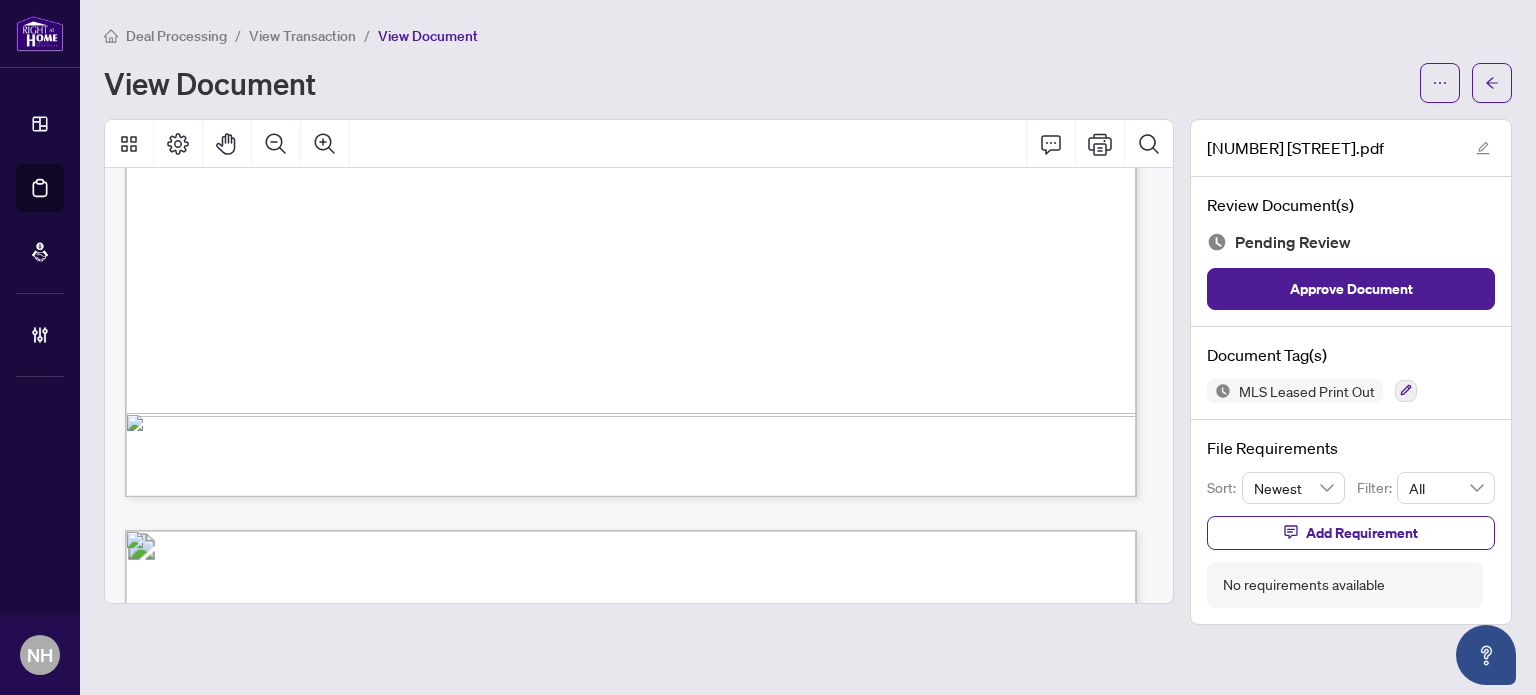 scroll, scrollTop: 1200, scrollLeft: 0, axis: vertical 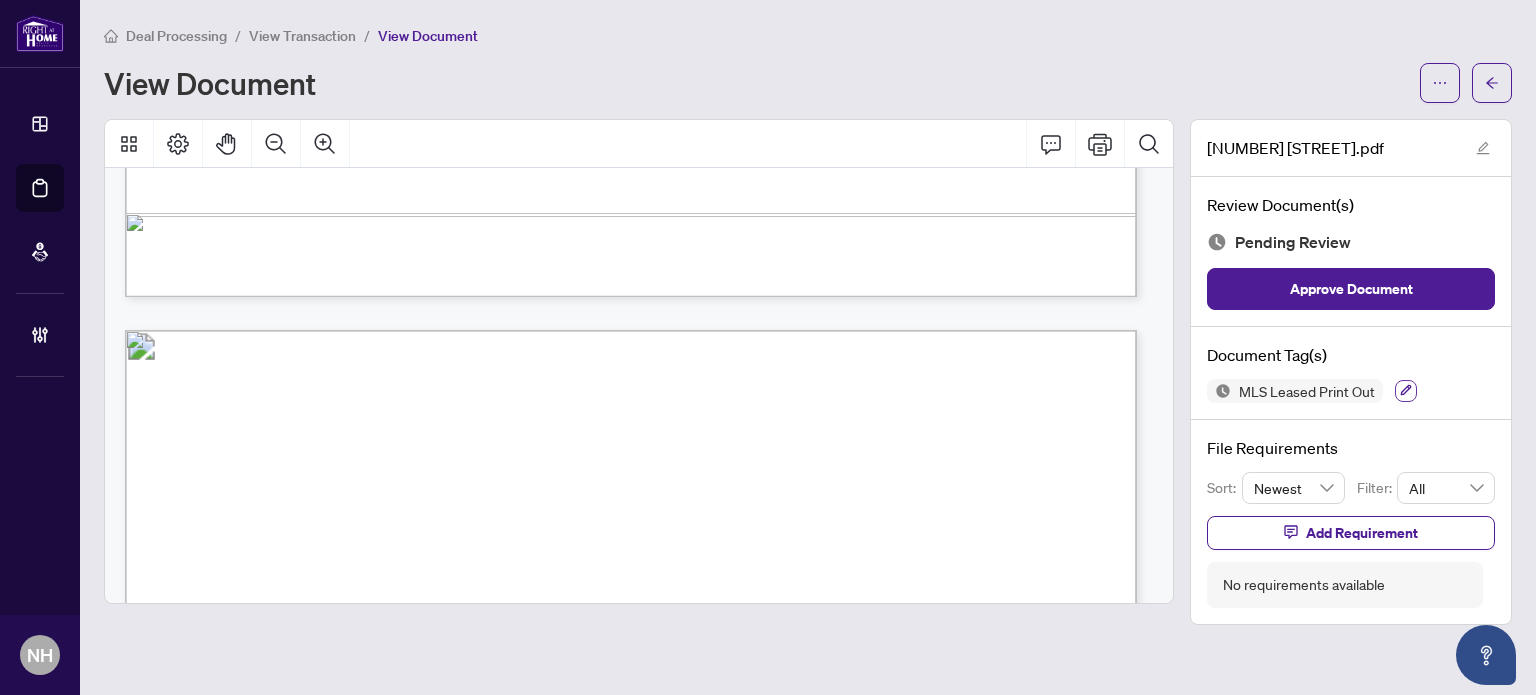 click at bounding box center [1406, 391] 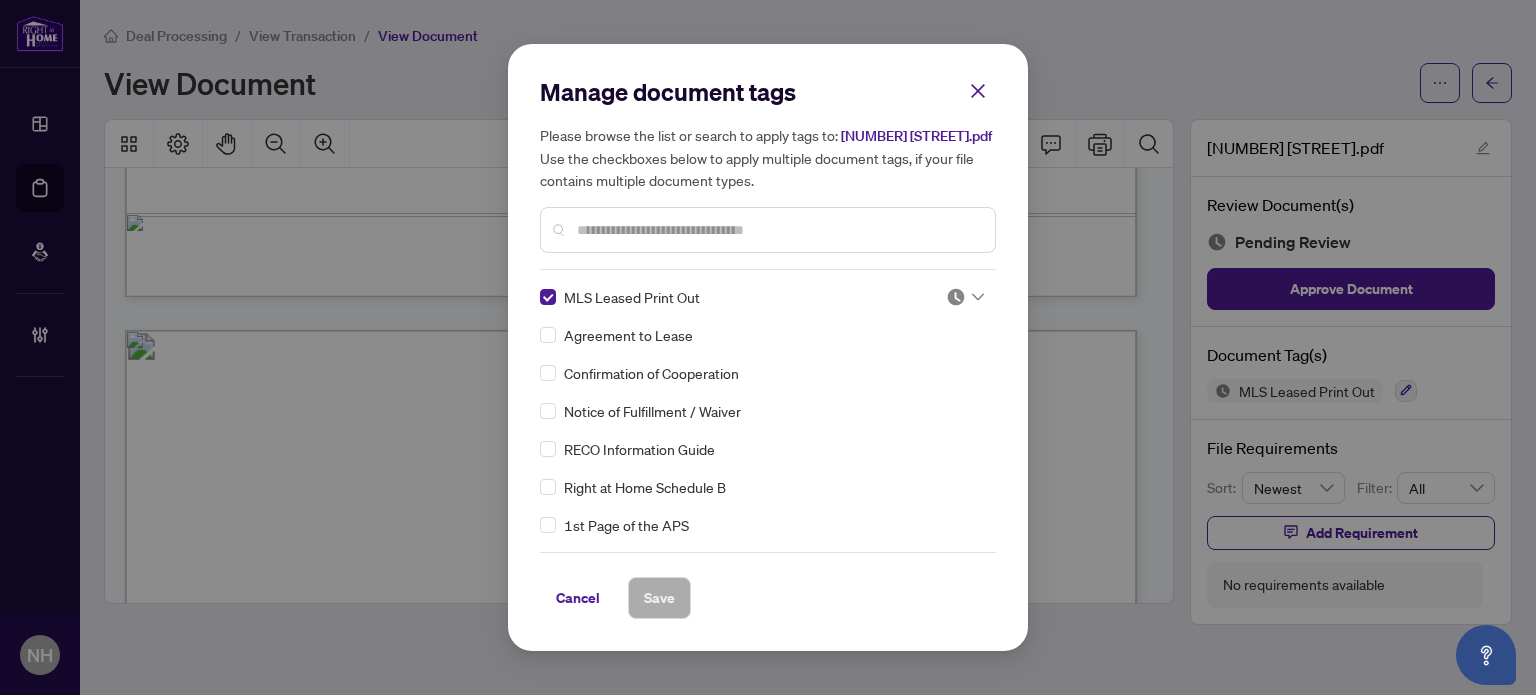 click at bounding box center (956, 297) 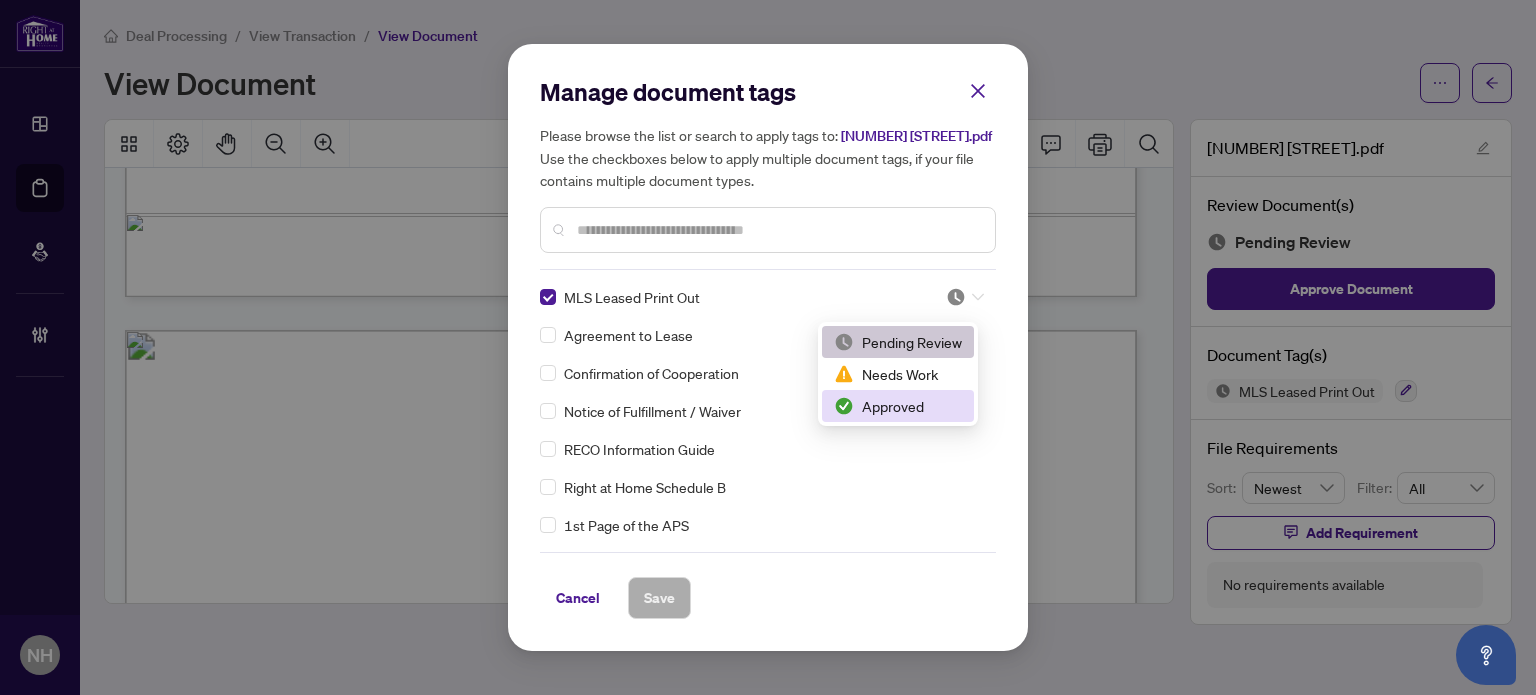 click on "Approved" at bounding box center [898, 406] 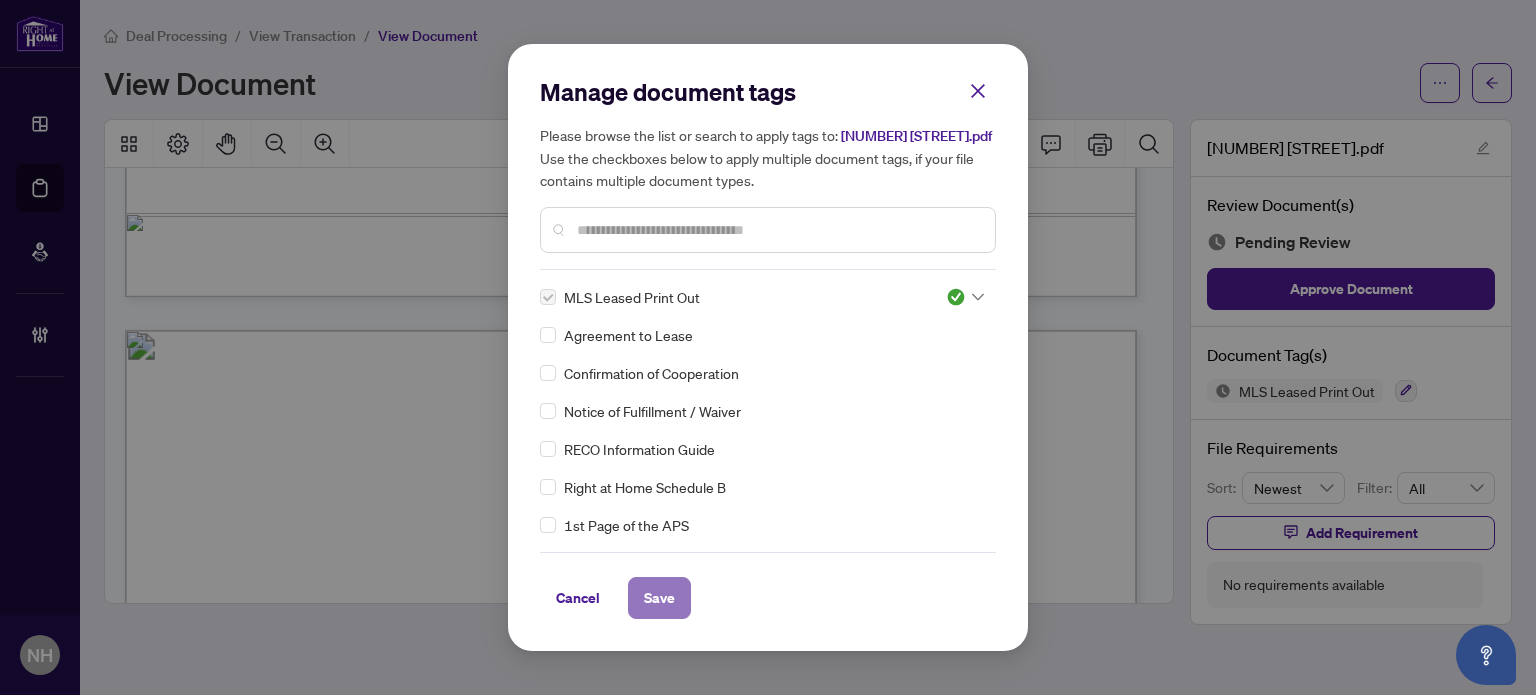 click on "Save" at bounding box center (659, 598) 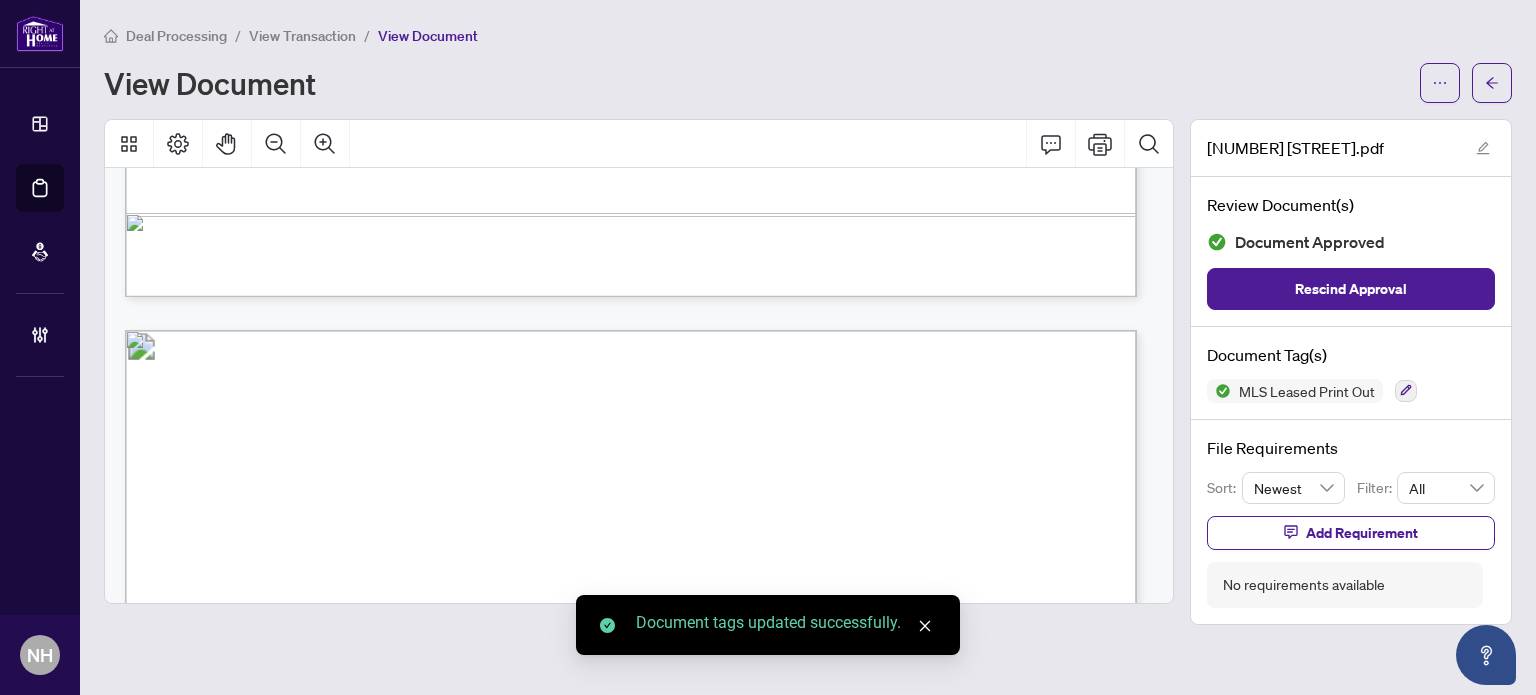 click on "View Transaction" at bounding box center (302, 36) 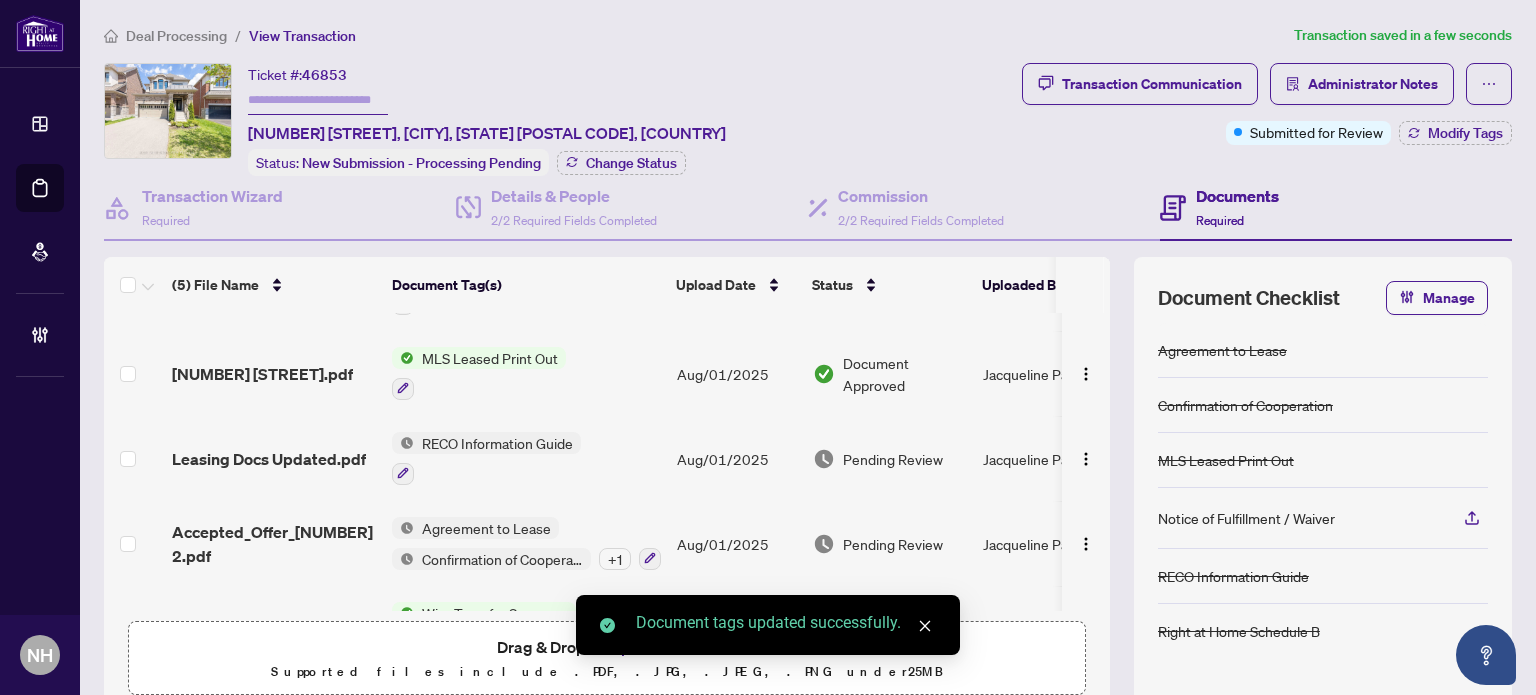 scroll, scrollTop: 130, scrollLeft: 0, axis: vertical 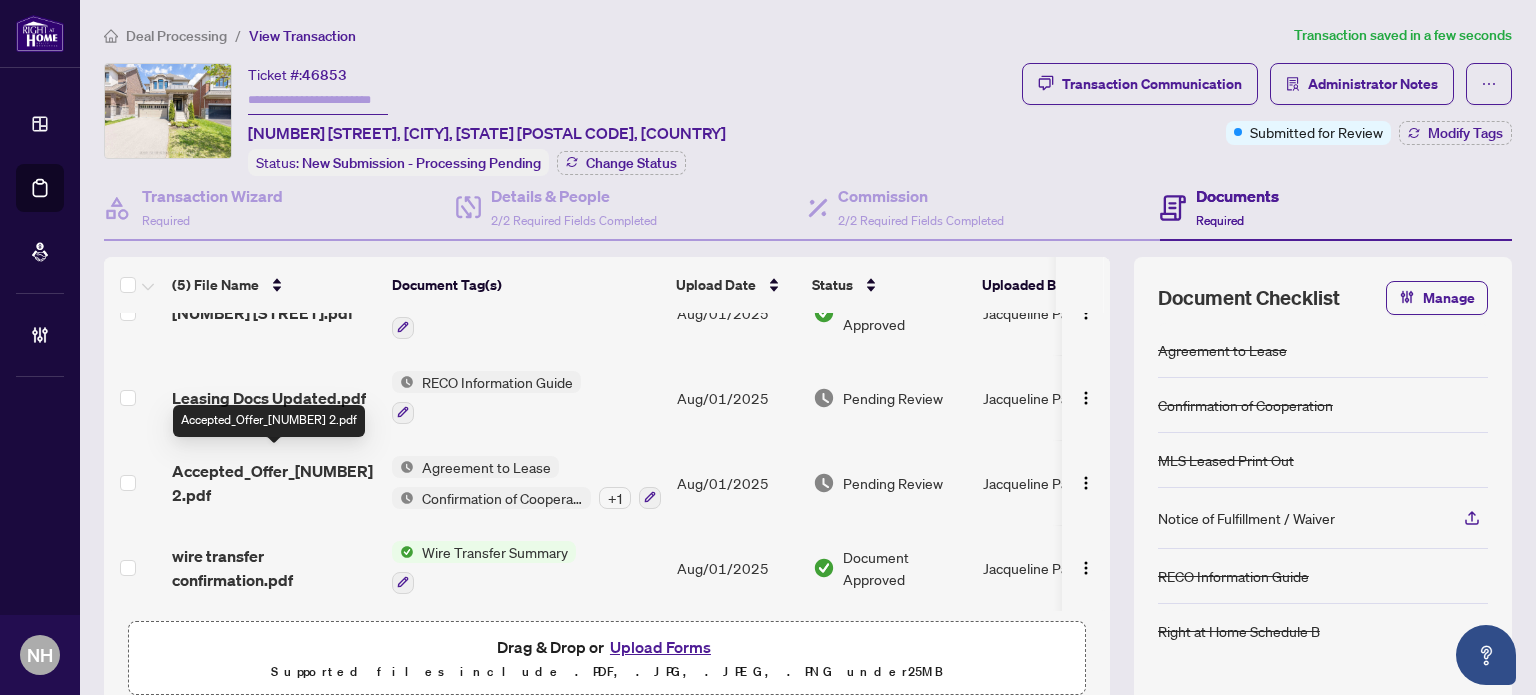 click on "_Accepted_Offer_McPhedran 2.pdf" at bounding box center [274, 483] 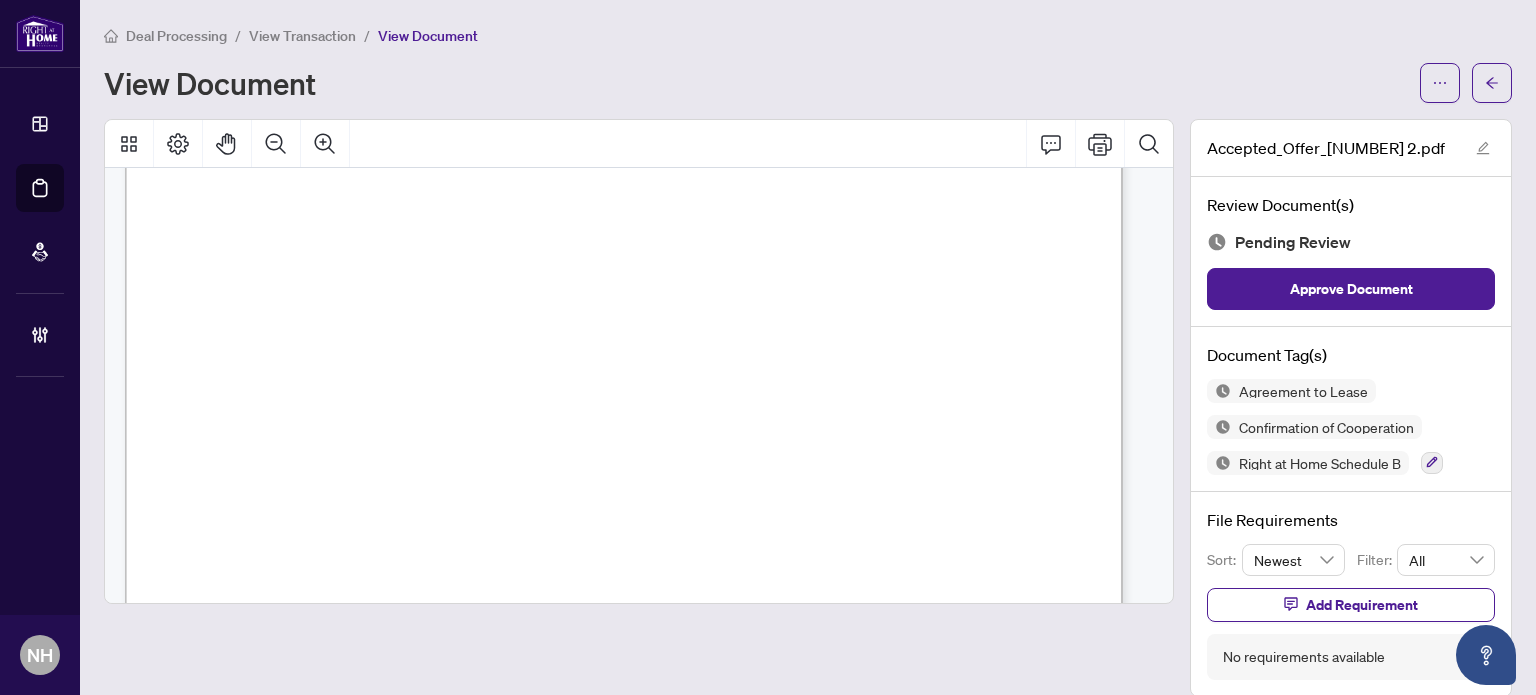 scroll, scrollTop: 3000, scrollLeft: 0, axis: vertical 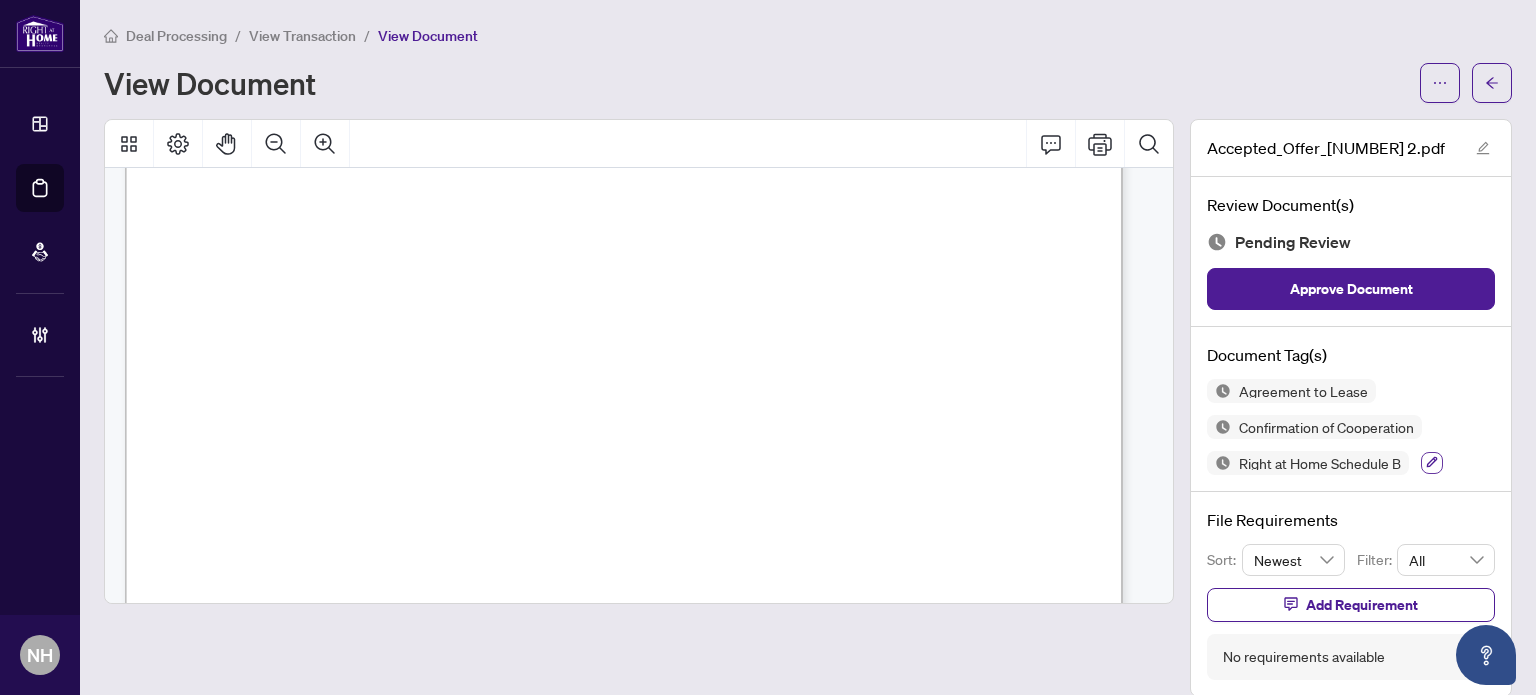 click 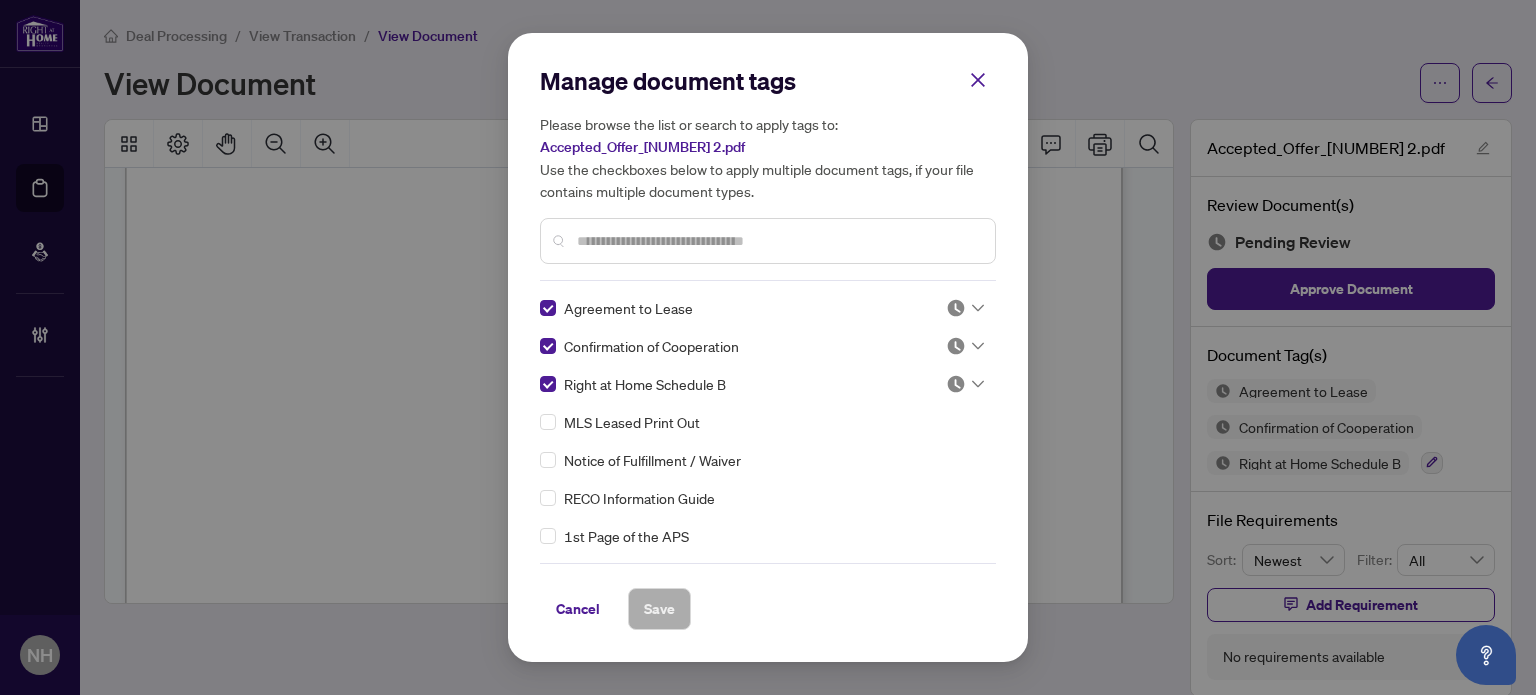 click 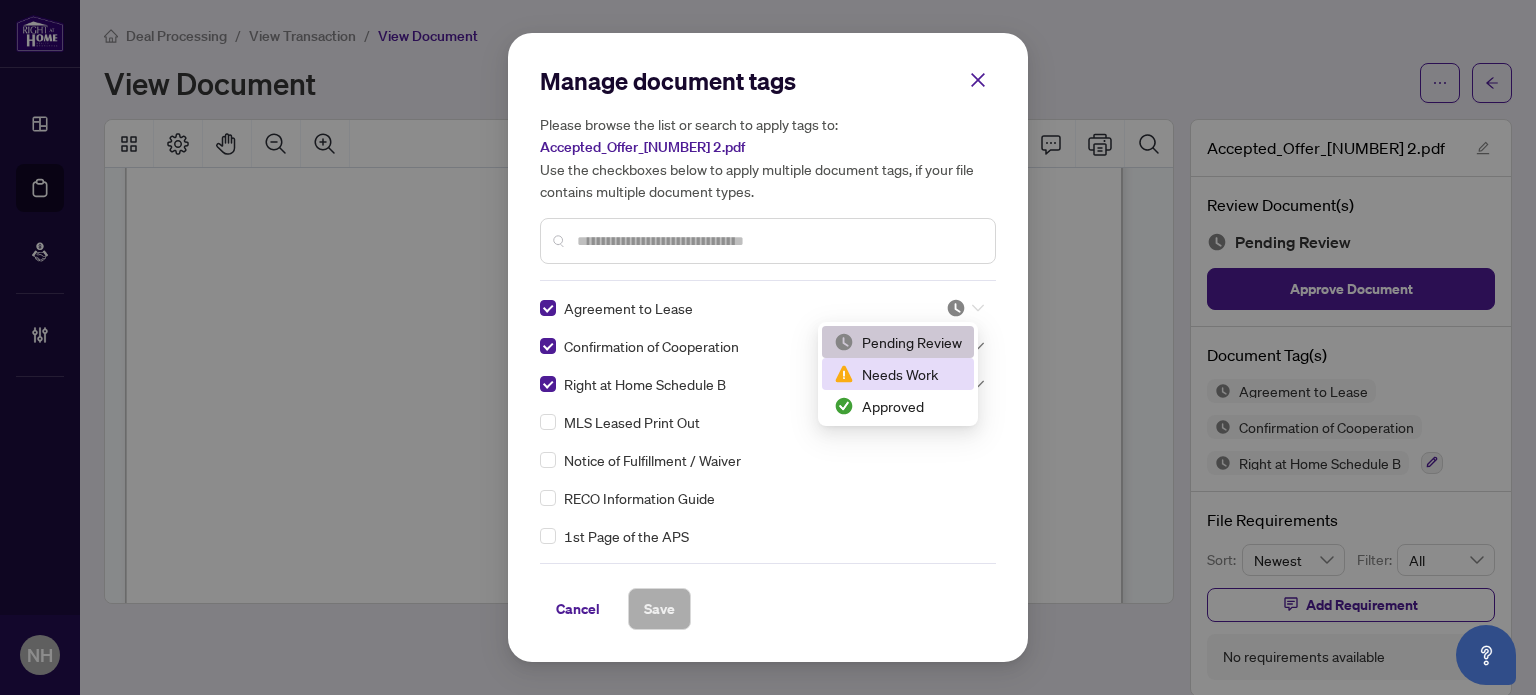 click on "Needs Work" at bounding box center (898, 374) 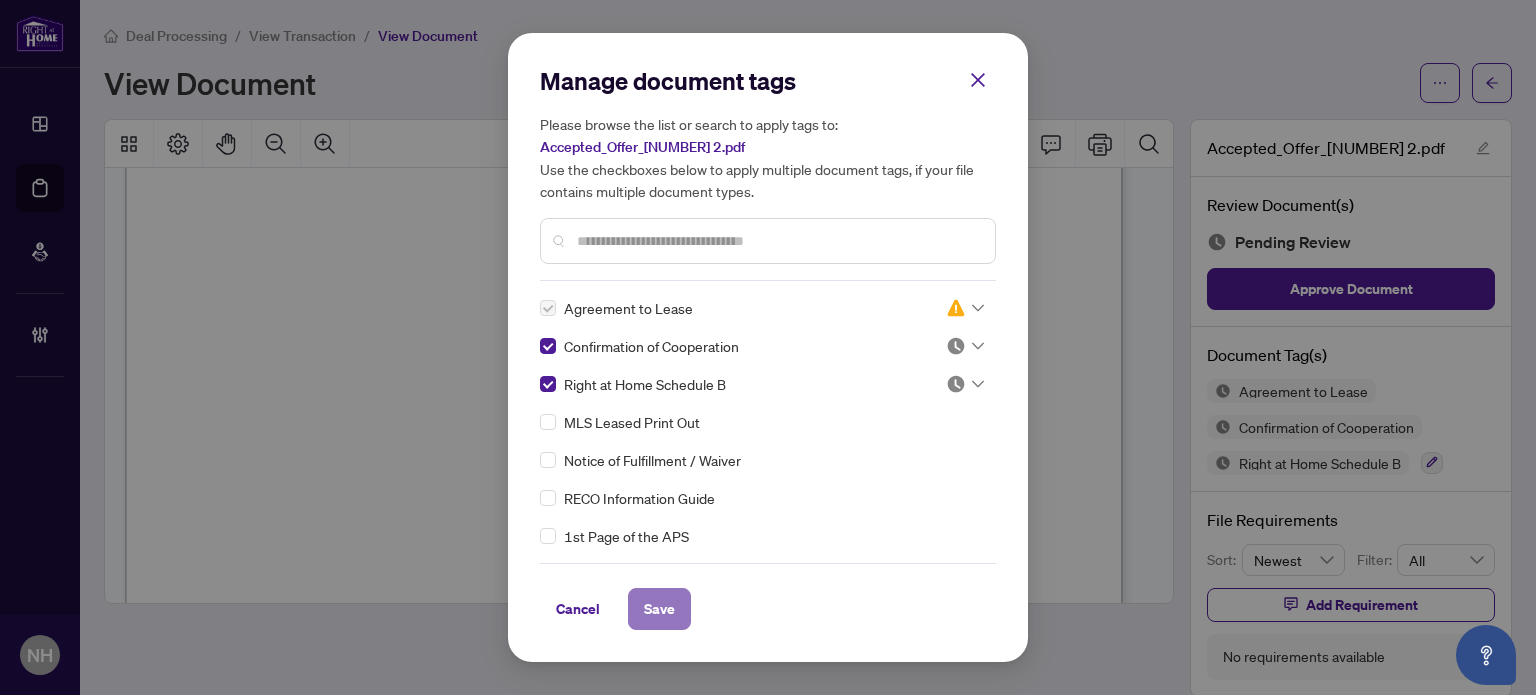 click on "Save" at bounding box center [659, 609] 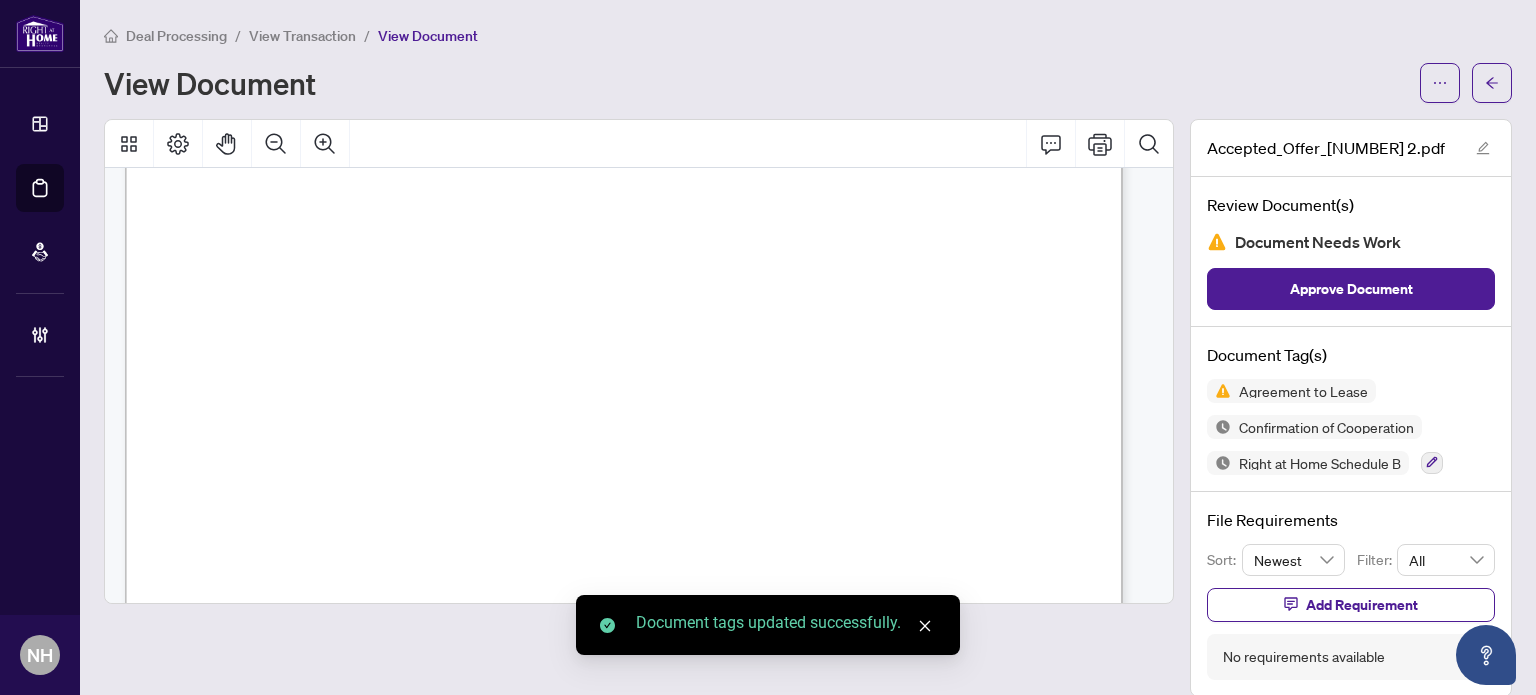 click on "Add Requirement" at bounding box center [1362, 605] 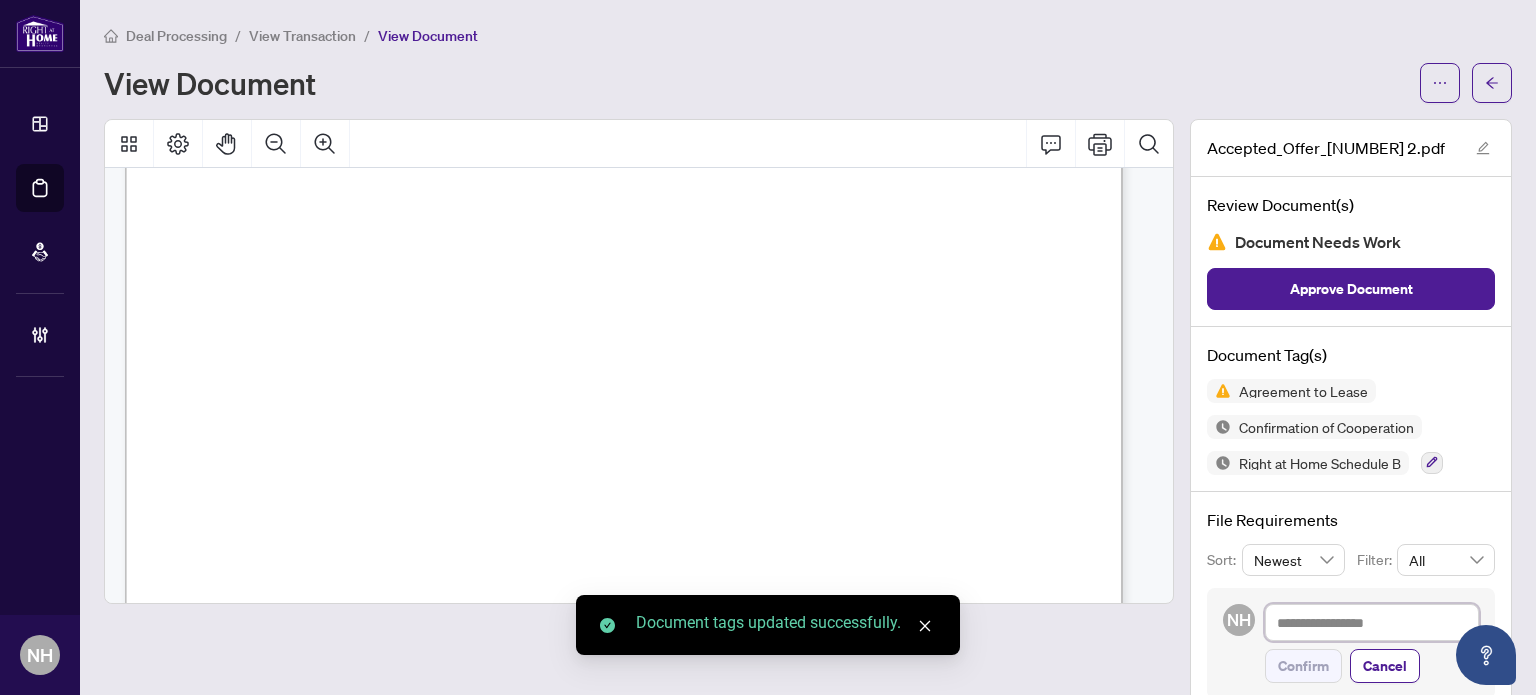 click at bounding box center [1372, 623] 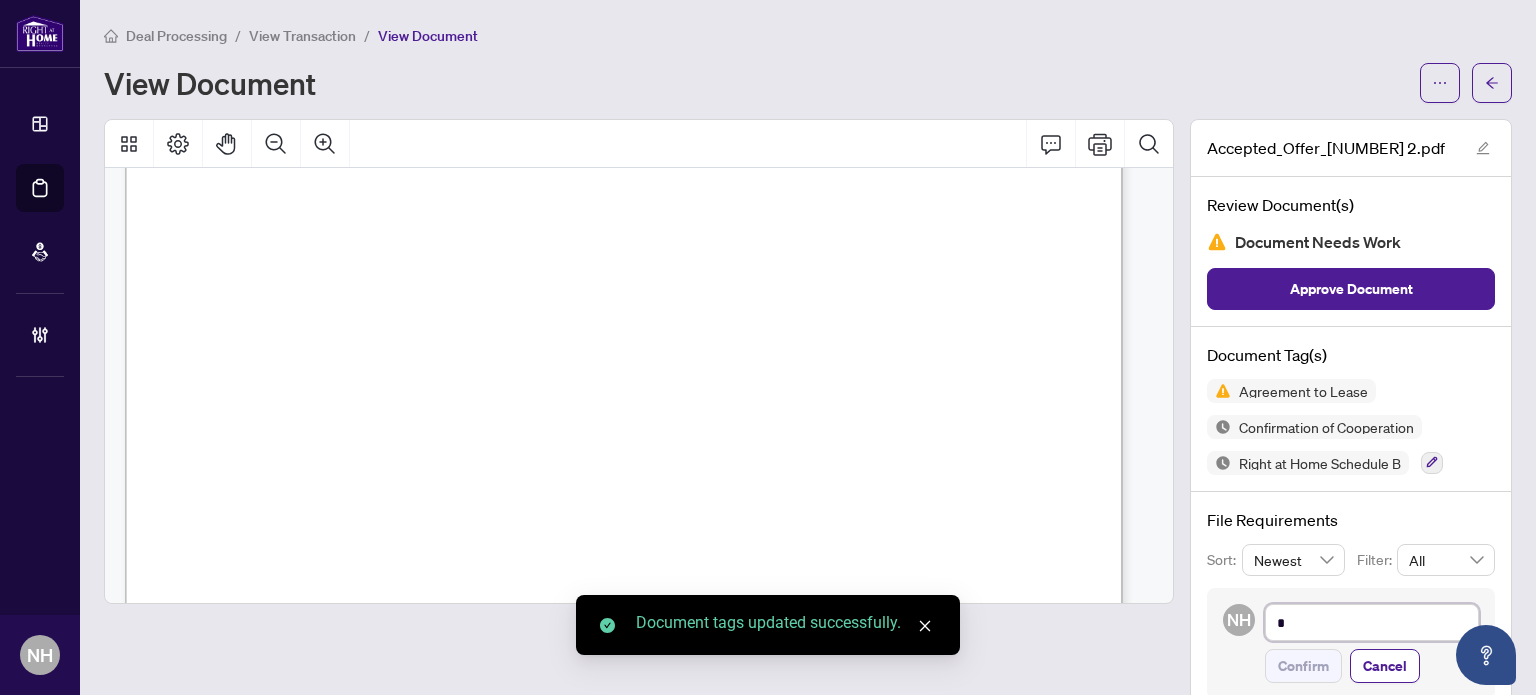 type on "**" 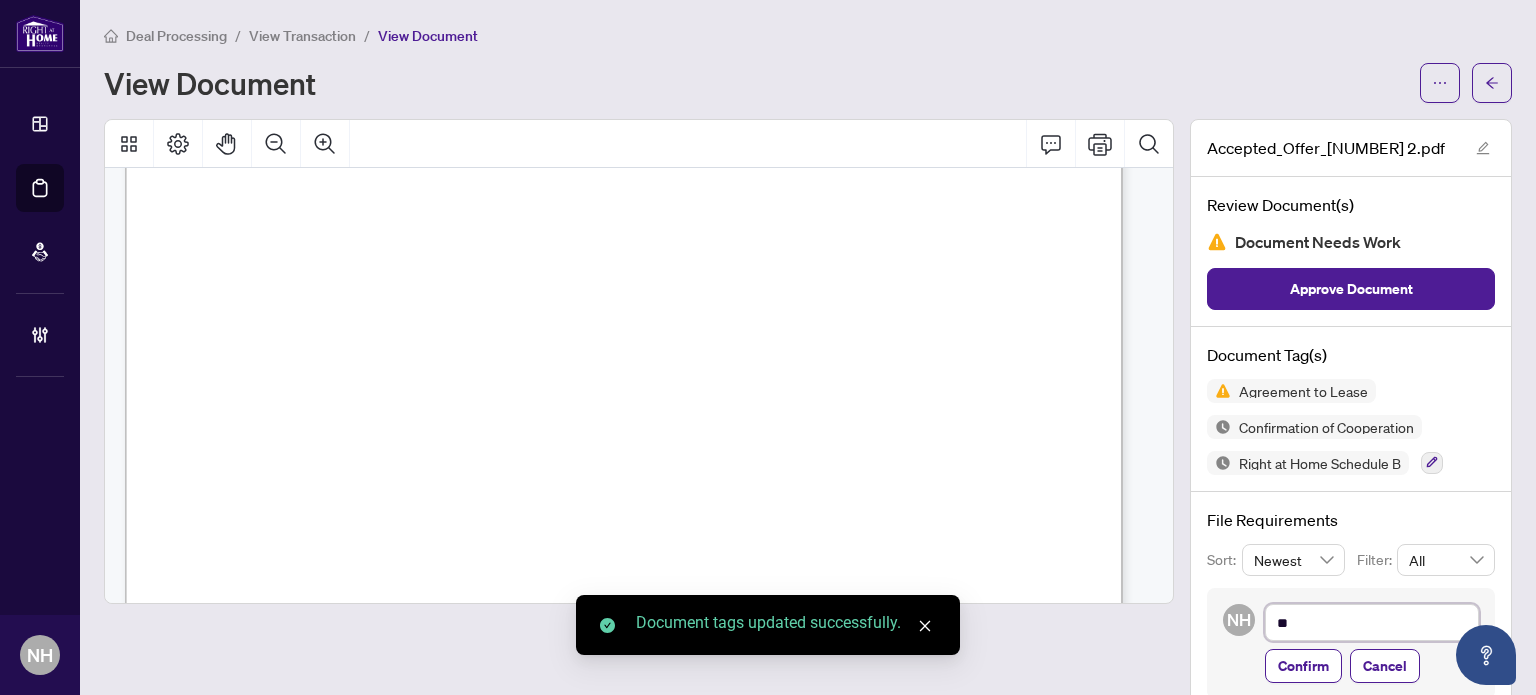 type on "***" 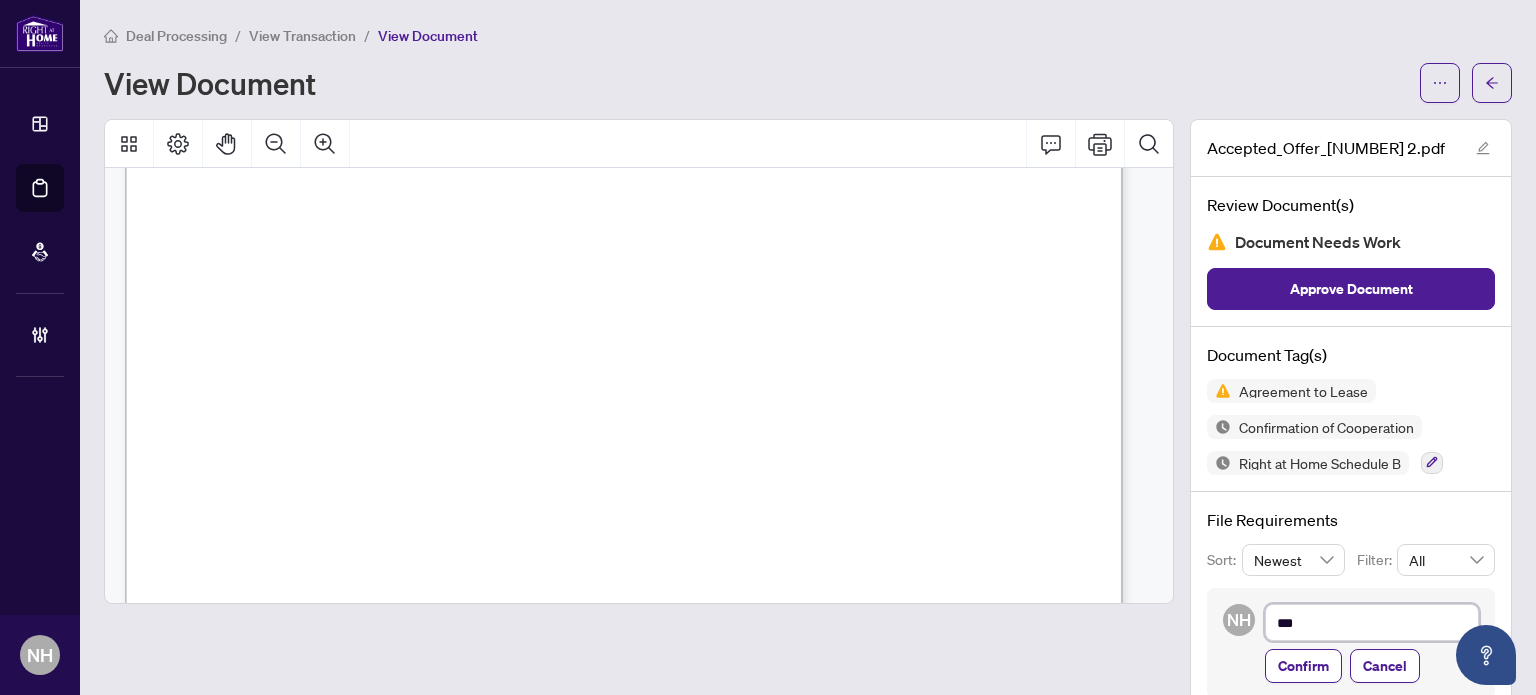 type on "****" 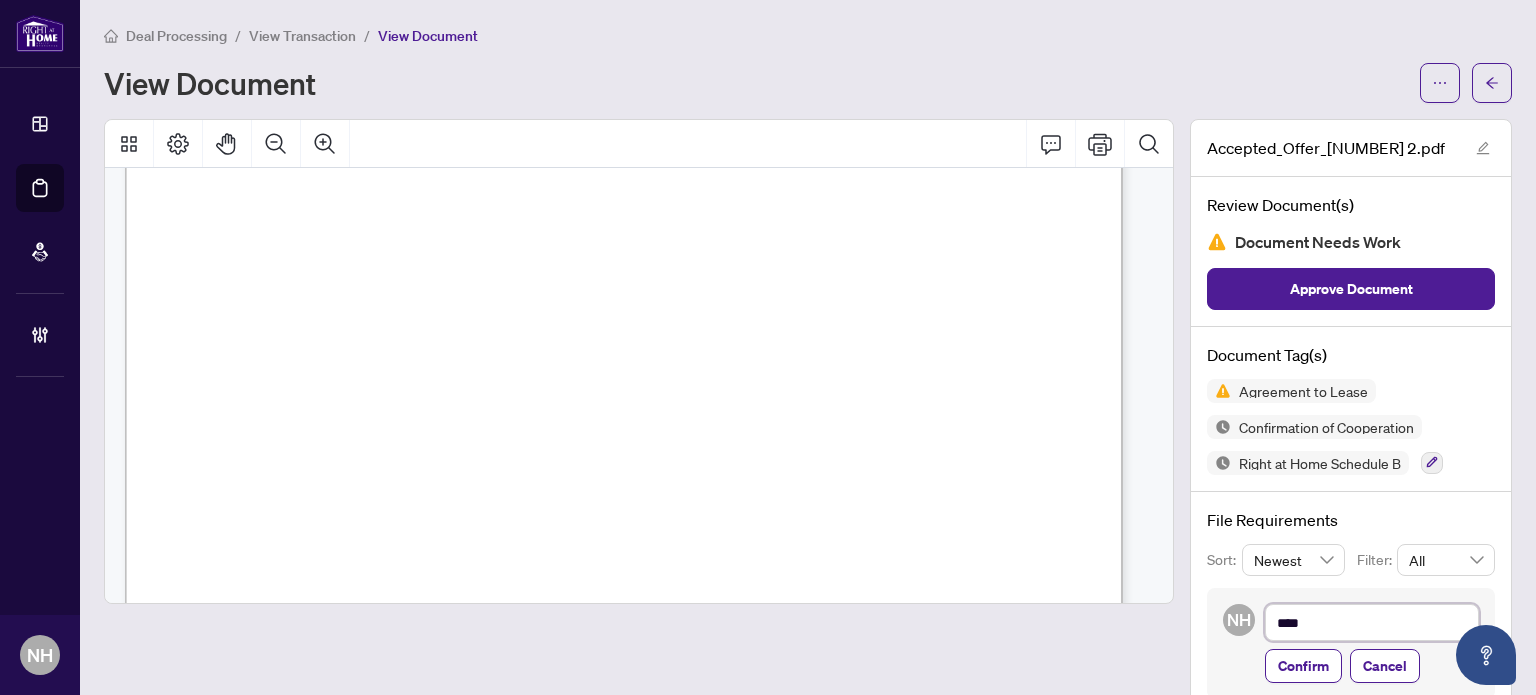 type on "*****" 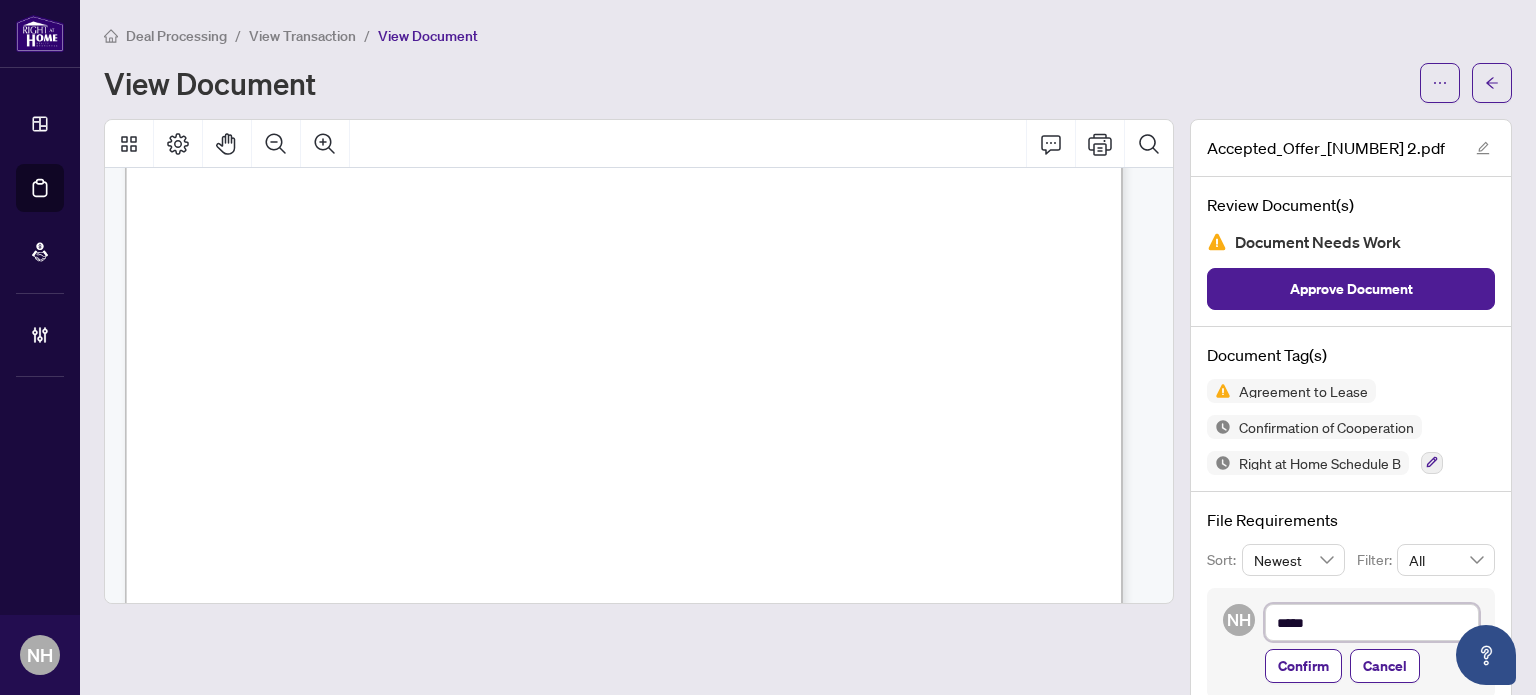 type on "****" 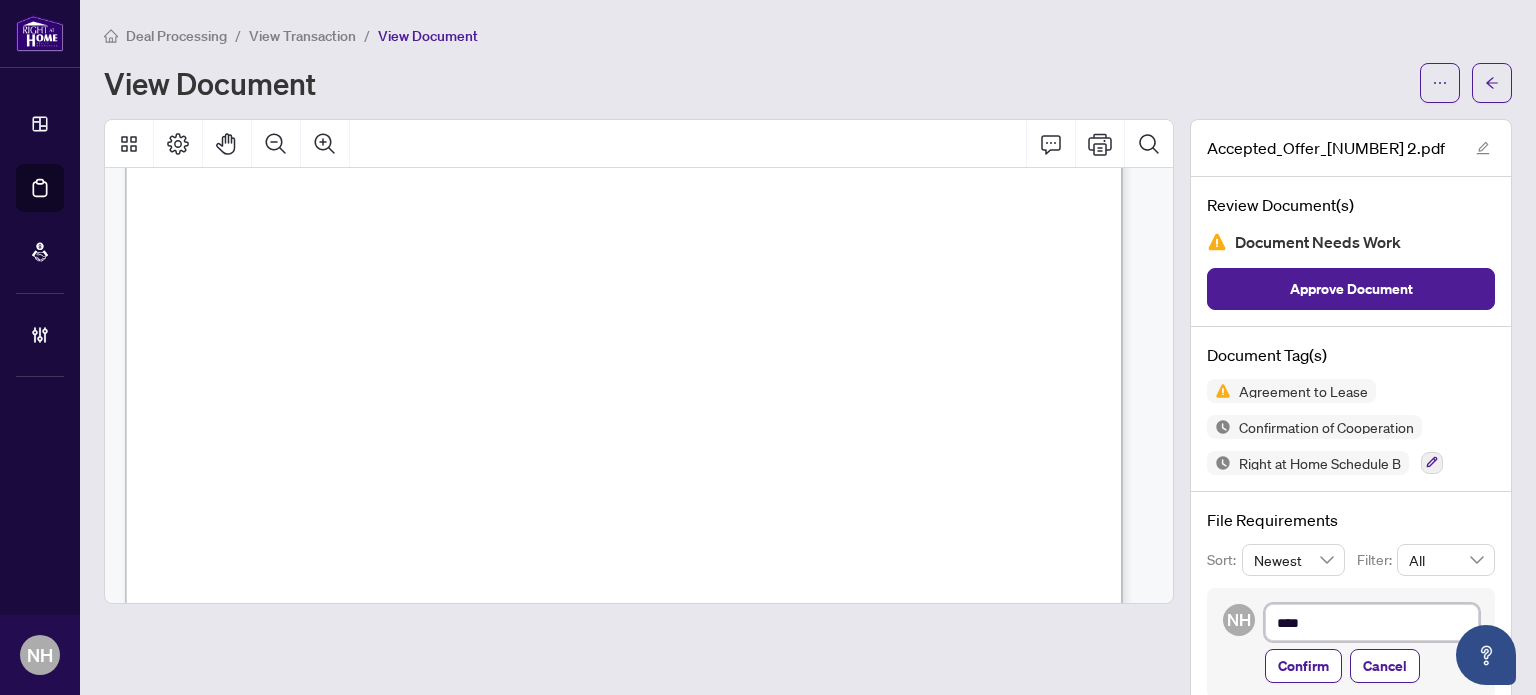 type on "***" 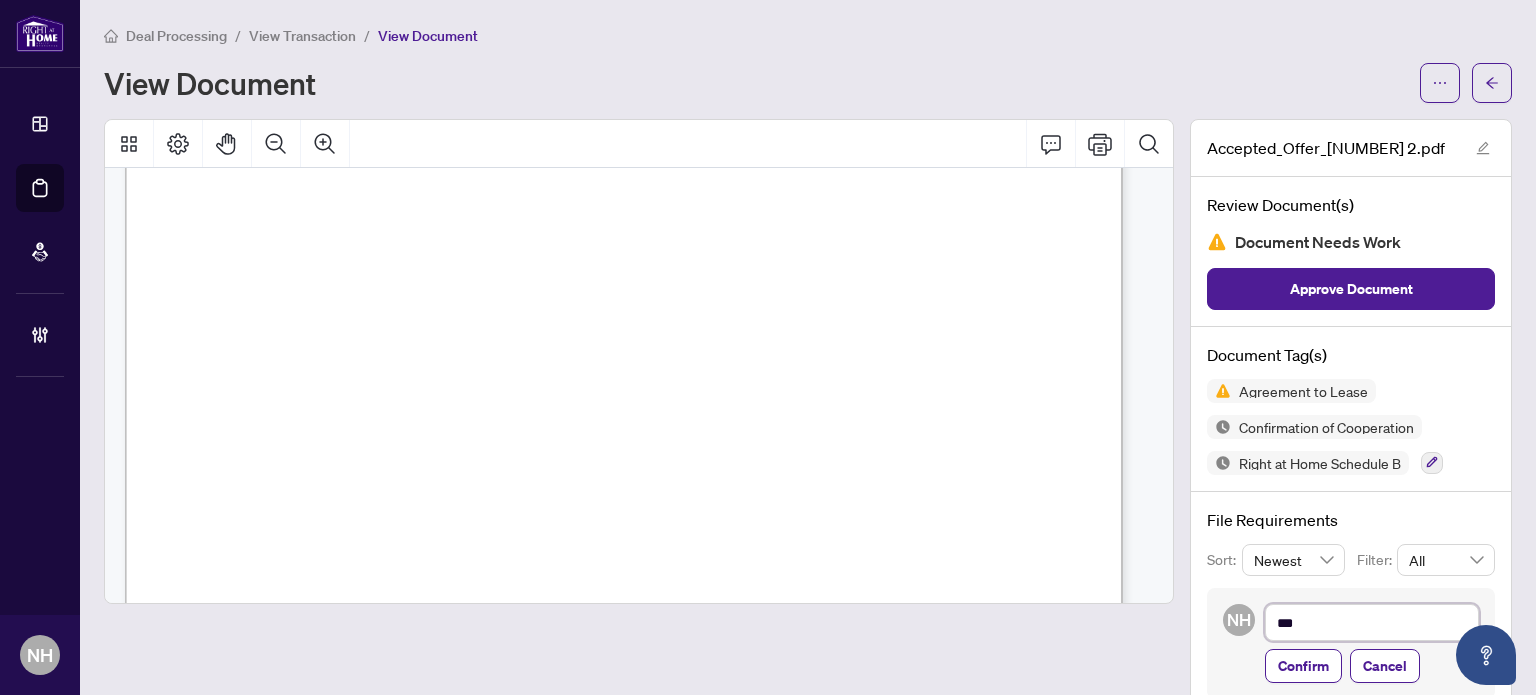 type on "**" 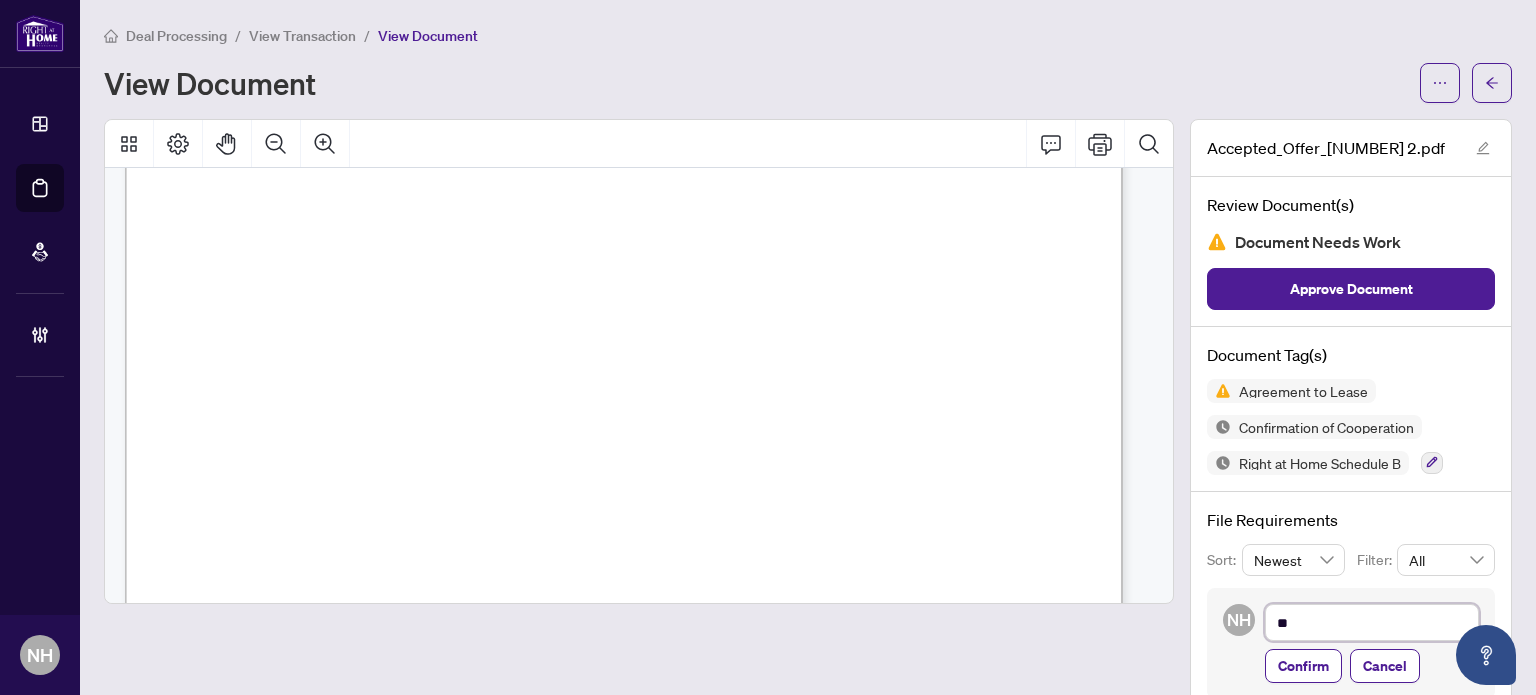 type on "*" 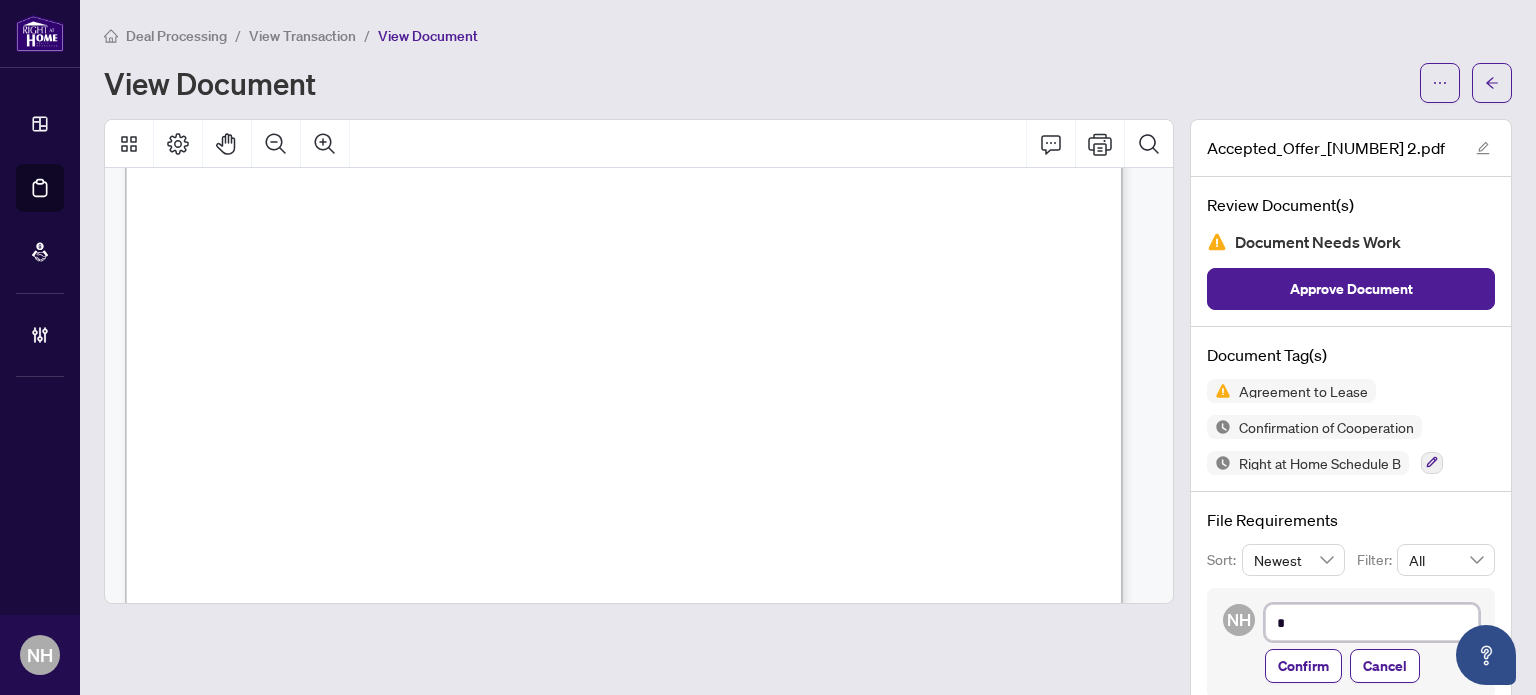 type on "**" 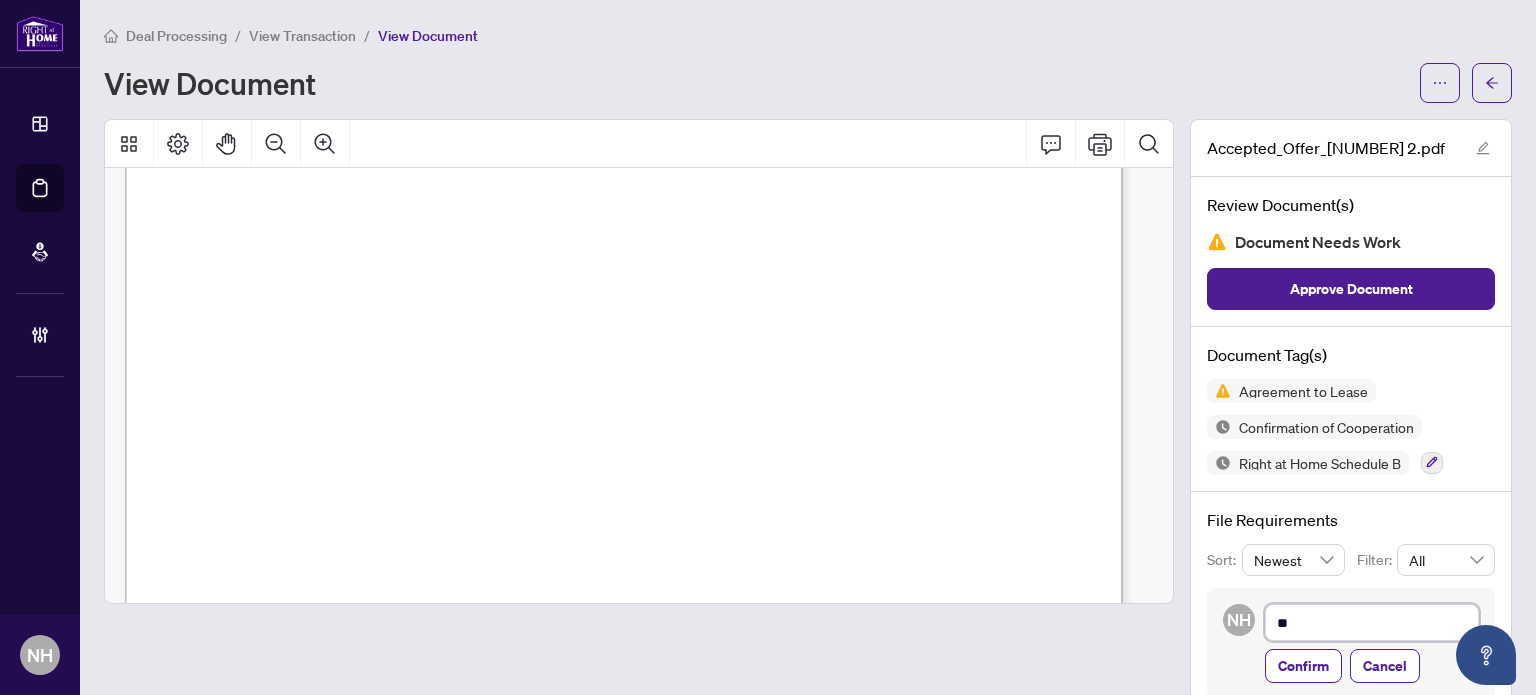 type on "***" 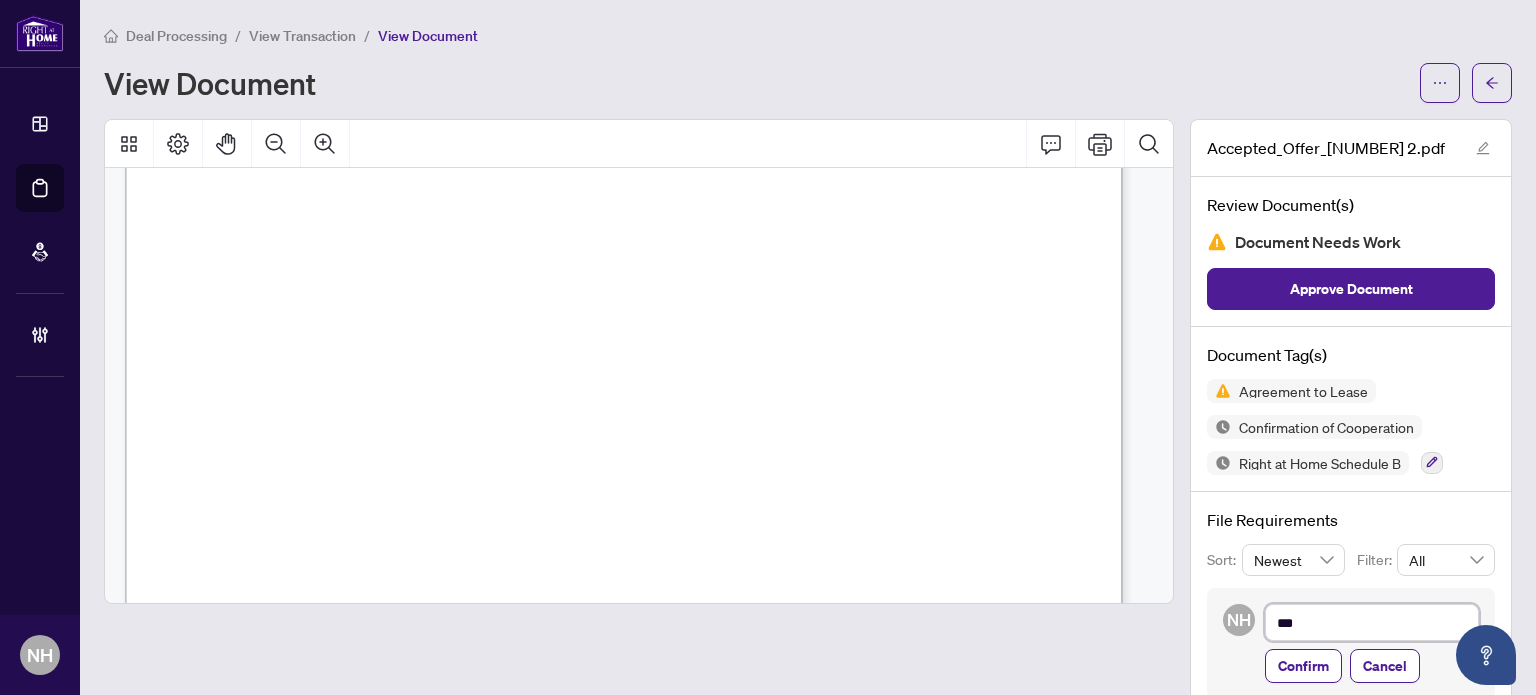 type on "****" 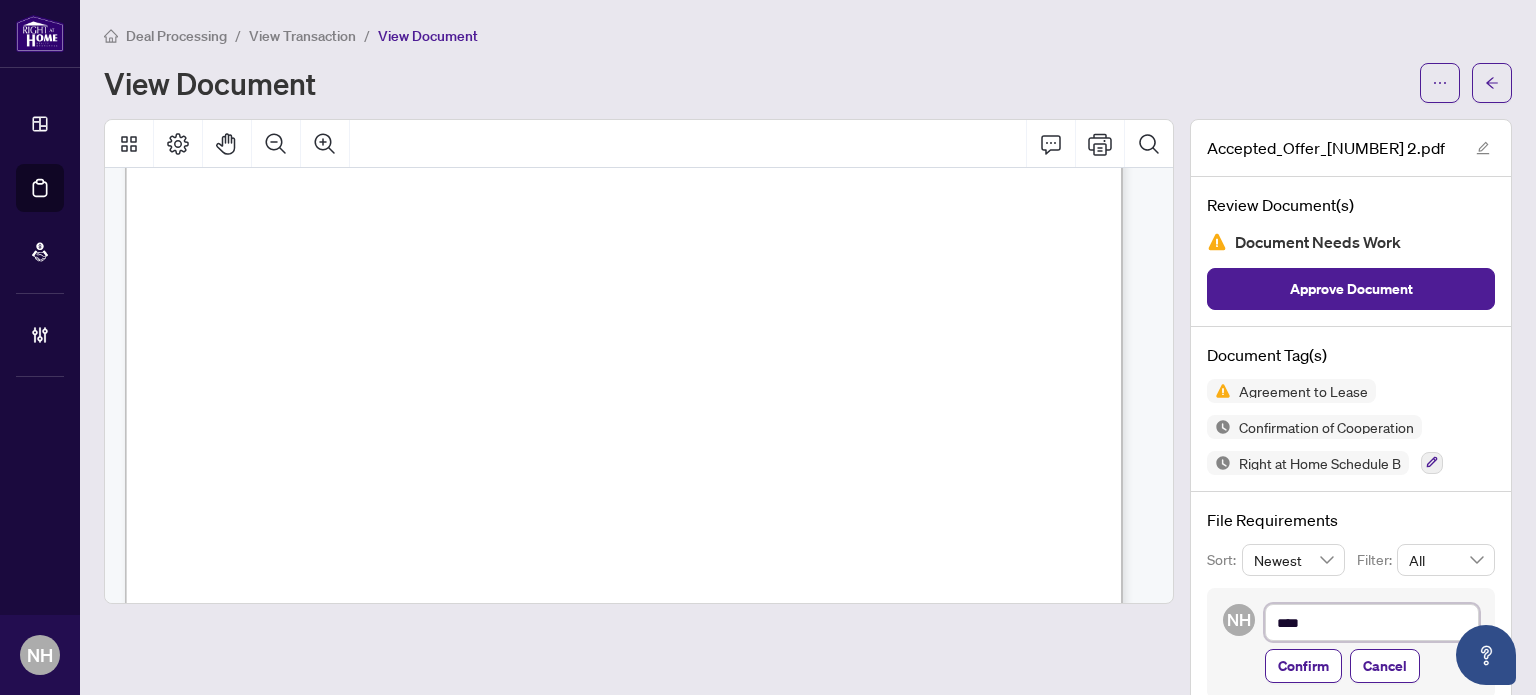 type on "*****" 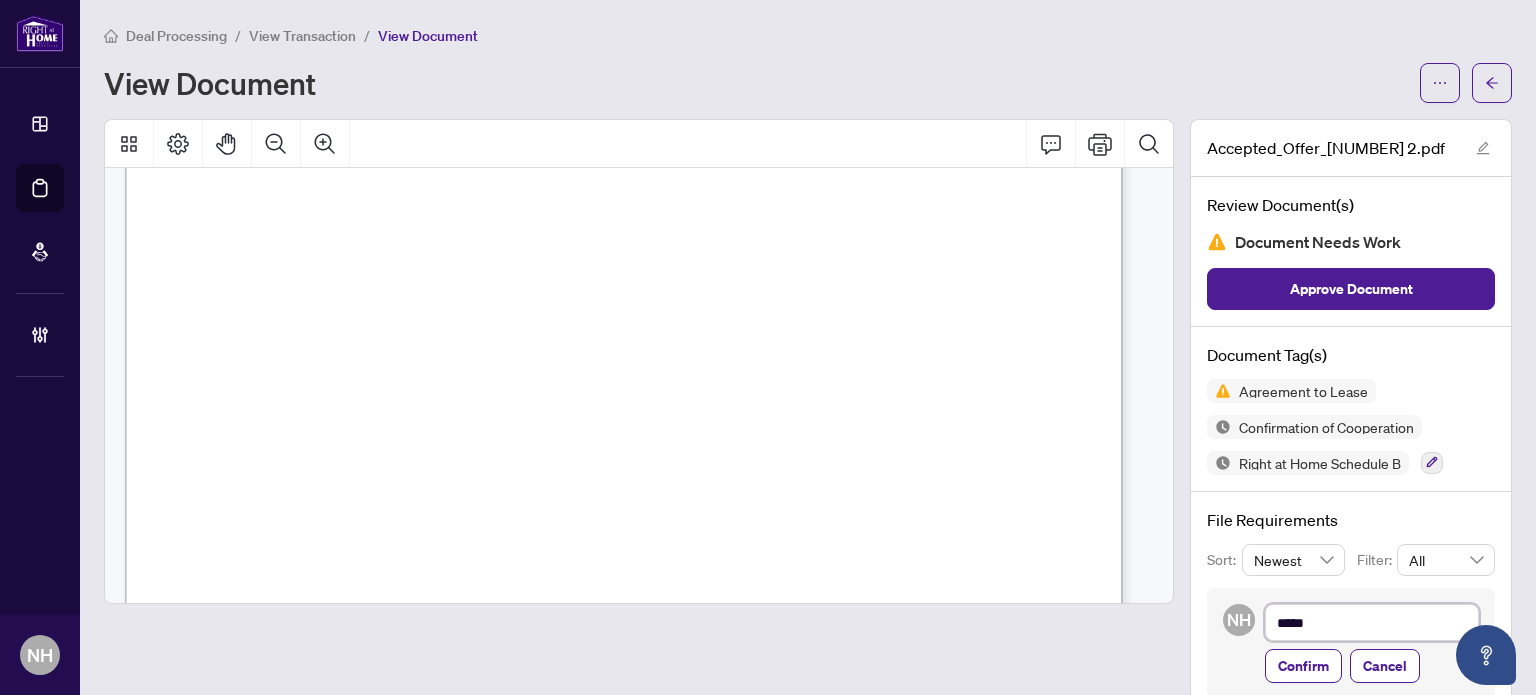 type on "******" 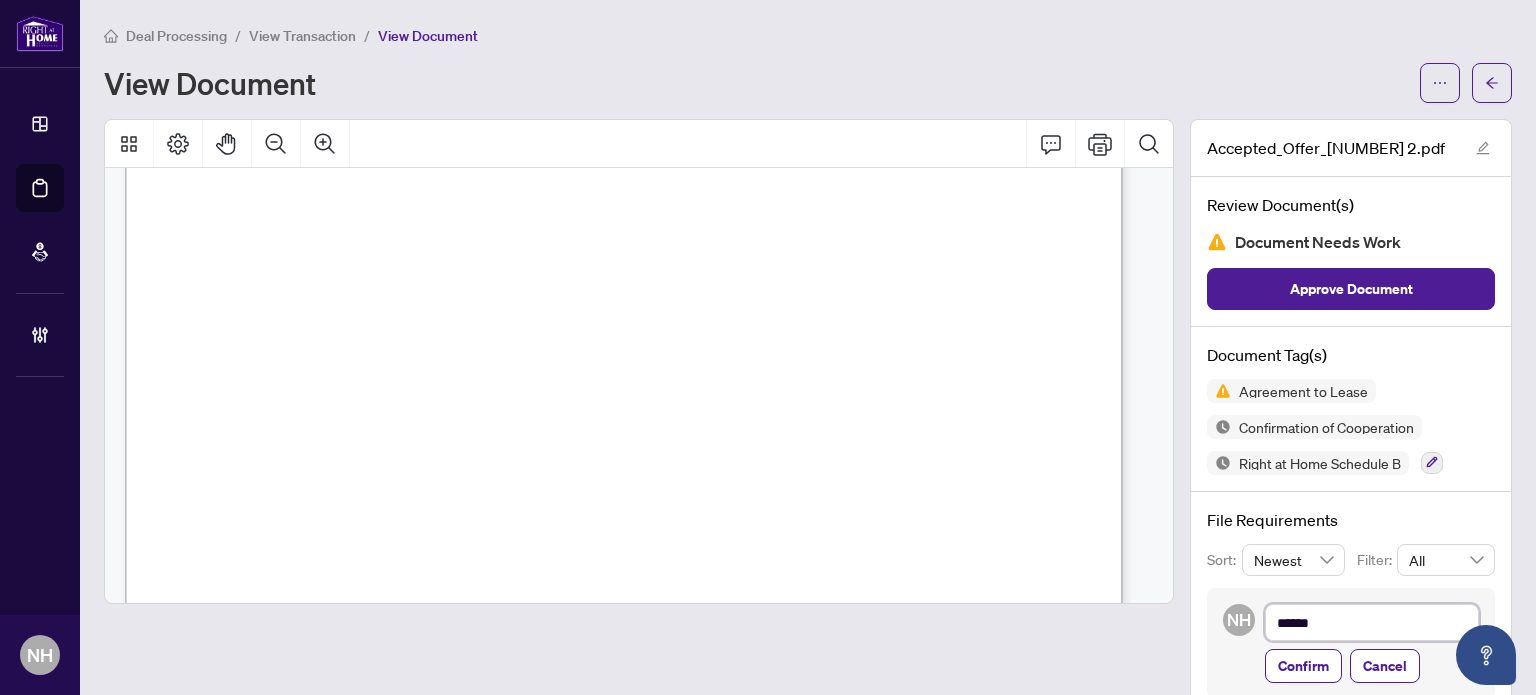type on "*******" 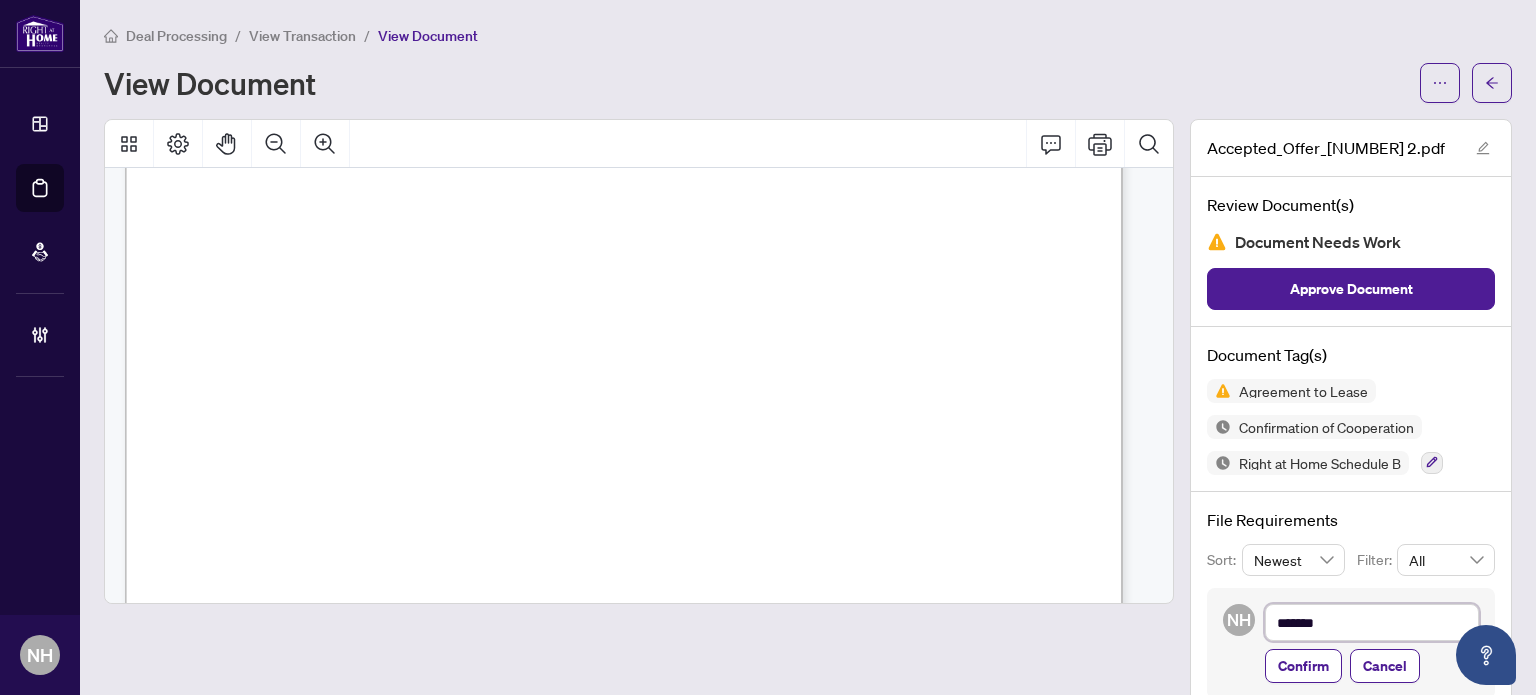 type on "********" 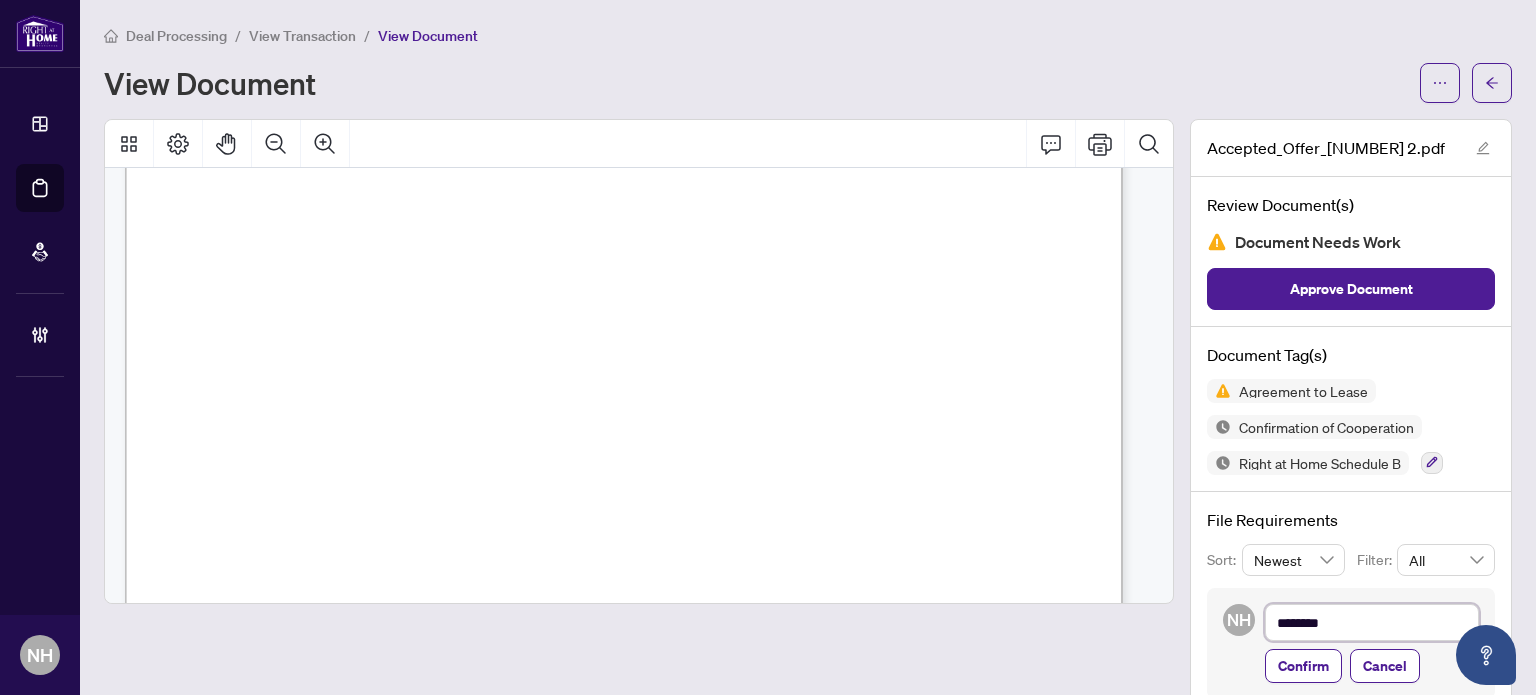 type on "*********" 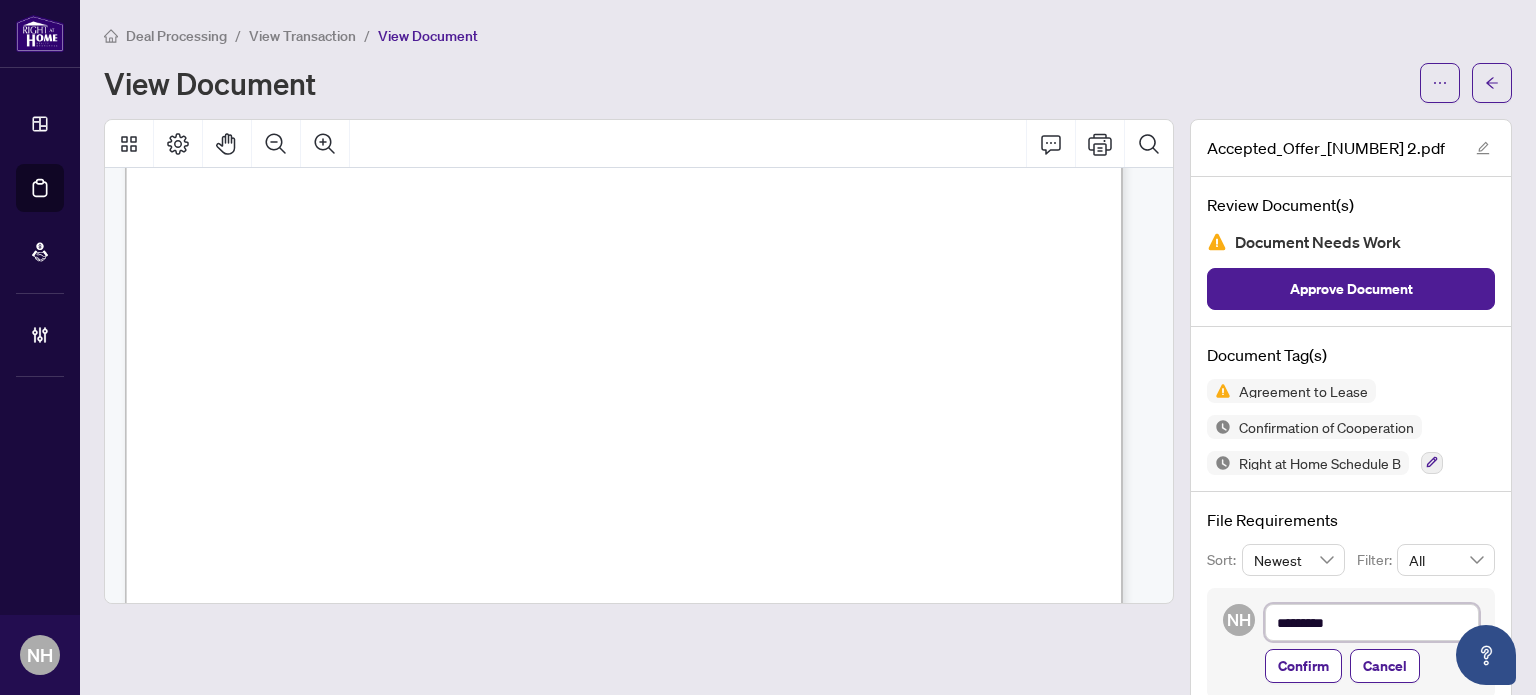 type on "*********" 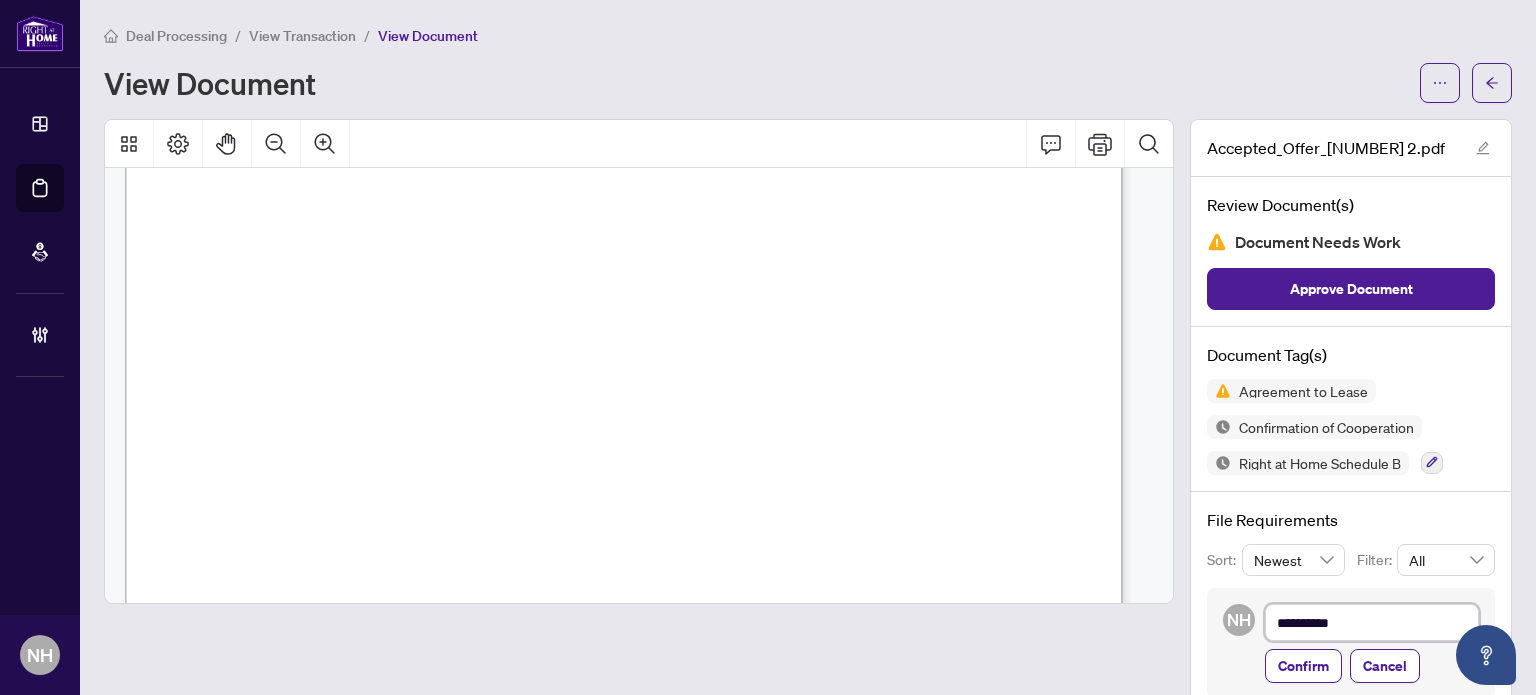 type on "**********" 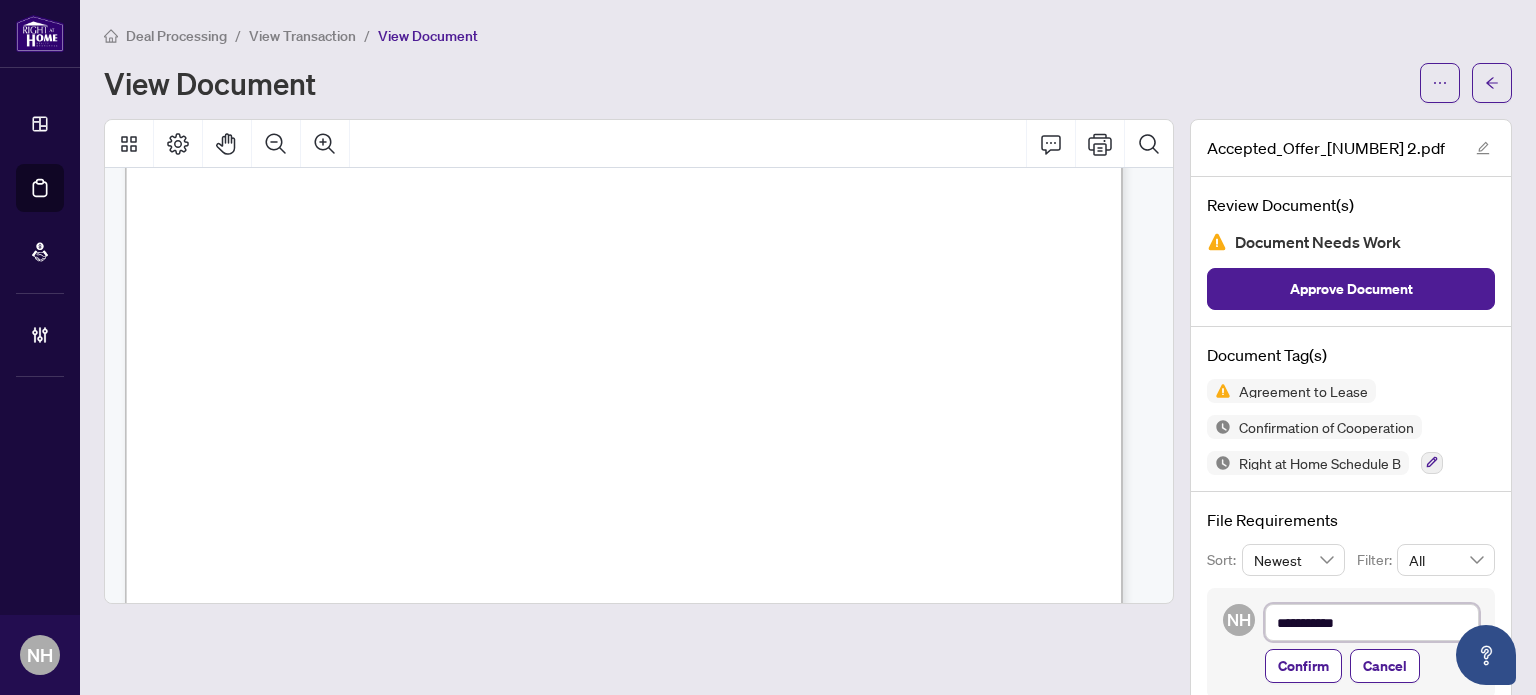 type on "**********" 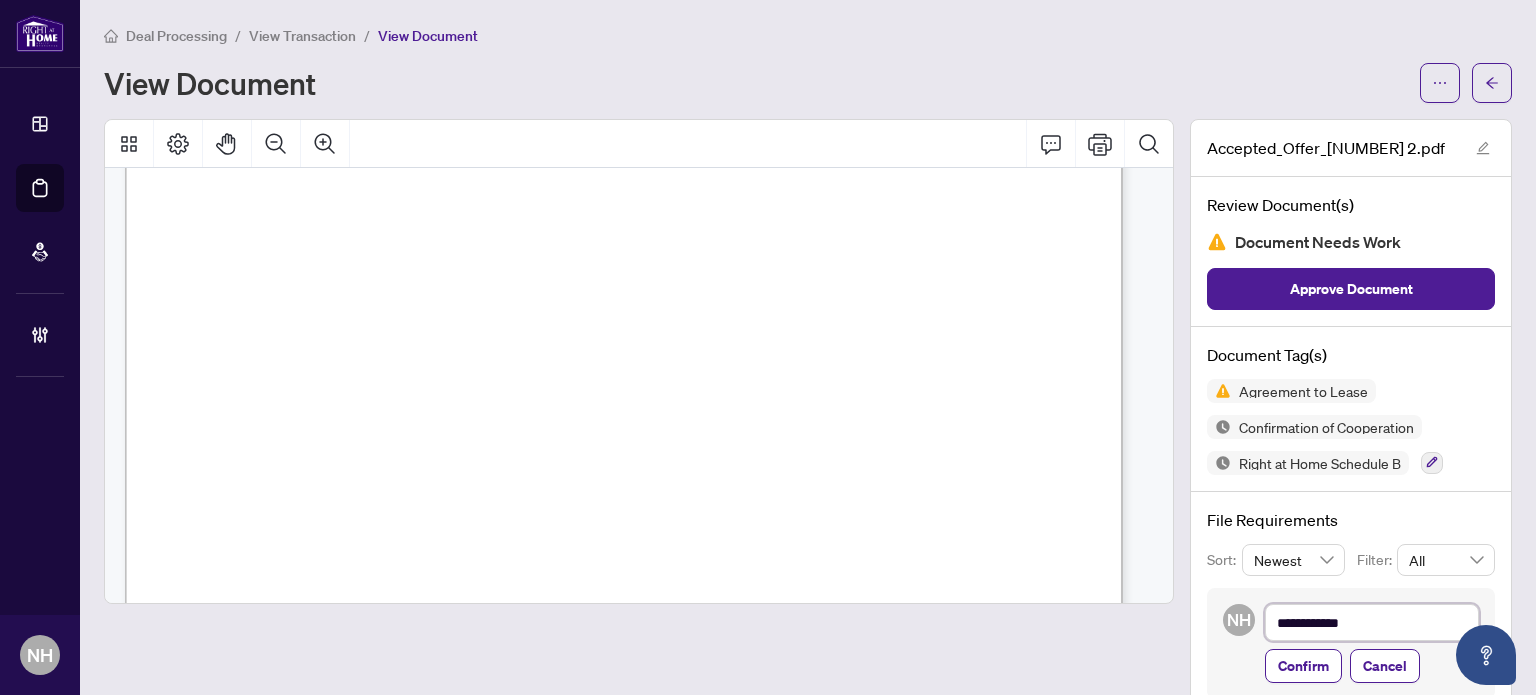 type on "**********" 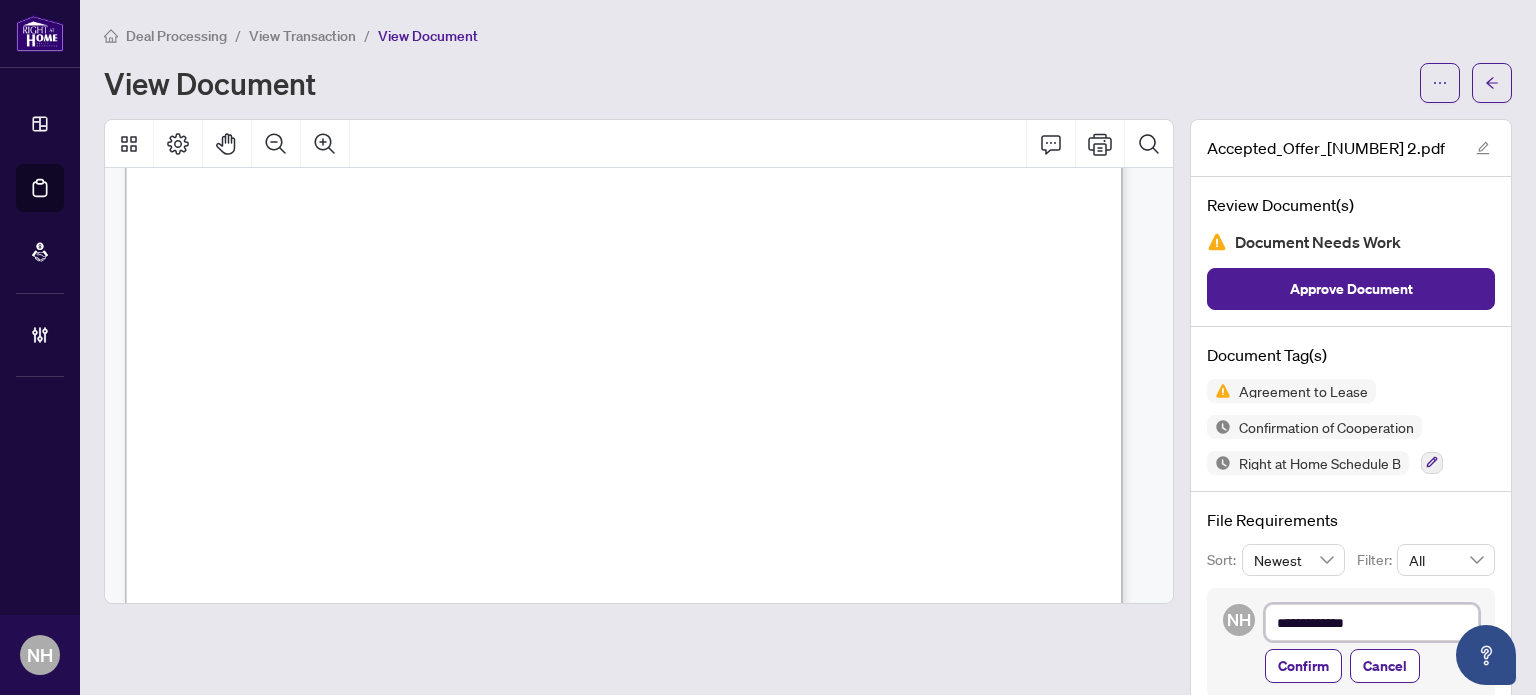 type on "**********" 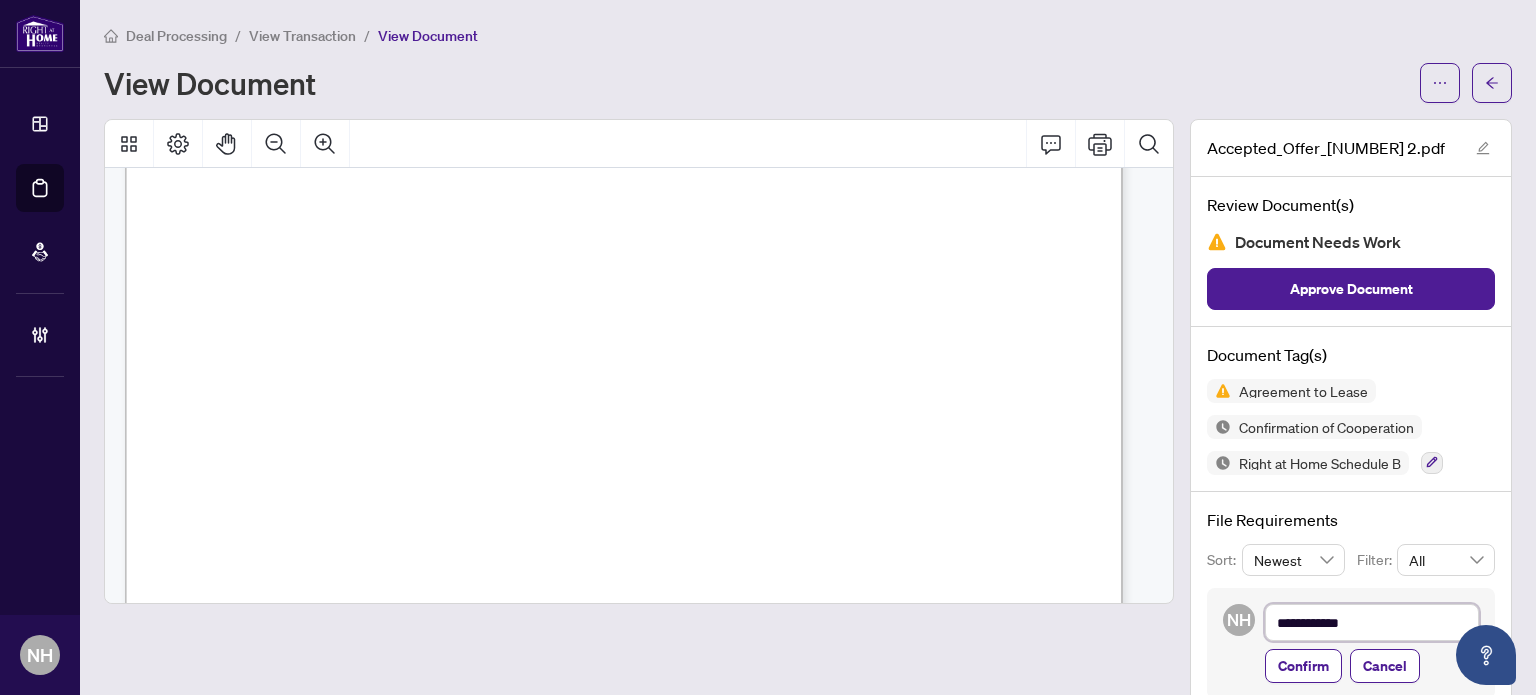 type on "**********" 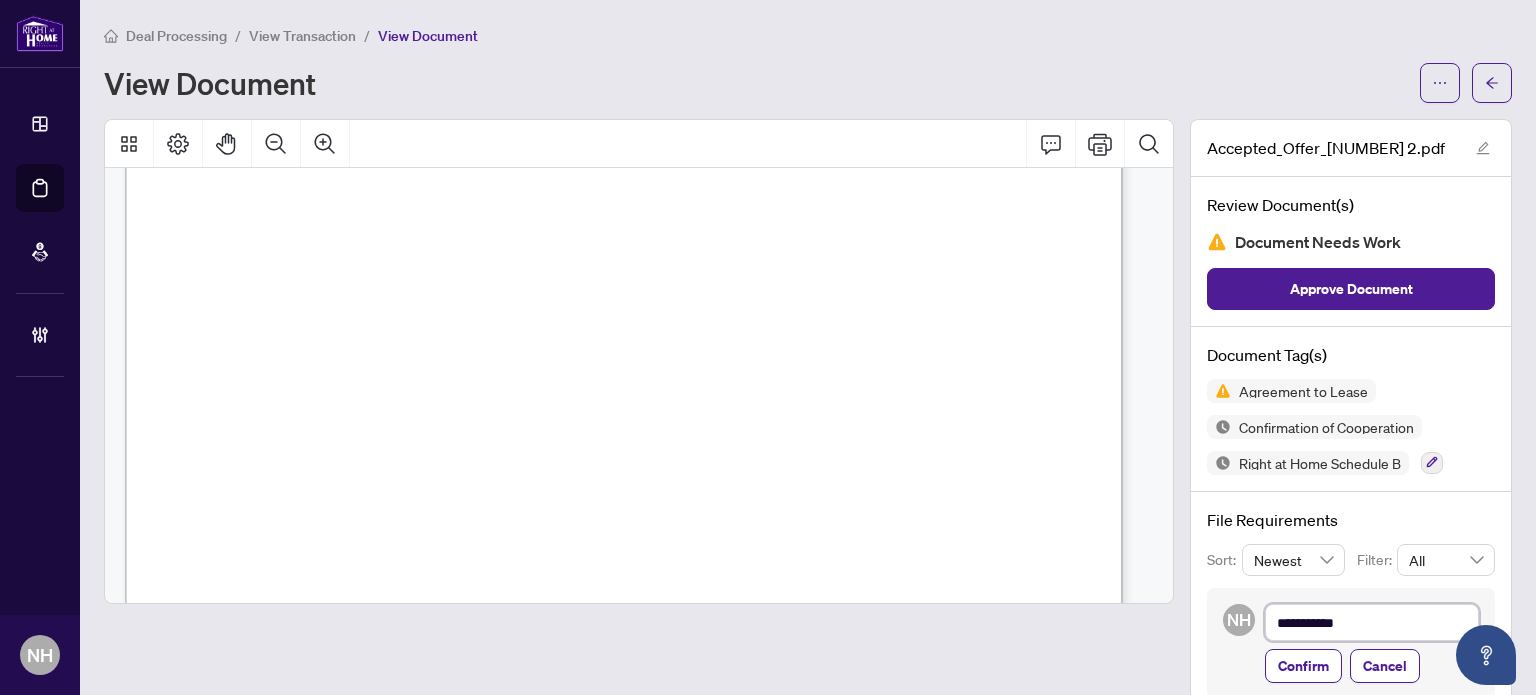 type on "*********" 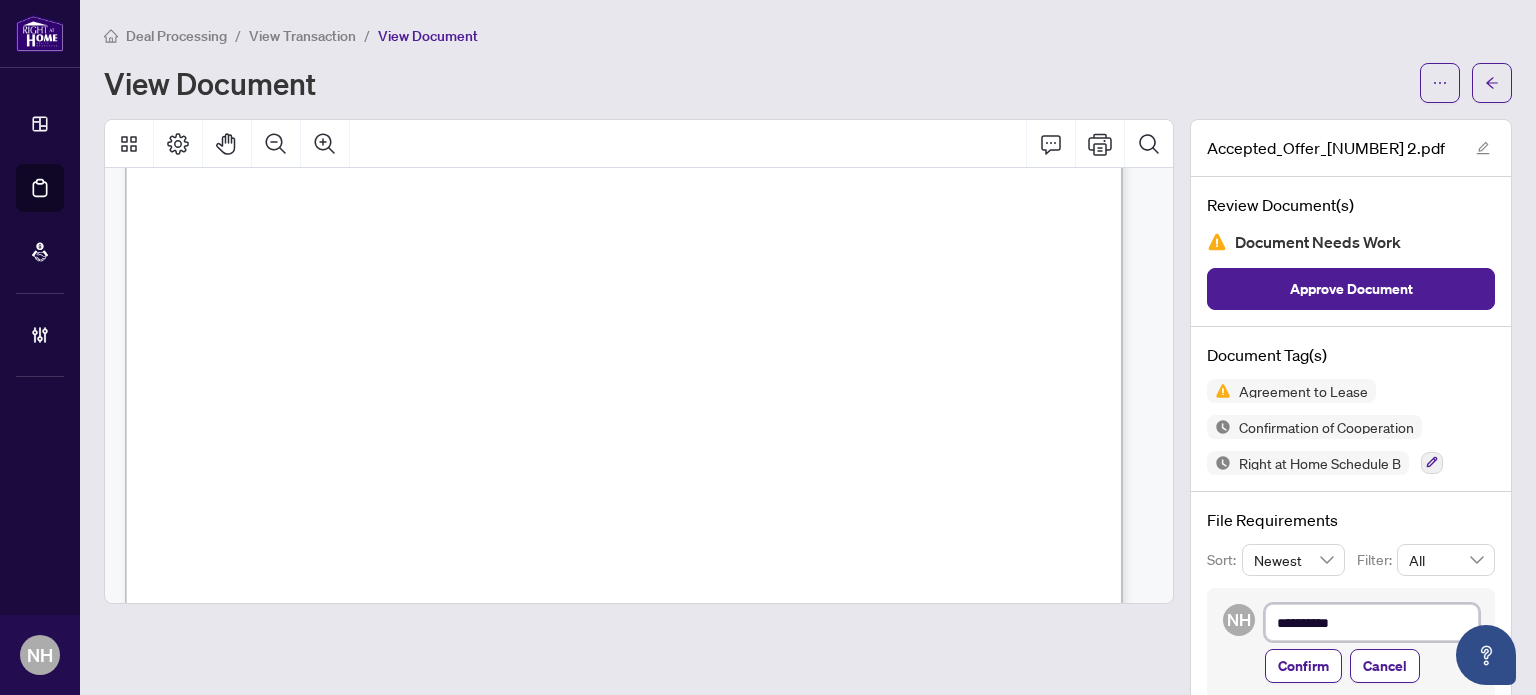 type on "**********" 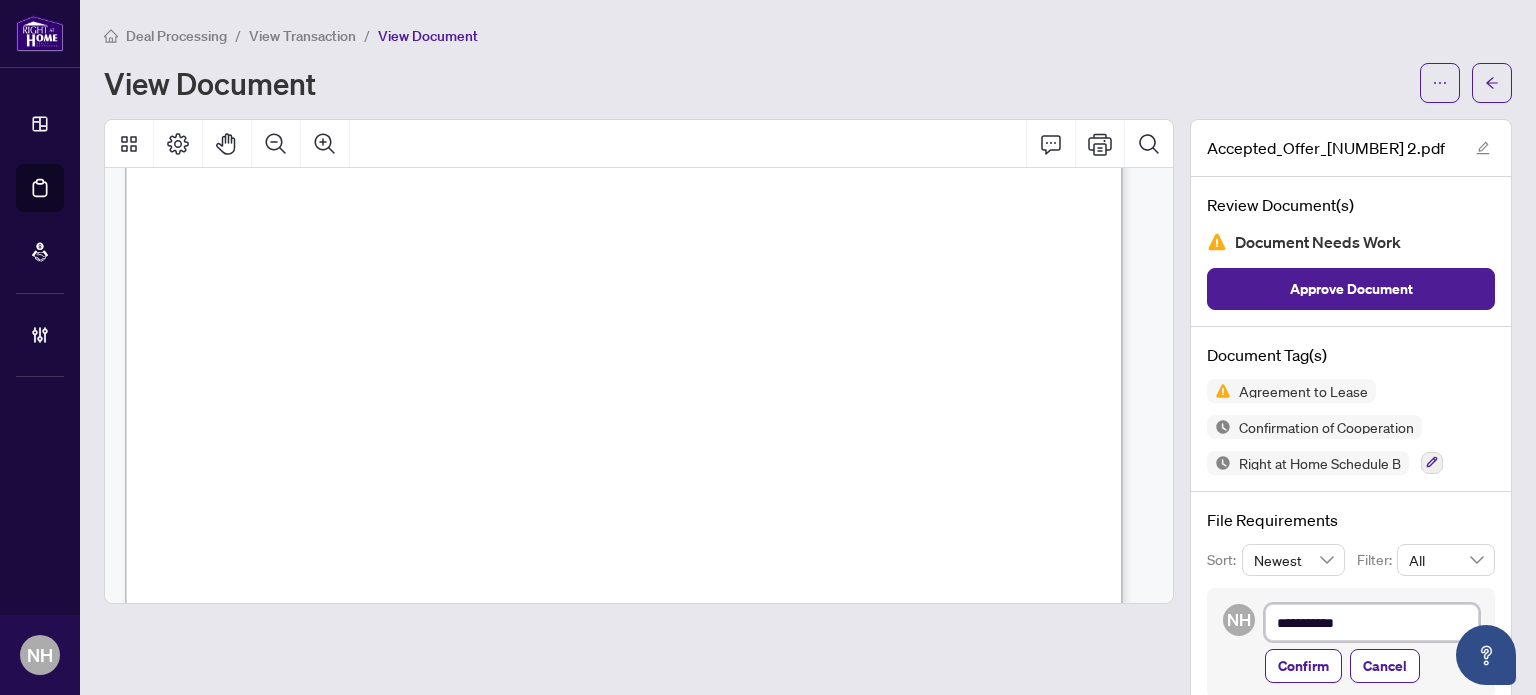 type on "**********" 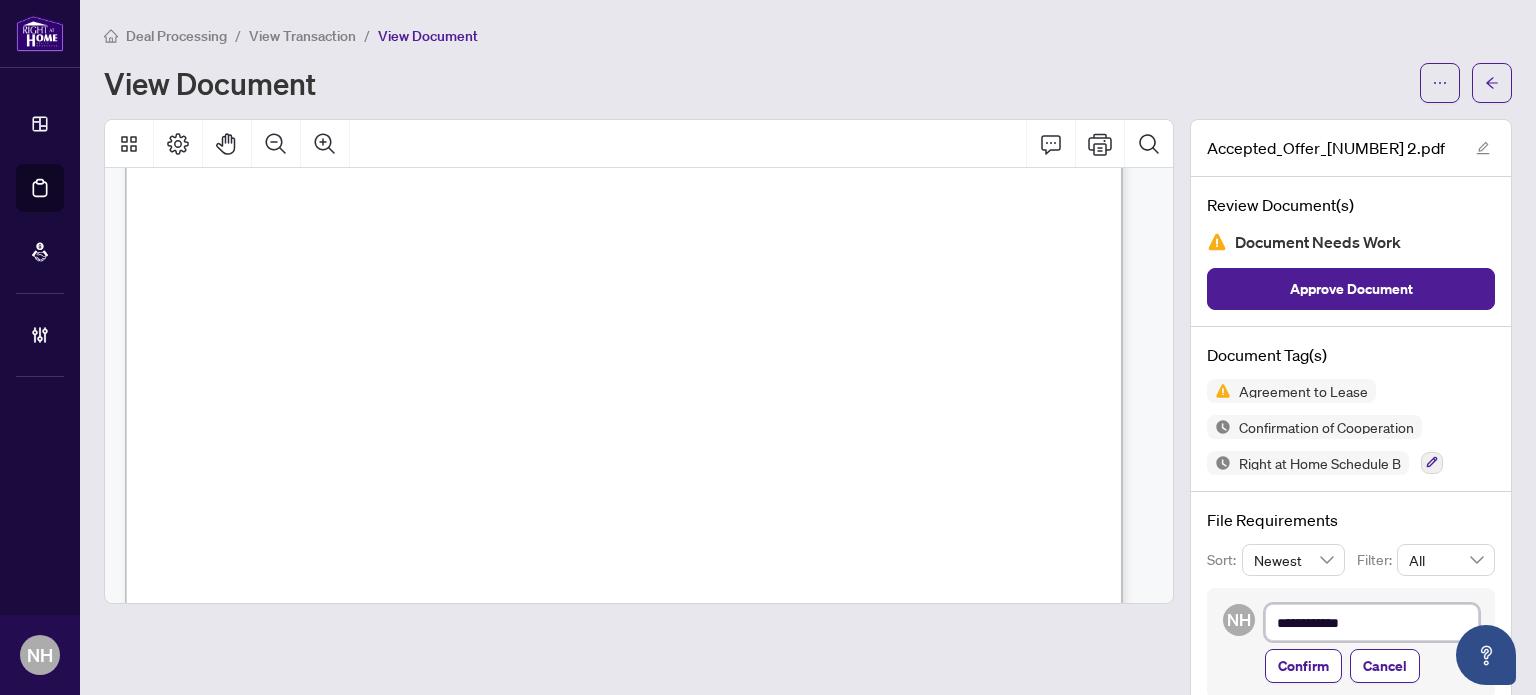 type on "**********" 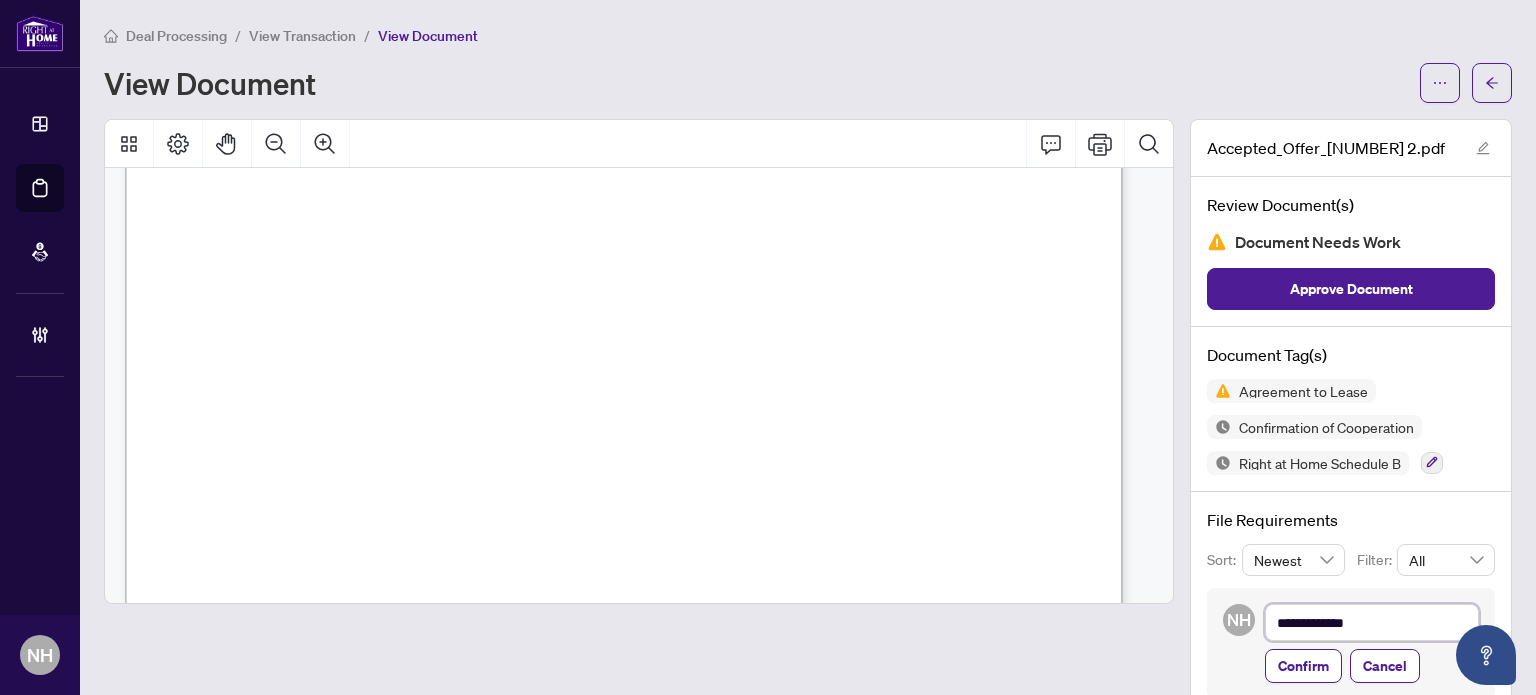 type on "**********" 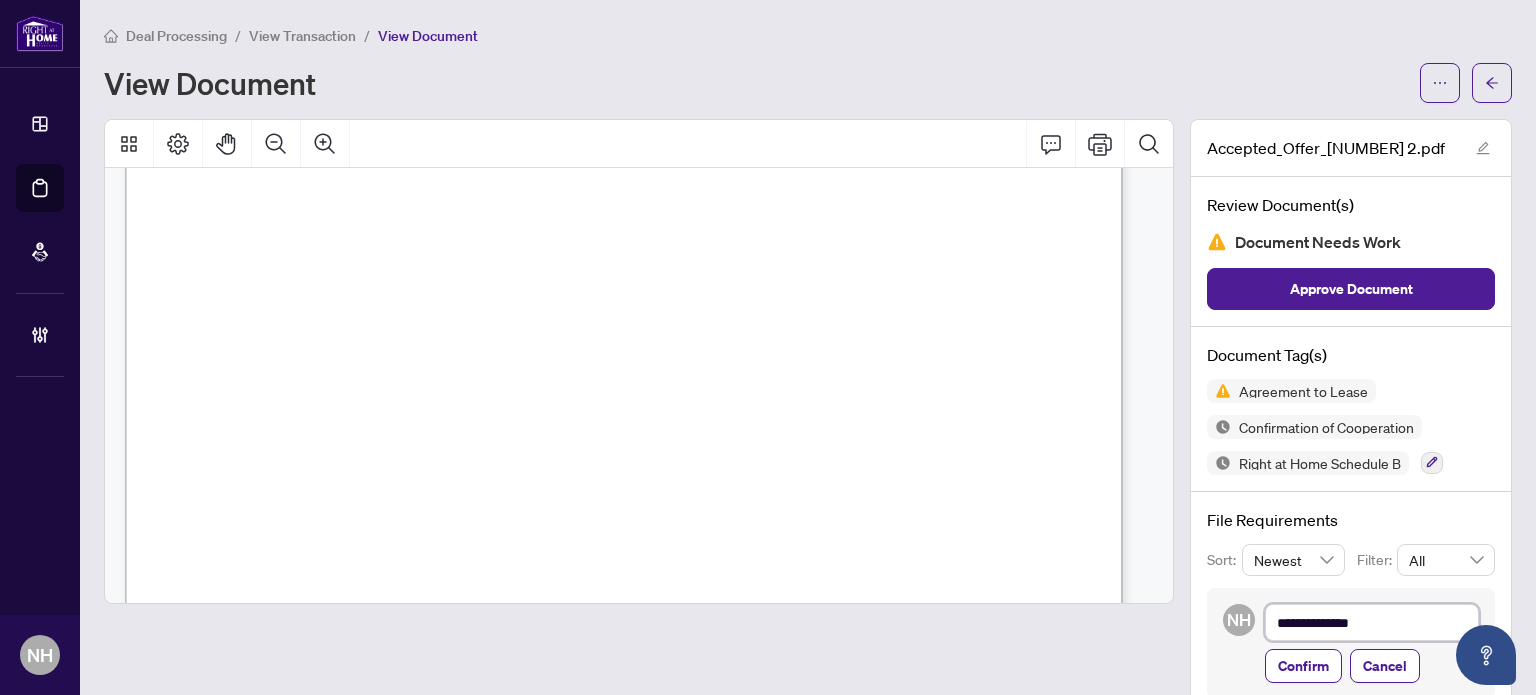 type on "**********" 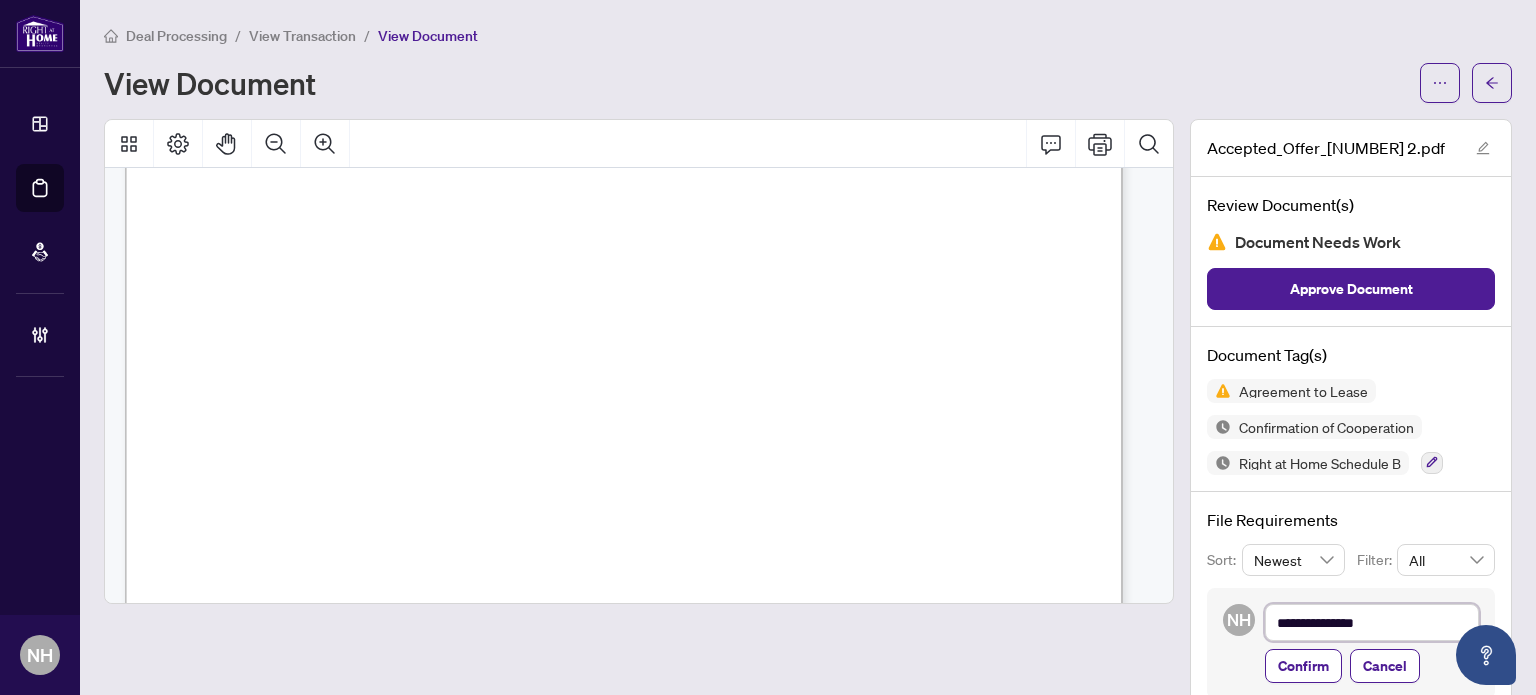 type on "**********" 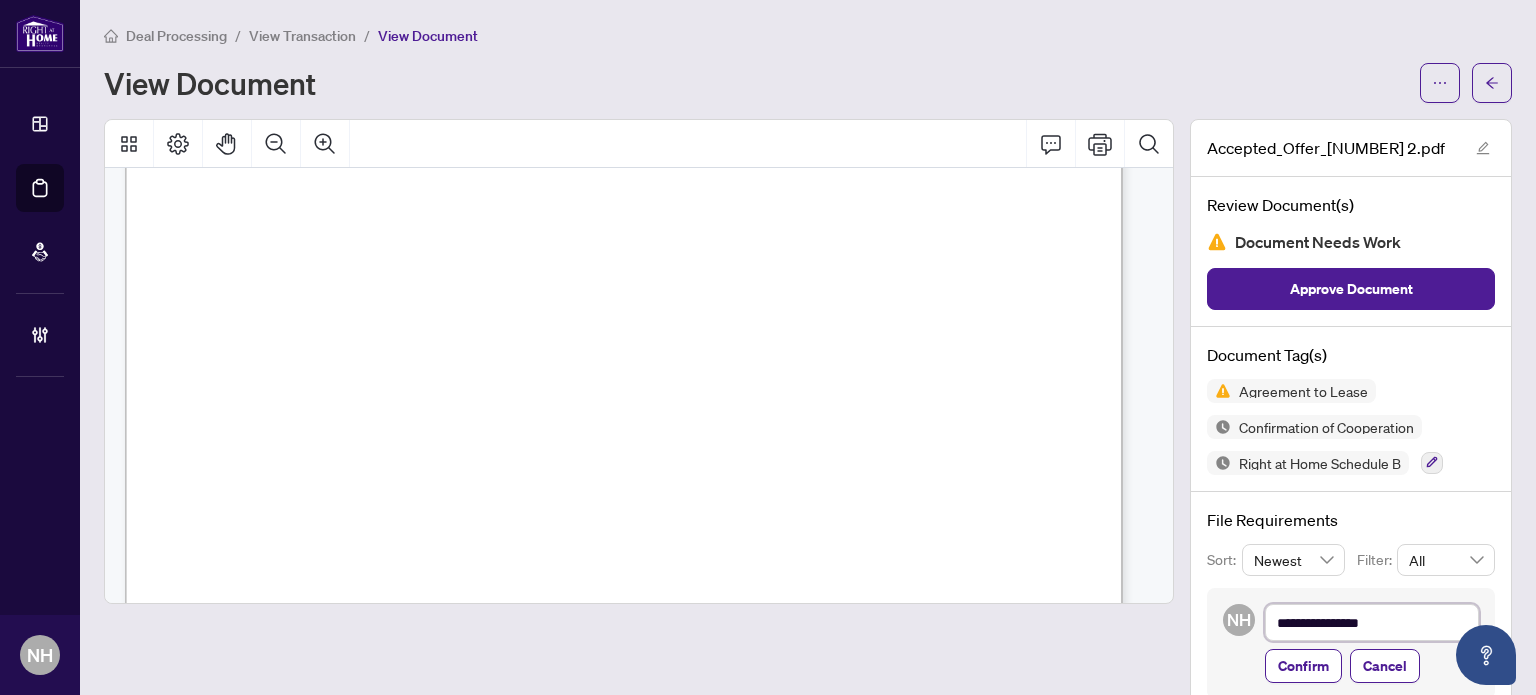 type on "**********" 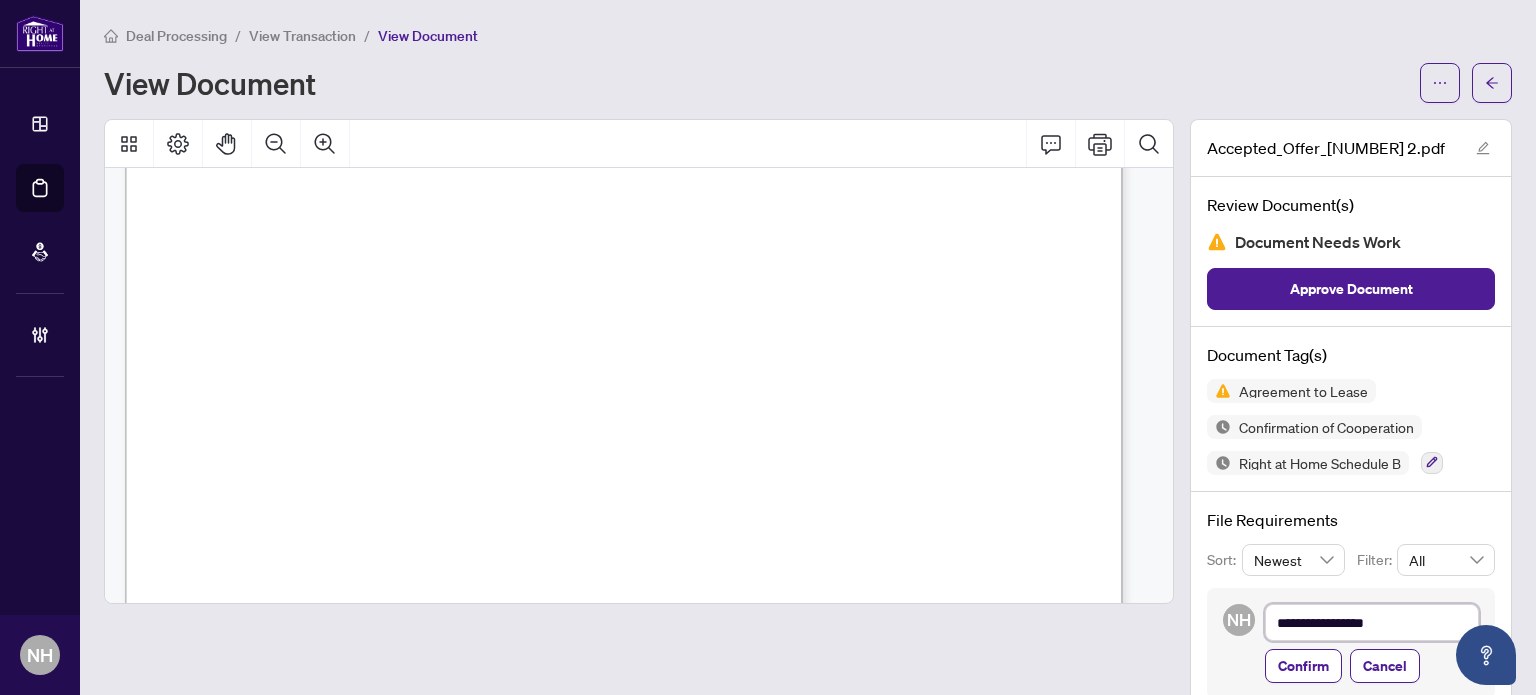 type on "**********" 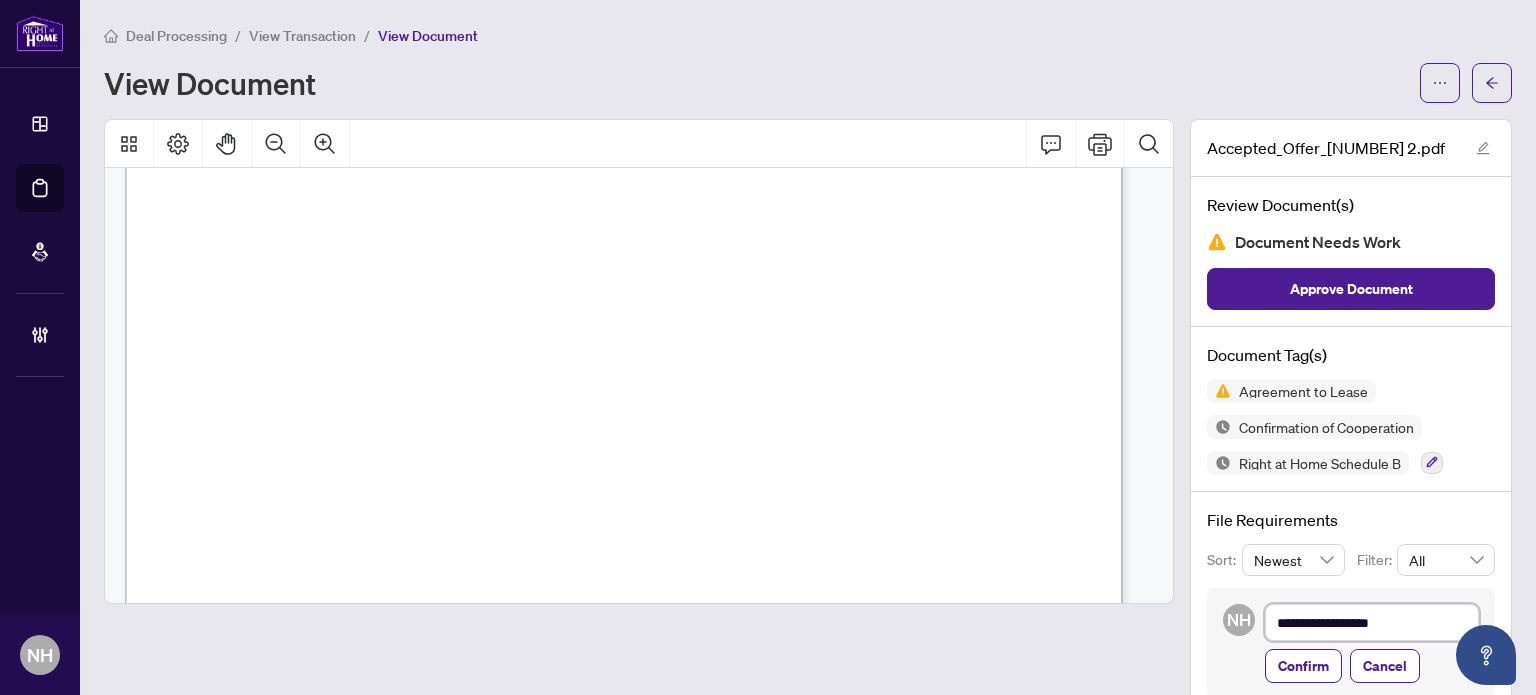 type on "**********" 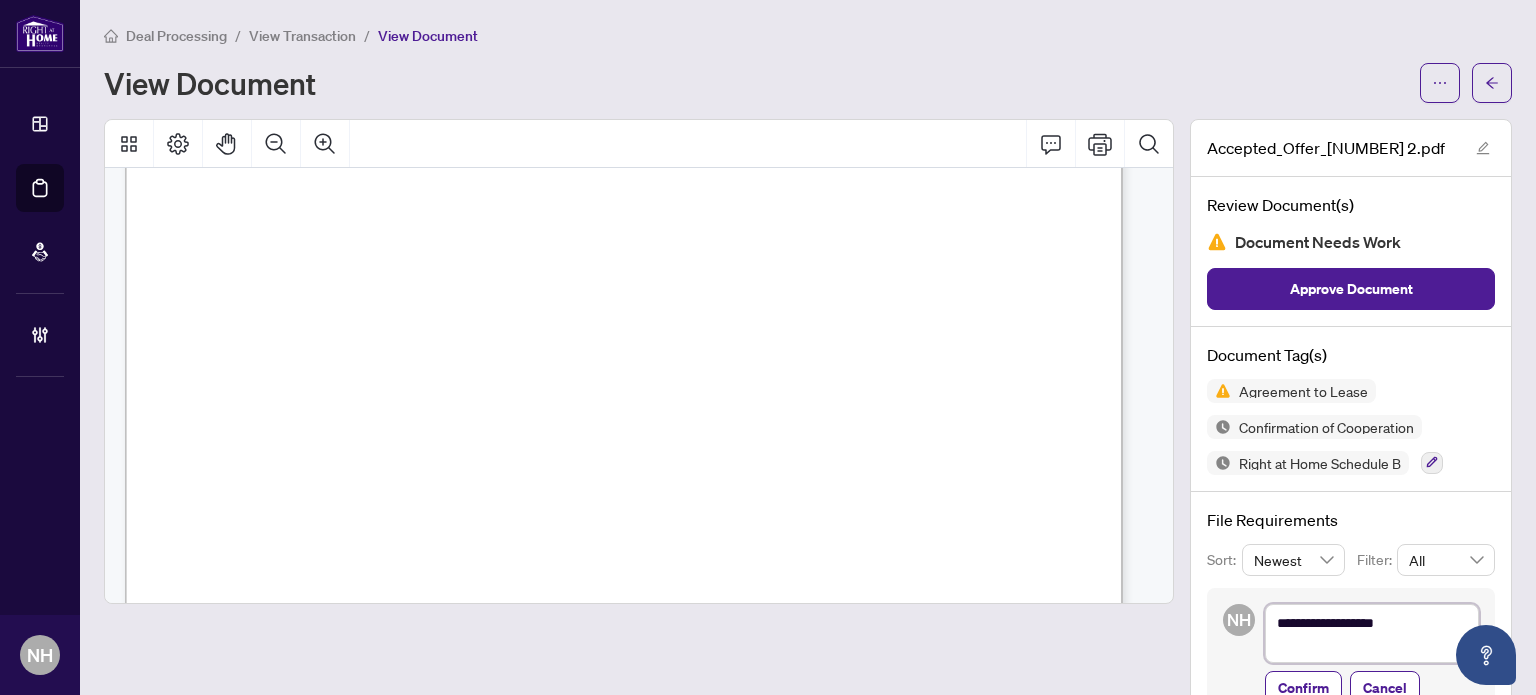 type on "**********" 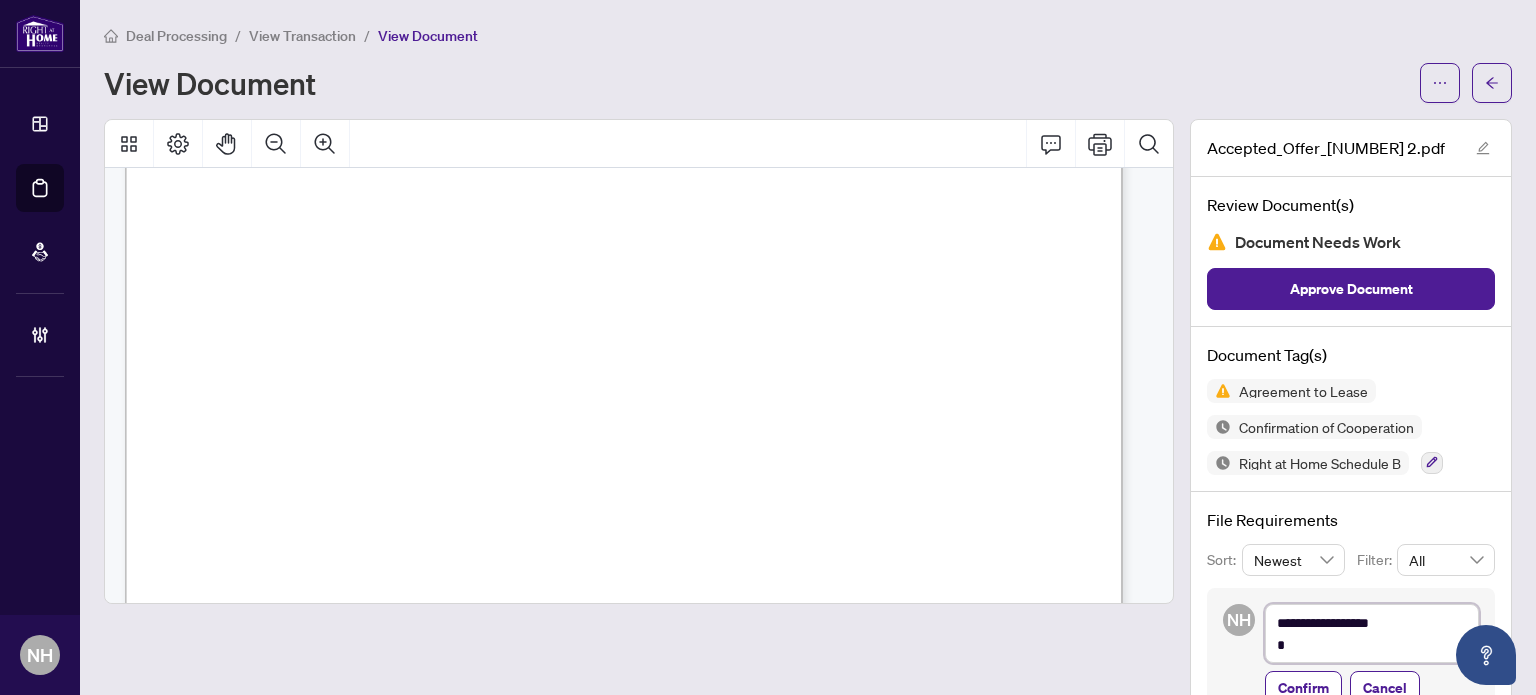 type on "**********" 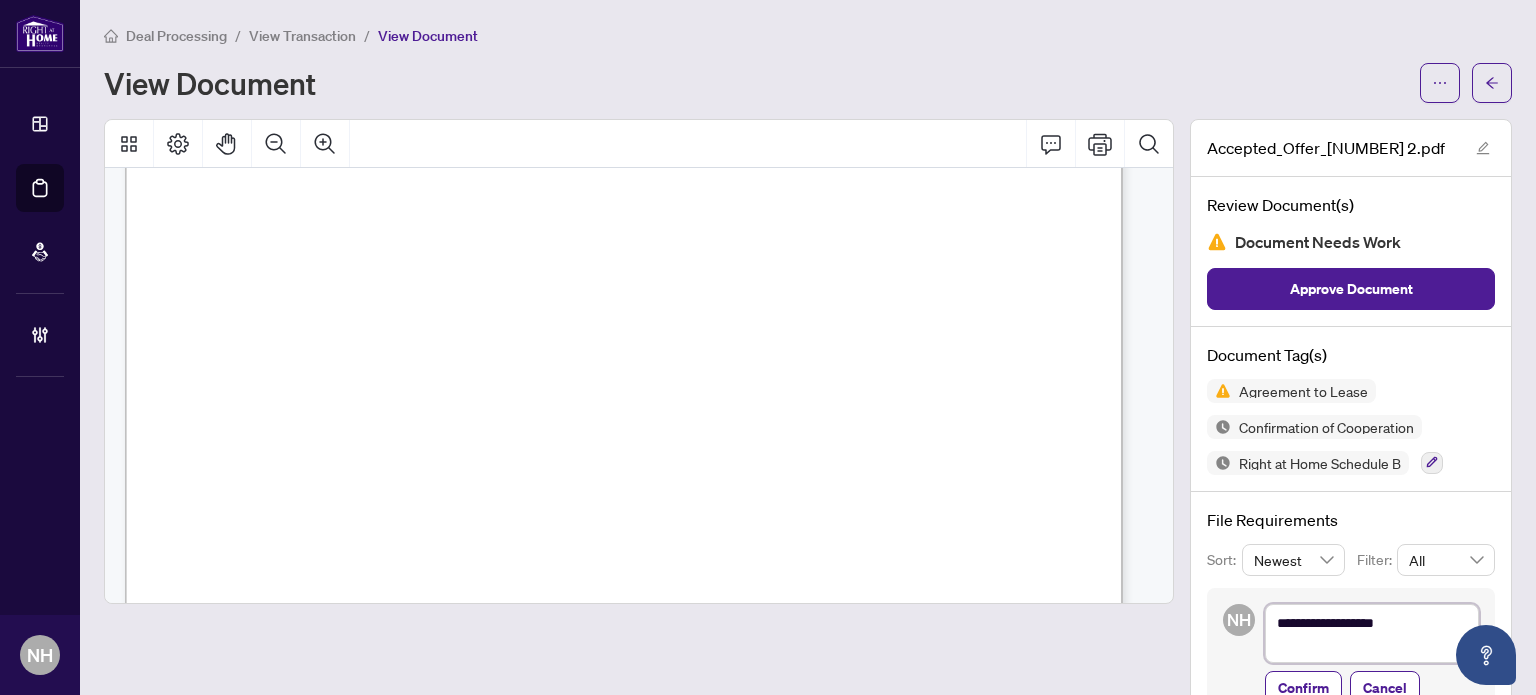 type on "**********" 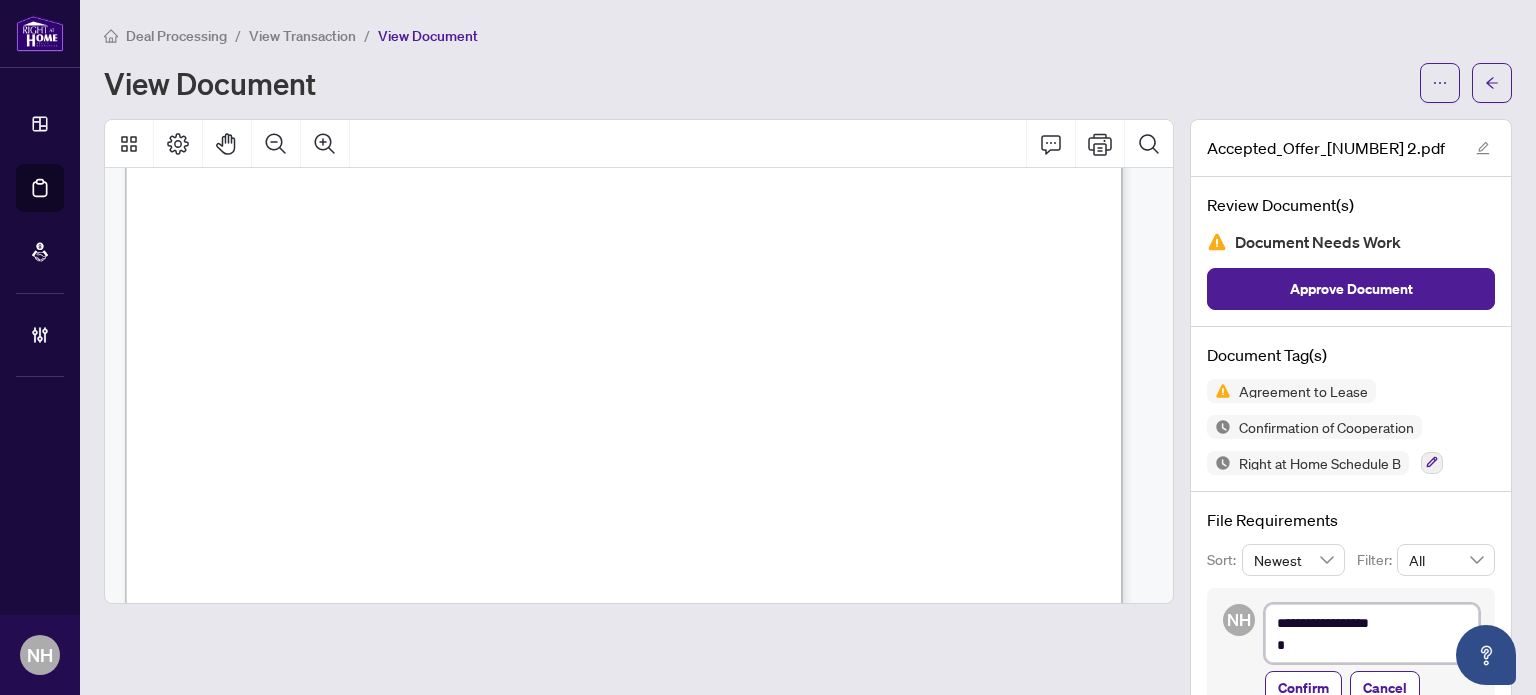 type on "**********" 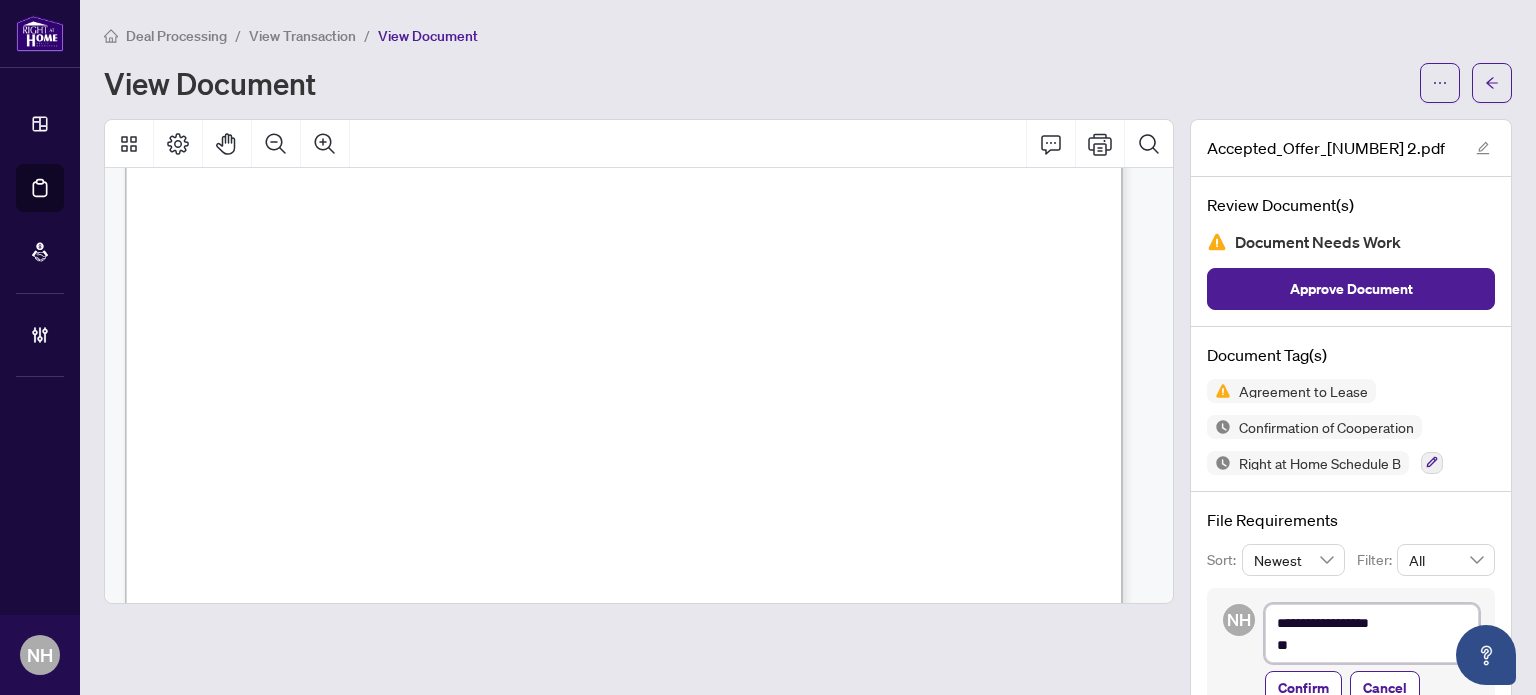 type on "**********" 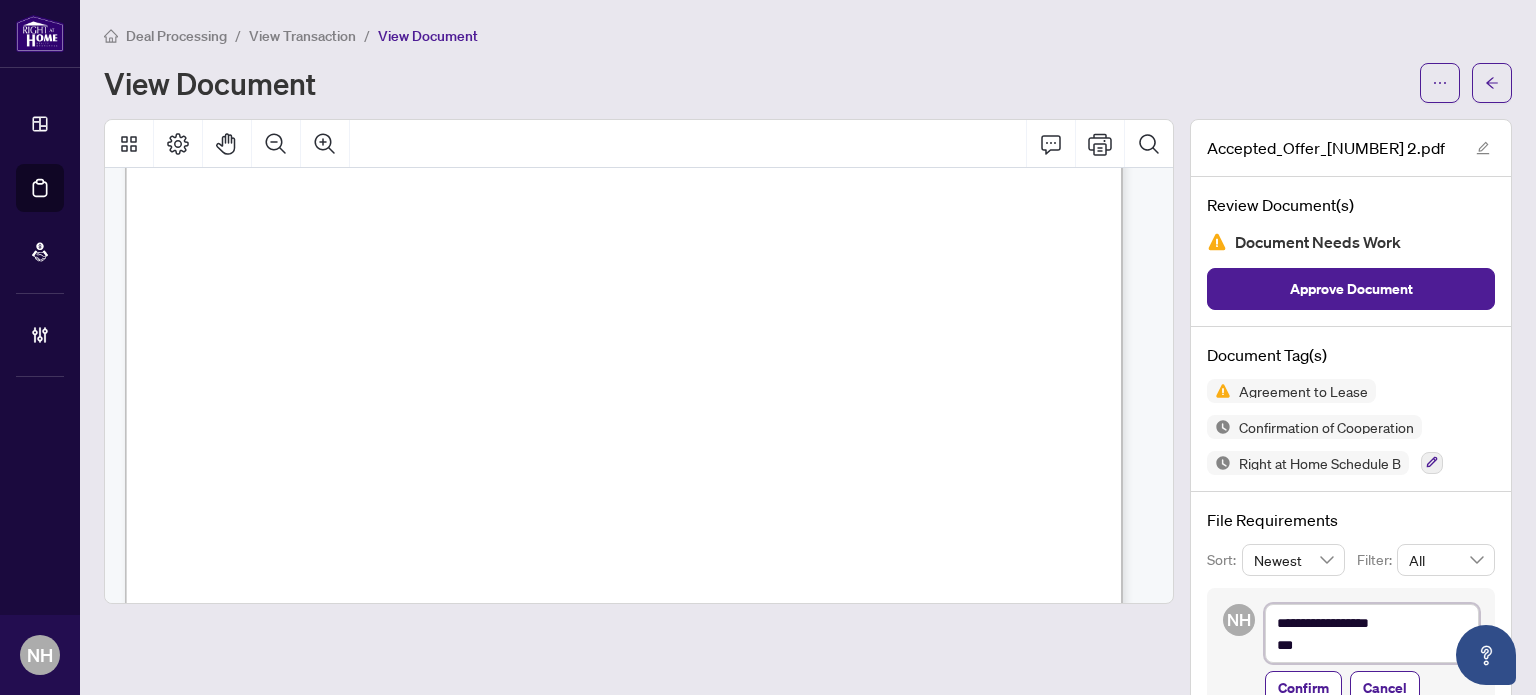type on "**********" 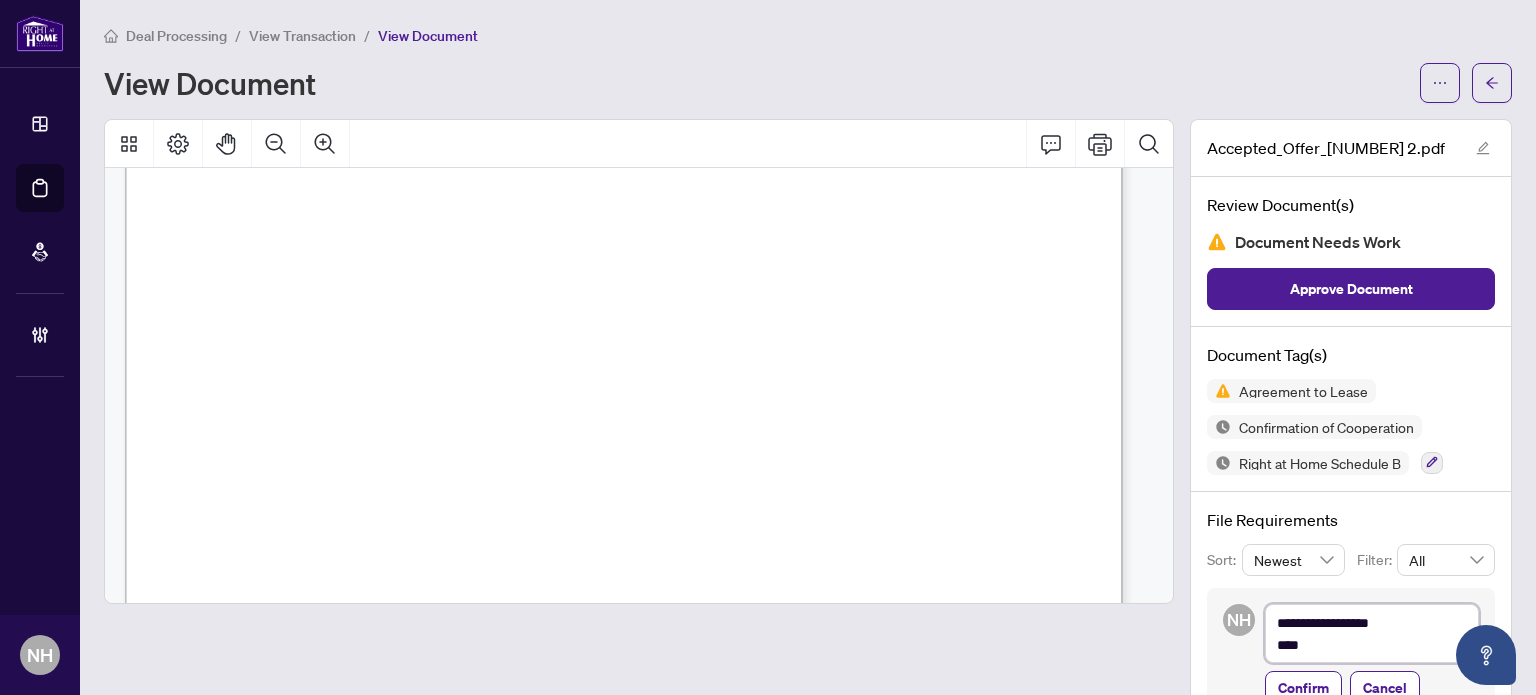 type on "**********" 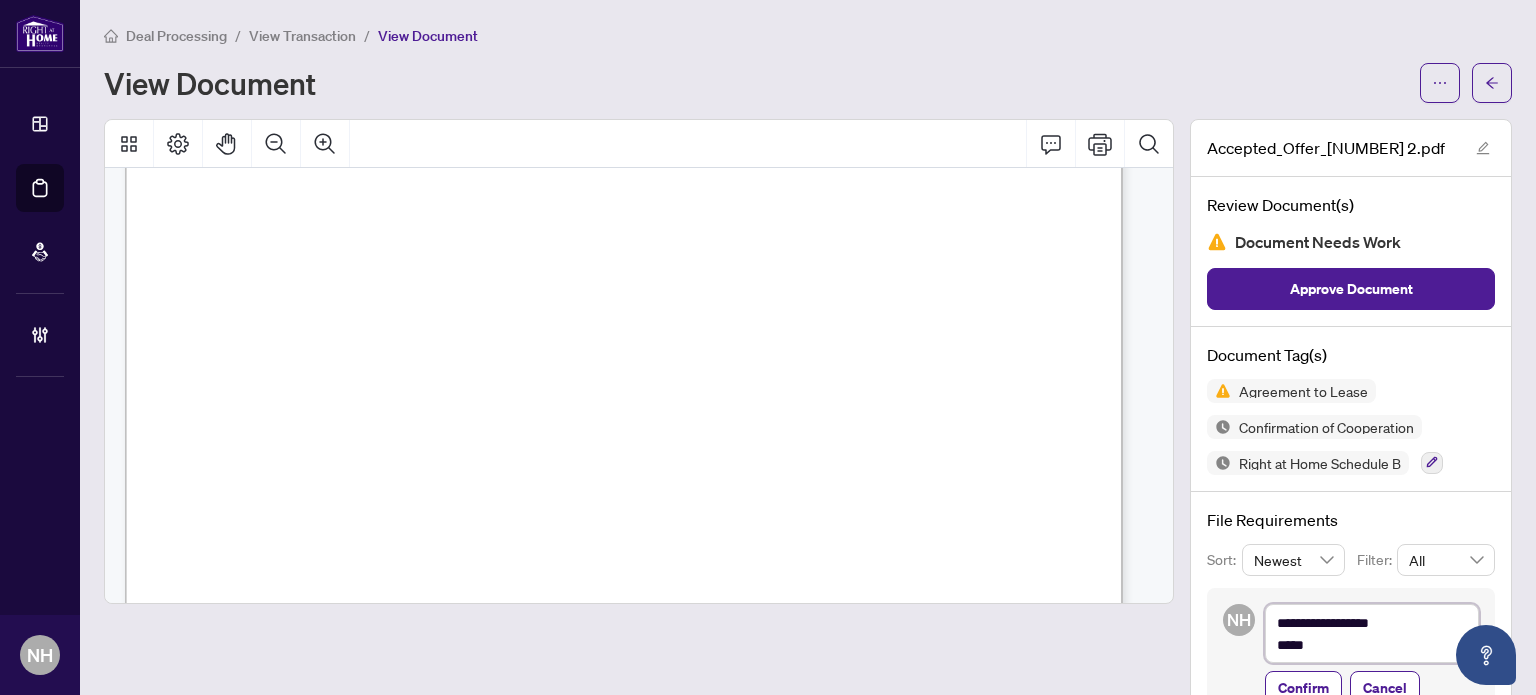 type on "**********" 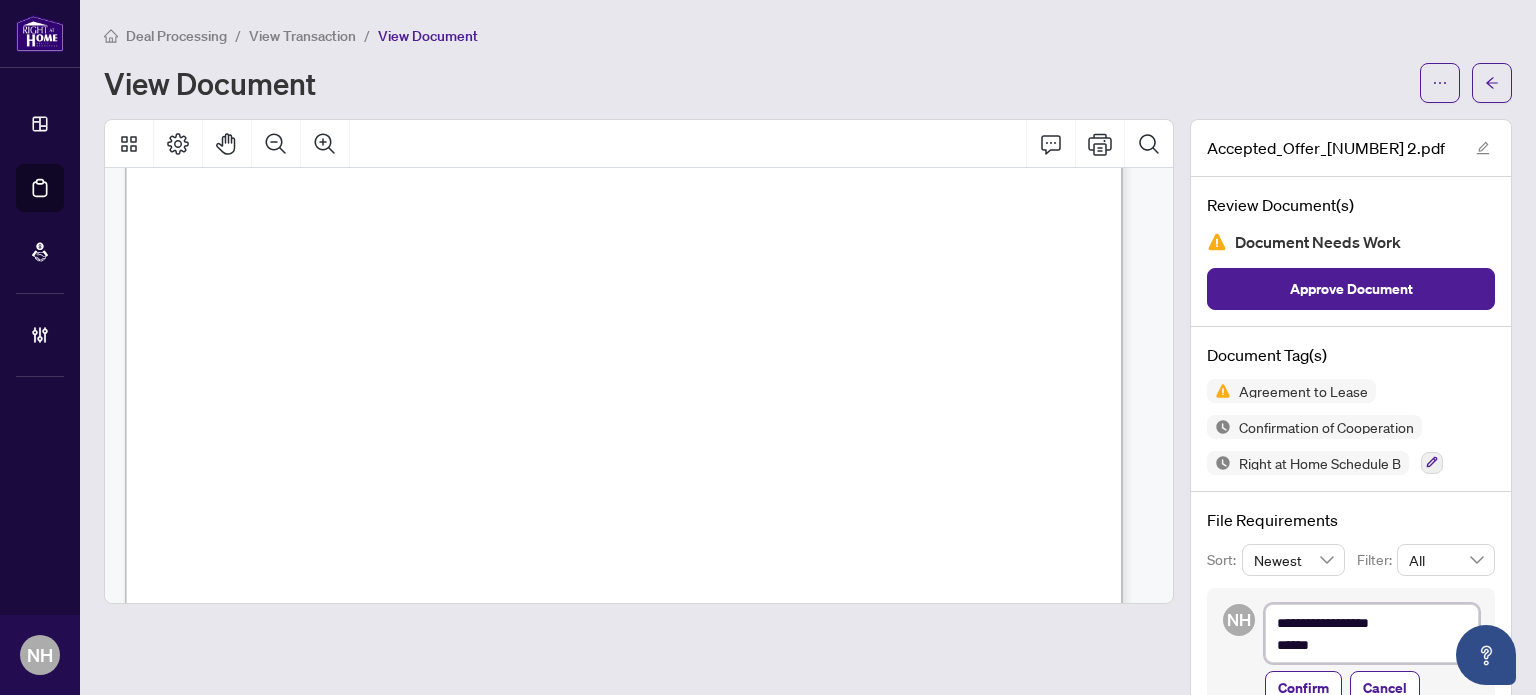 type on "**********" 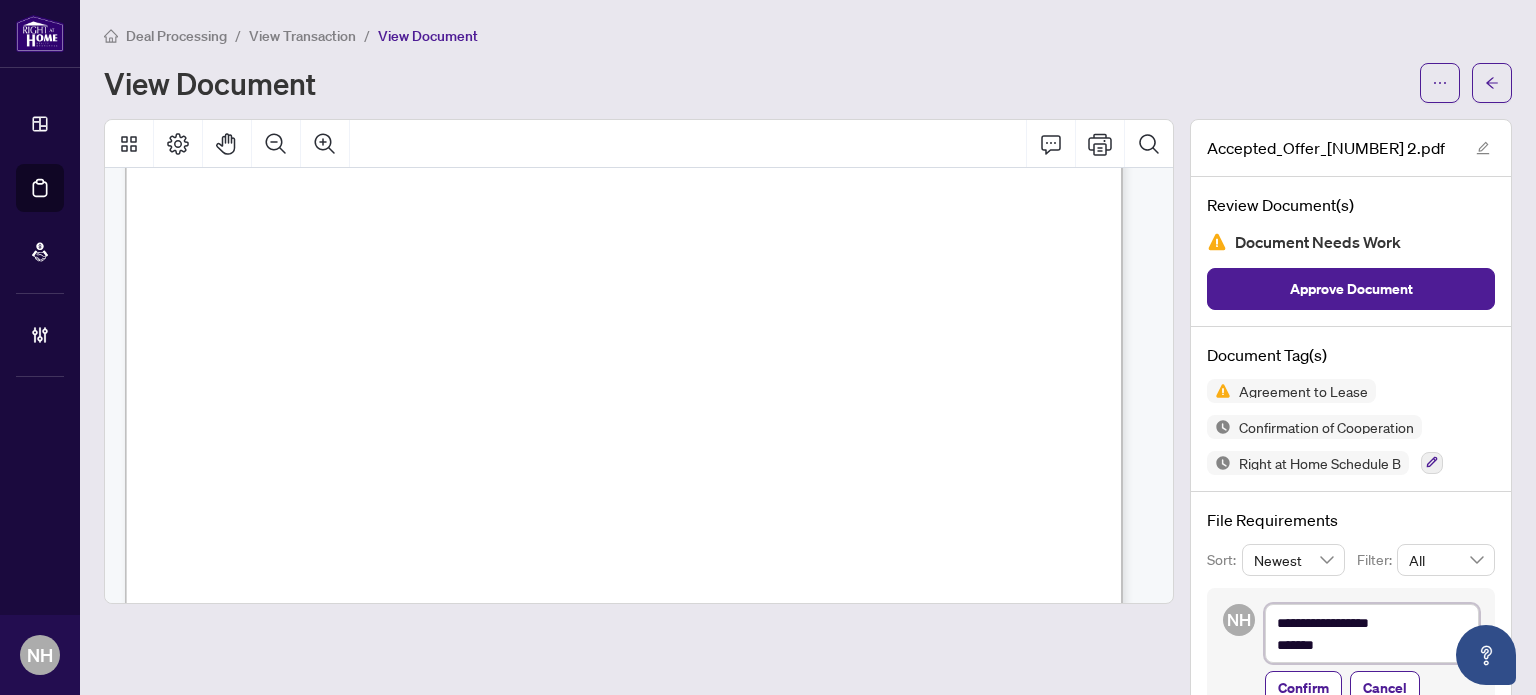 type on "**********" 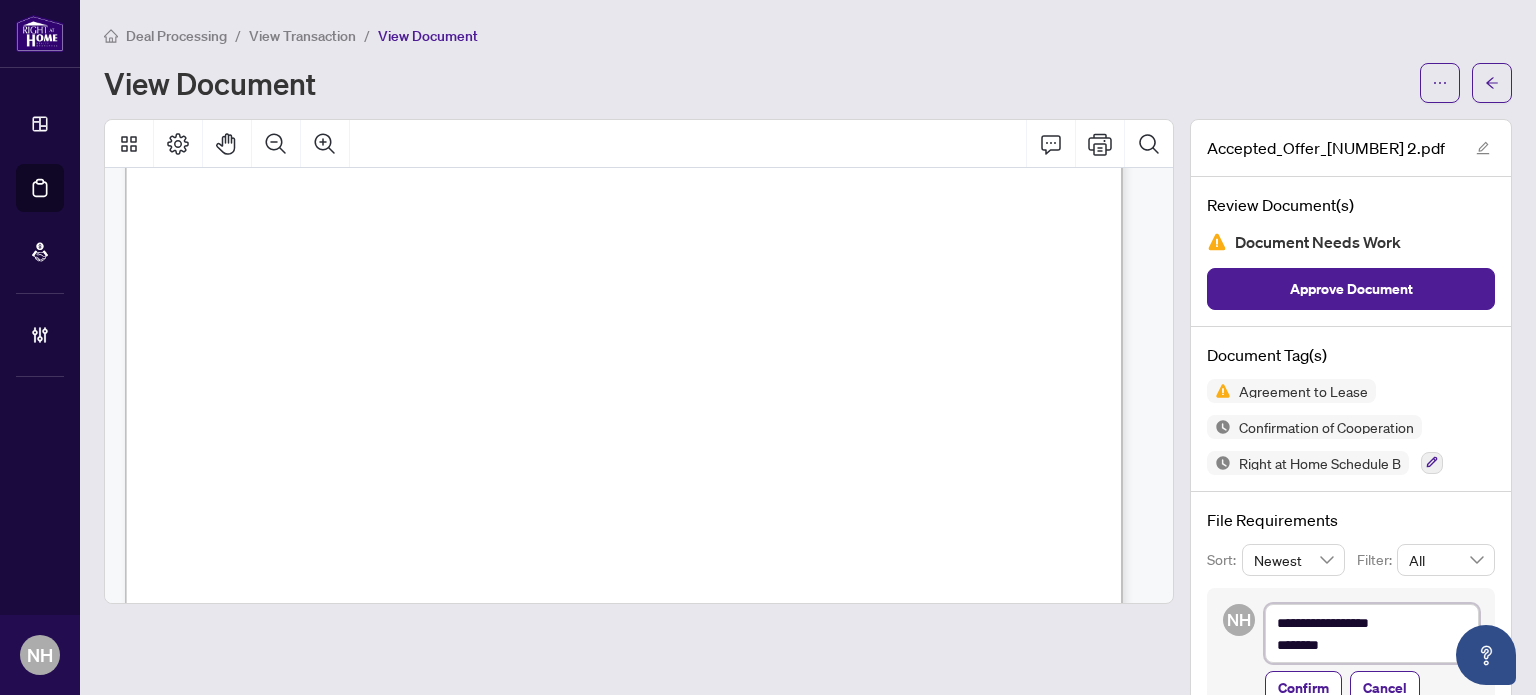type on "**********" 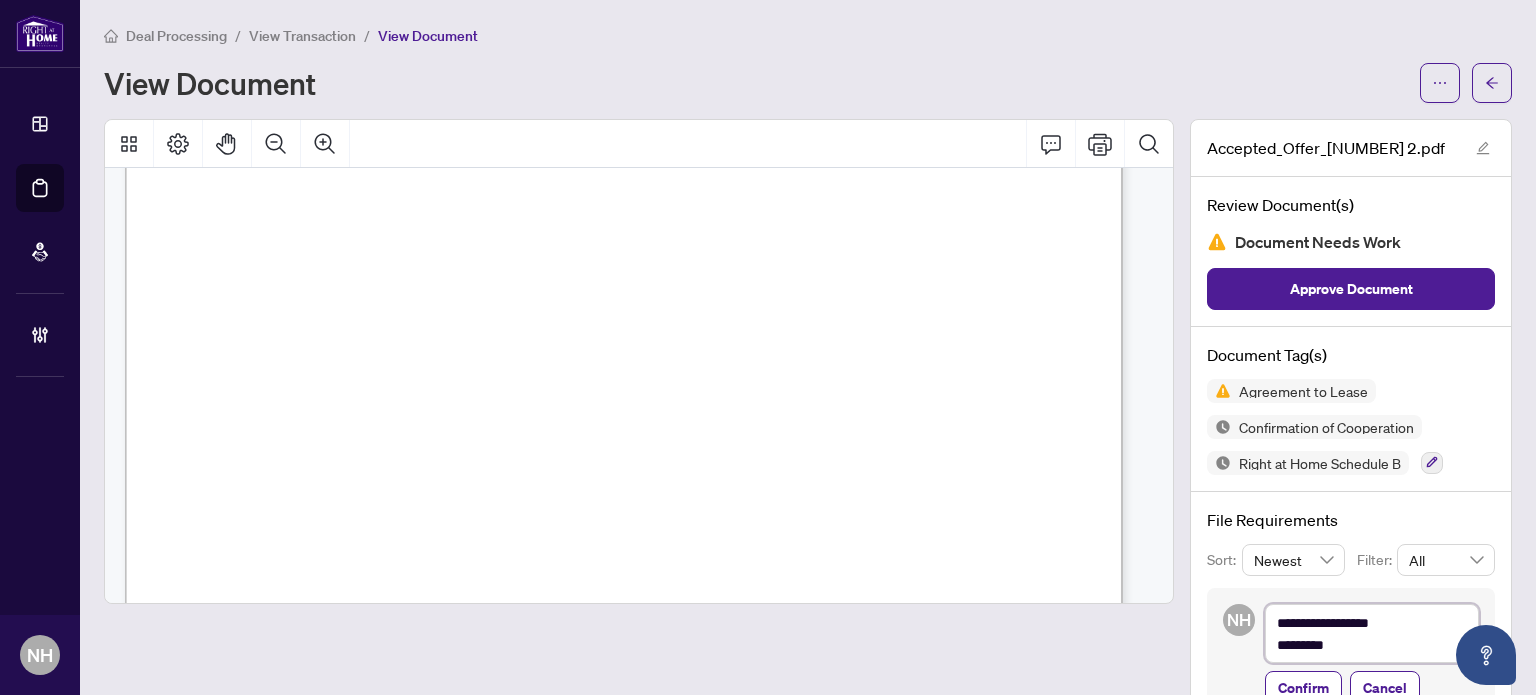 type on "**********" 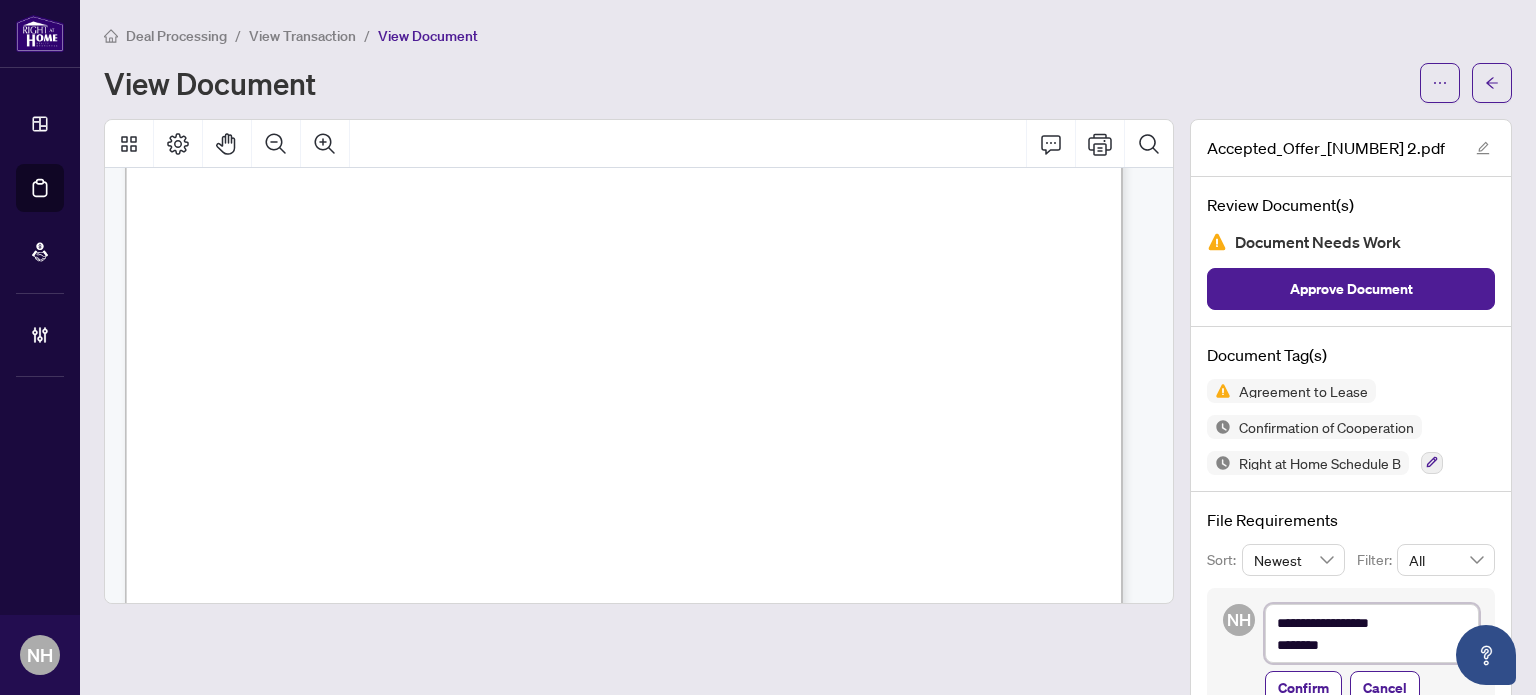 type on "**********" 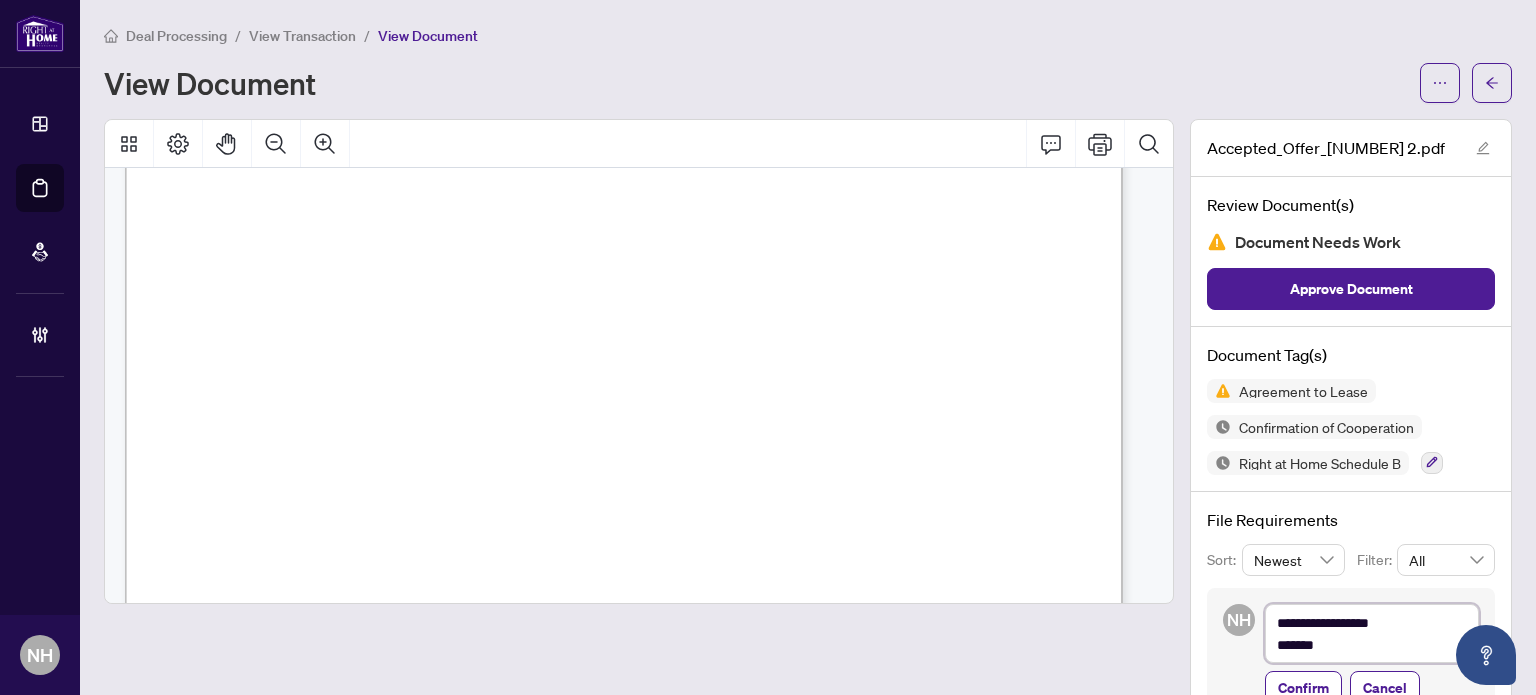 type on "**********" 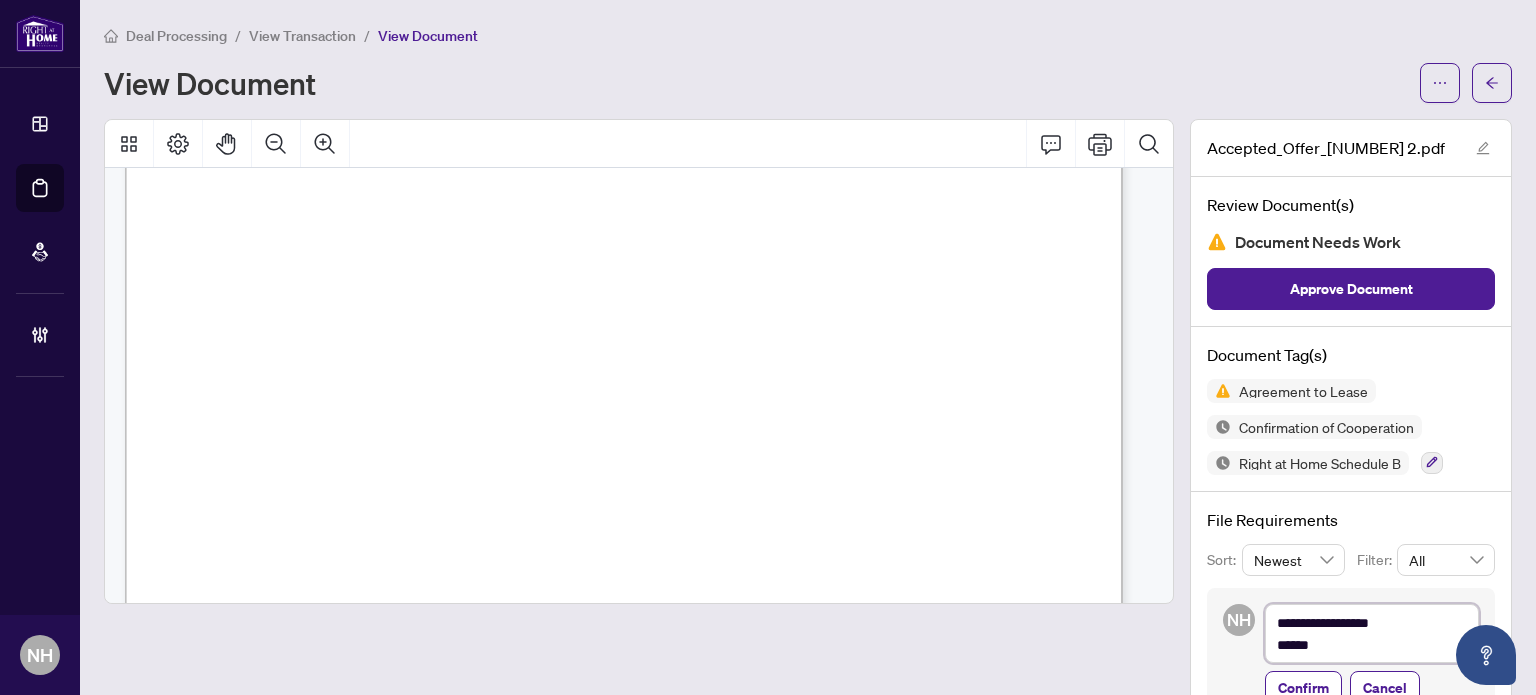 type on "**********" 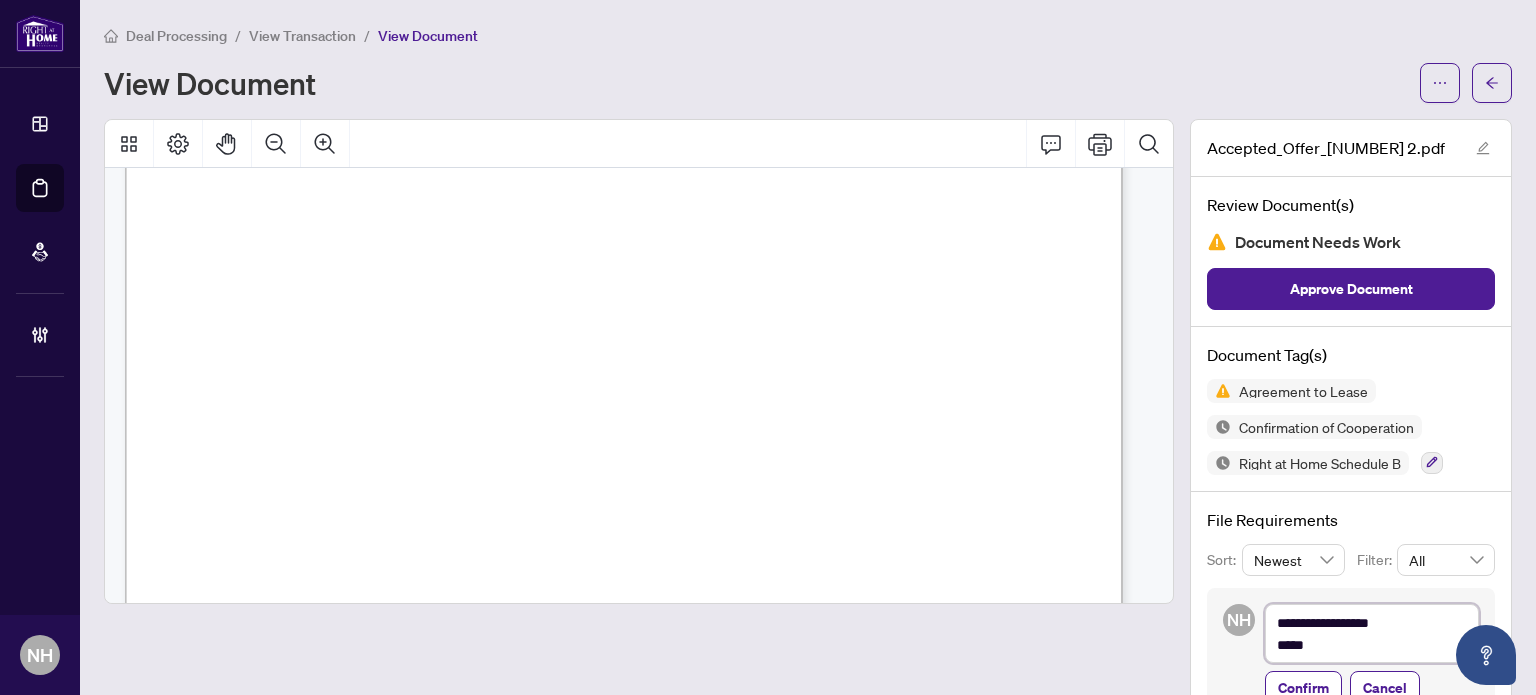 type on "**********" 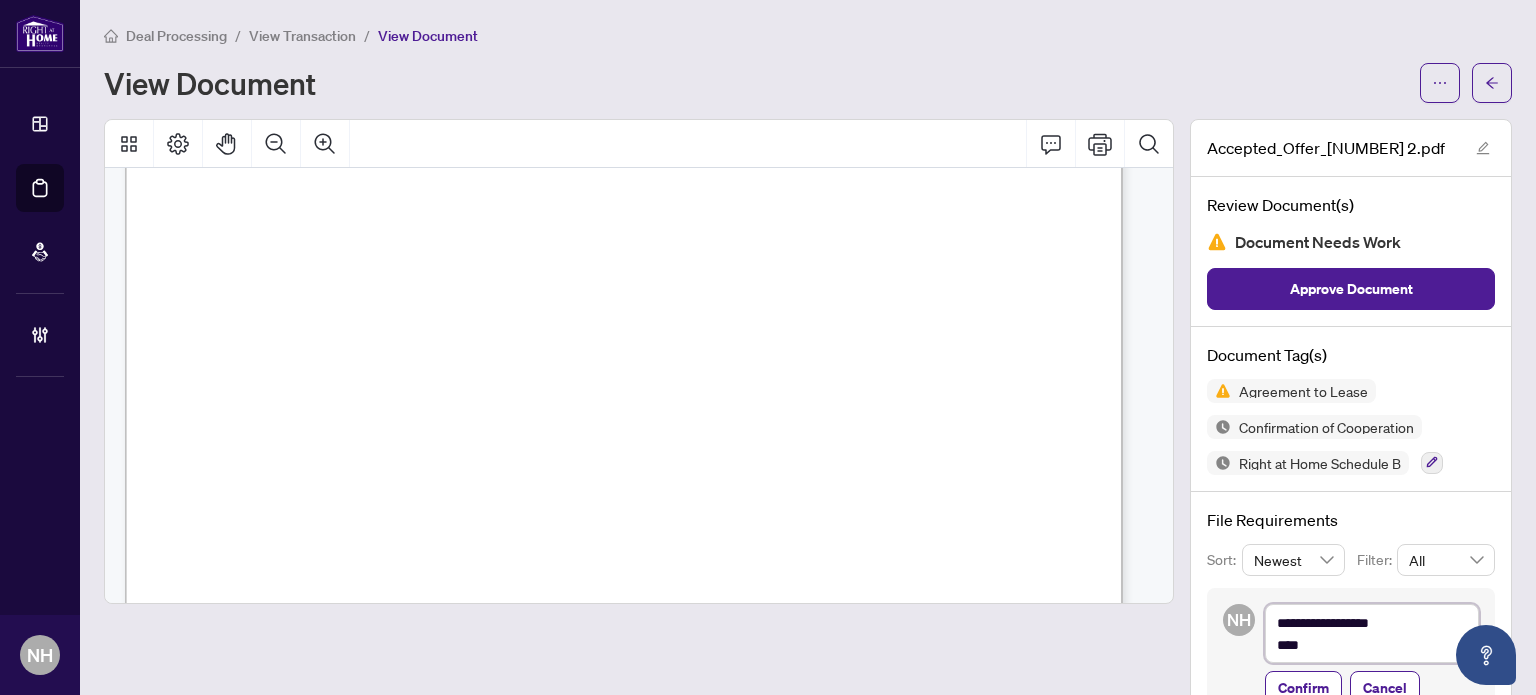 type on "**********" 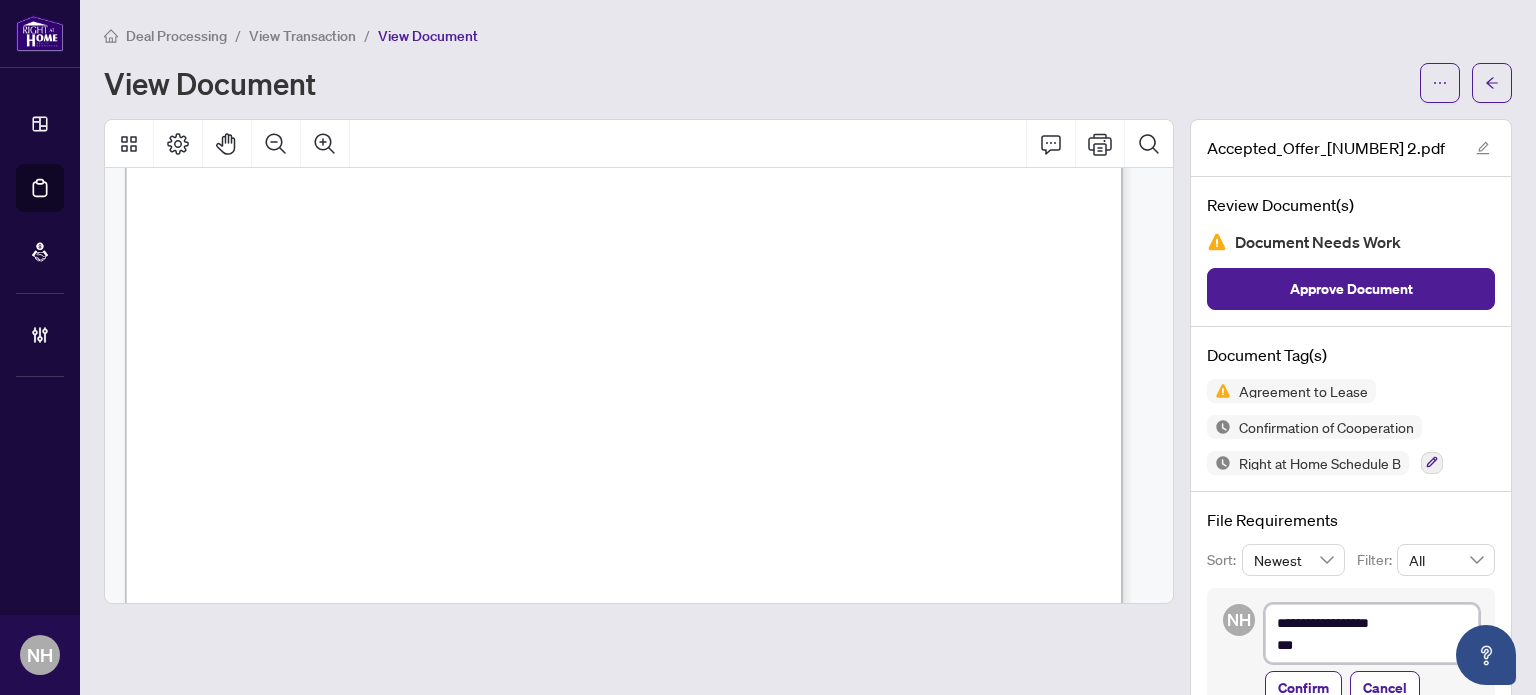 type on "**********" 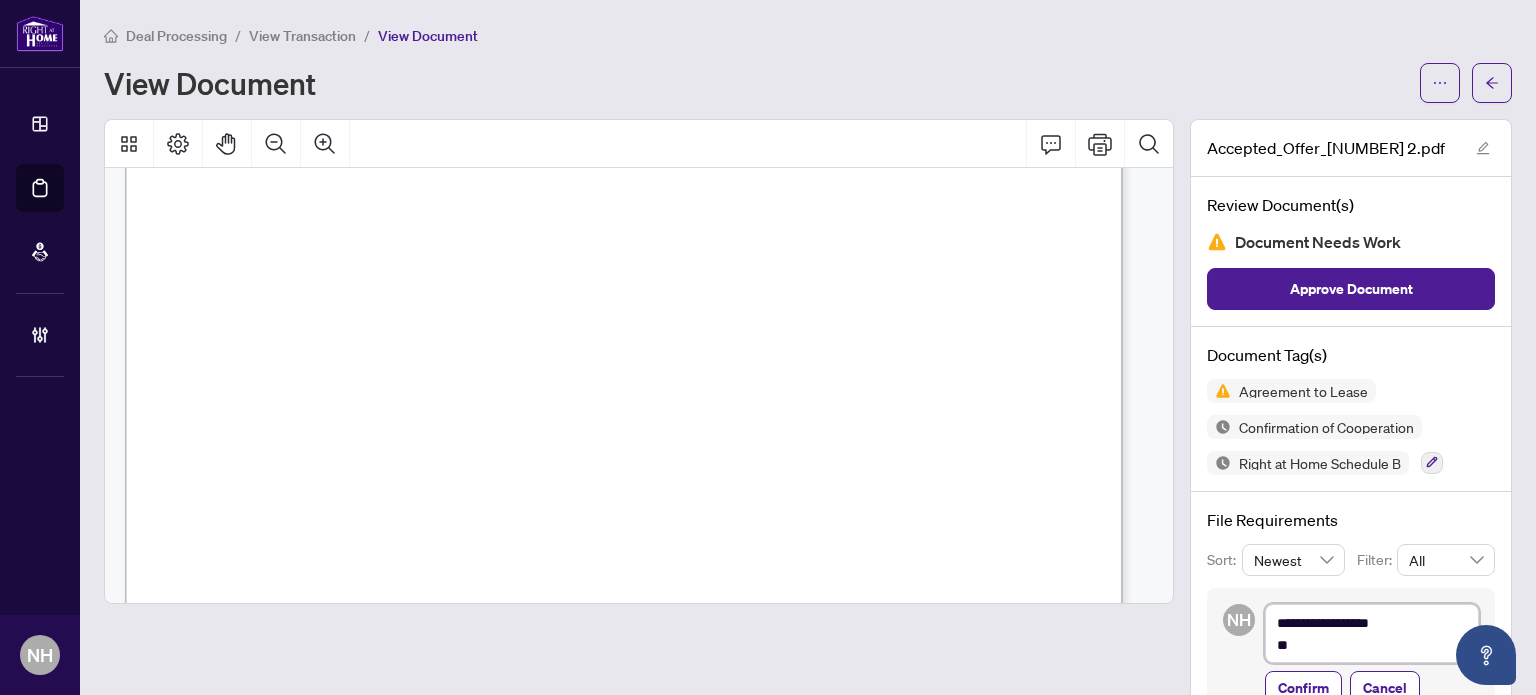 type on "**********" 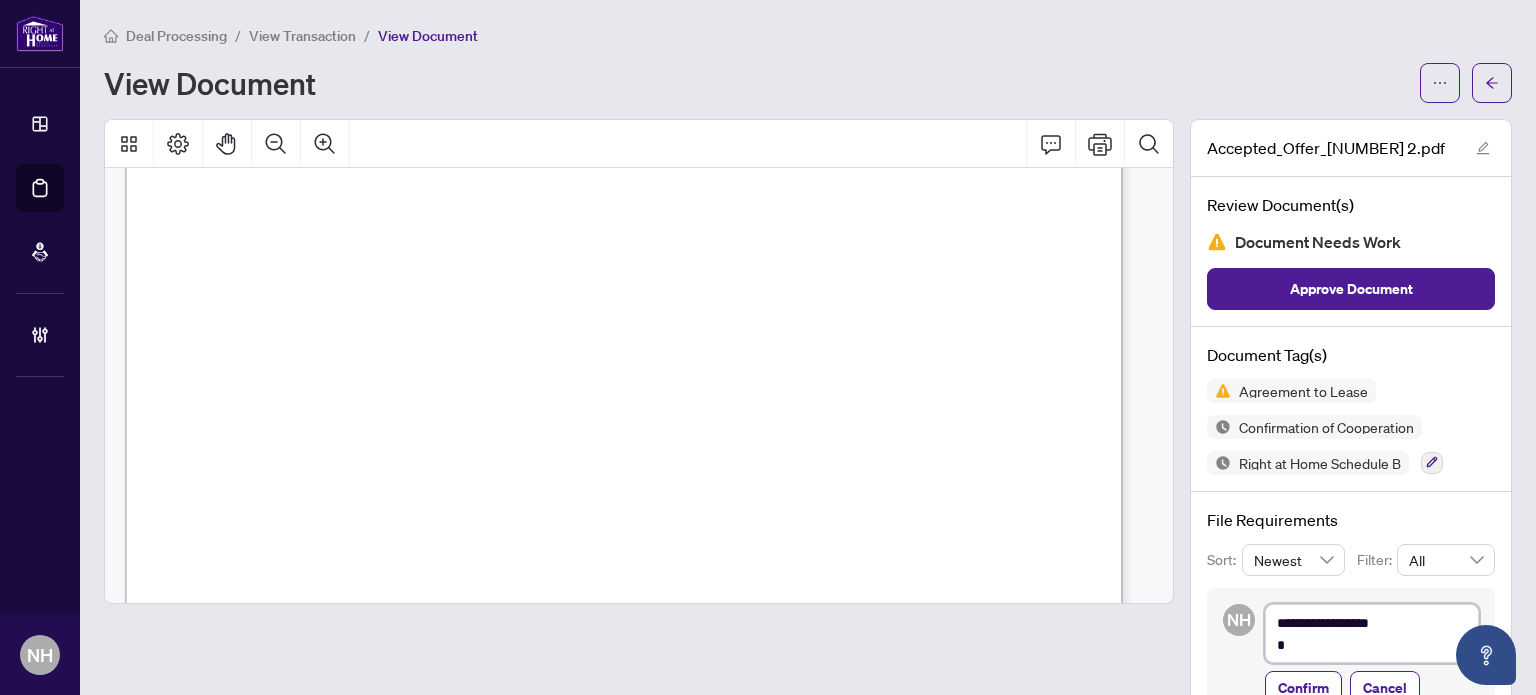 type on "**********" 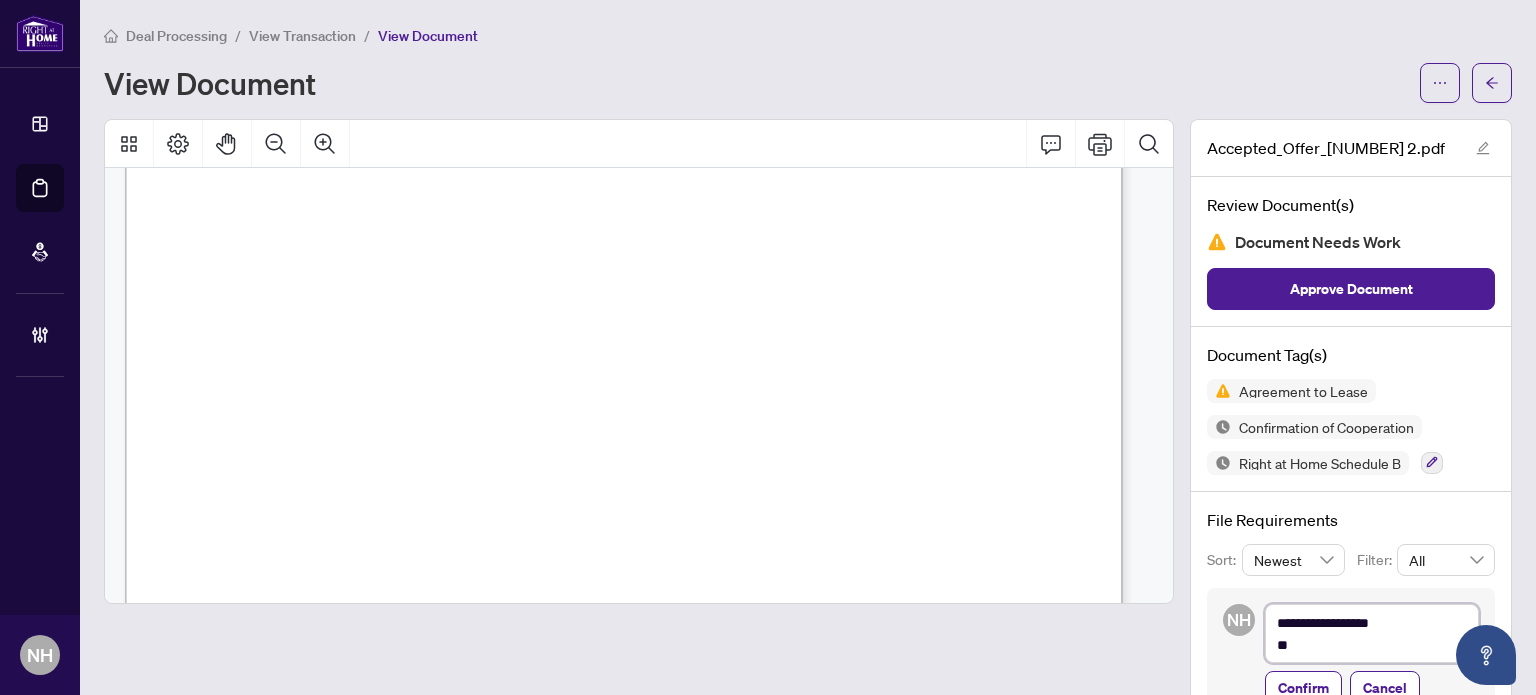 type on "**********" 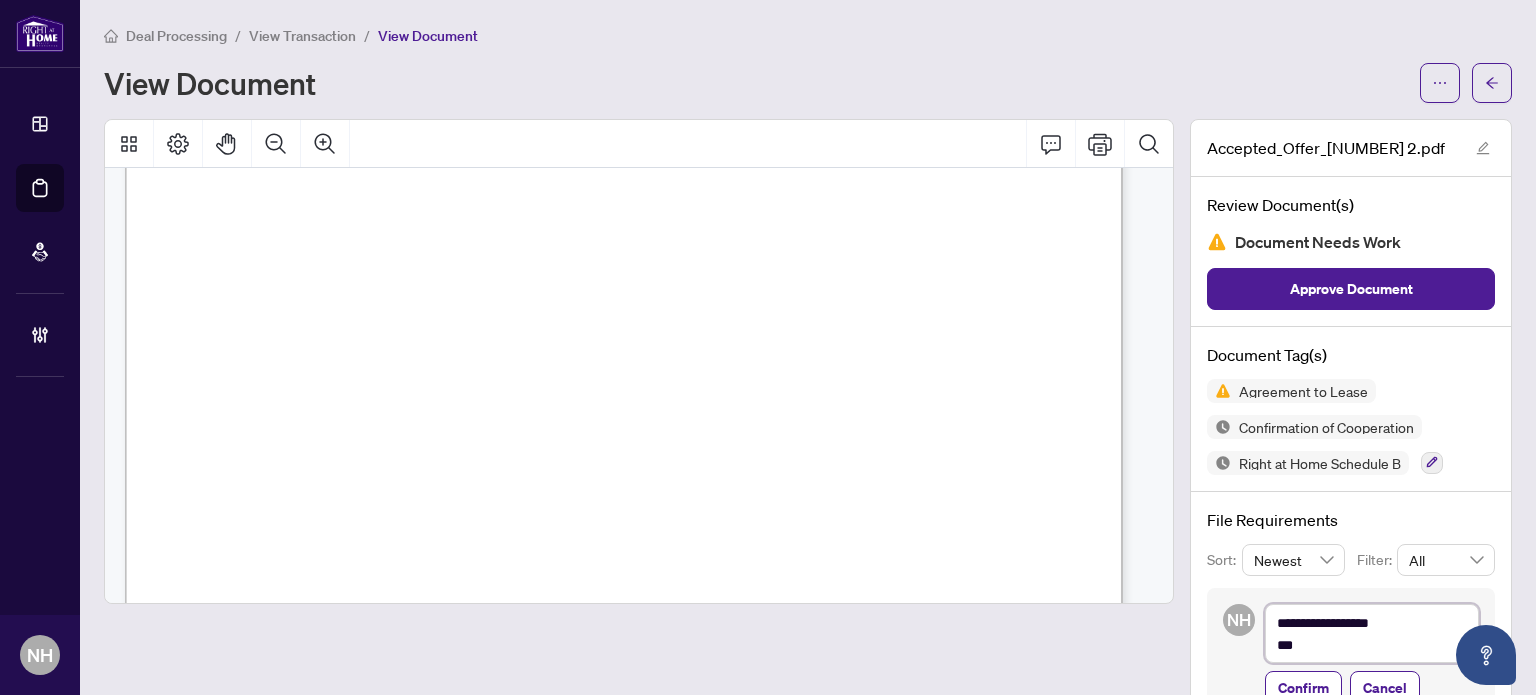 type on "**********" 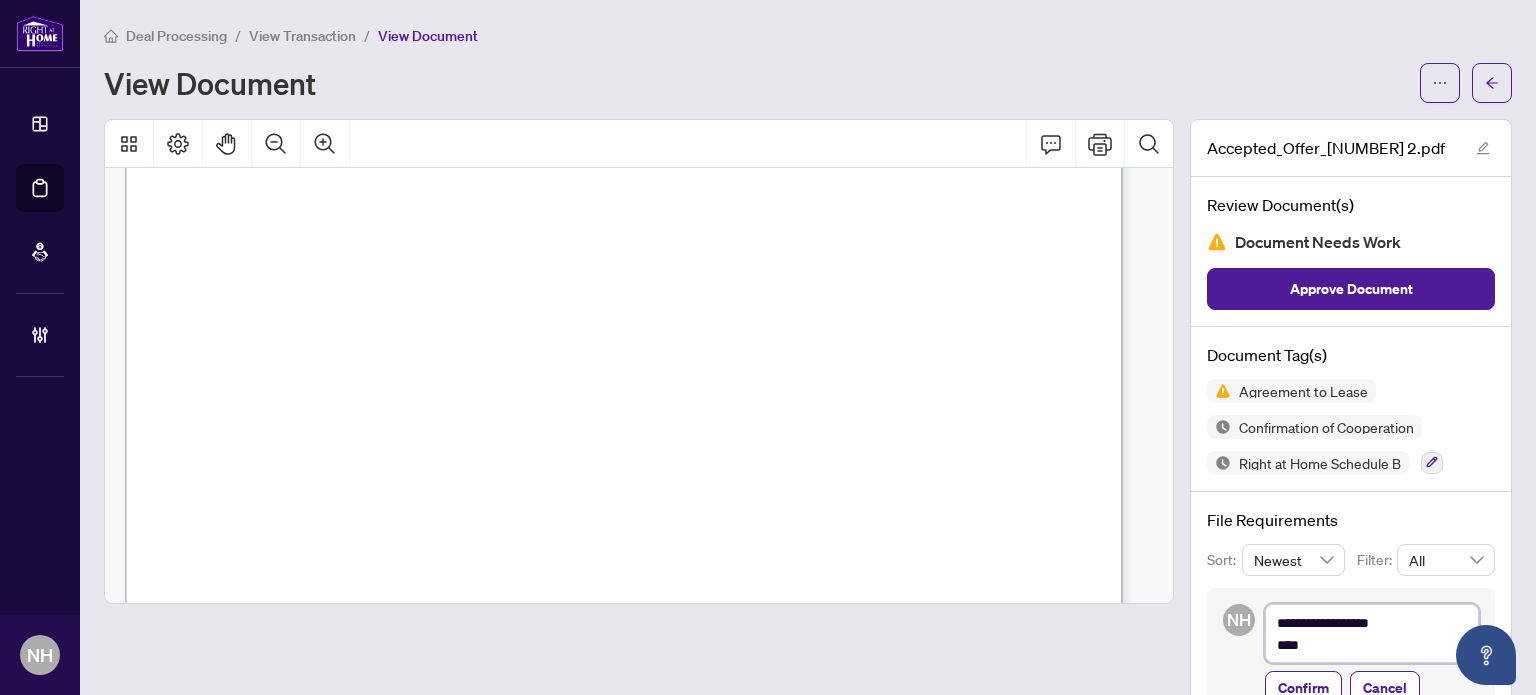 type on "**********" 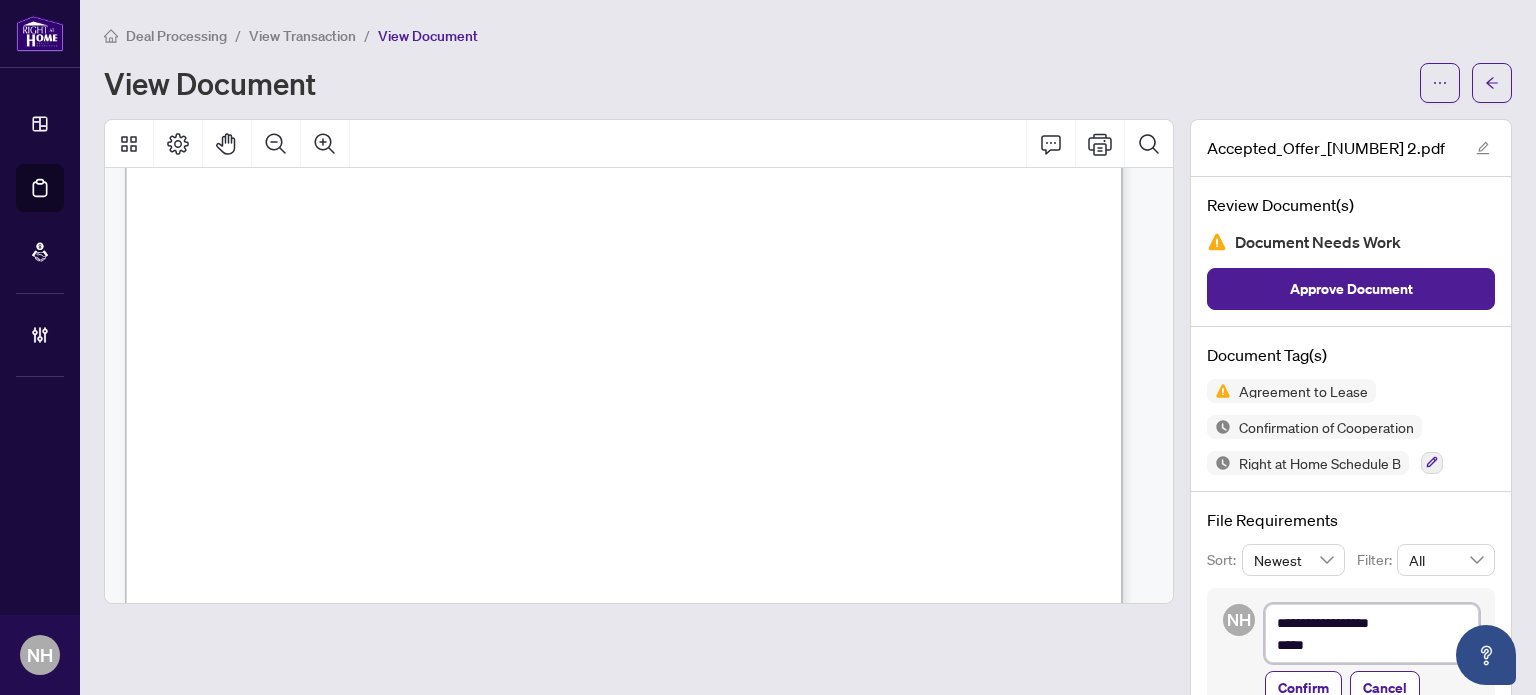 type on "**********" 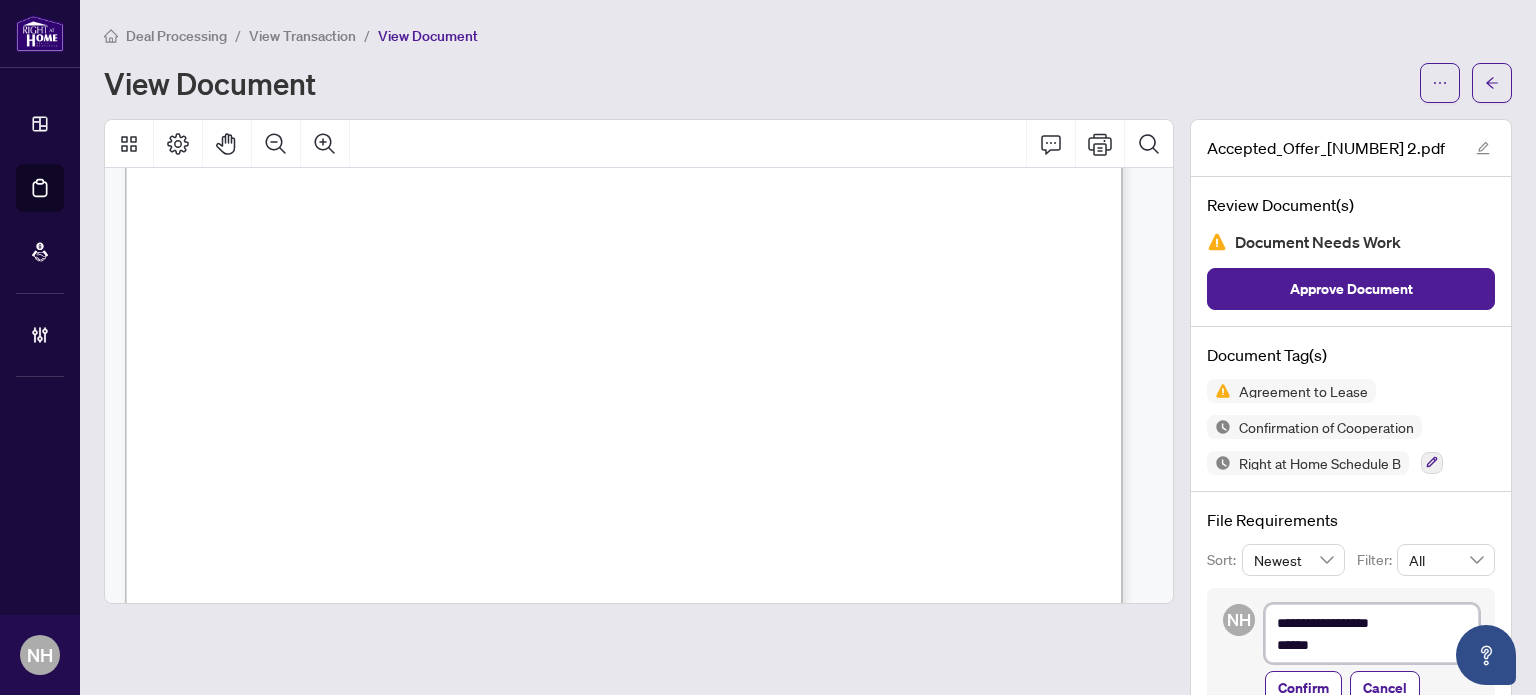 type on "**********" 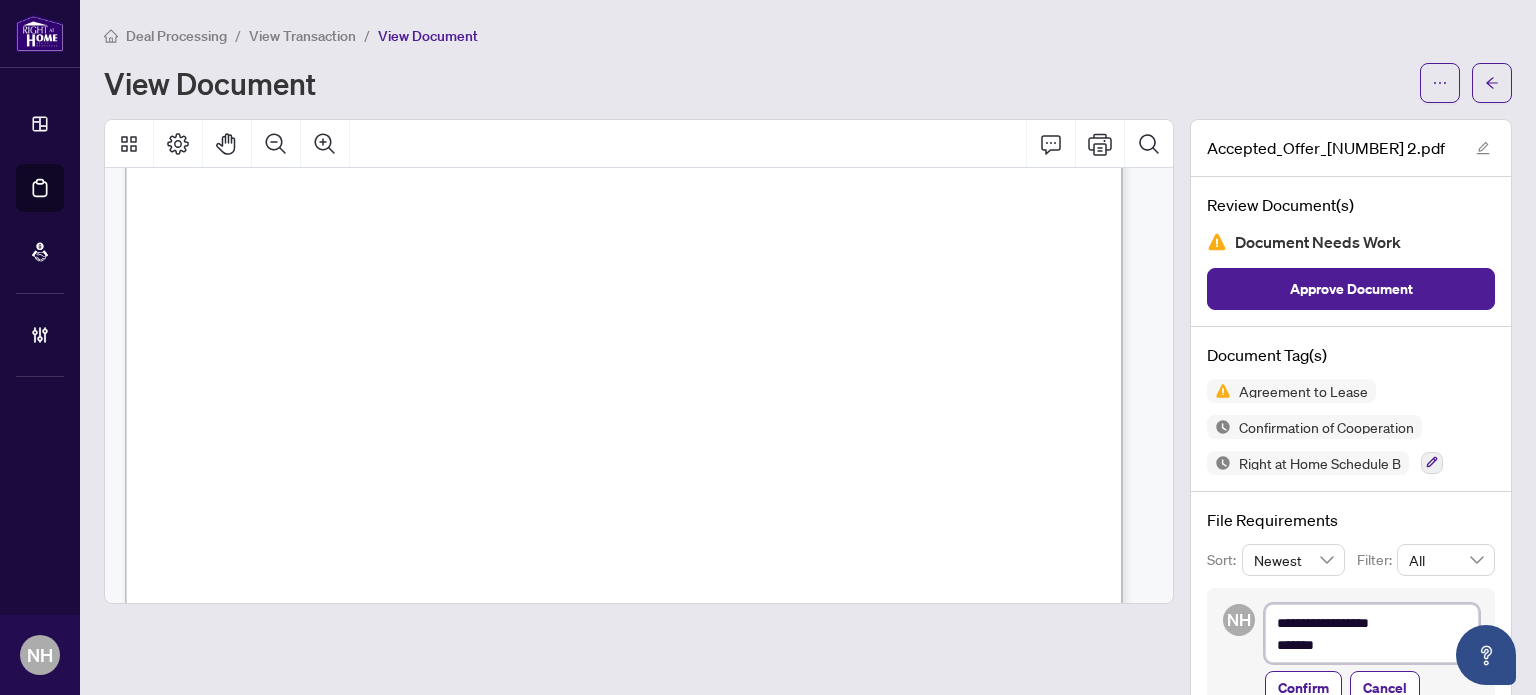 type on "**********" 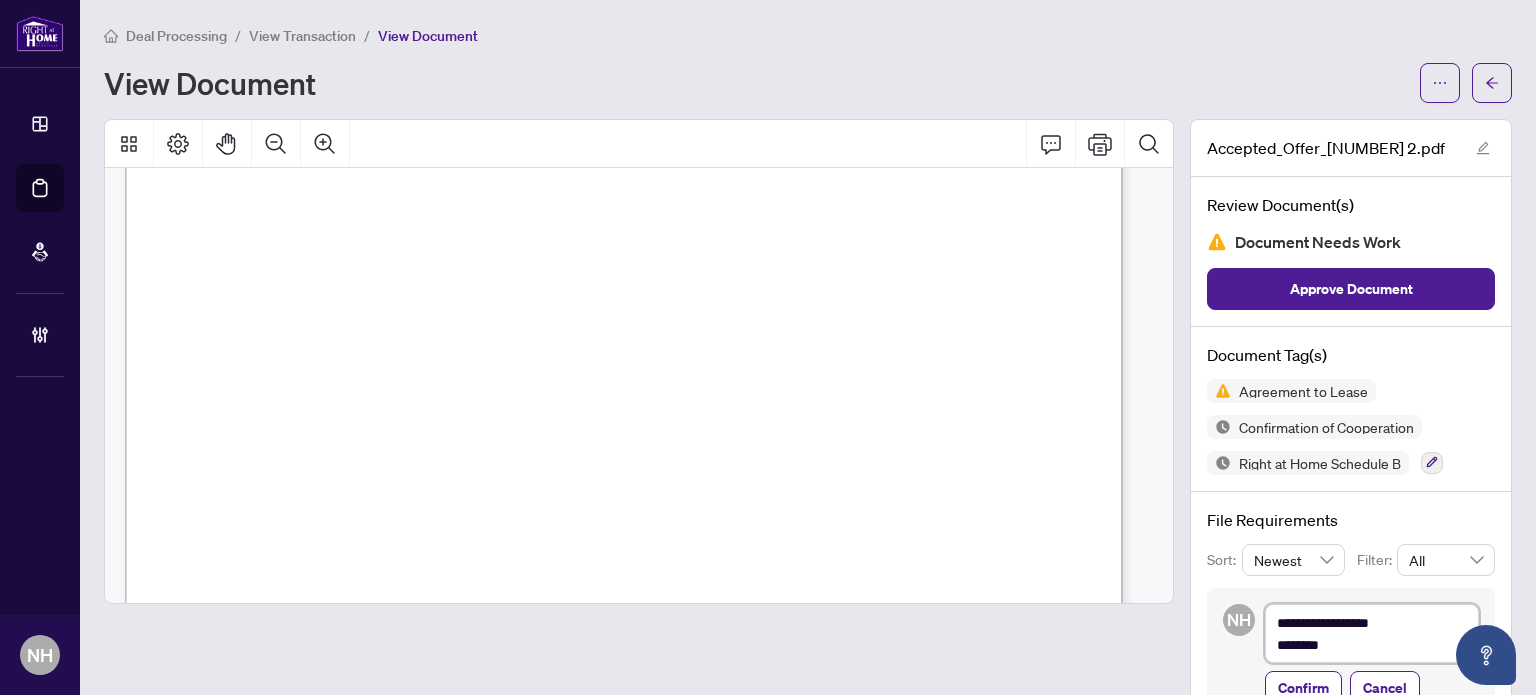 type on "**********" 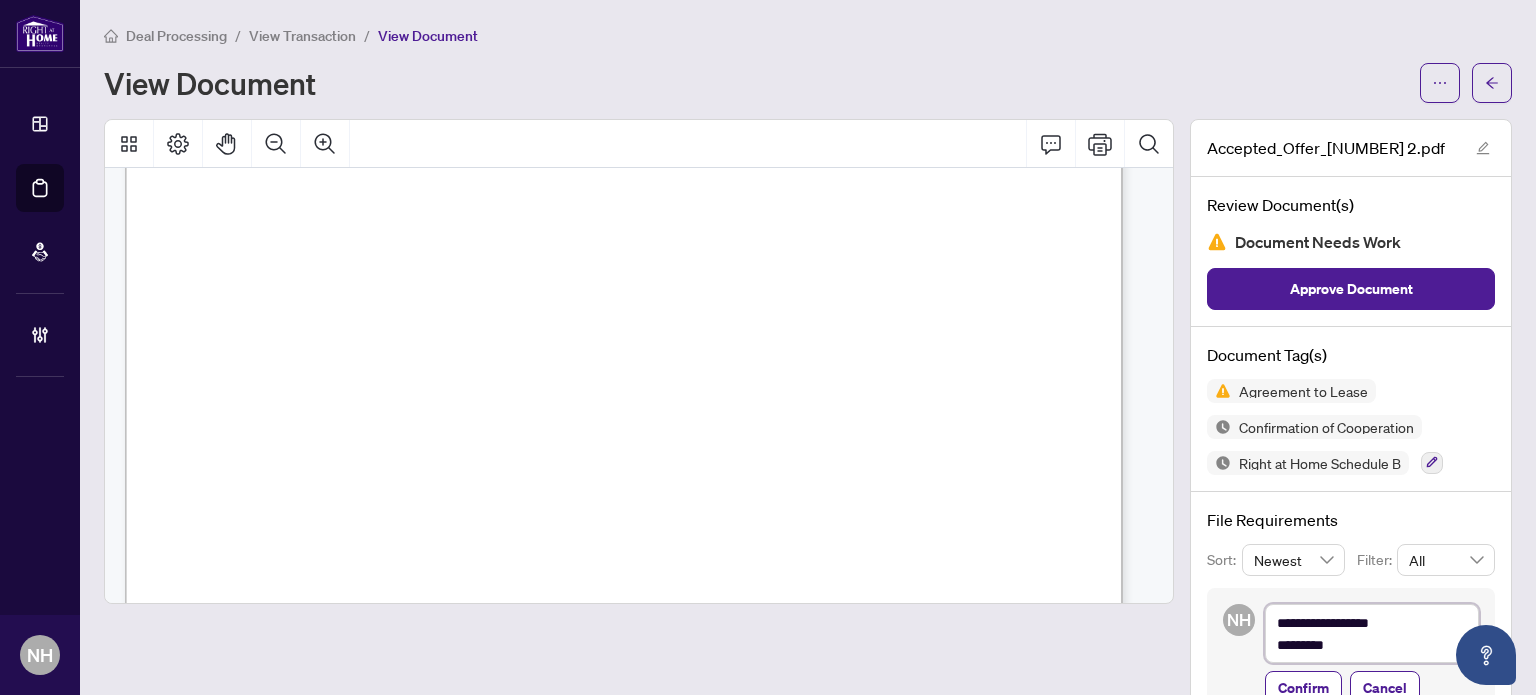 type on "**********" 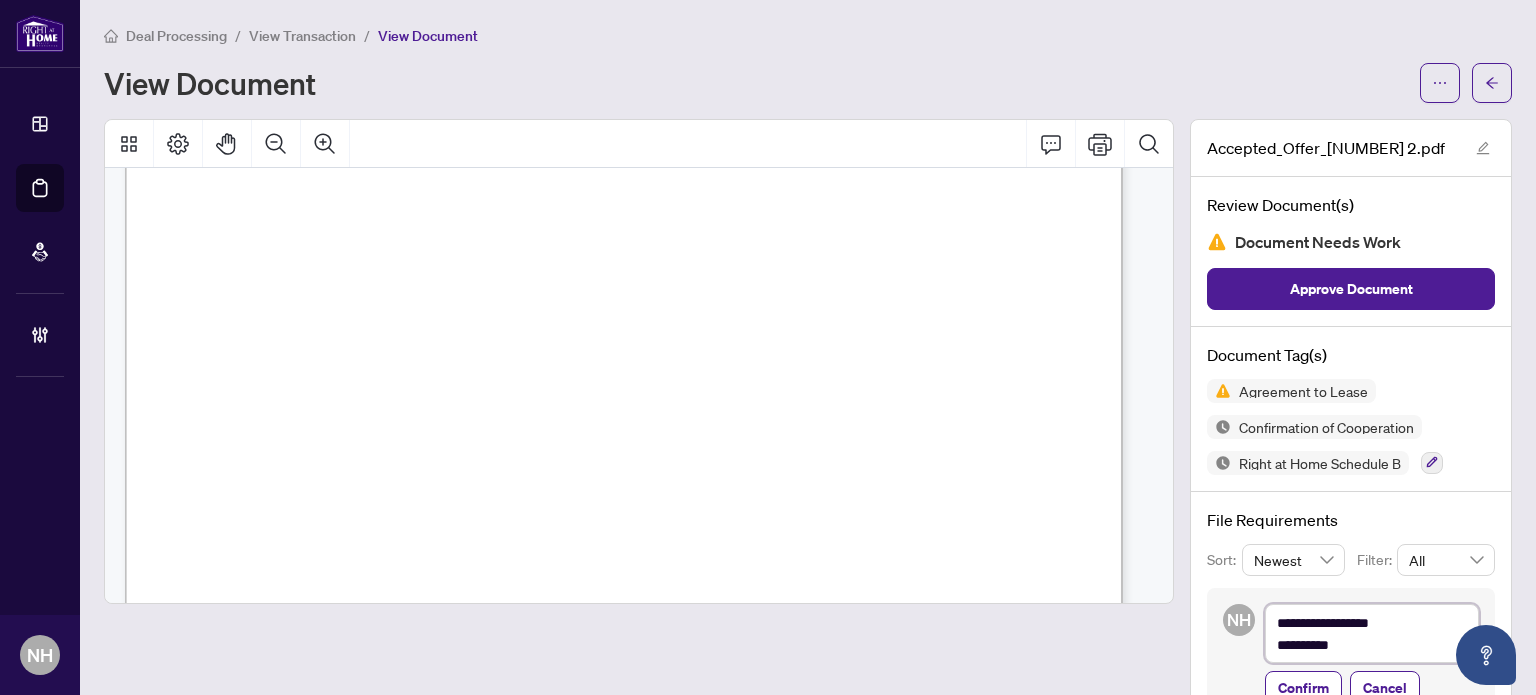 type on "**********" 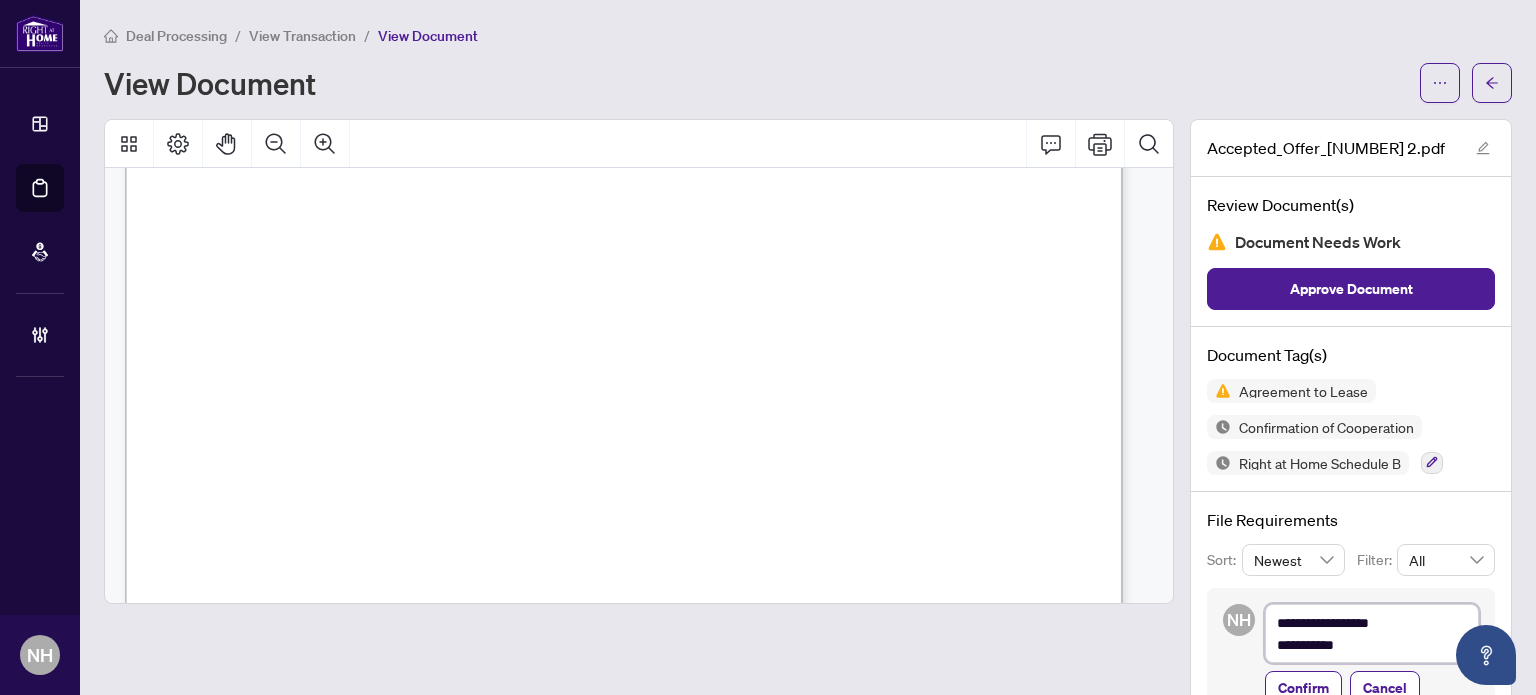 type on "**********" 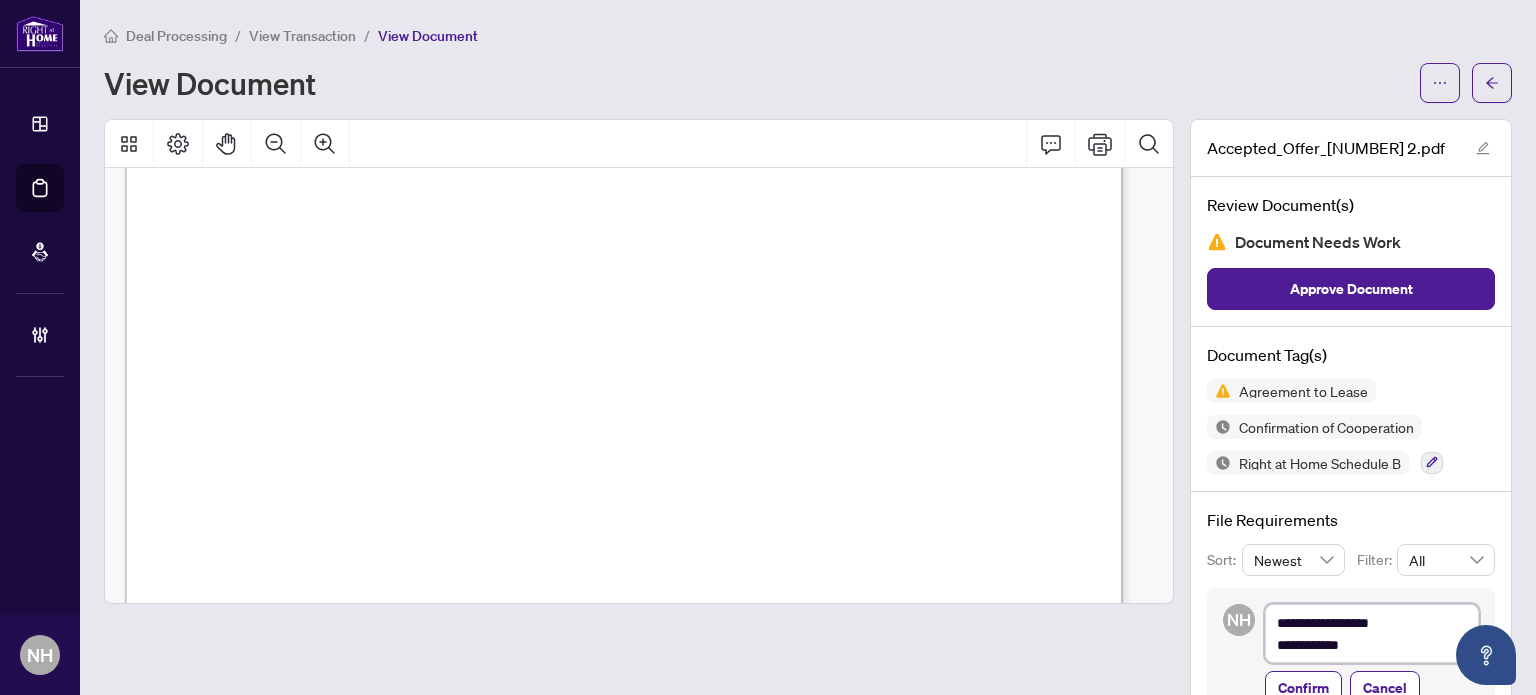 type on "**********" 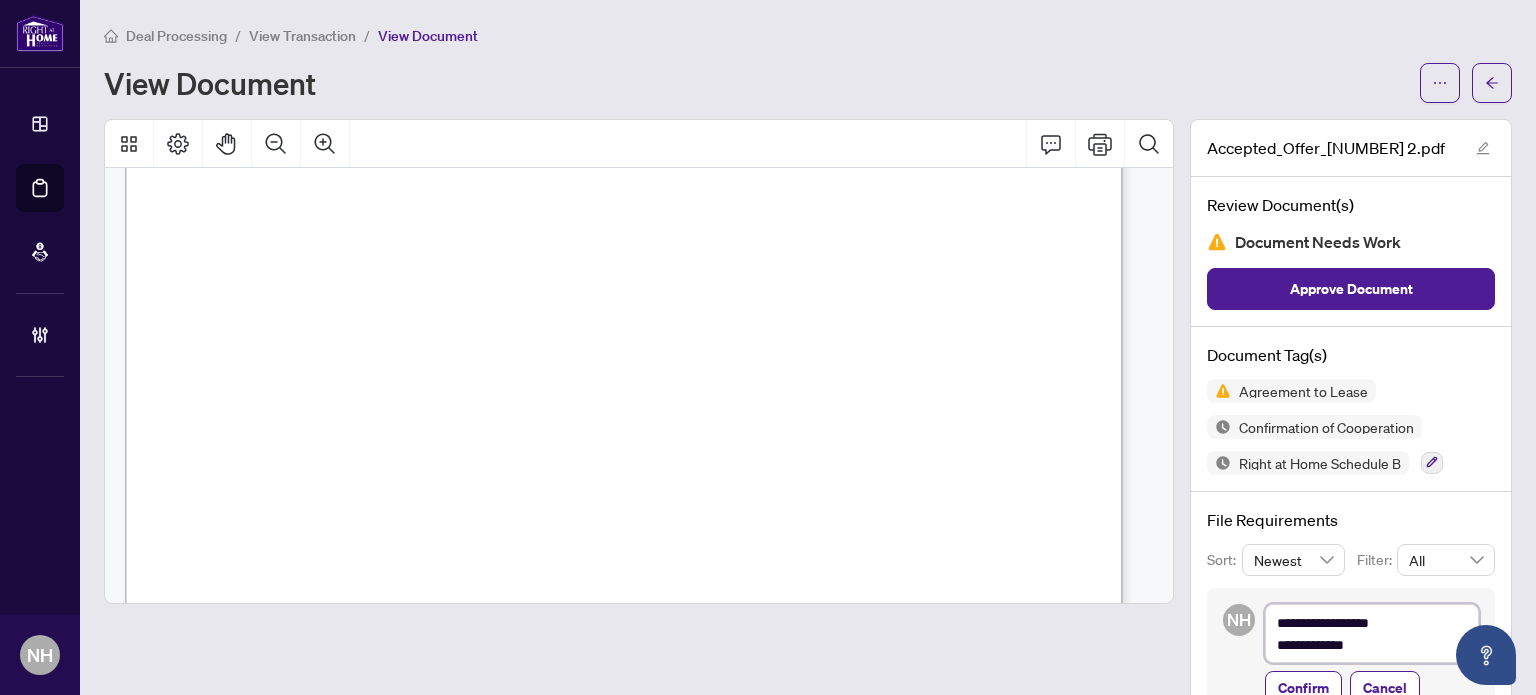 type on "**********" 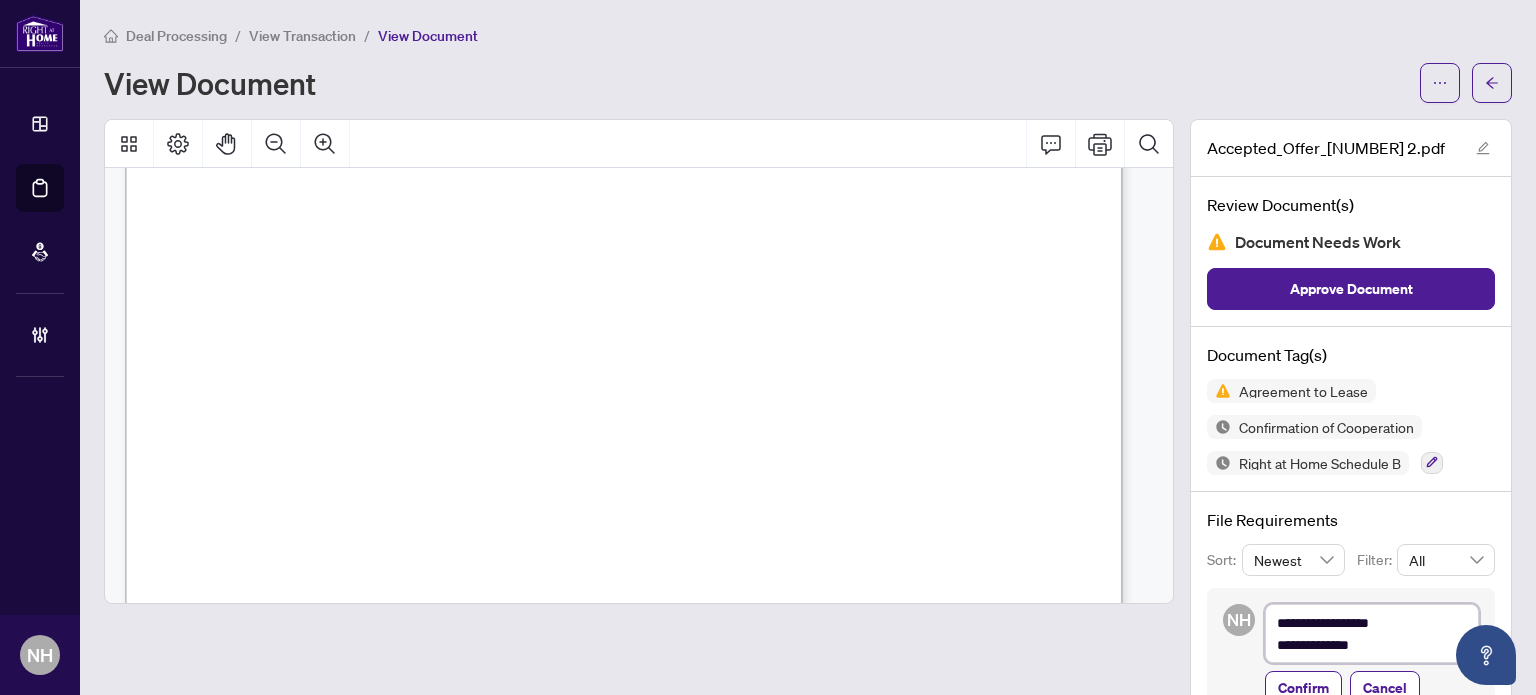 type on "**********" 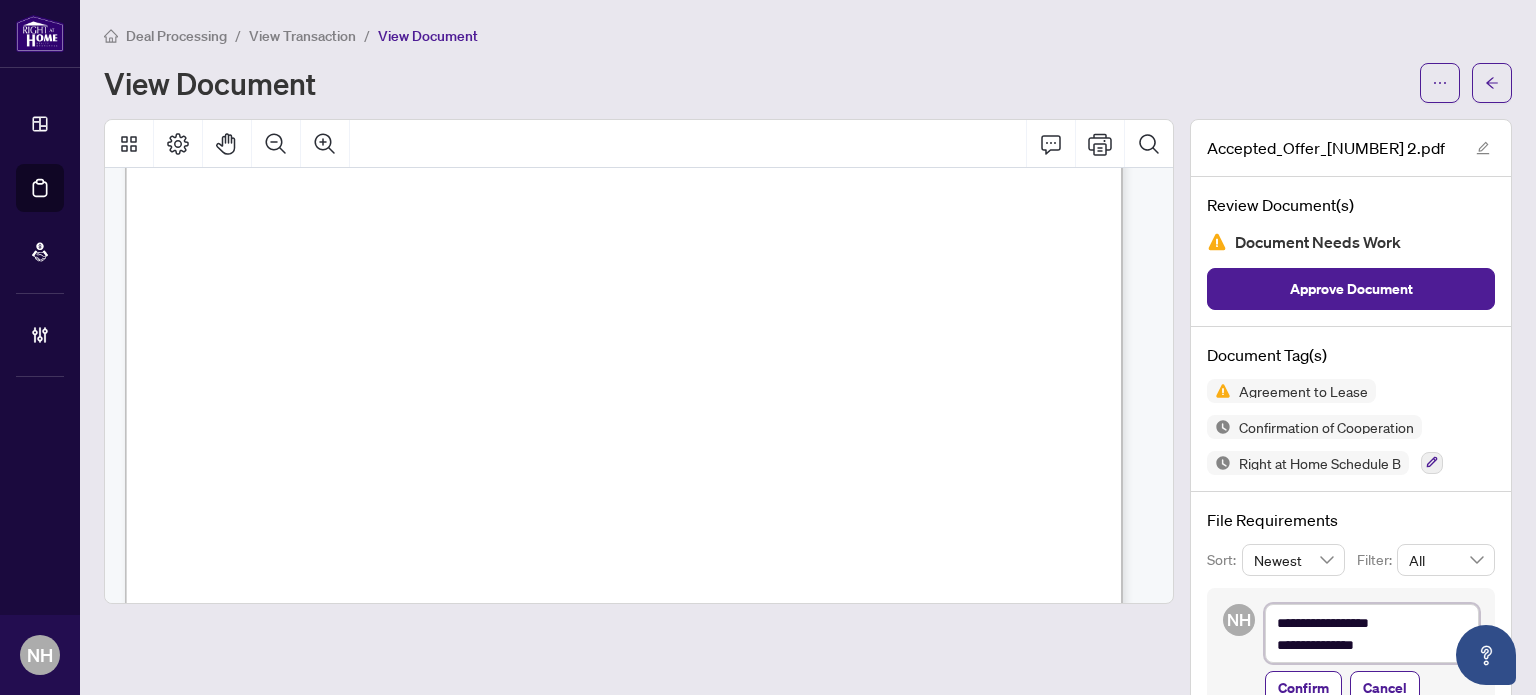 type on "**********" 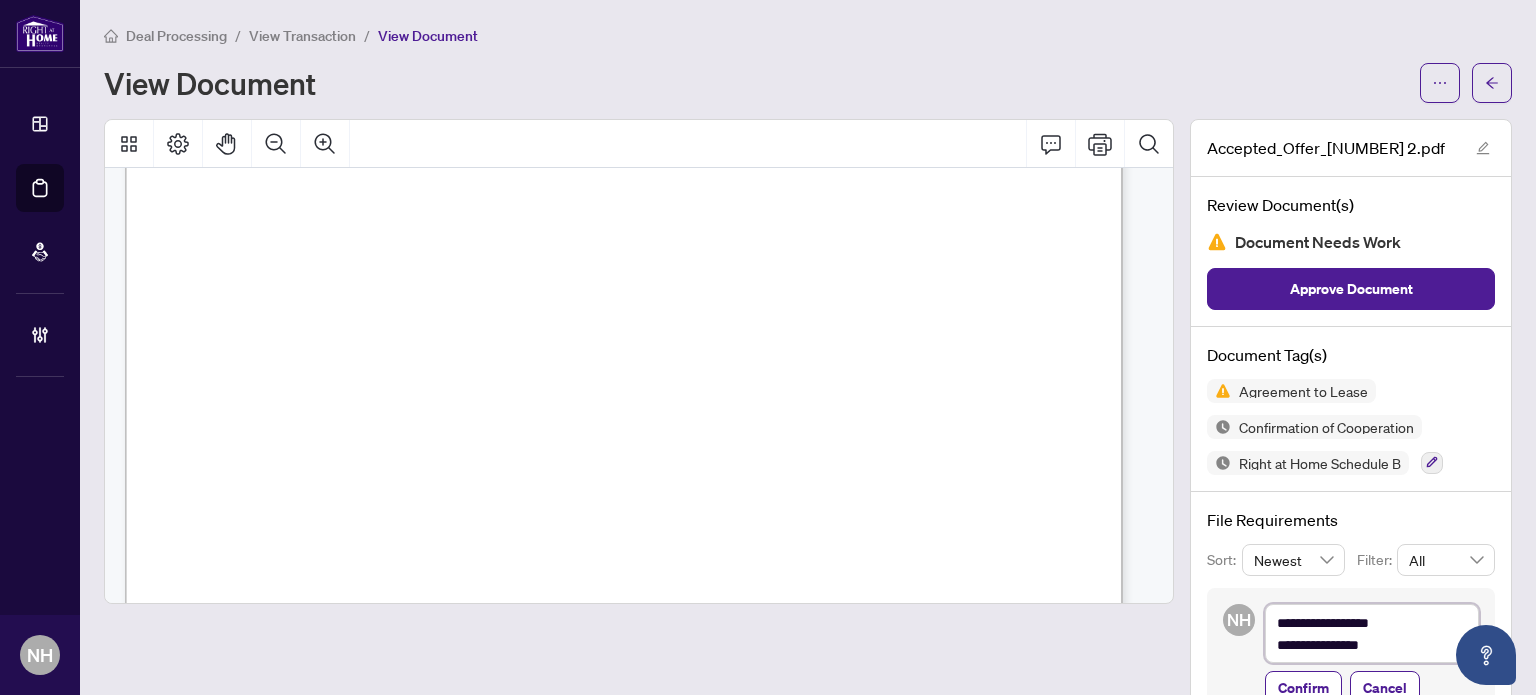 type on "**********" 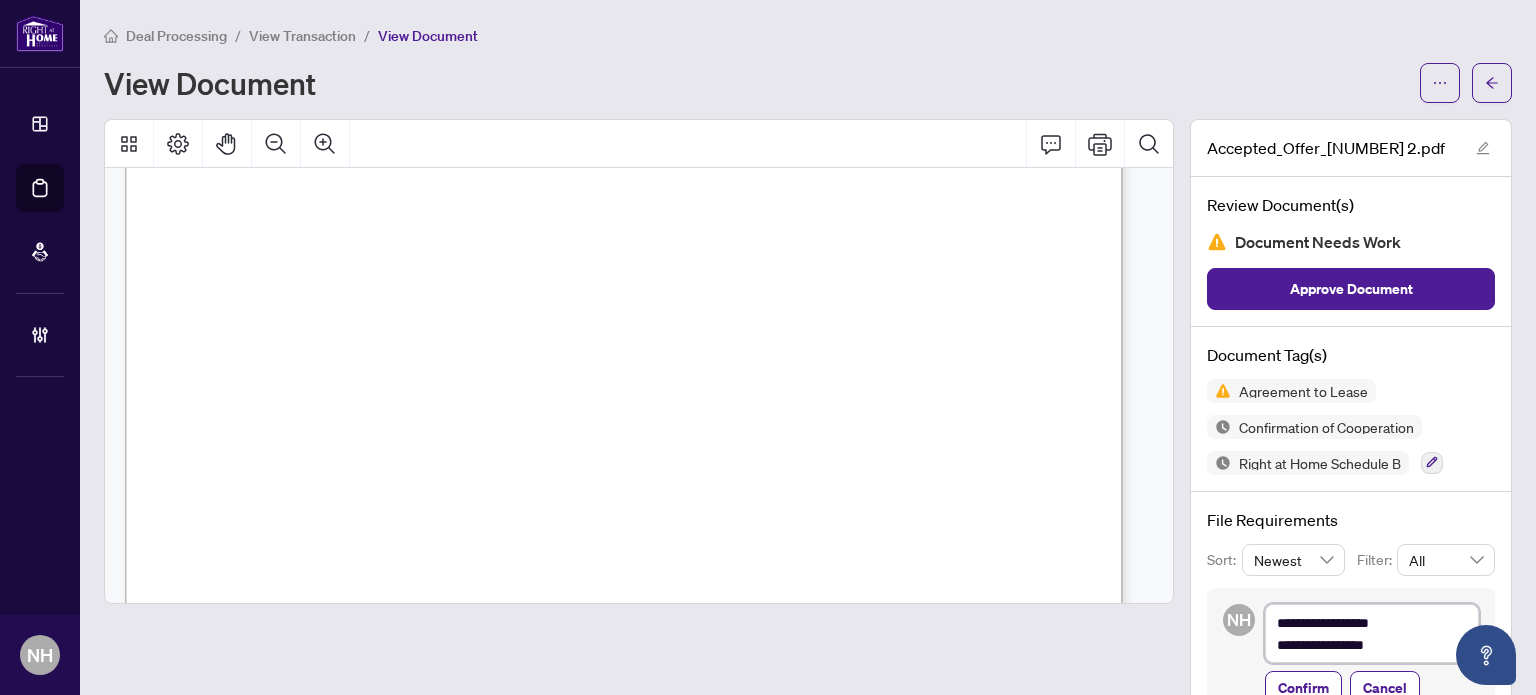 type on "**********" 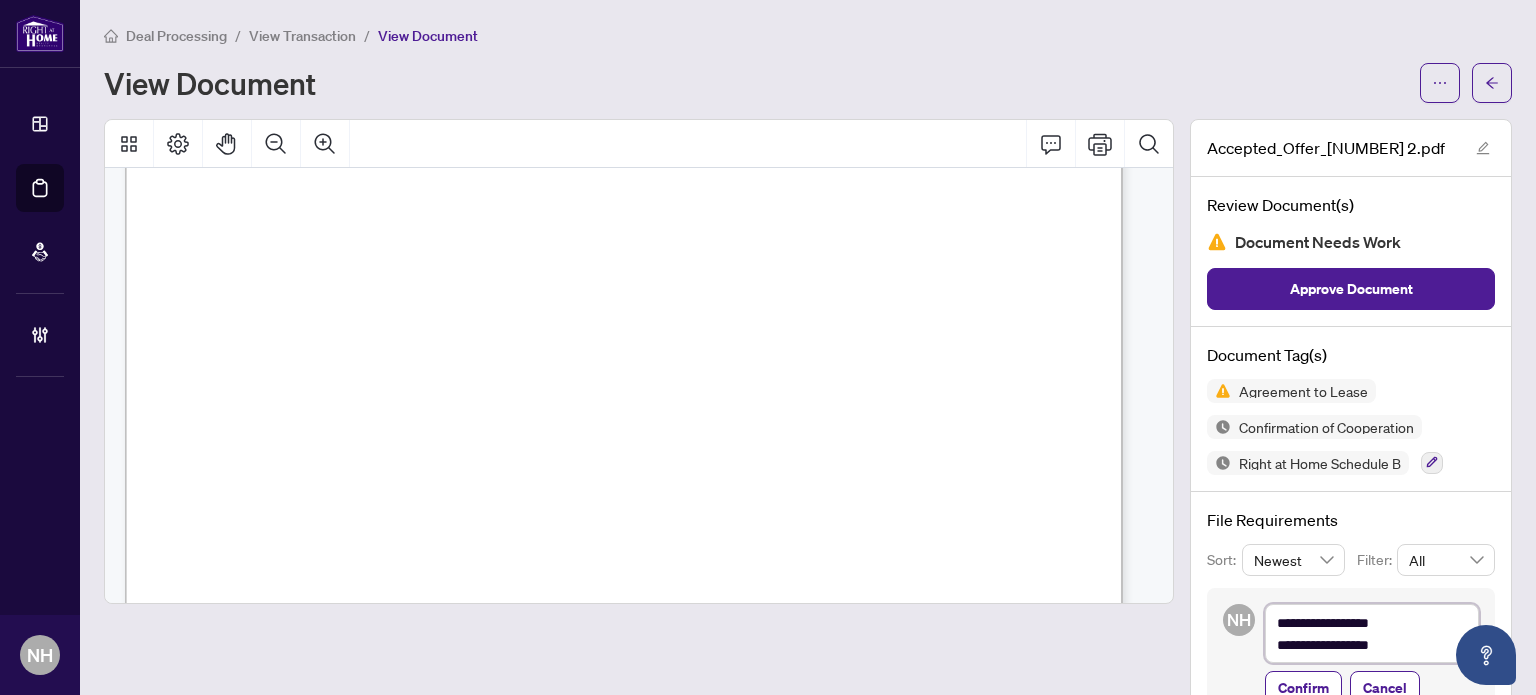 type on "**********" 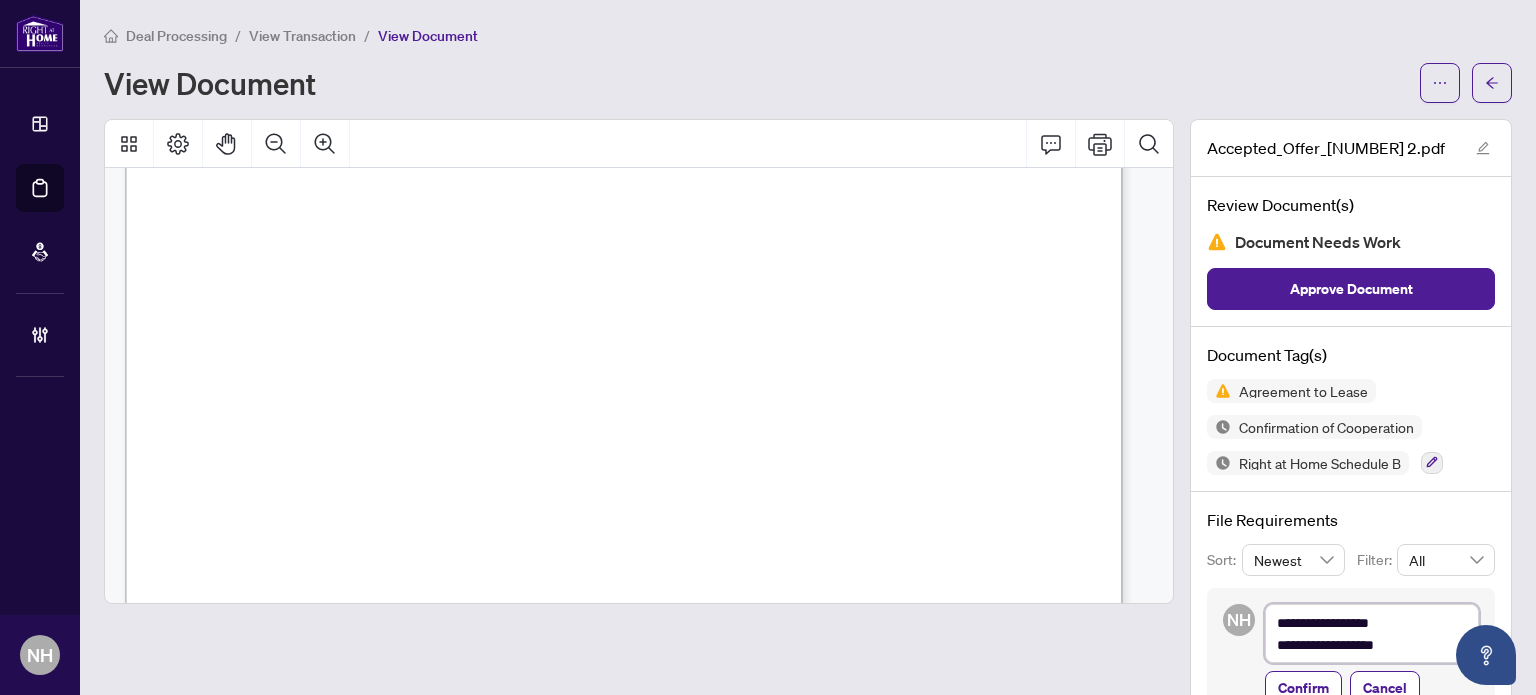 type on "**********" 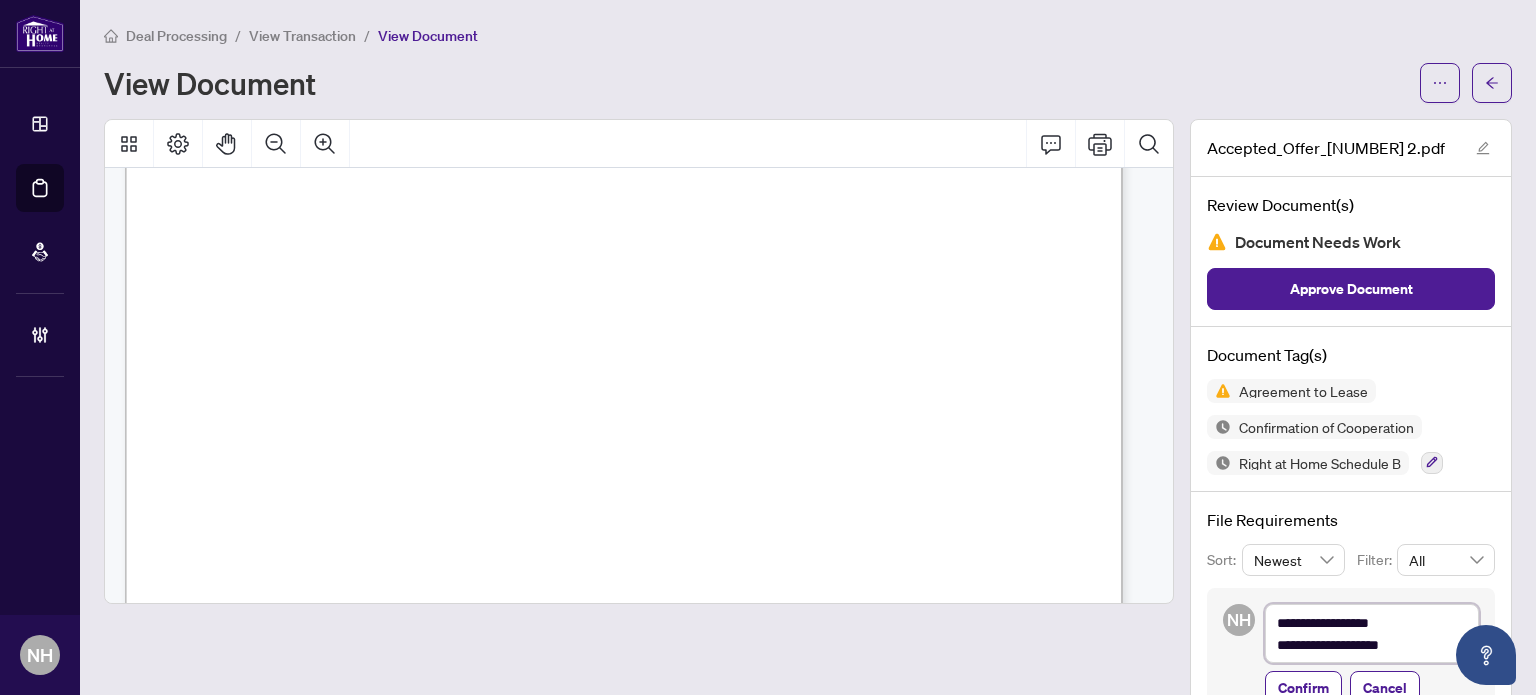 type on "**********" 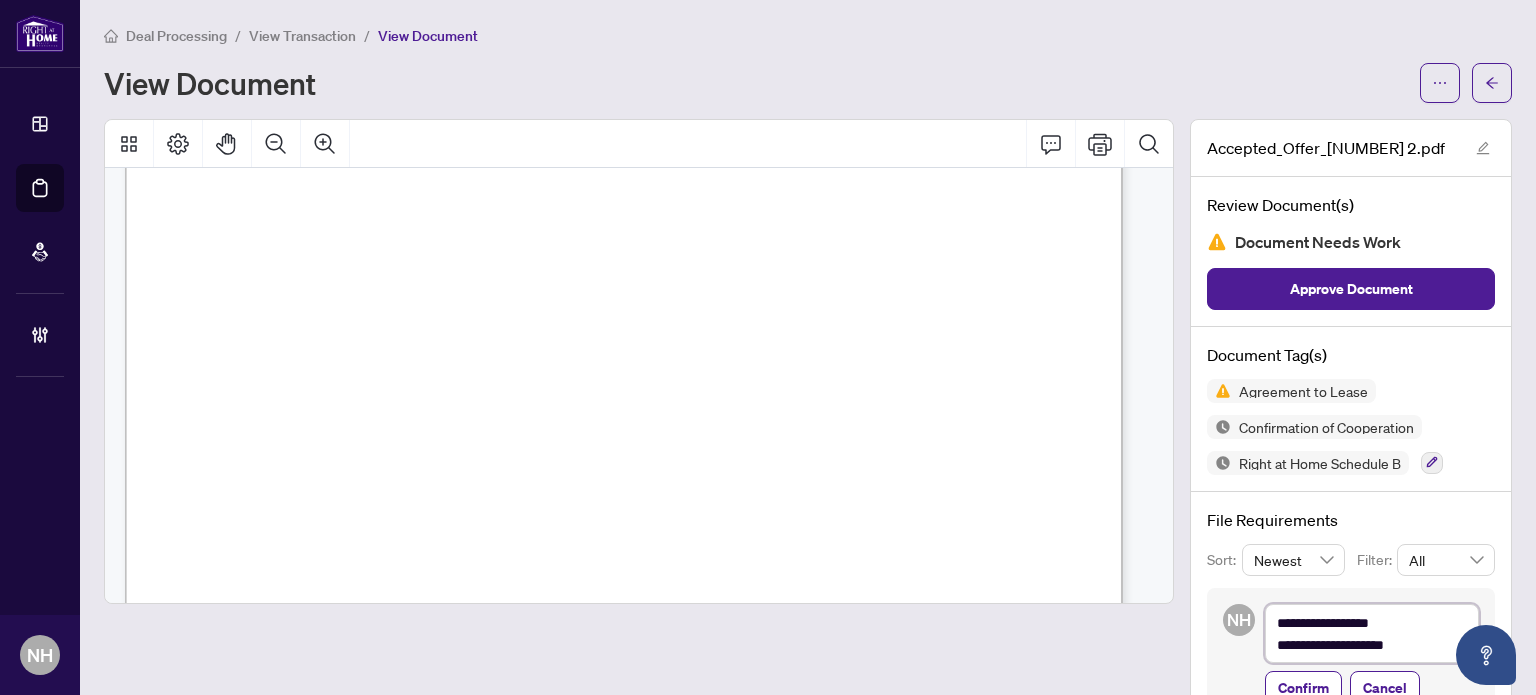 type on "**********" 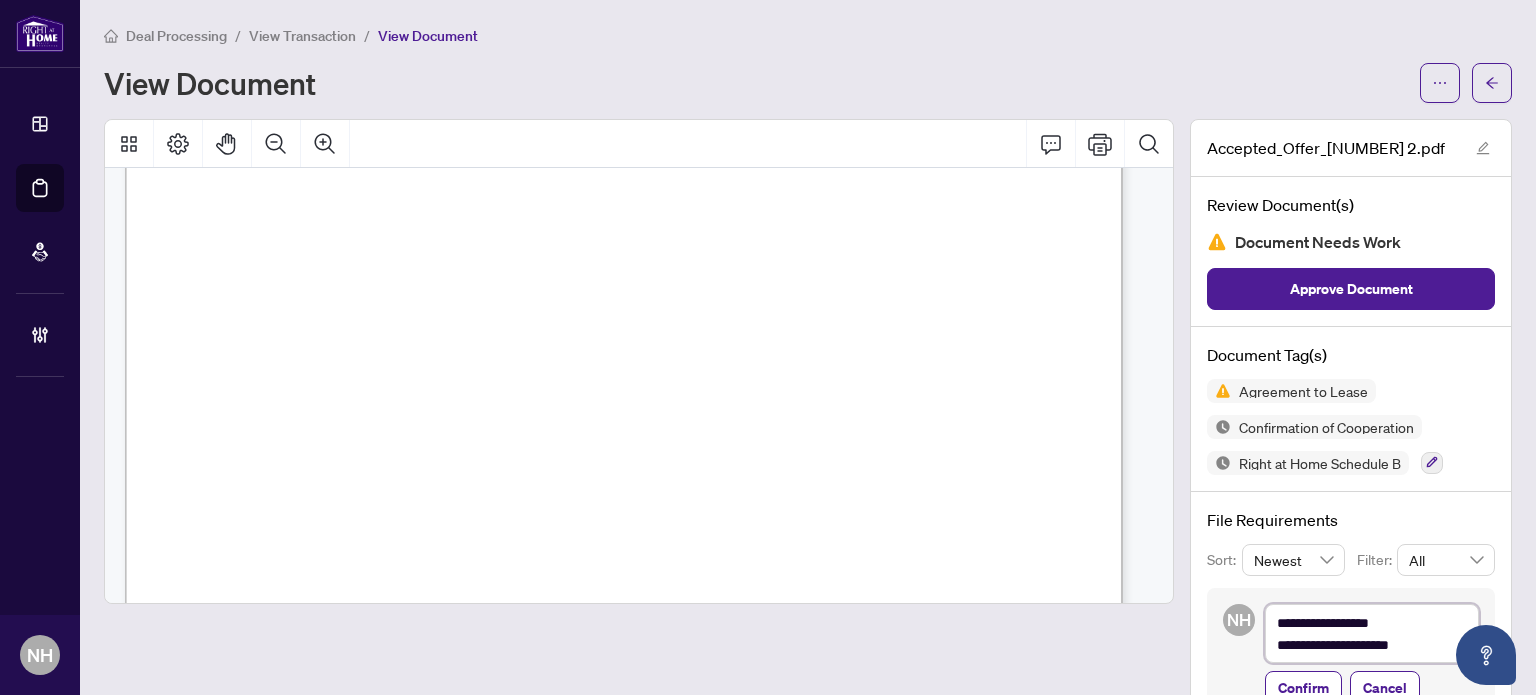 type on "**********" 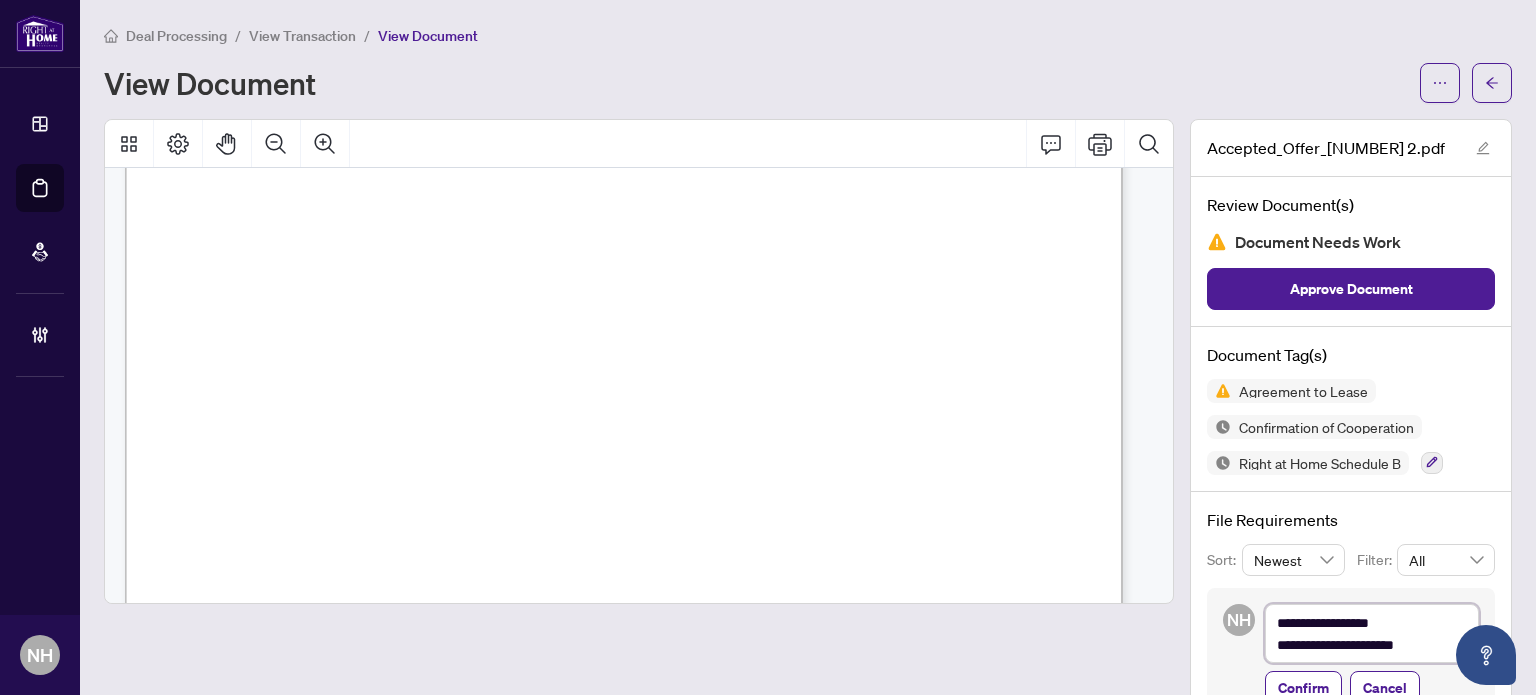 type on "**********" 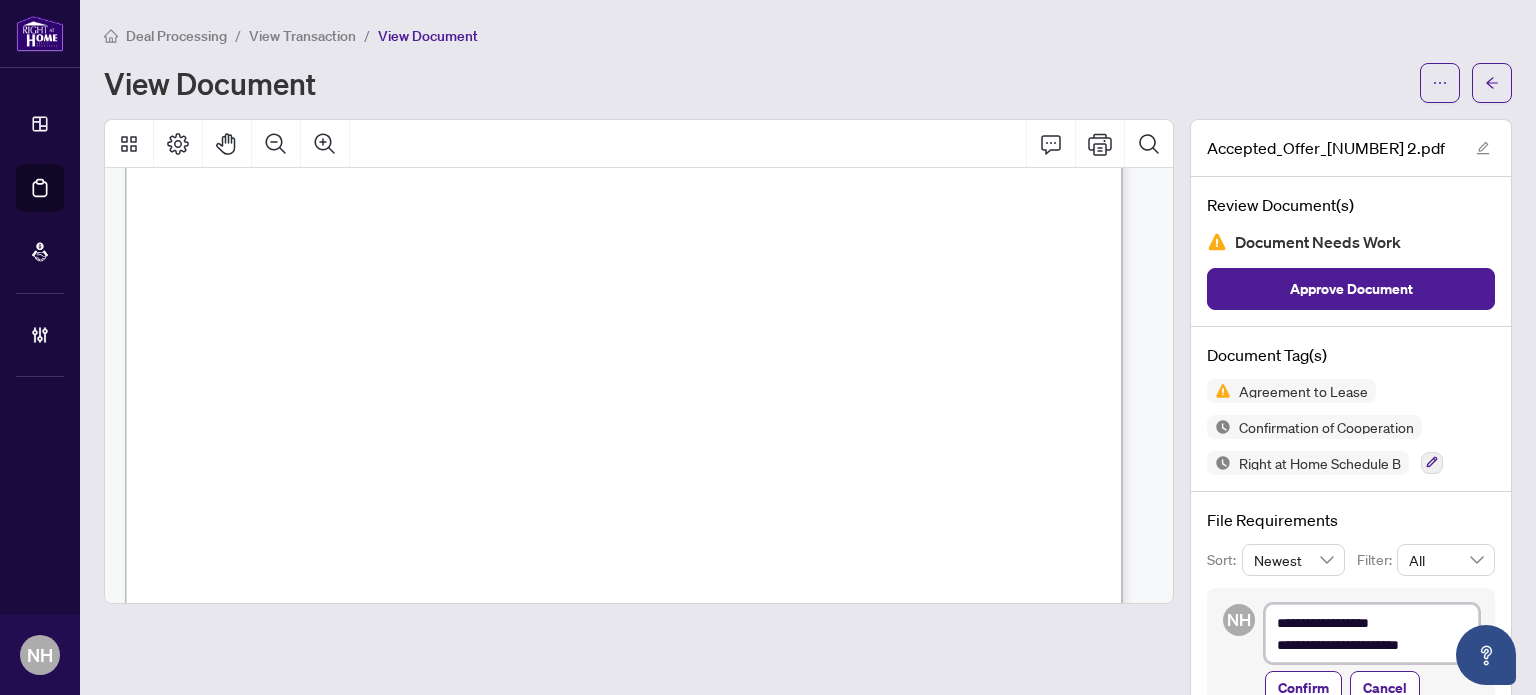 type on "**********" 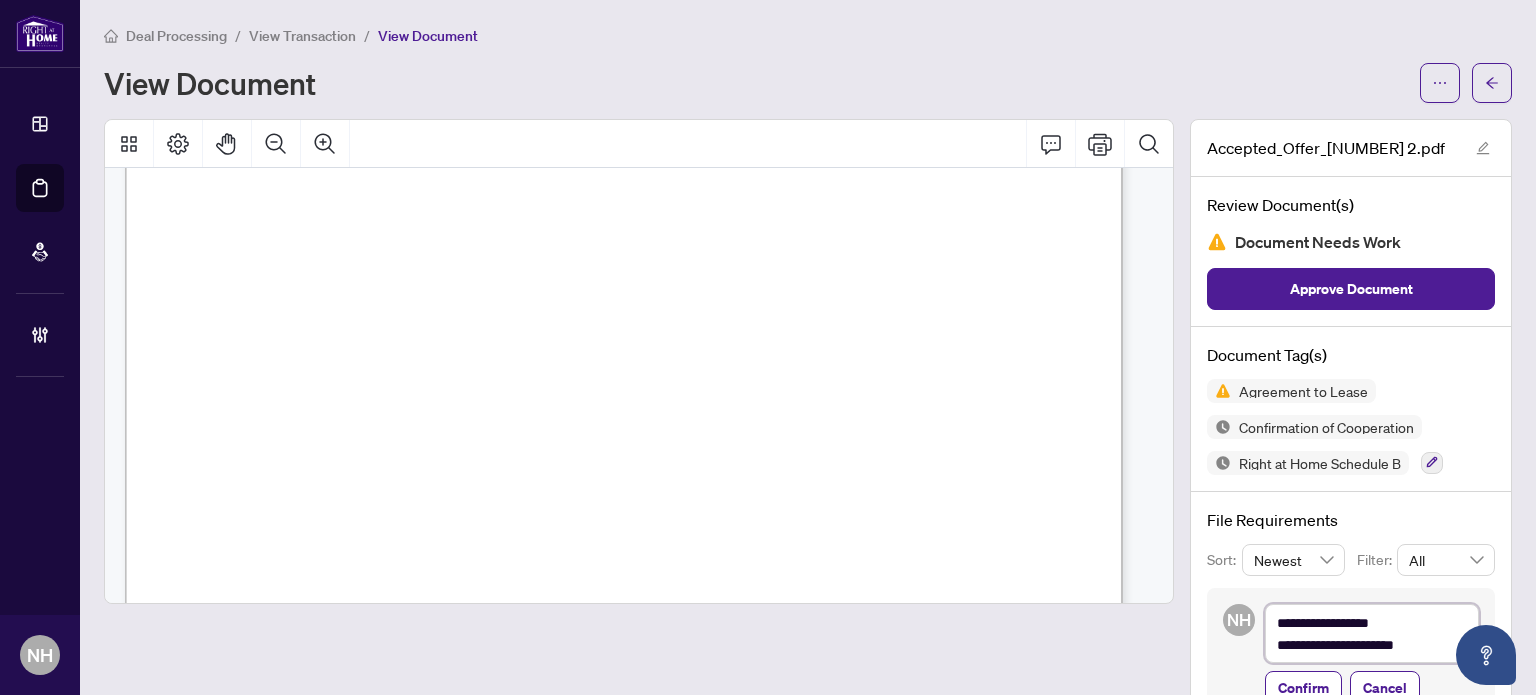 type on "**********" 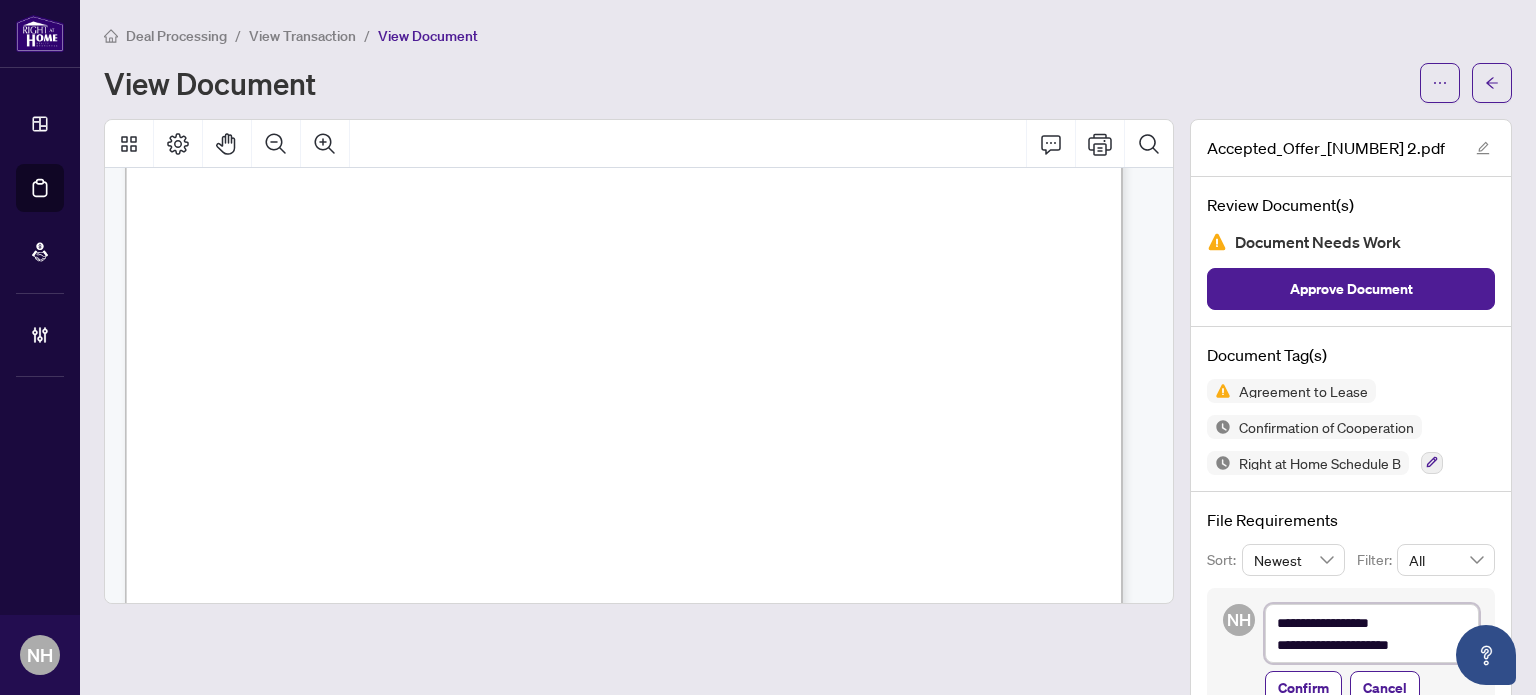 type on "**********" 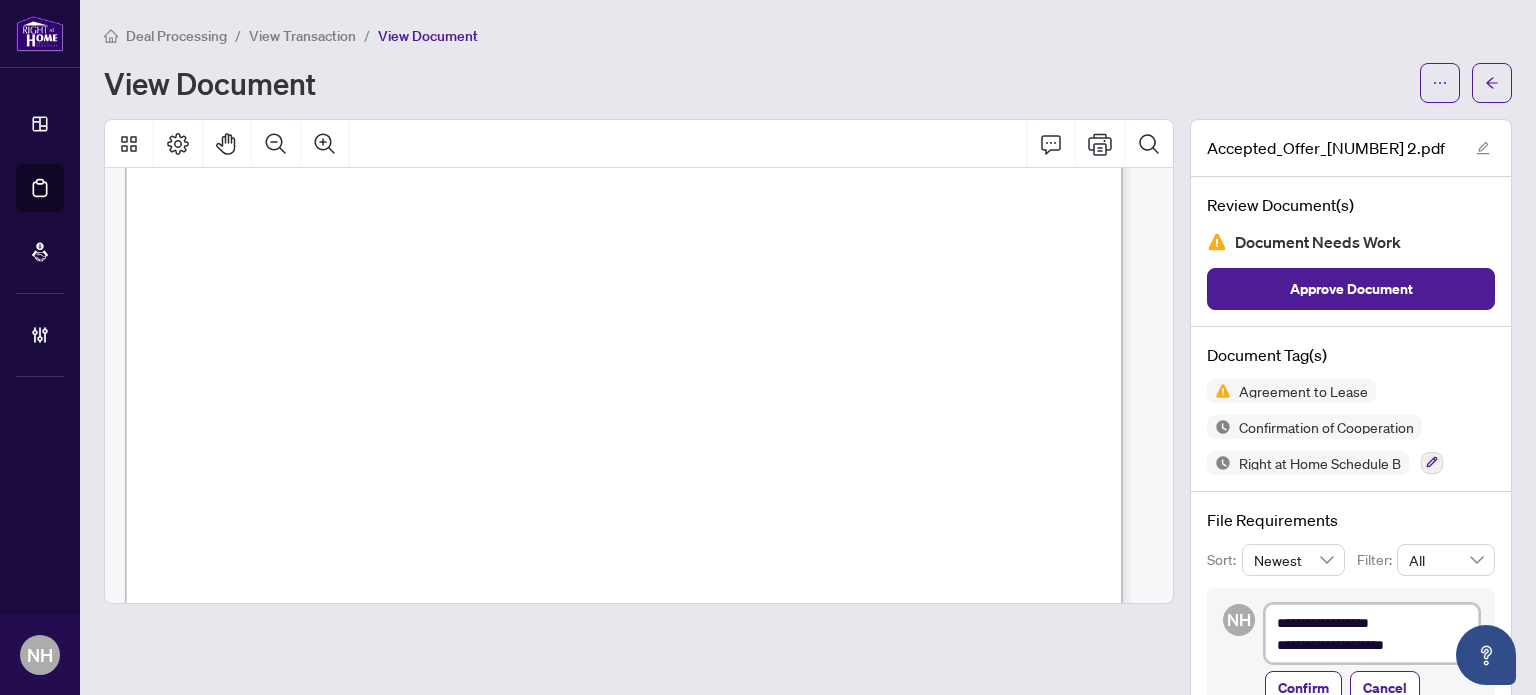 type on "**********" 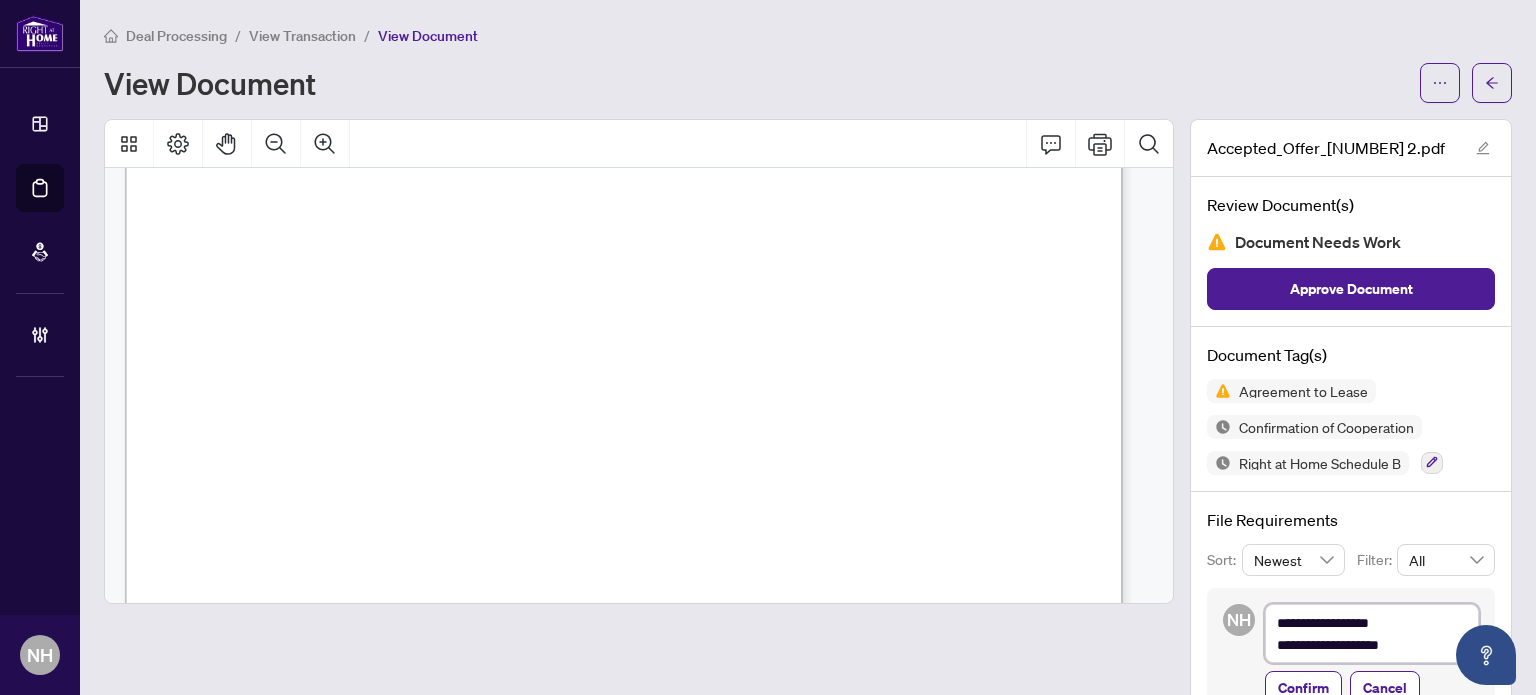 type on "**********" 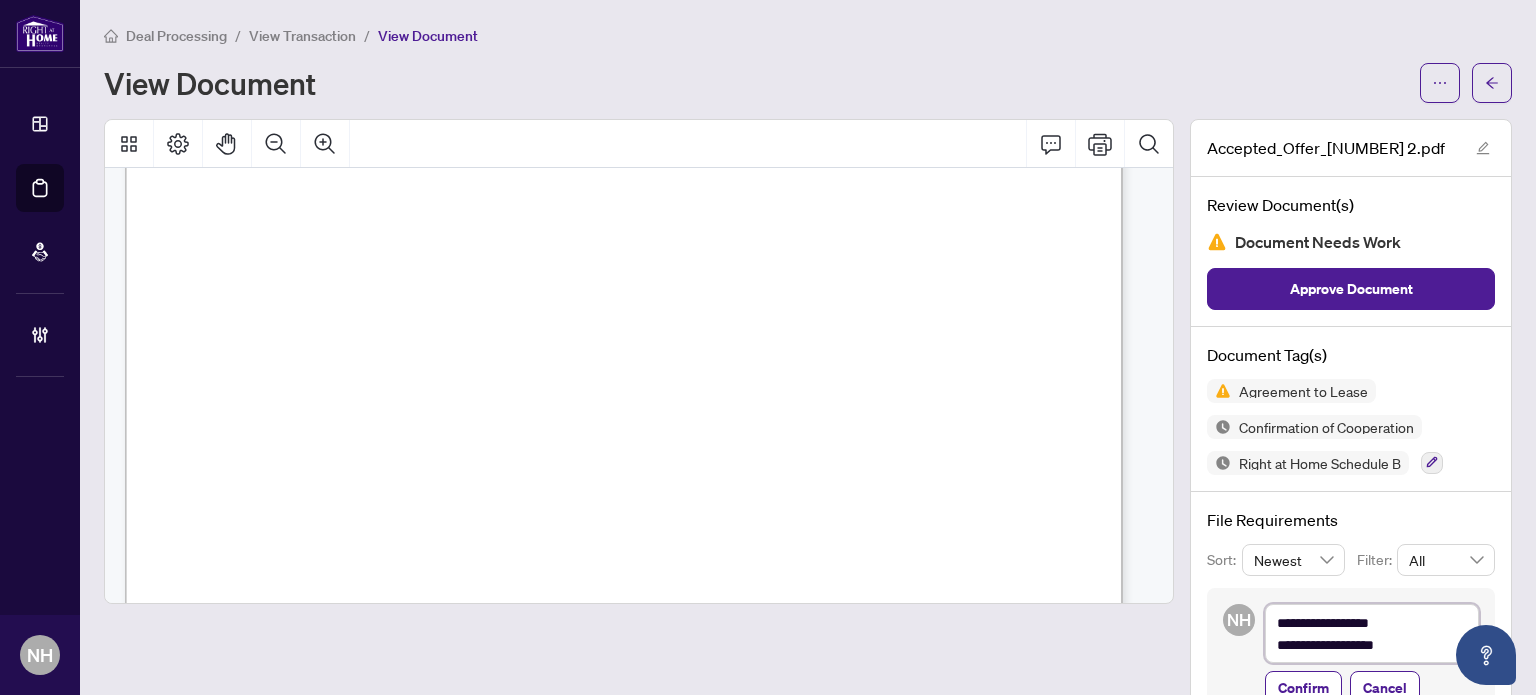 type on "**********" 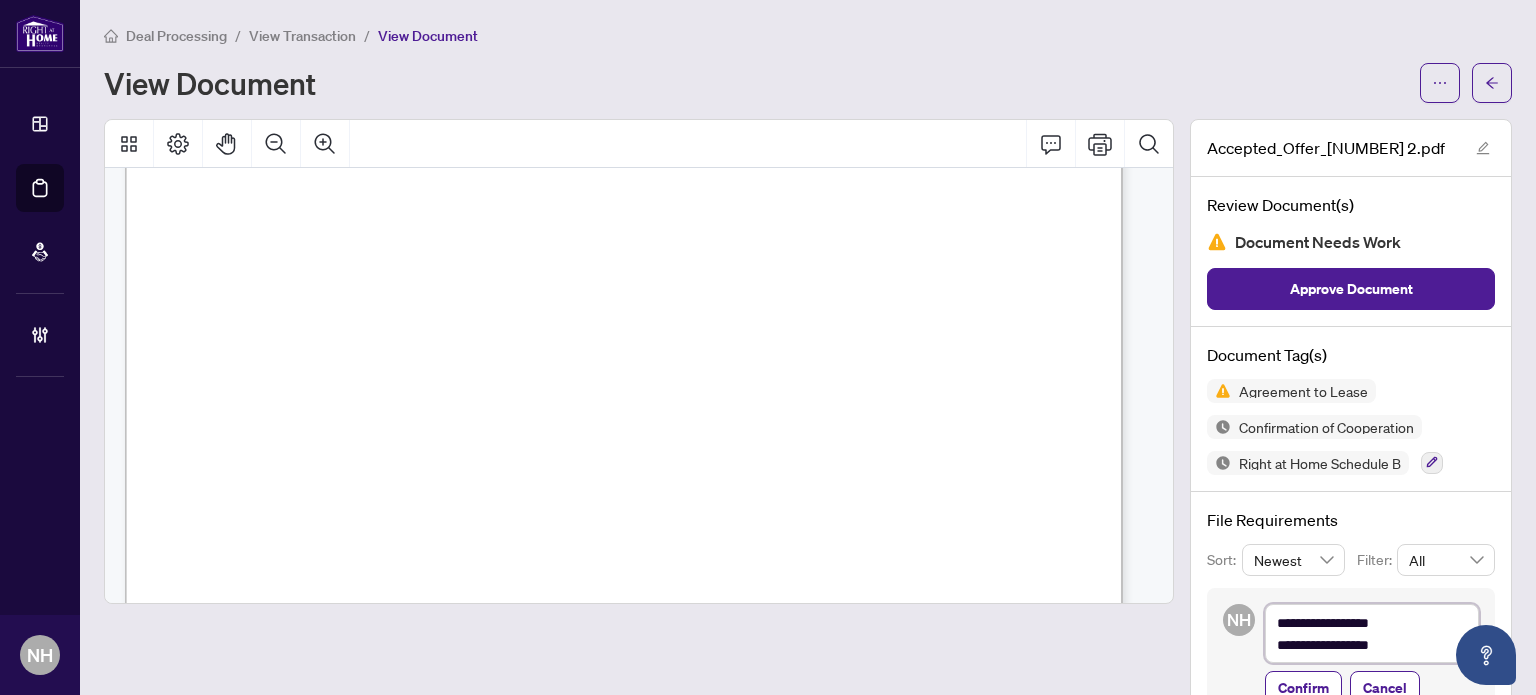type on "**********" 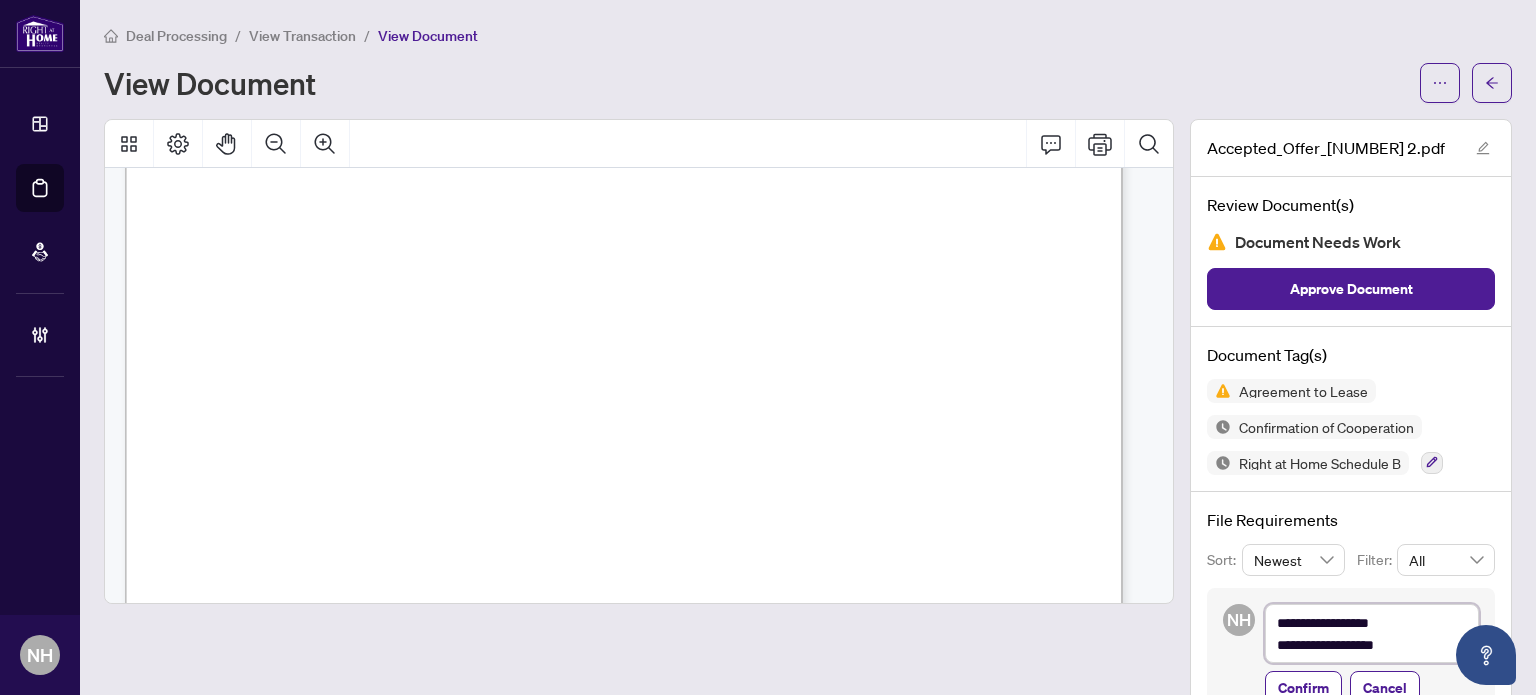 type on "**********" 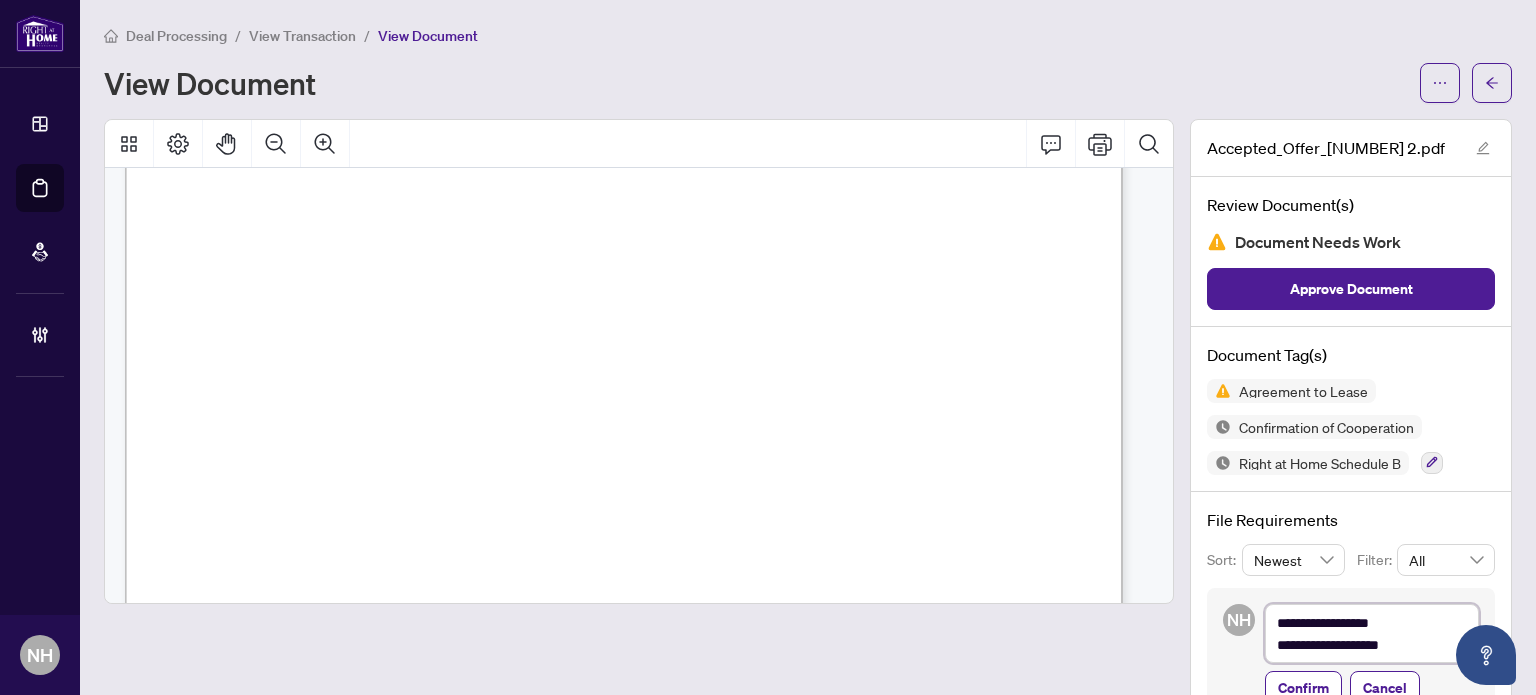 type on "**********" 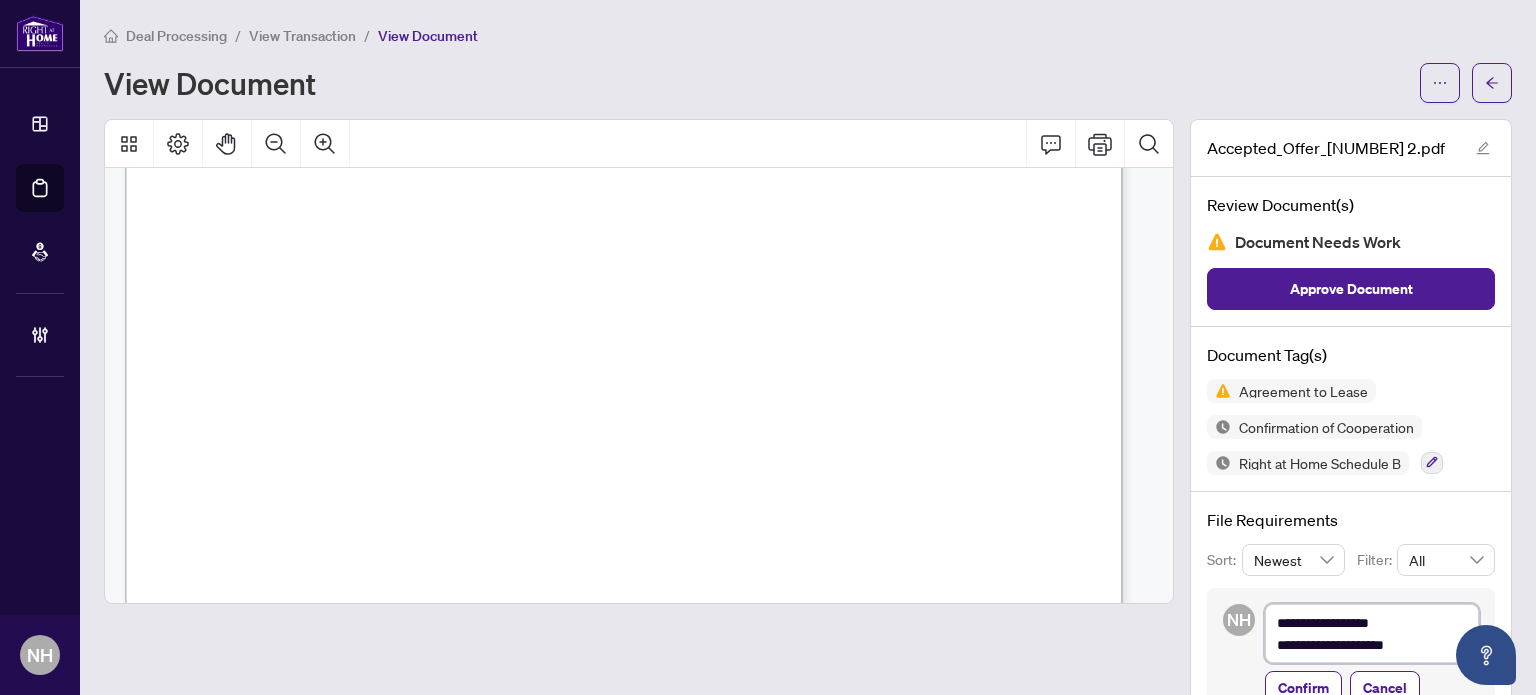 type on "**********" 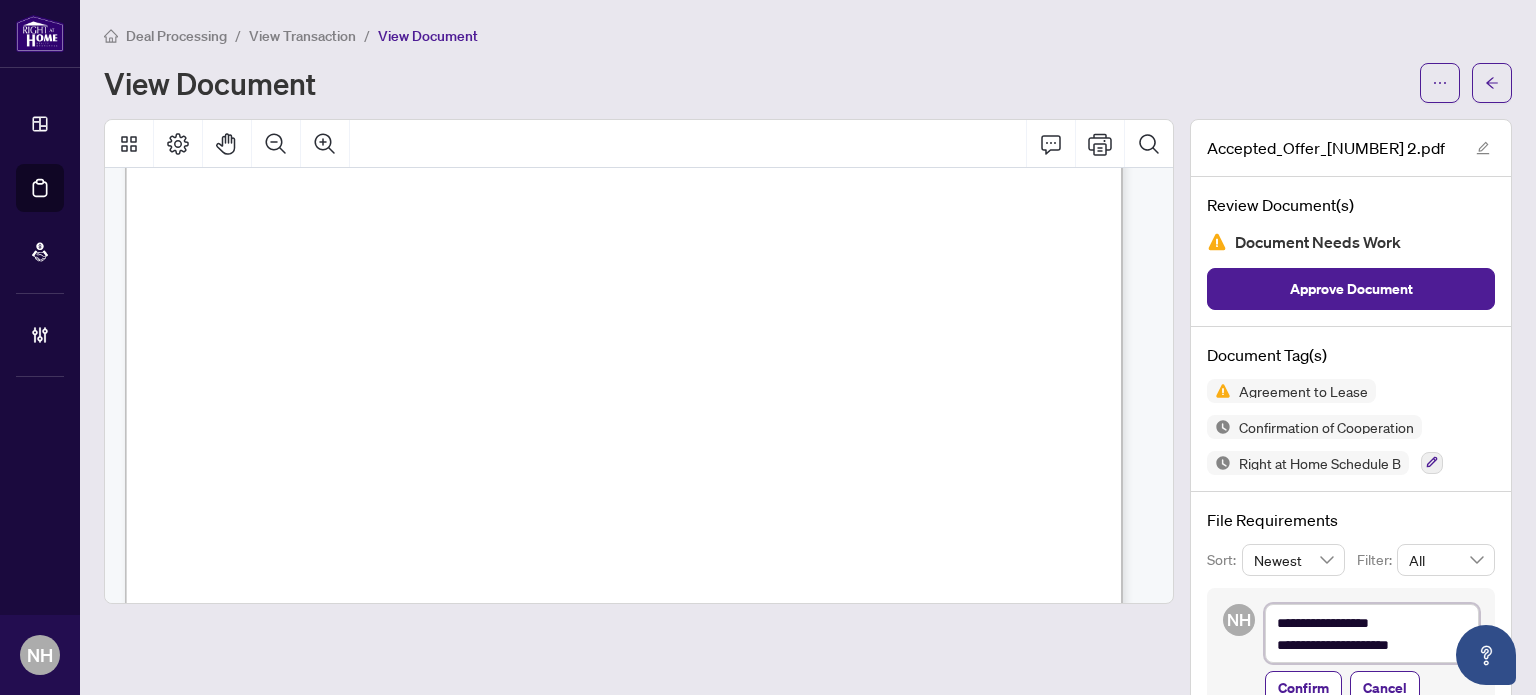 type on "**********" 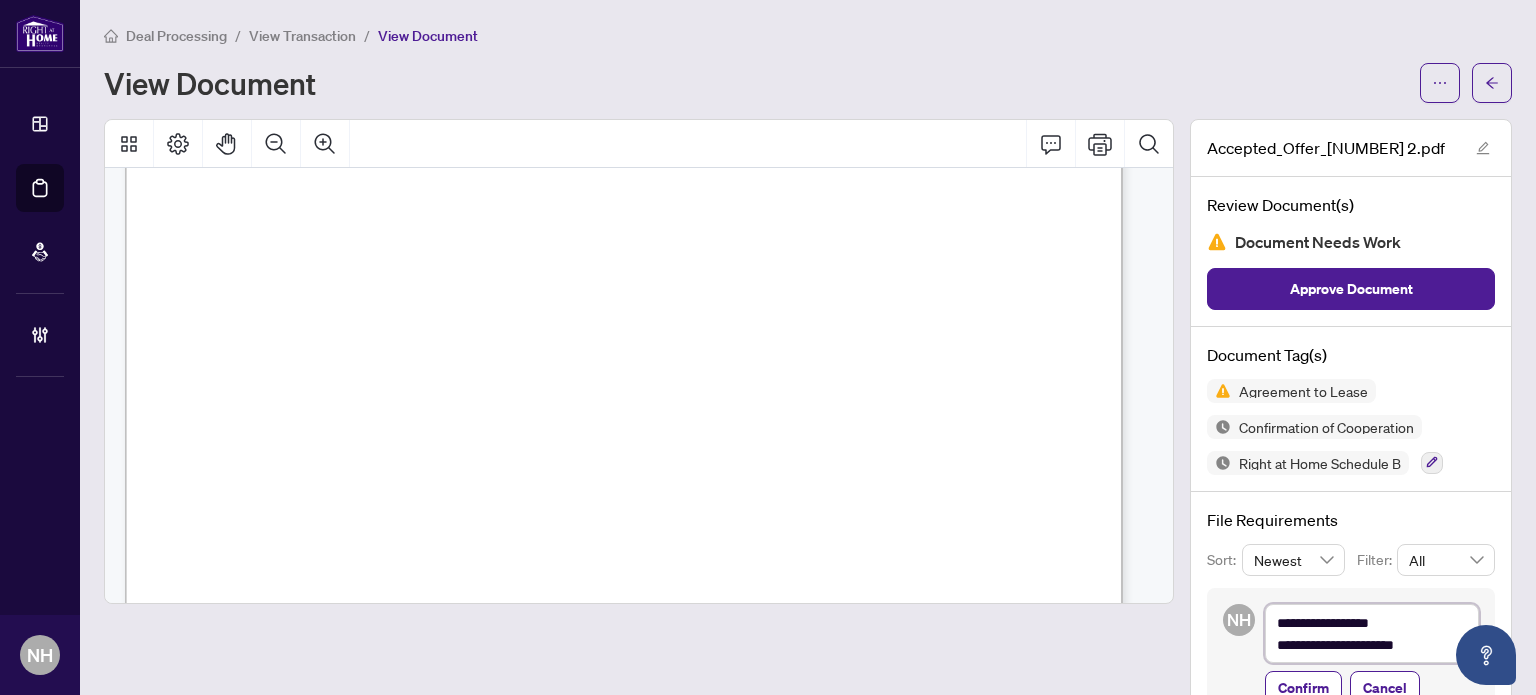 type on "**********" 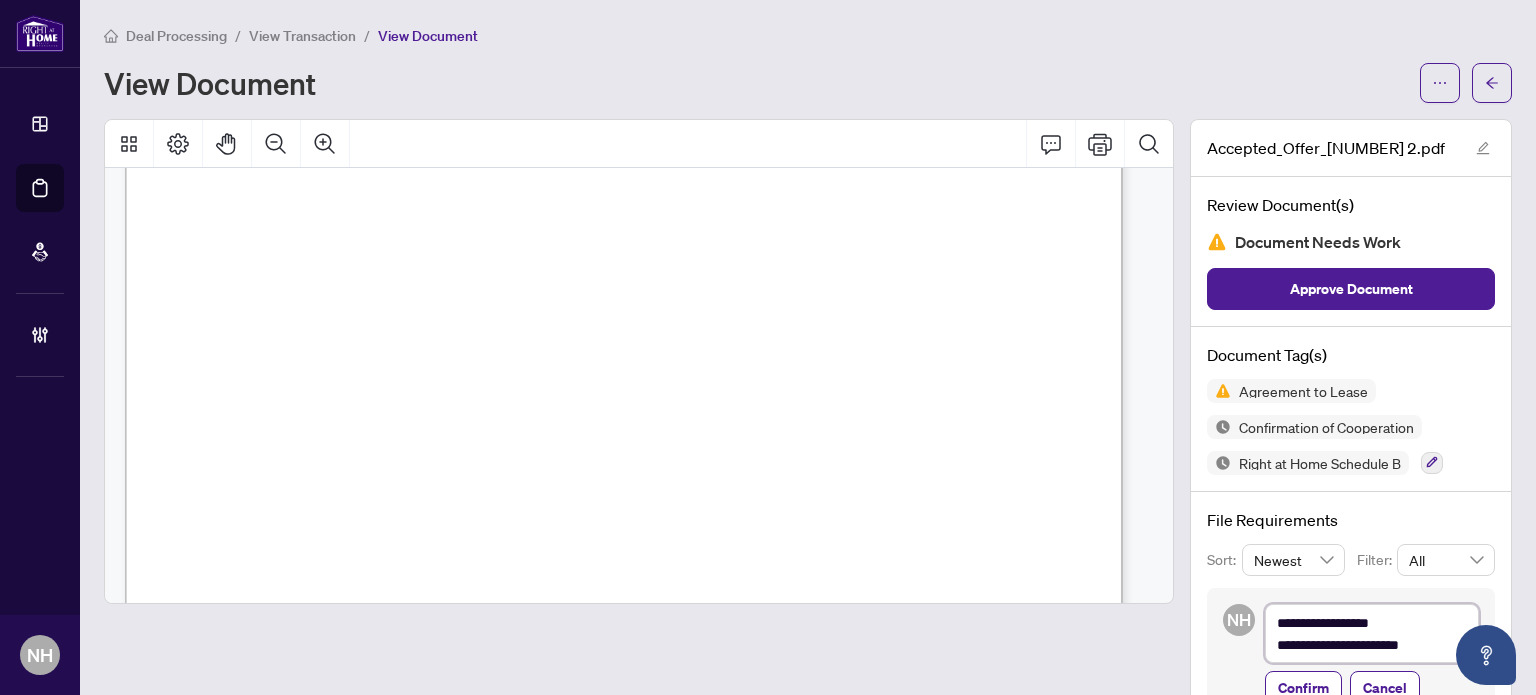 type on "**********" 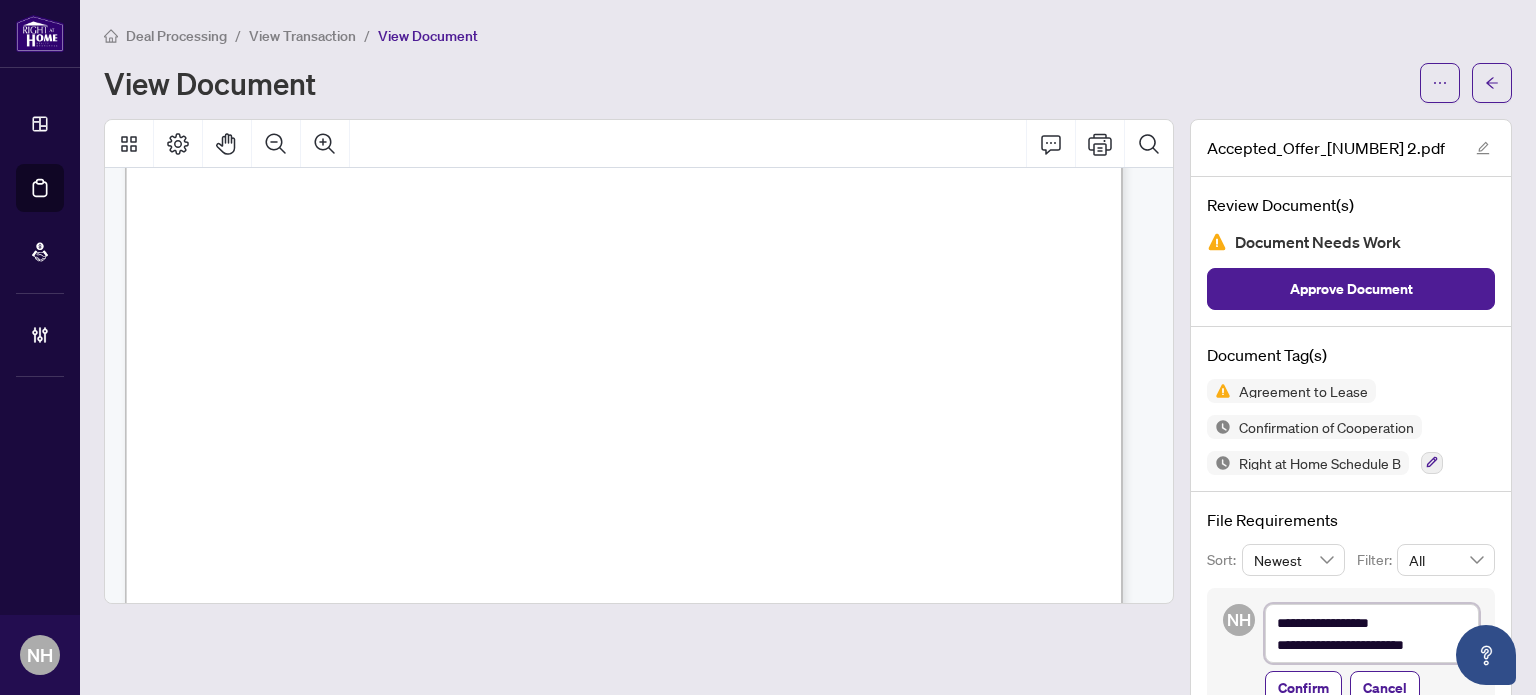 type on "**********" 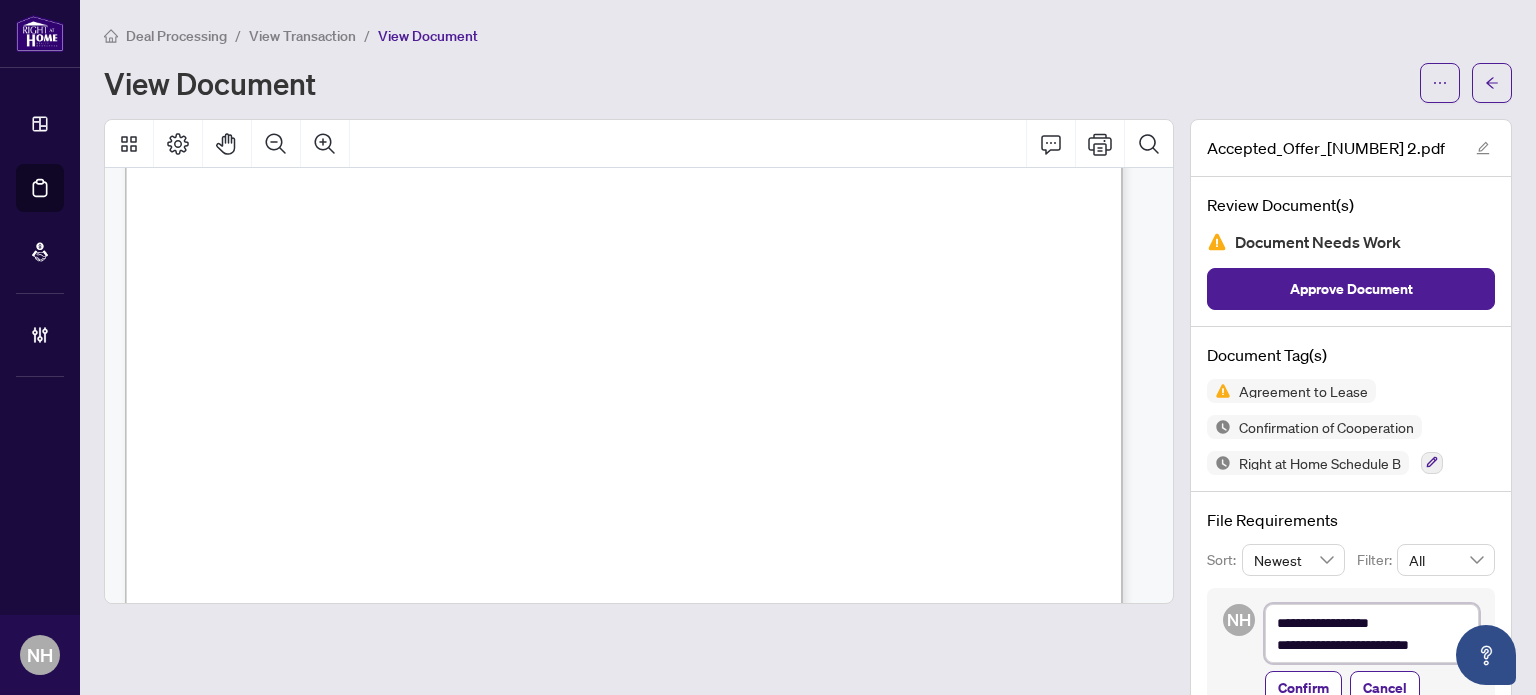 type on "**********" 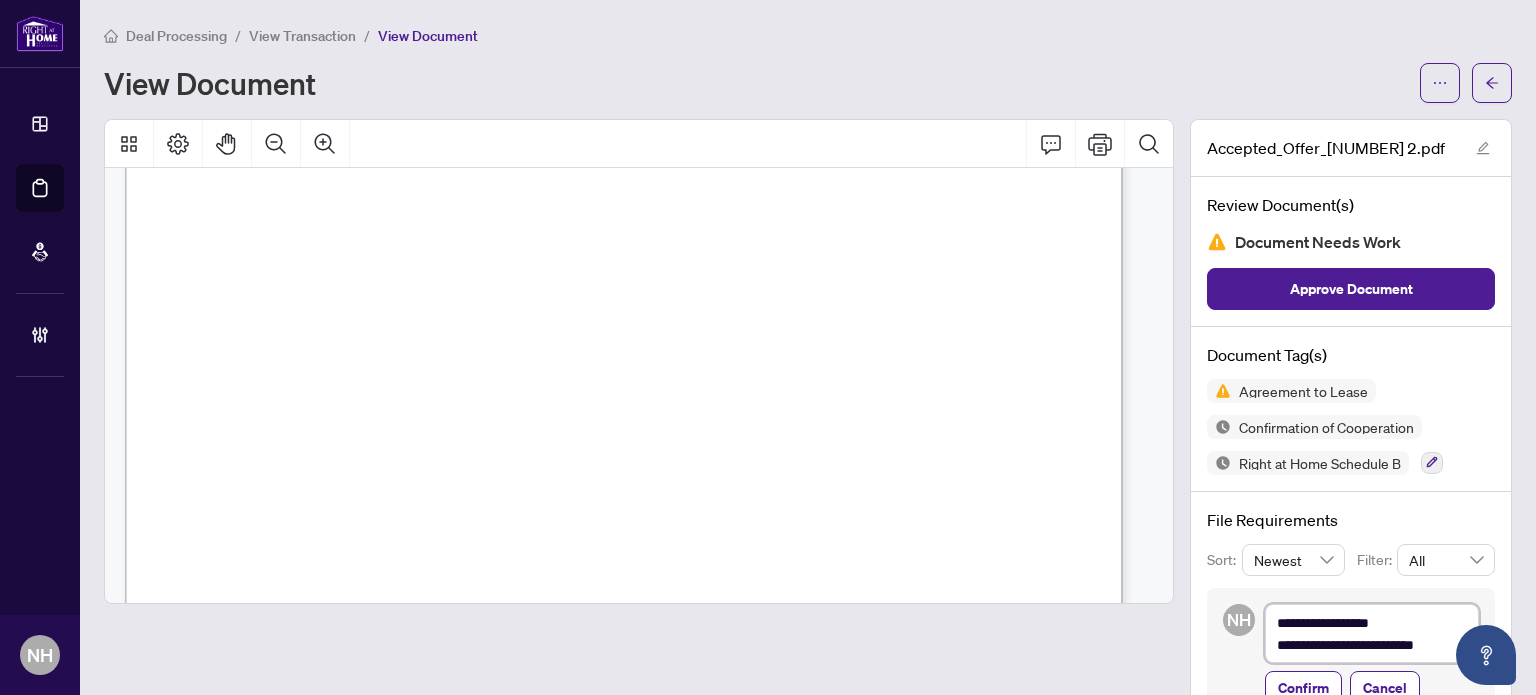 type on "**********" 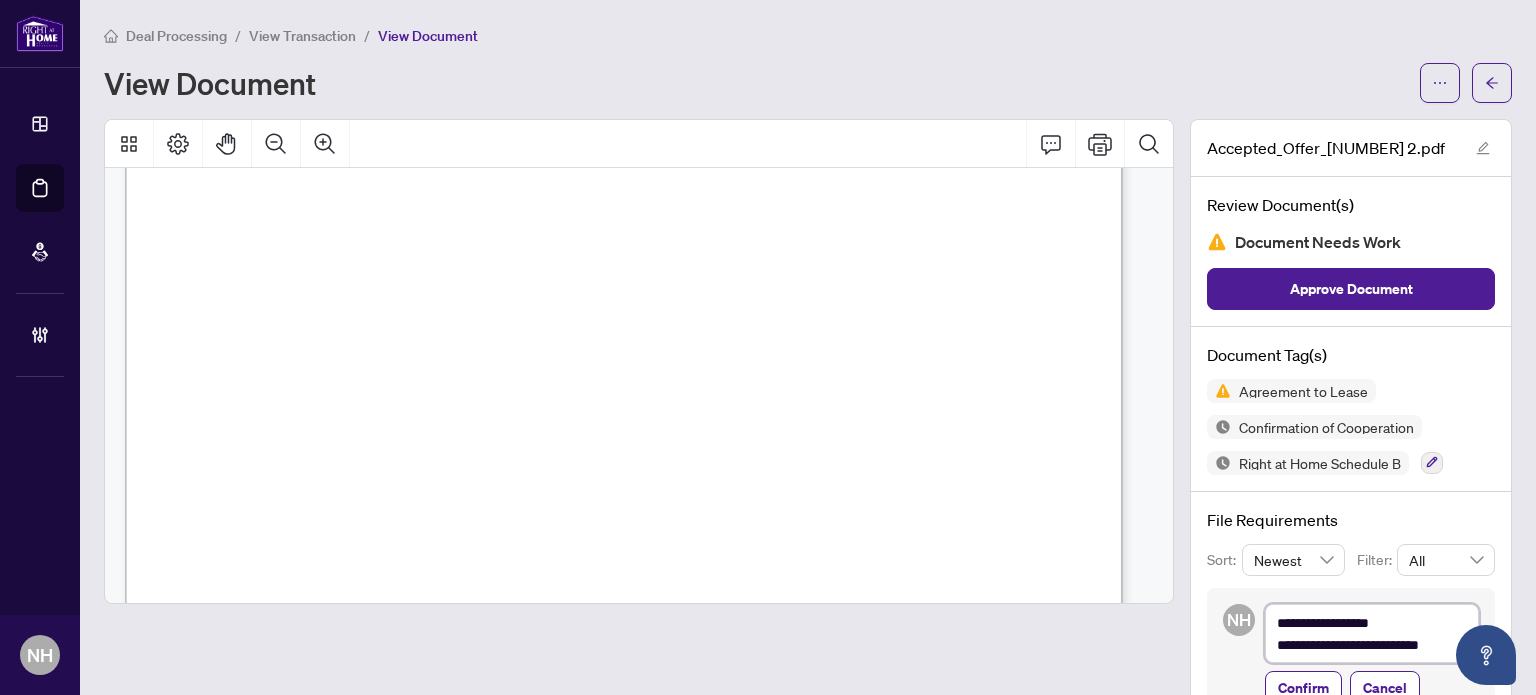 type on "**********" 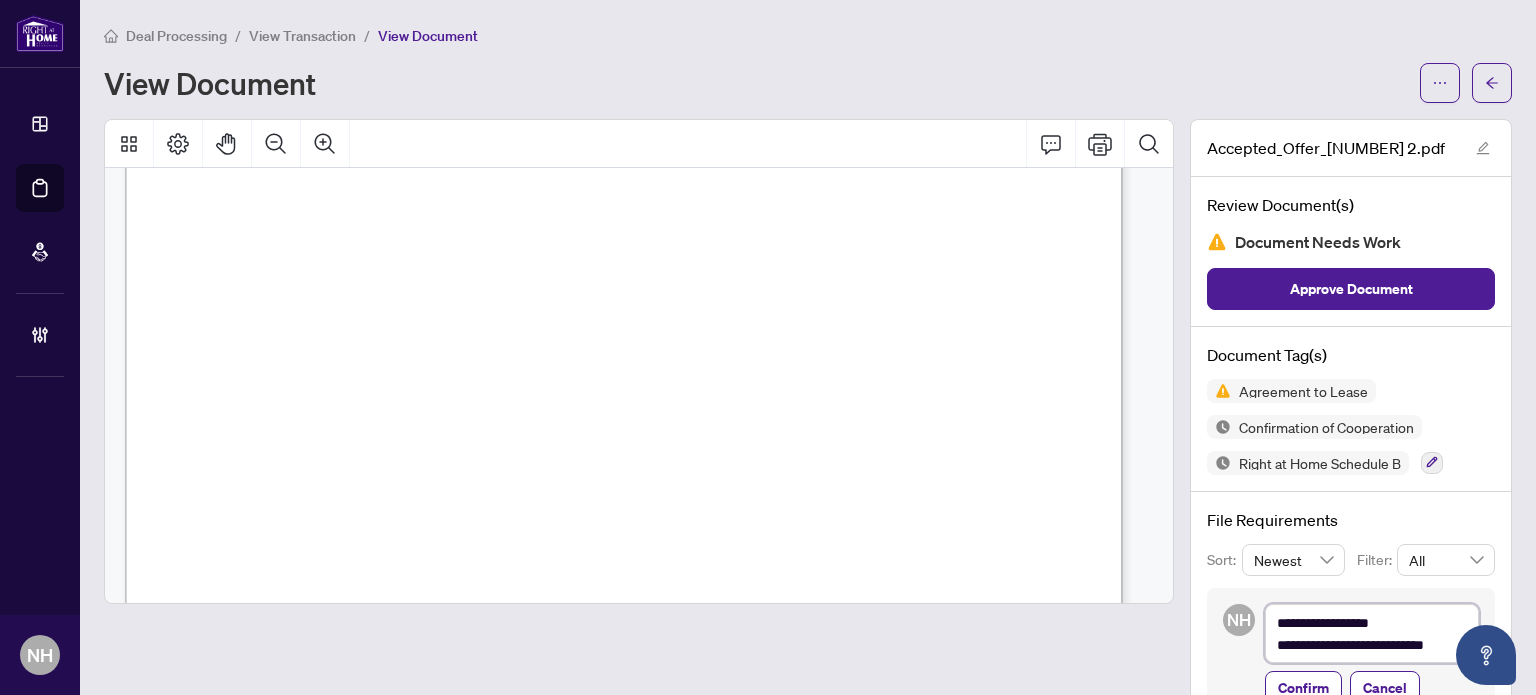 type on "**********" 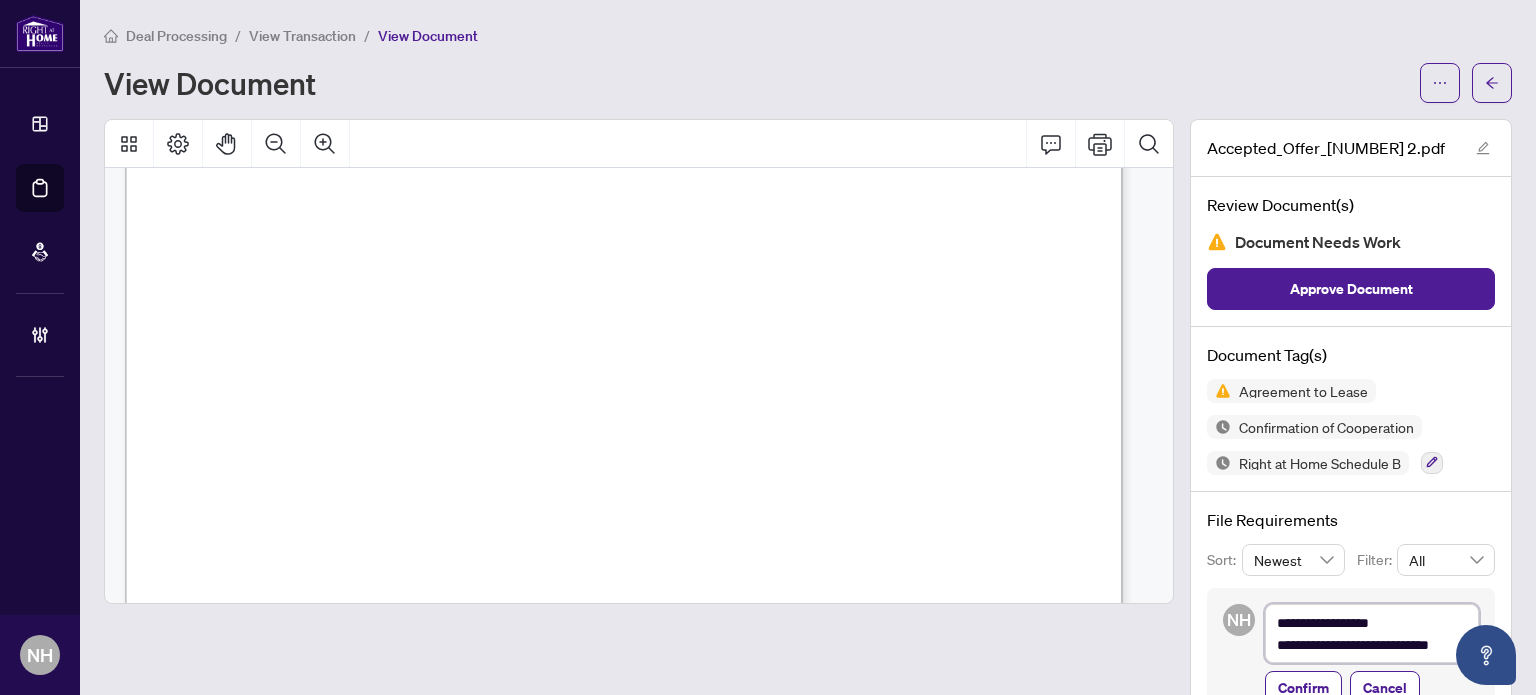 type on "**********" 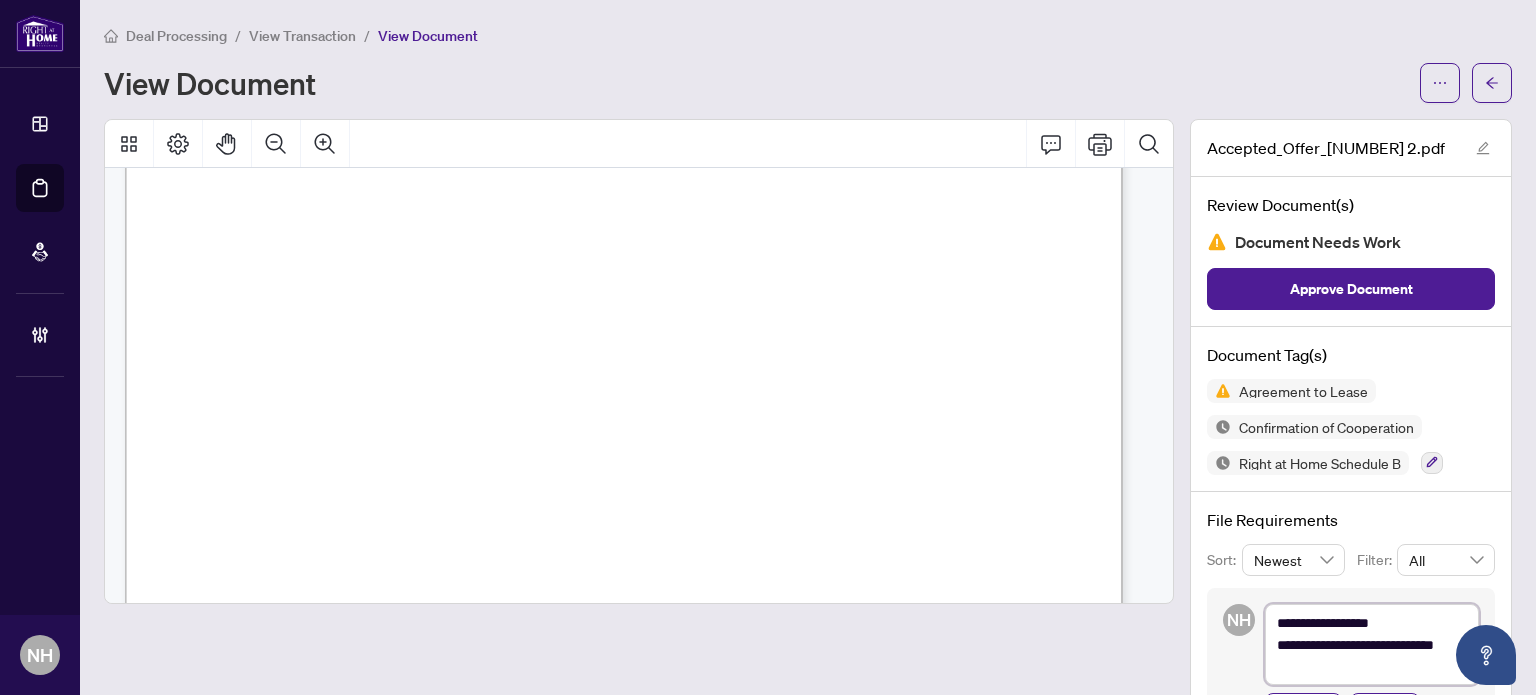 type on "**********" 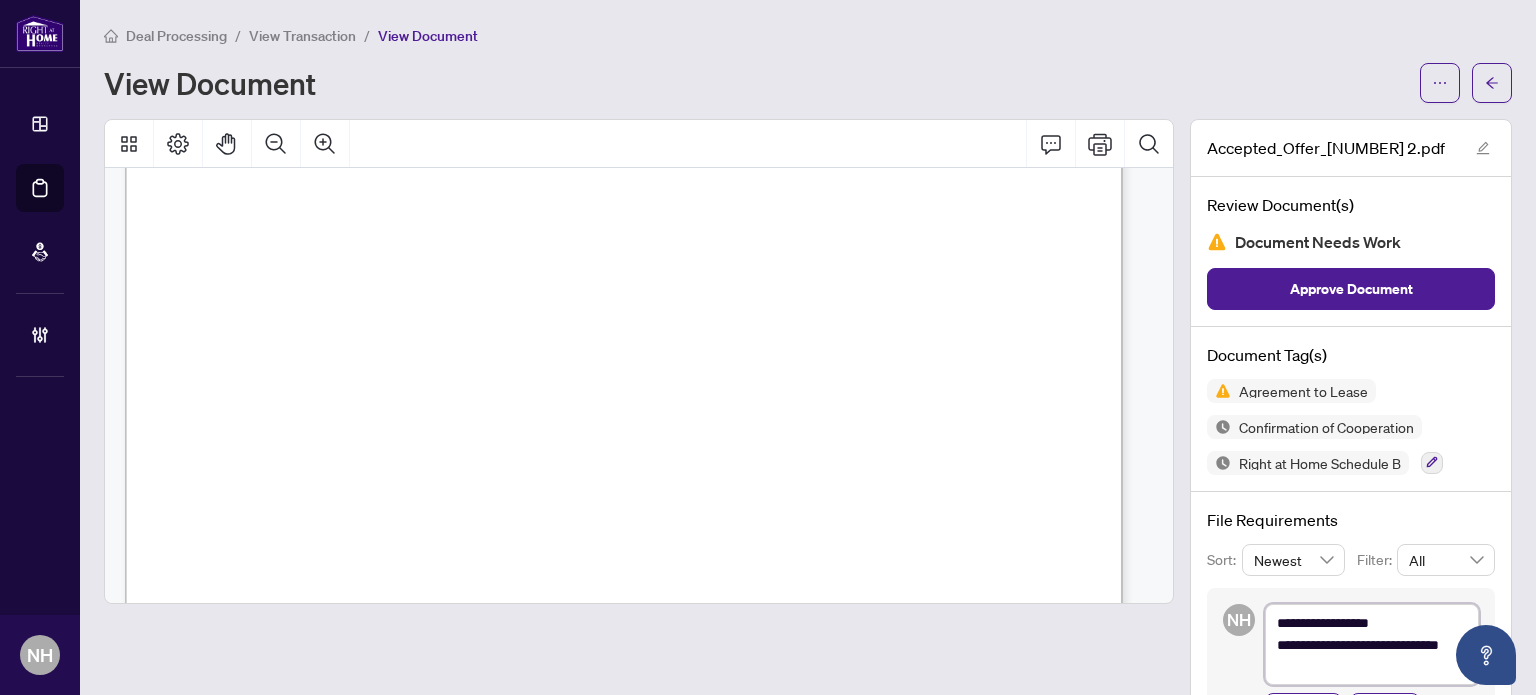 type on "**********" 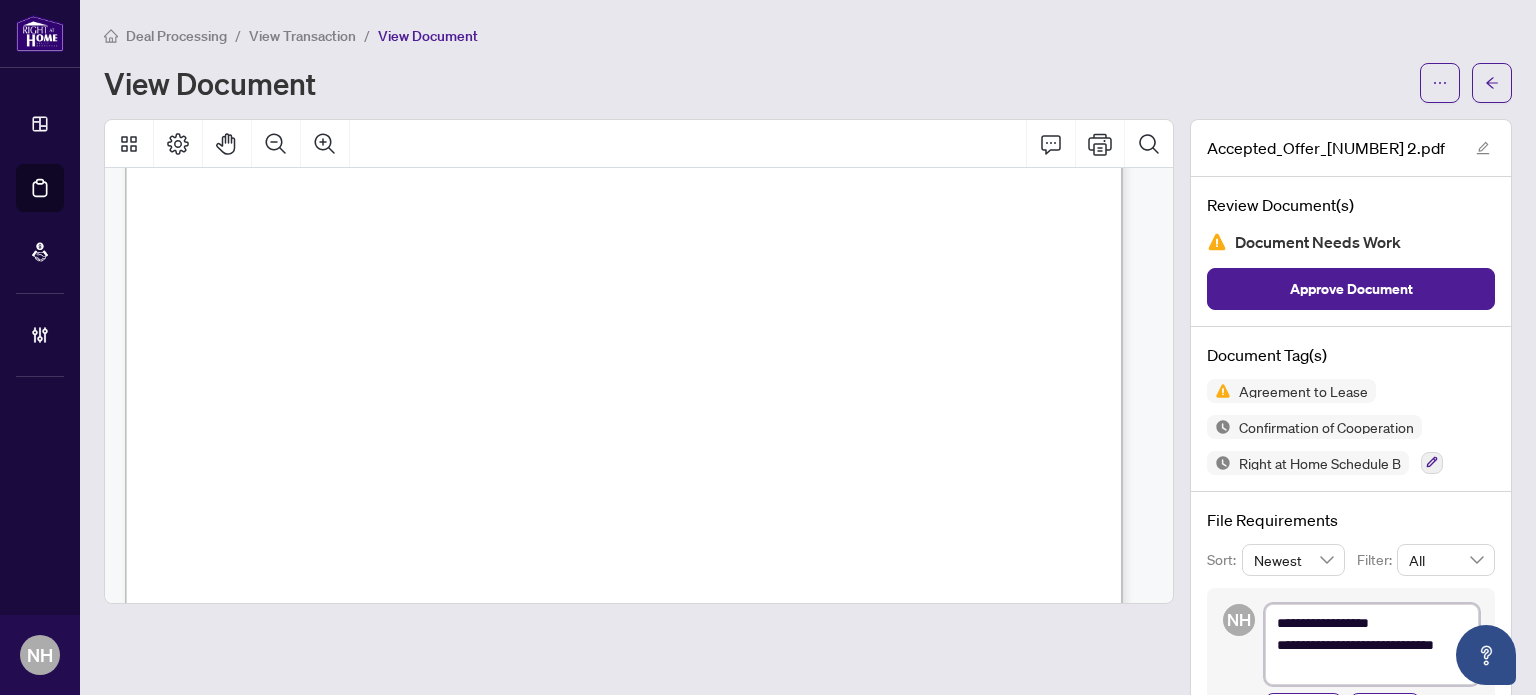 type on "**********" 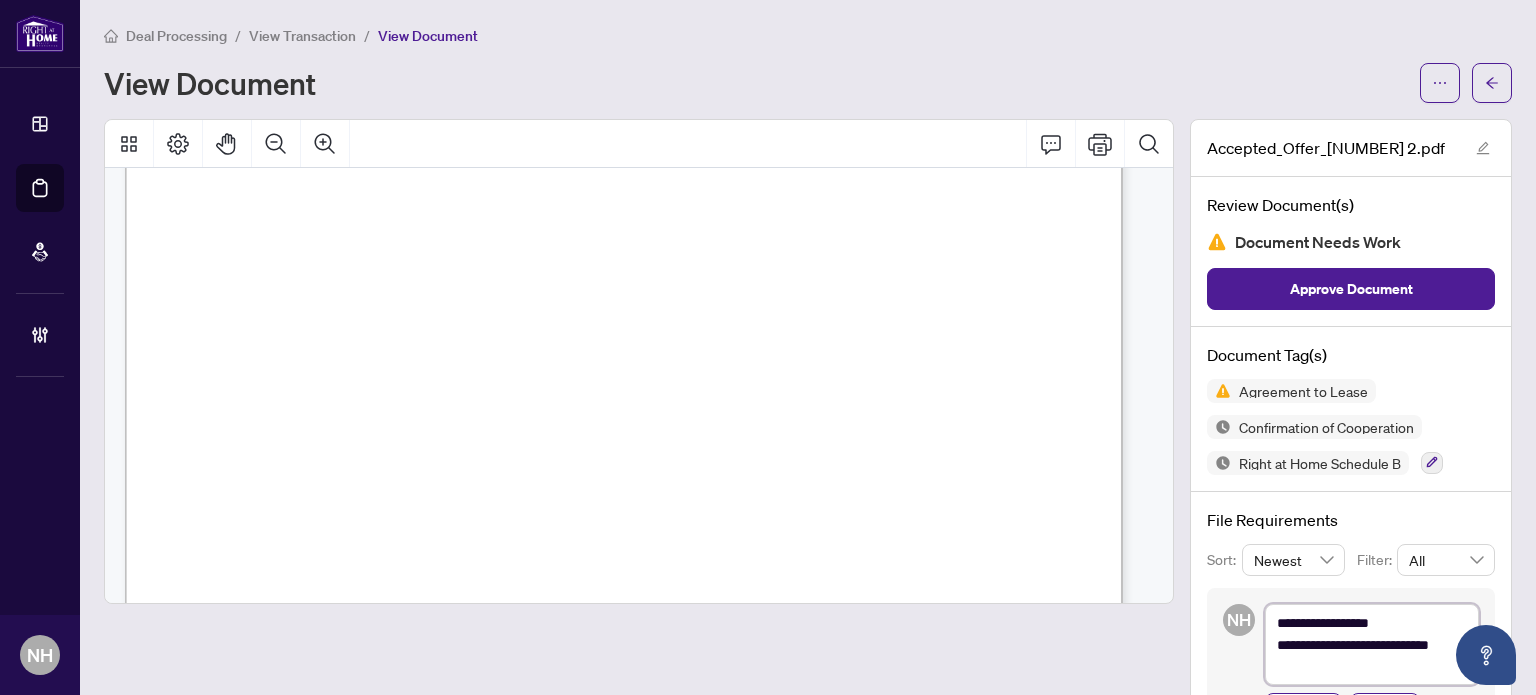 type on "**********" 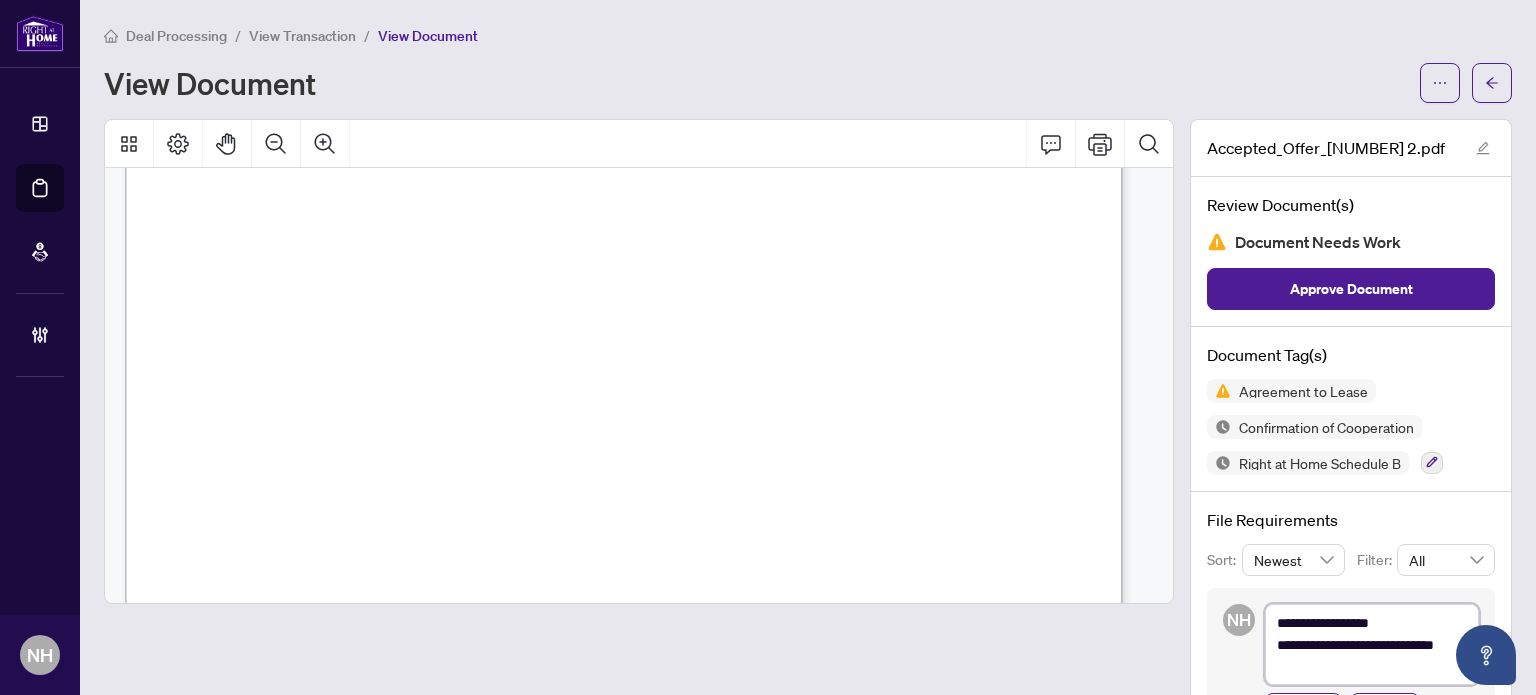 type on "**********" 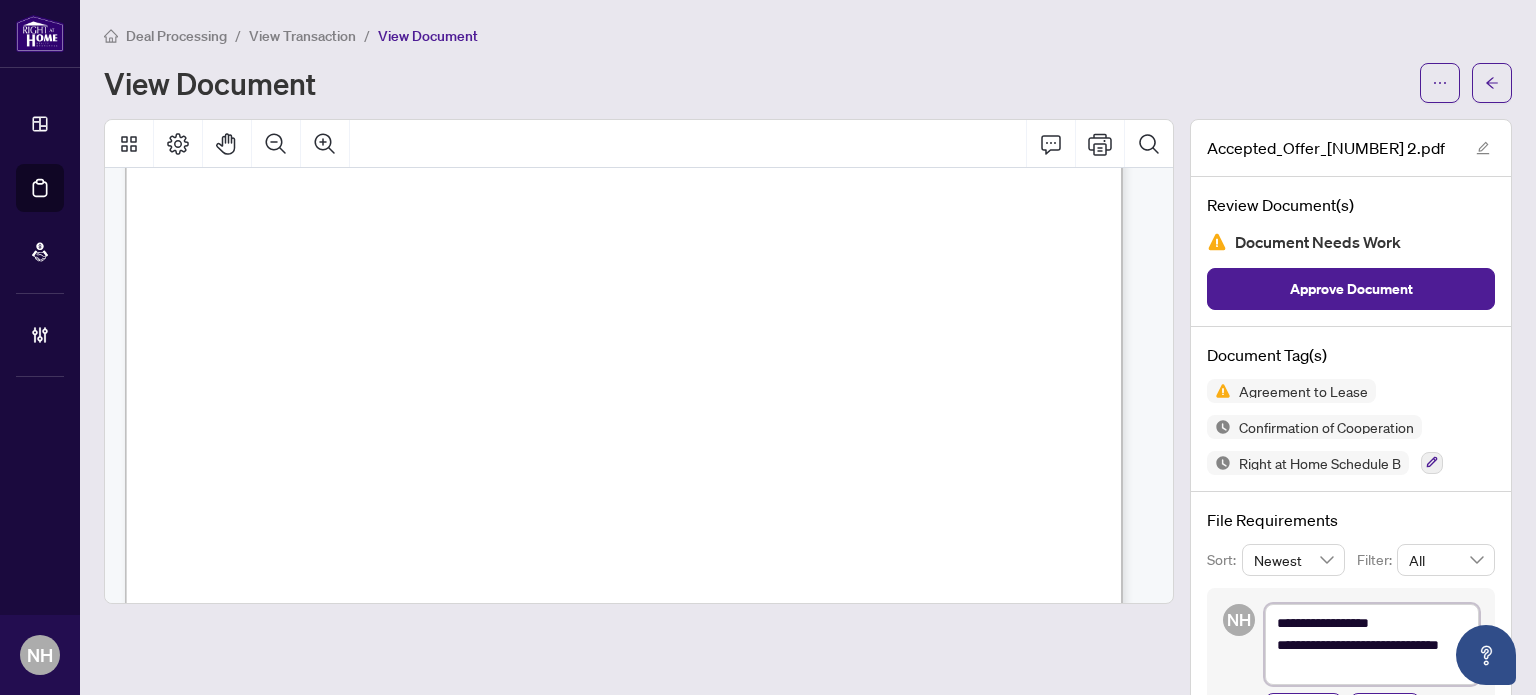 type on "**********" 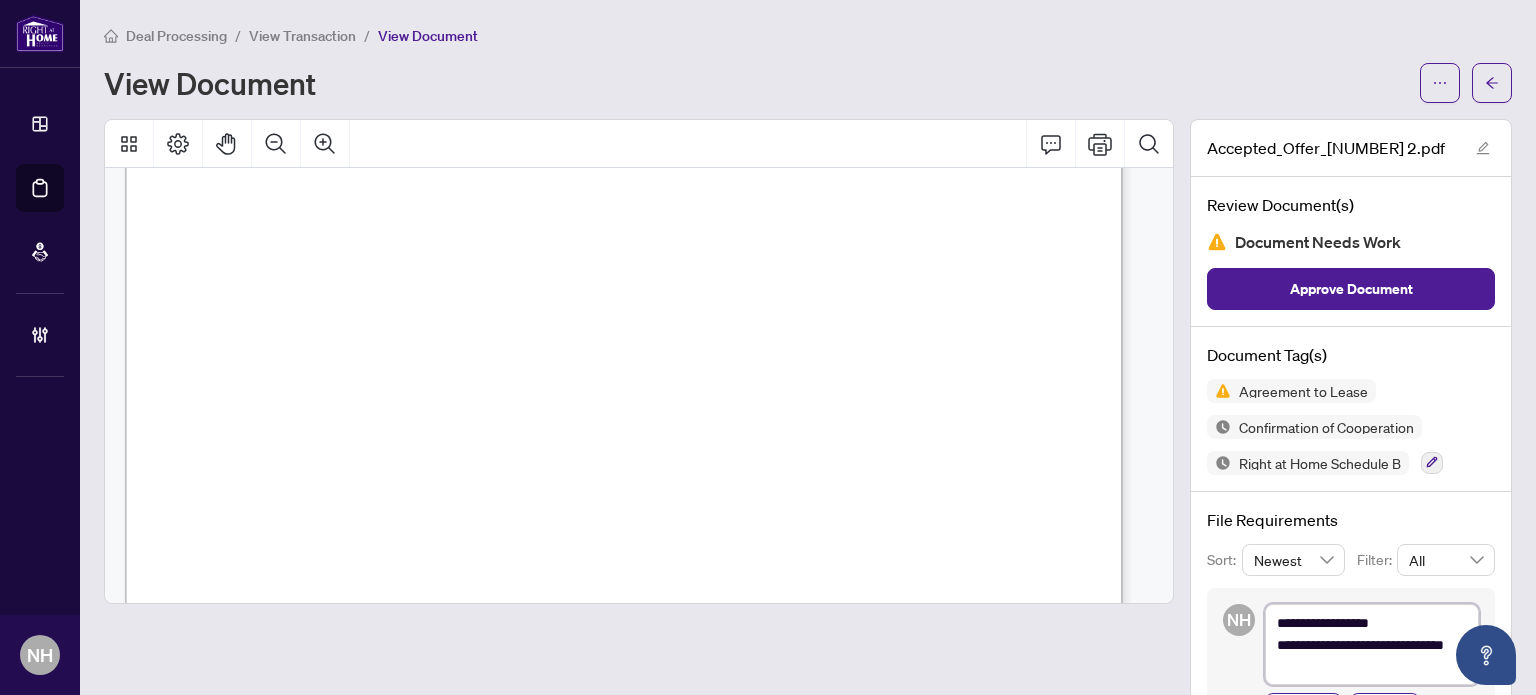 type on "**********" 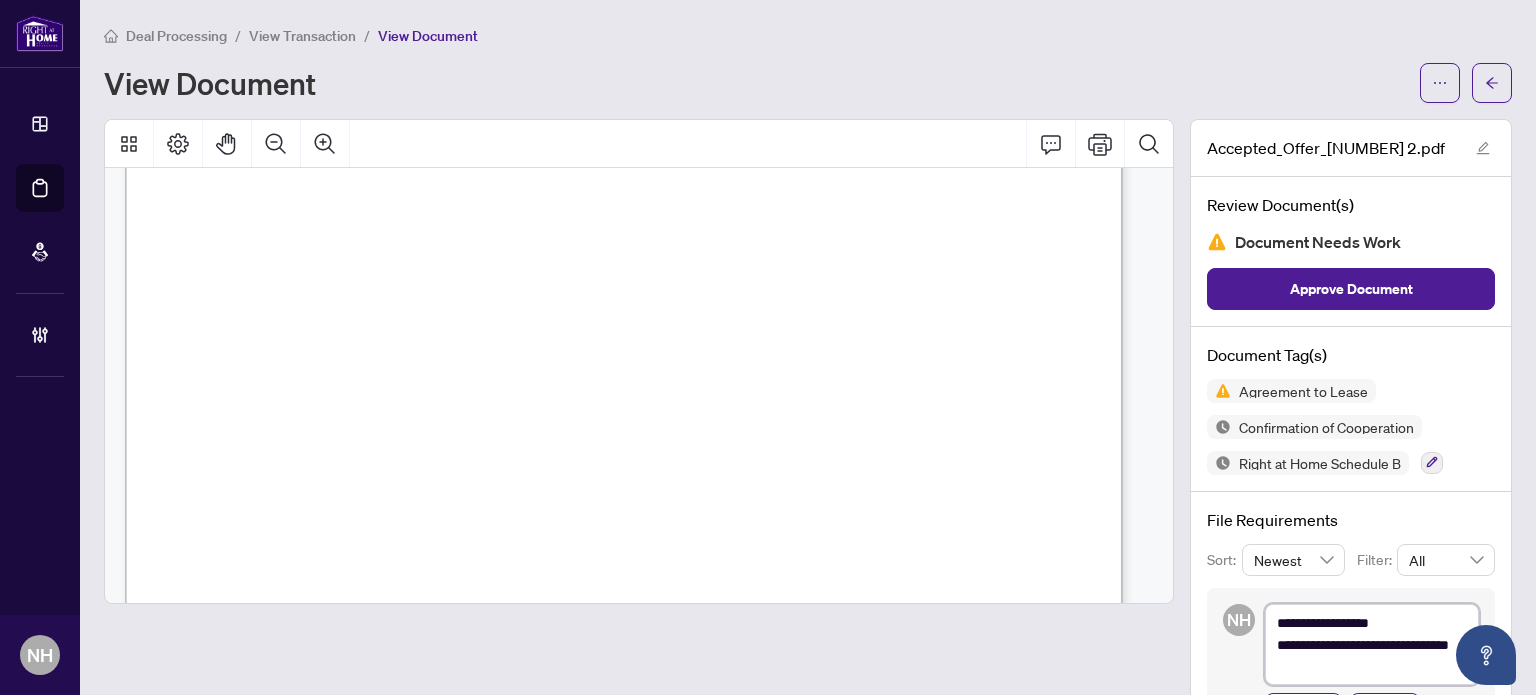 type on "**********" 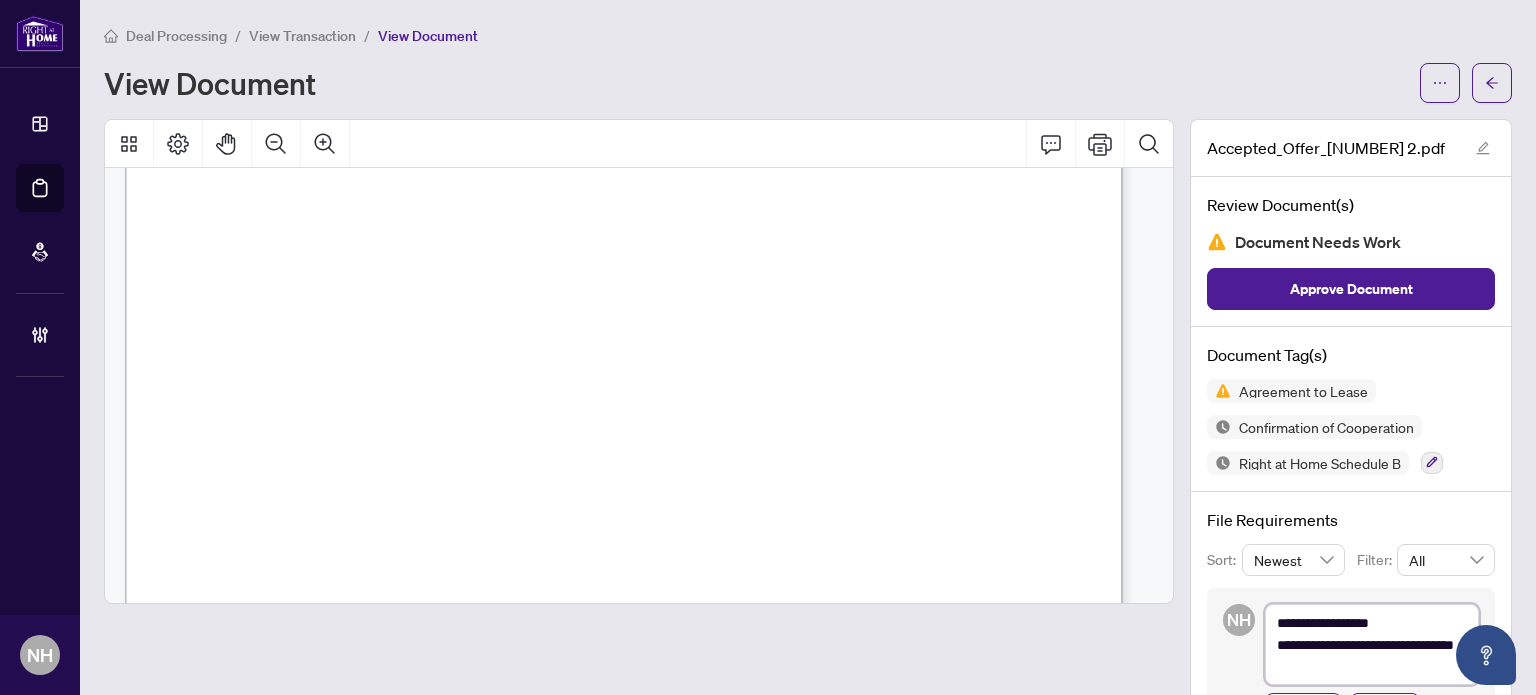 type on "**********" 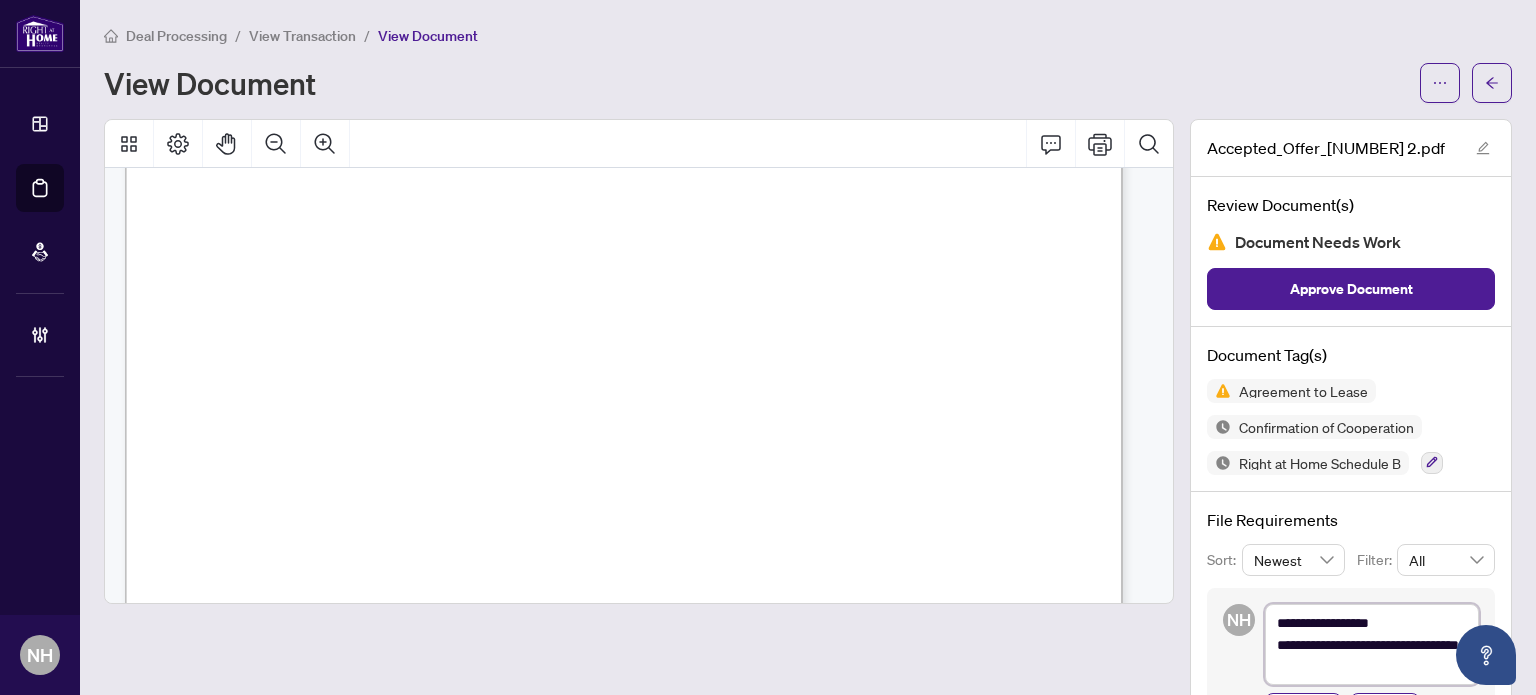 type on "**********" 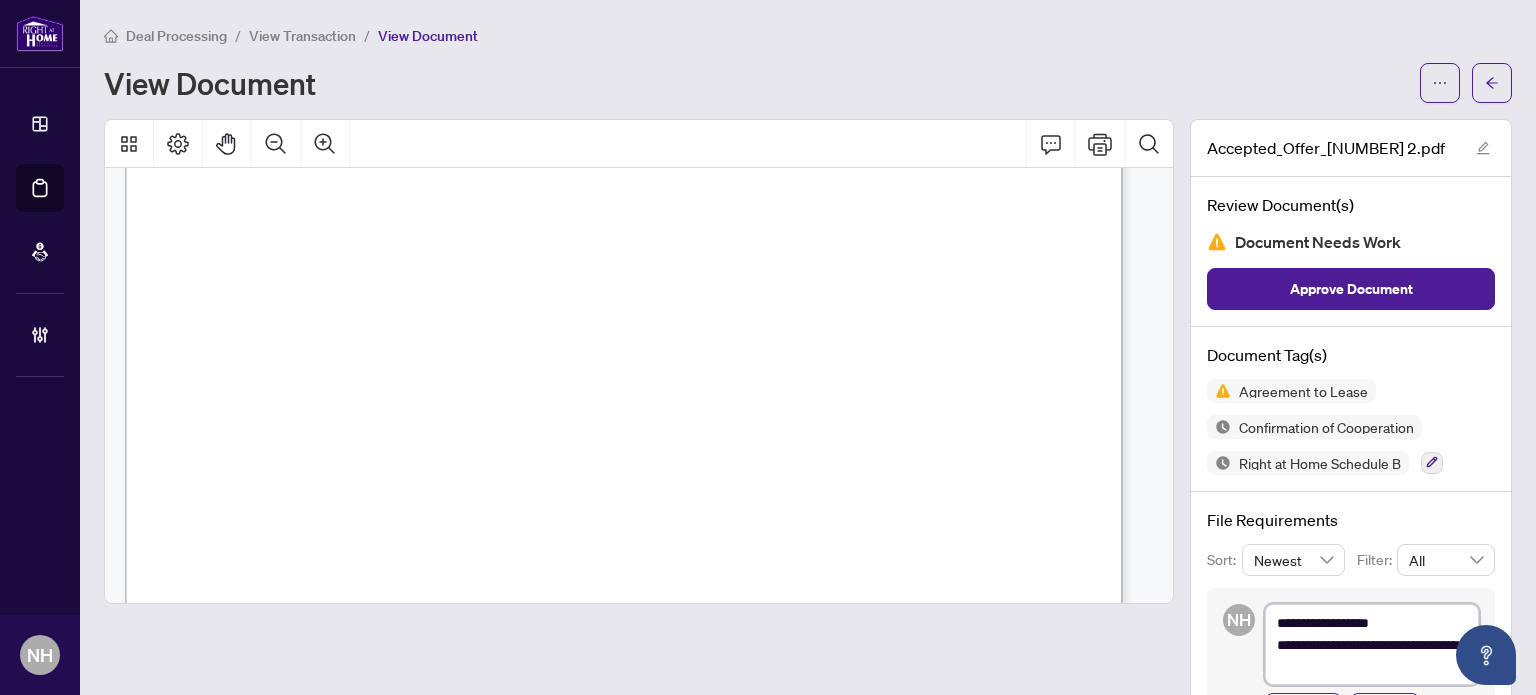 type on "**********" 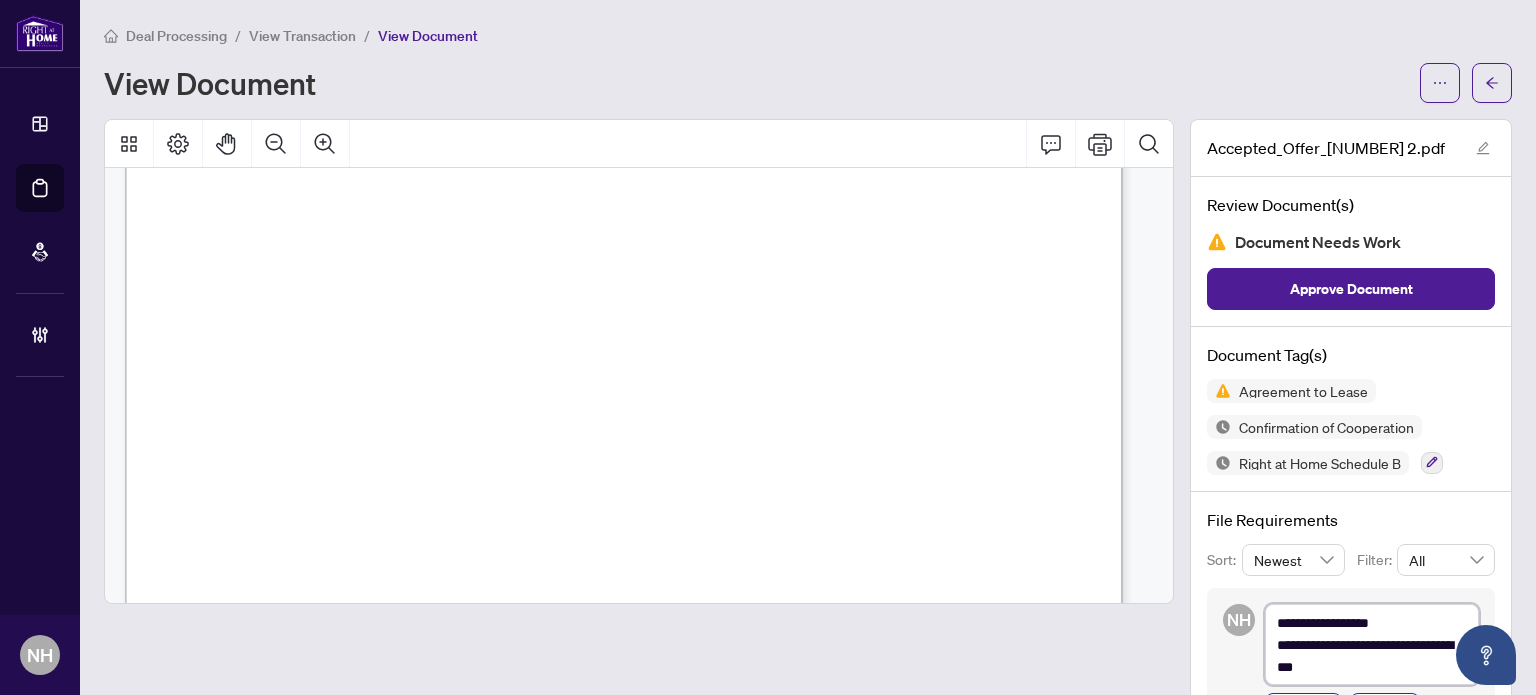 type on "**********" 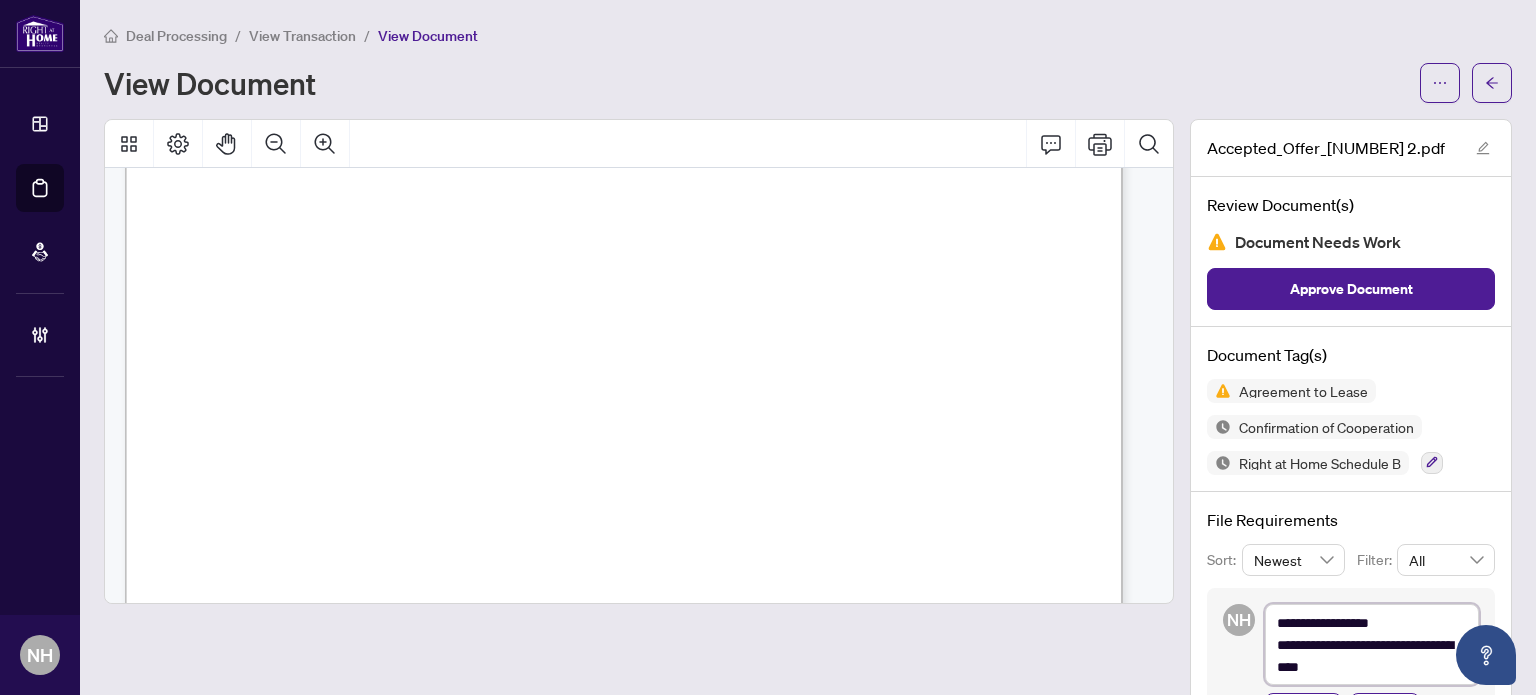 type on "**********" 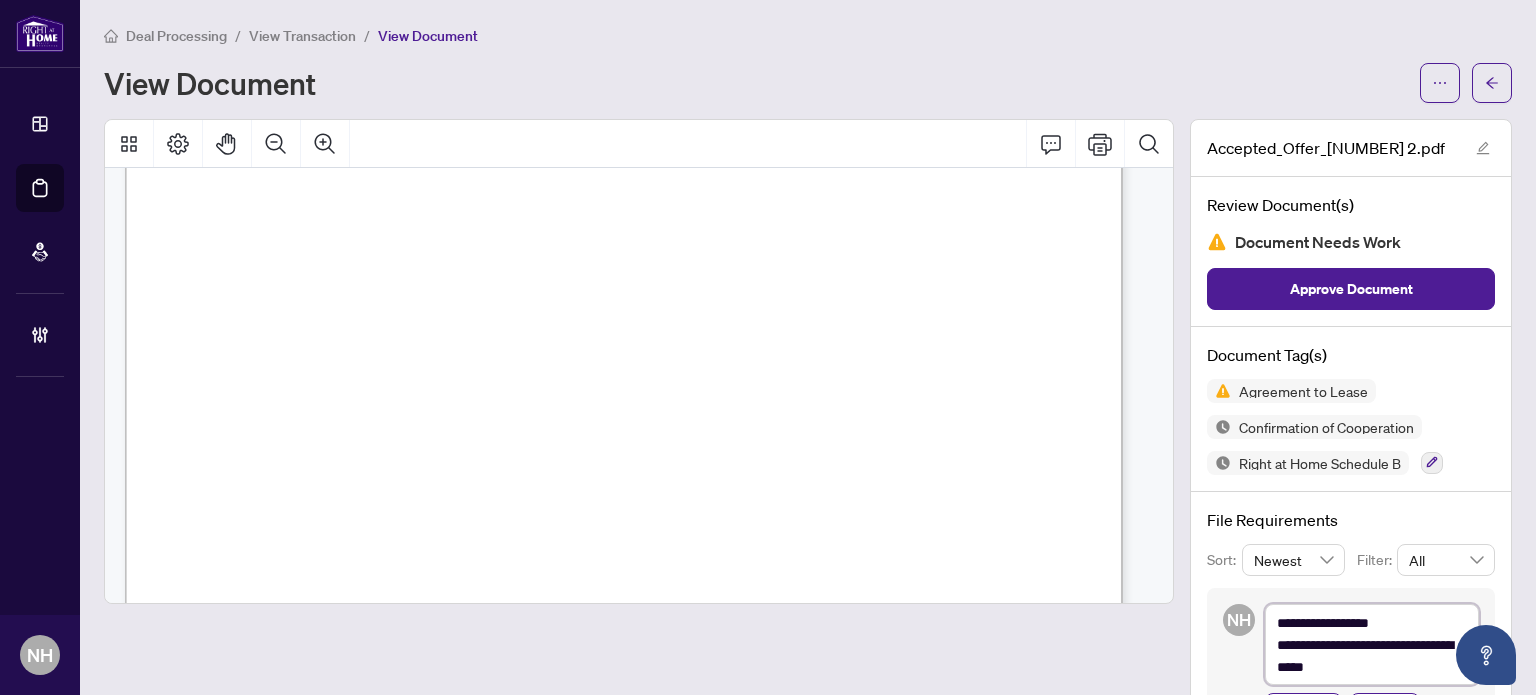 type on "**********" 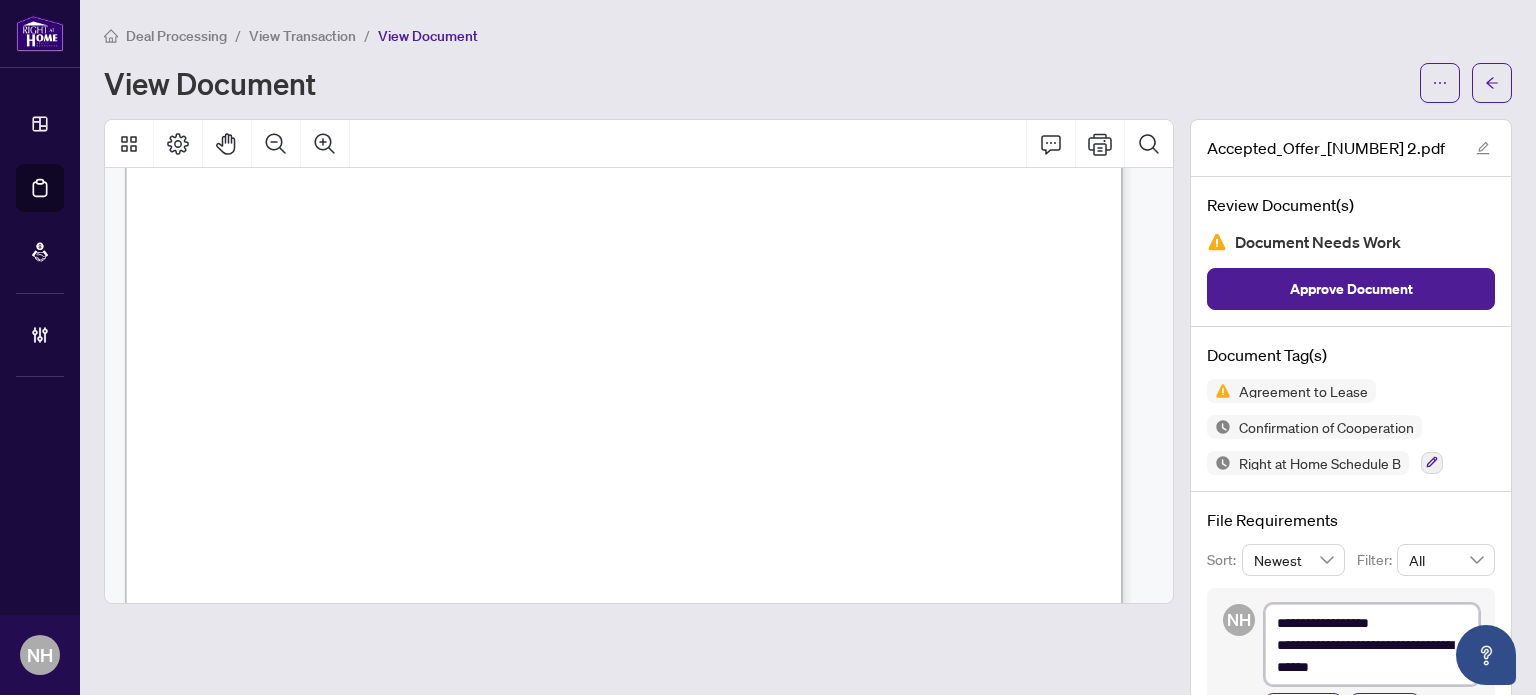 type 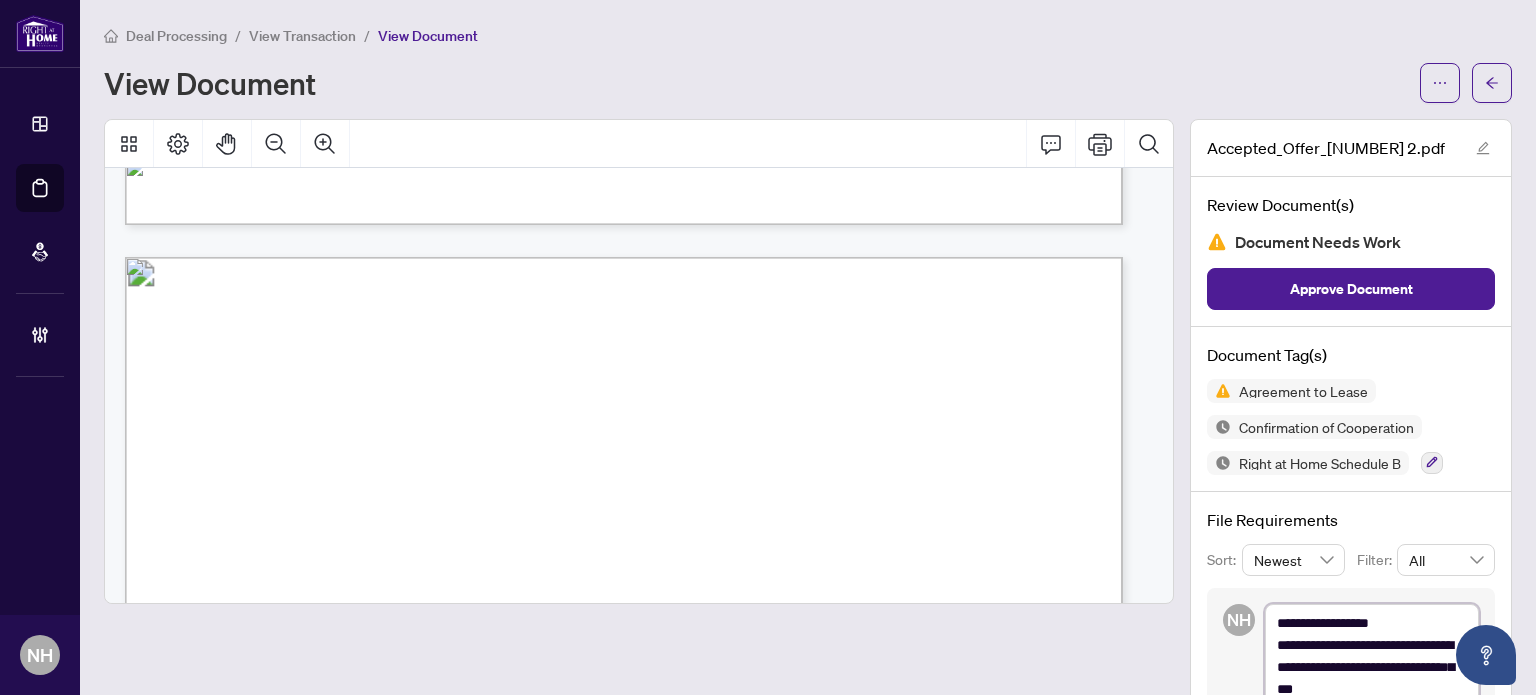 scroll, scrollTop: 9300, scrollLeft: 0, axis: vertical 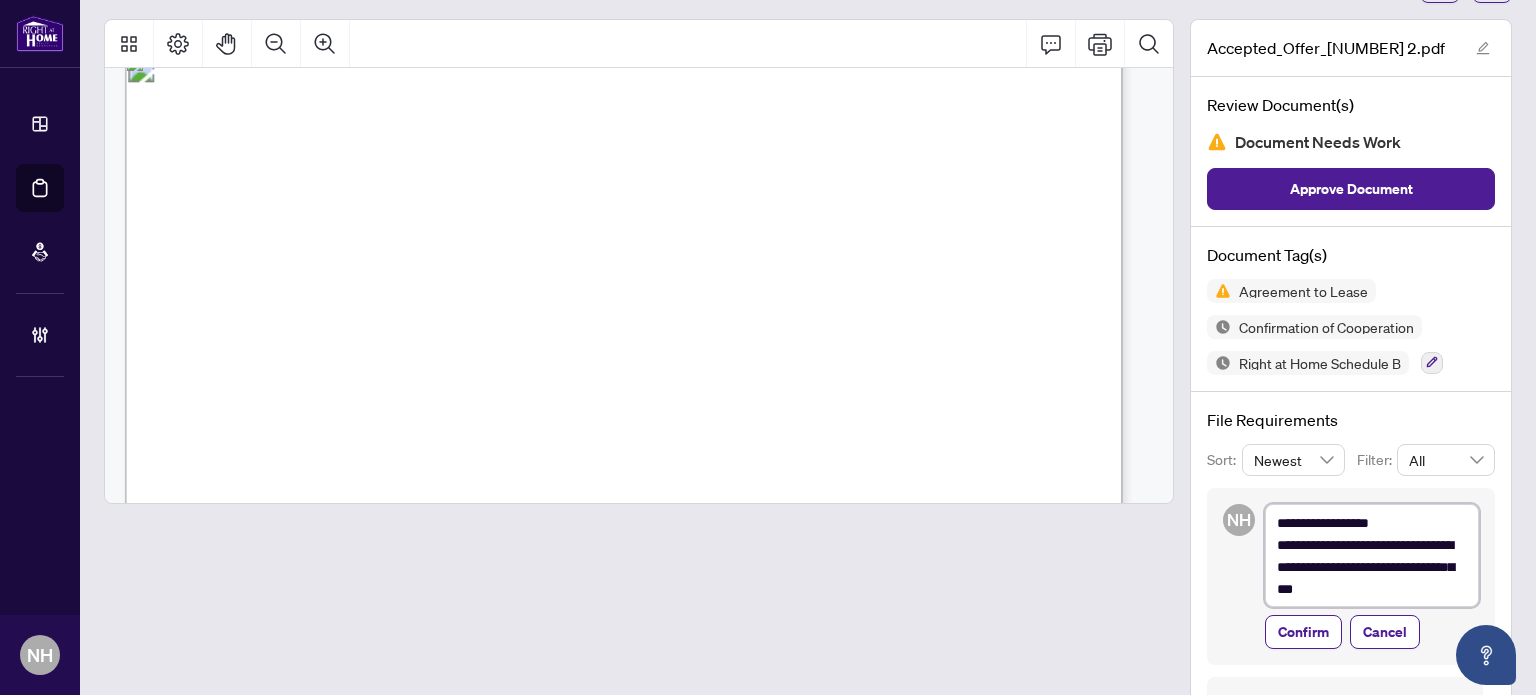 drag, startPoint x: 1418, startPoint y: 589, endPoint x: 1261, endPoint y: 543, distance: 163.60013 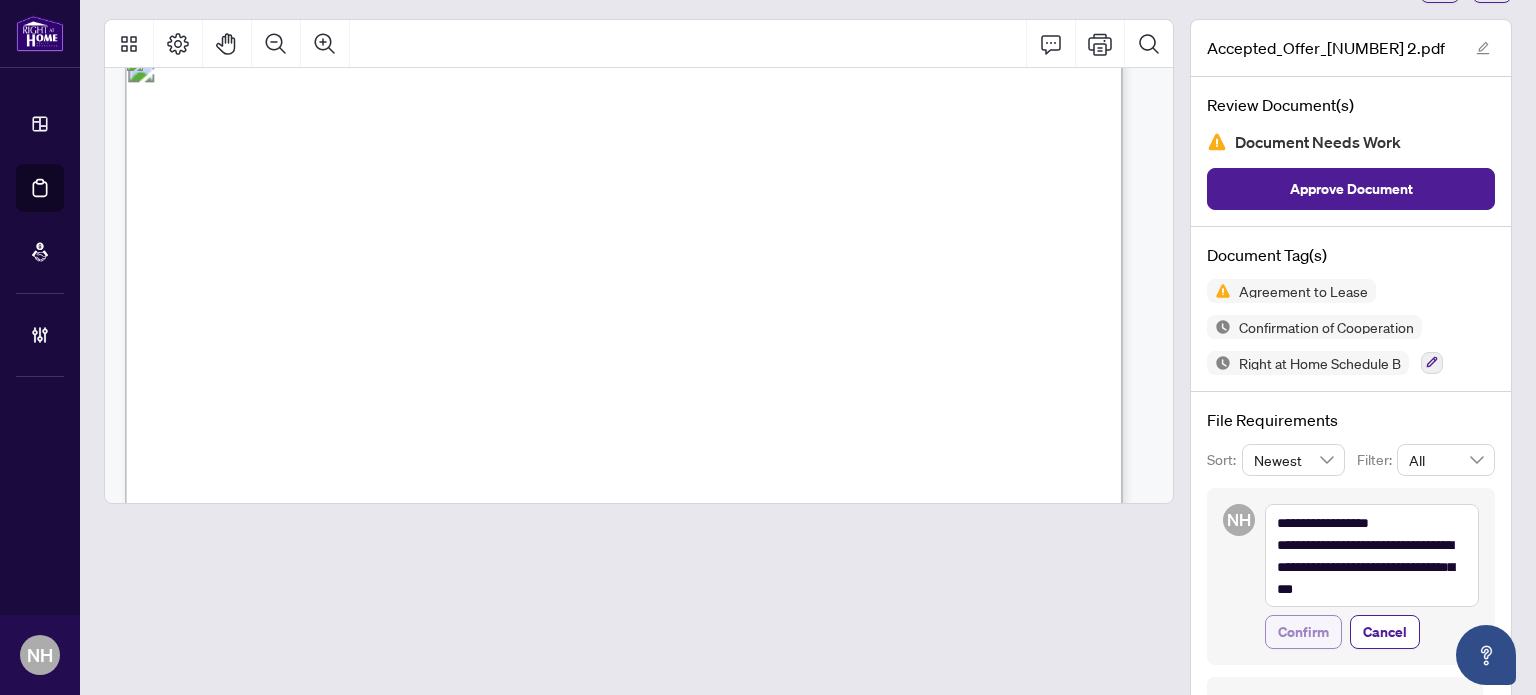 click on "Confirm" at bounding box center [1303, 632] 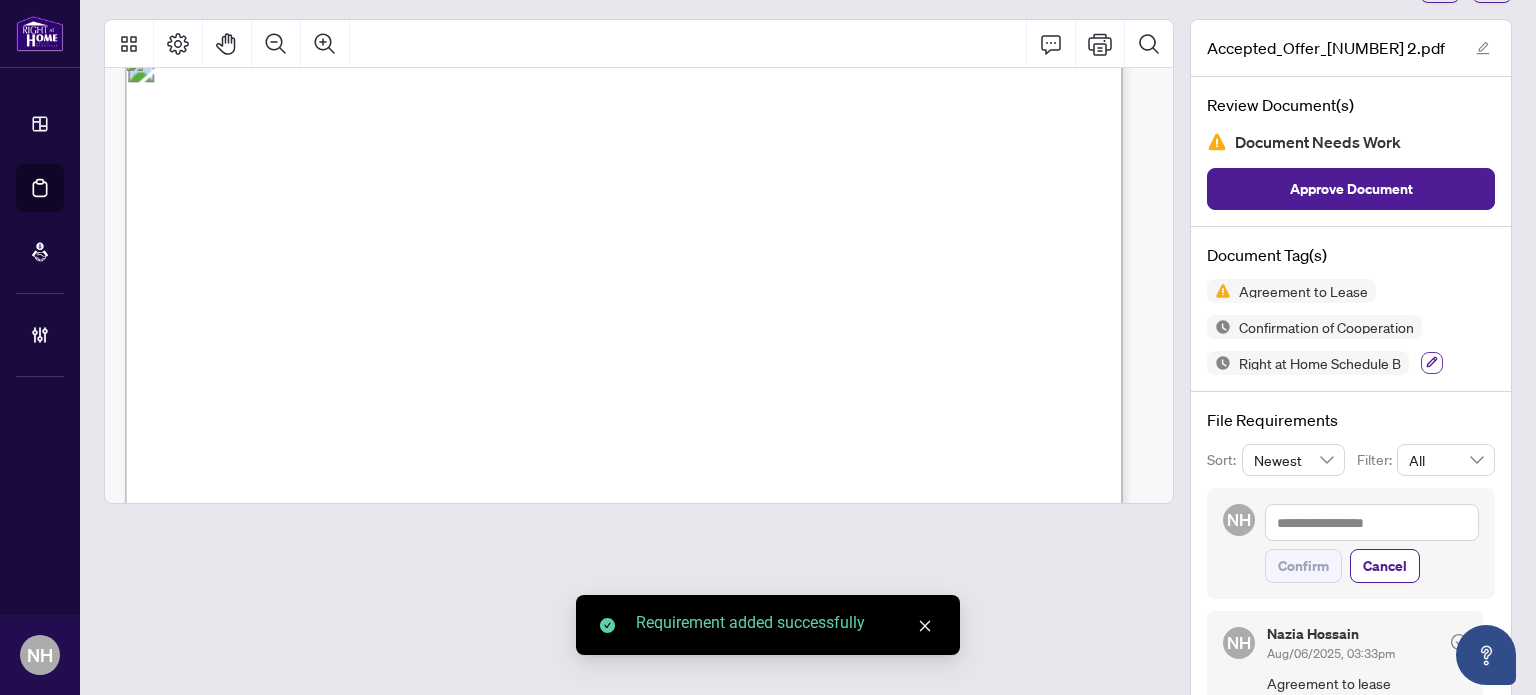 click at bounding box center [1432, 363] 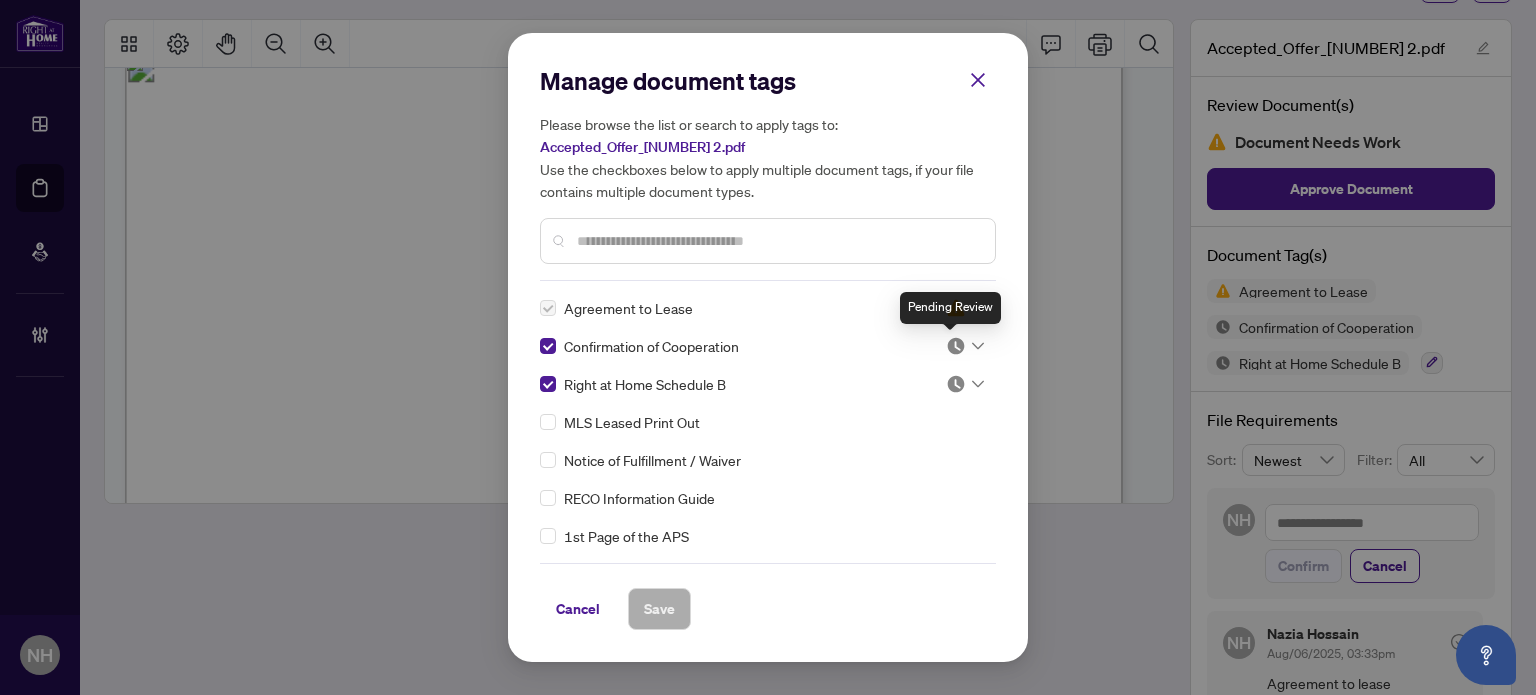 click at bounding box center (956, 346) 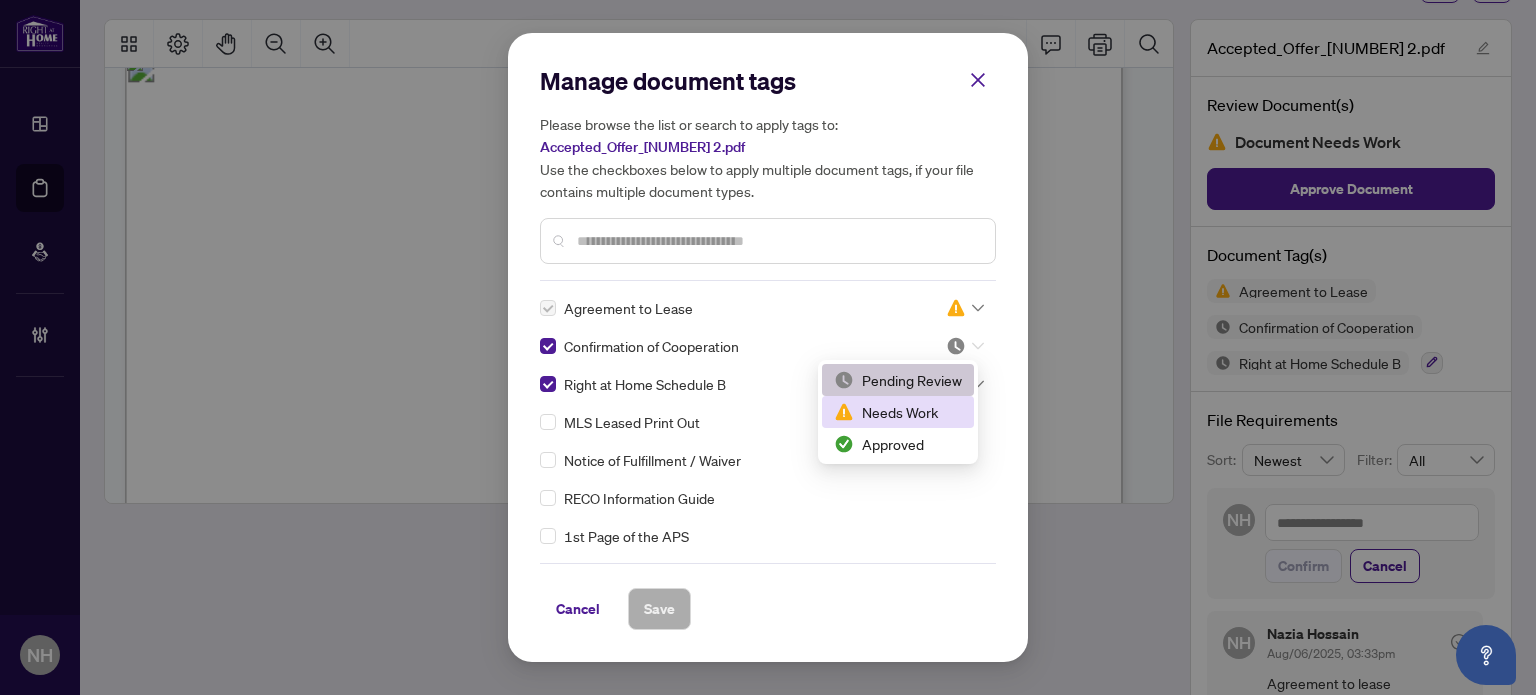 click on "Needs Work" at bounding box center [898, 412] 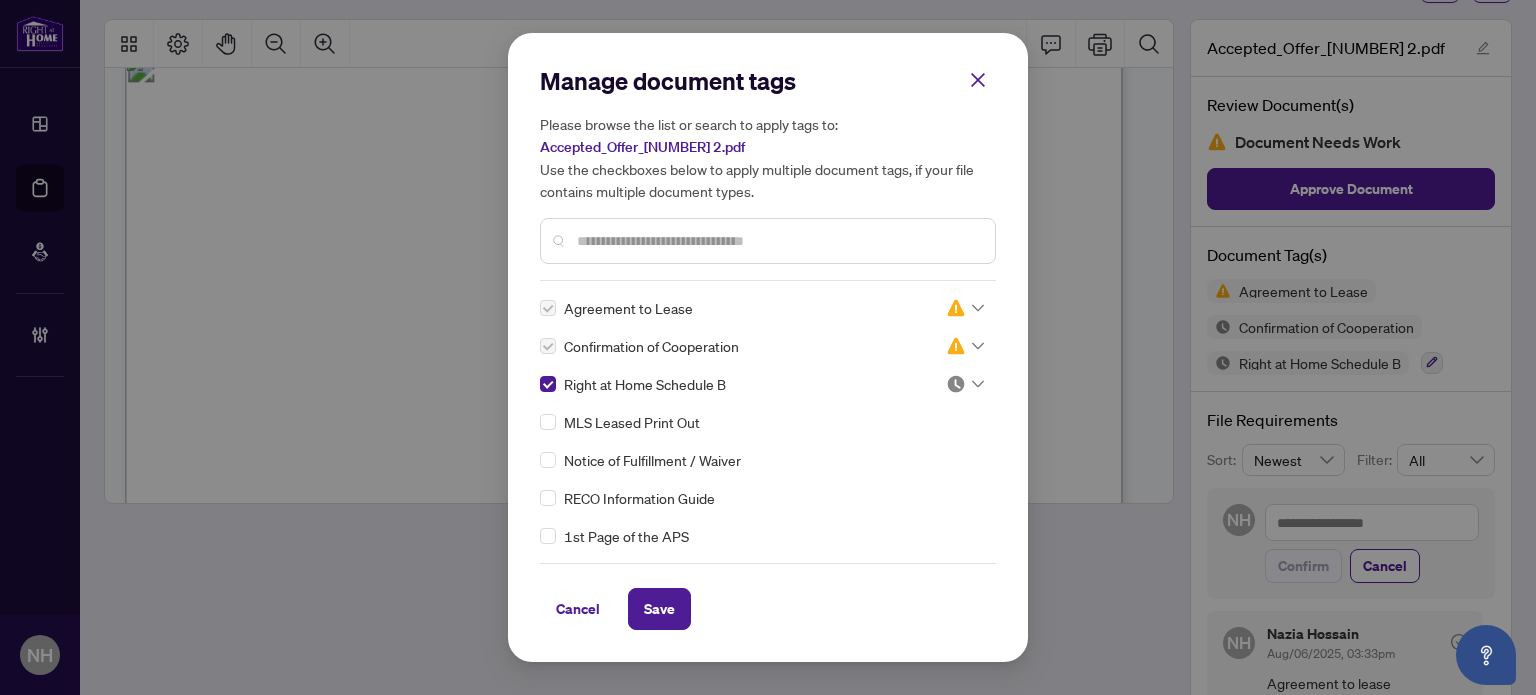 click on "Save" at bounding box center [659, 609] 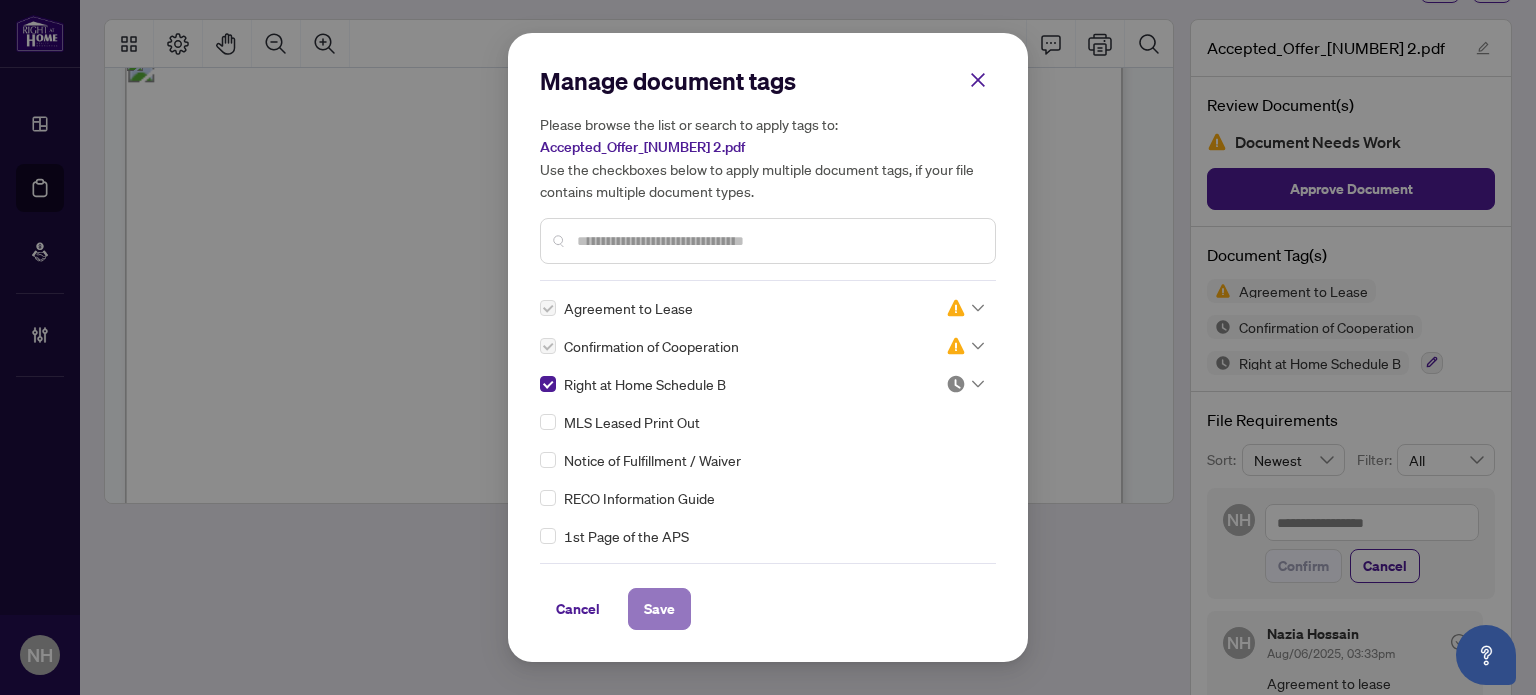 click on "Save" at bounding box center [659, 609] 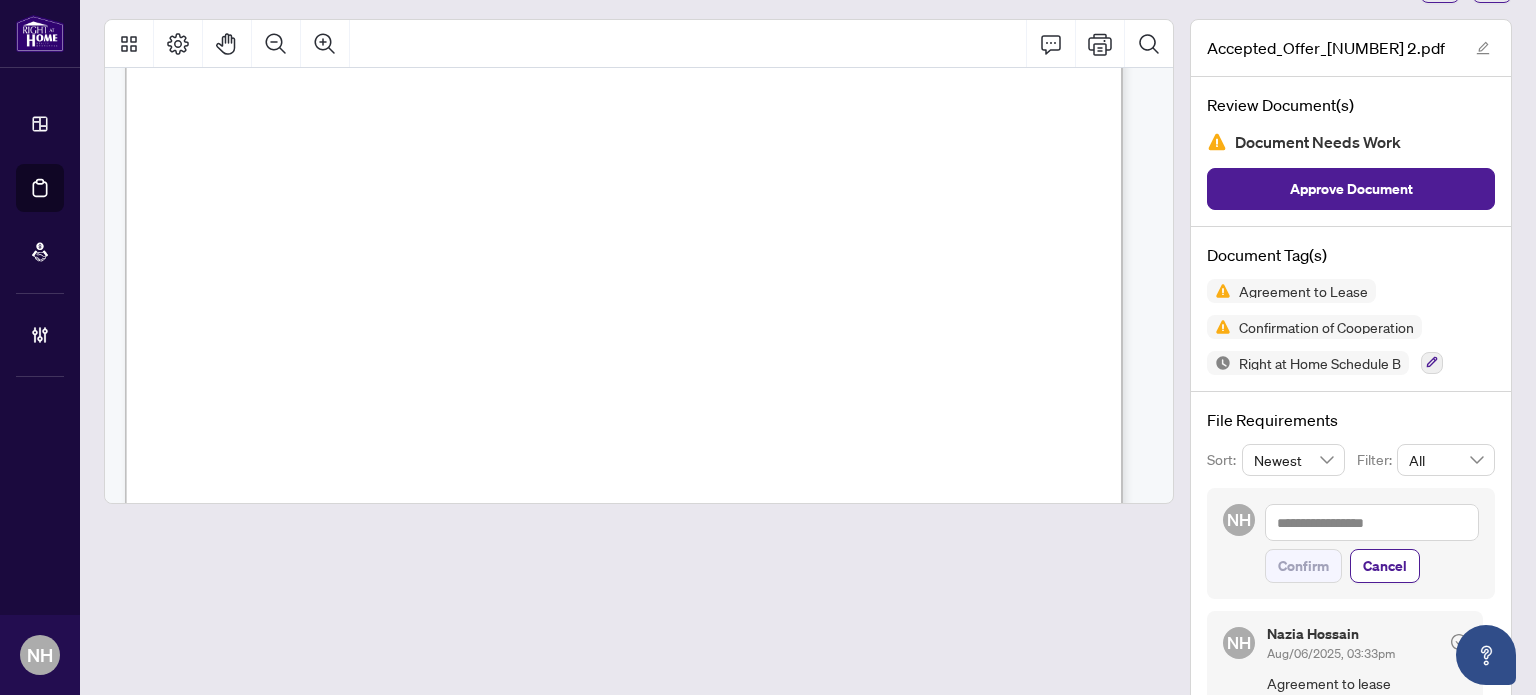 scroll, scrollTop: 10800, scrollLeft: 0, axis: vertical 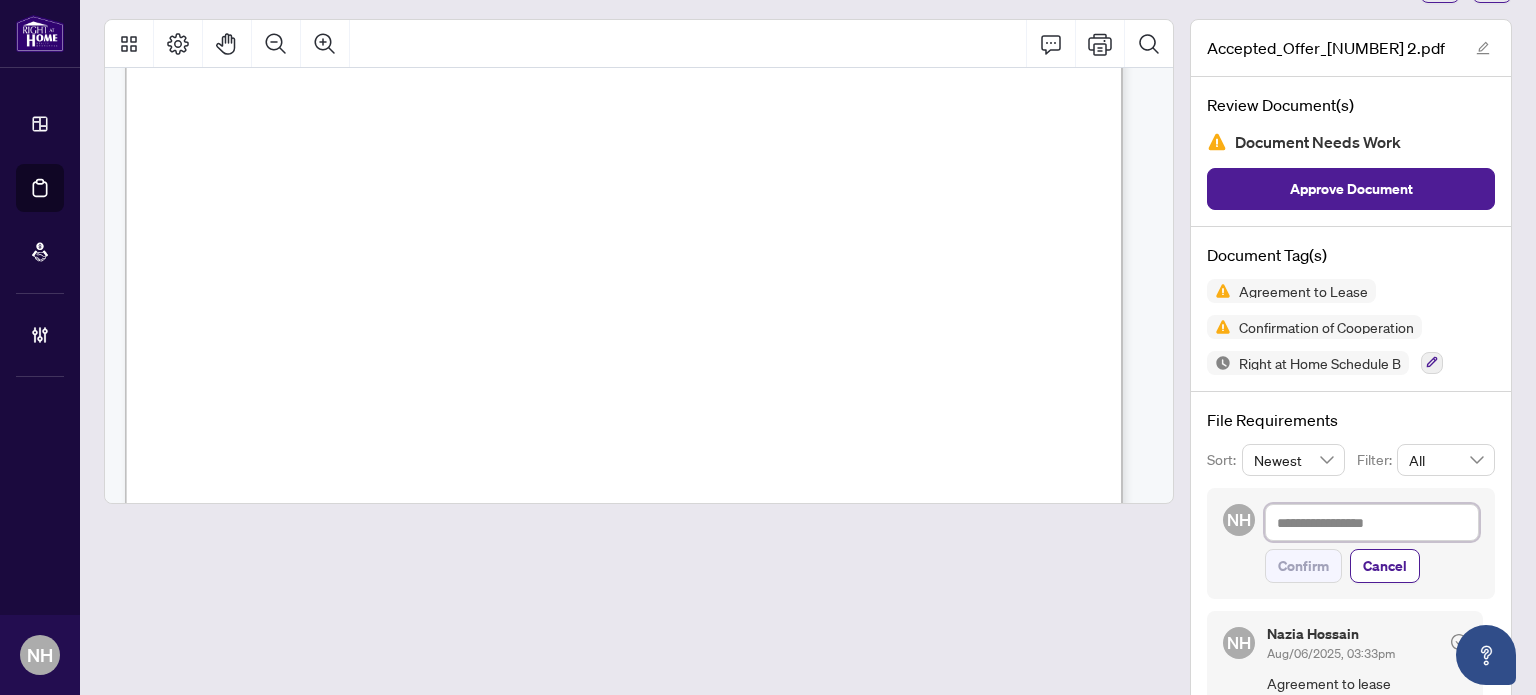 click at bounding box center [1372, 523] 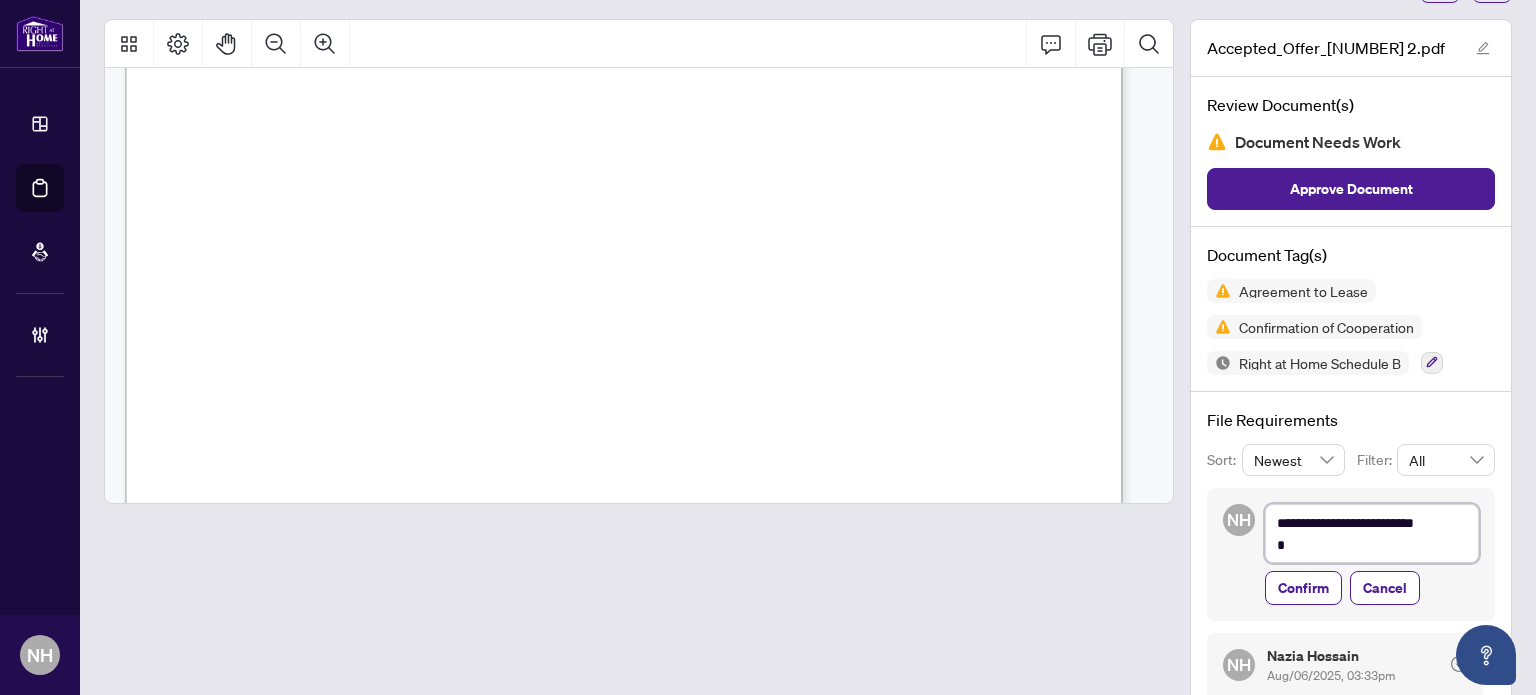 paste on "**********" 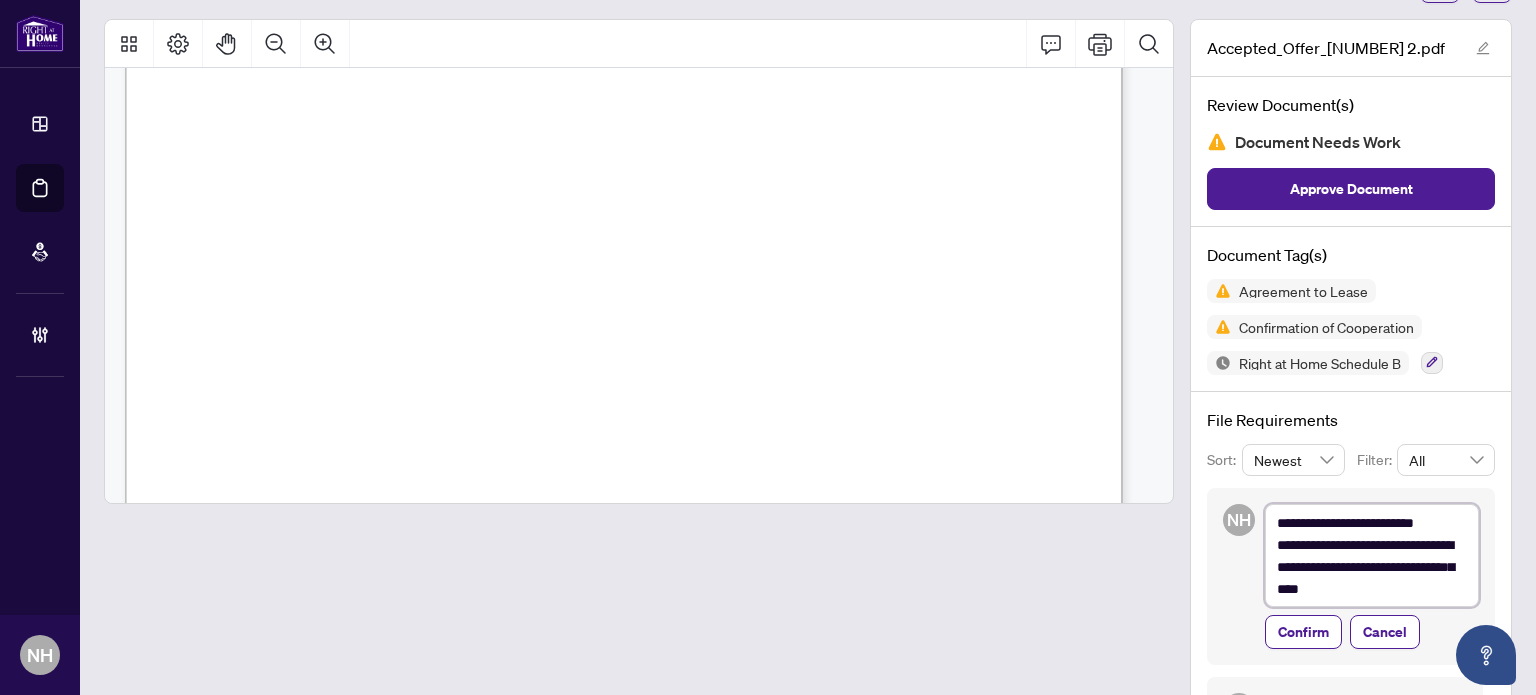 drag, startPoint x: 1355, startPoint y: 560, endPoint x: 1431, endPoint y: 590, distance: 81.706795 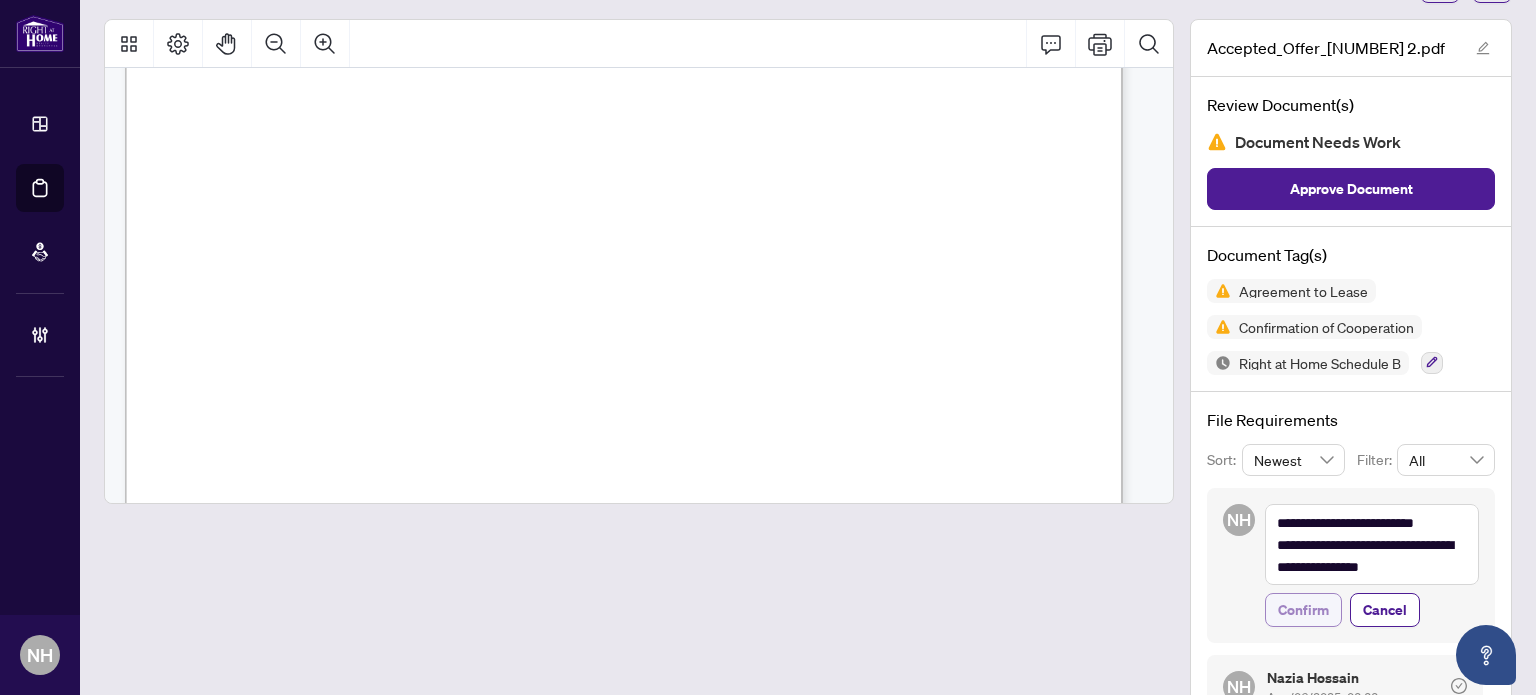click on "Confirm" at bounding box center [1303, 610] 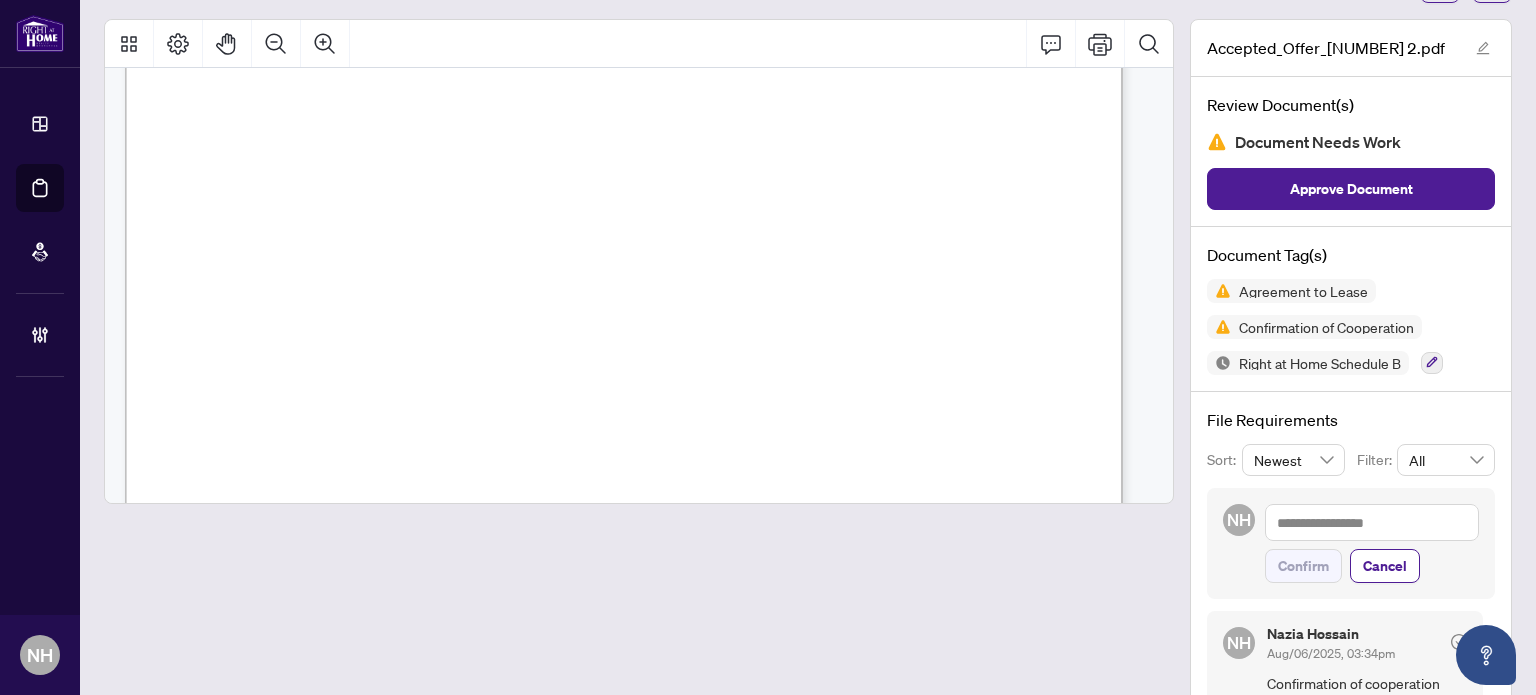 scroll, scrollTop: 30014, scrollLeft: 0, axis: vertical 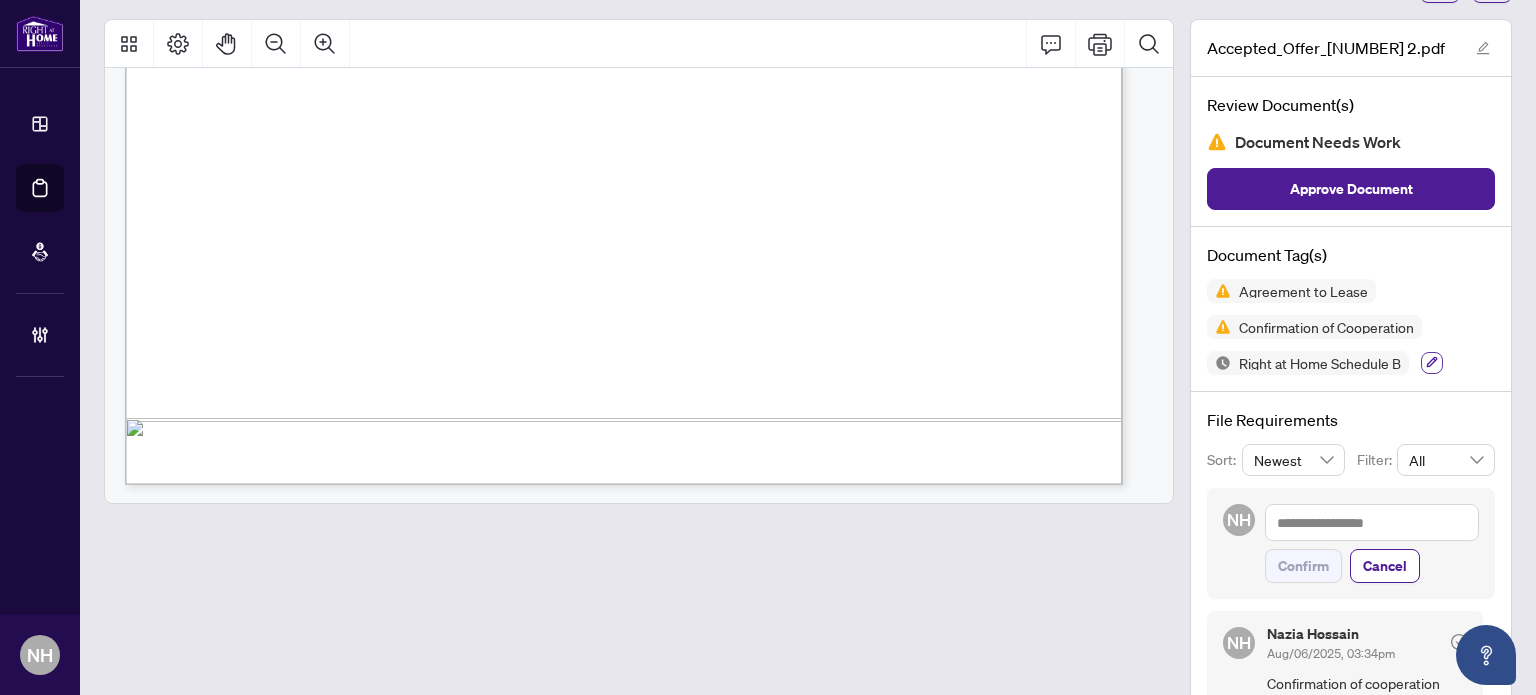 click at bounding box center (1432, 363) 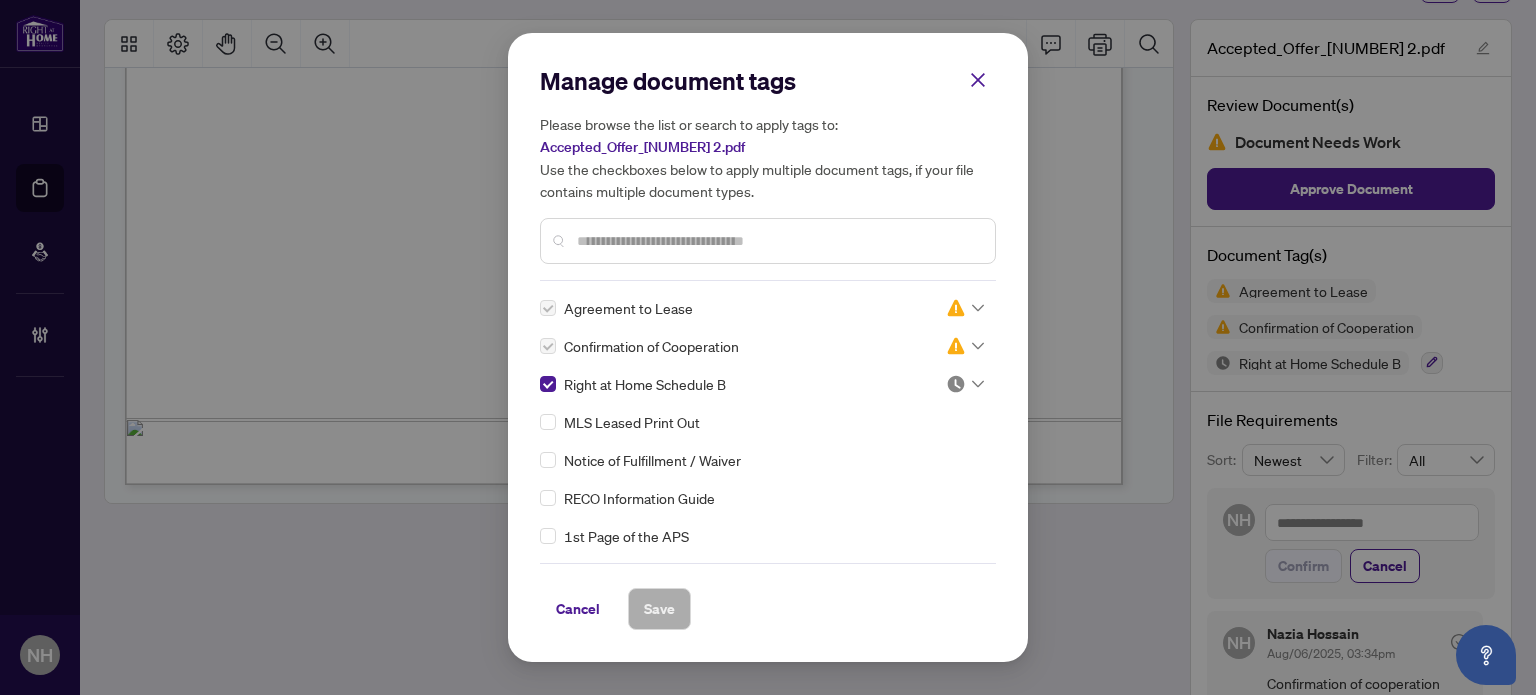 click at bounding box center (778, 241) 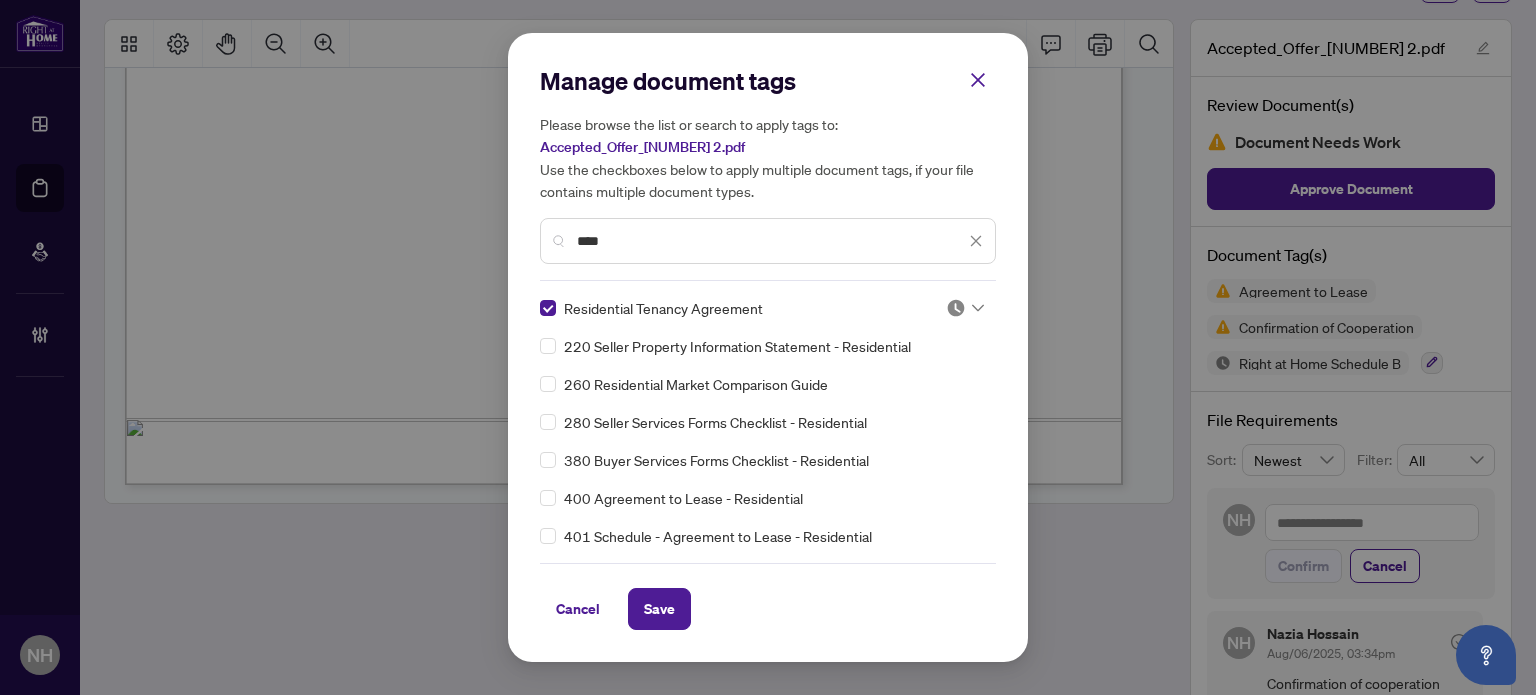 click at bounding box center [965, 308] 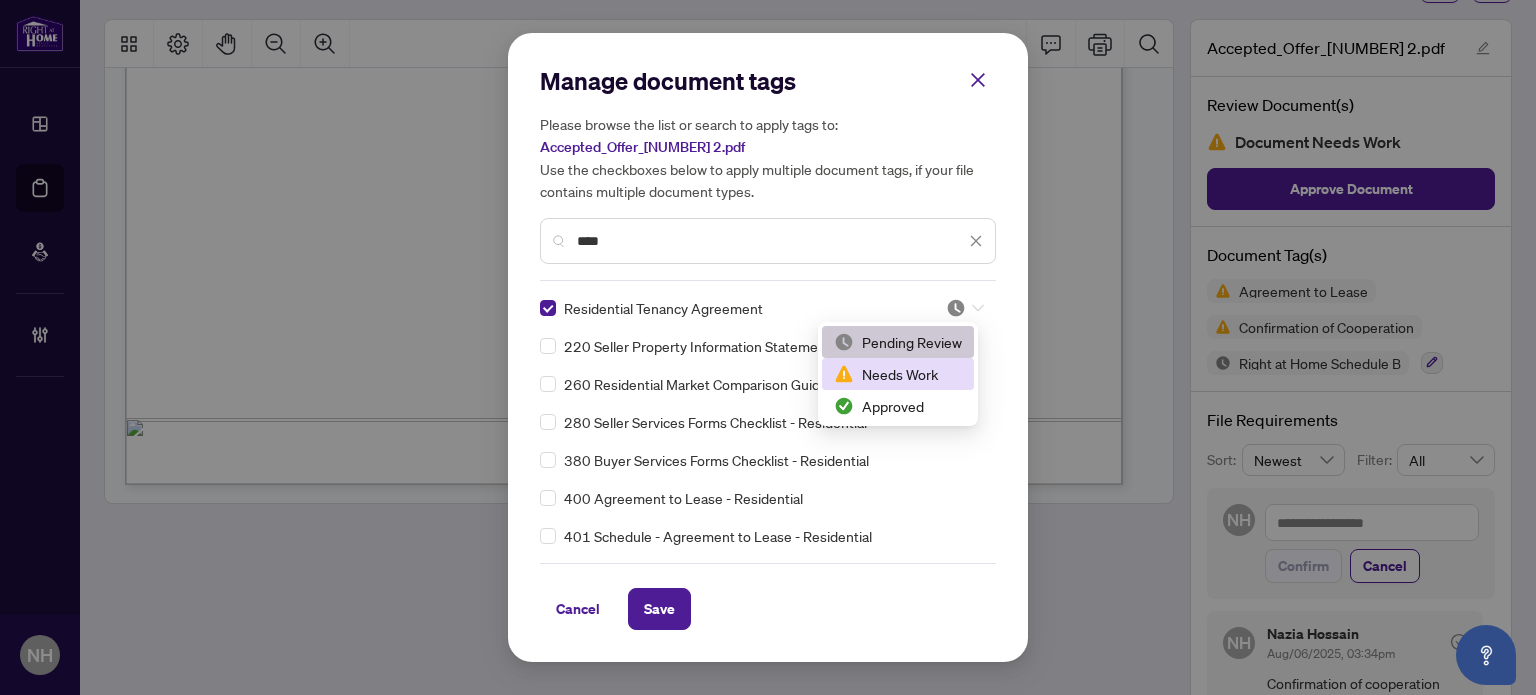 click on "Approved" at bounding box center [898, 406] 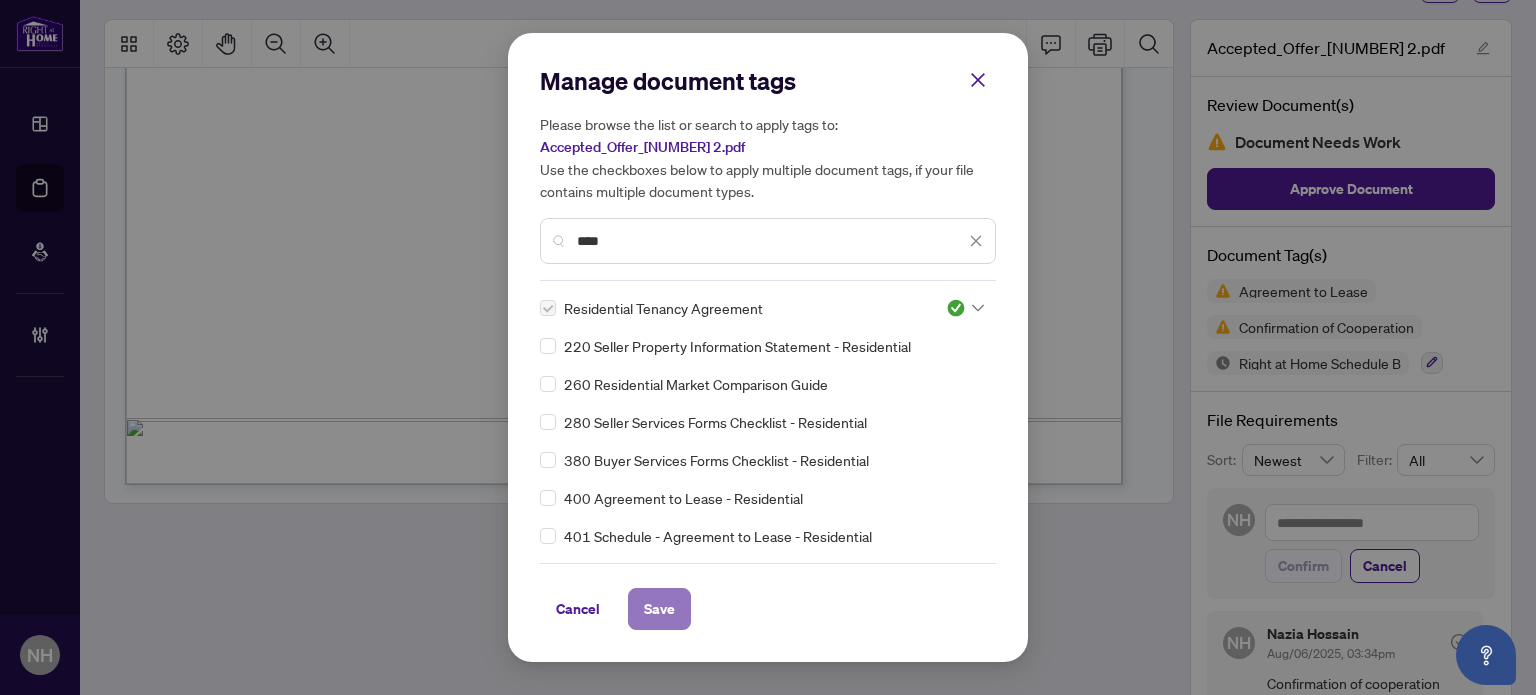 drag, startPoint x: 674, startPoint y: 602, endPoint x: 1000, endPoint y: 487, distance: 345.68918 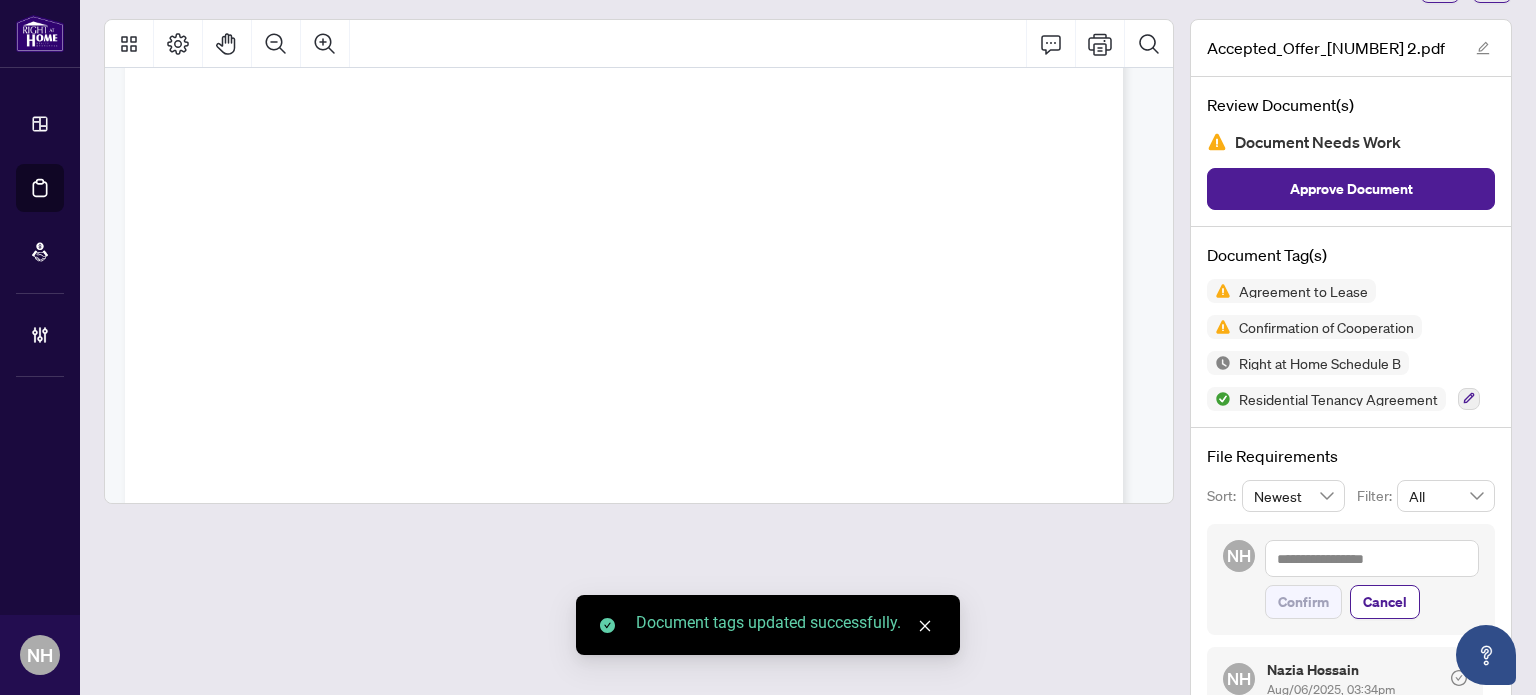 scroll, scrollTop: 0, scrollLeft: 0, axis: both 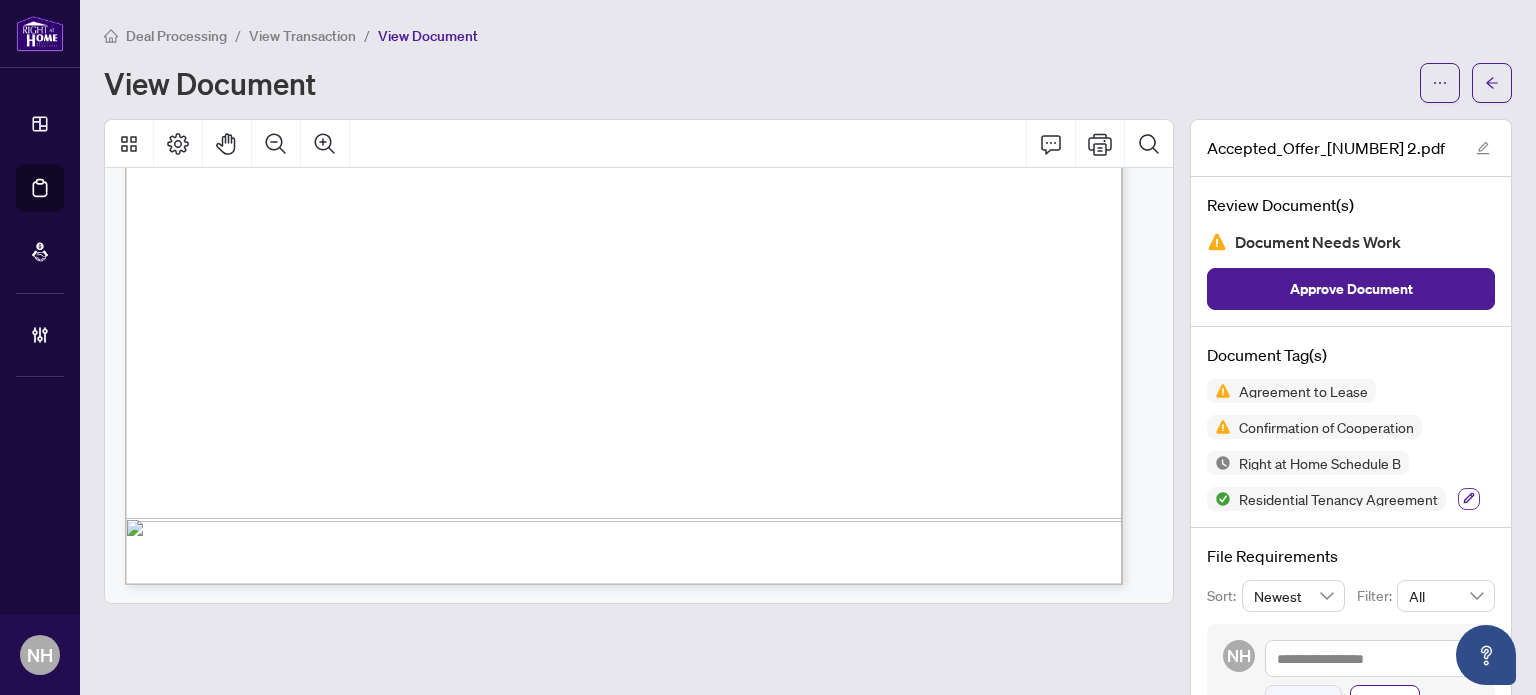 click 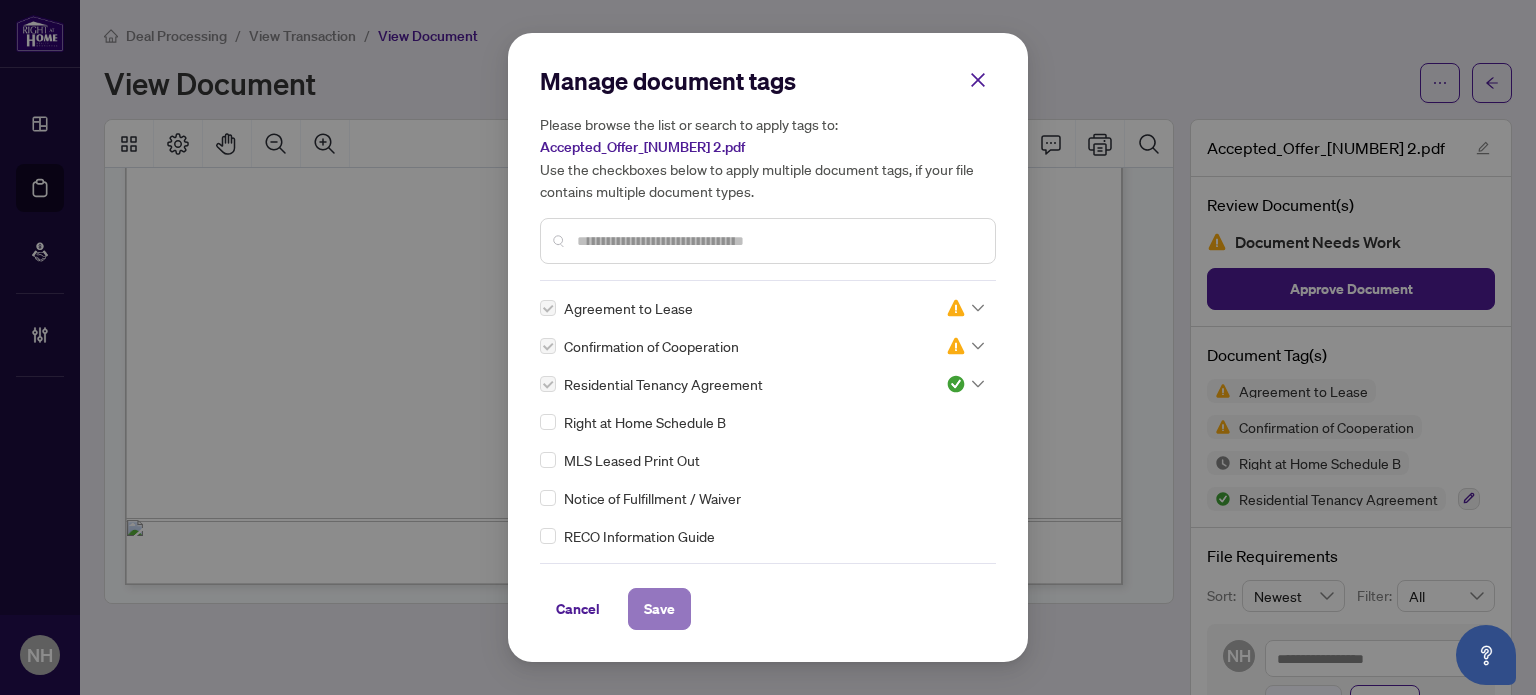 click on "Save" at bounding box center (659, 609) 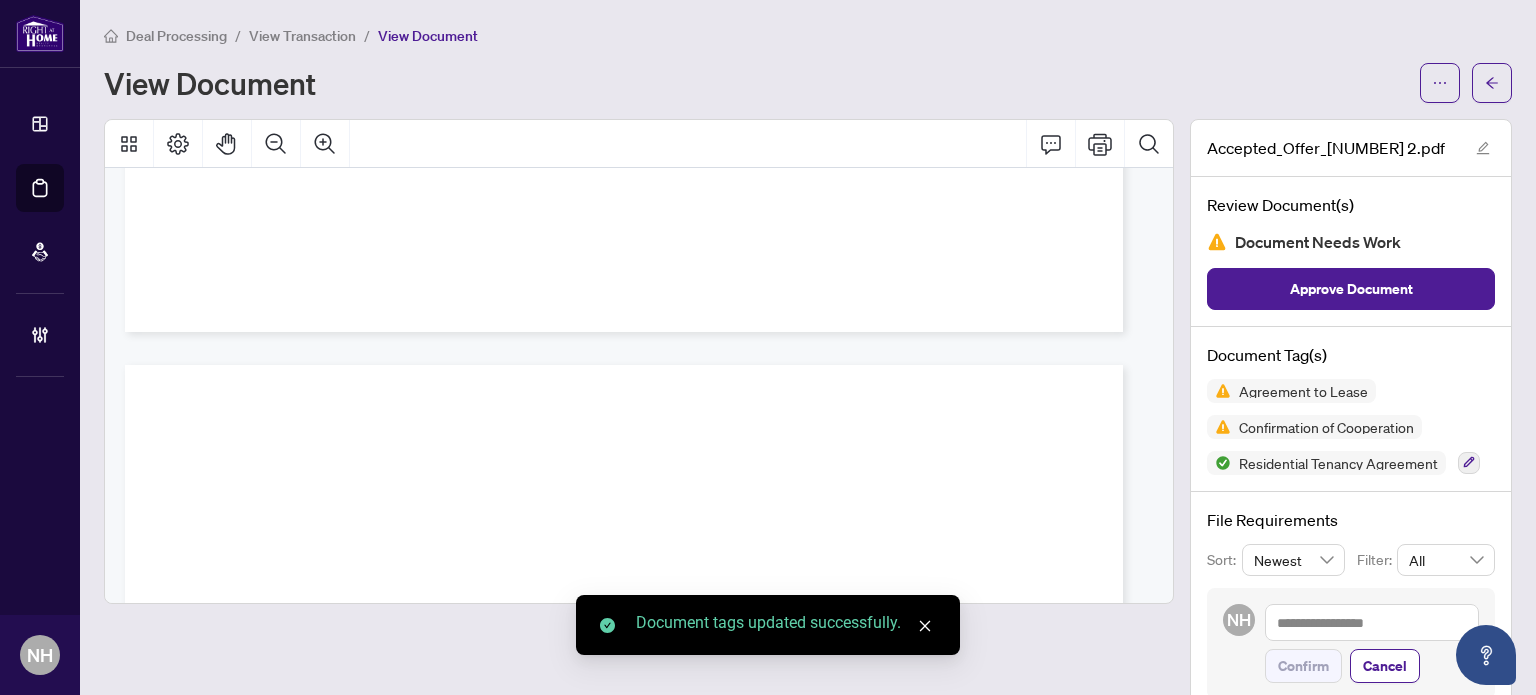 scroll, scrollTop: 0, scrollLeft: 0, axis: both 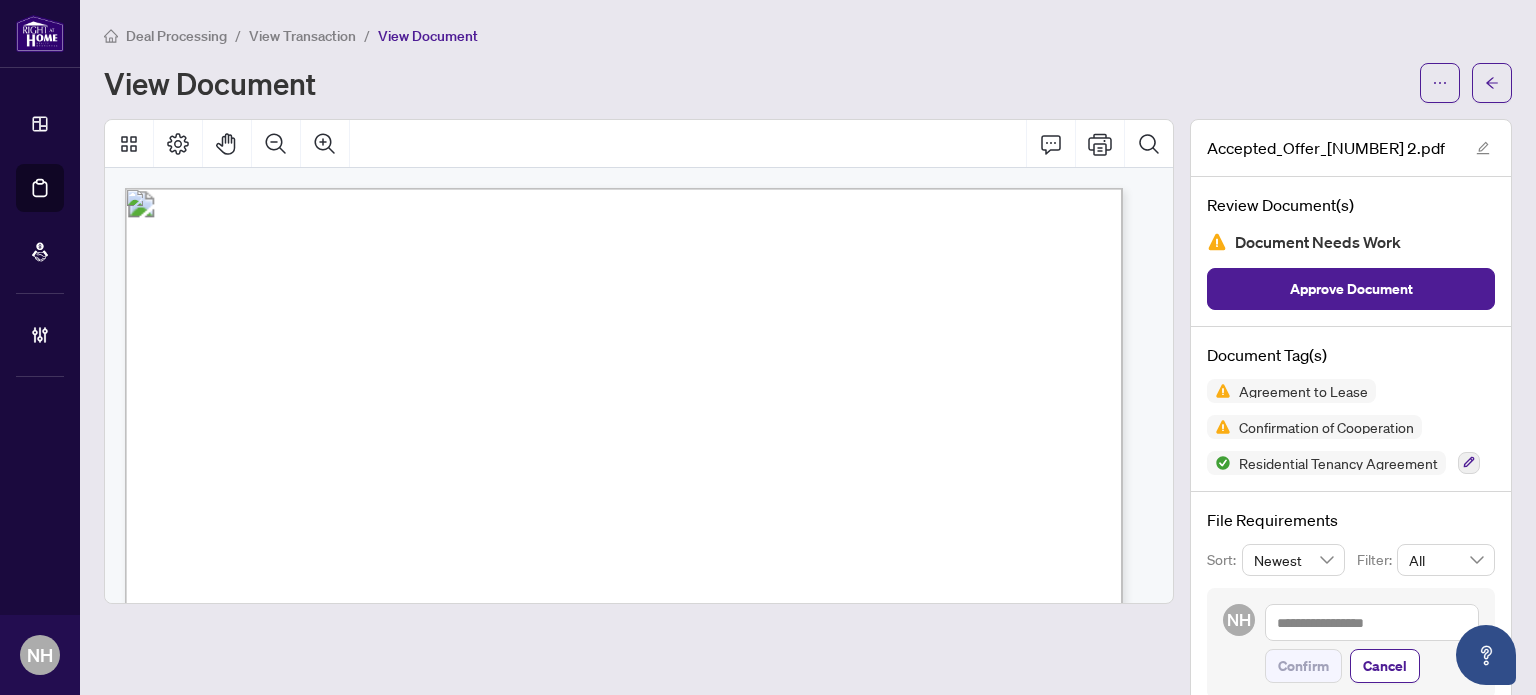 click on "View Transaction" at bounding box center [302, 36] 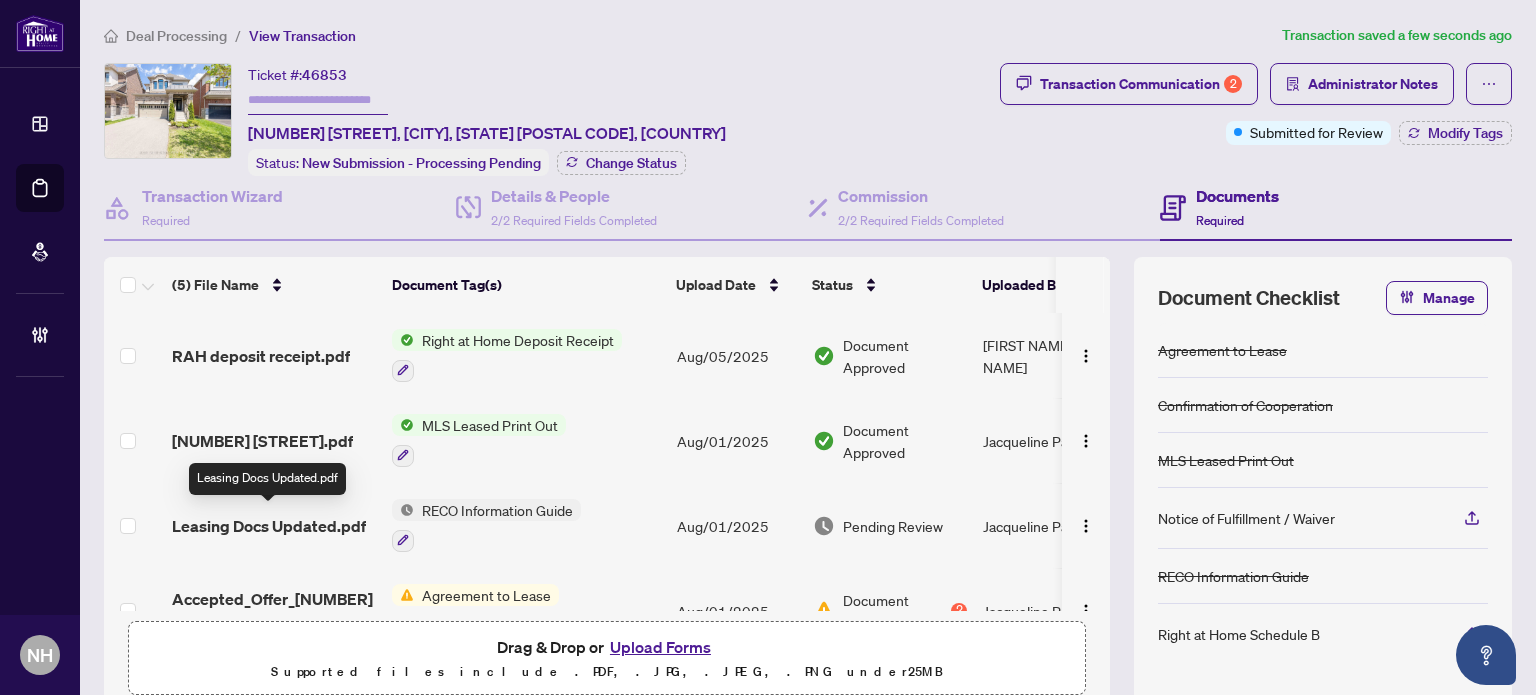 click on "Leasing Docs Updated.pdf" at bounding box center [269, 526] 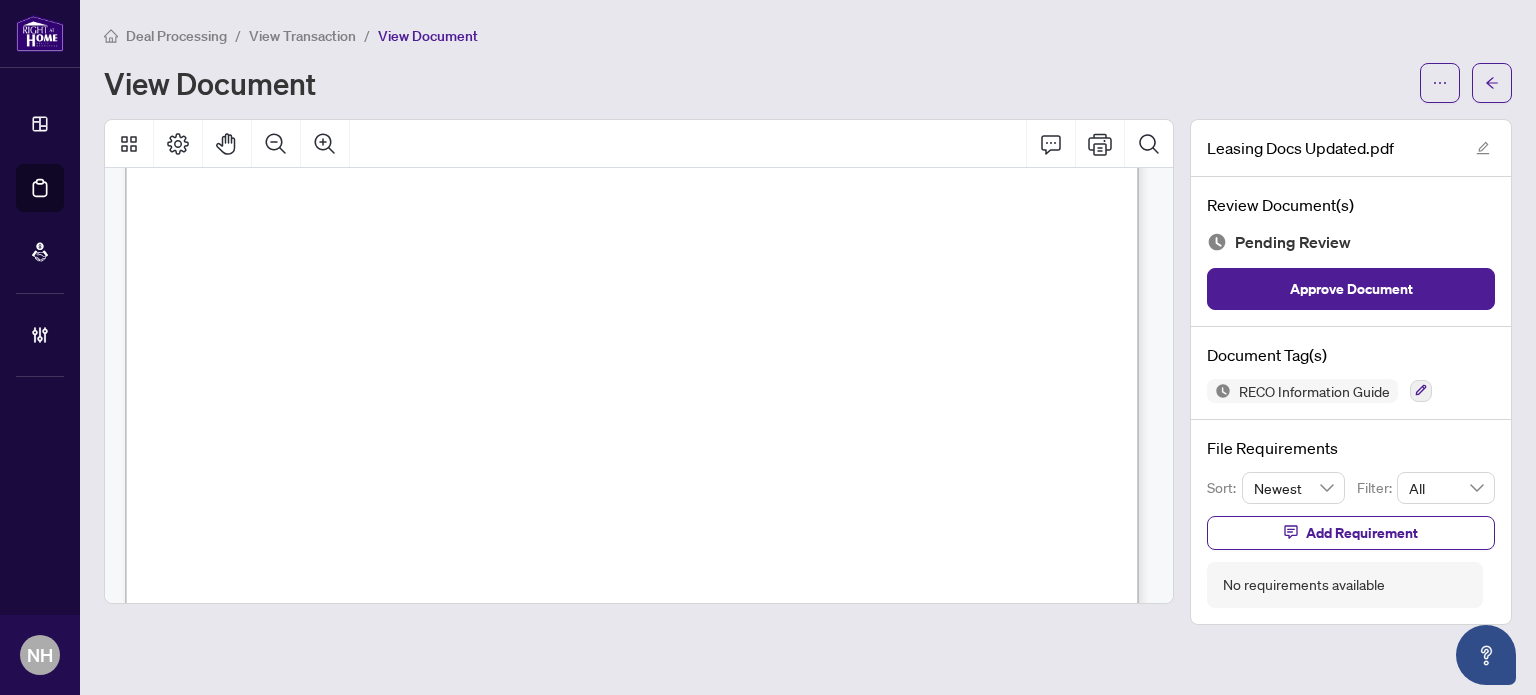 scroll, scrollTop: 6700, scrollLeft: 0, axis: vertical 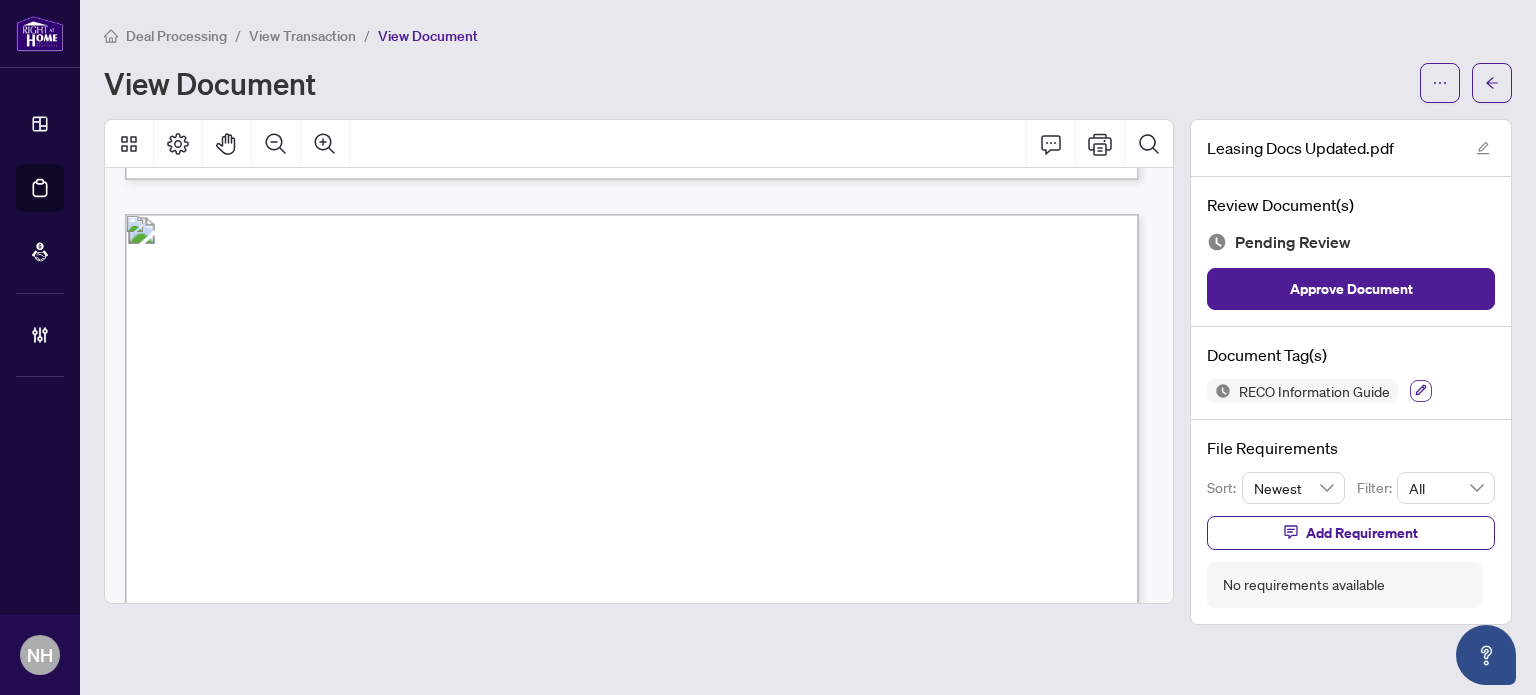 click at bounding box center (1421, 391) 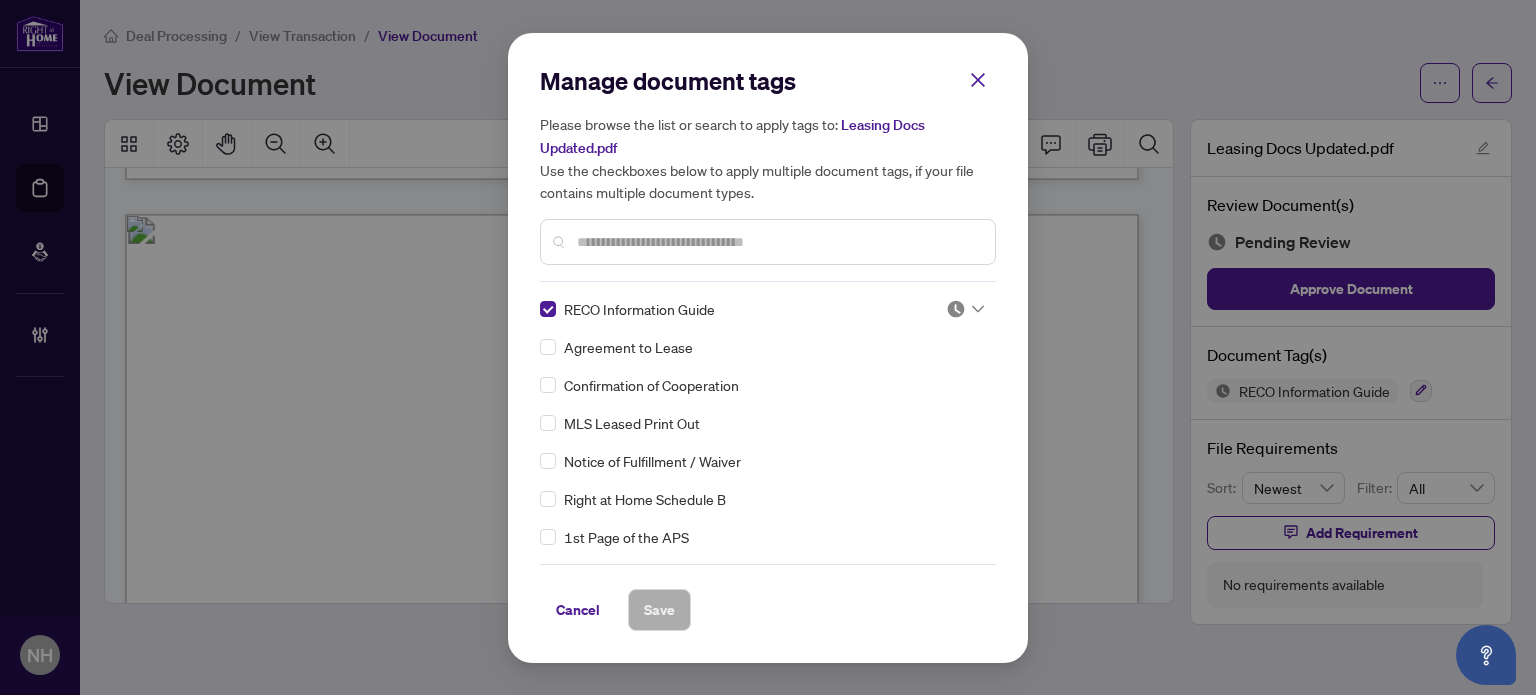click at bounding box center [778, 242] 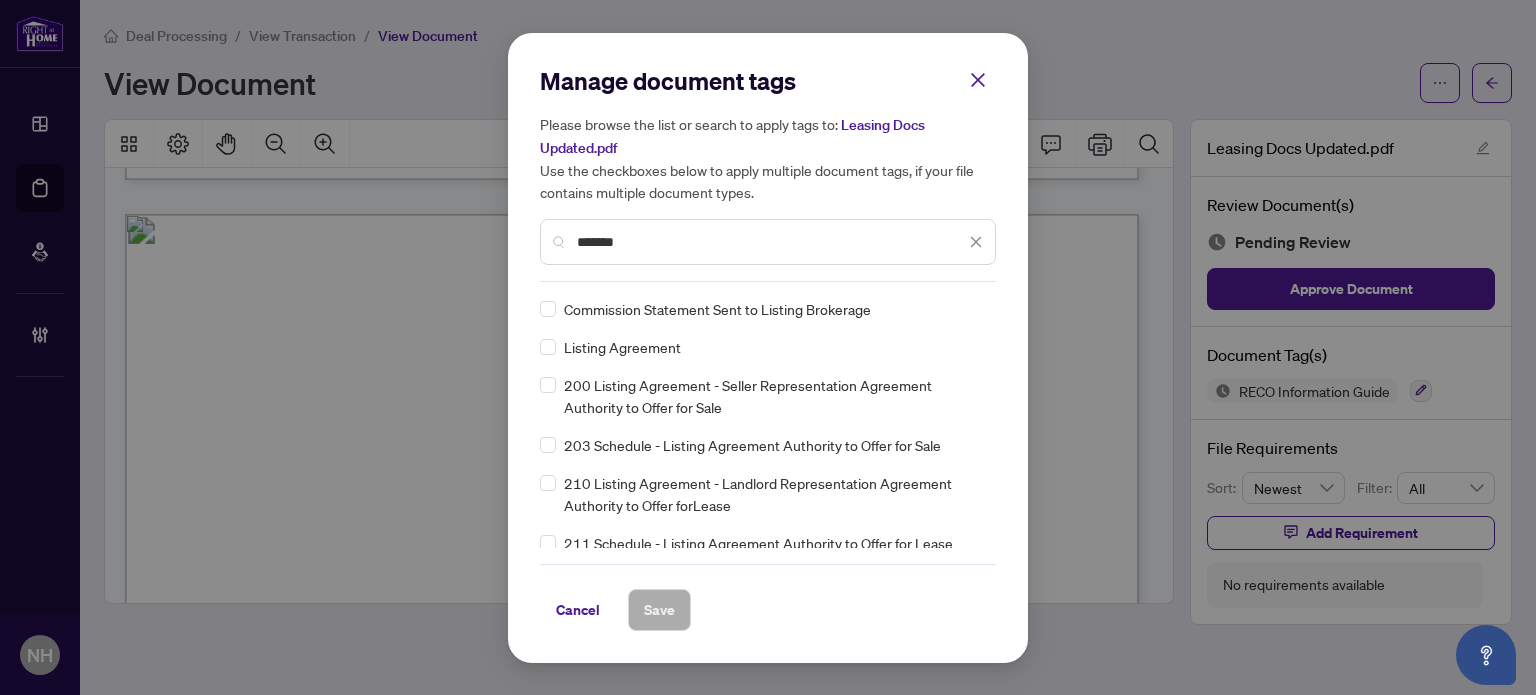 click on "Listing Agreement" at bounding box center [762, 347] 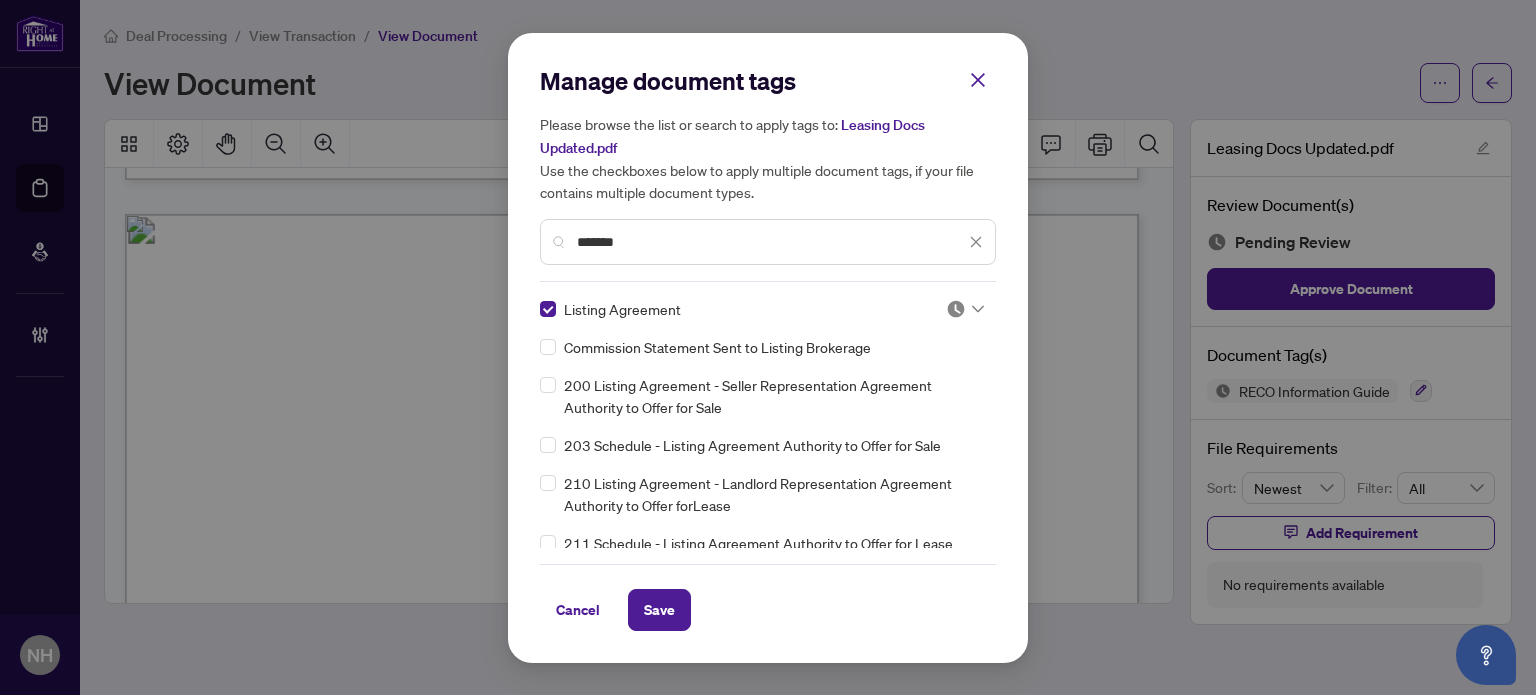 click at bounding box center (956, 309) 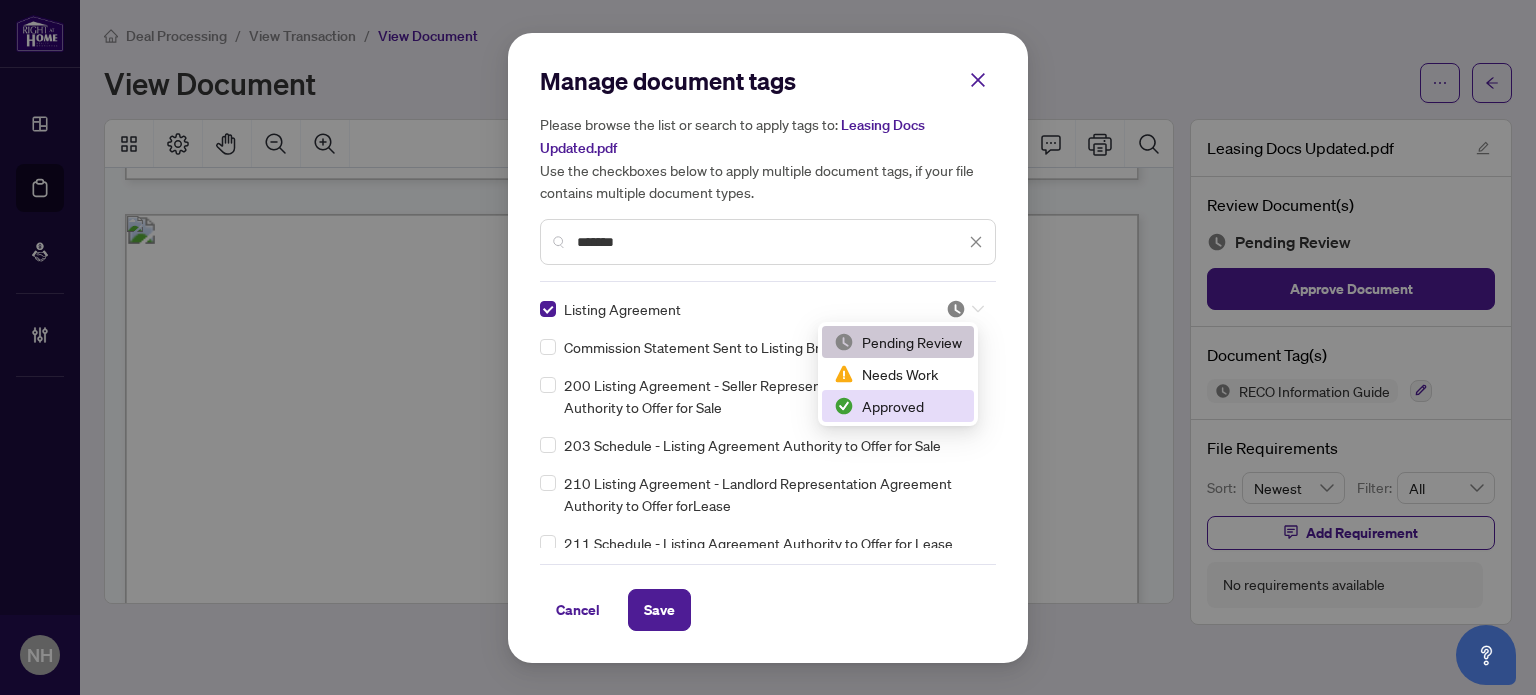 click on "Approved" at bounding box center (898, 406) 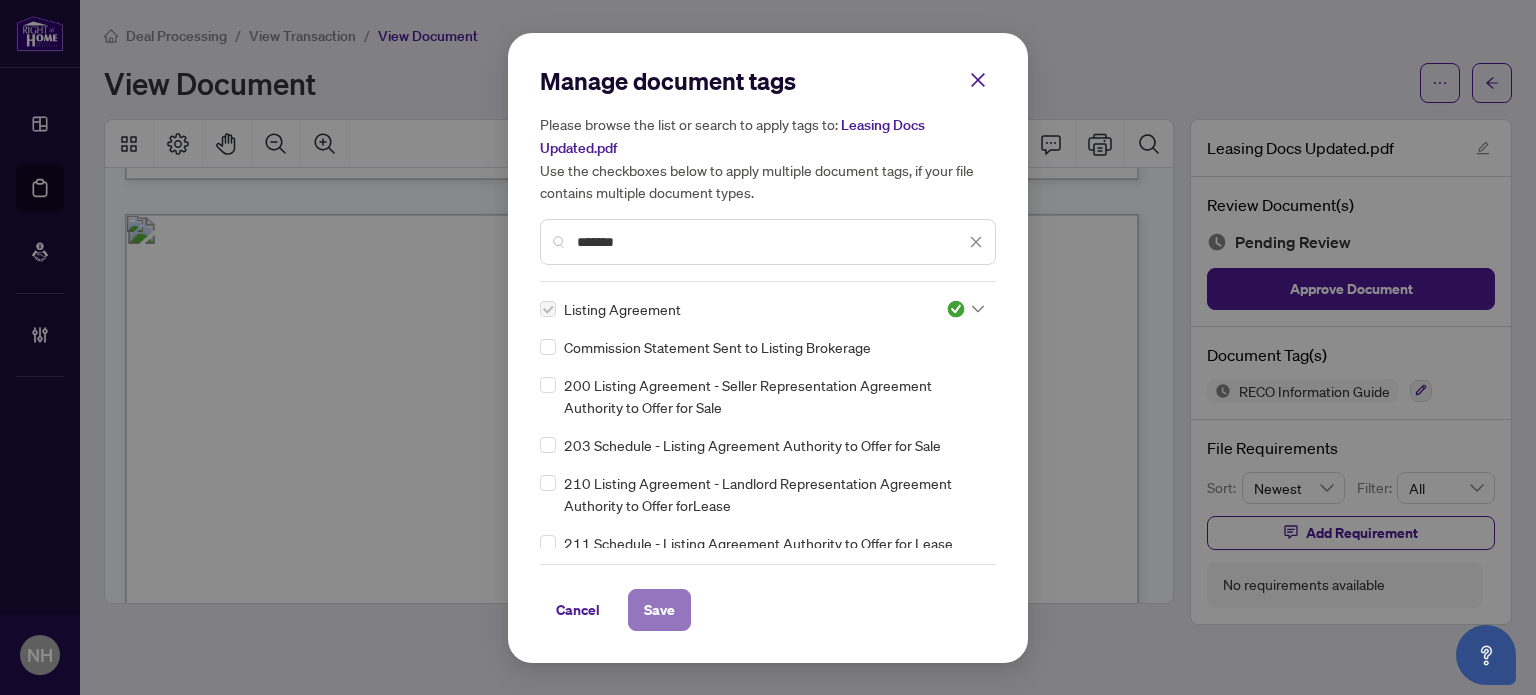 click on "Save" at bounding box center (659, 610) 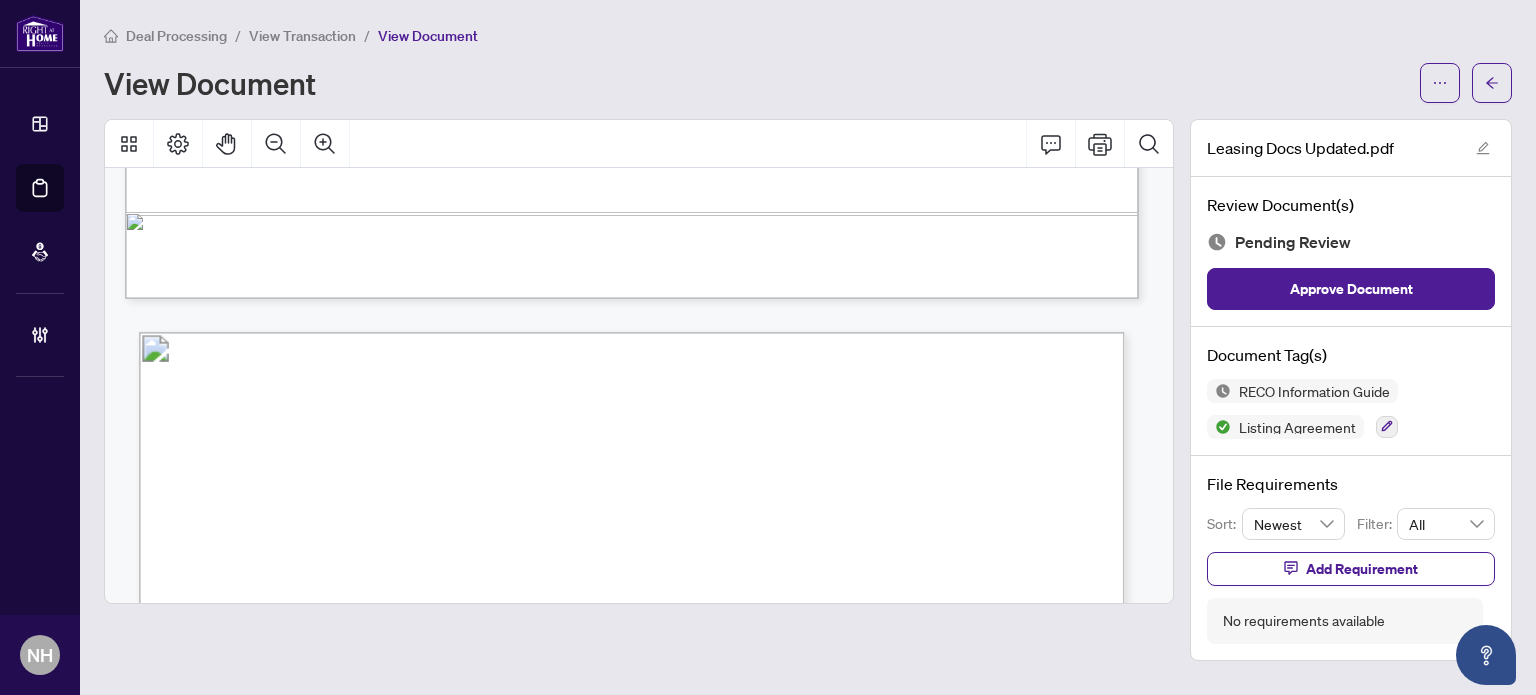 scroll, scrollTop: 25456, scrollLeft: 0, axis: vertical 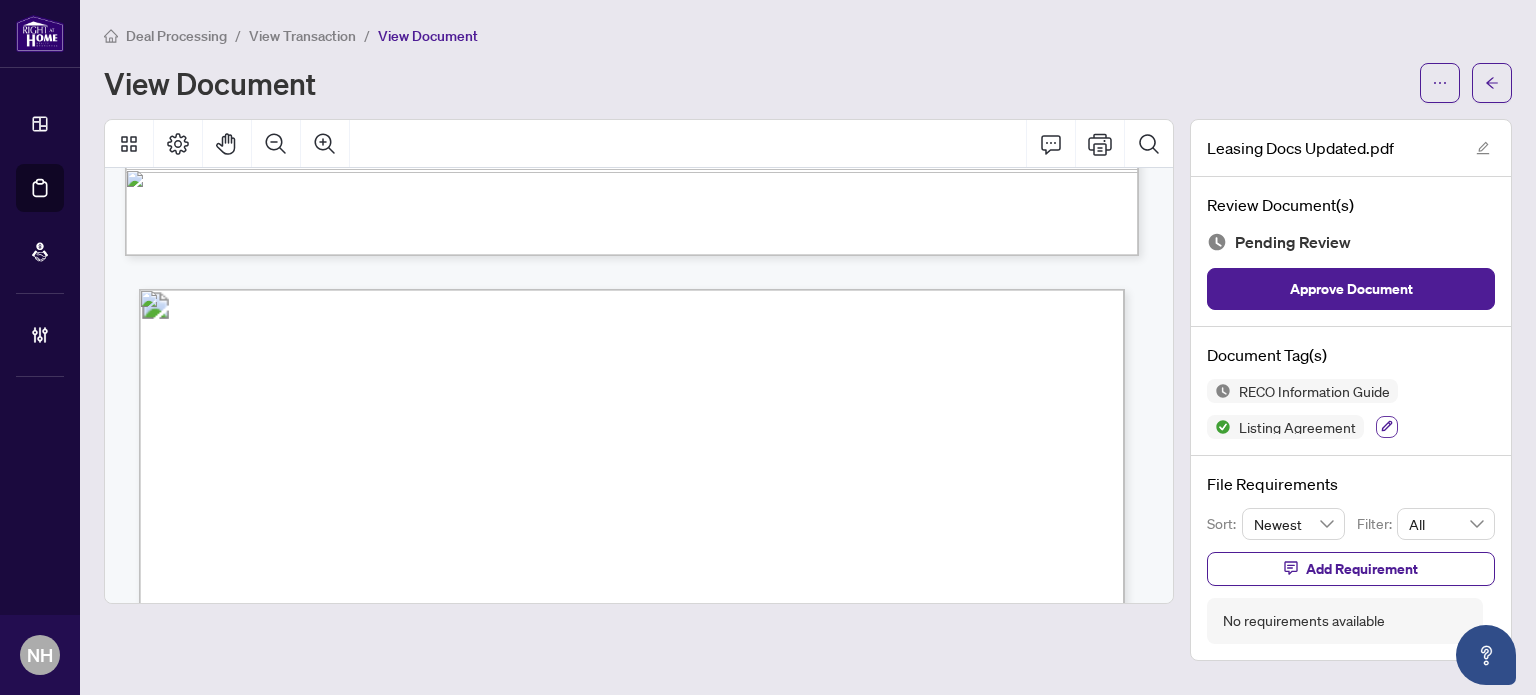 click at bounding box center (1387, 427) 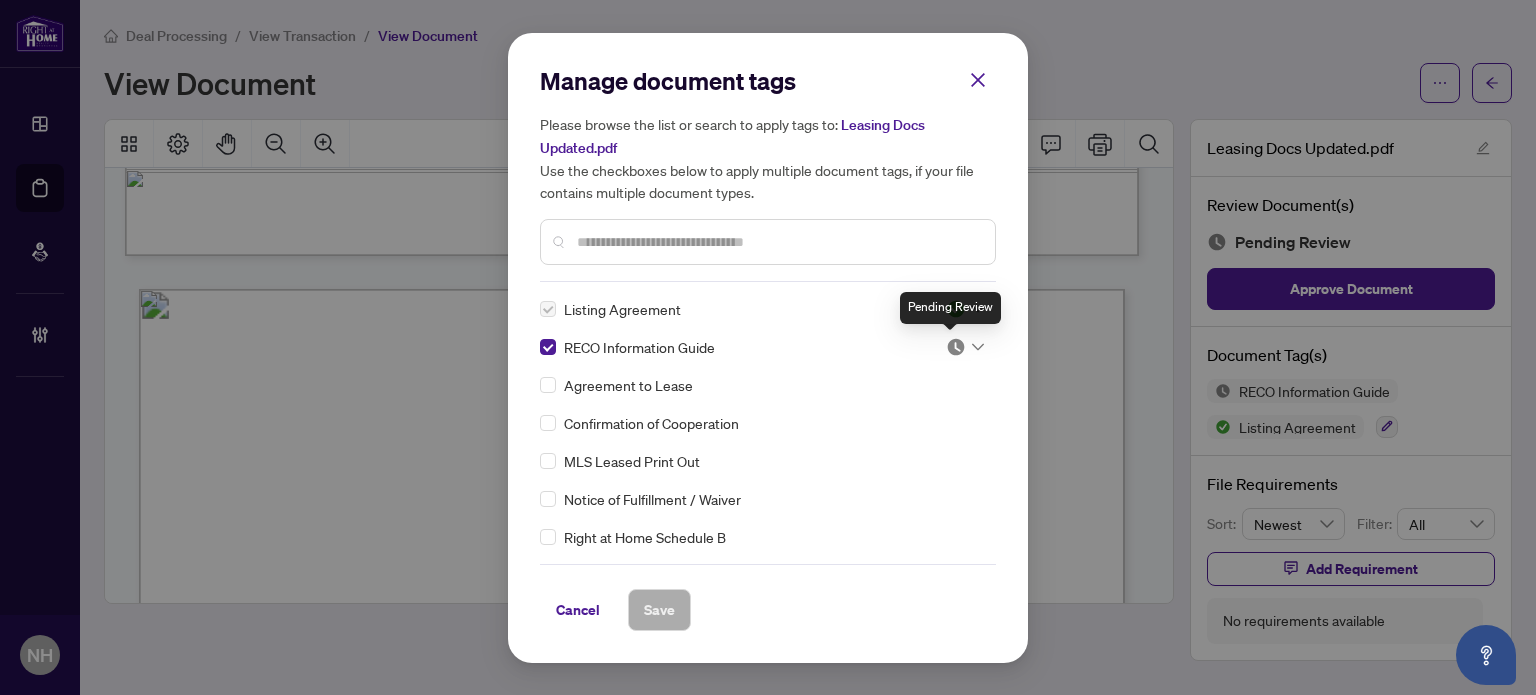 click at bounding box center (956, 347) 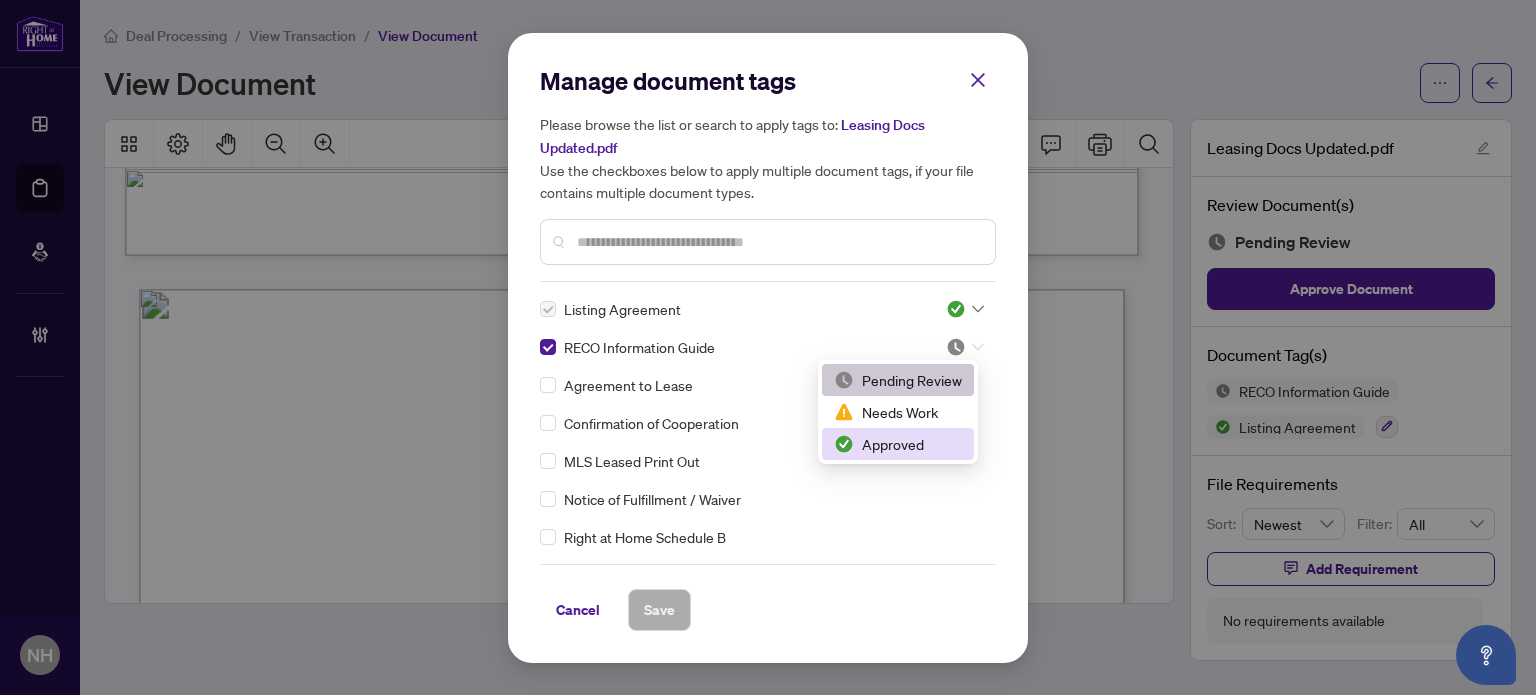 drag, startPoint x: 889, startPoint y: 442, endPoint x: 836, endPoint y: 471, distance: 60.41523 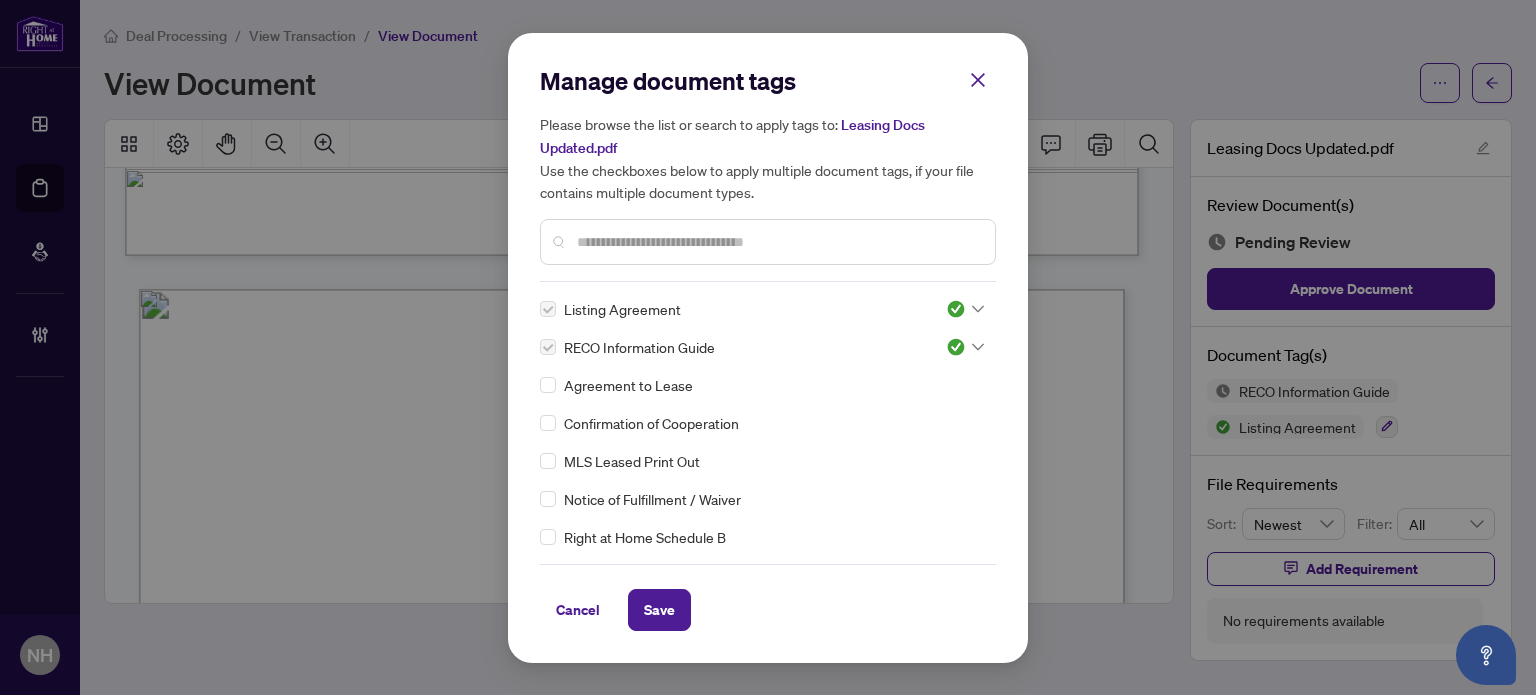 drag, startPoint x: 670, startPoint y: 604, endPoint x: 824, endPoint y: 552, distance: 162.5423 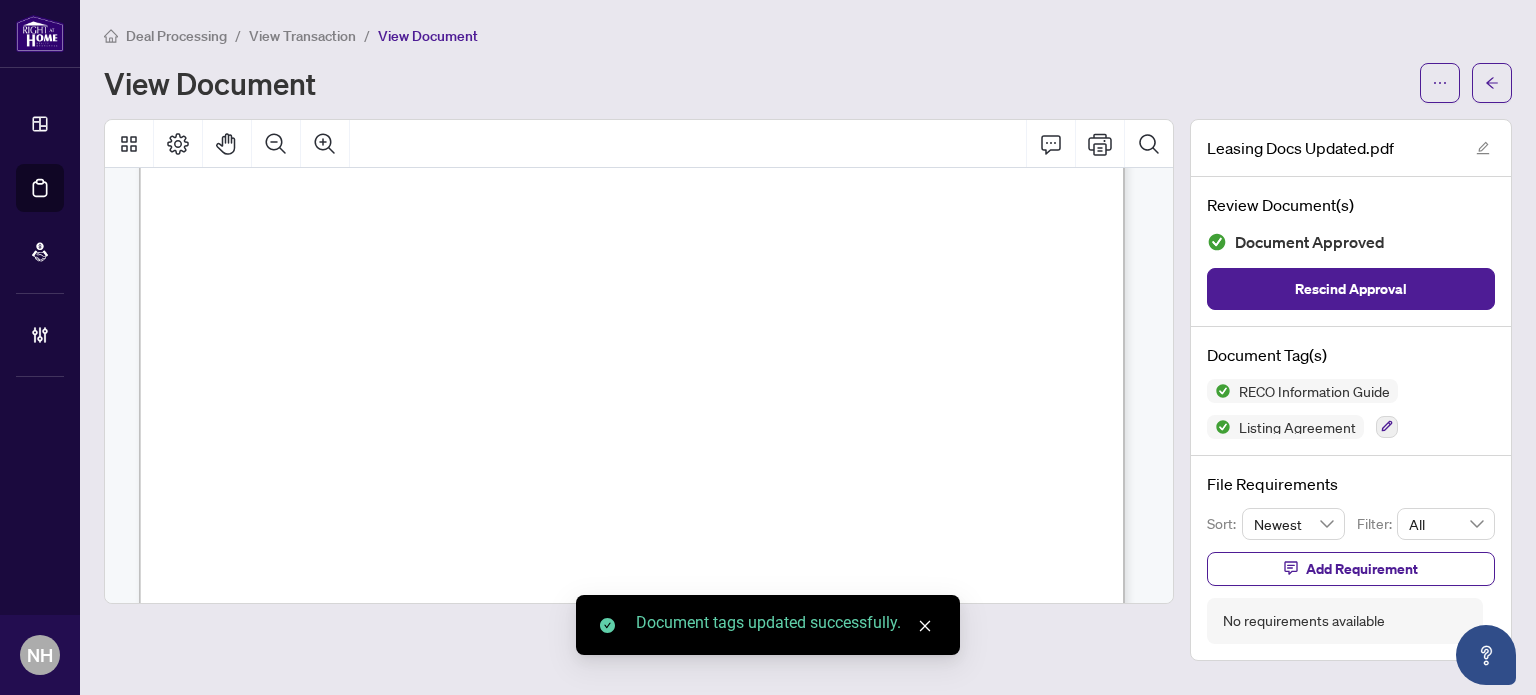 scroll, scrollTop: 26556, scrollLeft: 0, axis: vertical 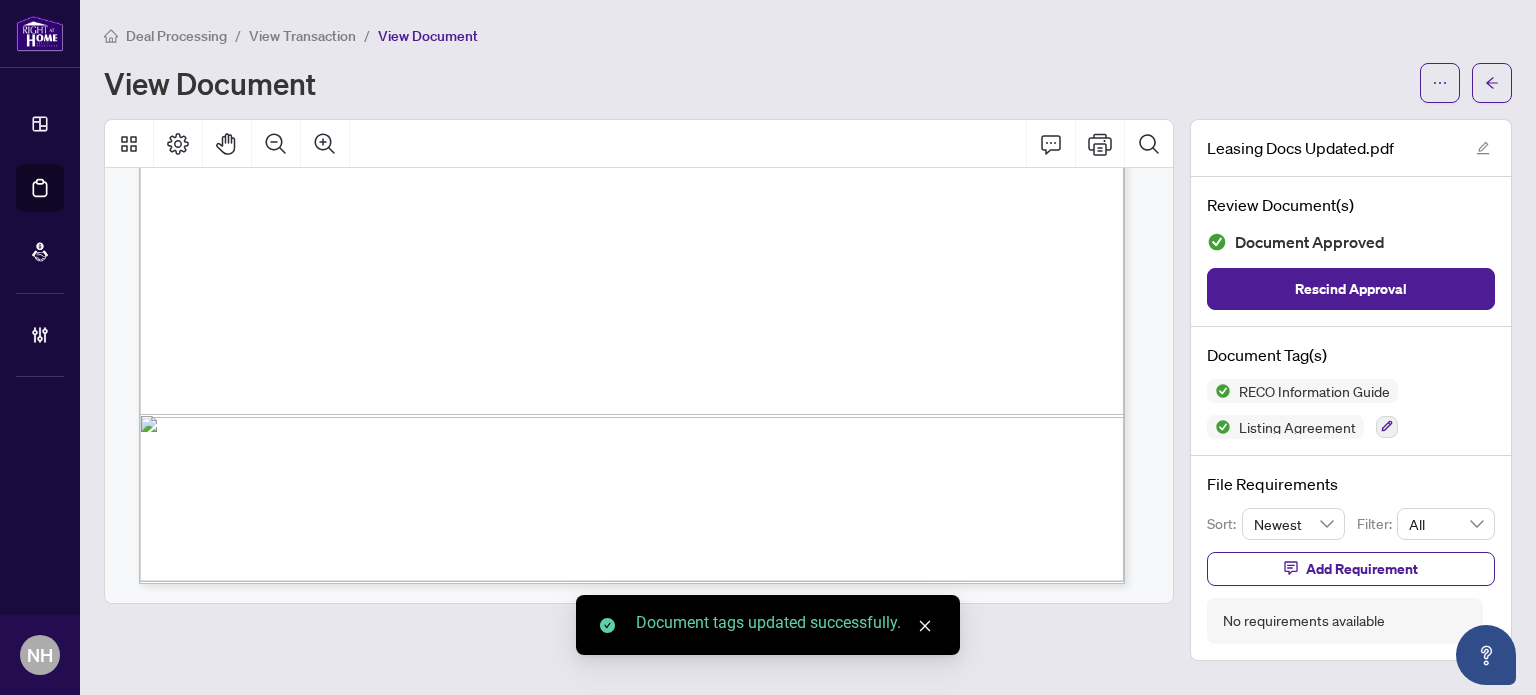 click on "RECO Information Guide Listing Agreement" at bounding box center [1351, 409] 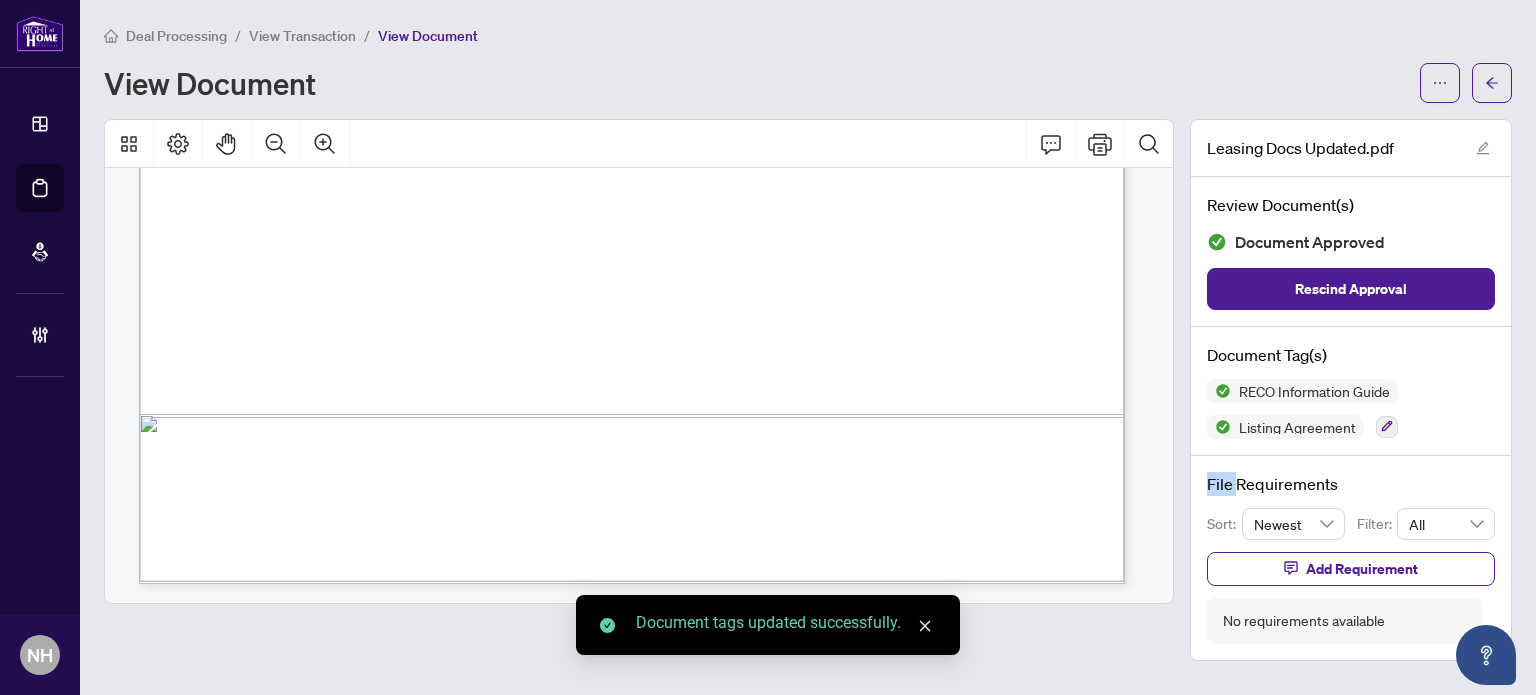 click on "RECO Information Guide Listing Agreement" at bounding box center [1351, 409] 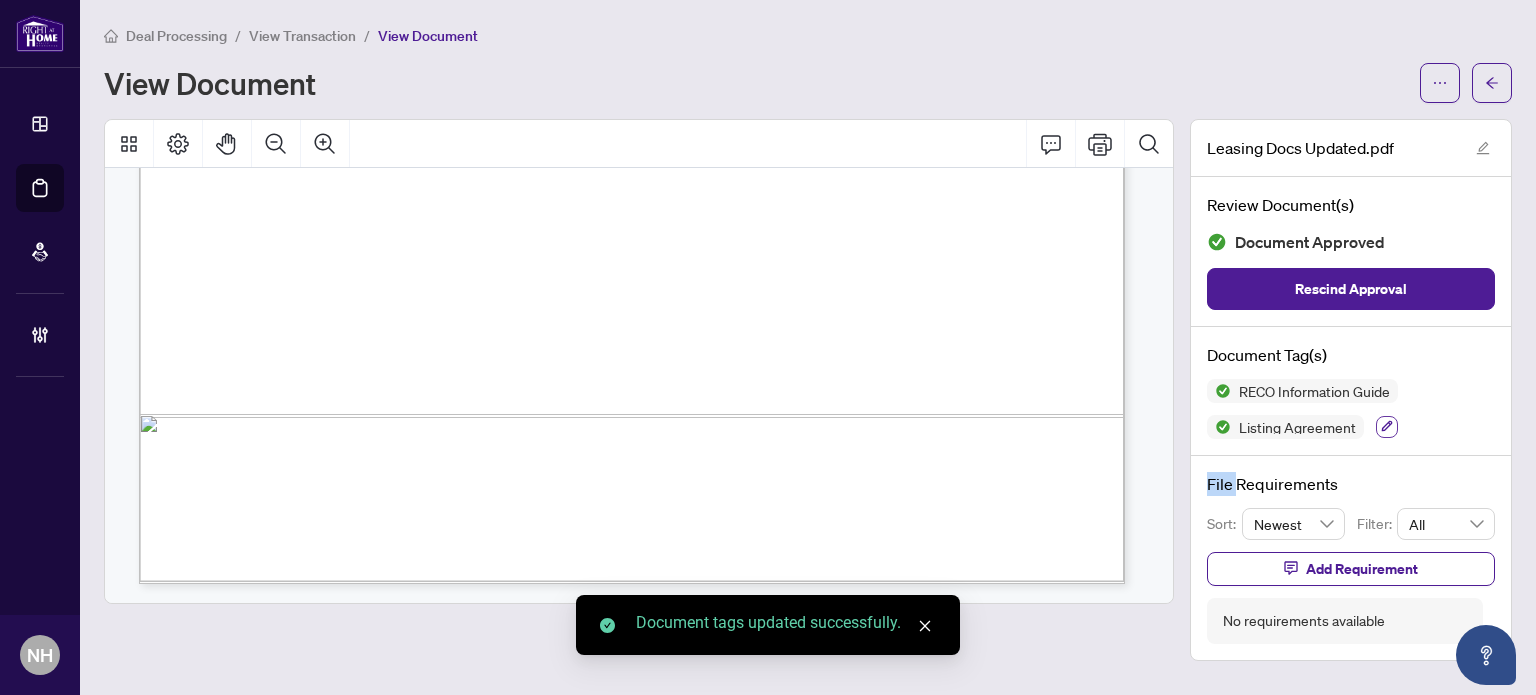 click at bounding box center [1387, 427] 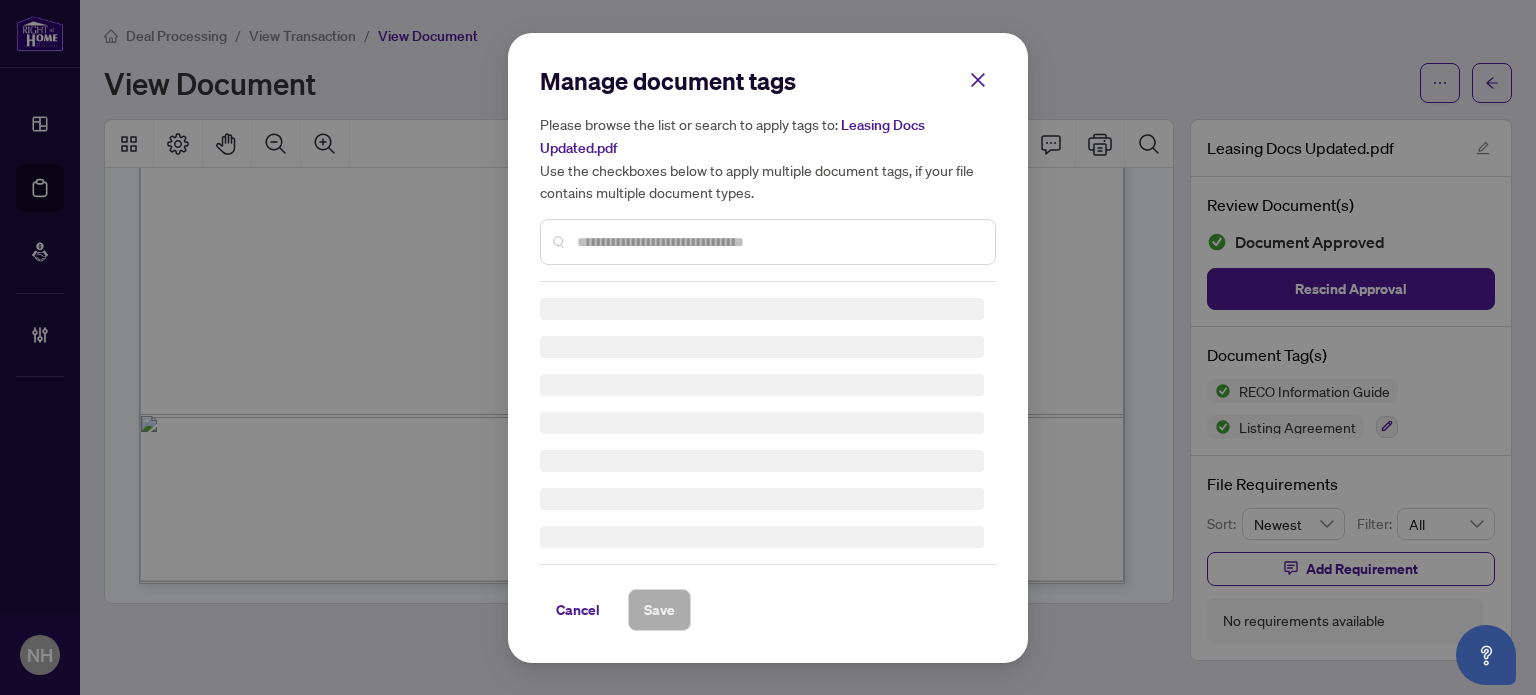 click at bounding box center [768, 242] 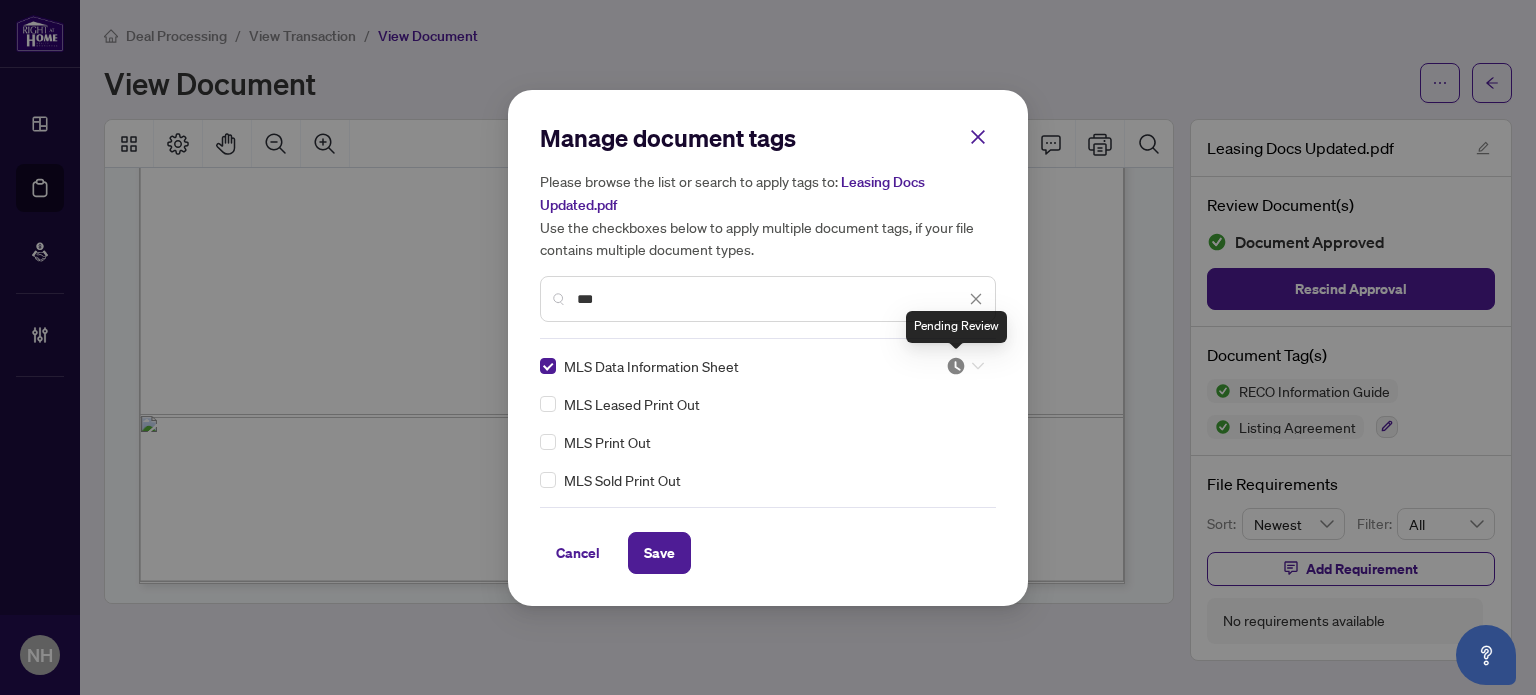 click at bounding box center [956, 366] 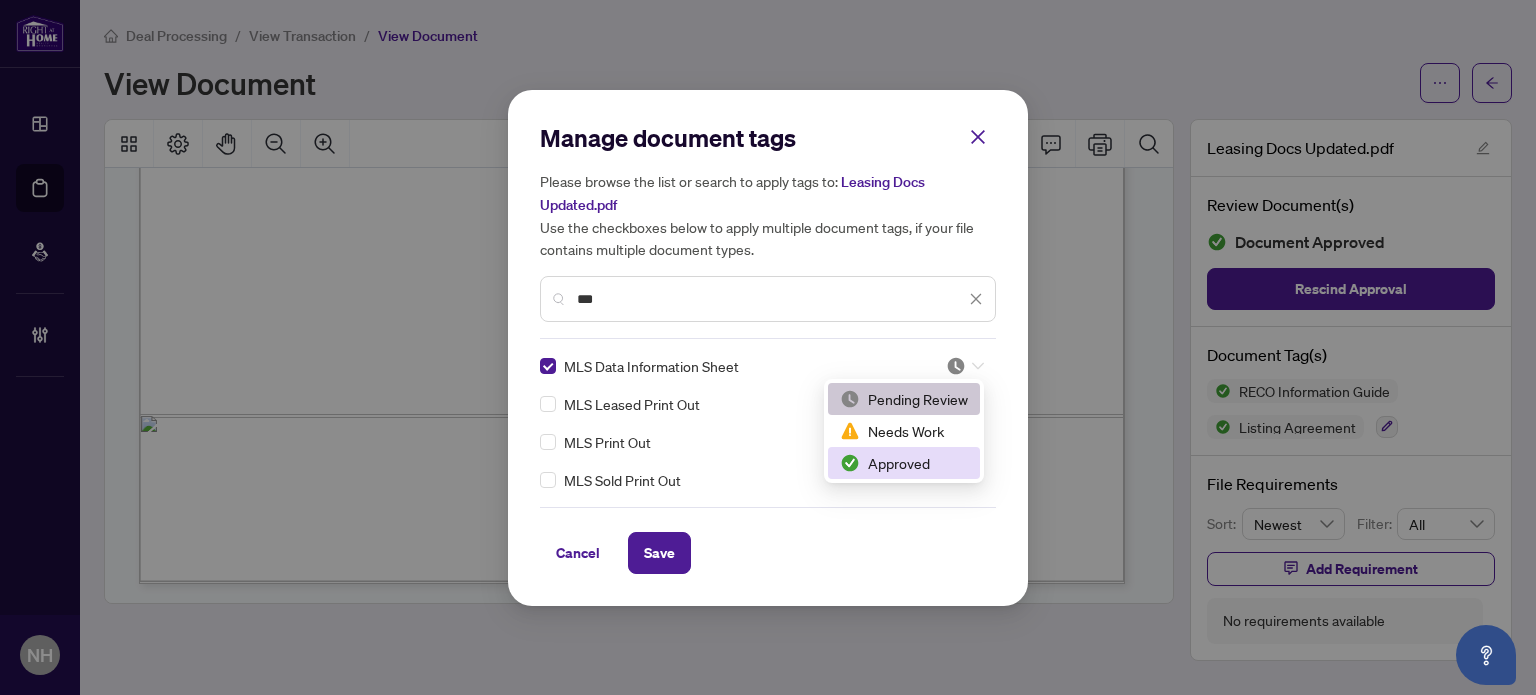 click on "Approved" at bounding box center (904, 463) 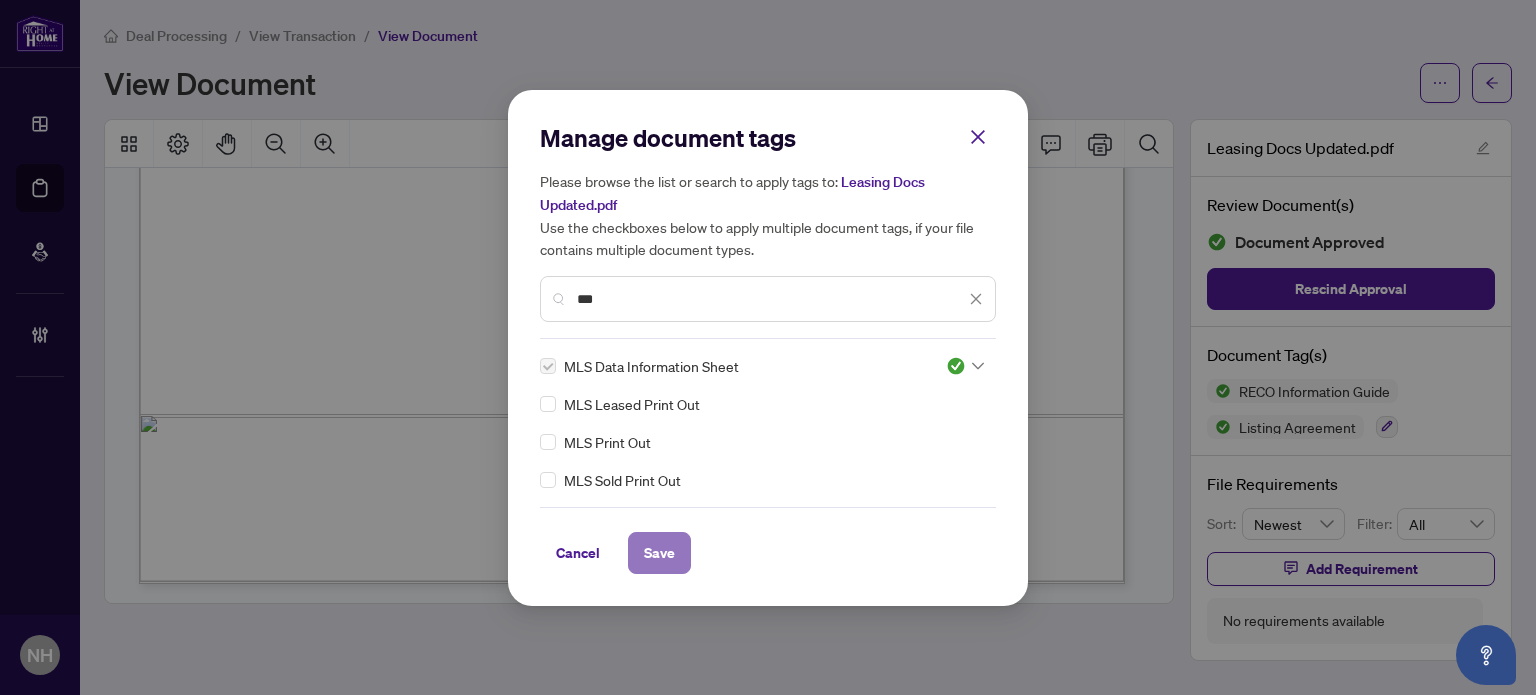 click on "Save" at bounding box center (659, 553) 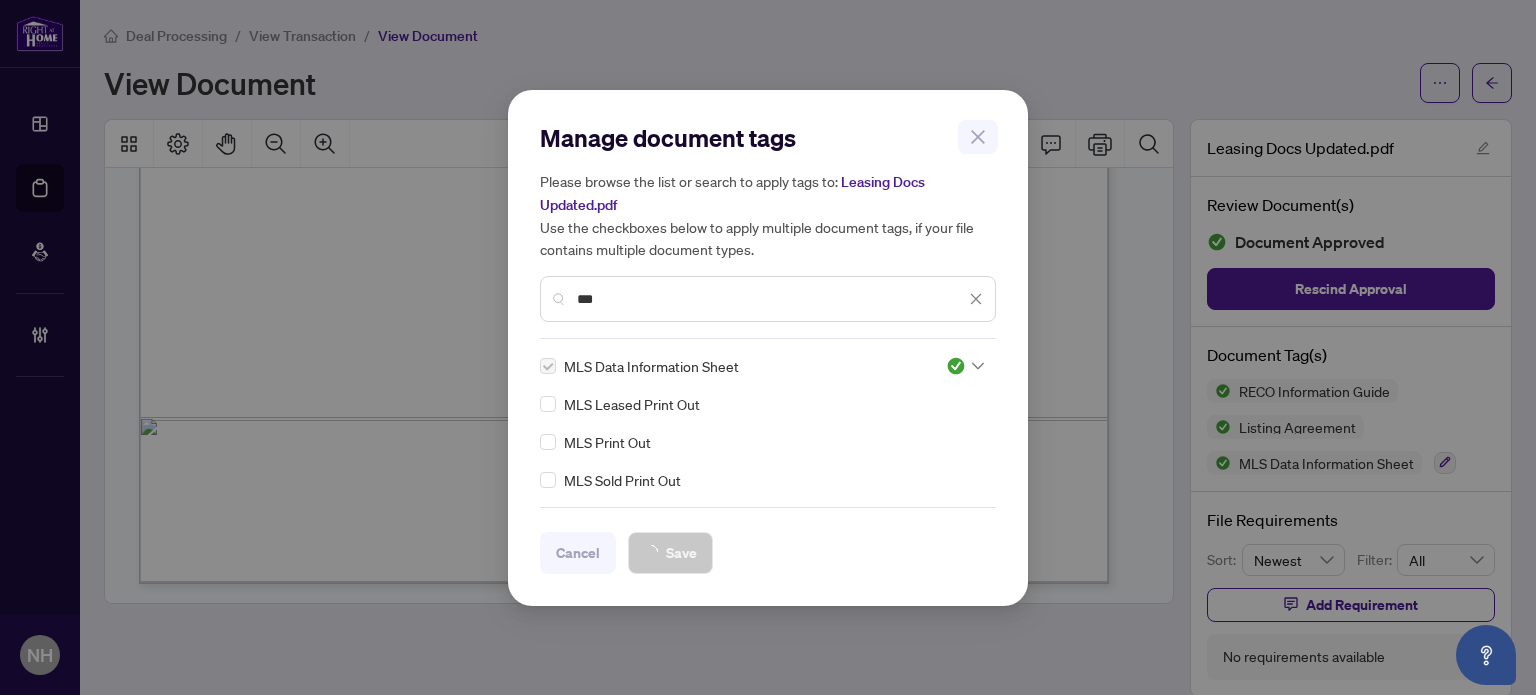 scroll, scrollTop: 26124, scrollLeft: 0, axis: vertical 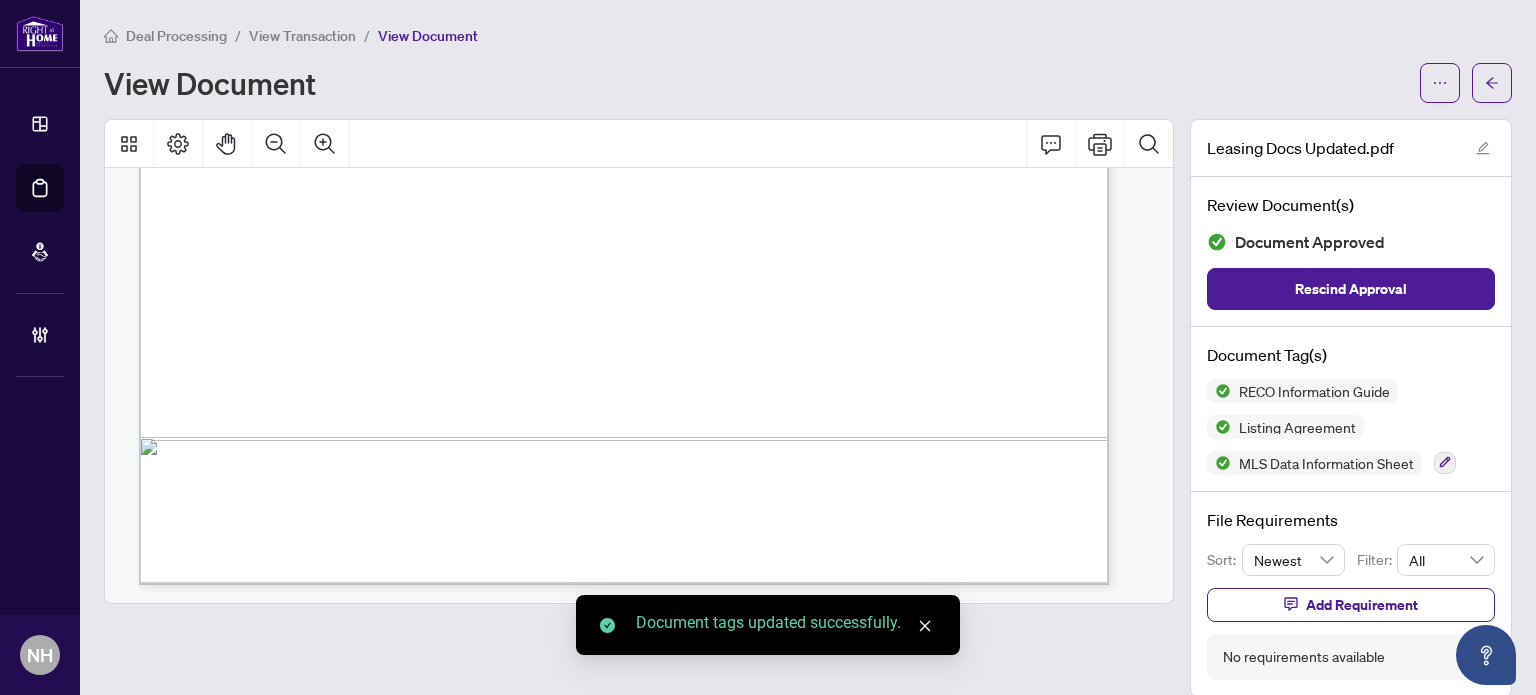 click on "View Transaction" at bounding box center (302, 36) 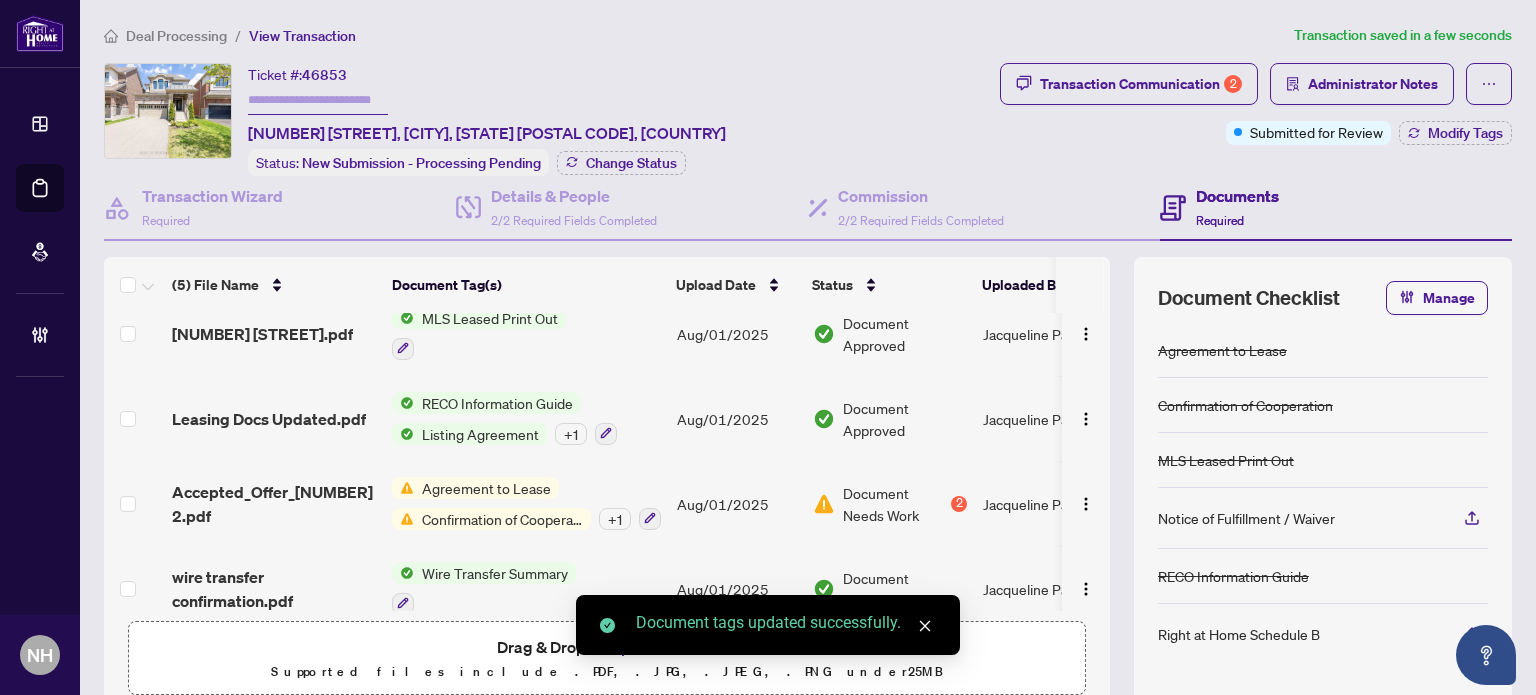 scroll, scrollTop: 130, scrollLeft: 0, axis: vertical 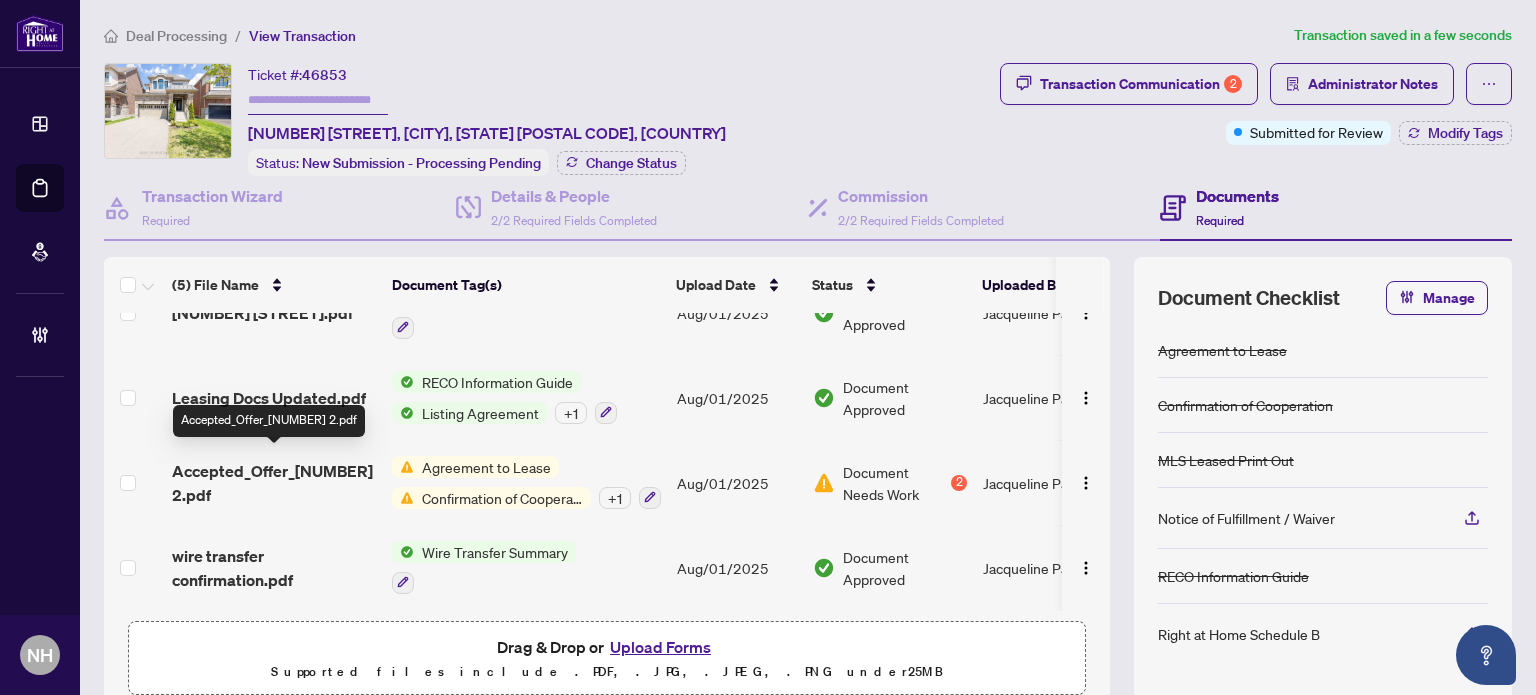 click on "_Accepted_Offer_McPhedran 2.pdf" at bounding box center (274, 483) 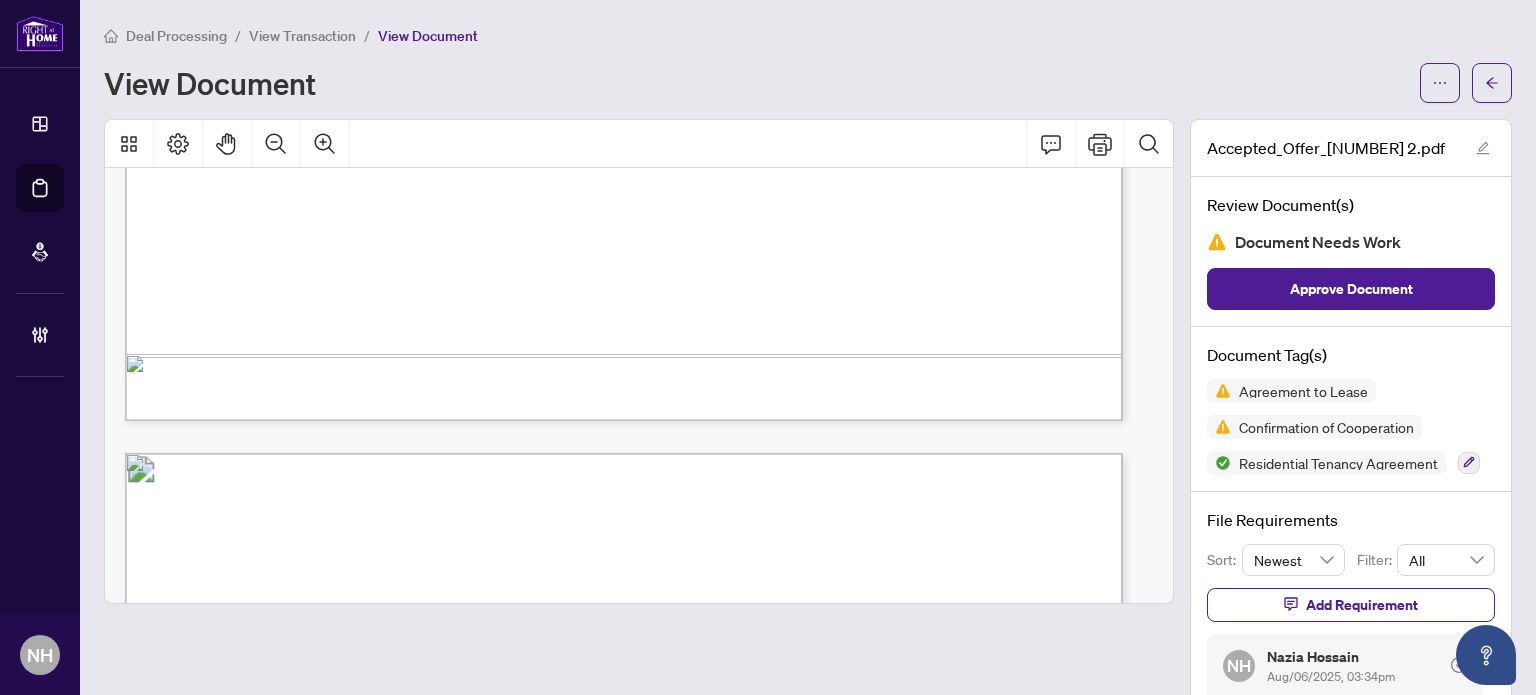 scroll, scrollTop: 9400, scrollLeft: 0, axis: vertical 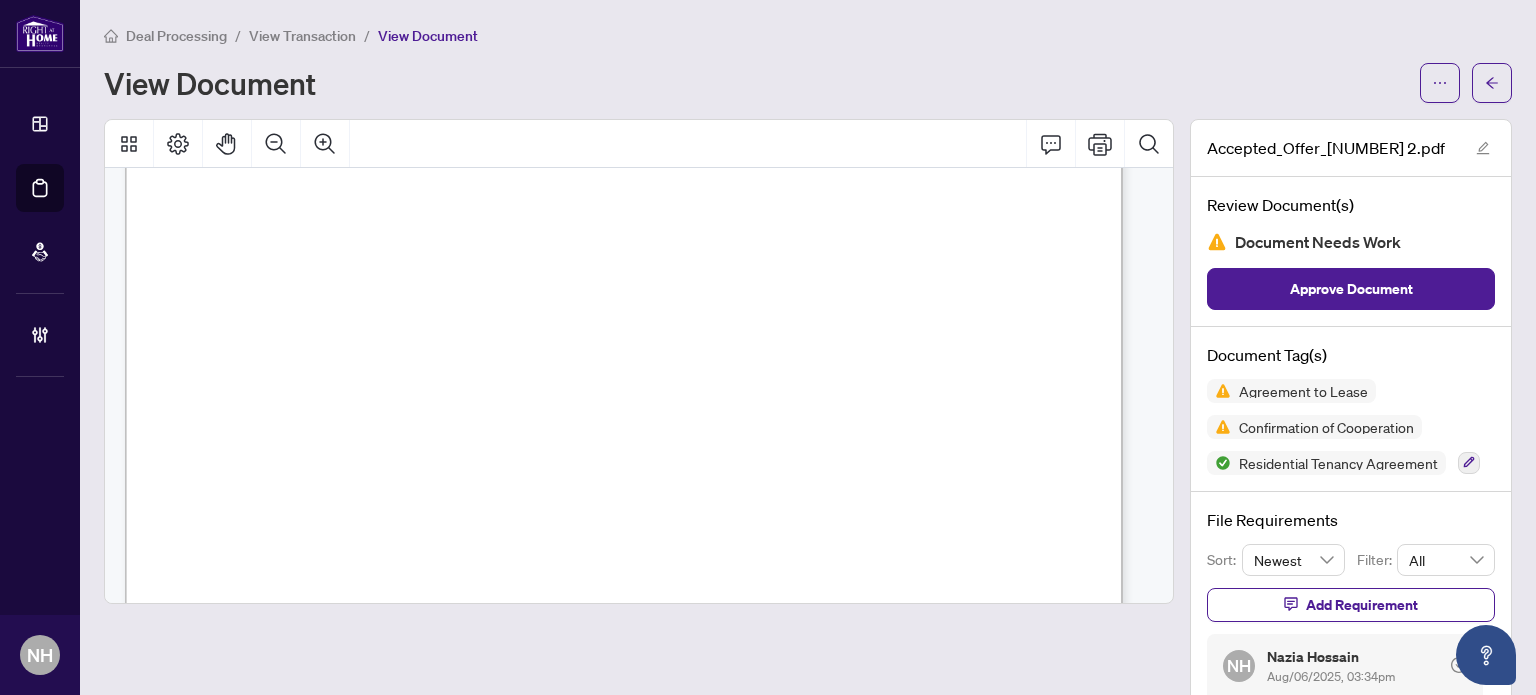 click on "View Transaction" at bounding box center [302, 36] 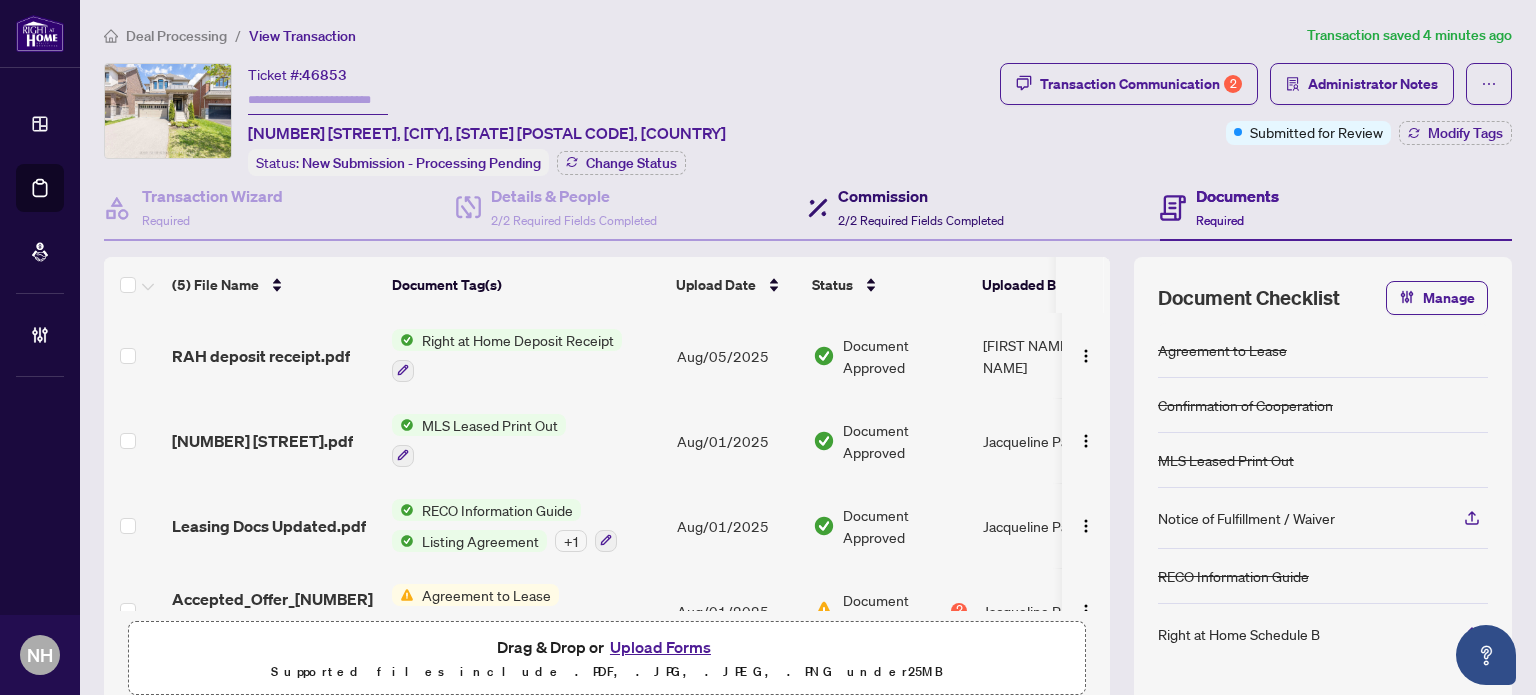 click on "Commission" at bounding box center (921, 196) 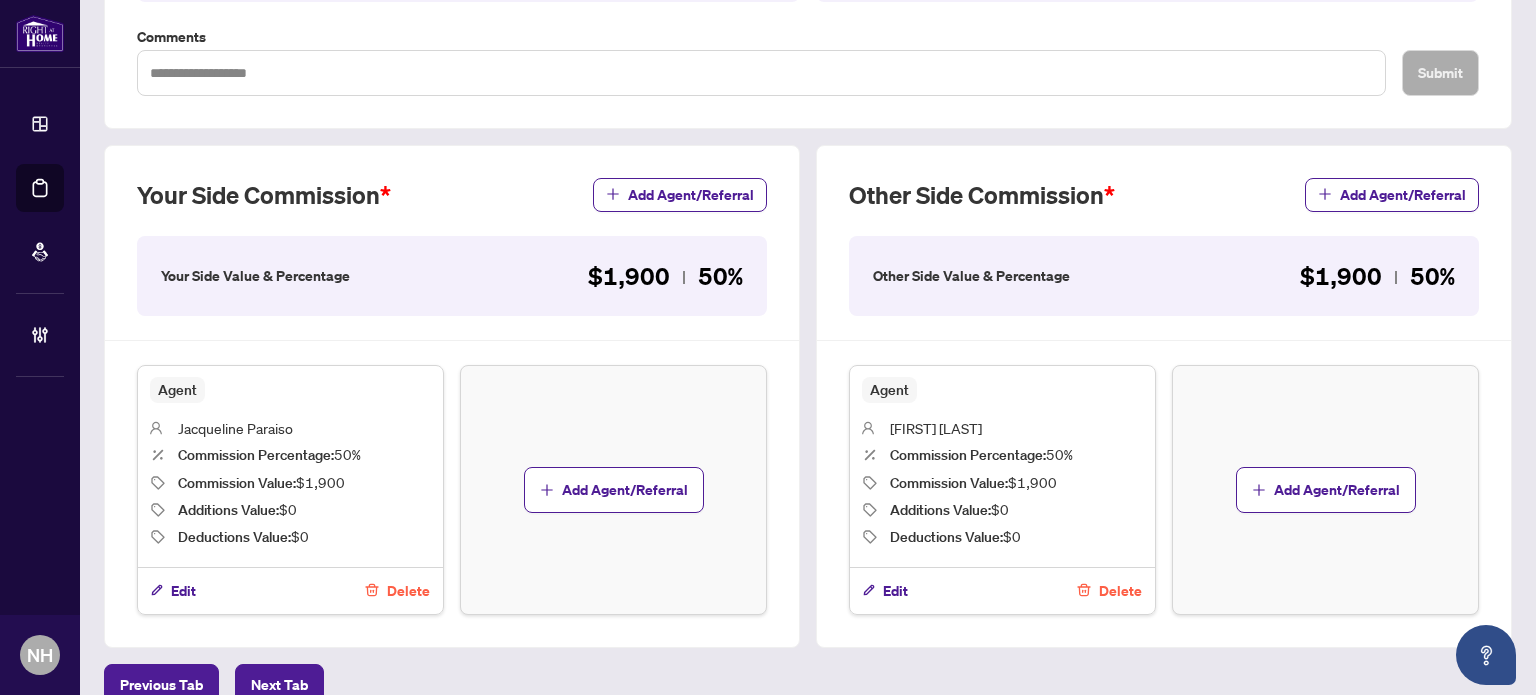 scroll, scrollTop: 516, scrollLeft: 0, axis: vertical 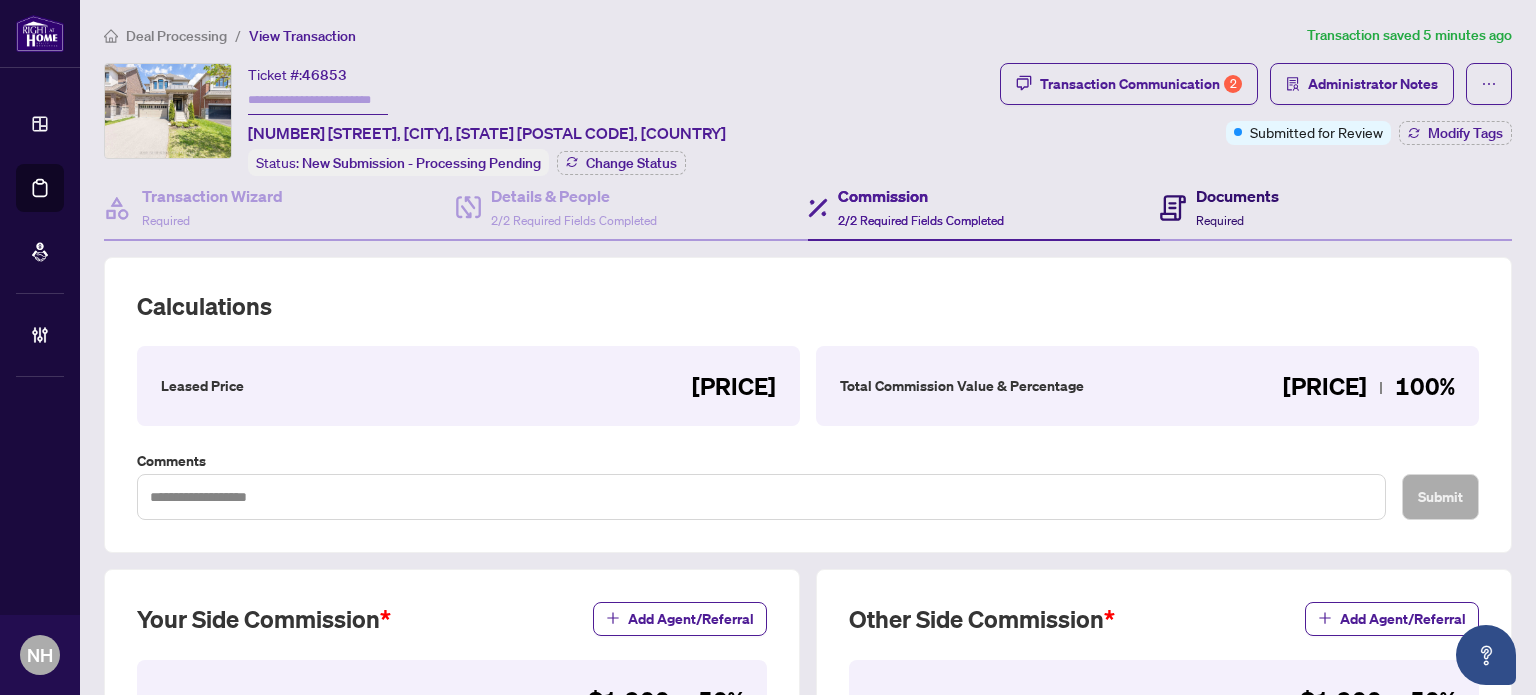 click on "Documents" at bounding box center (1237, 196) 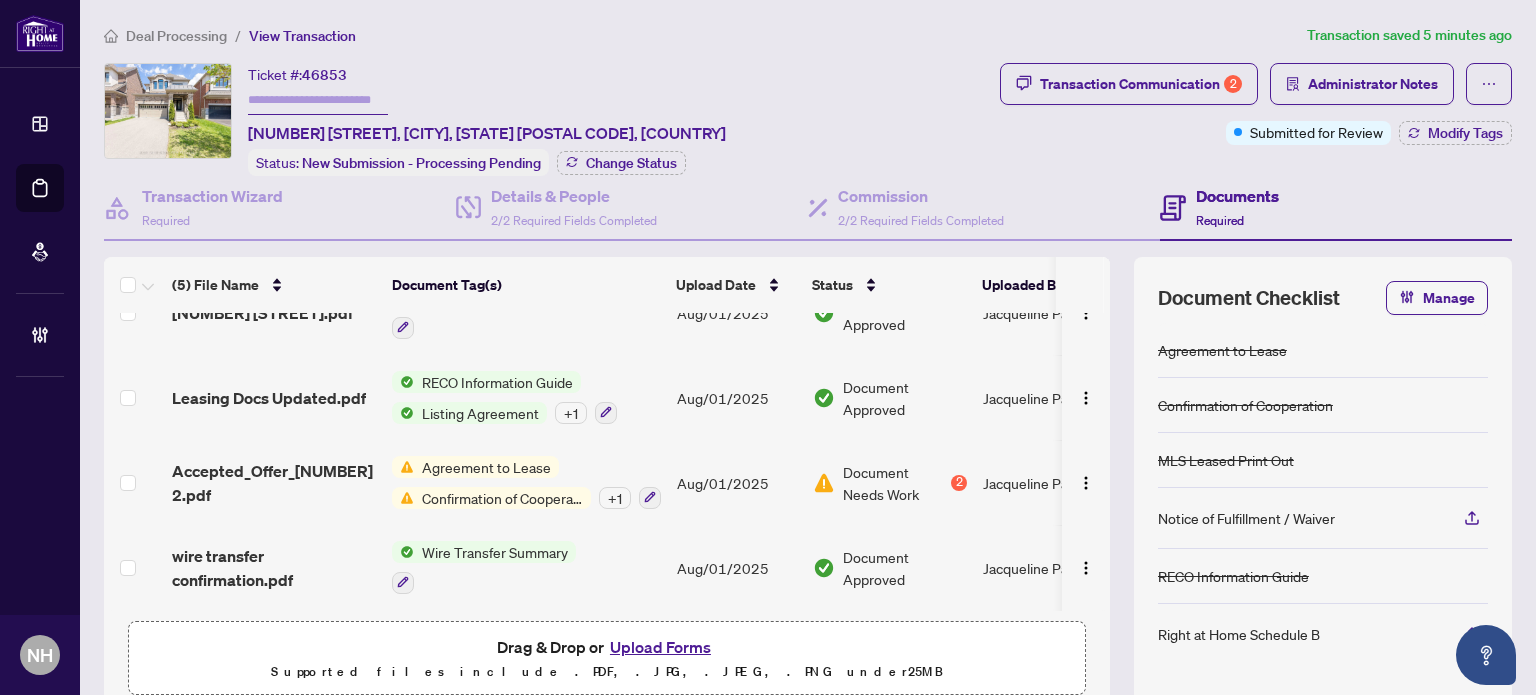scroll, scrollTop: 130, scrollLeft: 0, axis: vertical 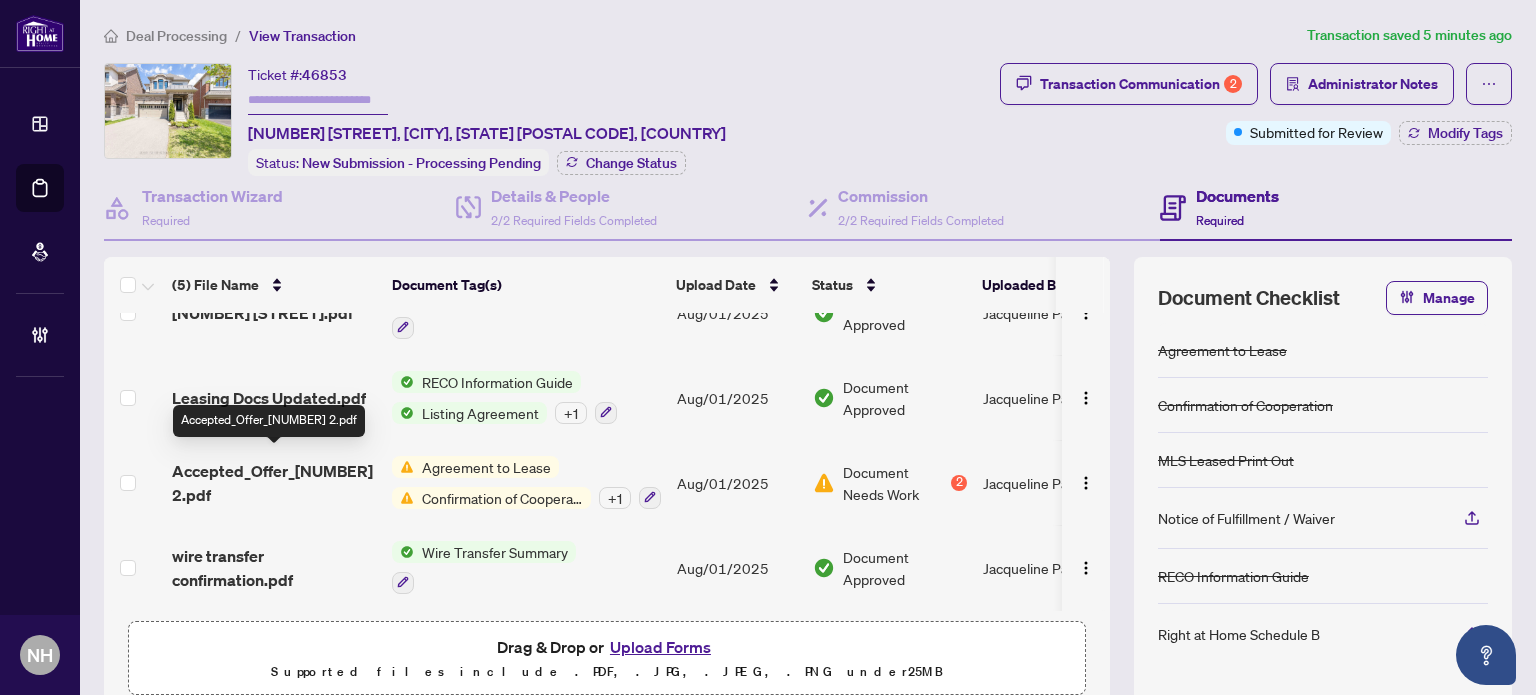 click on "_Accepted_Offer_McPhedran 2.pdf" at bounding box center (274, 483) 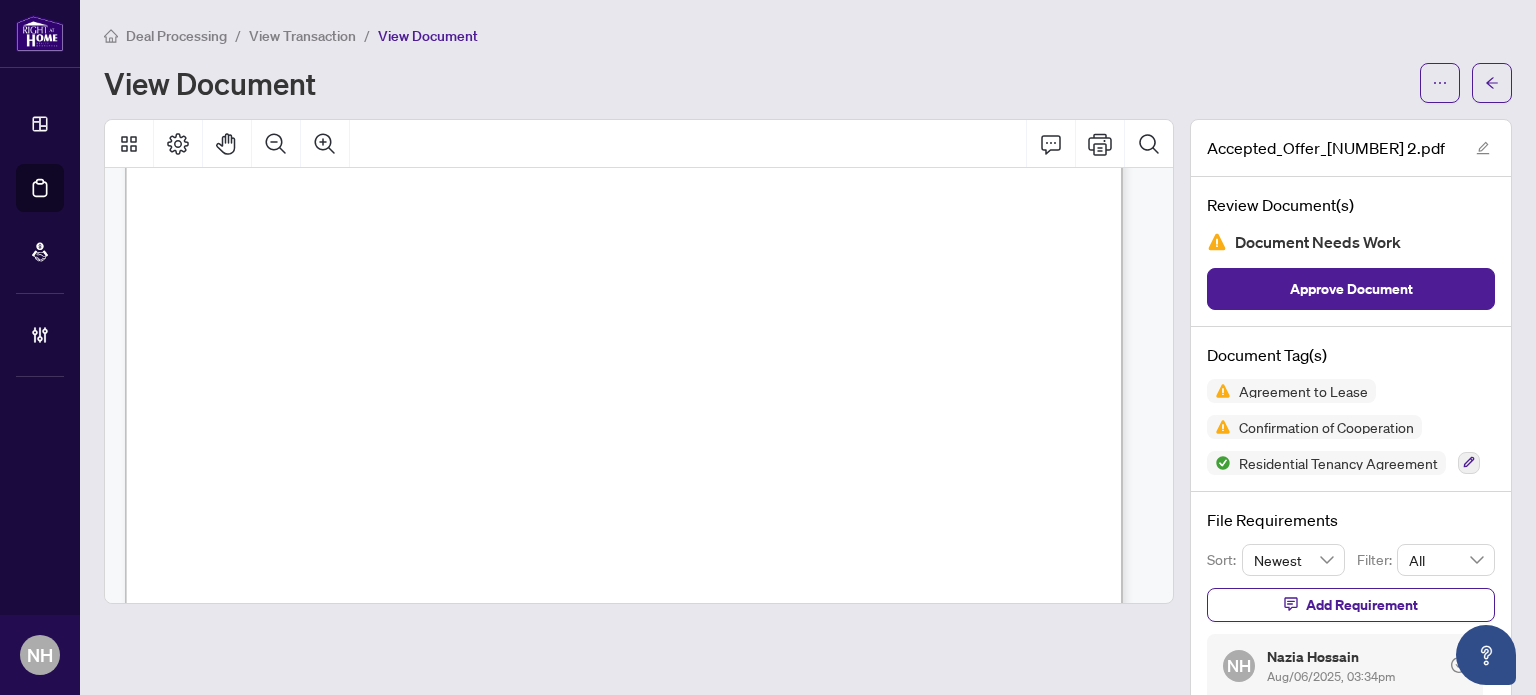 scroll, scrollTop: 10900, scrollLeft: 0, axis: vertical 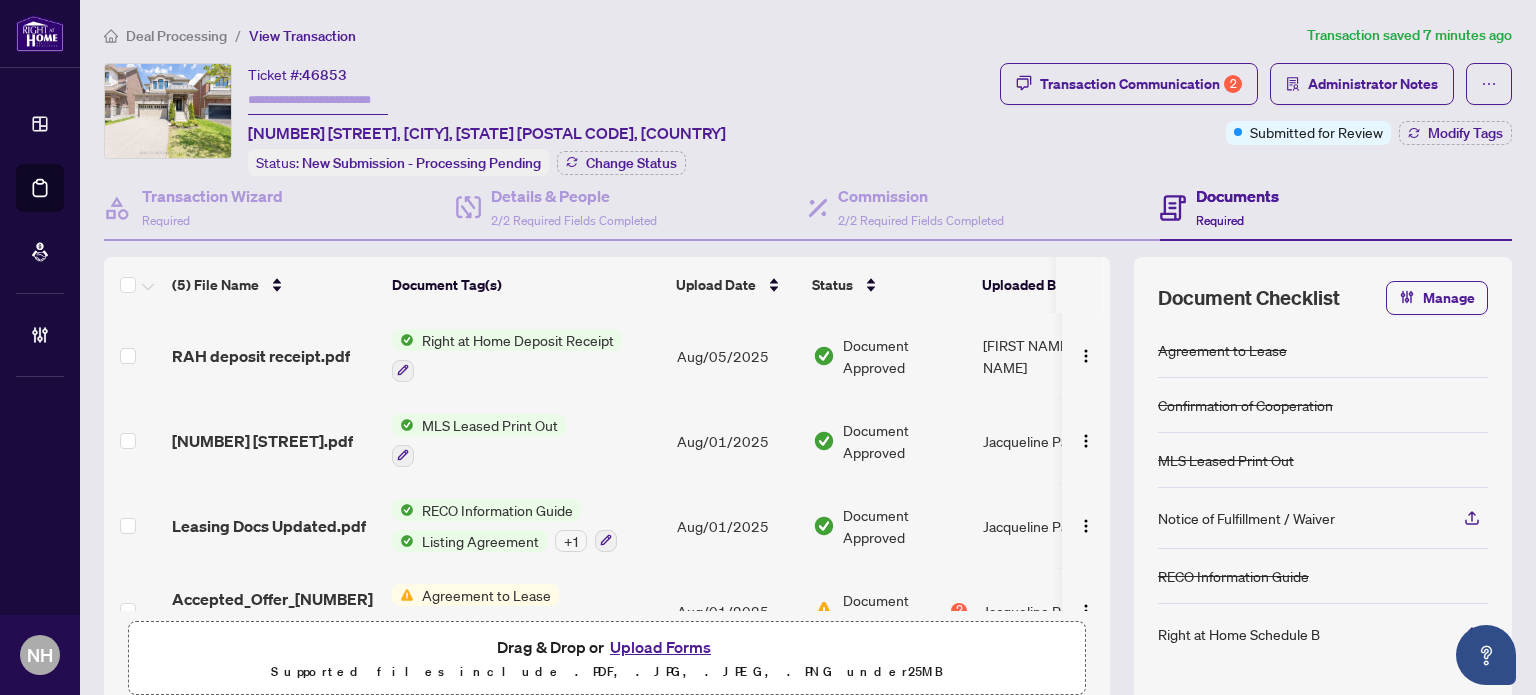 click on "Ticket #:  46853" at bounding box center [297, 74] 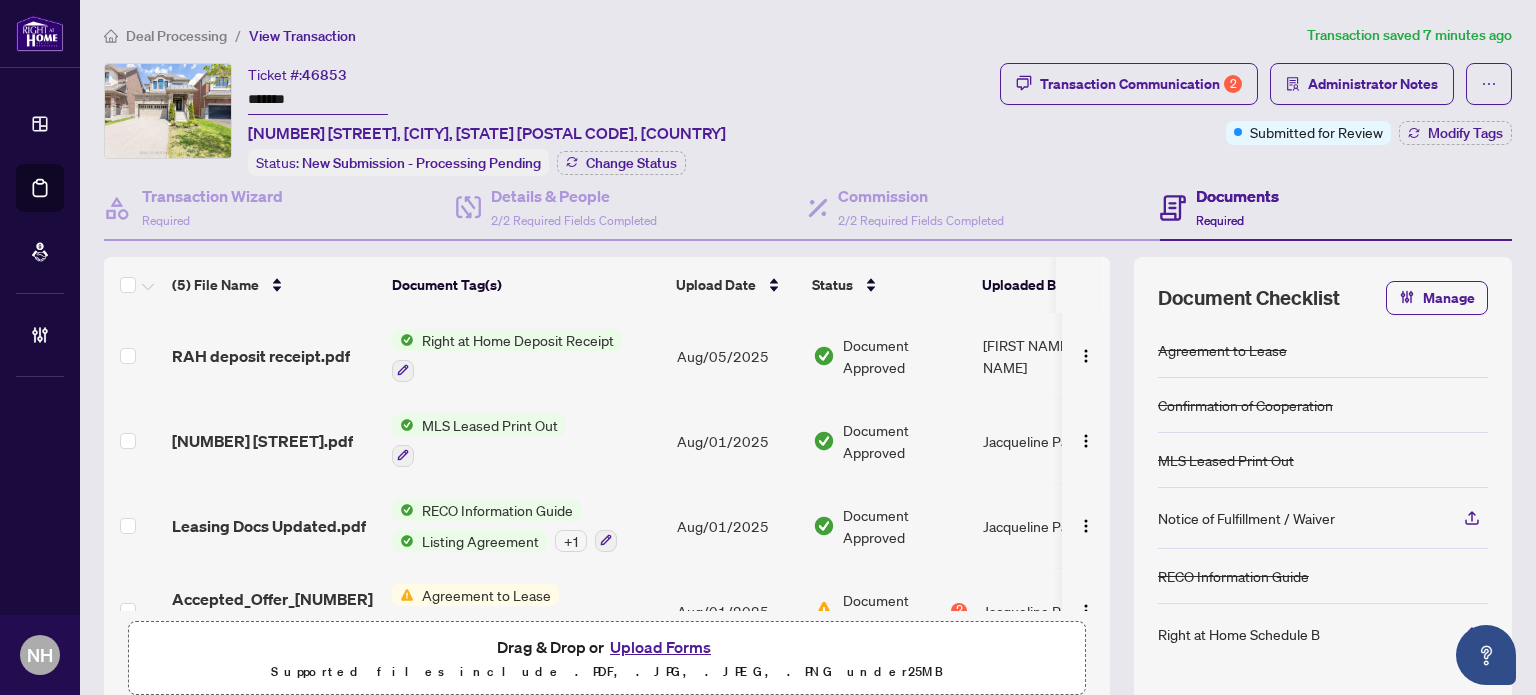 drag, startPoint x: 628, startPoint y: 61, endPoint x: 644, endPoint y: 75, distance: 21.260292 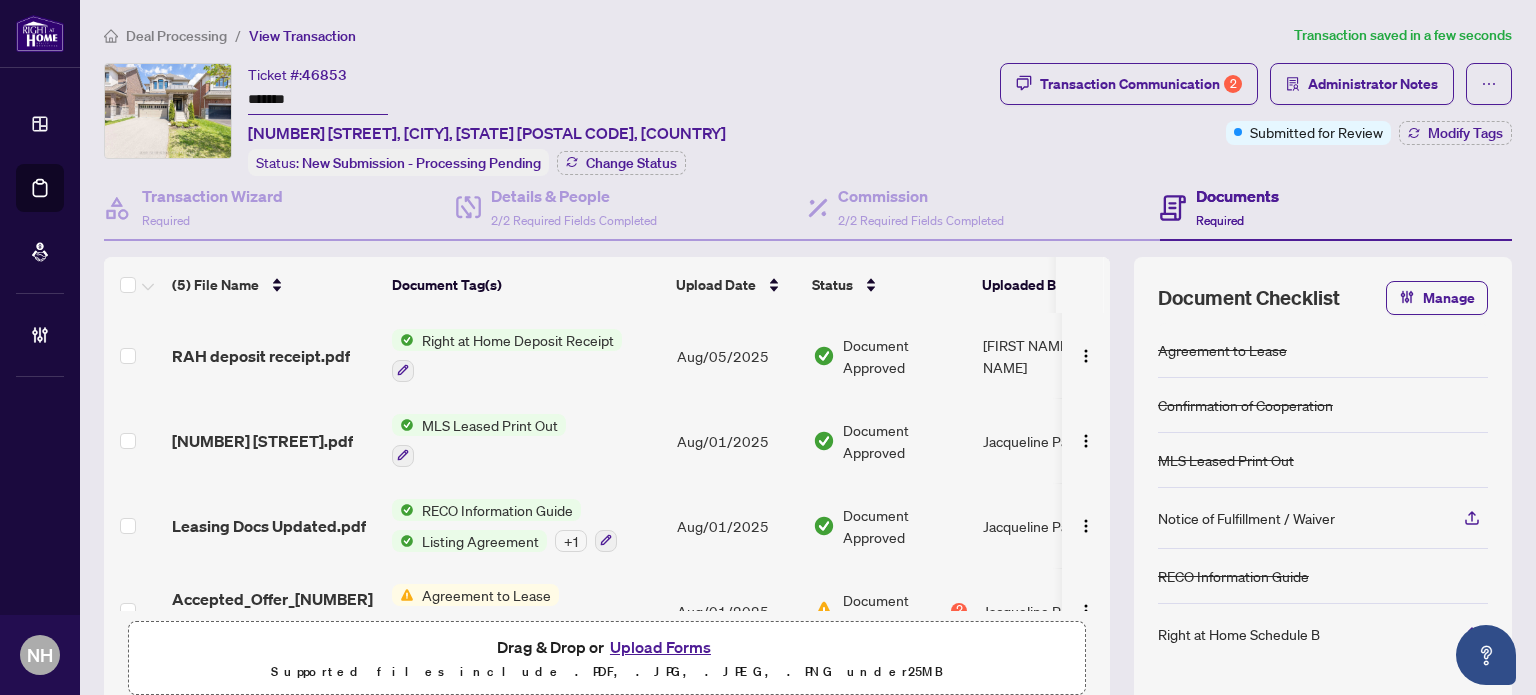 click on "Upload Forms" at bounding box center (660, 647) 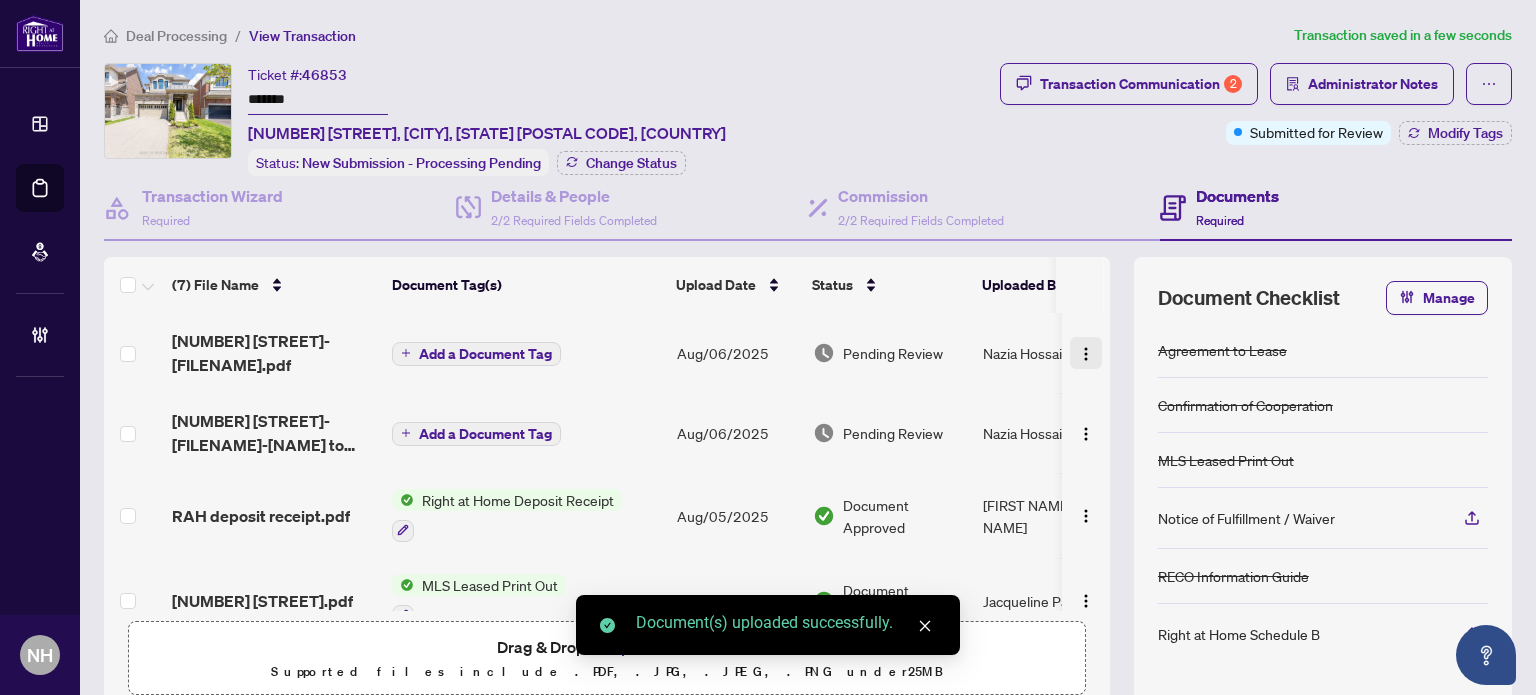 click at bounding box center [1086, 354] 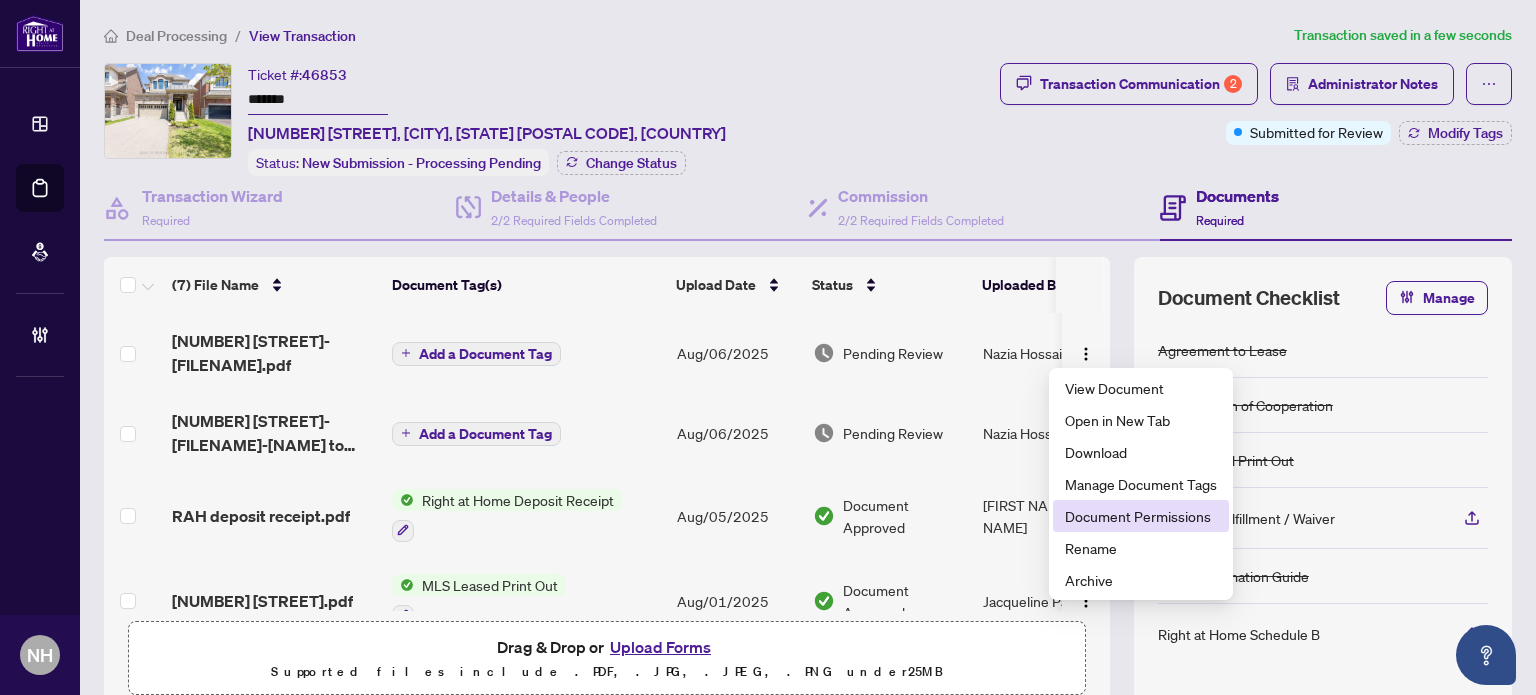 click on "Document Permissions" at bounding box center (1141, 516) 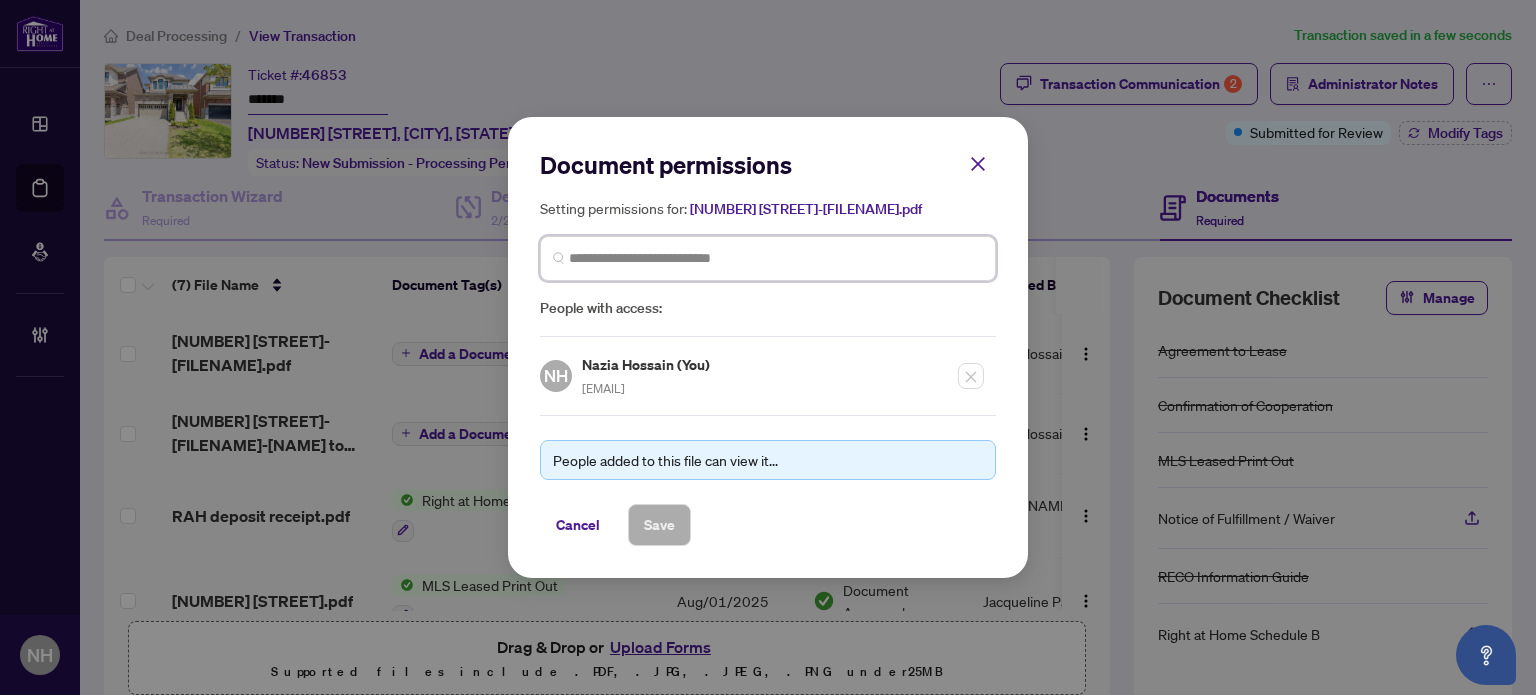 click at bounding box center [776, 258] 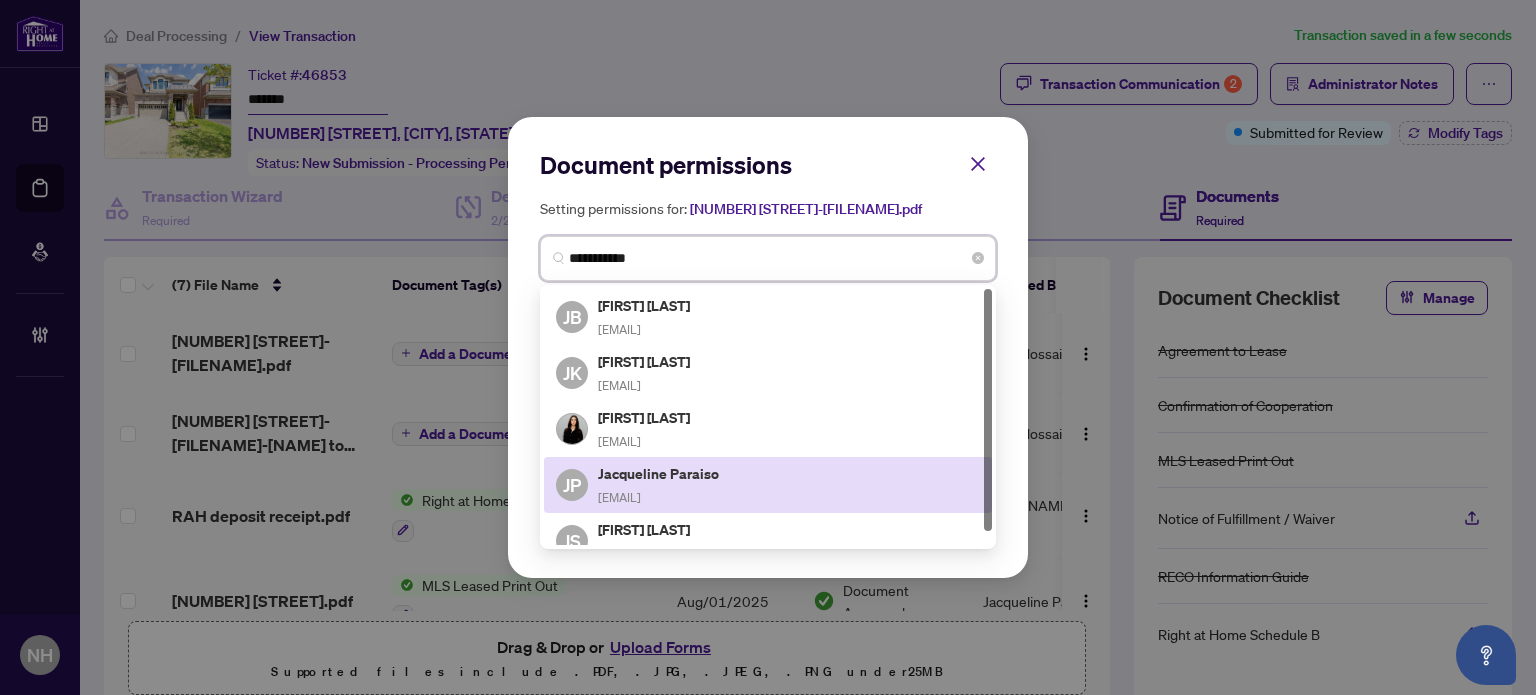 click on "Jacqueline Paraiso" at bounding box center (660, 473) 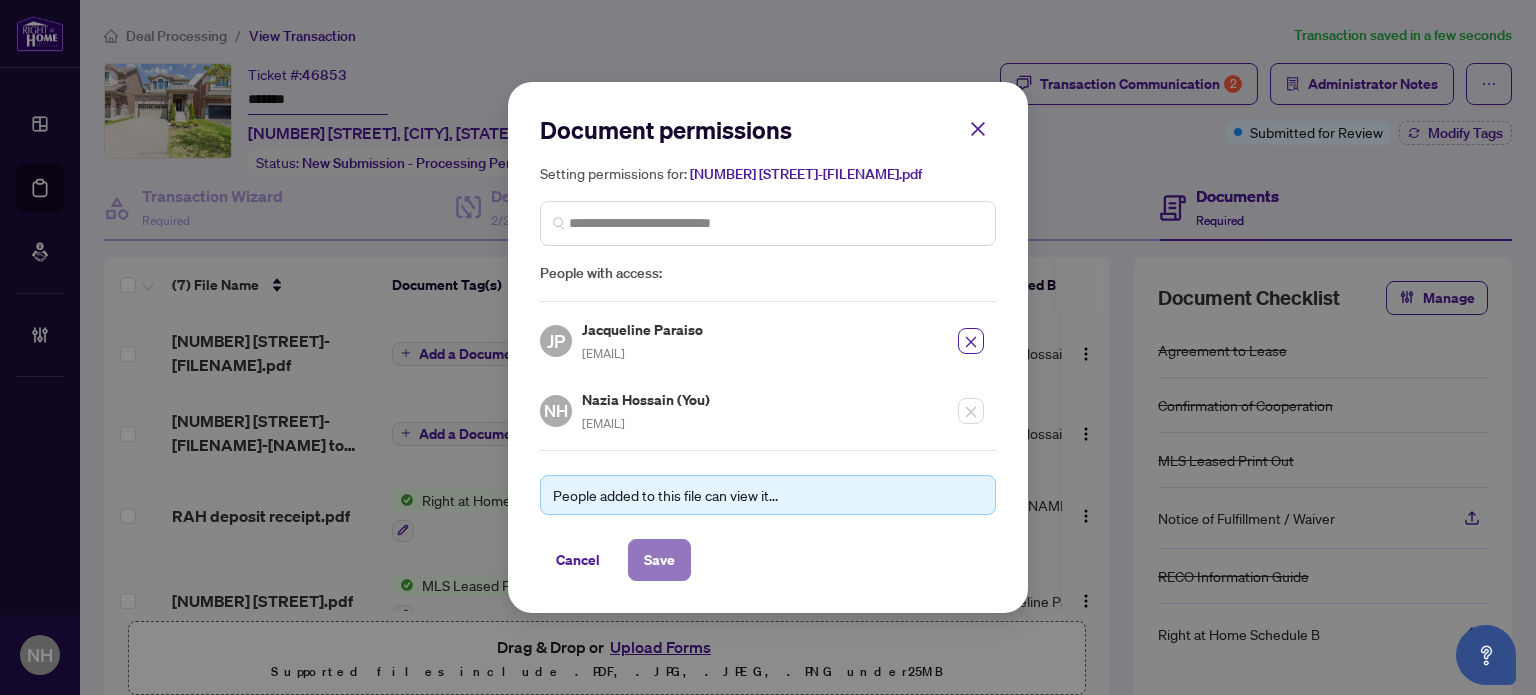 click on "Save" at bounding box center [659, 560] 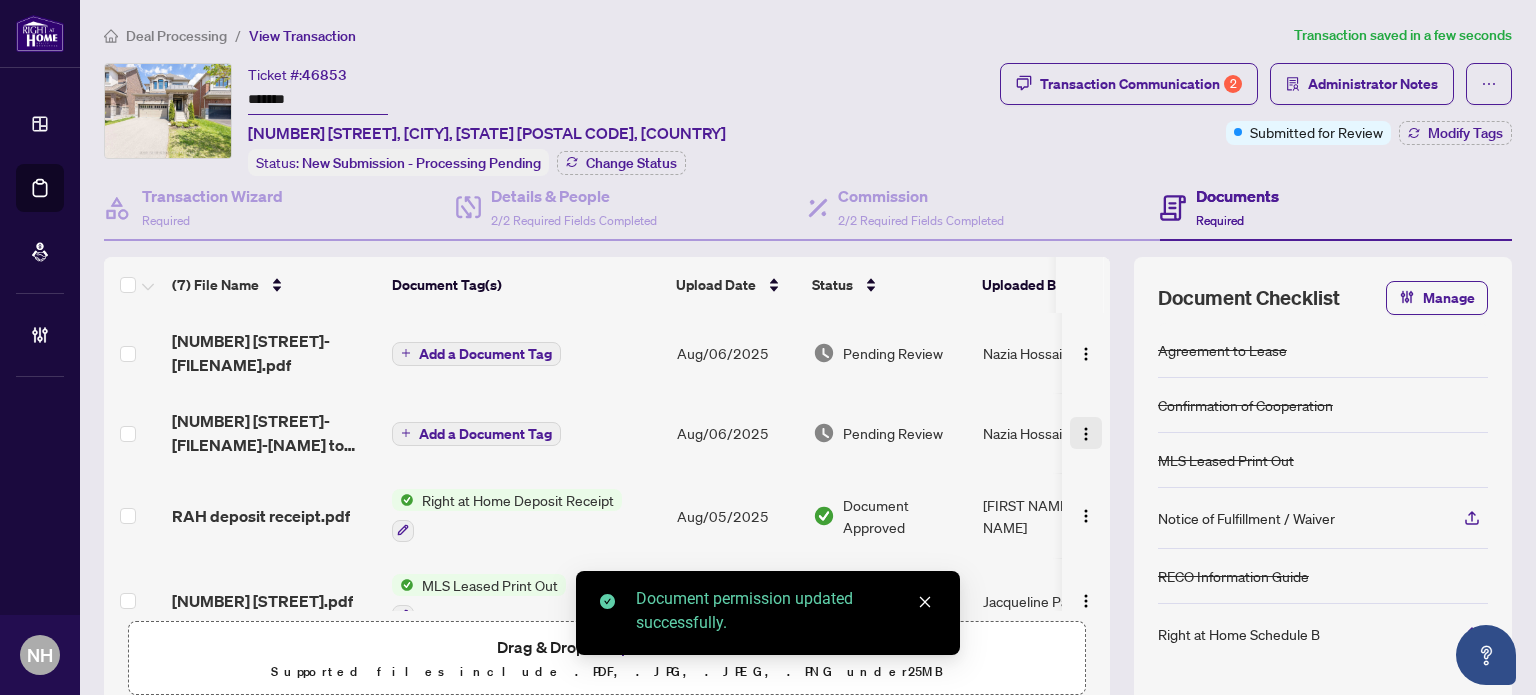 click at bounding box center (1086, 433) 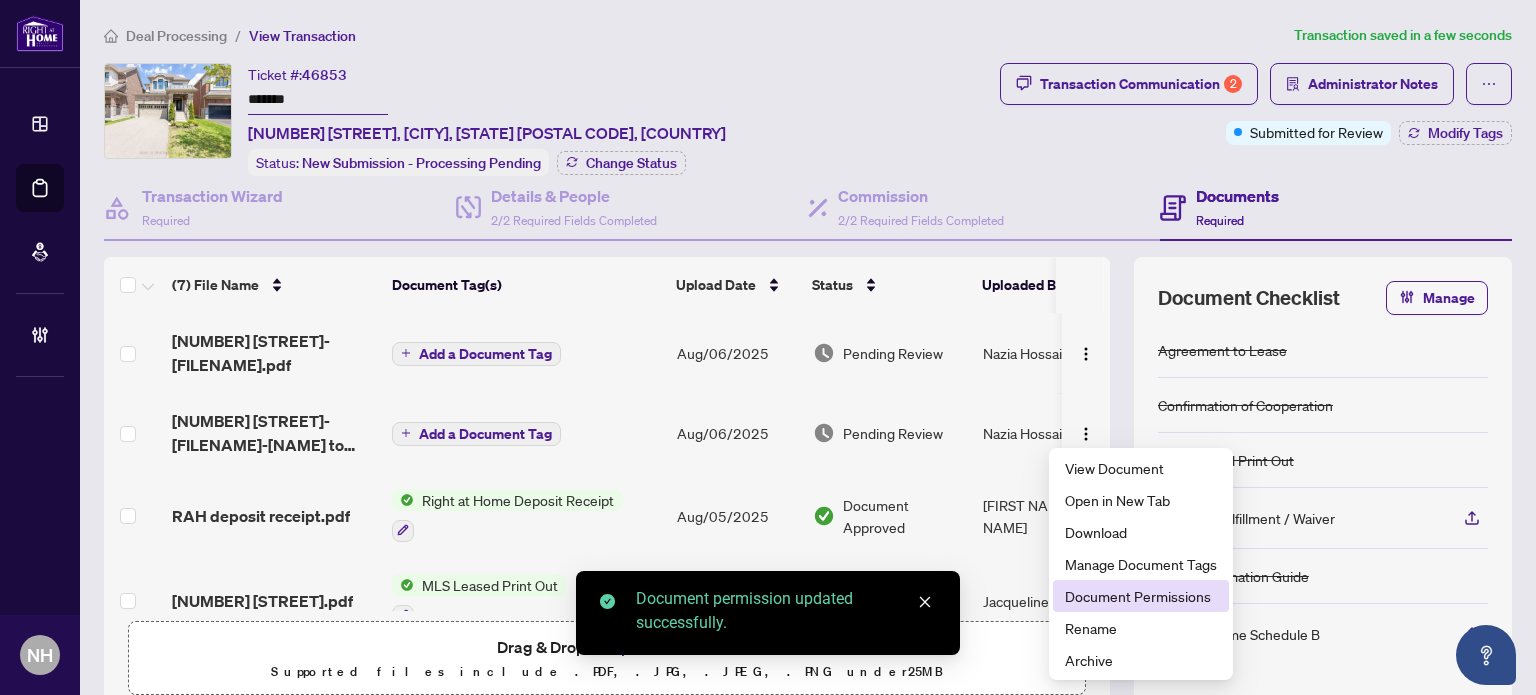 click on "Document Permissions" at bounding box center [1141, 596] 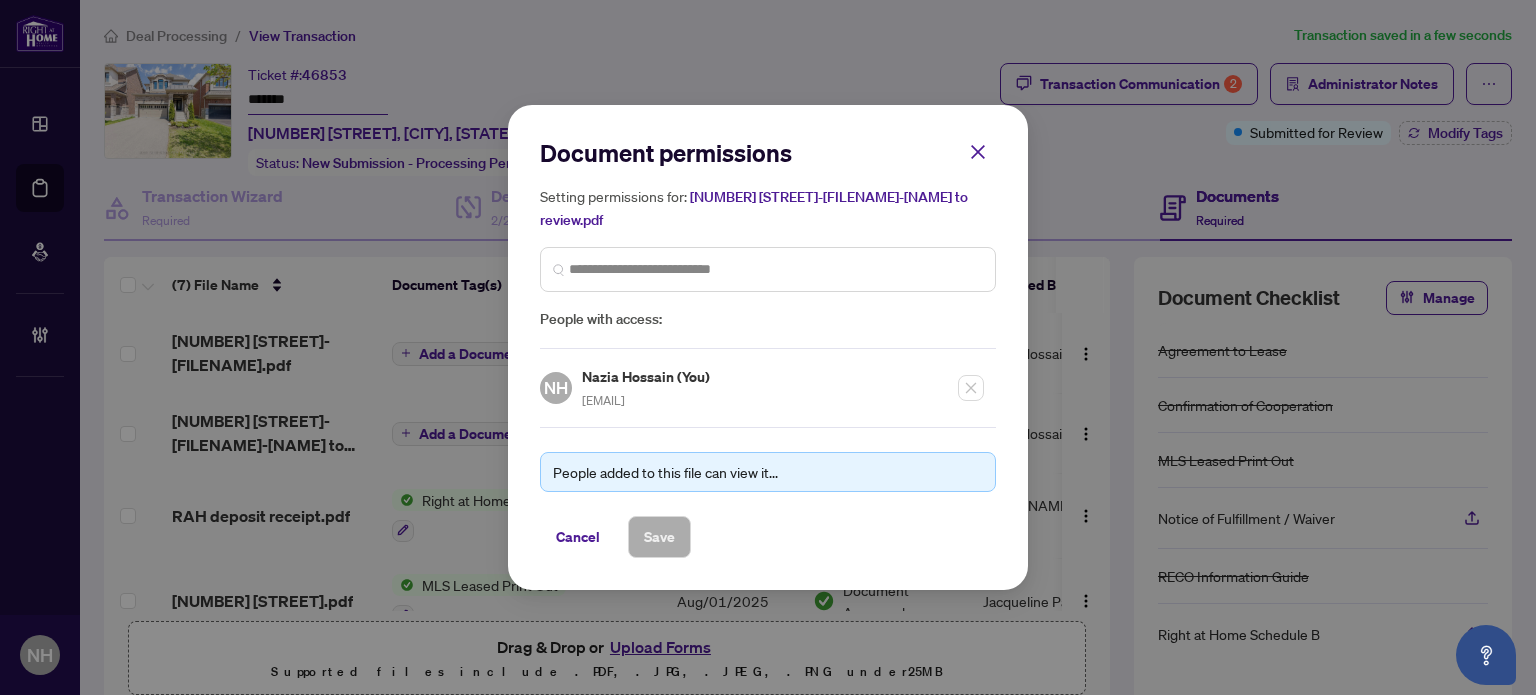 click at bounding box center (768, 269) 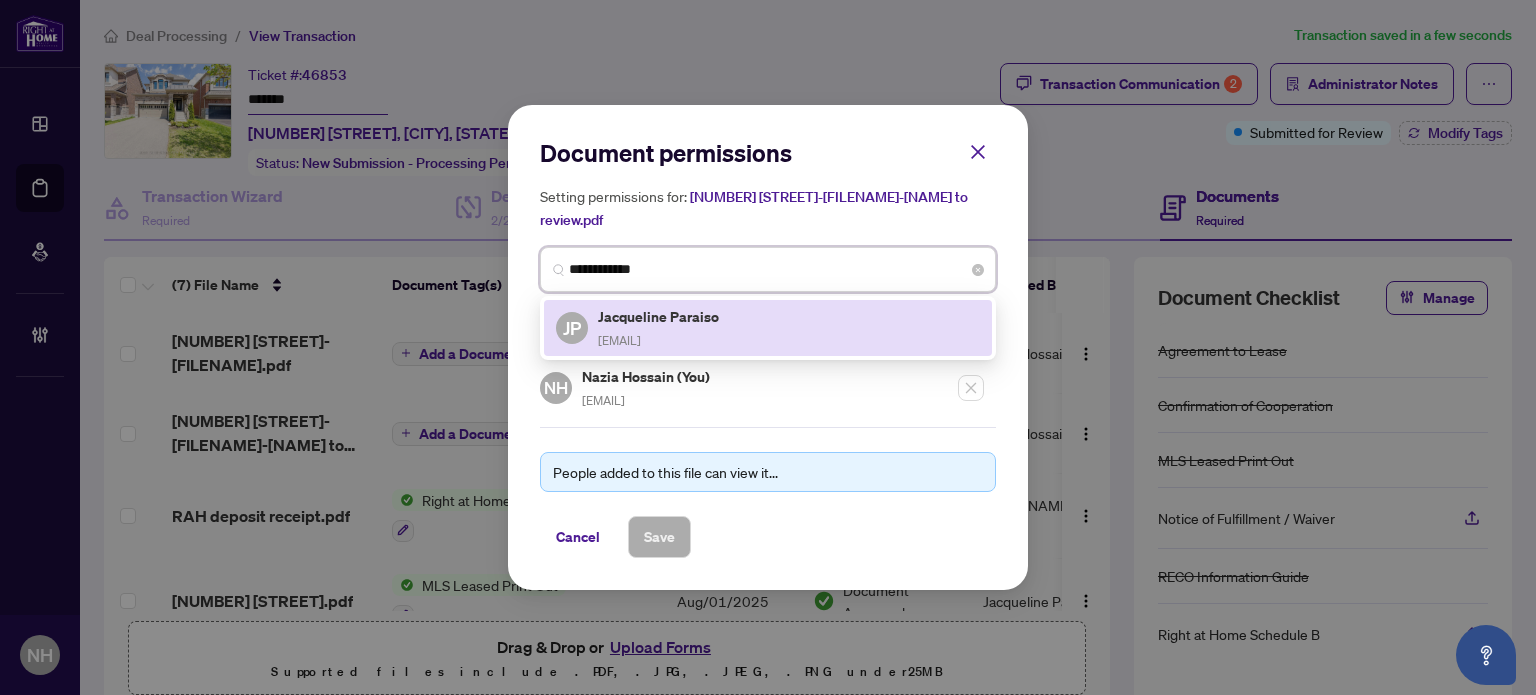 click on "jacquecuenca@rogers.com" at bounding box center (619, 340) 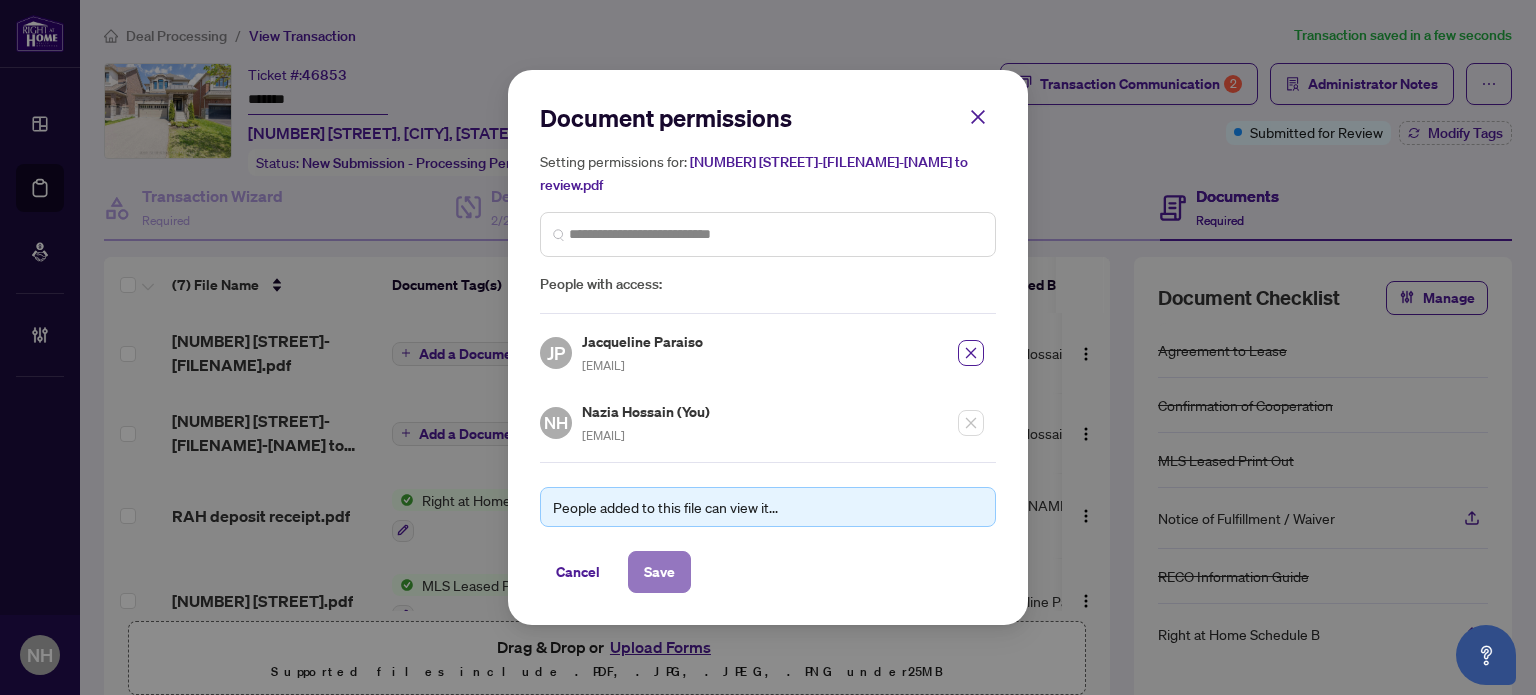 click on "Save" at bounding box center [659, 572] 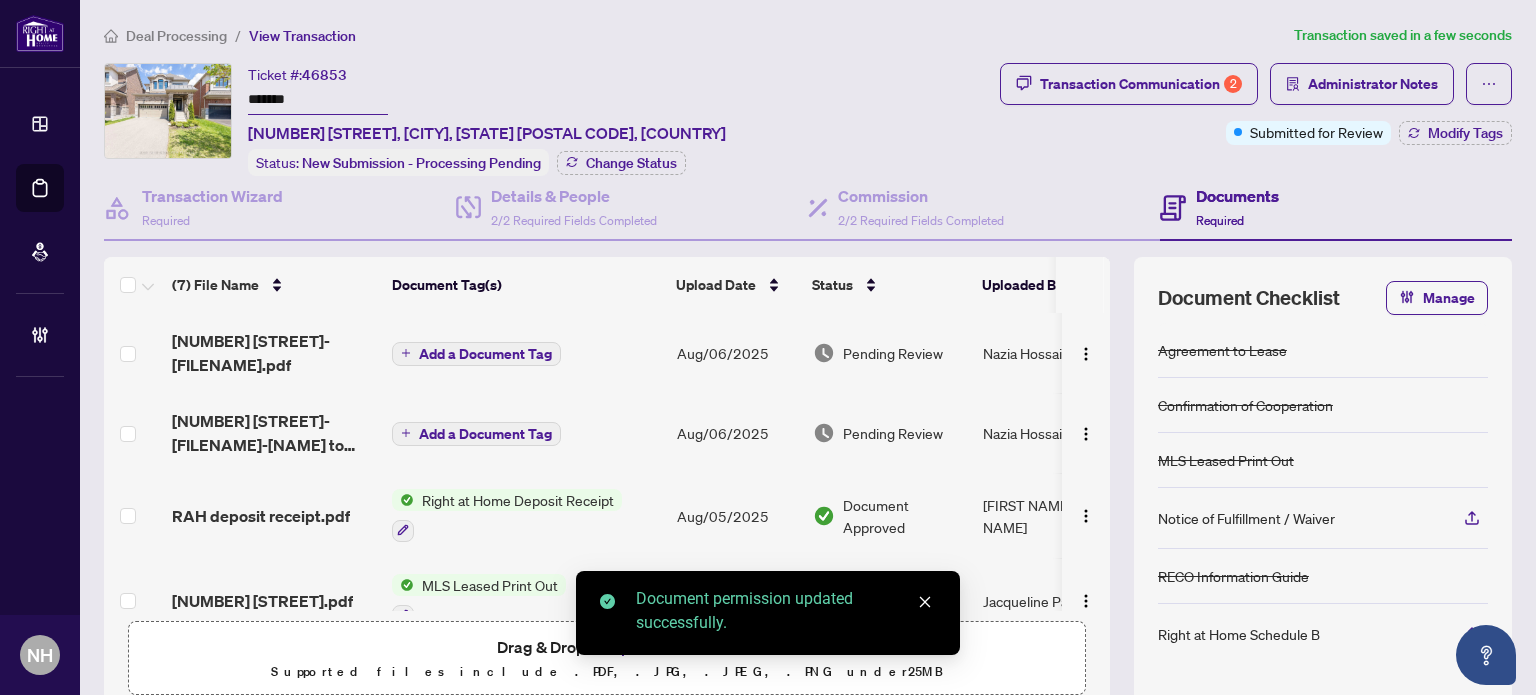 click on "Add a Document Tag" at bounding box center (485, 354) 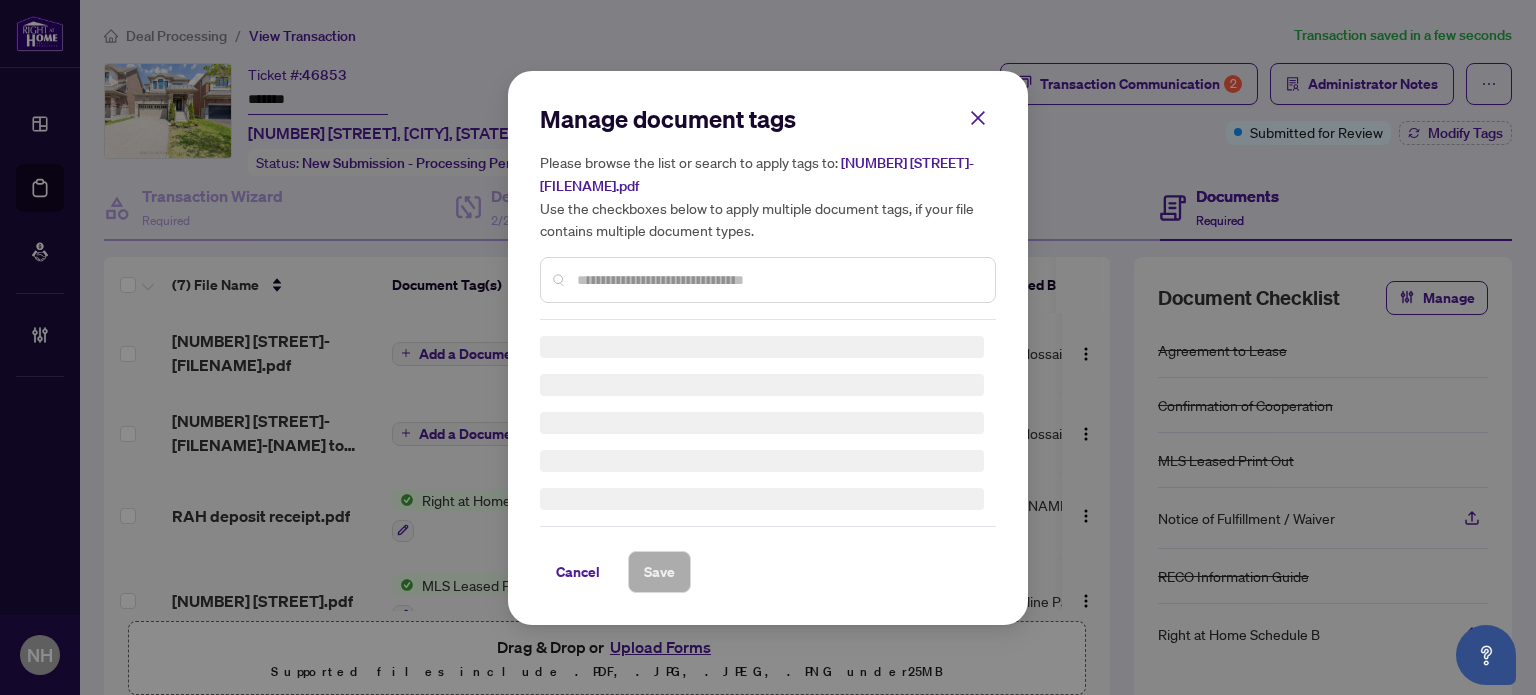 click on "Manage document tags Please browse the list or search to apply tags to:   1235 Mcphedran Point-BTV.pdf   Use the checkboxes below to apply multiple document tags, if your file contains multiple document types." at bounding box center [768, 211] 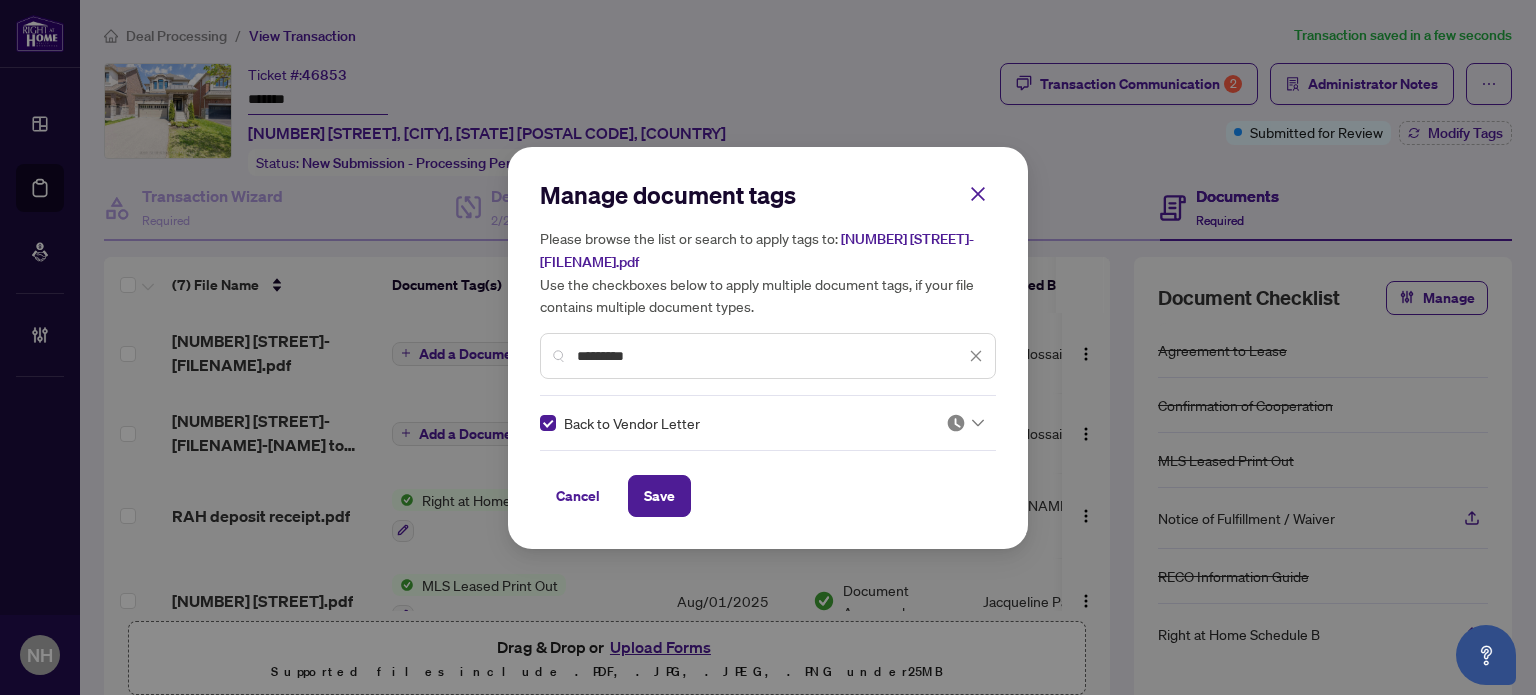 drag, startPoint x: 967, startPoint y: 419, endPoint x: 964, endPoint y: 431, distance: 12.369317 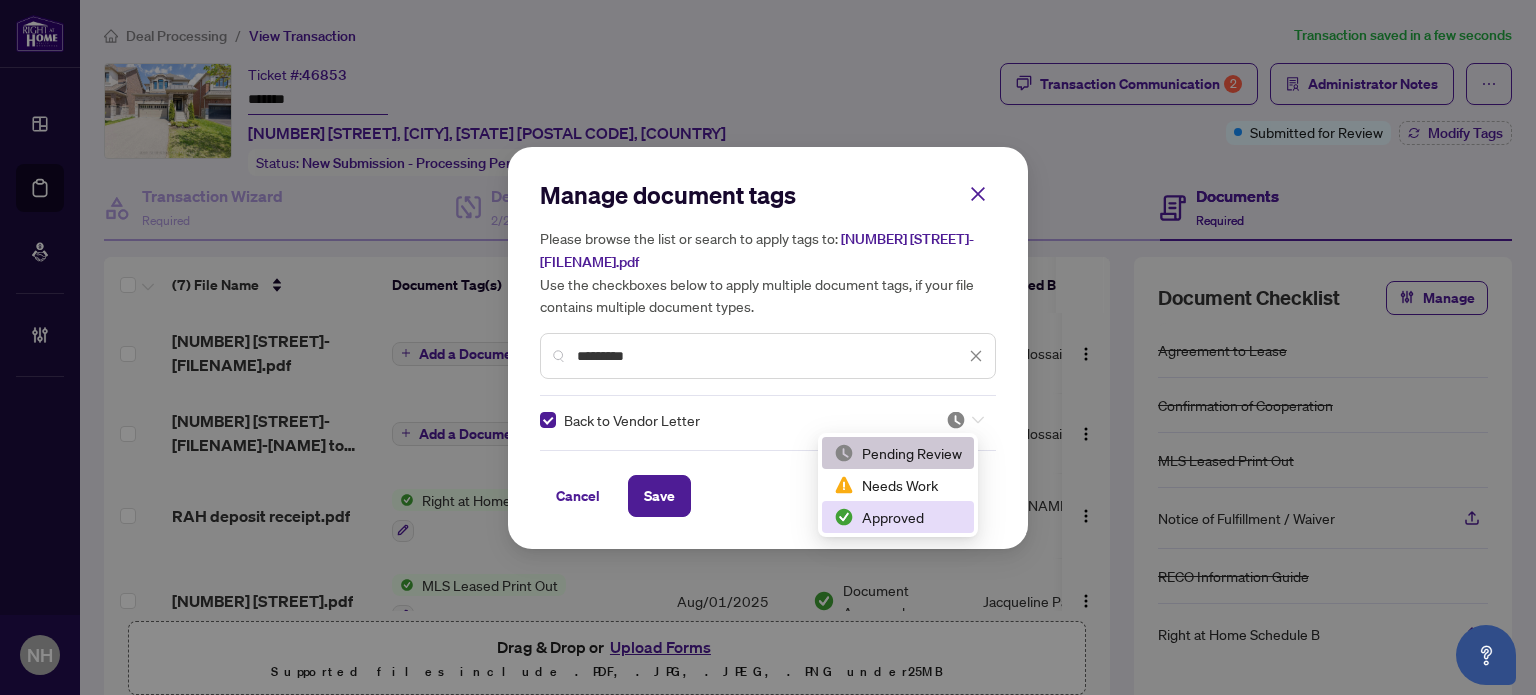 drag, startPoint x: 911, startPoint y: 511, endPoint x: 787, endPoint y: 509, distance: 124.01613 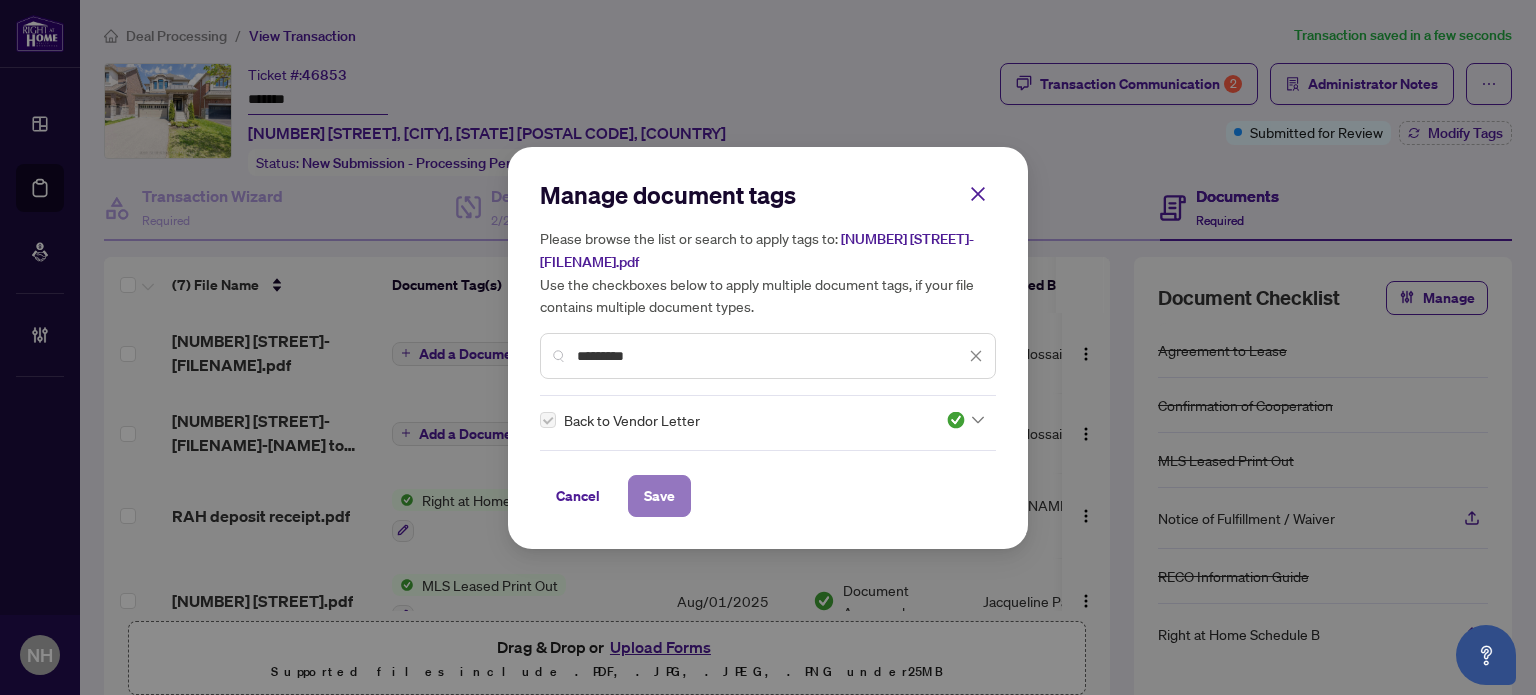 click on "Save" at bounding box center (659, 496) 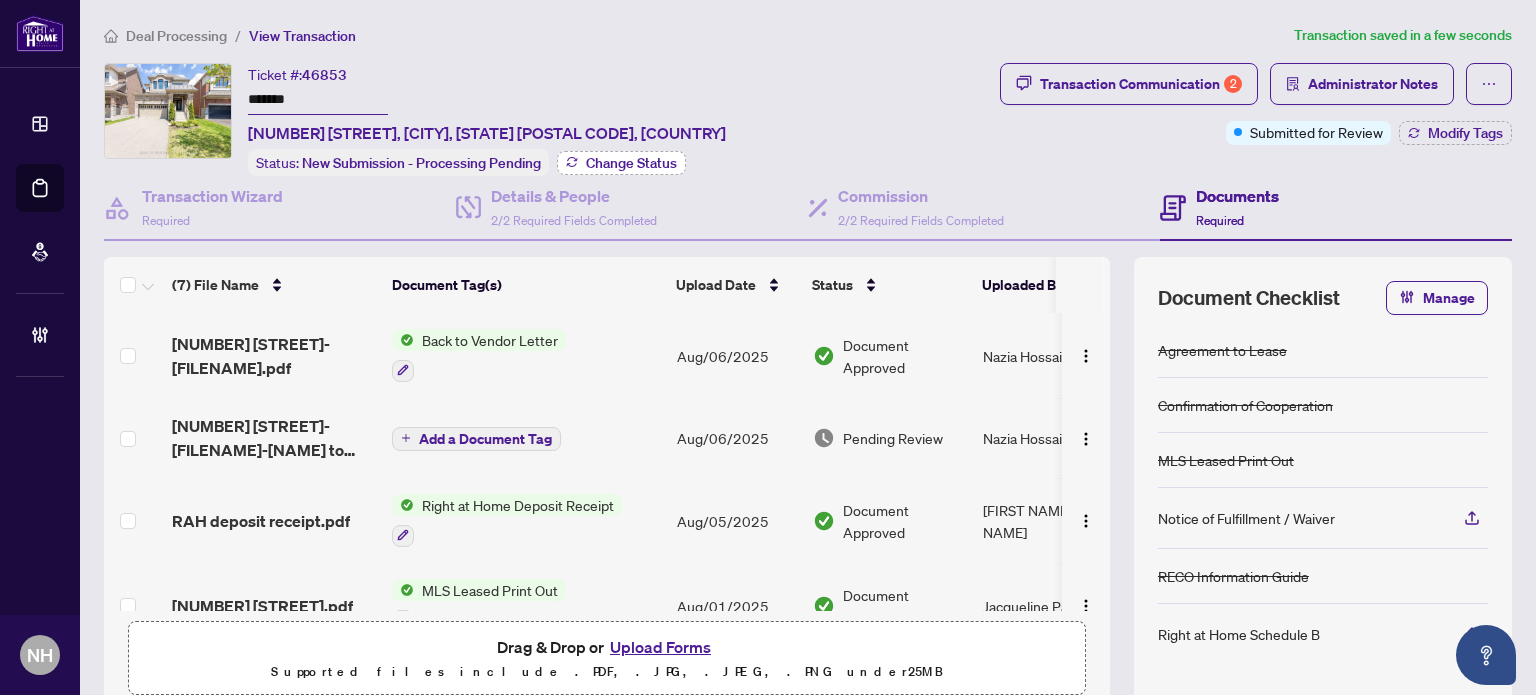 click on "Change Status" at bounding box center (631, 163) 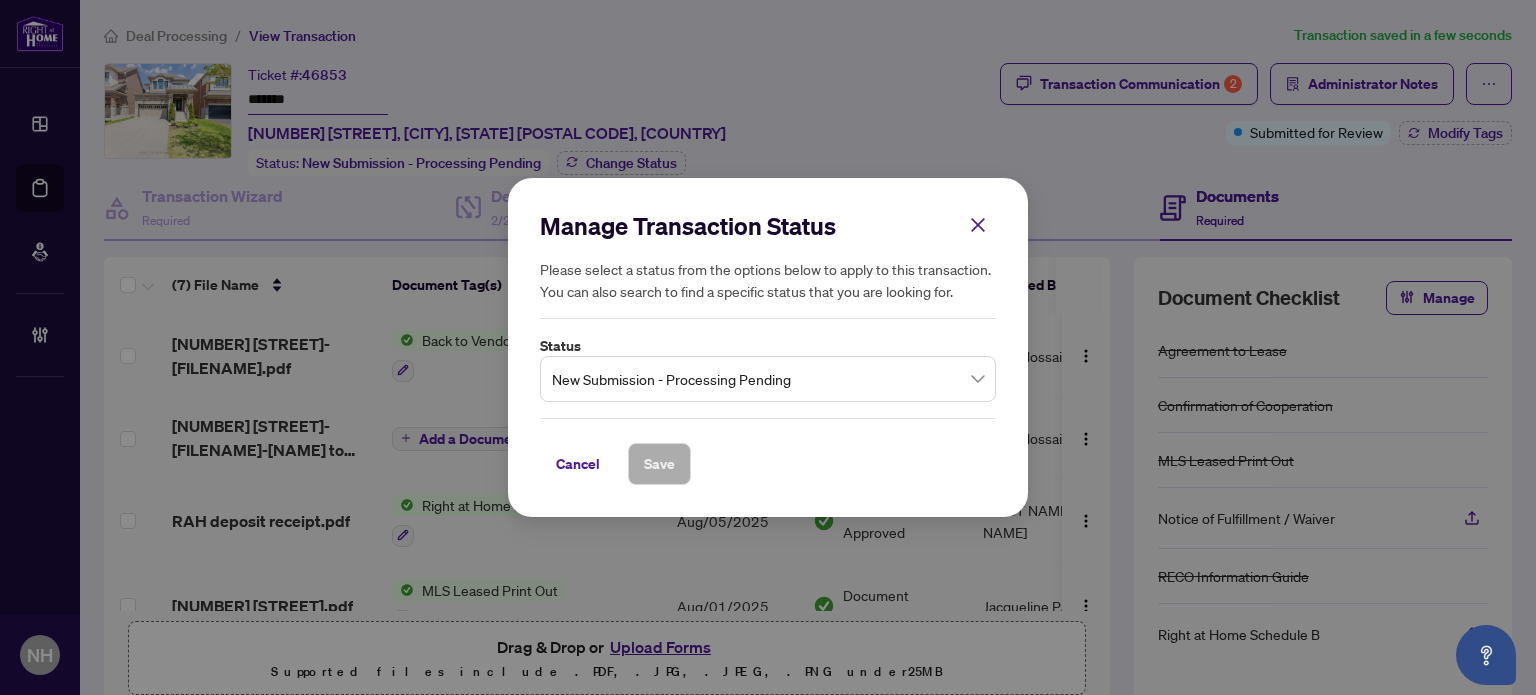click on "New Submission - Processing Pending" at bounding box center (768, 379) 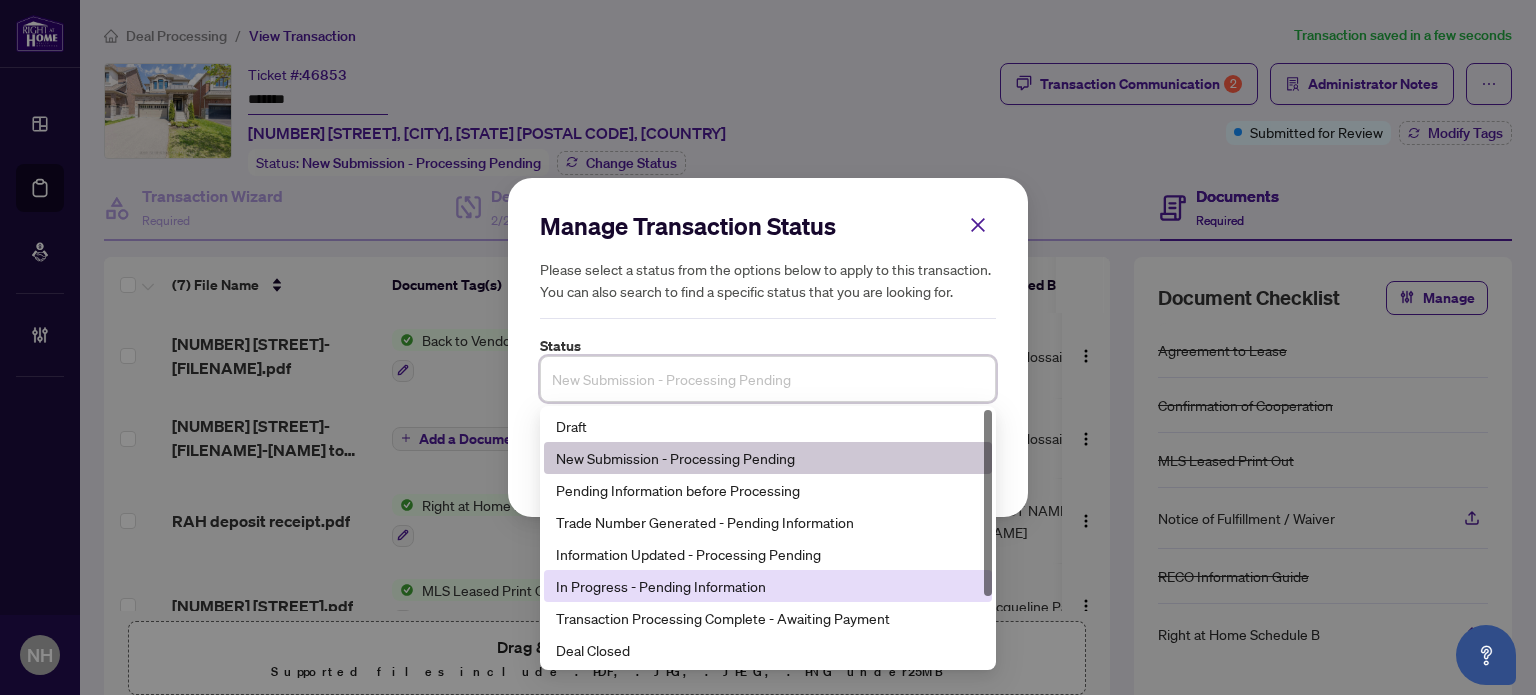 click on "In Progress - Pending Information" at bounding box center [768, 586] 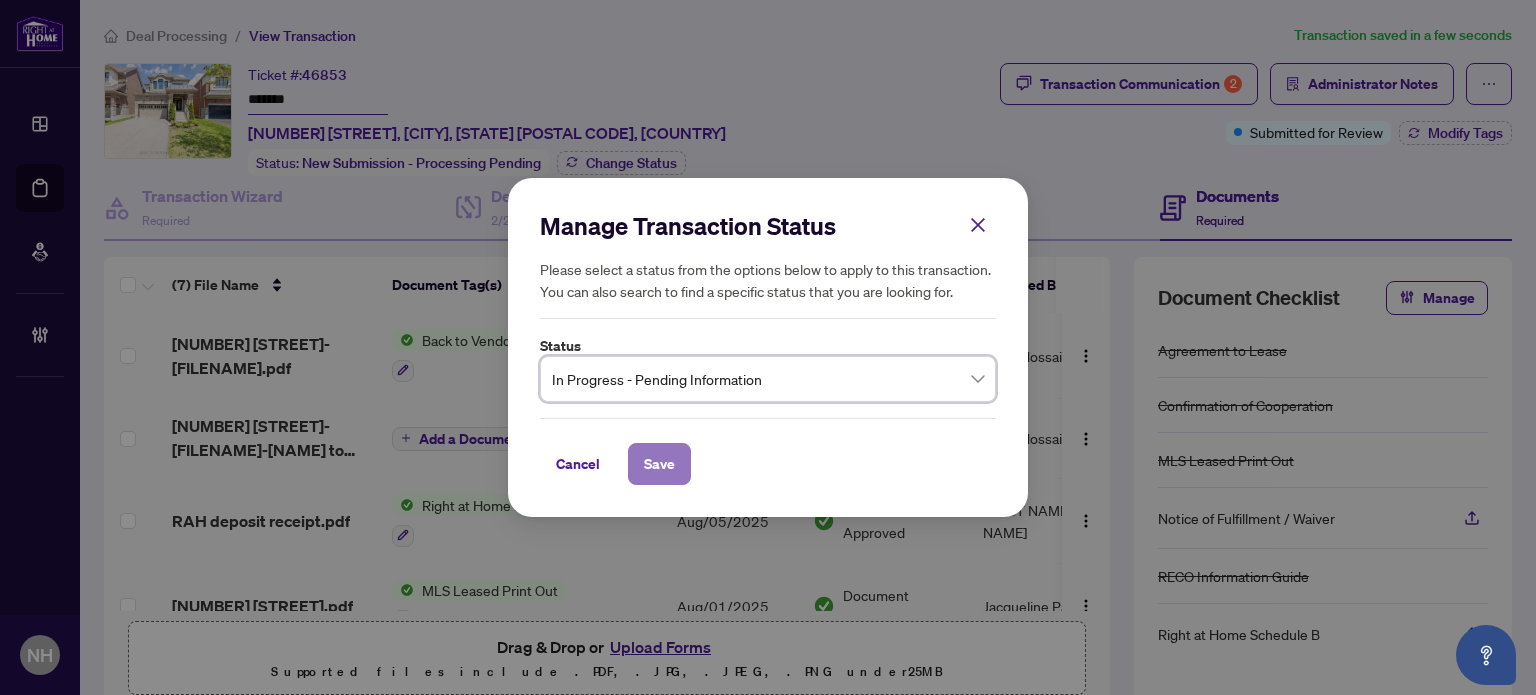 click on "Save" at bounding box center [659, 464] 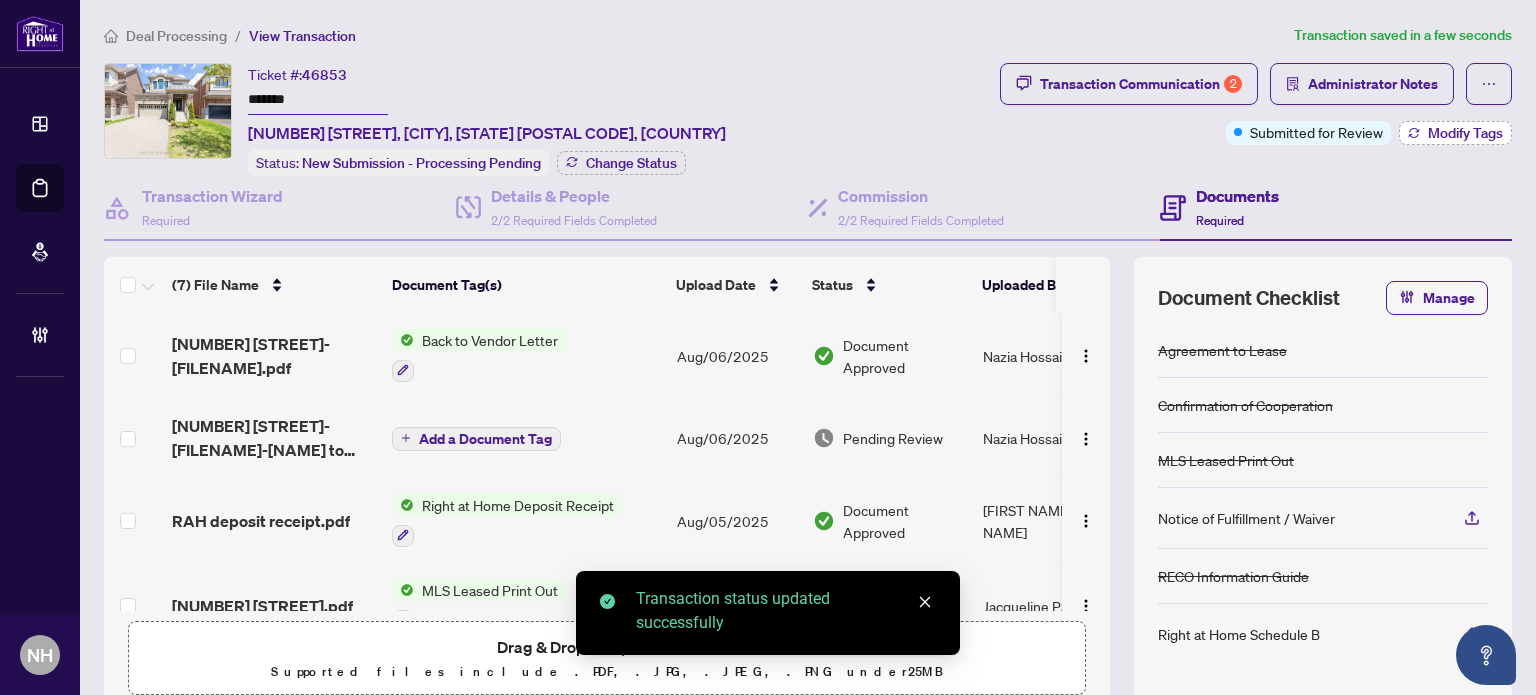 click on "Modify Tags" at bounding box center (1465, 133) 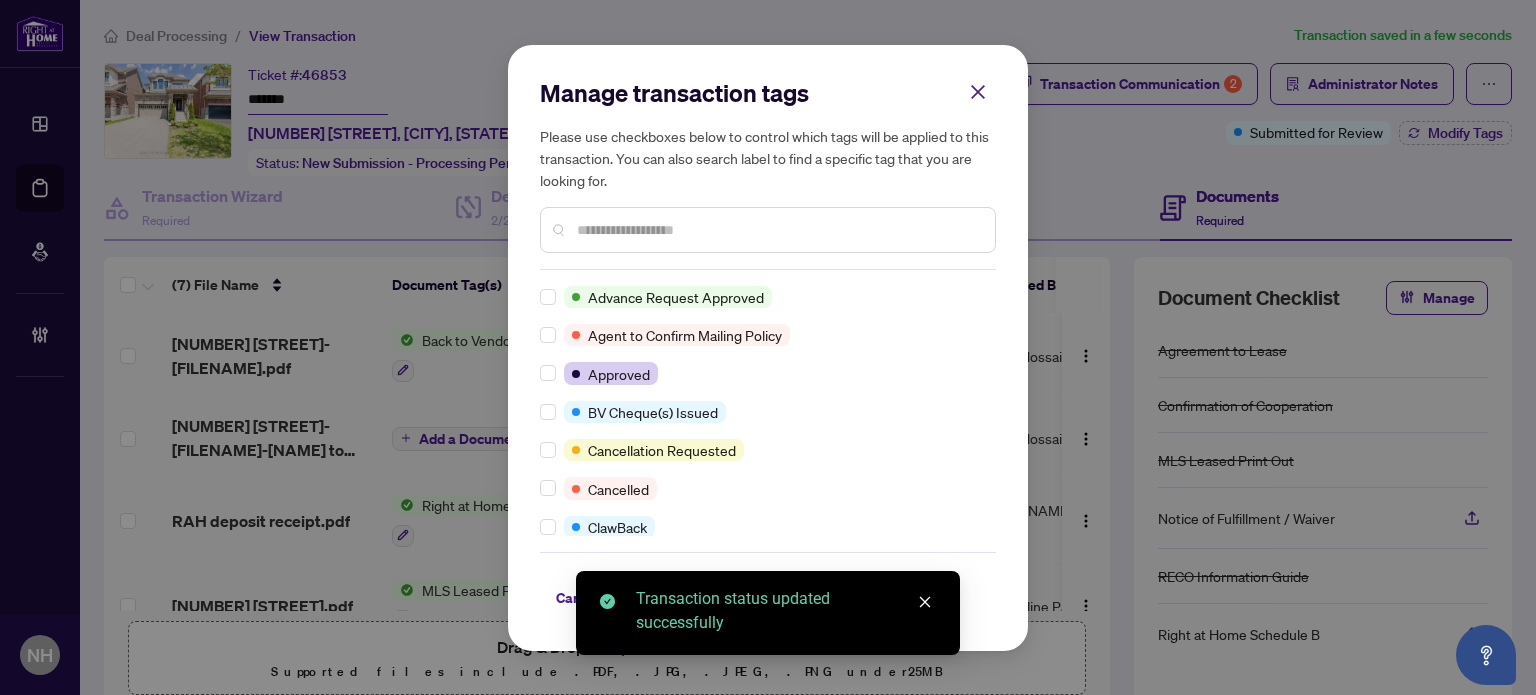 scroll, scrollTop: 0, scrollLeft: 0, axis: both 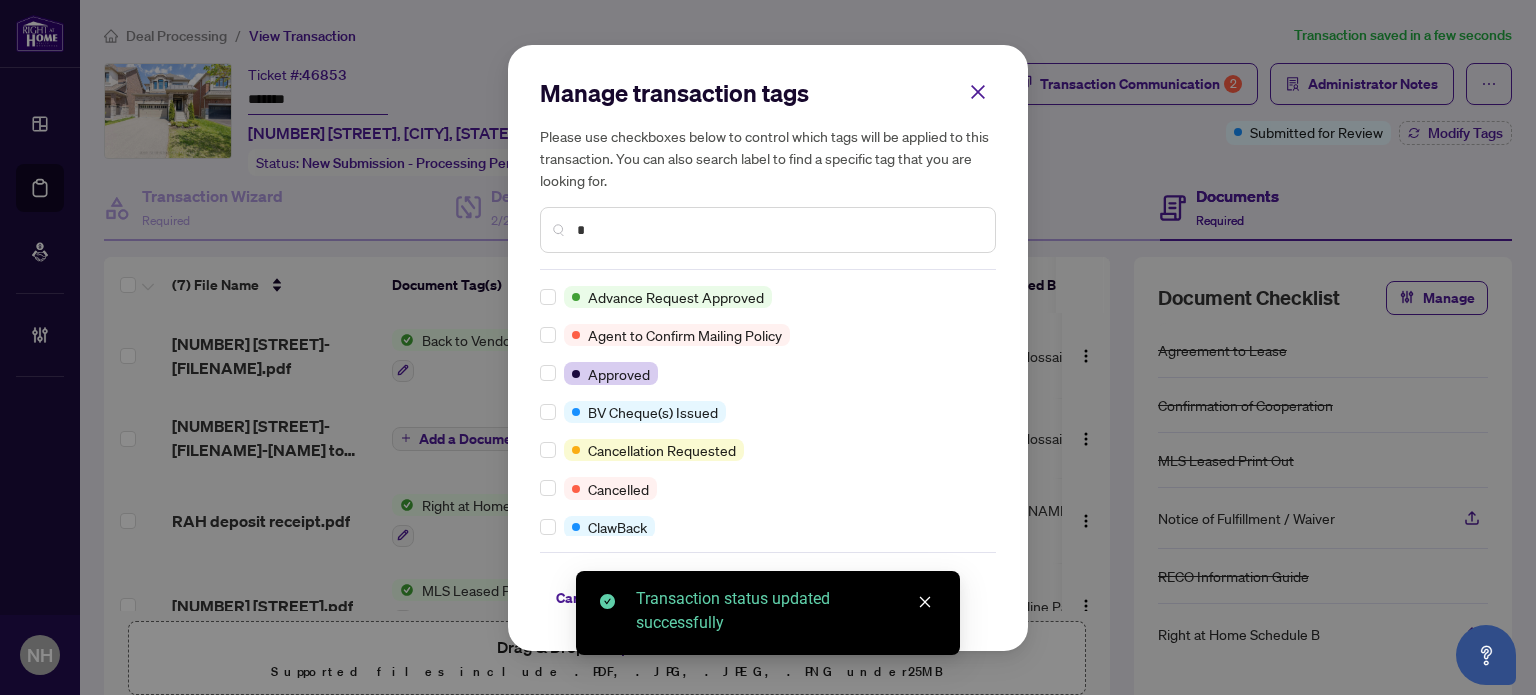 click on "*" at bounding box center [778, 230] 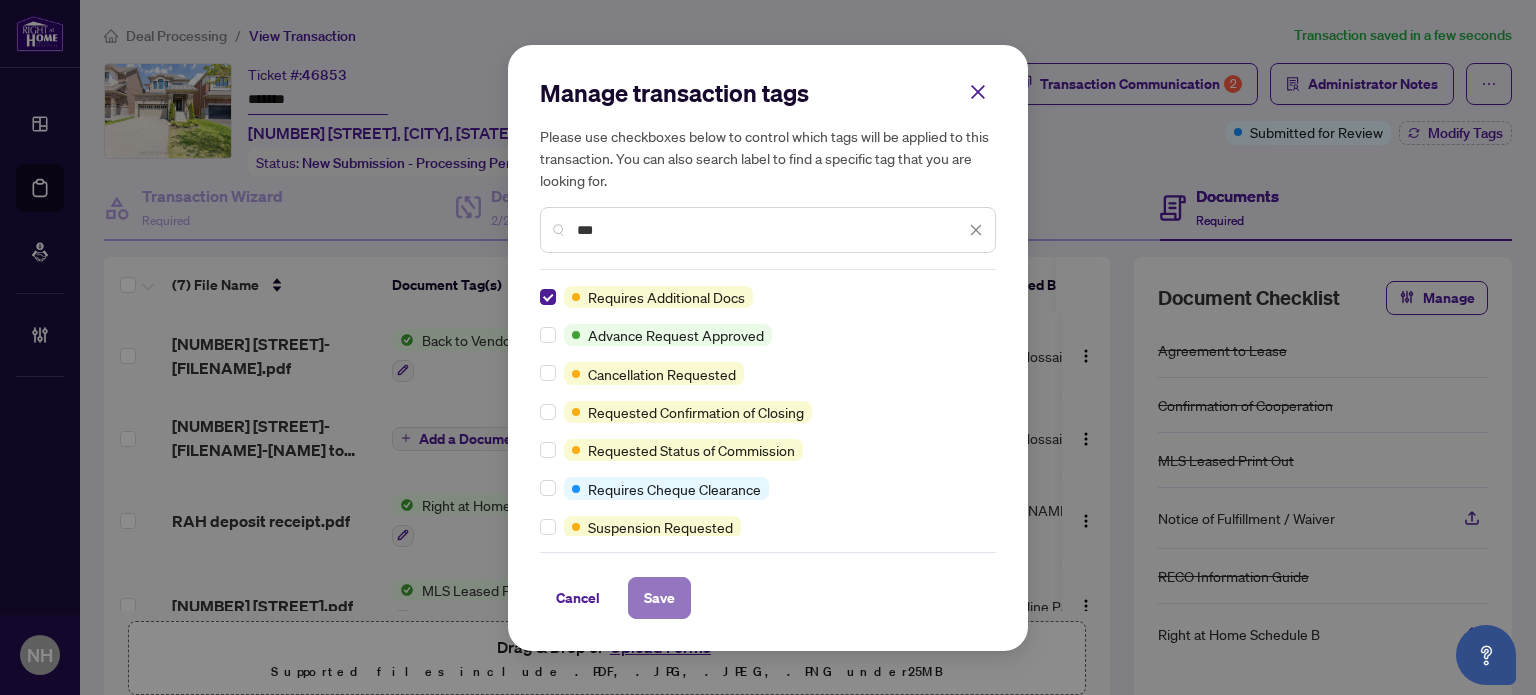 click on "Save" at bounding box center (659, 598) 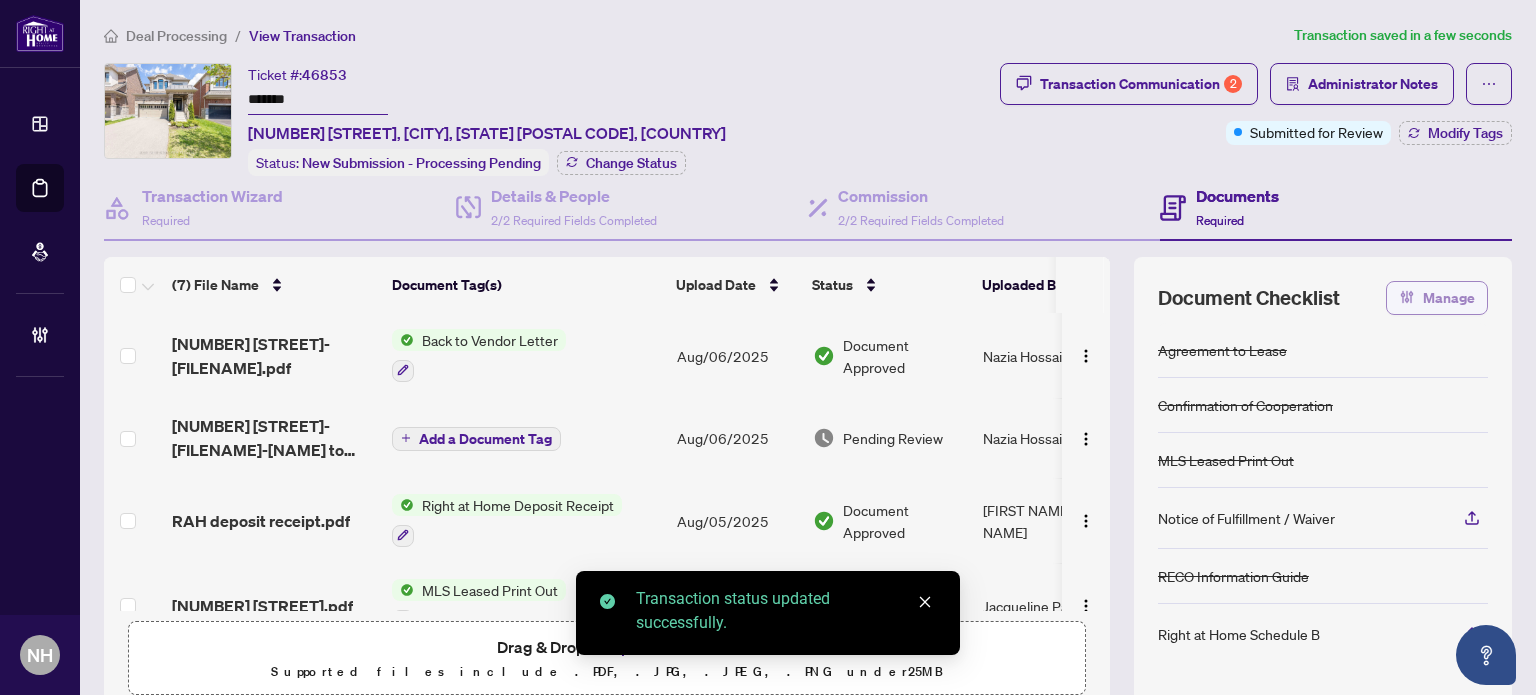 click on "Manage" at bounding box center [1449, 298] 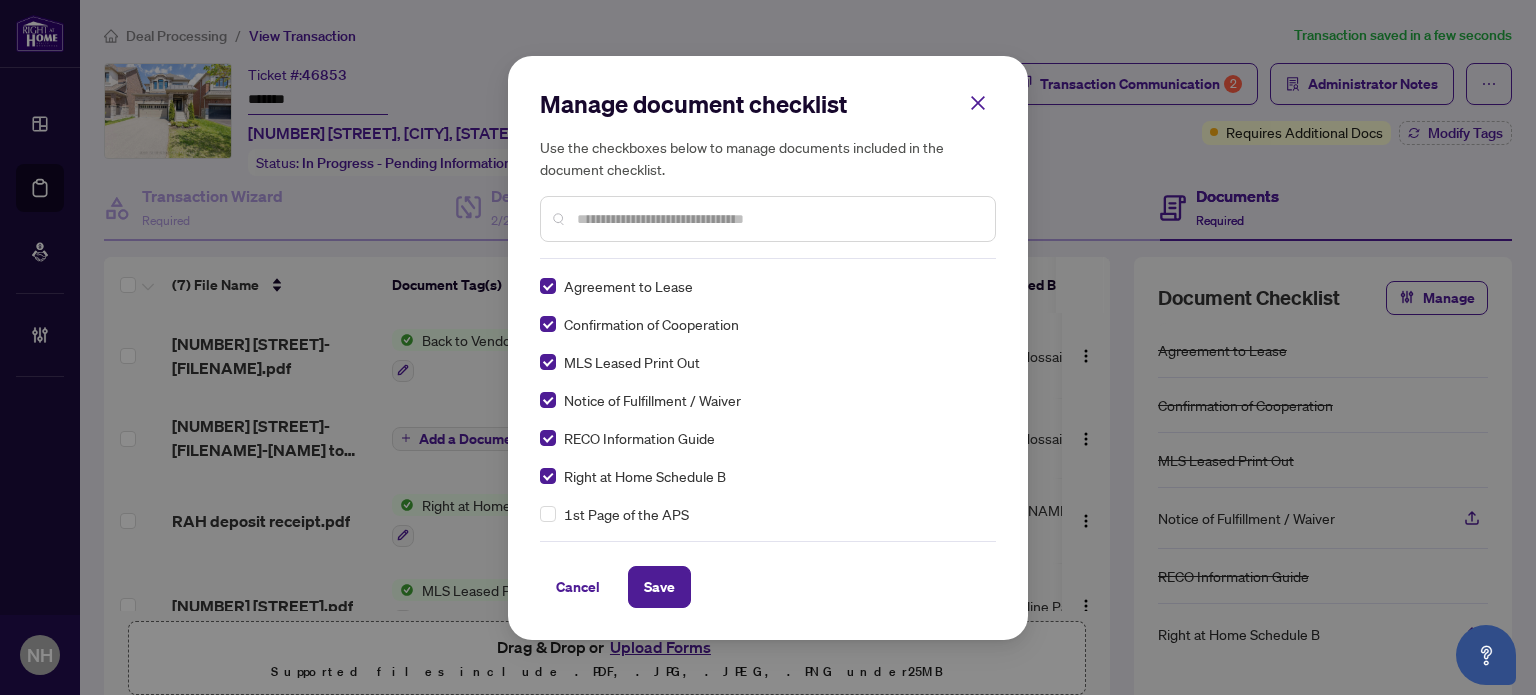 scroll, scrollTop: 0, scrollLeft: 0, axis: both 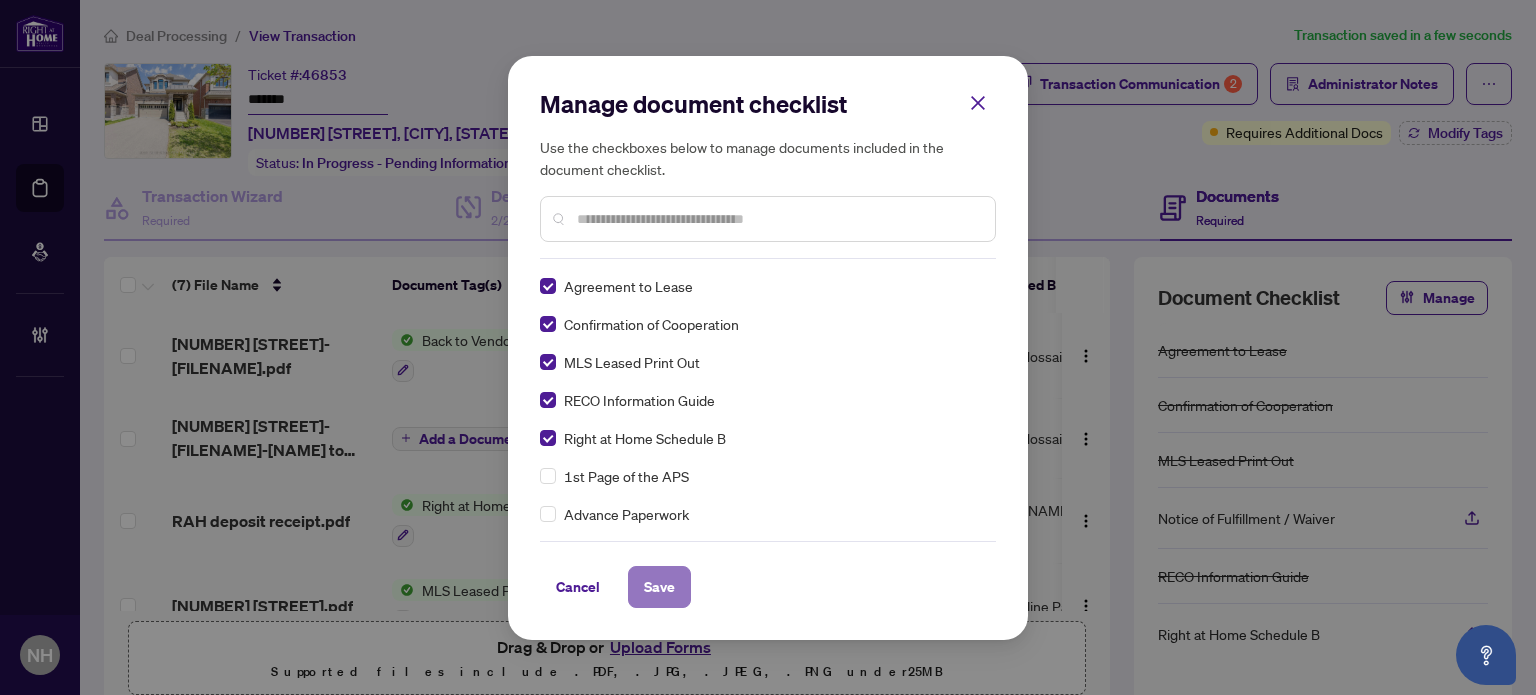 click on "Save" at bounding box center [659, 587] 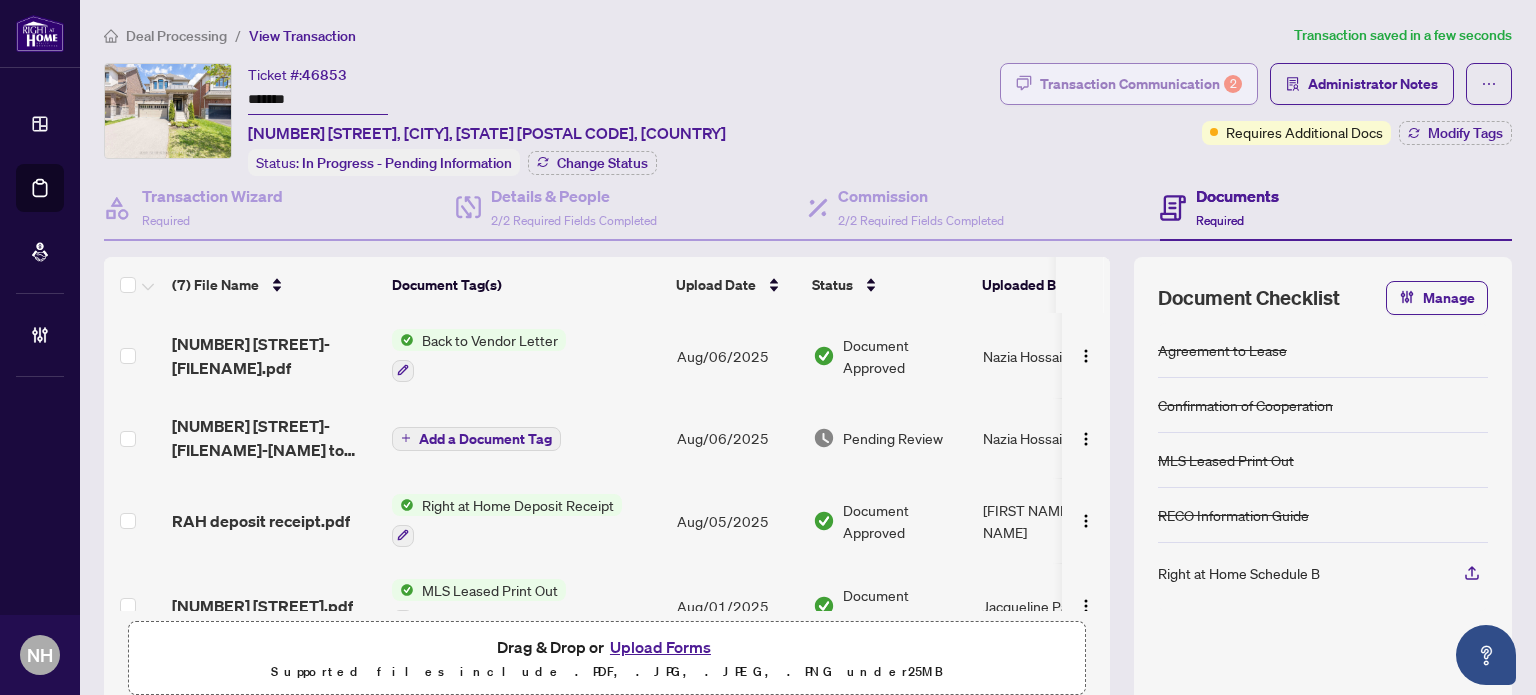 click on "Transaction Communication 2" at bounding box center (1141, 84) 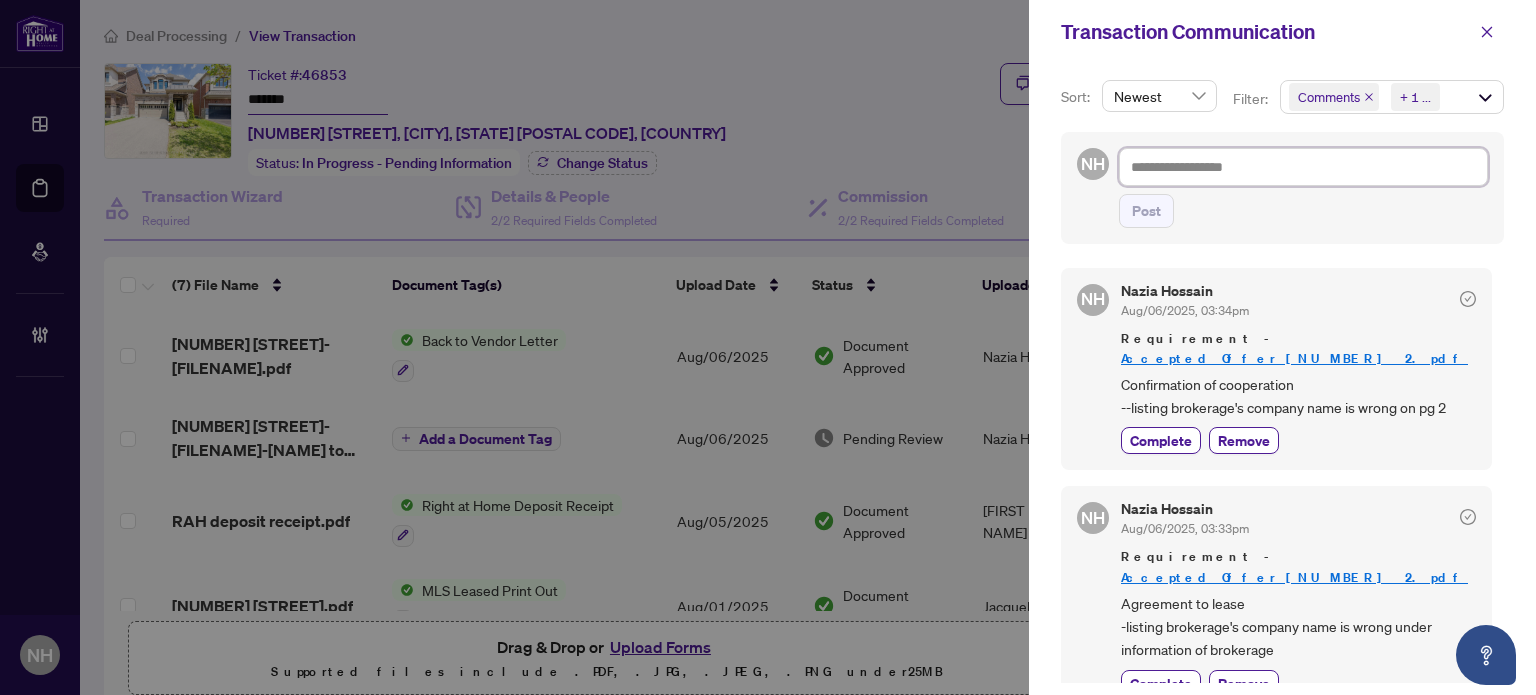 click at bounding box center (1303, 167) 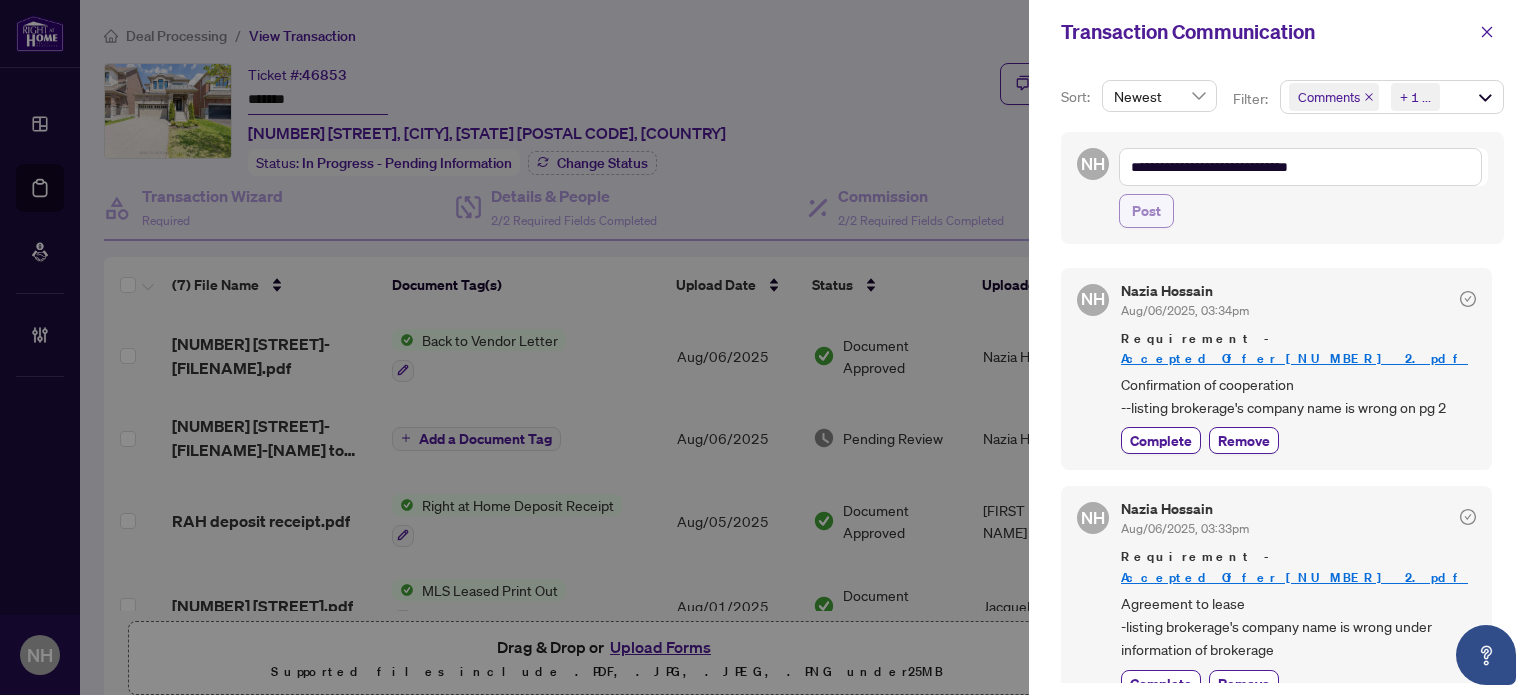 click on "Post" at bounding box center (1146, 211) 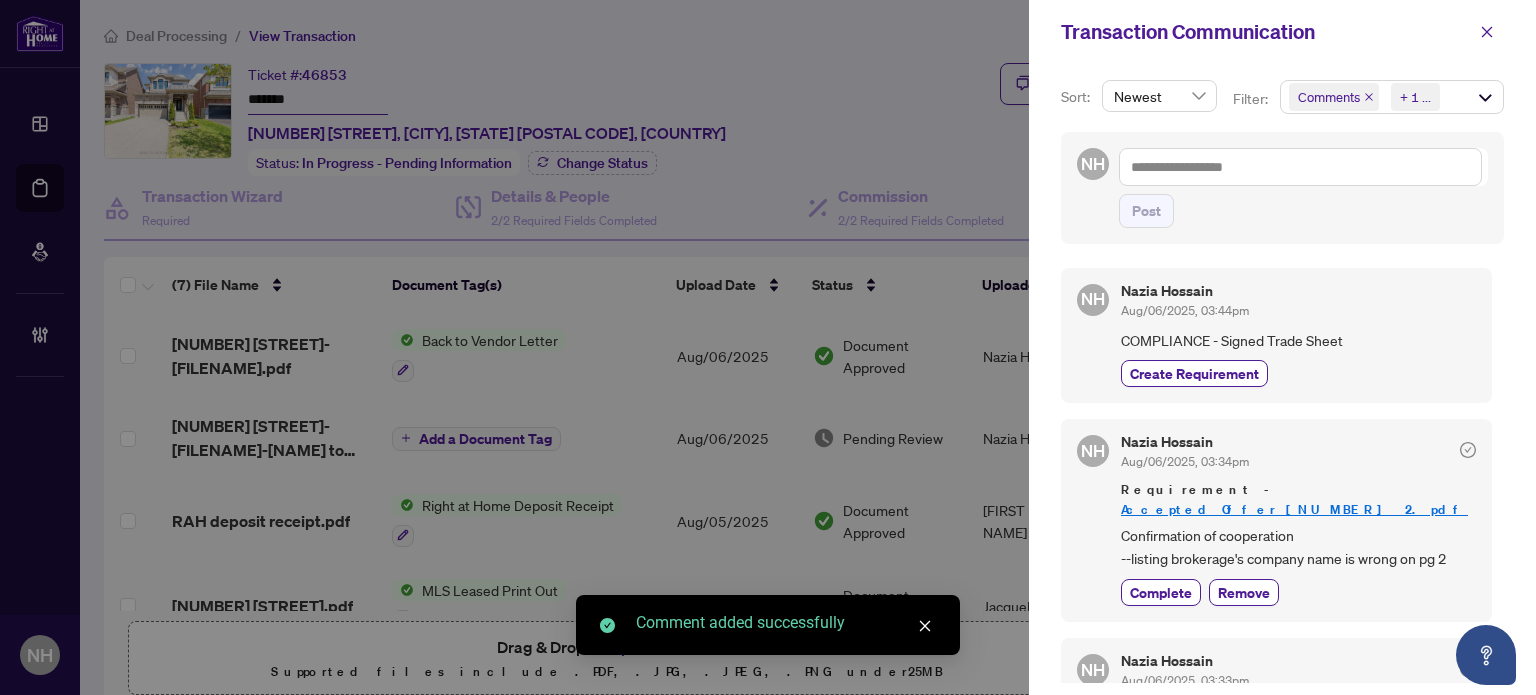 click on "Create Requirement" at bounding box center [1194, 373] 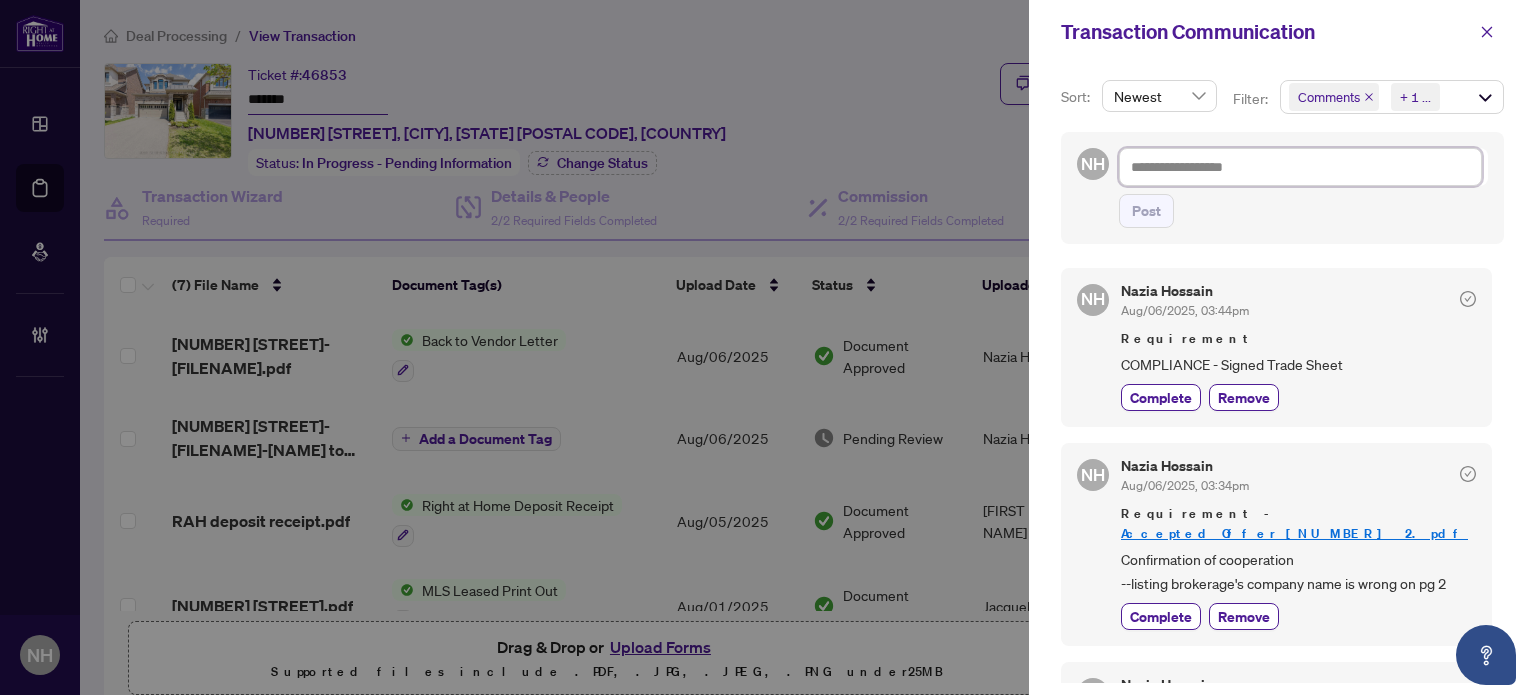 click at bounding box center (1300, 167) 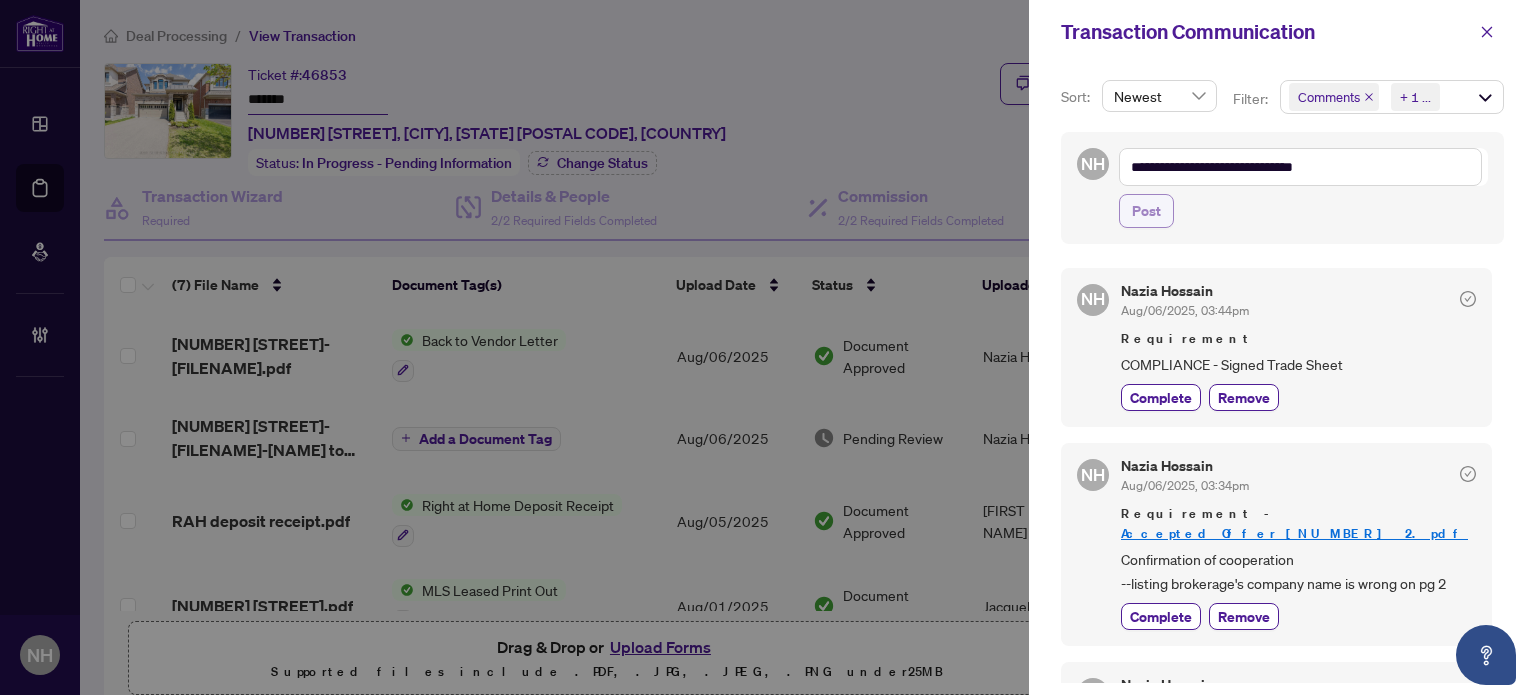 click on "Post" at bounding box center [1146, 211] 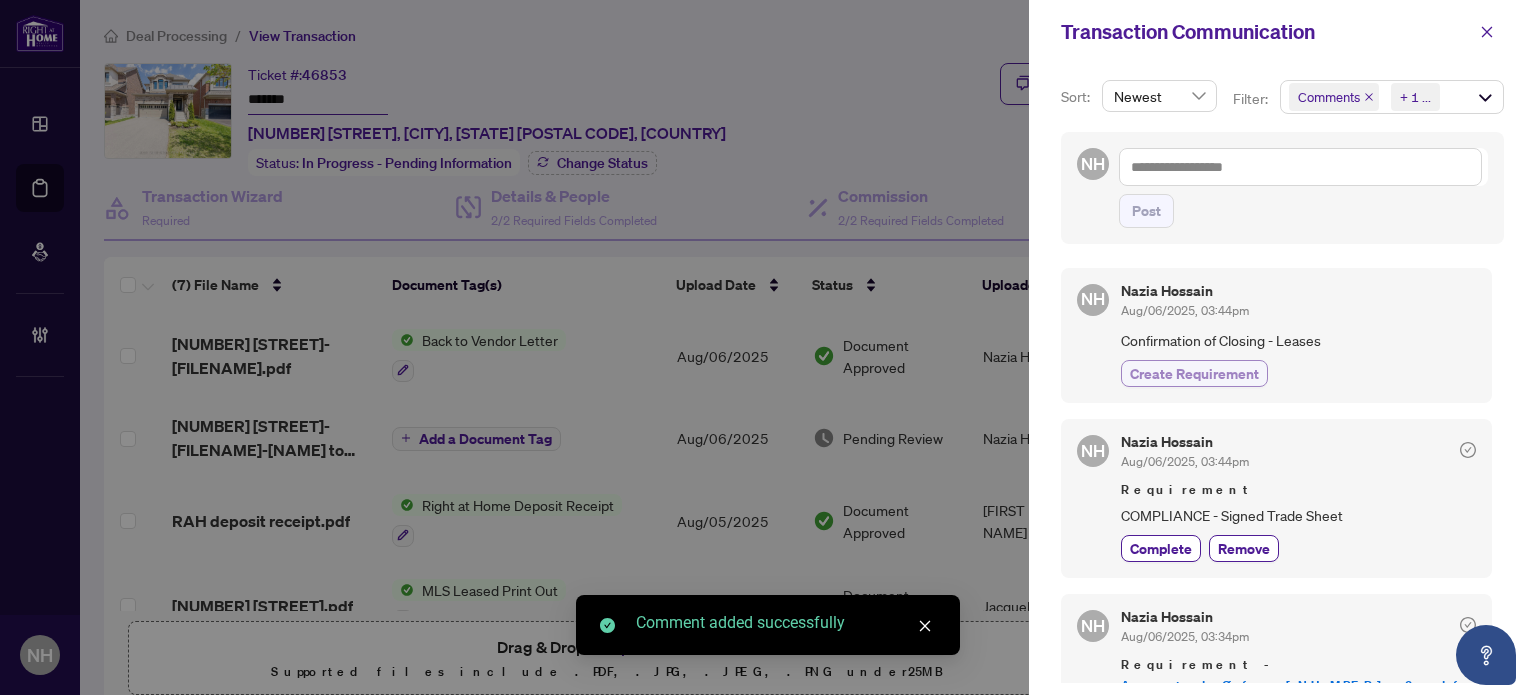 click on "Create Requirement" at bounding box center (1194, 373) 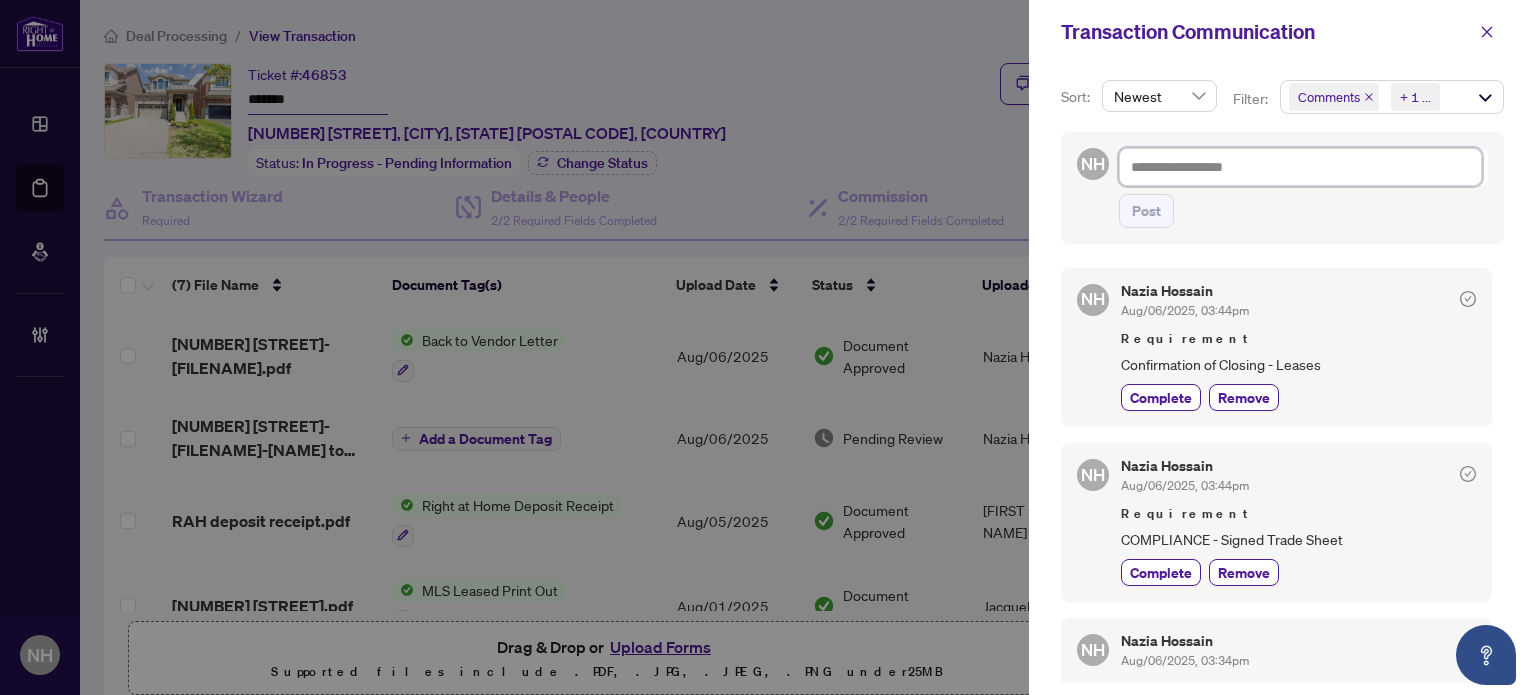 click at bounding box center [1300, 167] 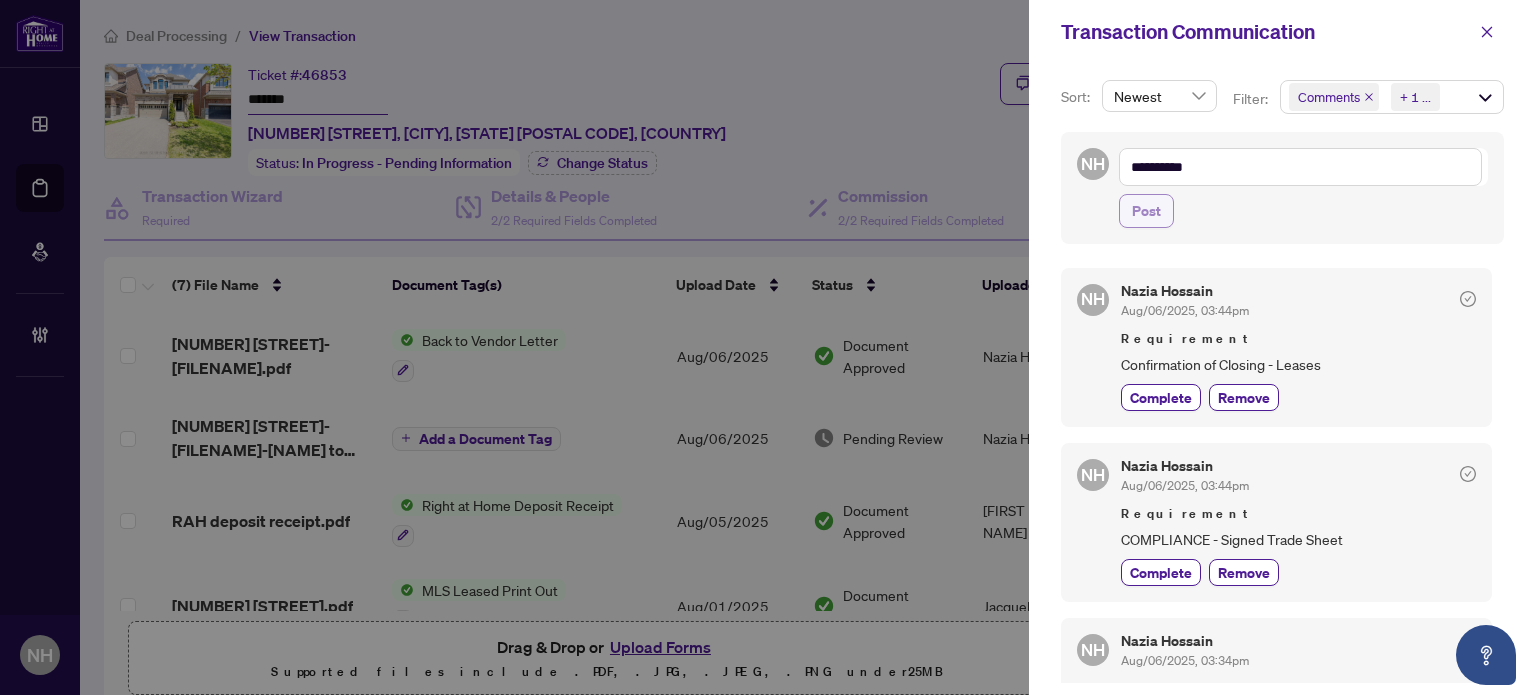 click on "Post" at bounding box center (1146, 211) 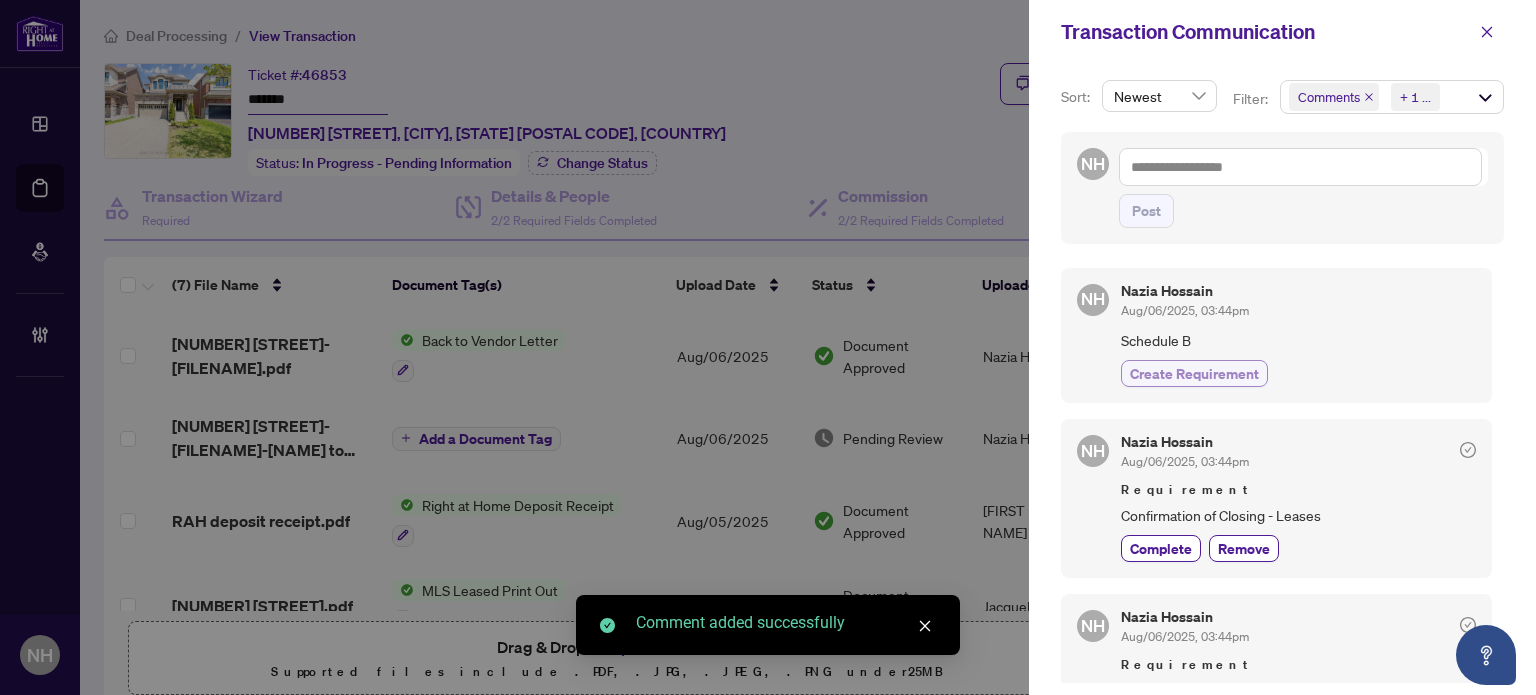 click on "Create Requirement" at bounding box center [1194, 373] 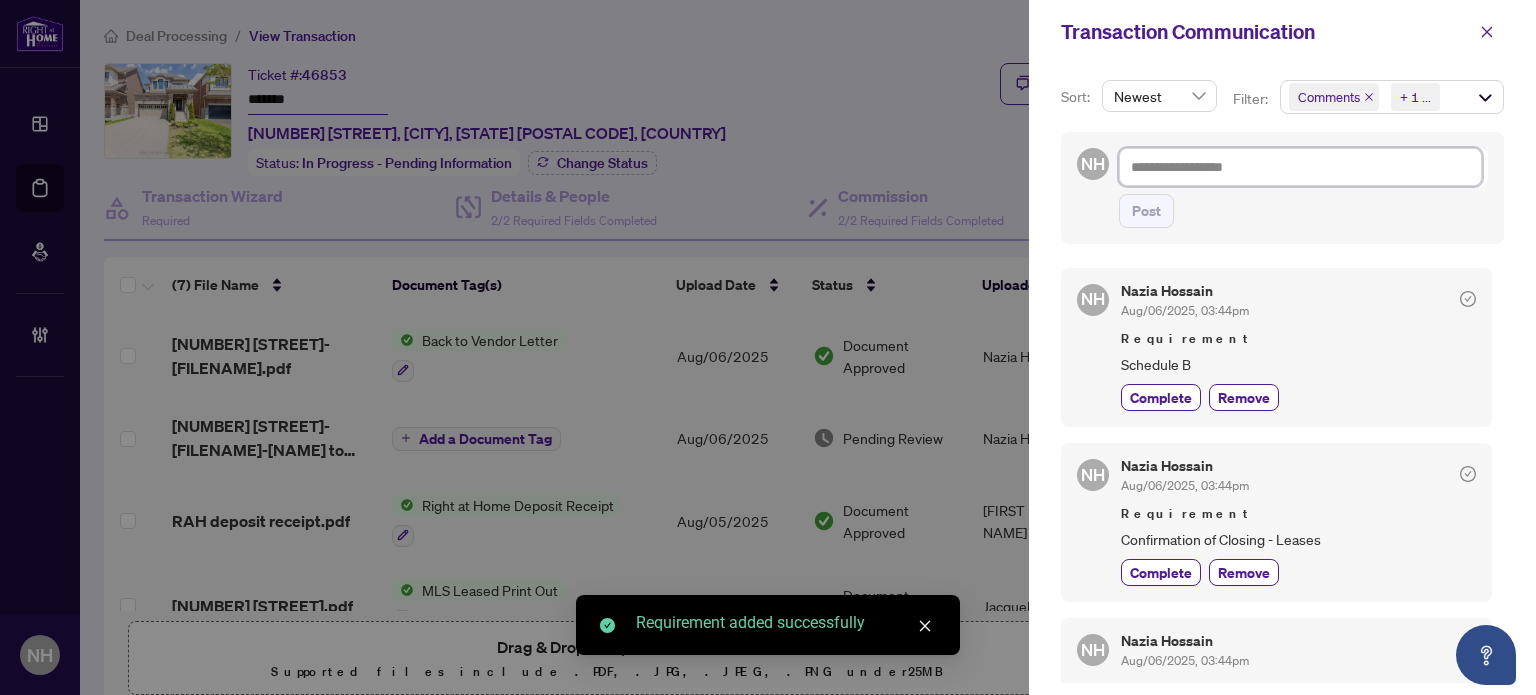 click at bounding box center [1300, 167] 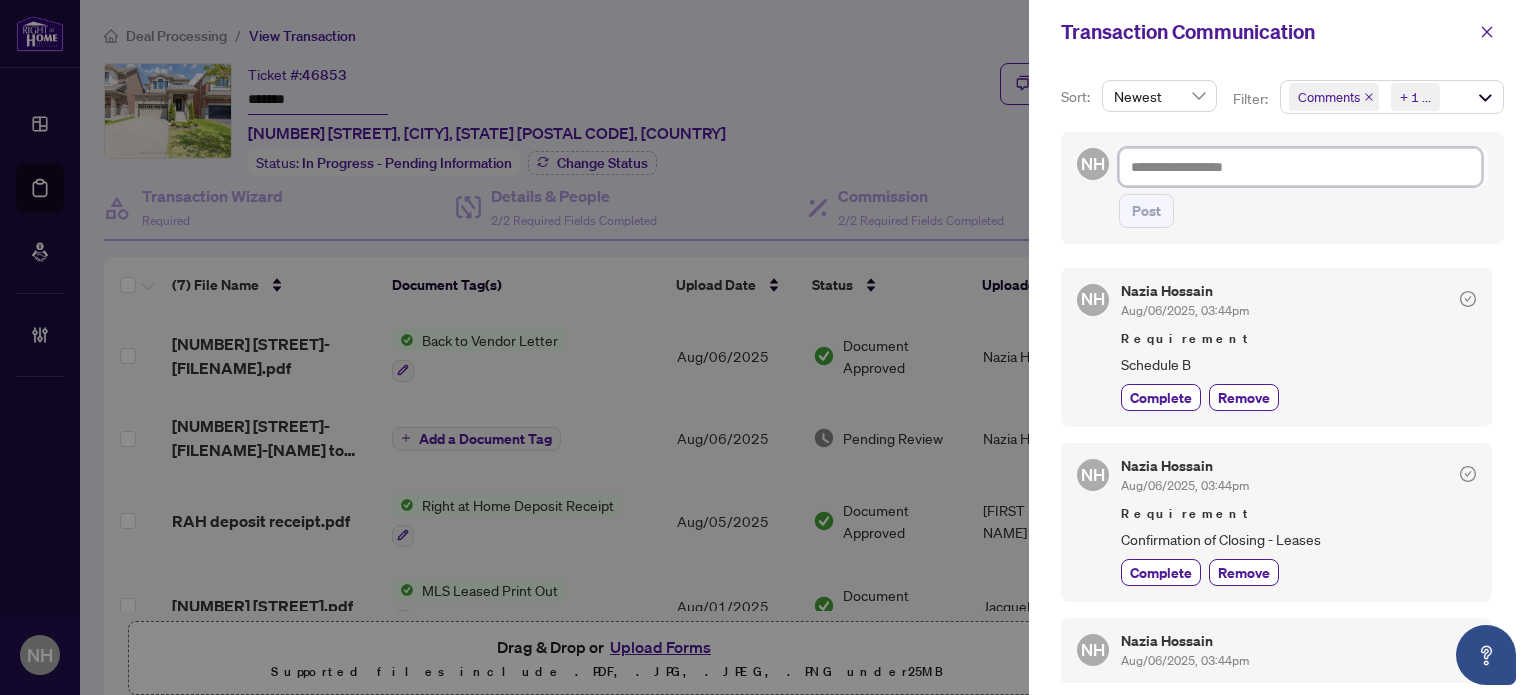 paste on "**********" 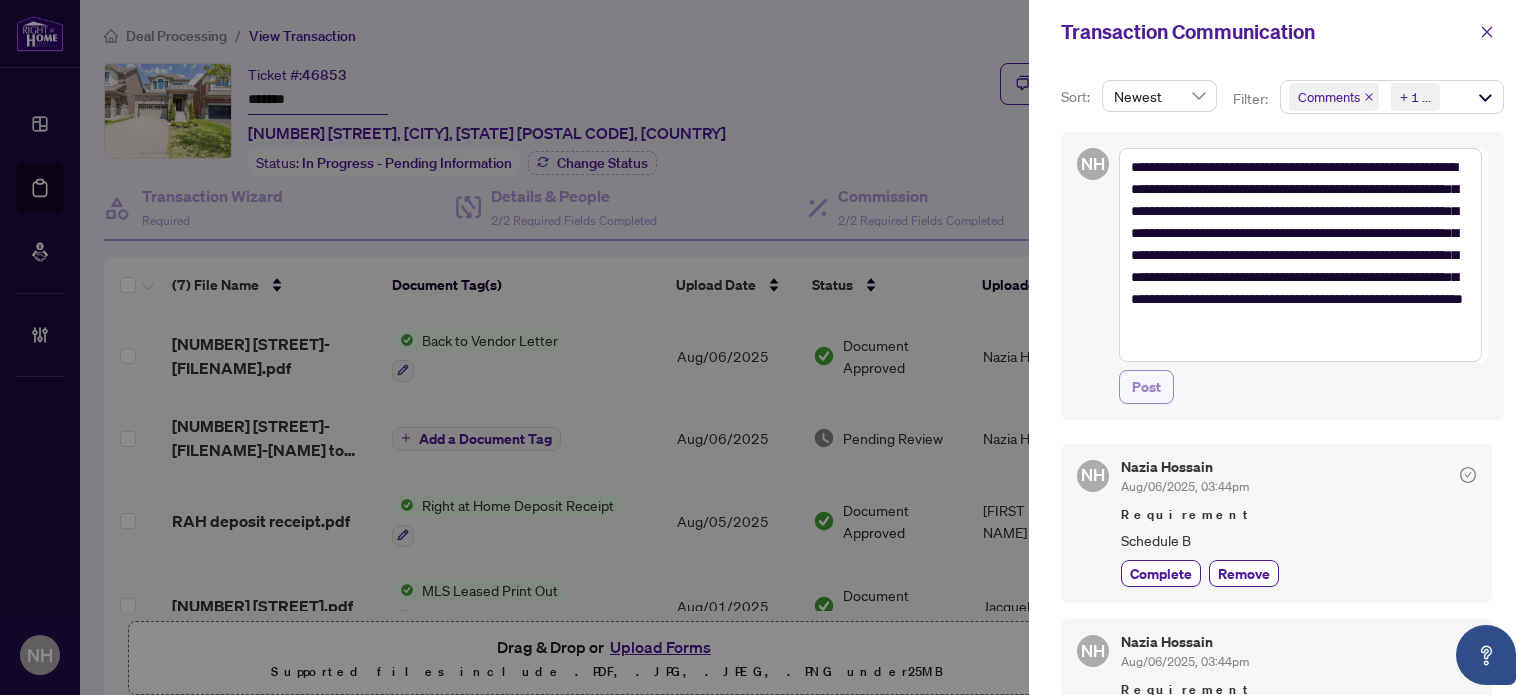 click on "Post" at bounding box center [1146, 387] 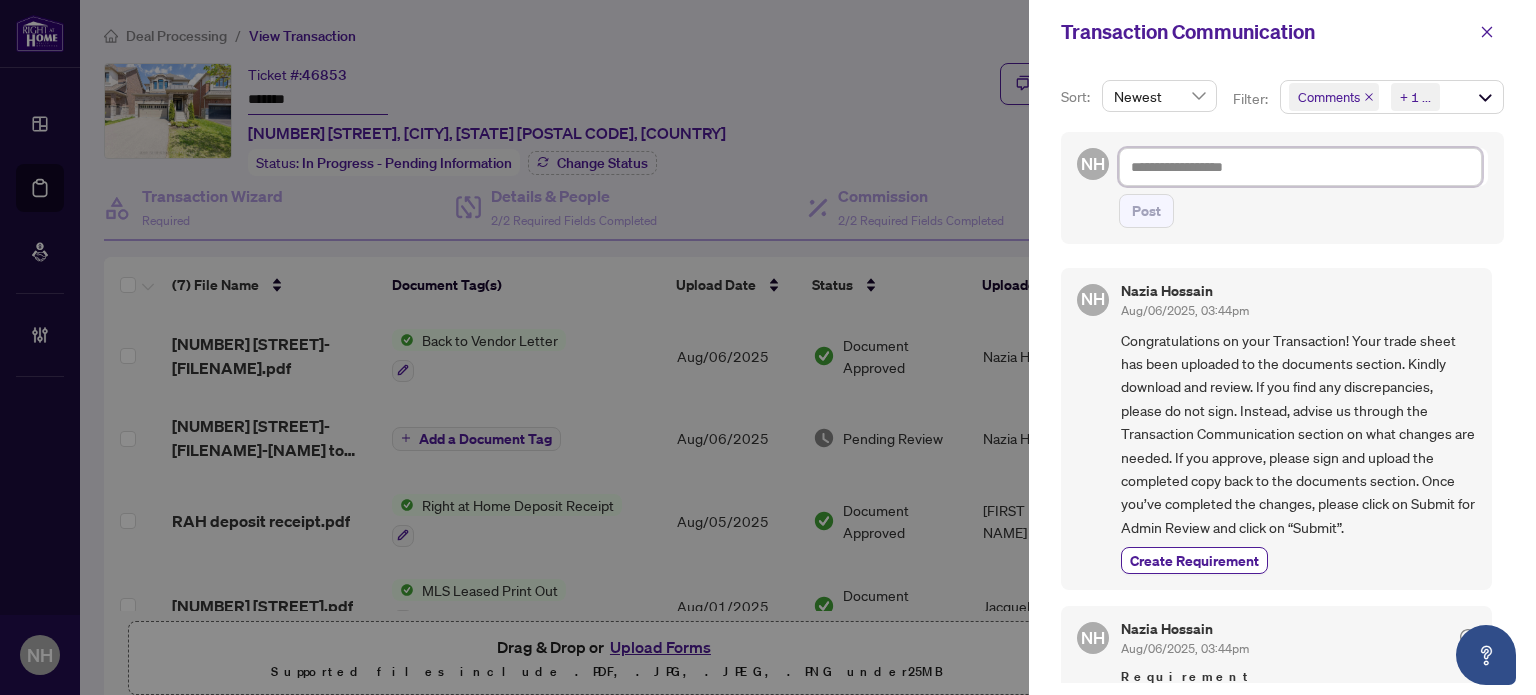 click at bounding box center (1300, 167) 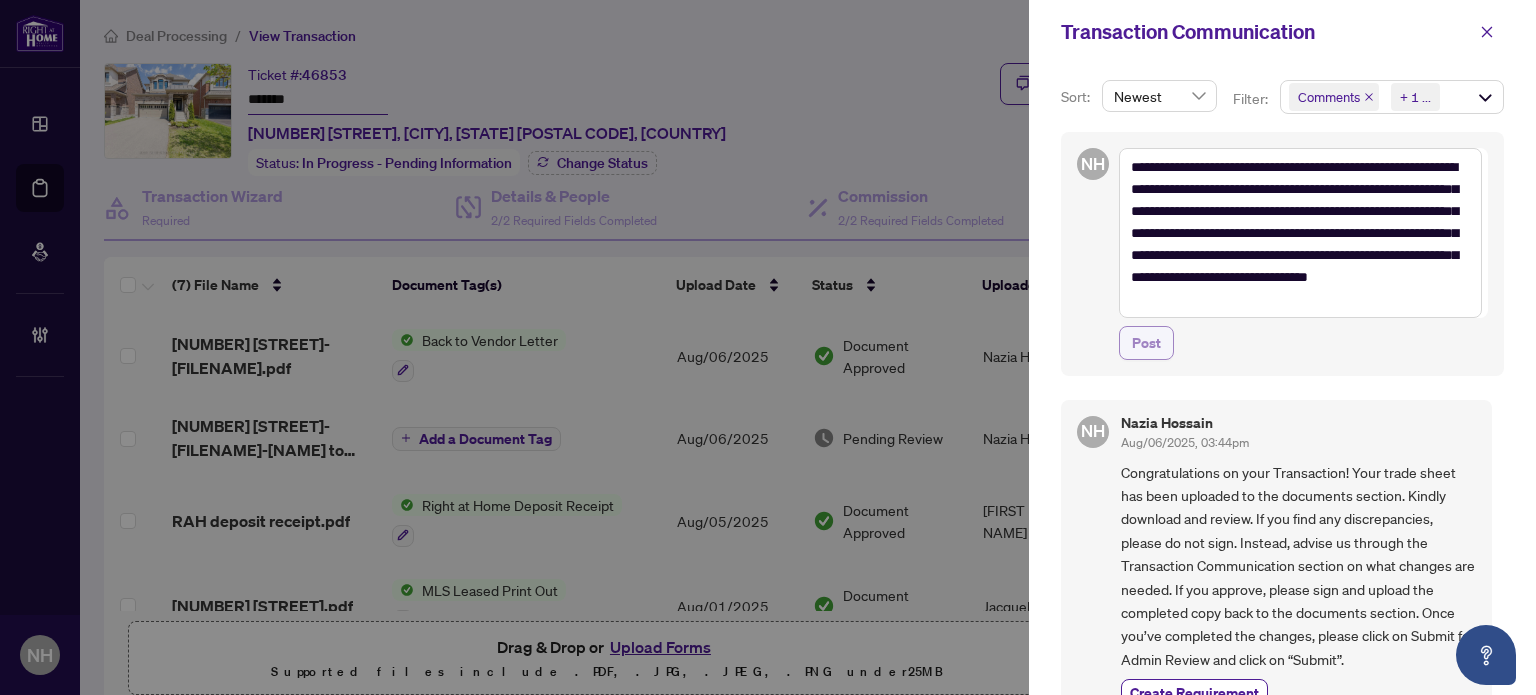 click on "Post" at bounding box center (1146, 343) 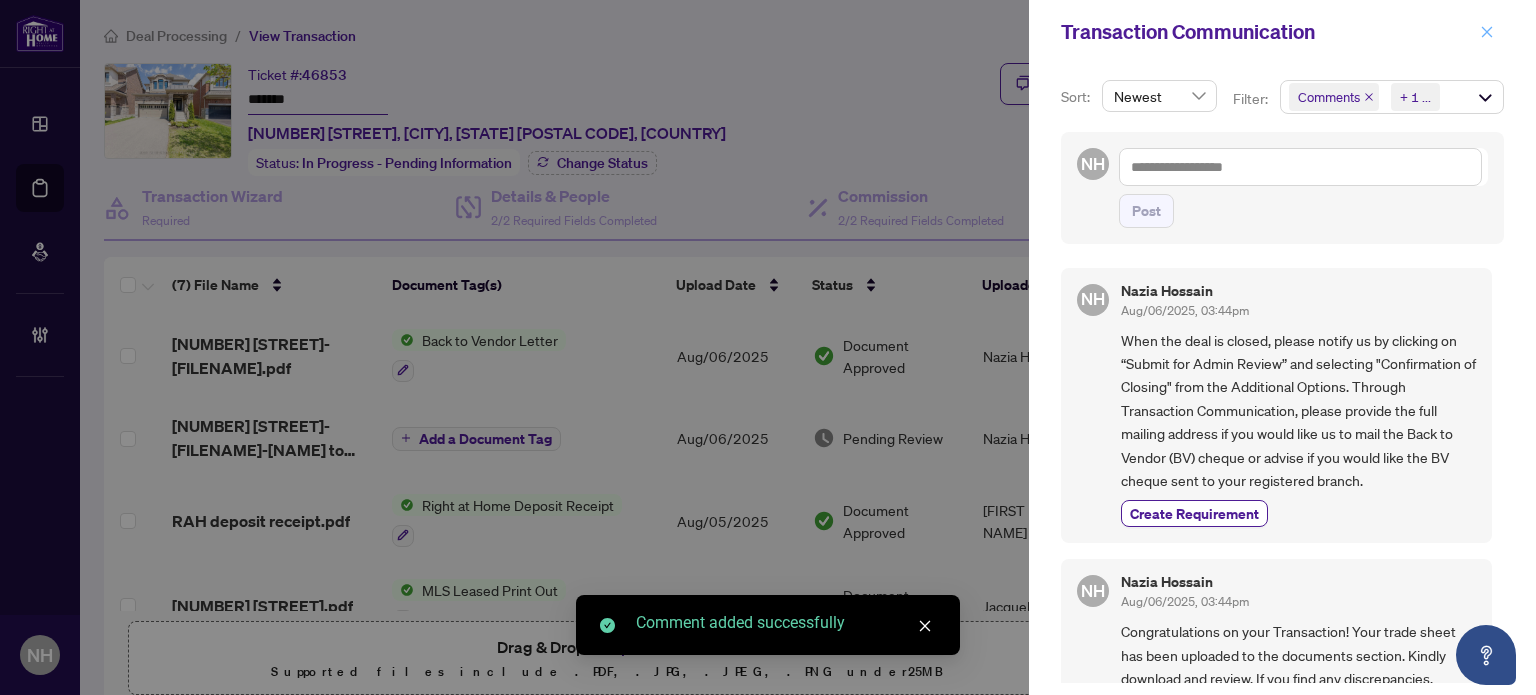 click 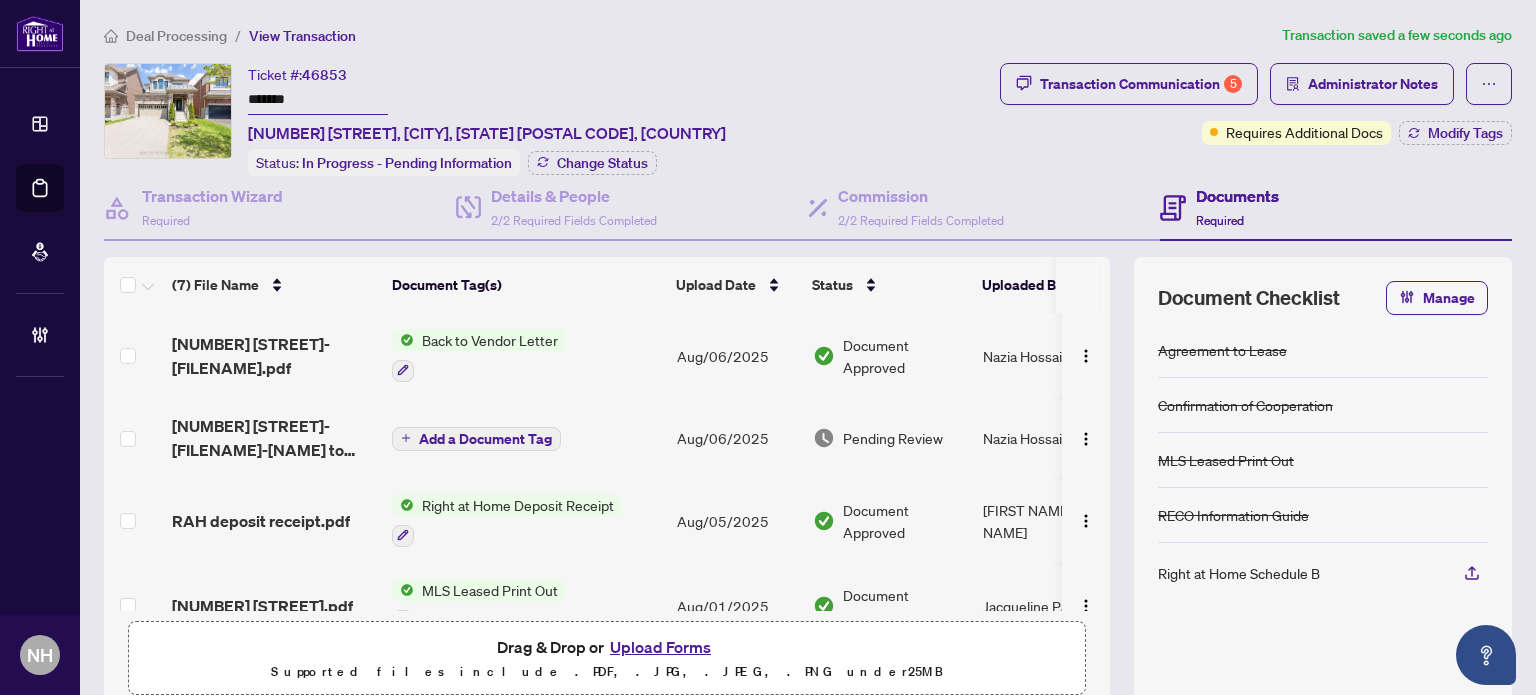 drag, startPoint x: 314, startPoint y: 87, endPoint x: 233, endPoint y: 88, distance: 81.00617 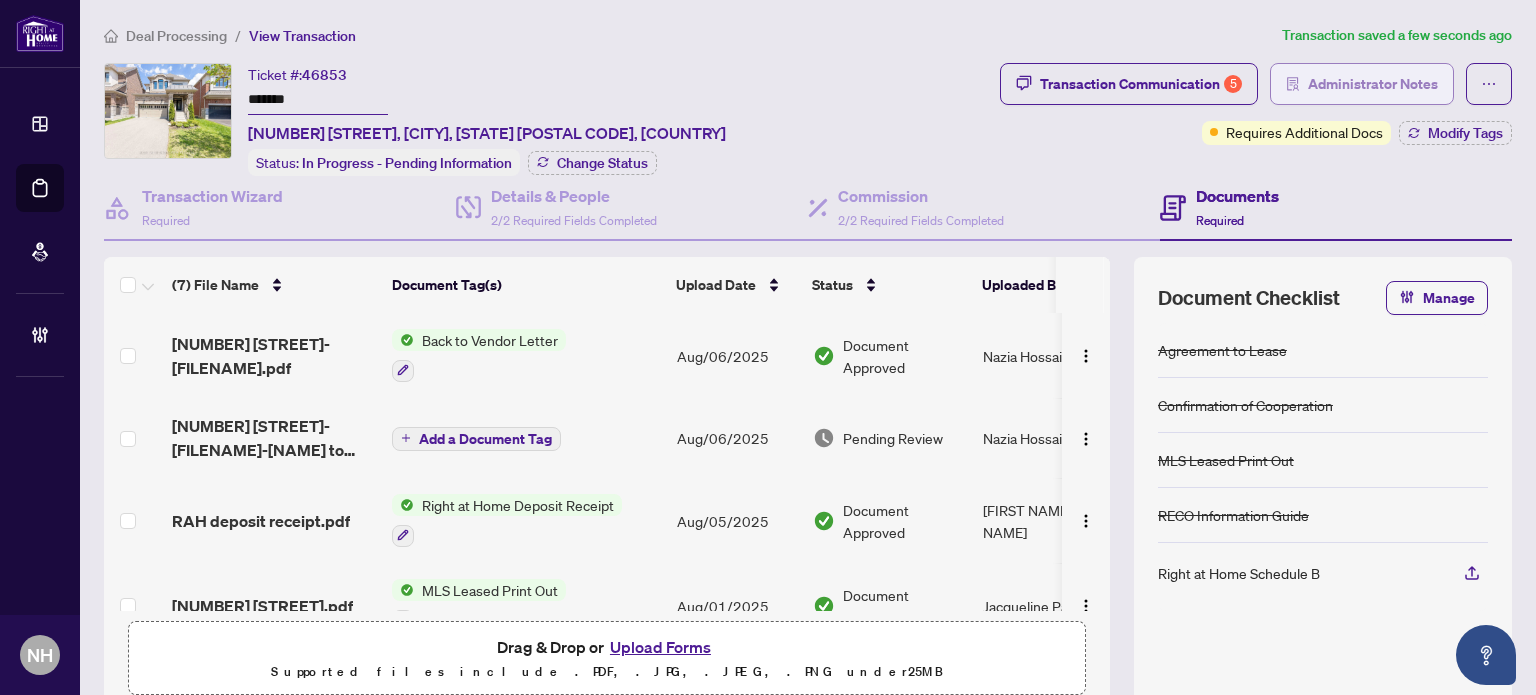 click on "Administrator Notes" at bounding box center [1373, 84] 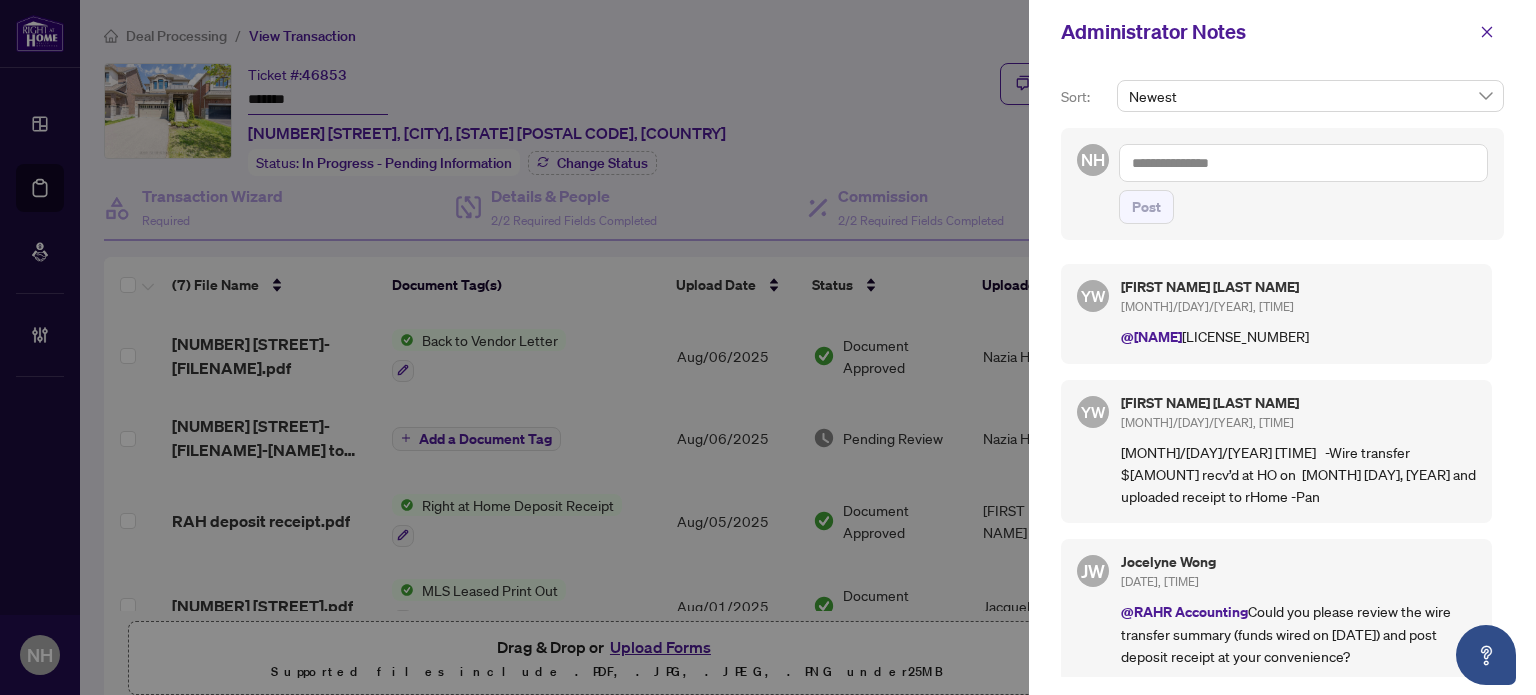click at bounding box center (1303, 163) 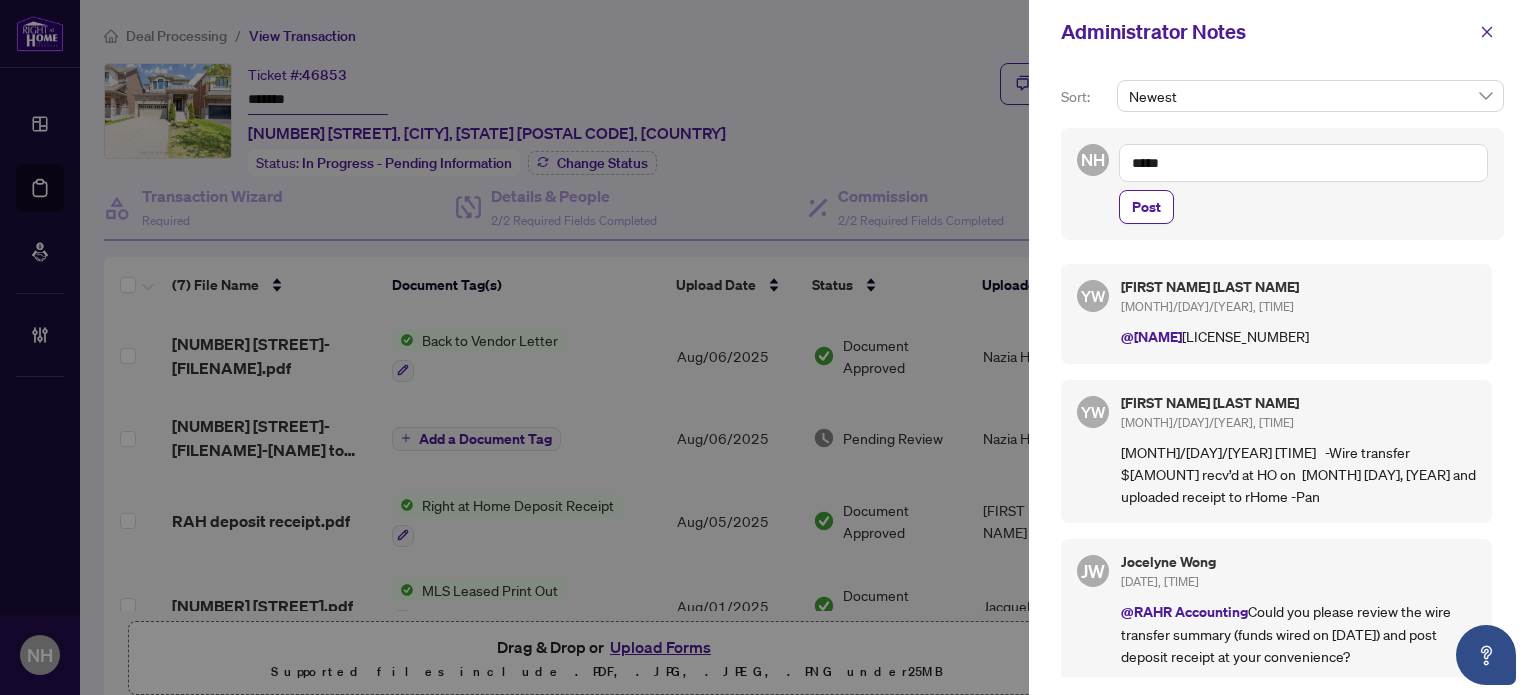 click on "*****" at bounding box center (1303, 163) 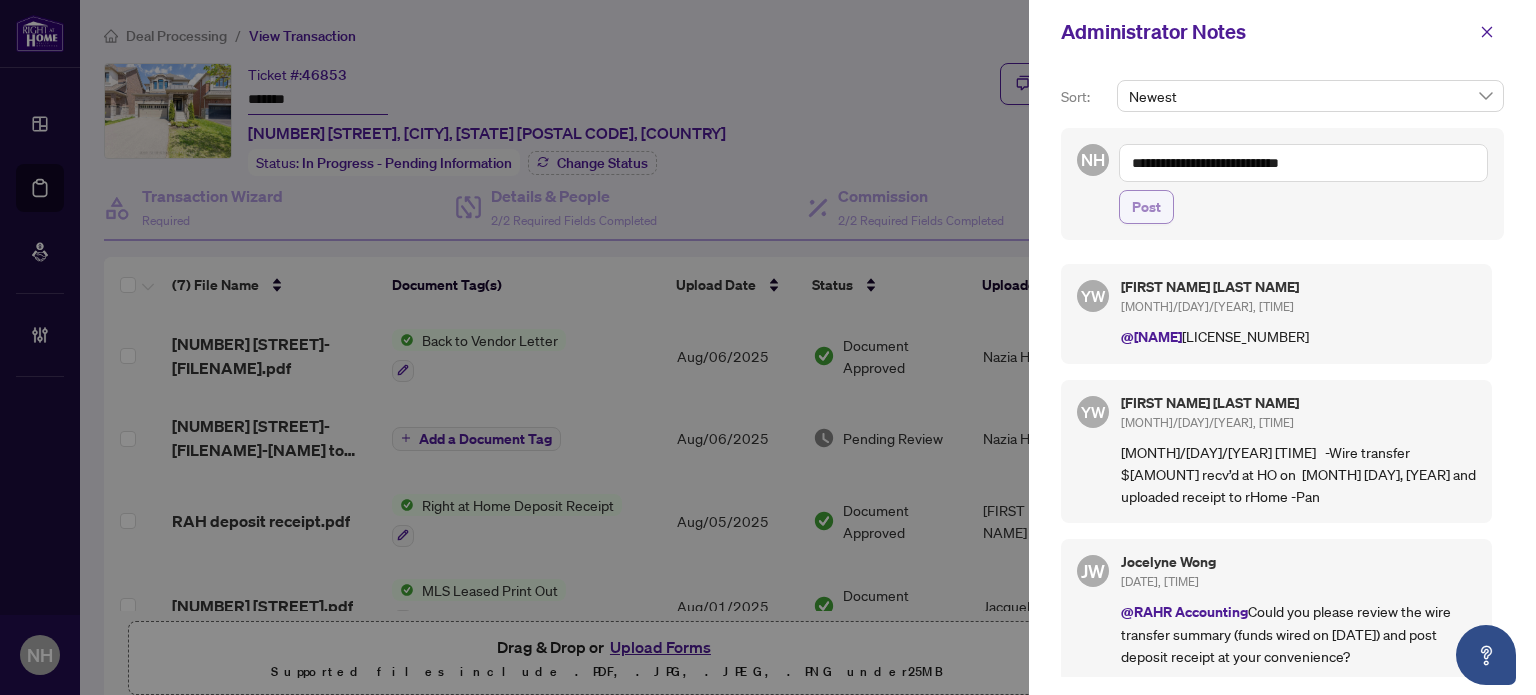 click on "Post" at bounding box center [1146, 207] 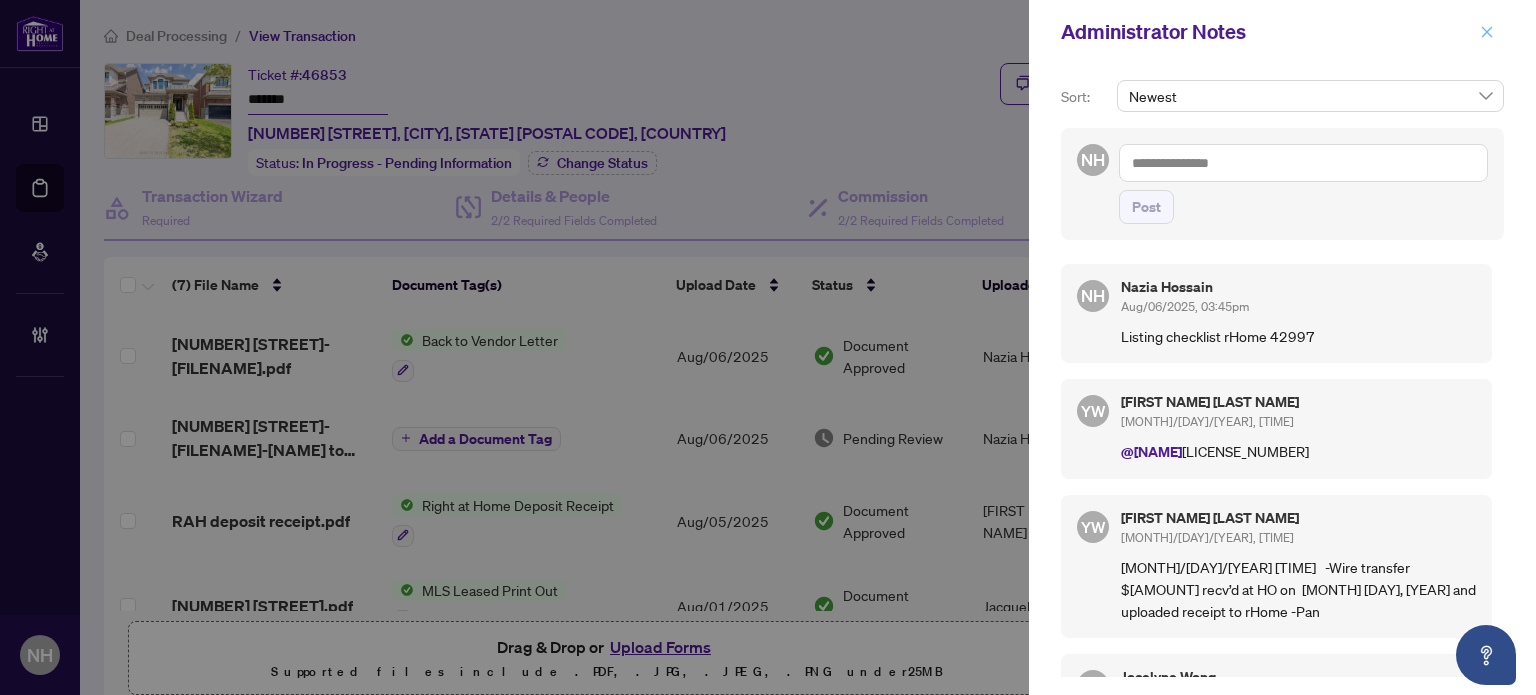 click 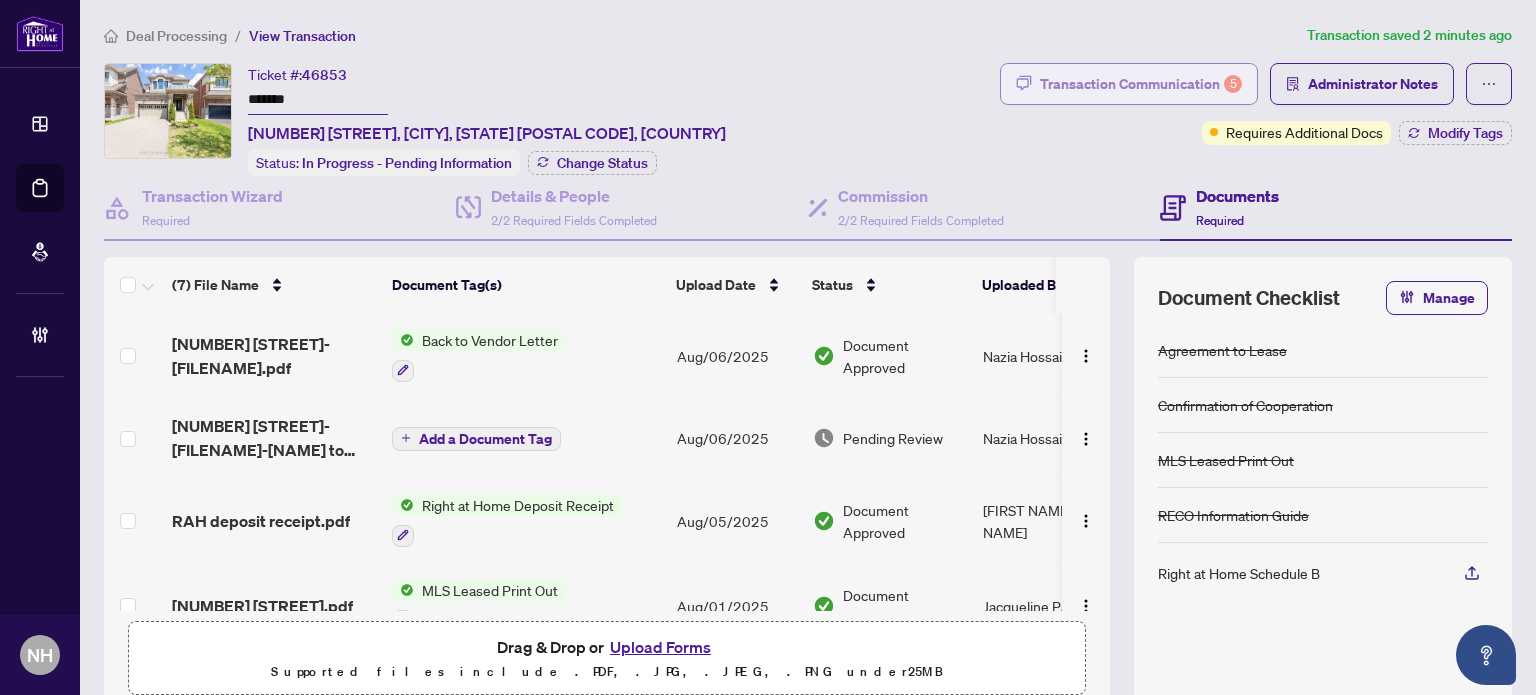 click on "Transaction Communication 5" at bounding box center [1141, 84] 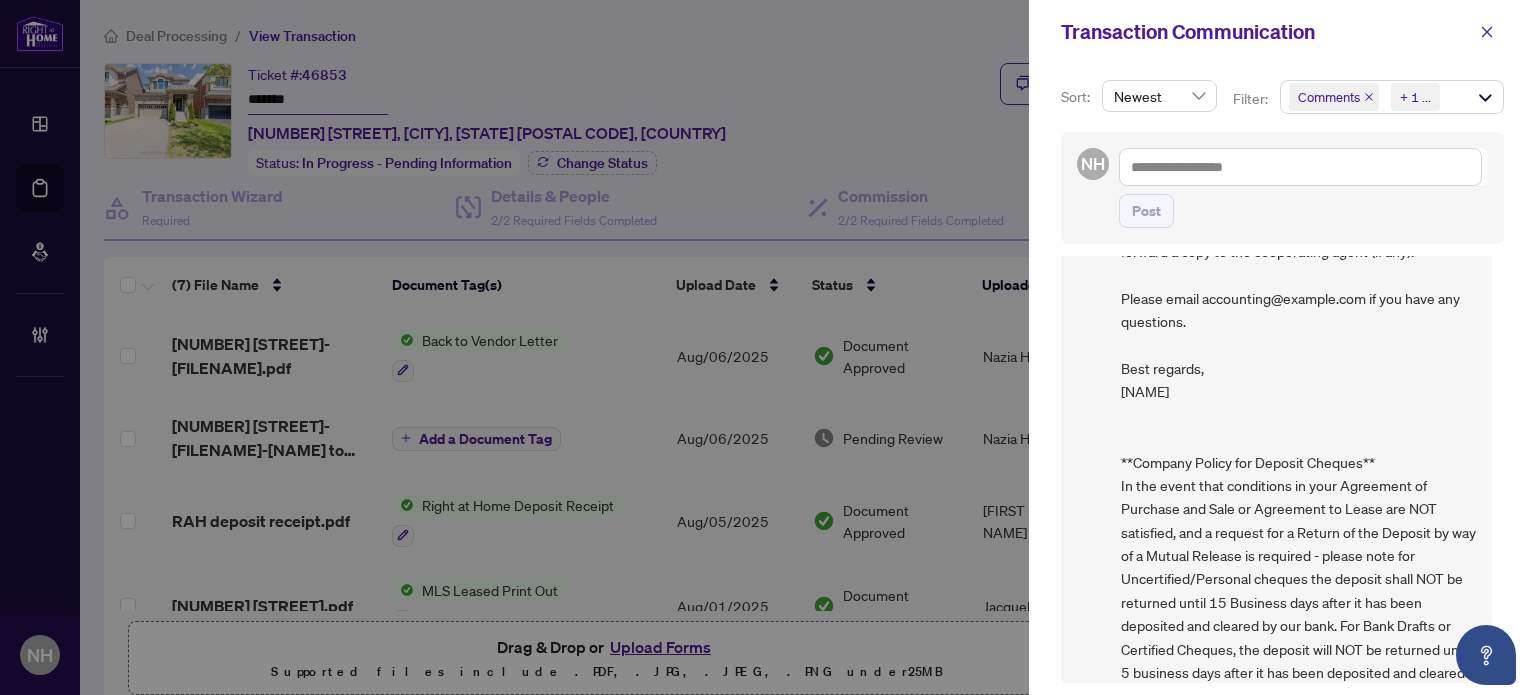 scroll, scrollTop: 1800, scrollLeft: 0, axis: vertical 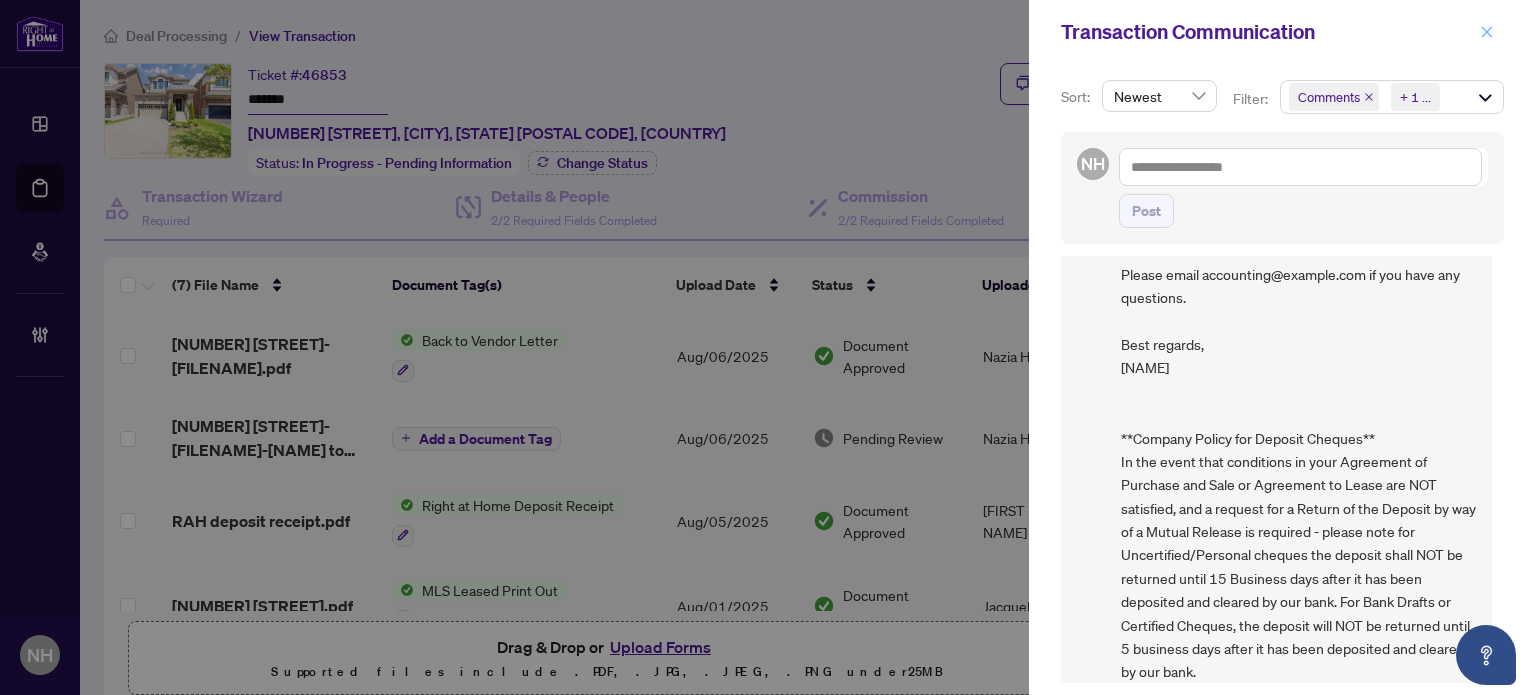 click at bounding box center (1487, 32) 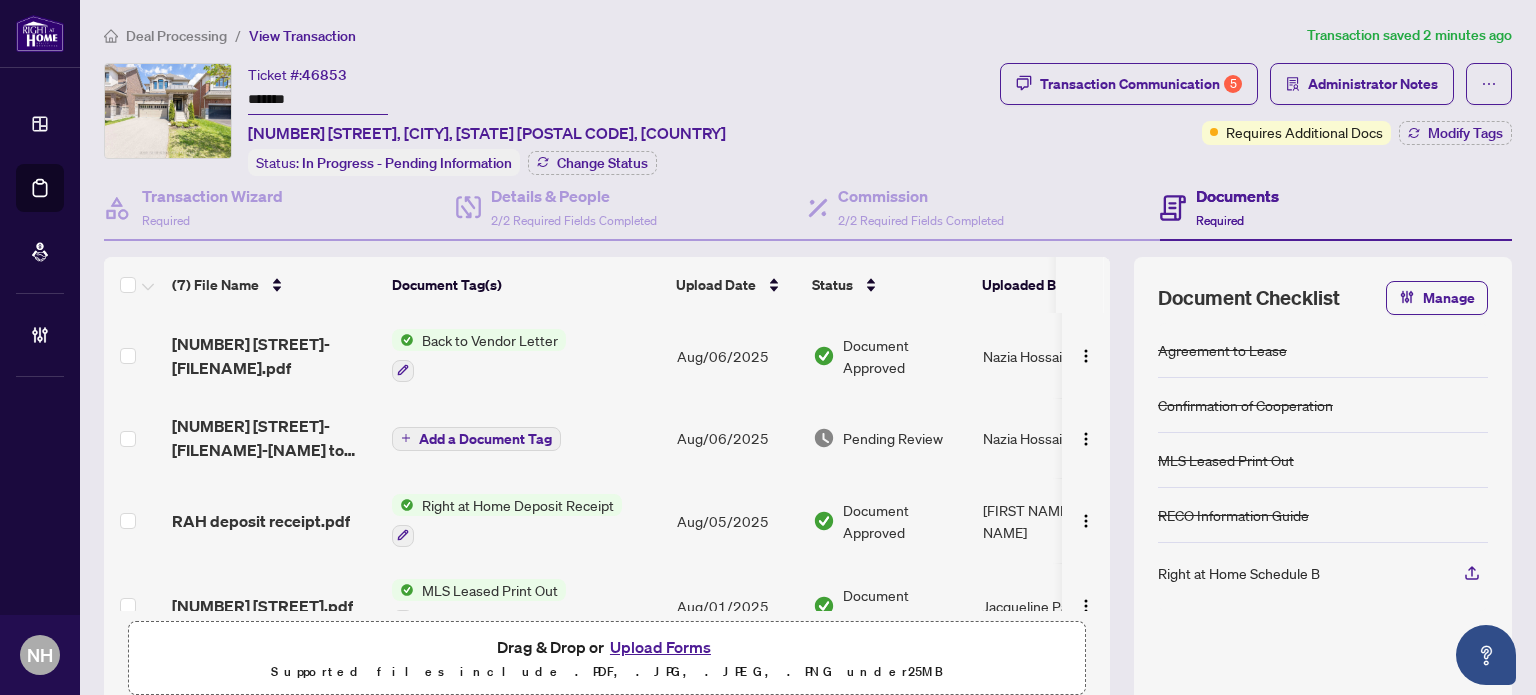 click on "Deal Processing" at bounding box center (176, 36) 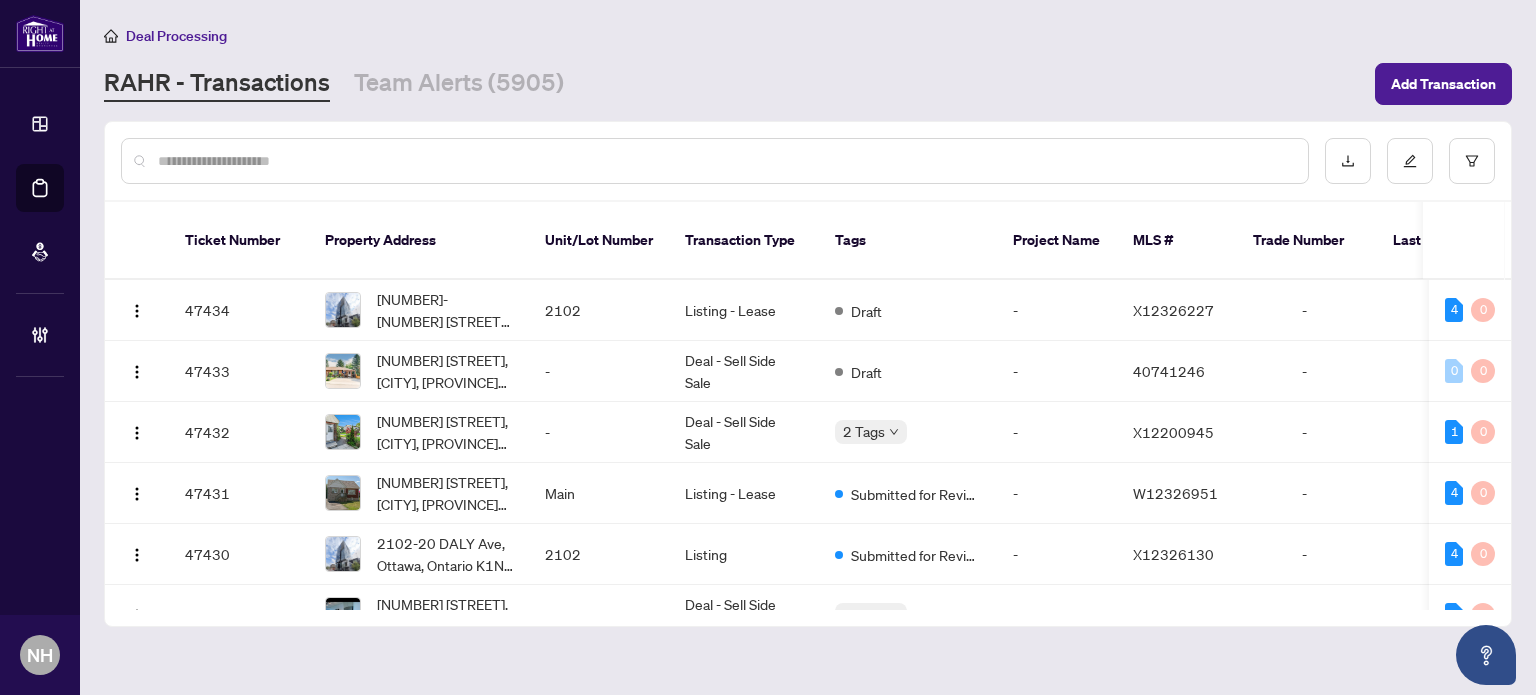 click at bounding box center (725, 161) 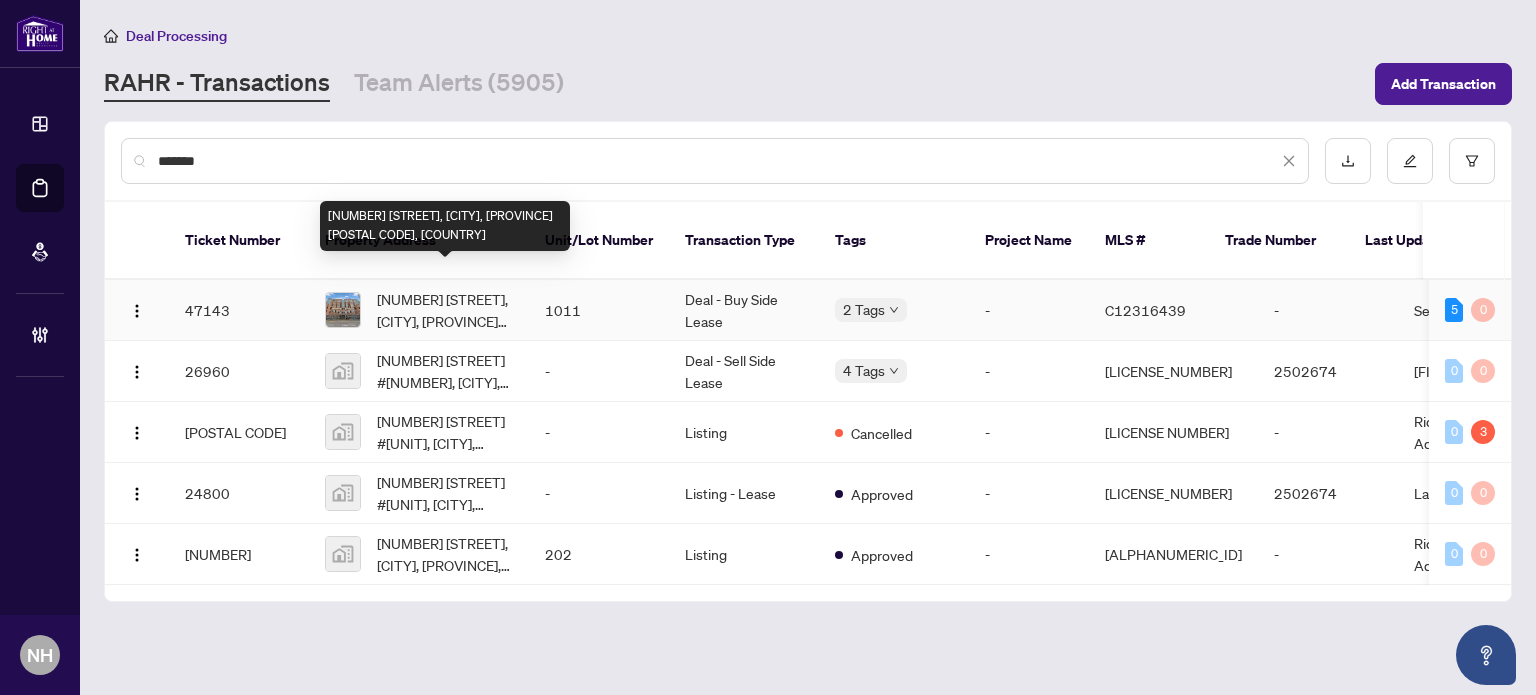 click on "[NUMBER]-[NUMBER] [STREET], [CITY], [PROVINCE] [POSTAL_CODE], [COUNTRY]" at bounding box center [445, 310] 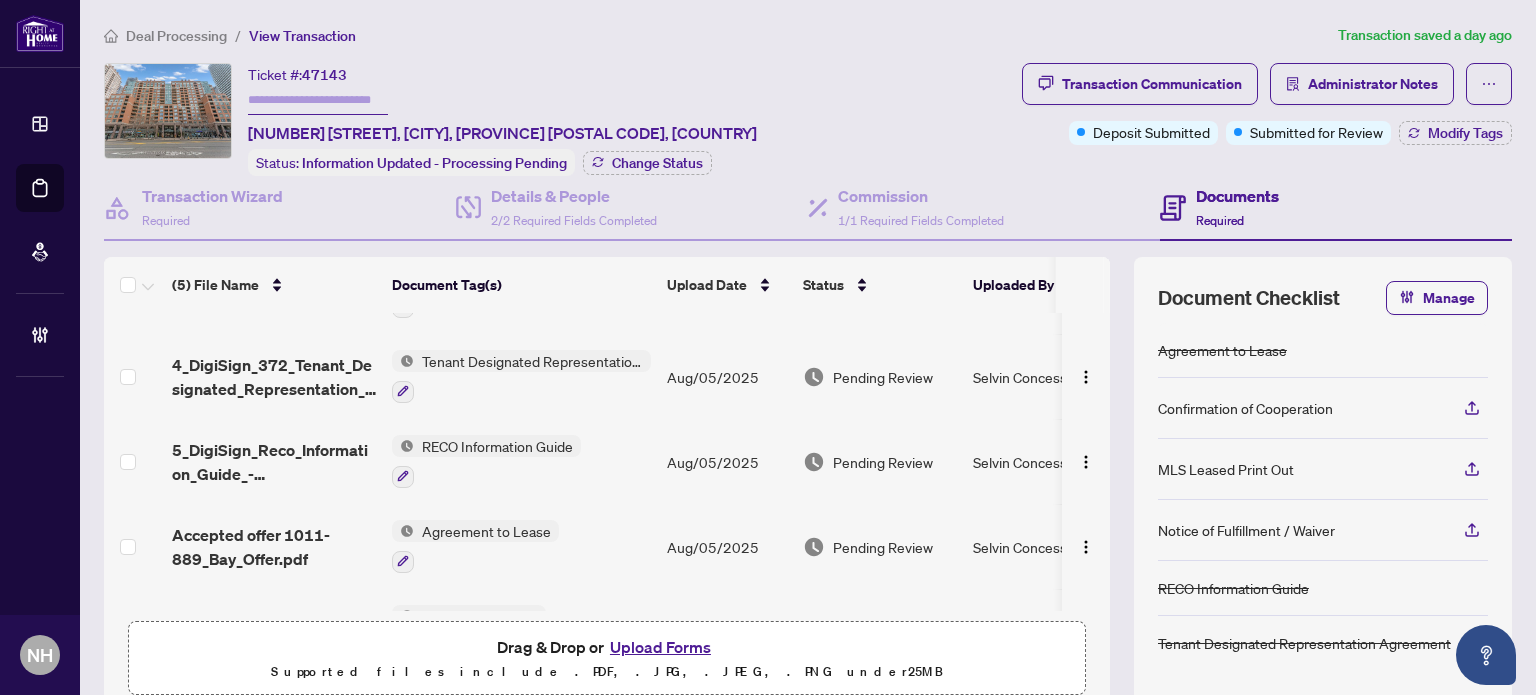 scroll, scrollTop: 130, scrollLeft: 0, axis: vertical 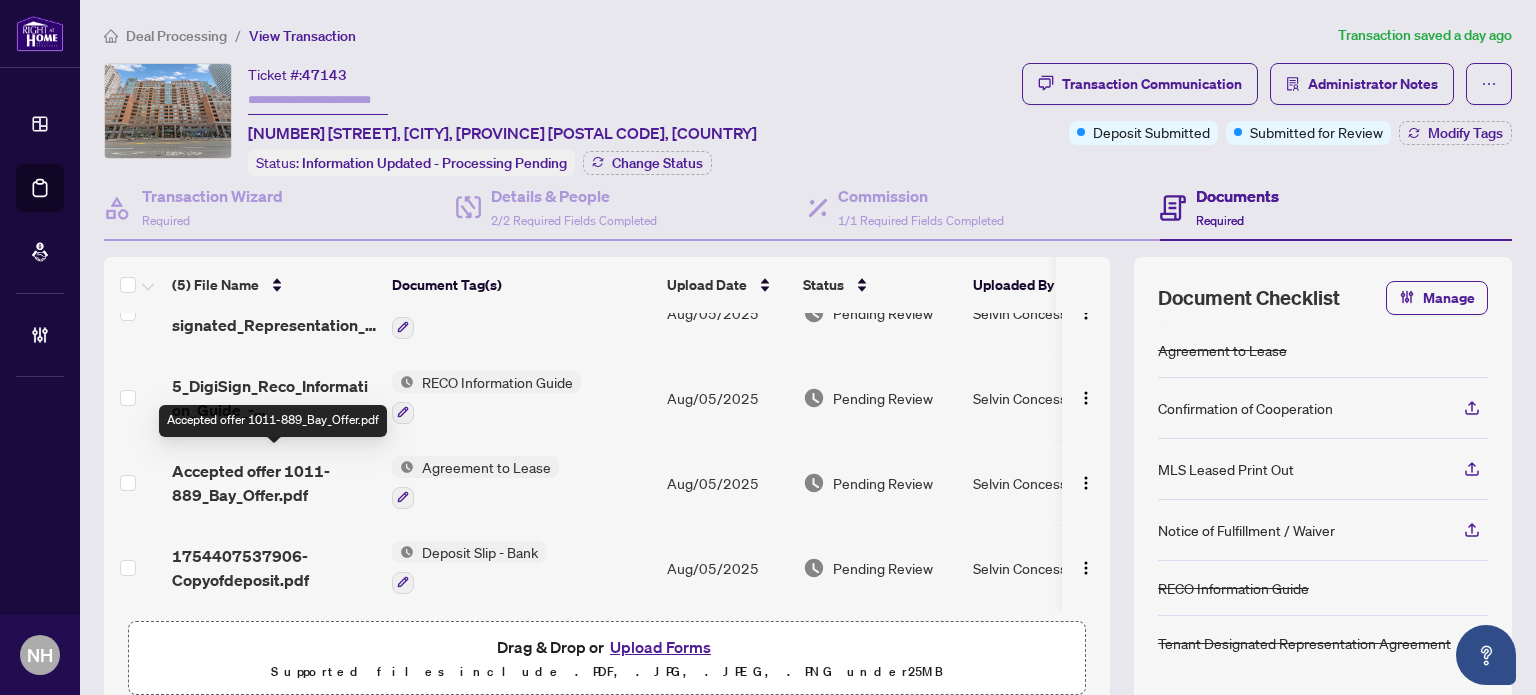 click on "Accepted offer 1011-889_Bay_Offer.pdf" at bounding box center (274, 483) 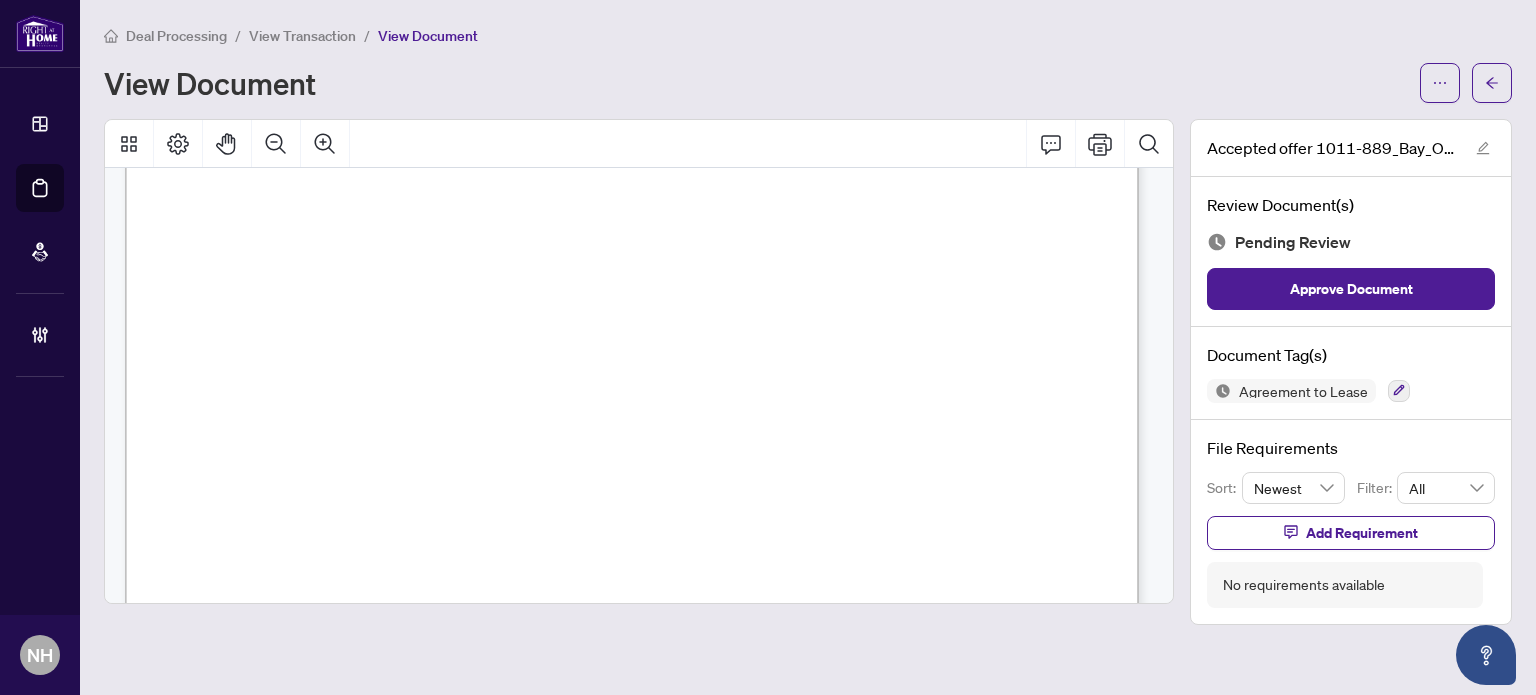 scroll, scrollTop: 3400, scrollLeft: 0, axis: vertical 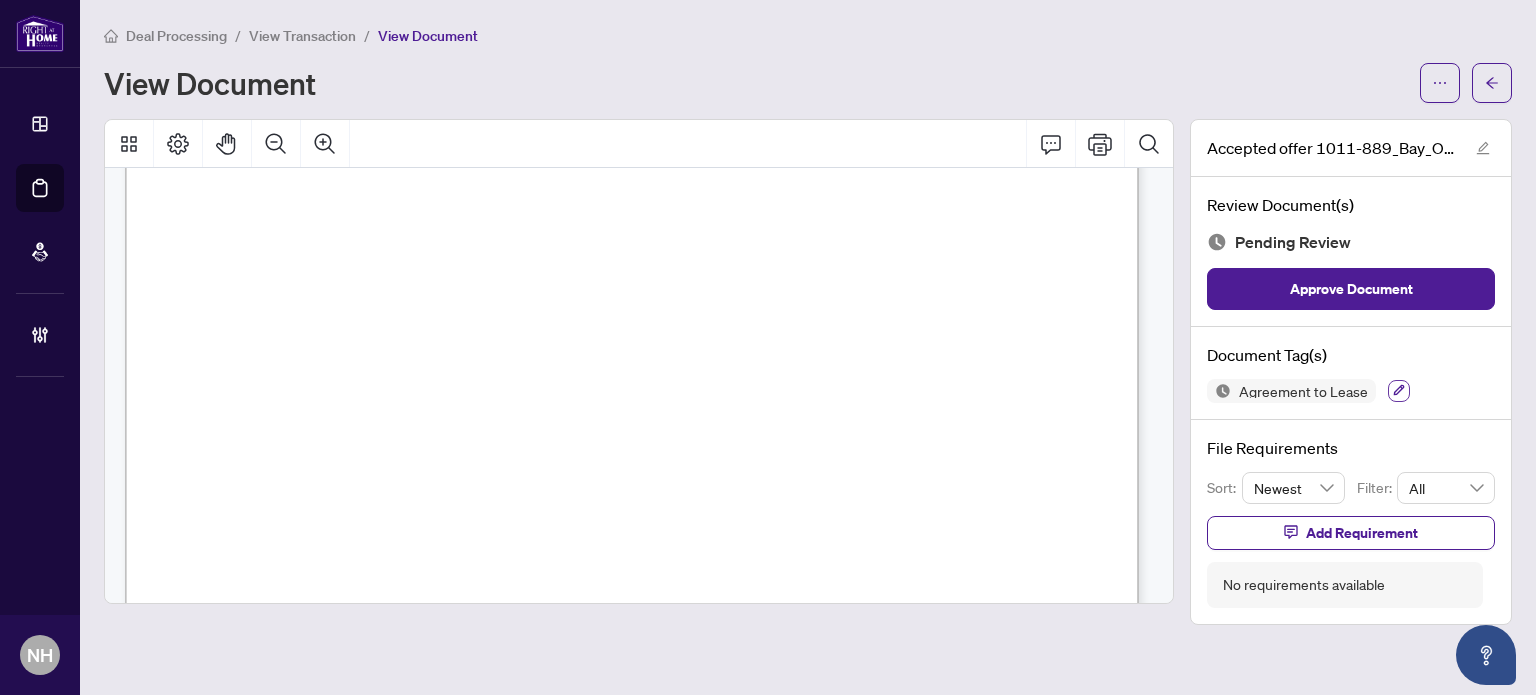 click 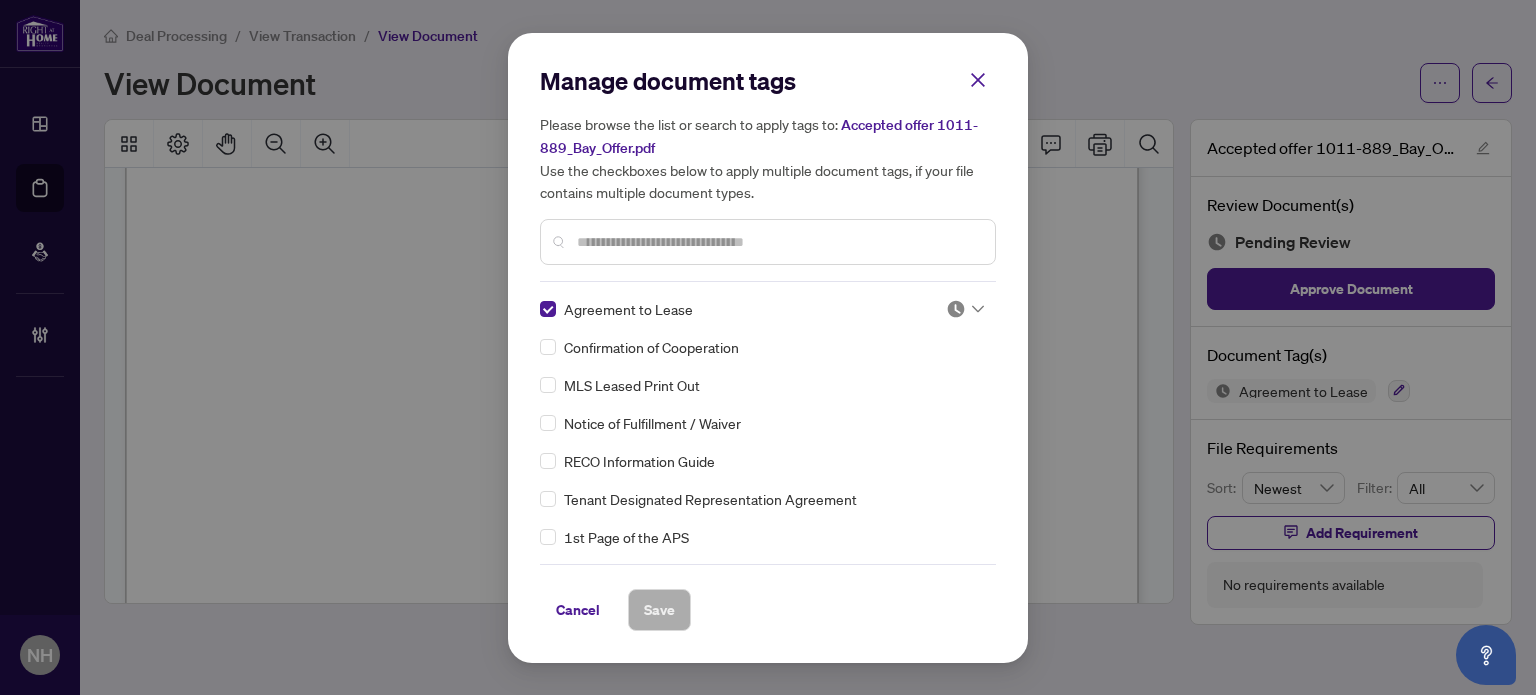 click 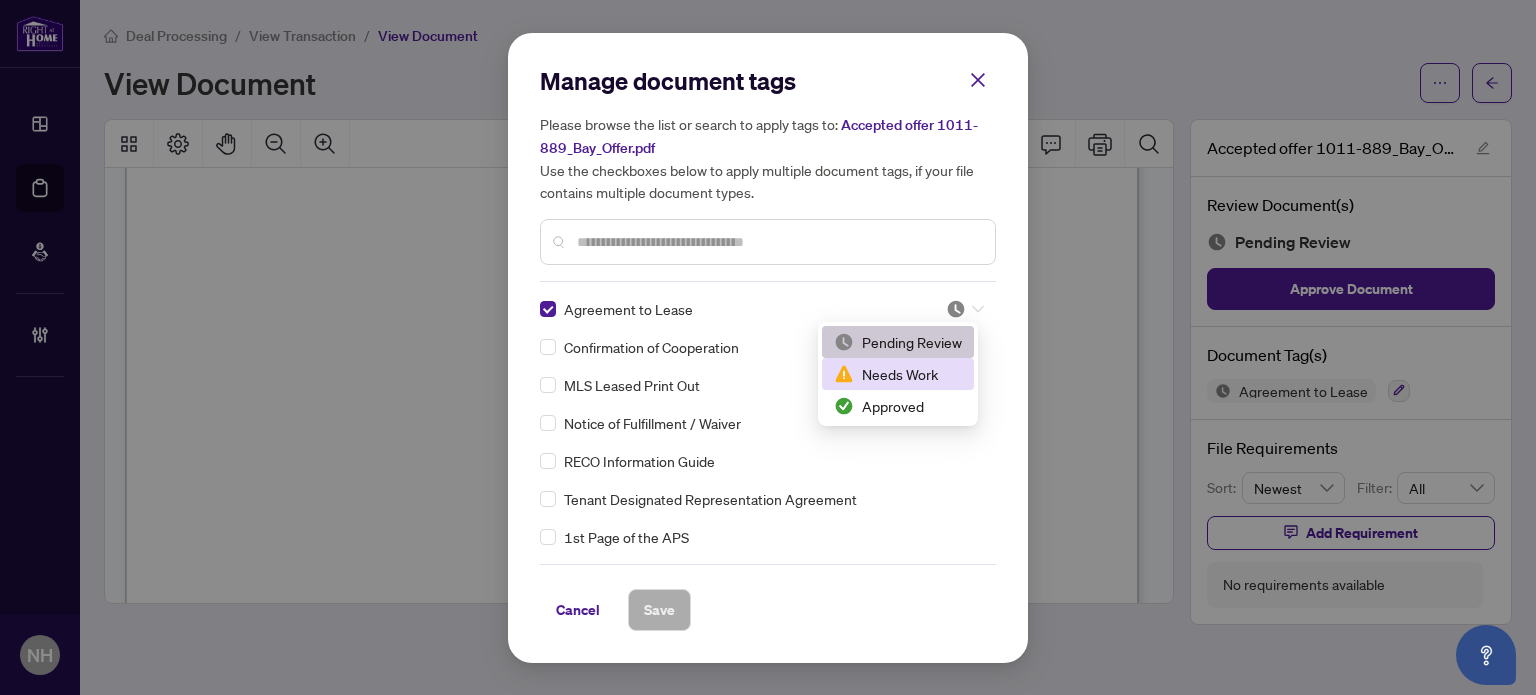 click on "Needs Work" at bounding box center [898, 374] 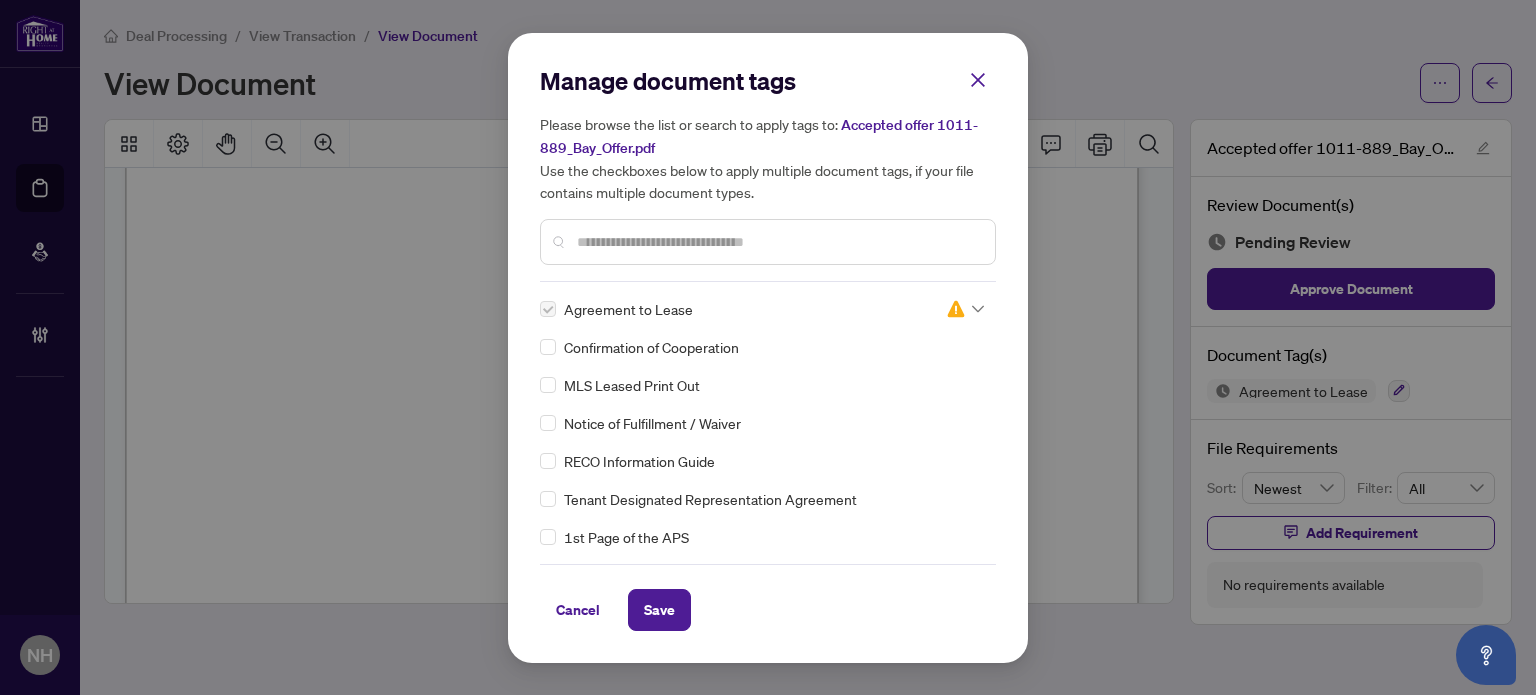 click on "Cancel Save" at bounding box center [768, 597] 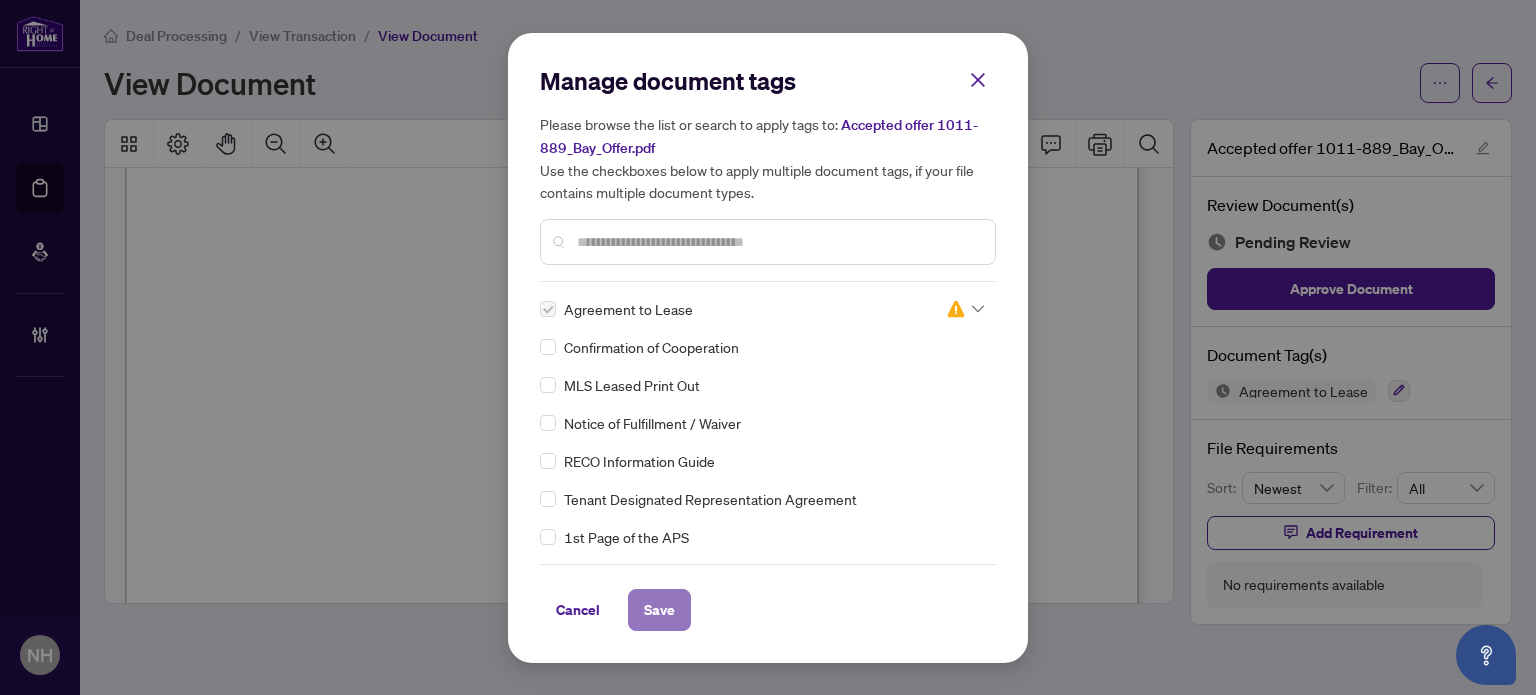 click on "Save" at bounding box center (659, 610) 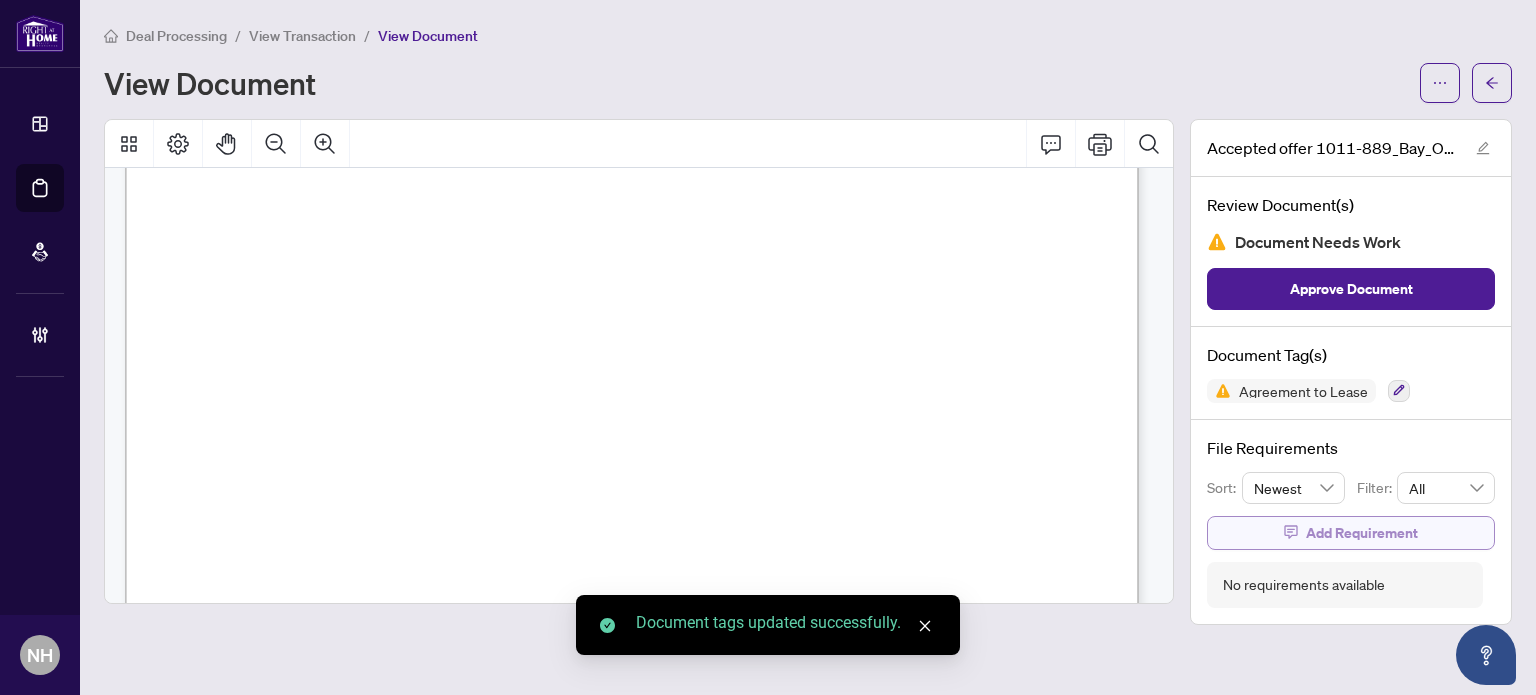 click on "Add Requirement" at bounding box center (1362, 533) 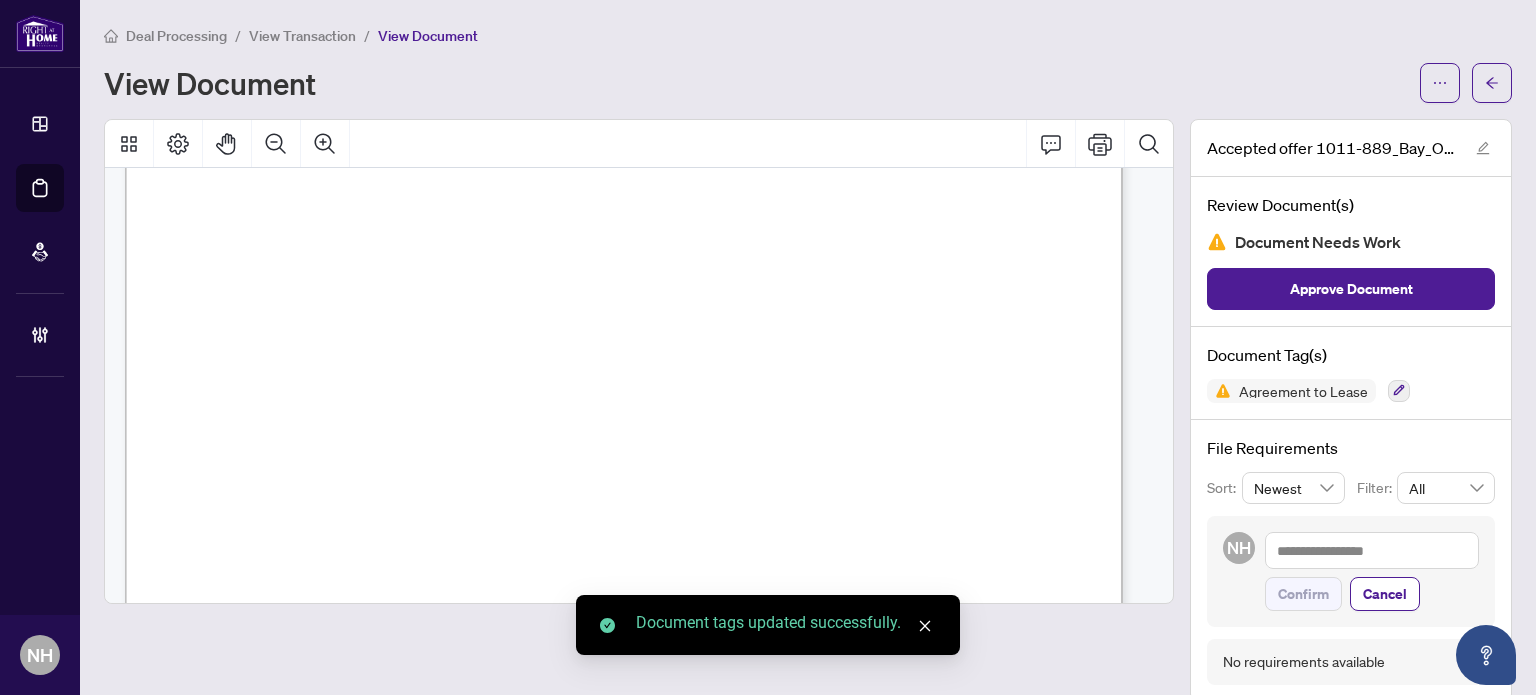 scroll, scrollTop: 3346, scrollLeft: 0, axis: vertical 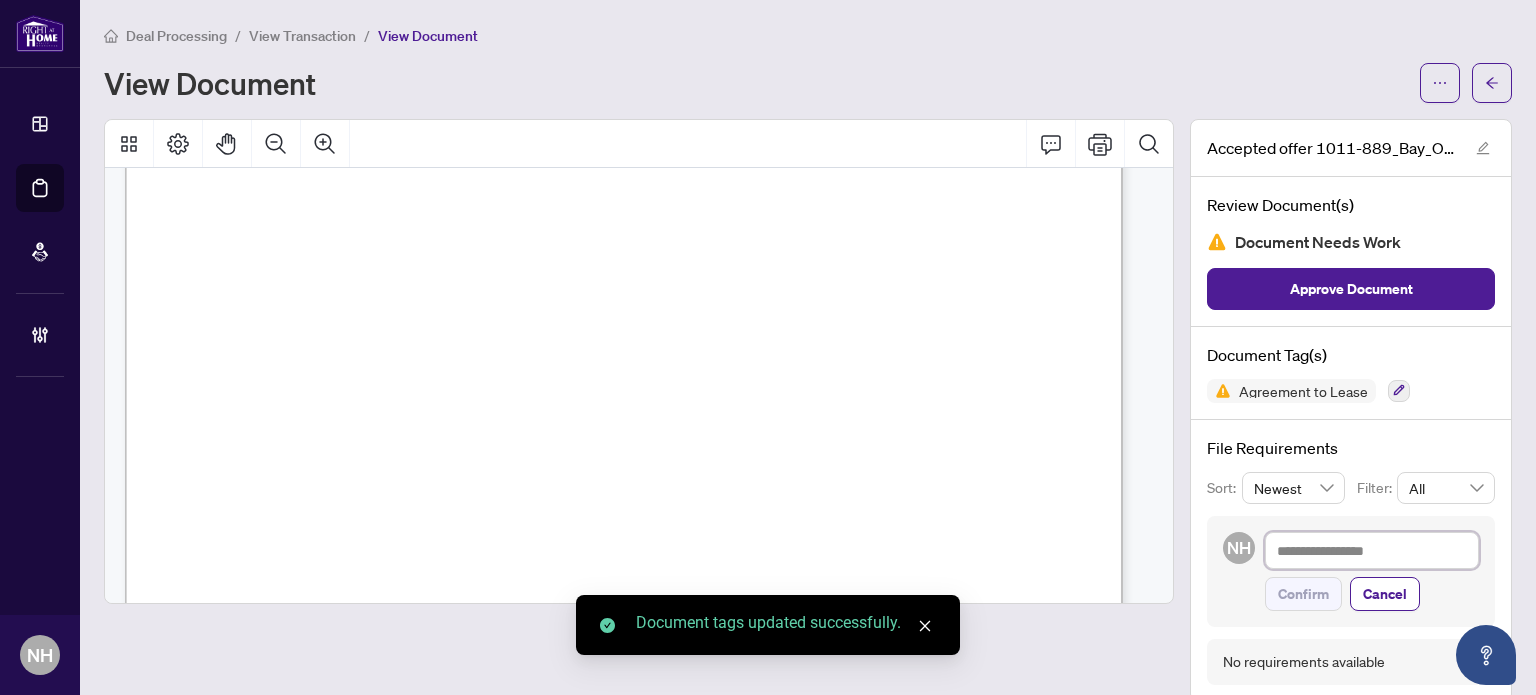 click at bounding box center [1372, 551] 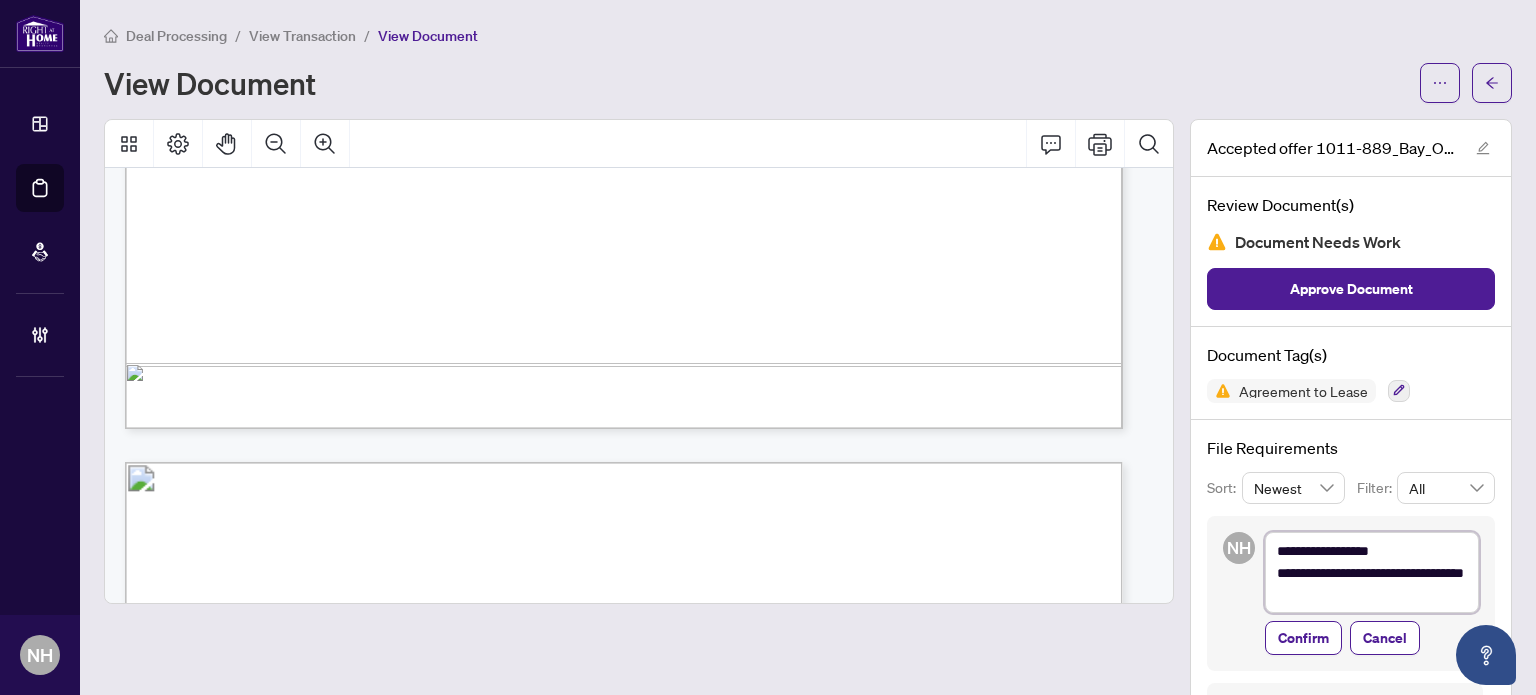 scroll, scrollTop: 3946, scrollLeft: 0, axis: vertical 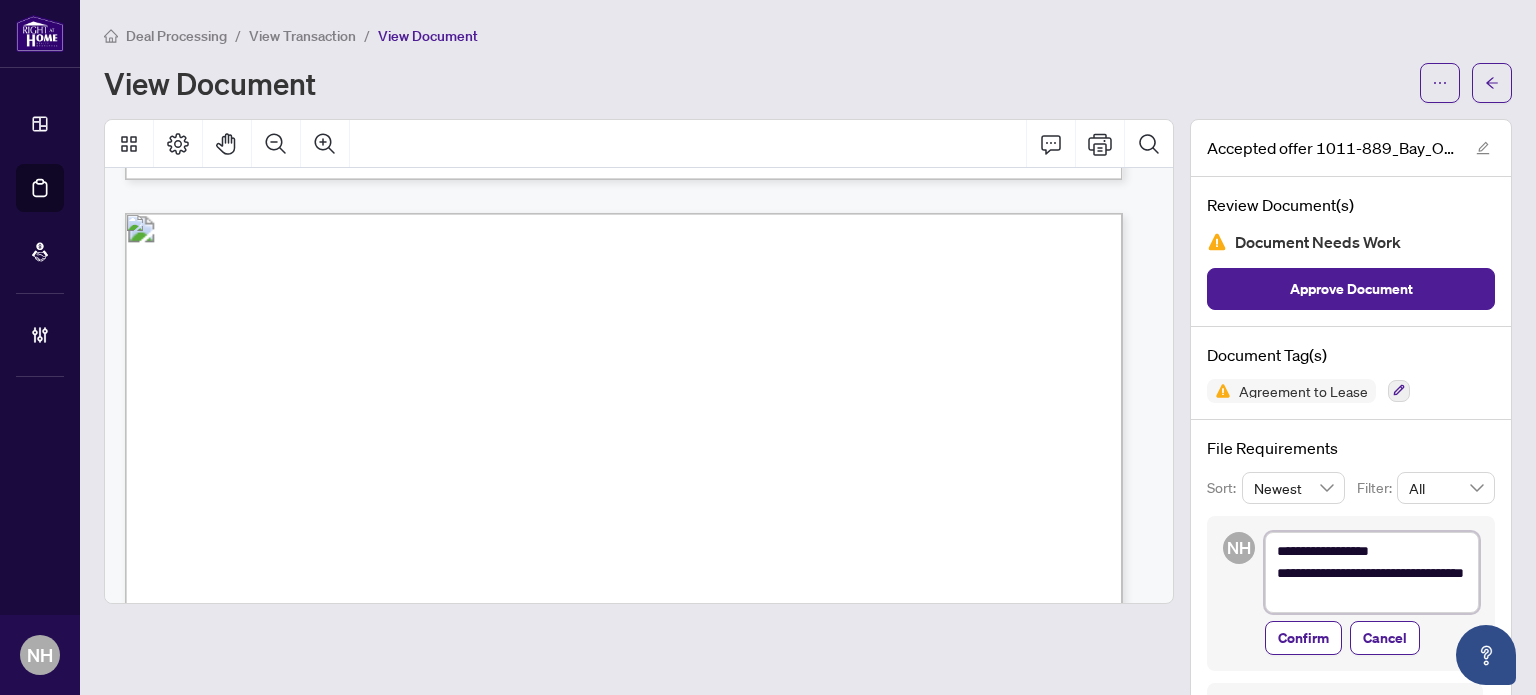 drag, startPoint x: 1384, startPoint y: 561, endPoint x: 1466, endPoint y: 584, distance: 85.16454 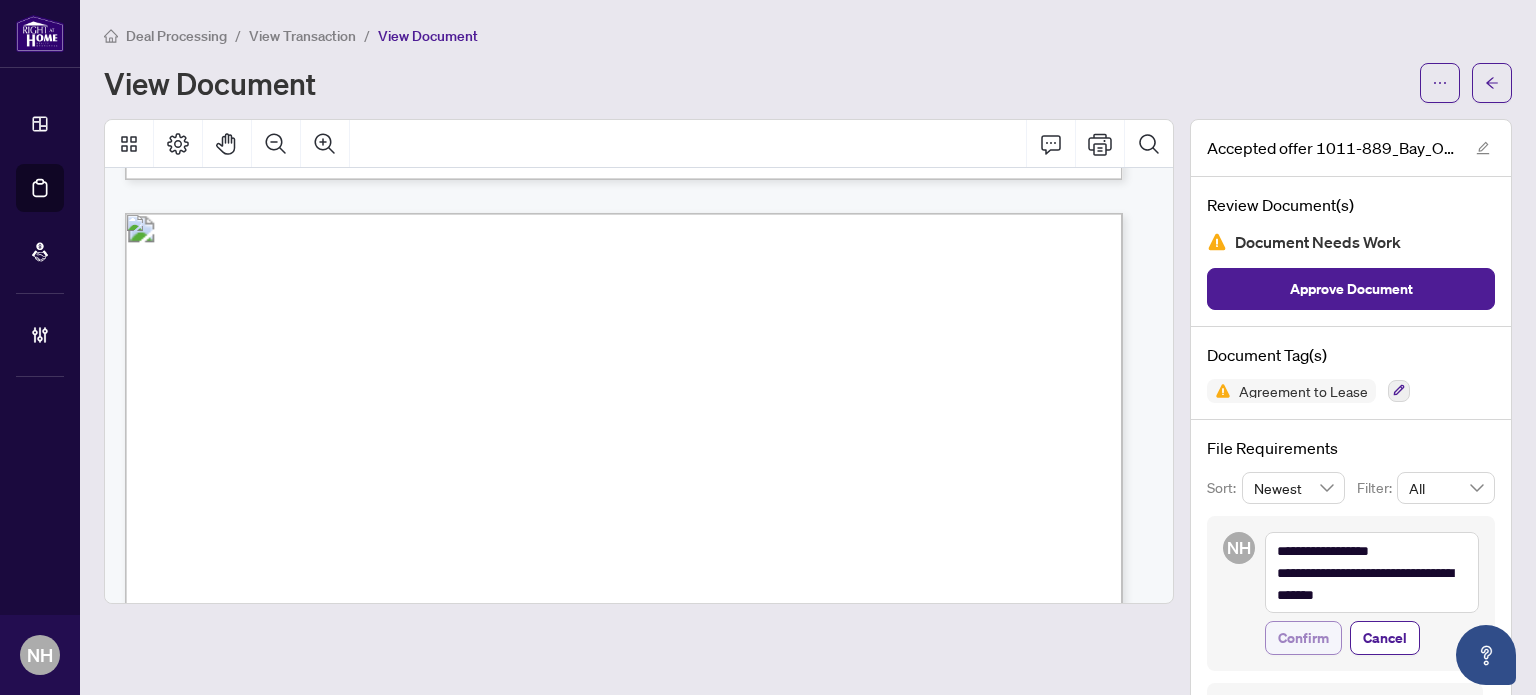 click on "Confirm" at bounding box center [1303, 638] 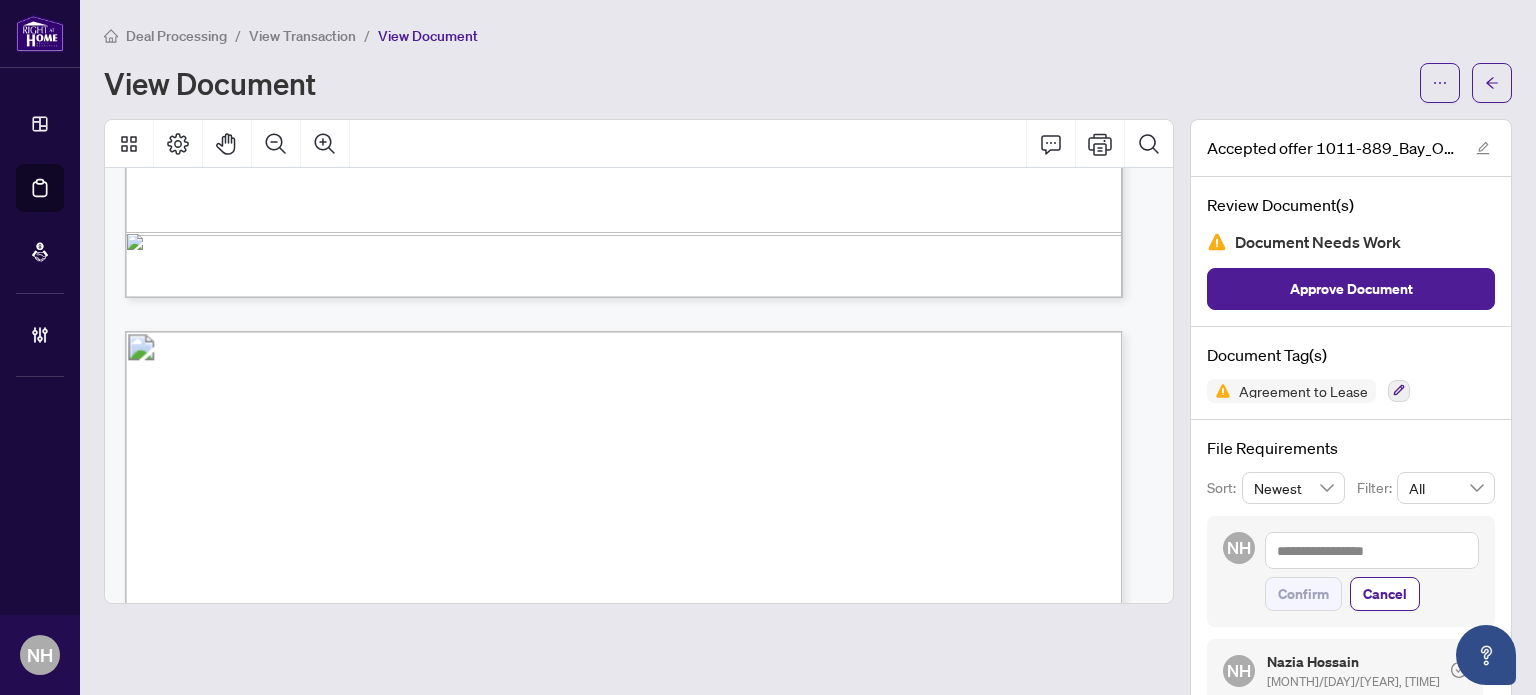 scroll, scrollTop: 10846, scrollLeft: 0, axis: vertical 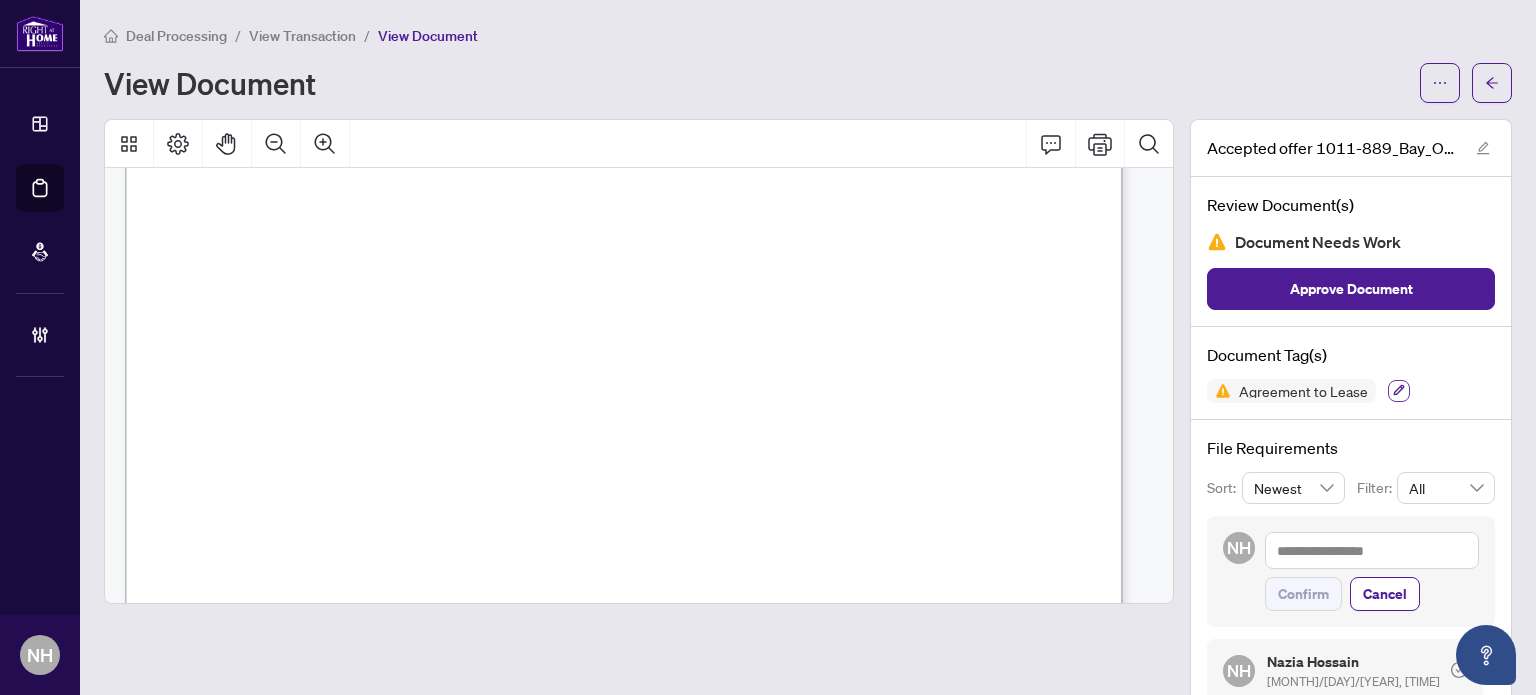 click at bounding box center (1399, 391) 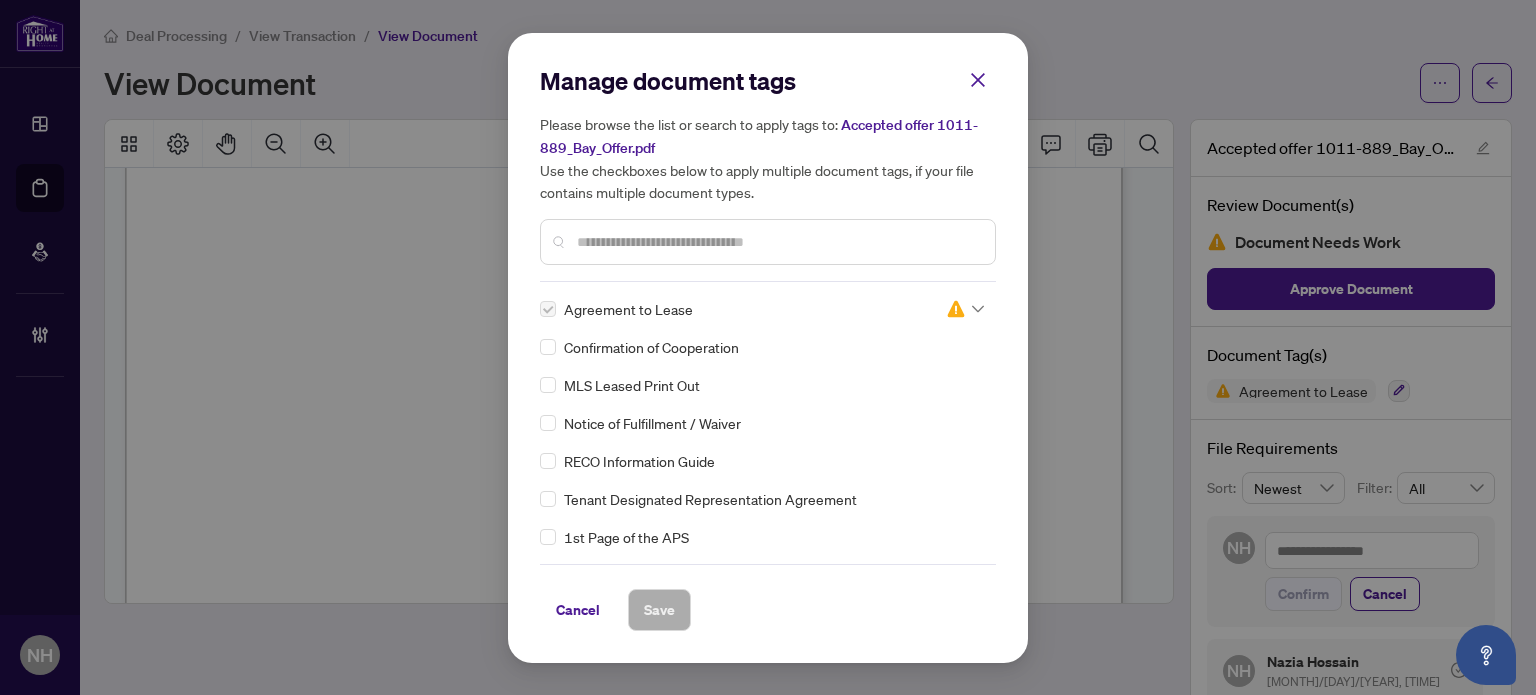 click at bounding box center (778, 242) 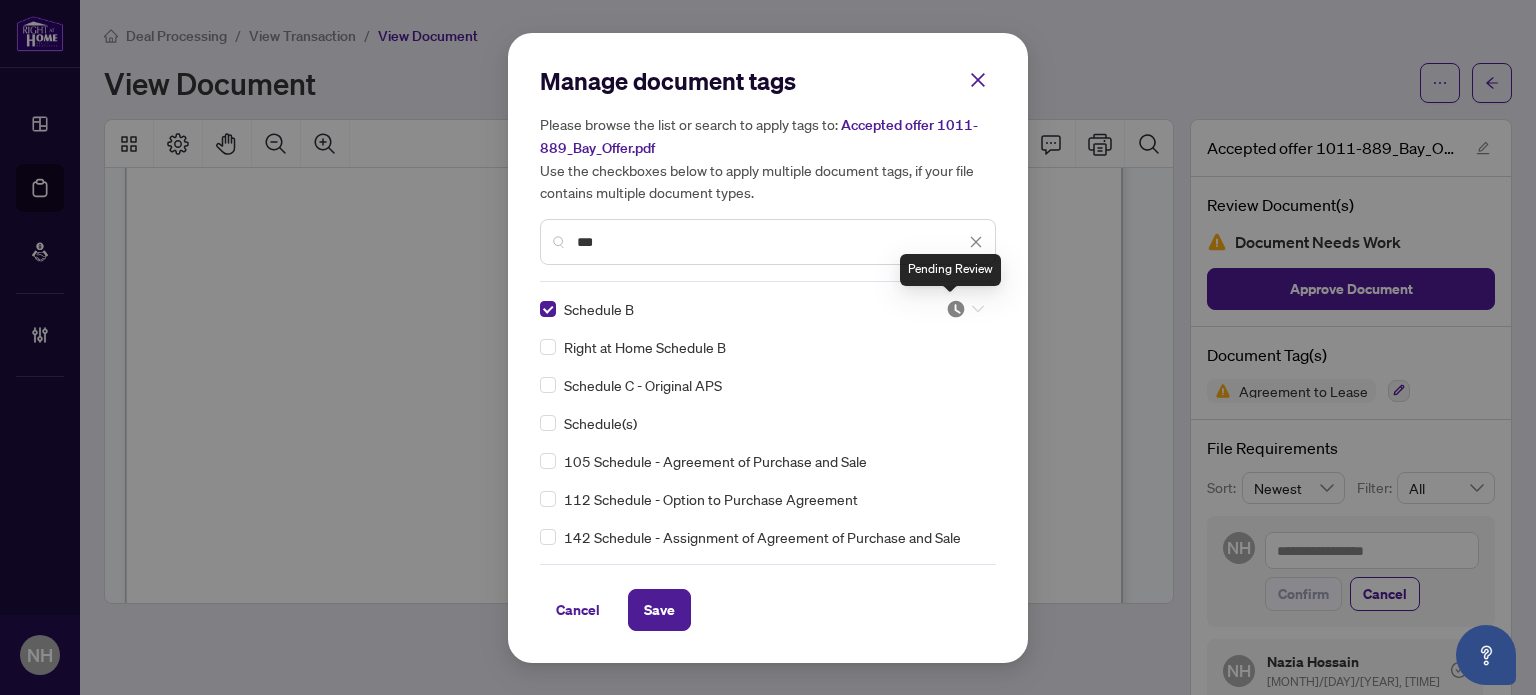click at bounding box center (956, 309) 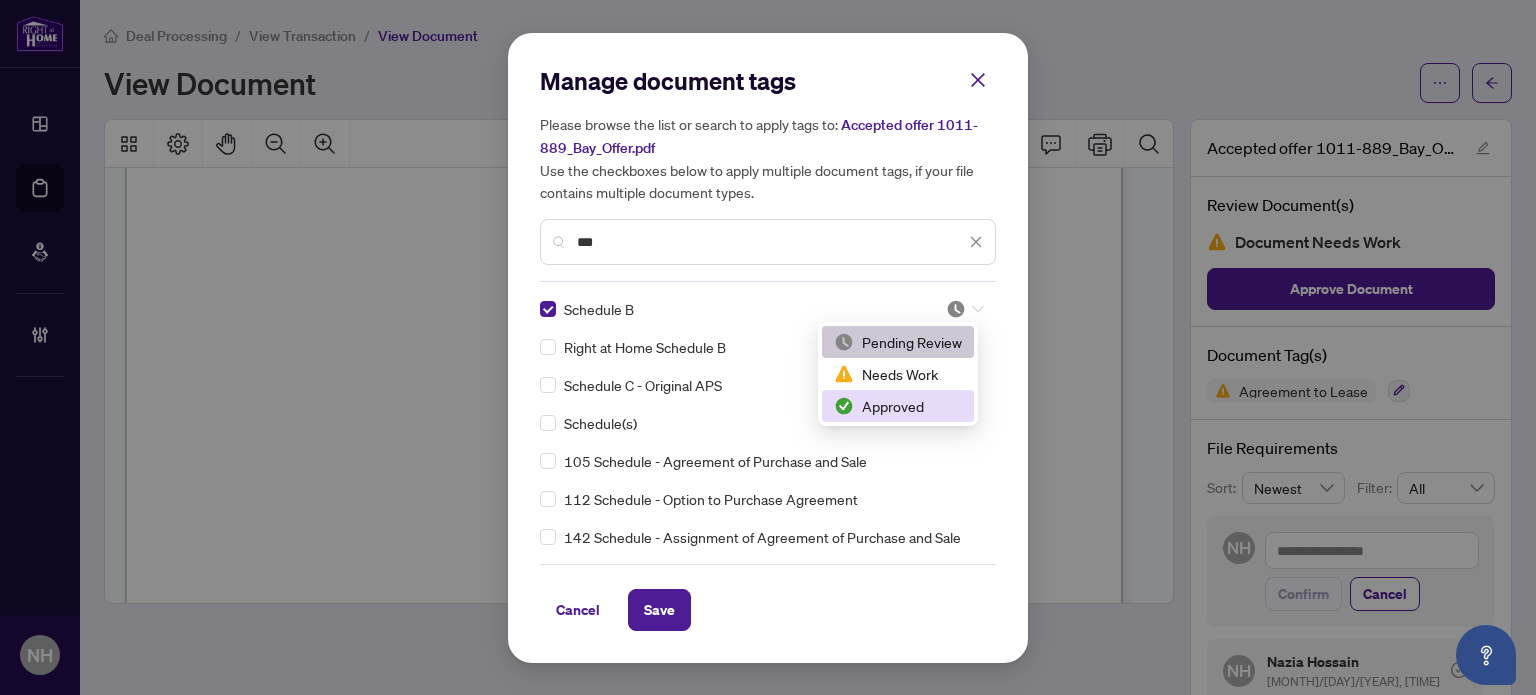 drag, startPoint x: 884, startPoint y: 403, endPoint x: 824, endPoint y: 454, distance: 78.74643 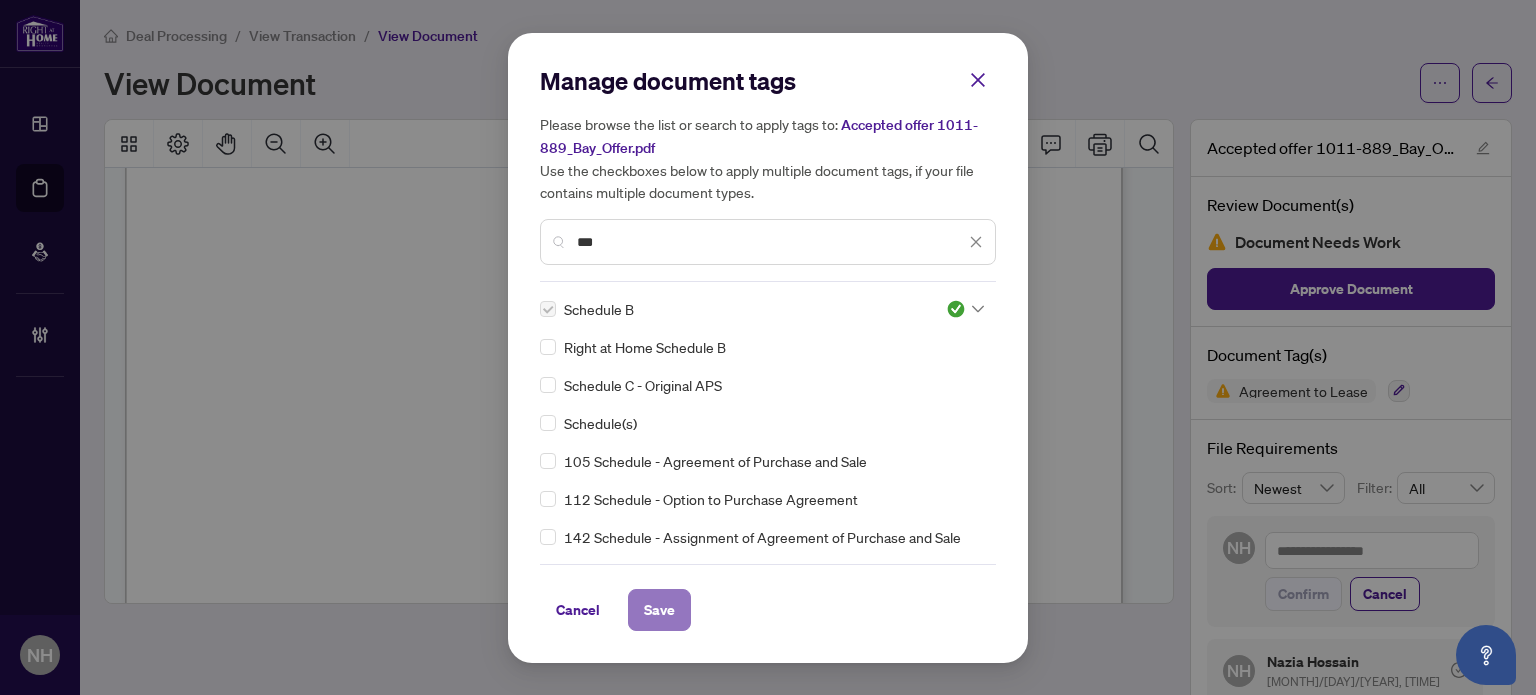 click on "Save" at bounding box center [659, 610] 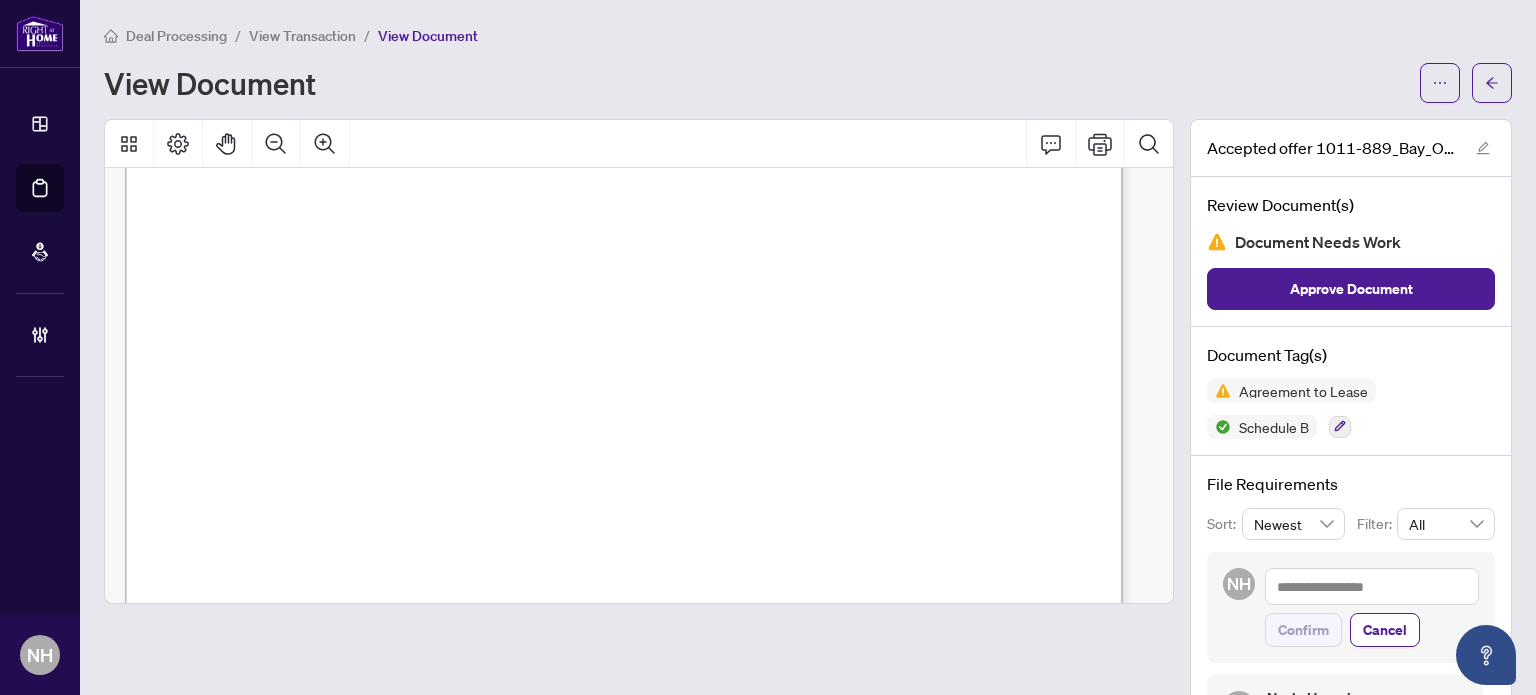 scroll, scrollTop: 10546, scrollLeft: 0, axis: vertical 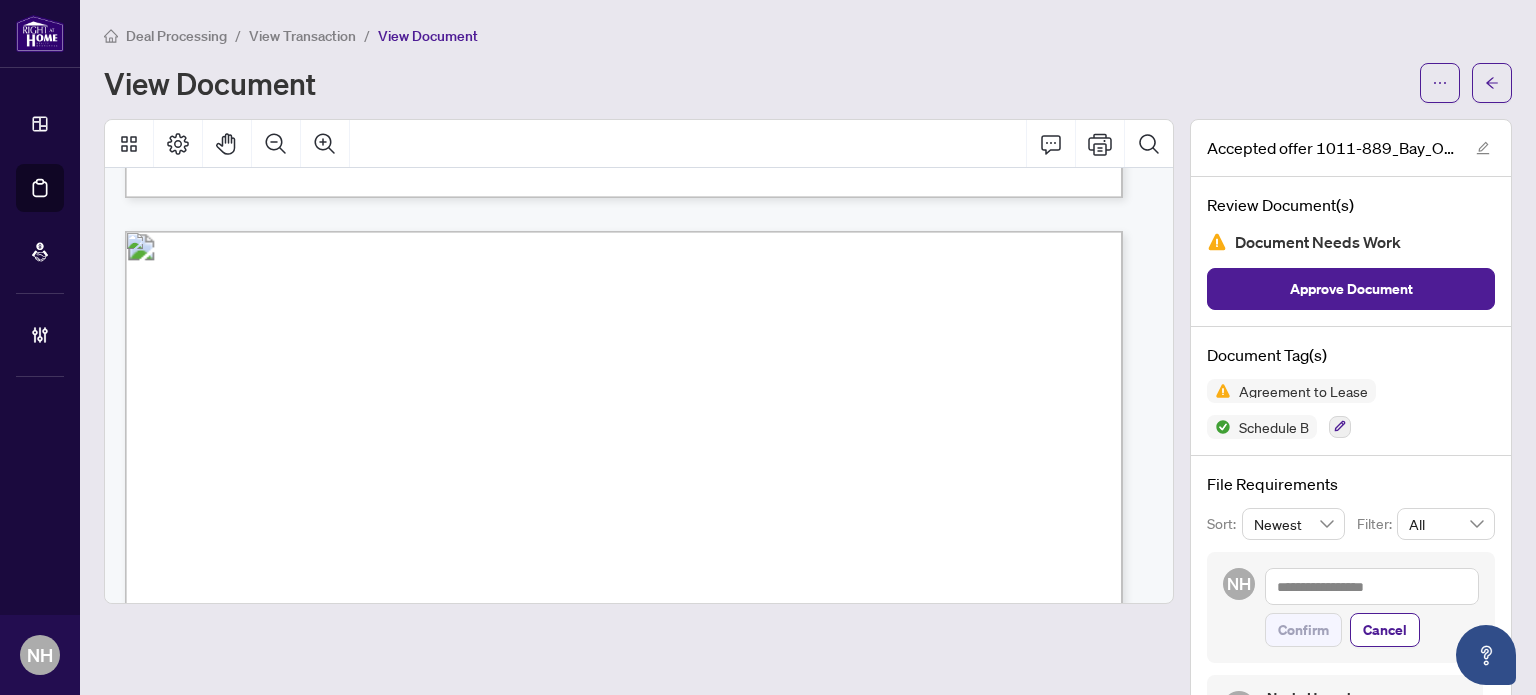 click on "Form 324 Revised 2025  Page 1 of 2
The trademarks REALTOR®, REALTORS®, MLS®, Multiple Listing Services® and associated logos are owned or controlled by  The Canadian Real Estate Association (CREA) and identify the real estate professionals who are members of CREA and the  quality of services they provide. Used under license.
© 2025, Ontario Real Estate Association (“OREA”). All rights reserved. This form was developed by OREA for the use and reproduction  by its members and licensees only. Any other use or reproduction is prohibited except with prior written consent of OREA. Do not alter  when printing or reproducing the standard pre-set portion. OREA bears no liability for your use of this form.
Confirmation of Co-operation  and Representation
Tenant/Landlord  Form 324
for use in the Province of Ontario
TENANT: LANDLORD:  DEFINITIONS AND INTERPRETATIONS:  For the purposes of this Confirmation of Co-operation and Representation:
Commission shall be deemed to include other remuneration.
1.  4" at bounding box center (938, 1283) 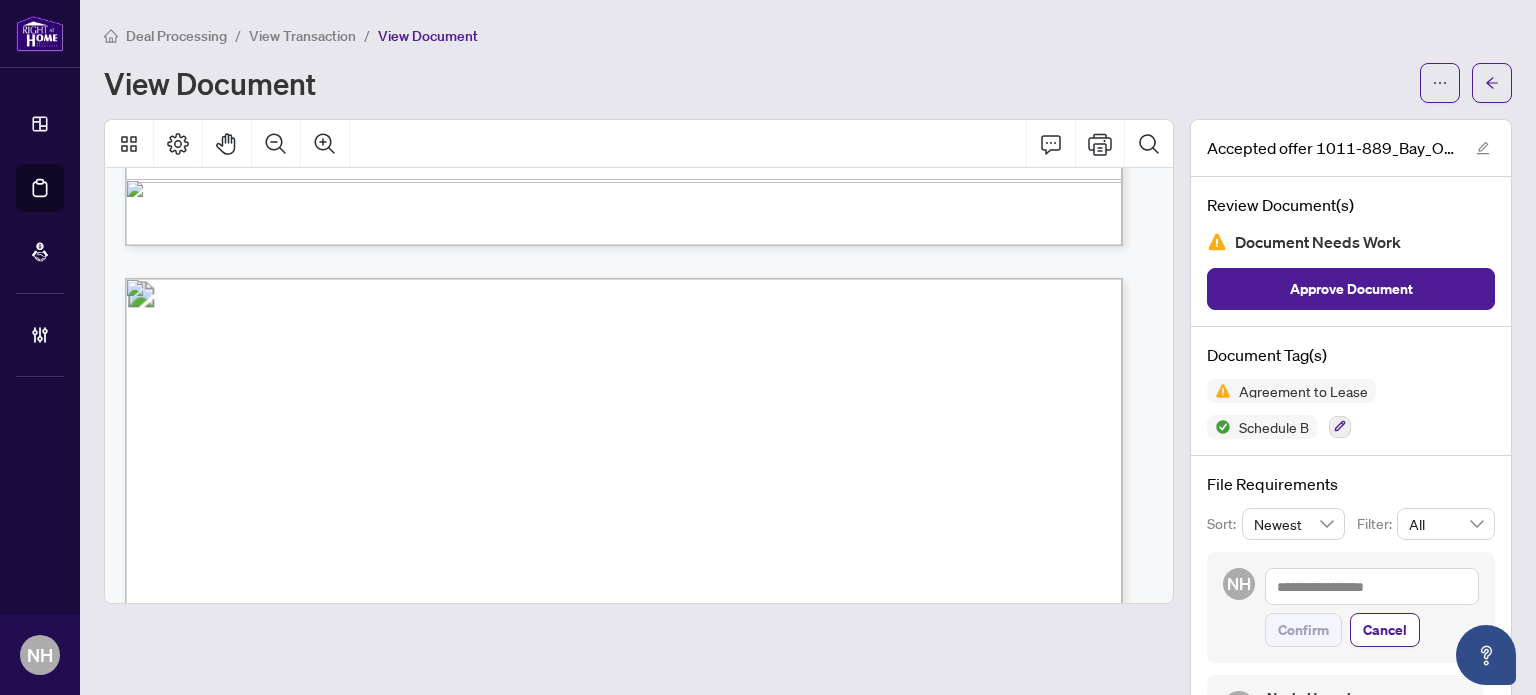 scroll, scrollTop: 13446, scrollLeft: 0, axis: vertical 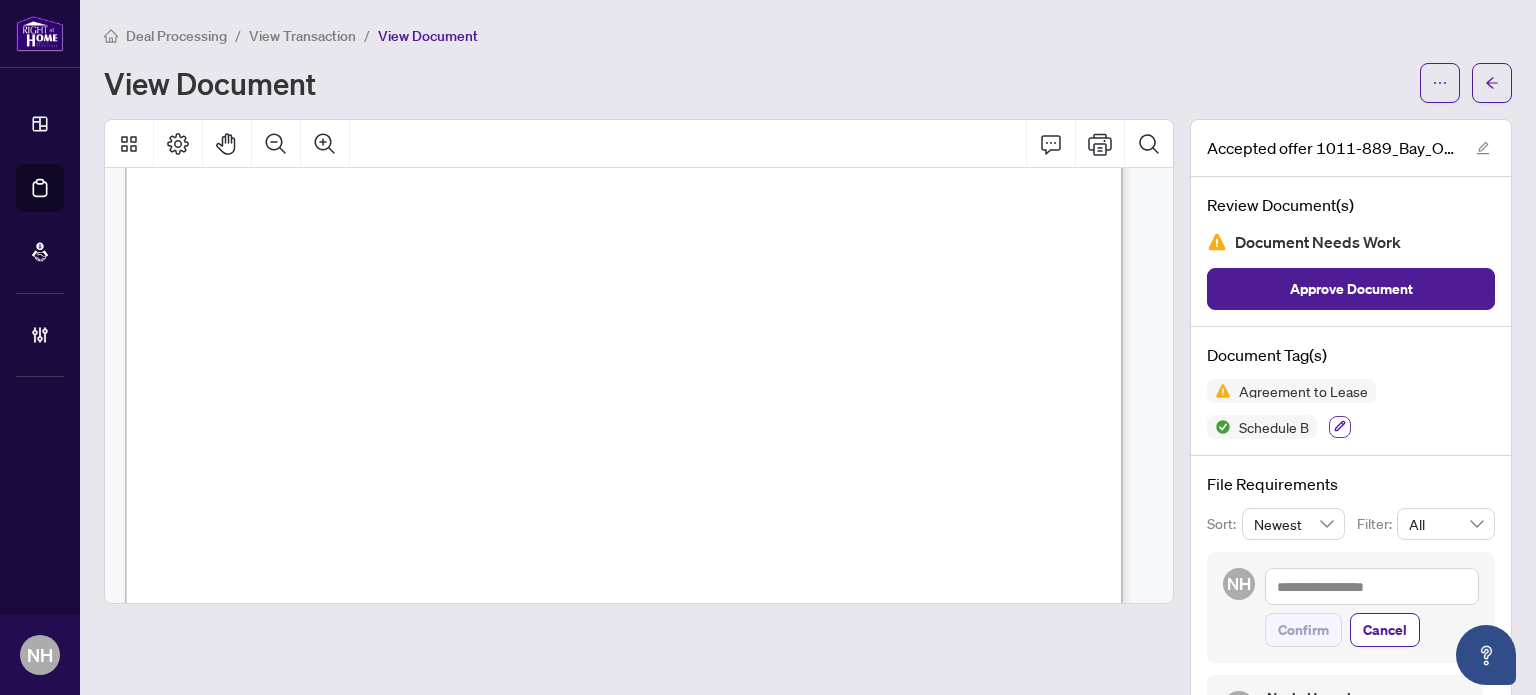click 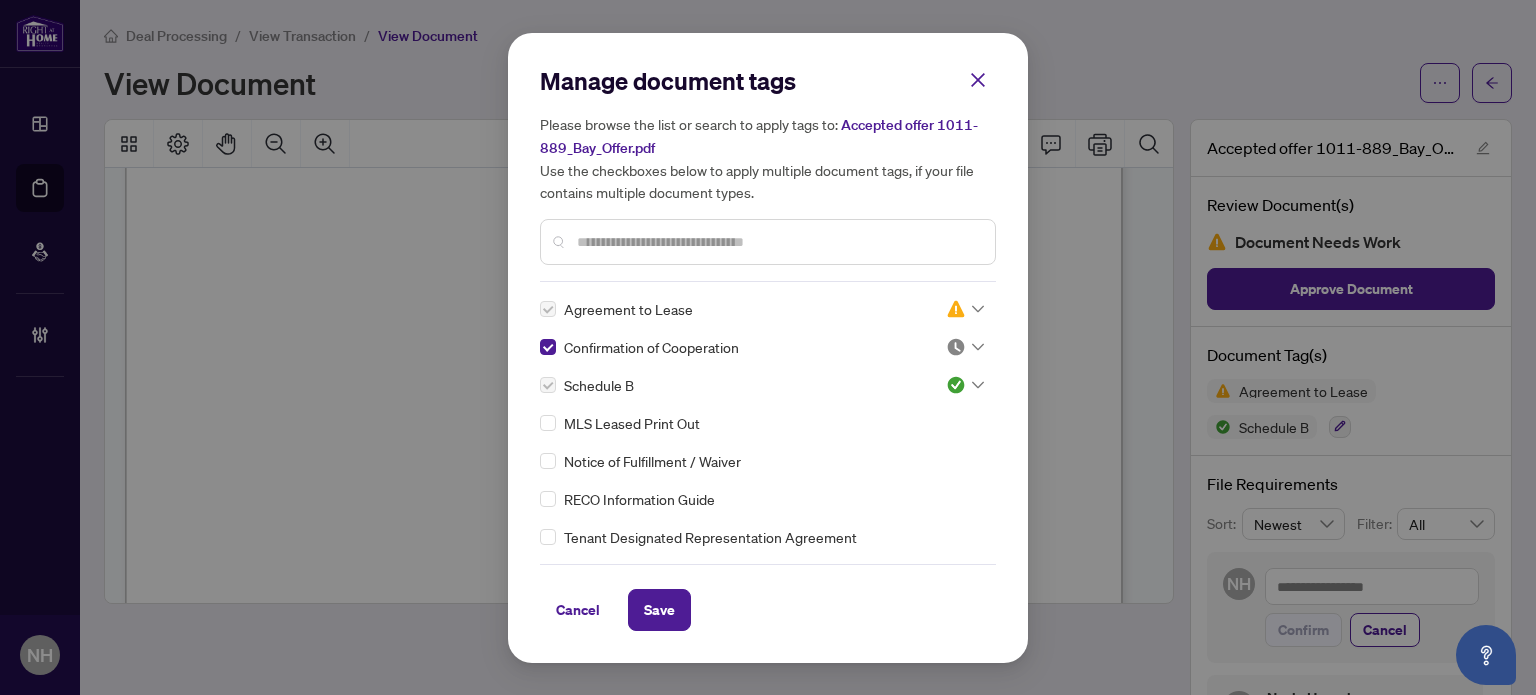 click at bounding box center (956, 347) 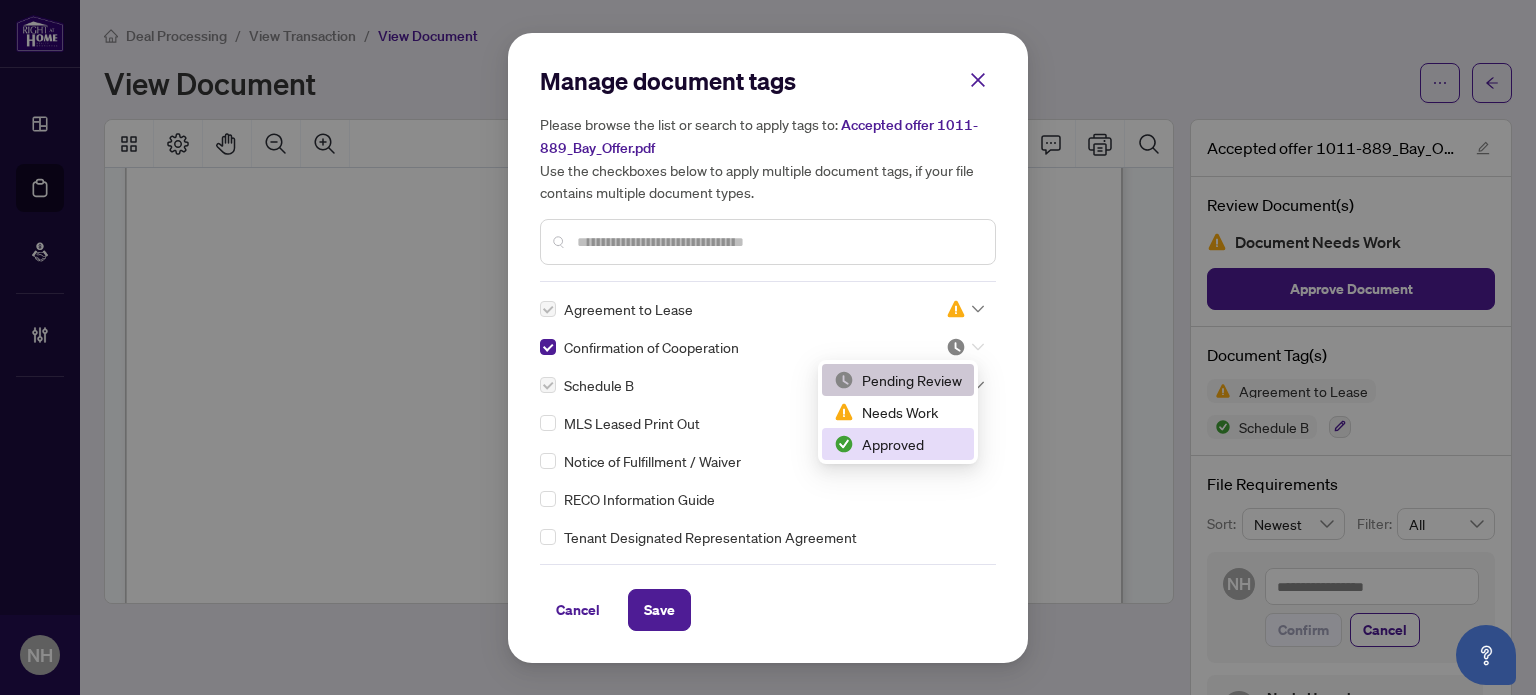 click on "Approved" at bounding box center (898, 444) 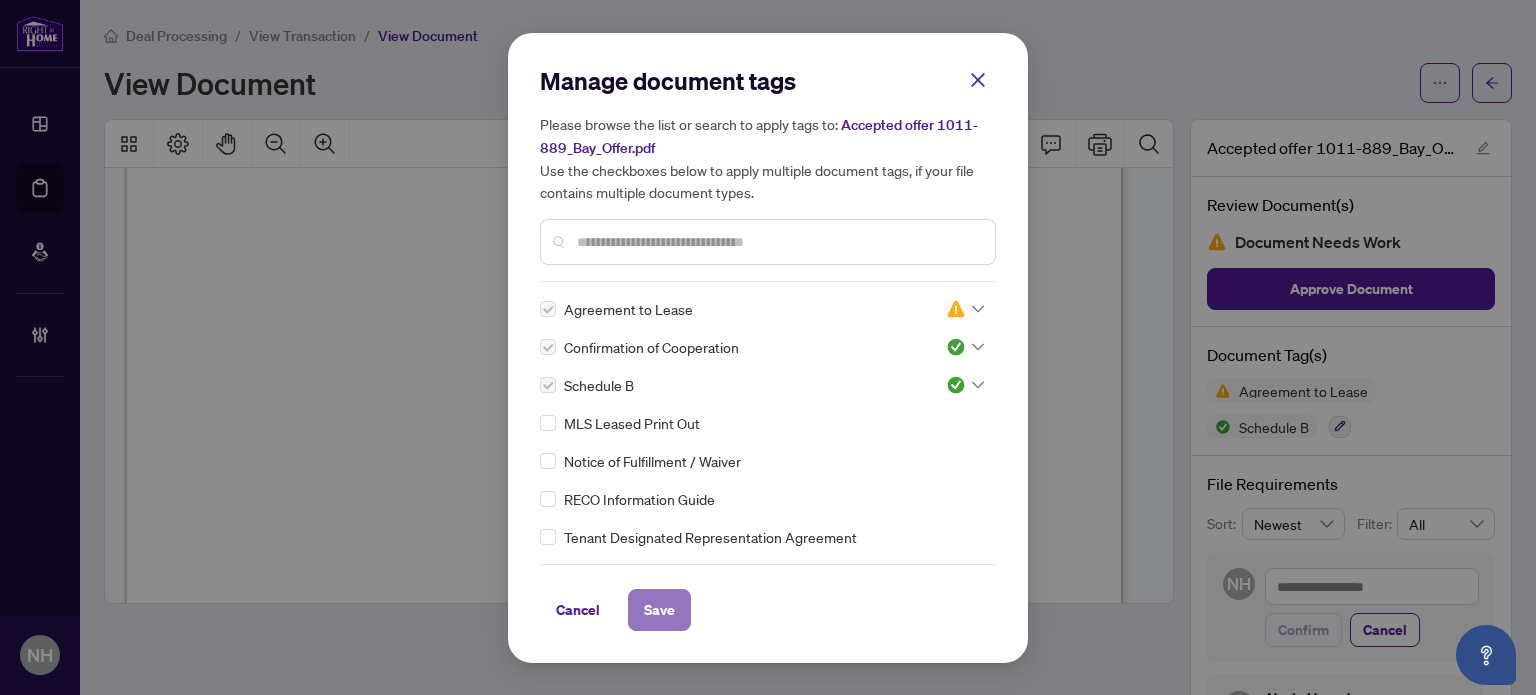 click on "Save" at bounding box center [659, 610] 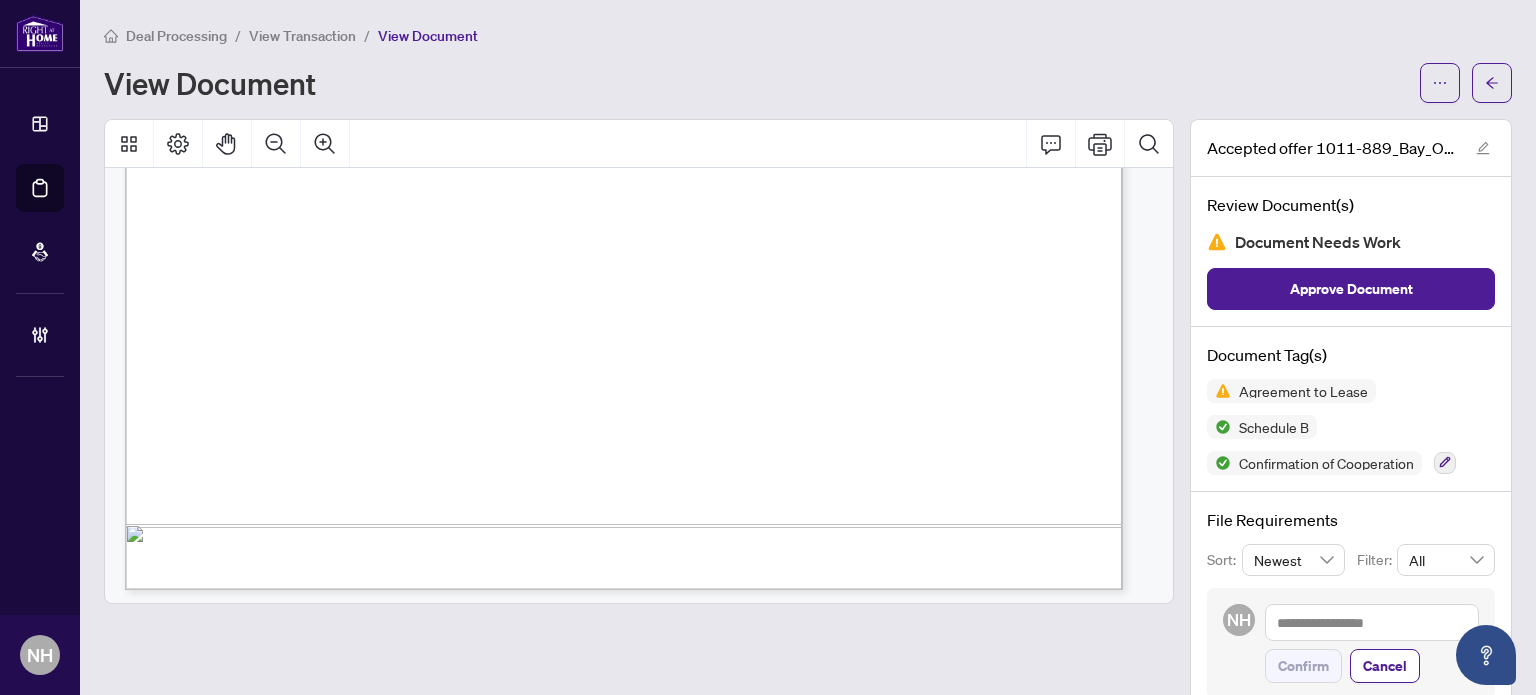 scroll, scrollTop: 31338, scrollLeft: 0, axis: vertical 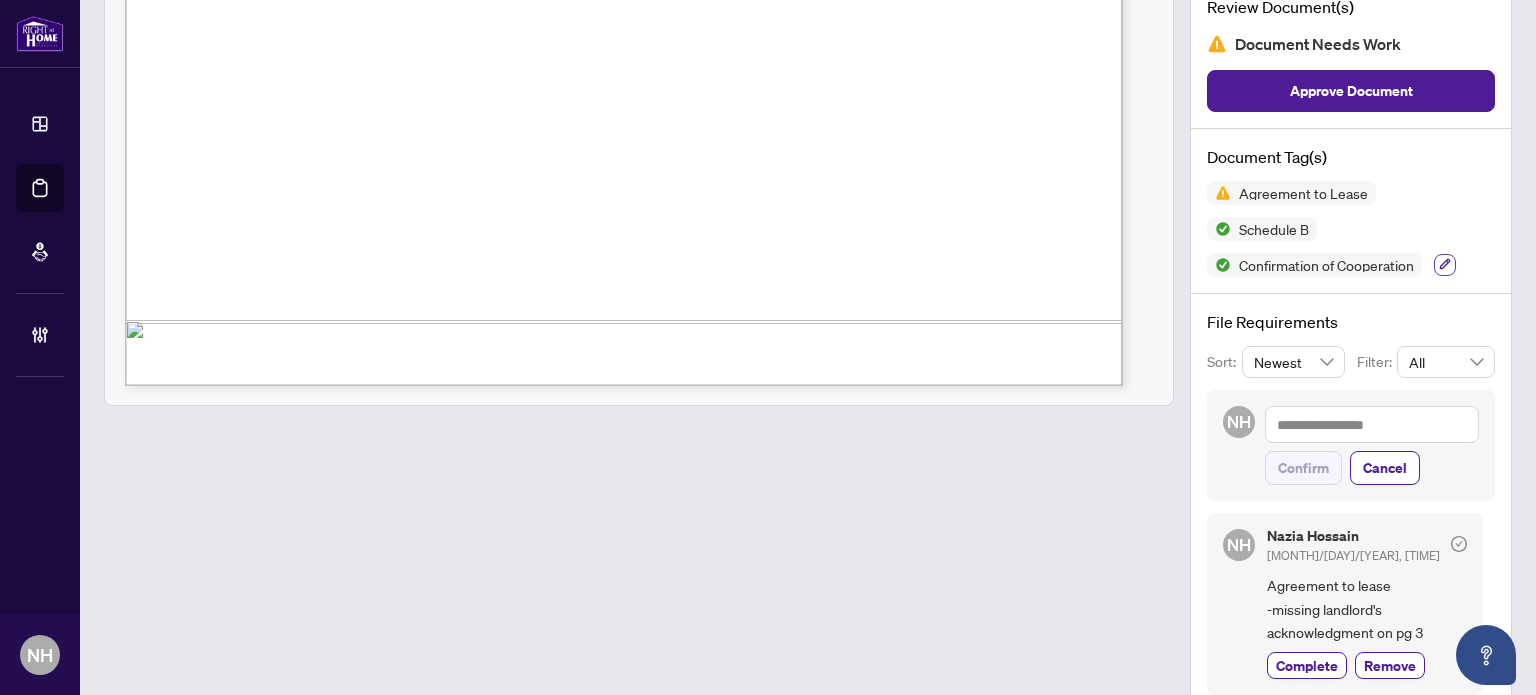 click 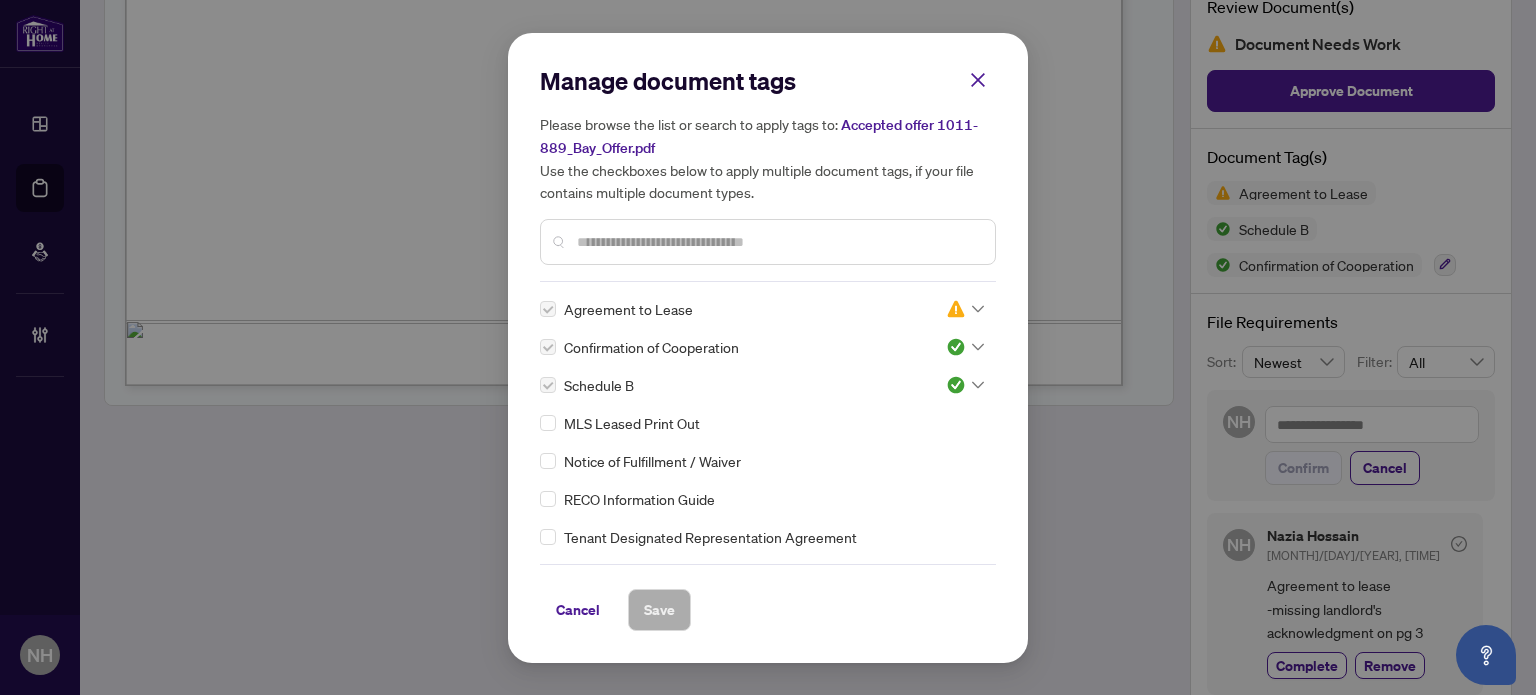 click at bounding box center [778, 242] 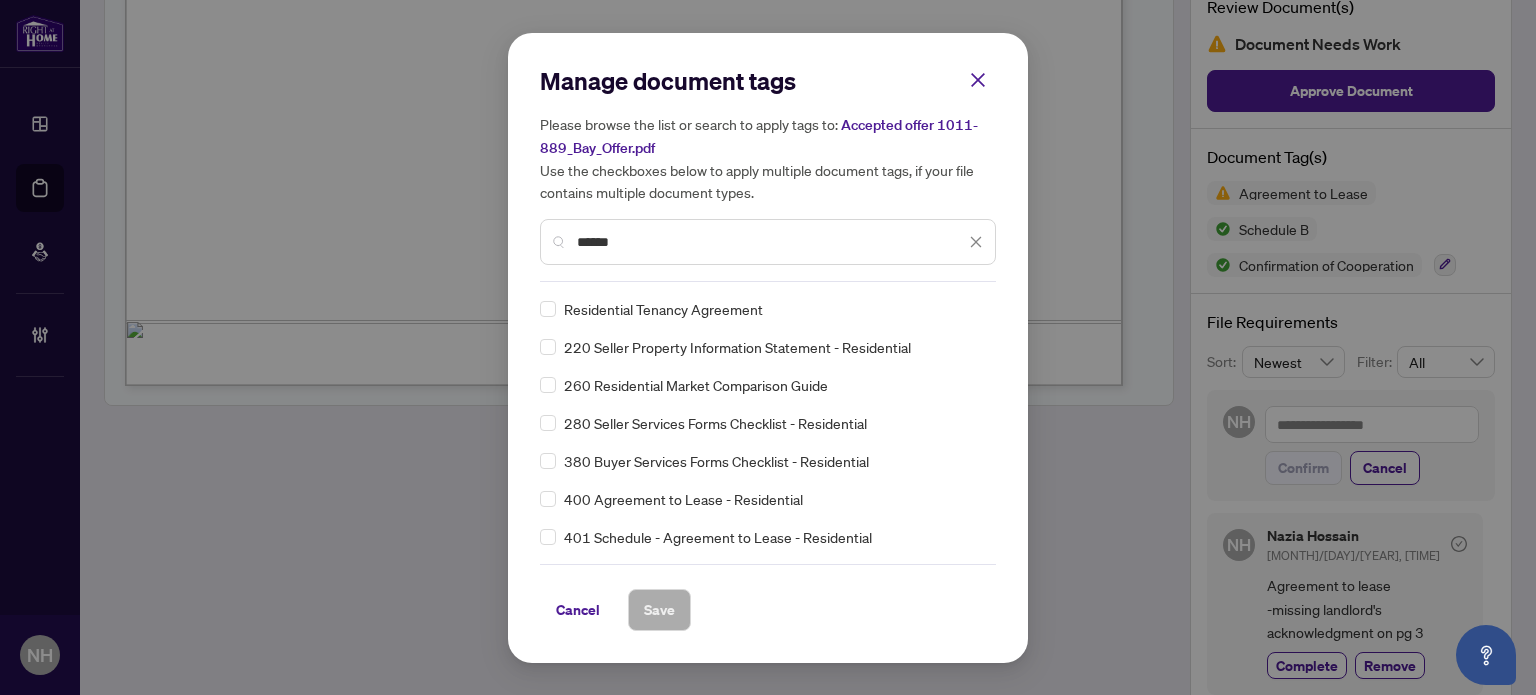 click on "Residential Tenancy Agreement" at bounding box center (762, 309) 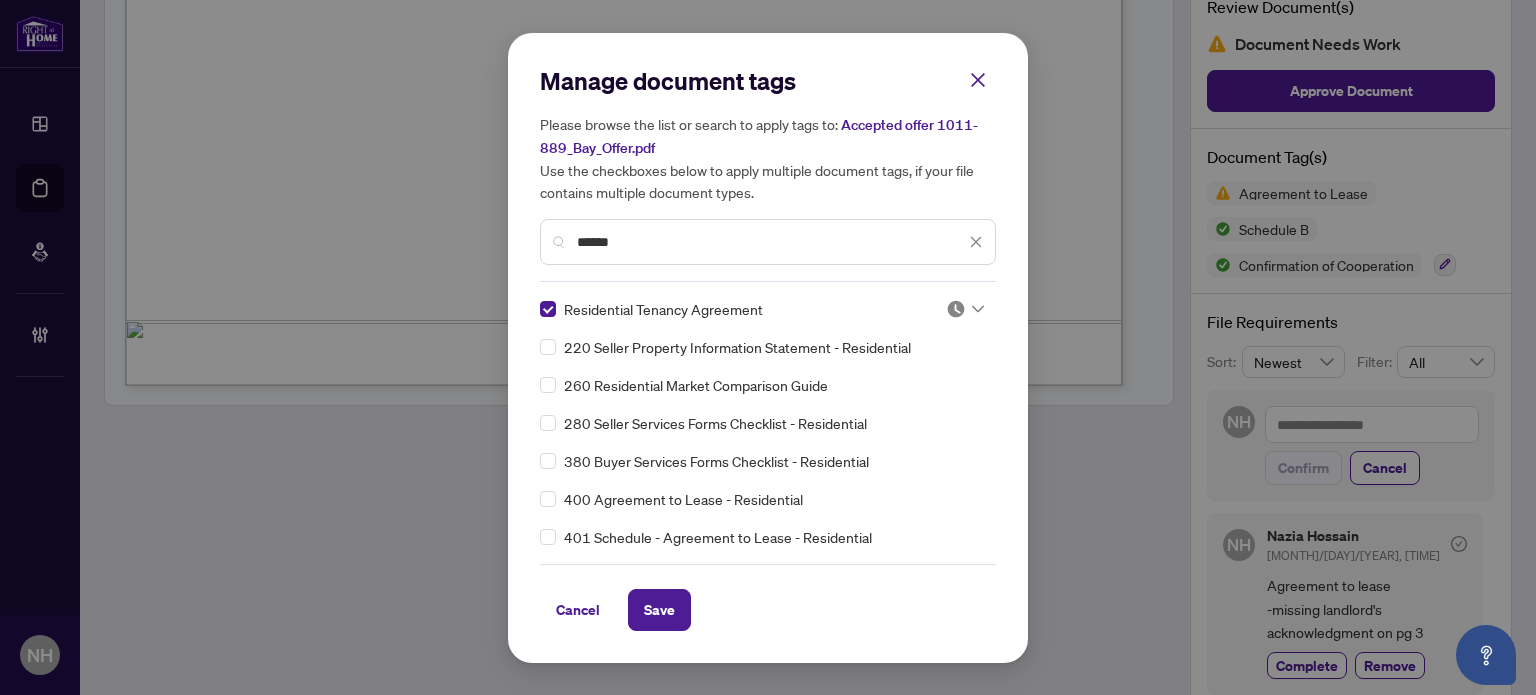 click at bounding box center [965, 309] 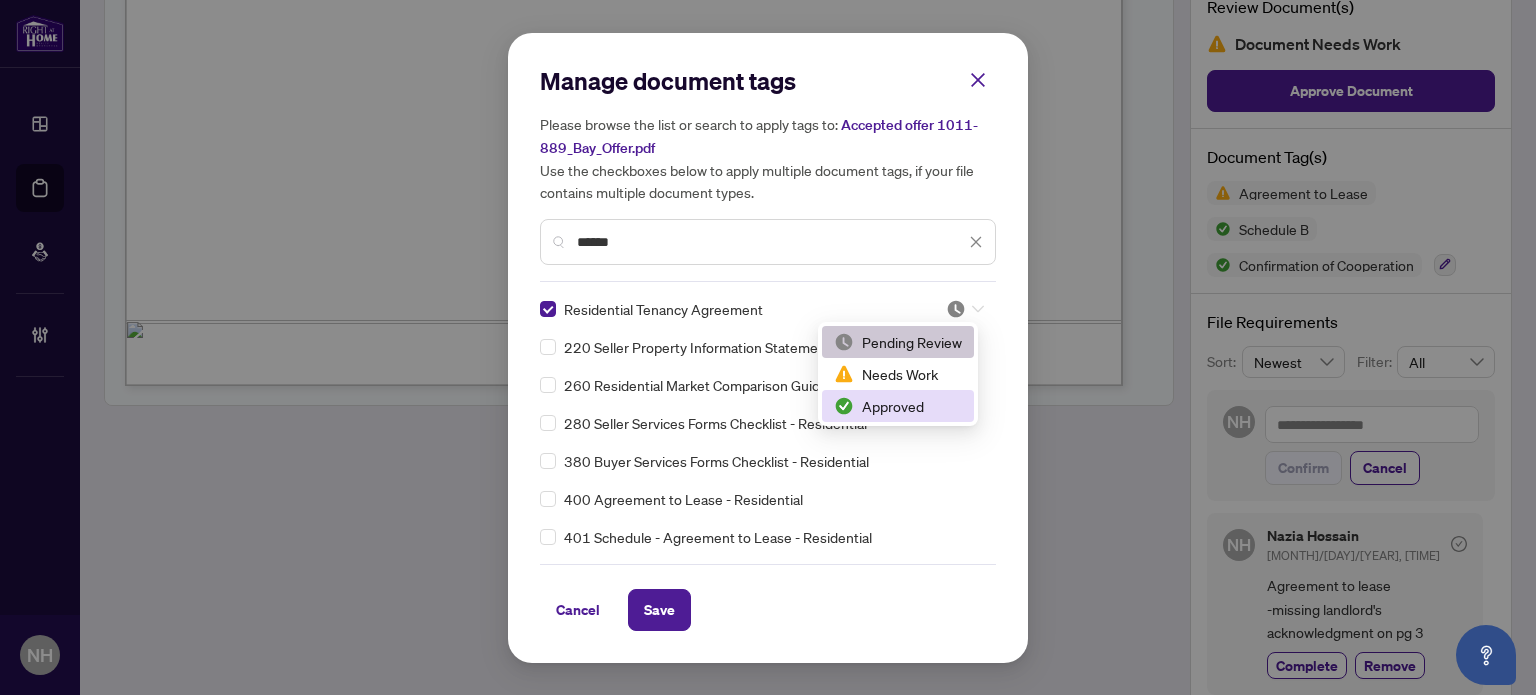 click on "Approved" at bounding box center (898, 406) 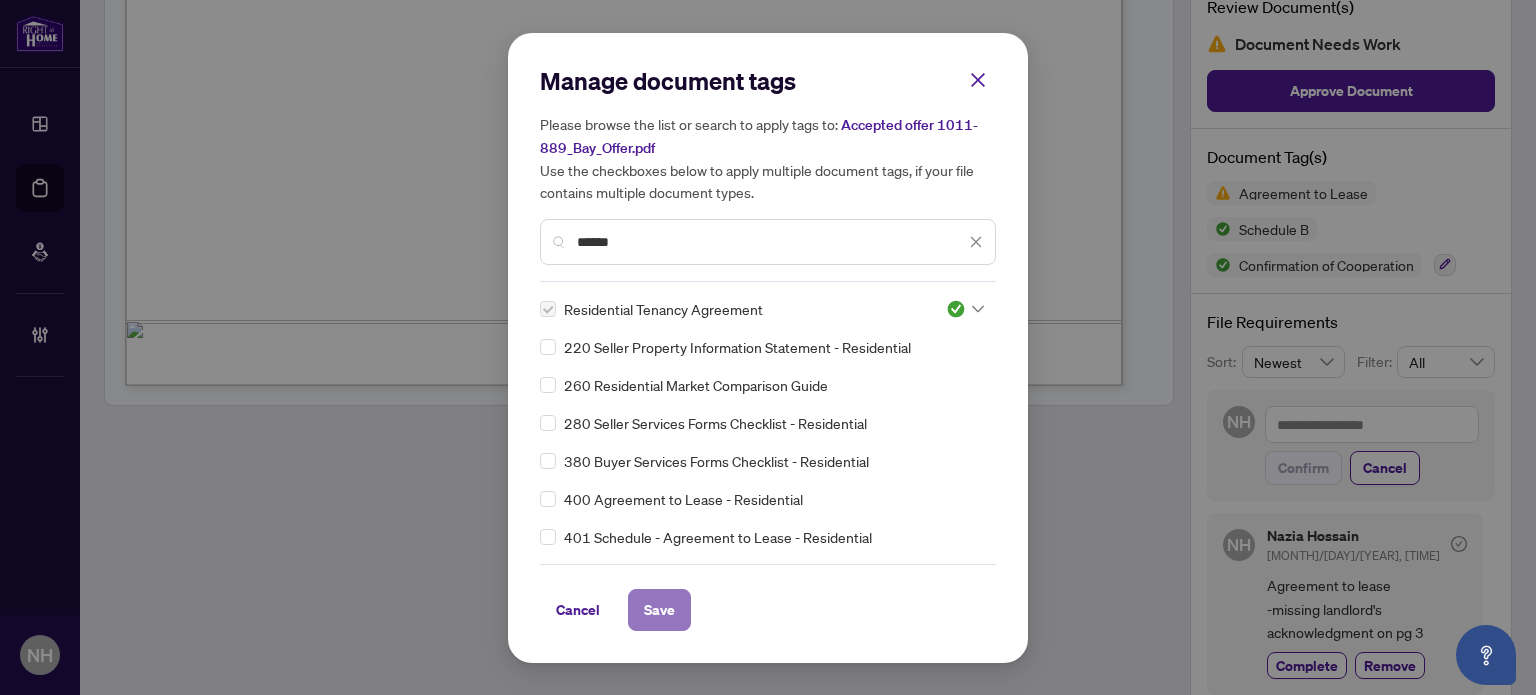 drag, startPoint x: 644, startPoint y: 618, endPoint x: 661, endPoint y: 615, distance: 17.262676 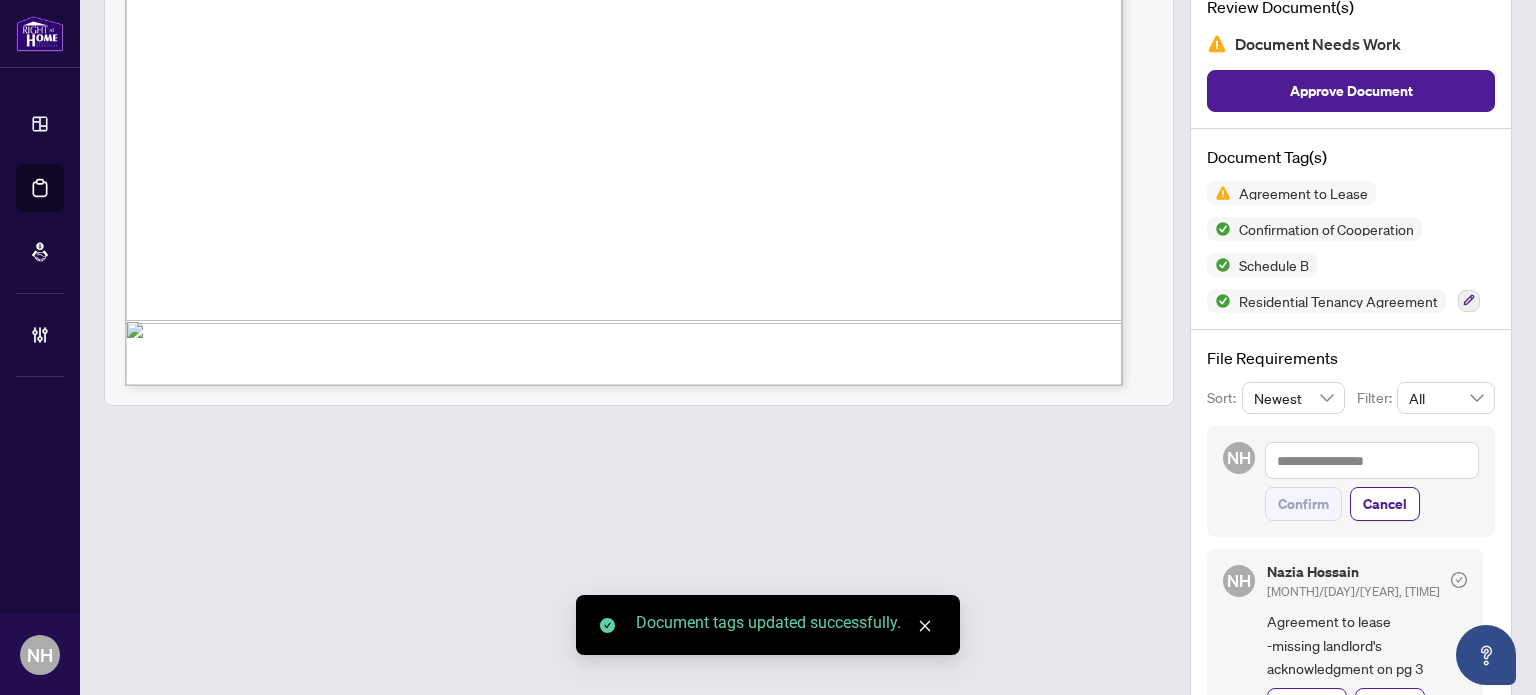 scroll, scrollTop: 0, scrollLeft: 0, axis: both 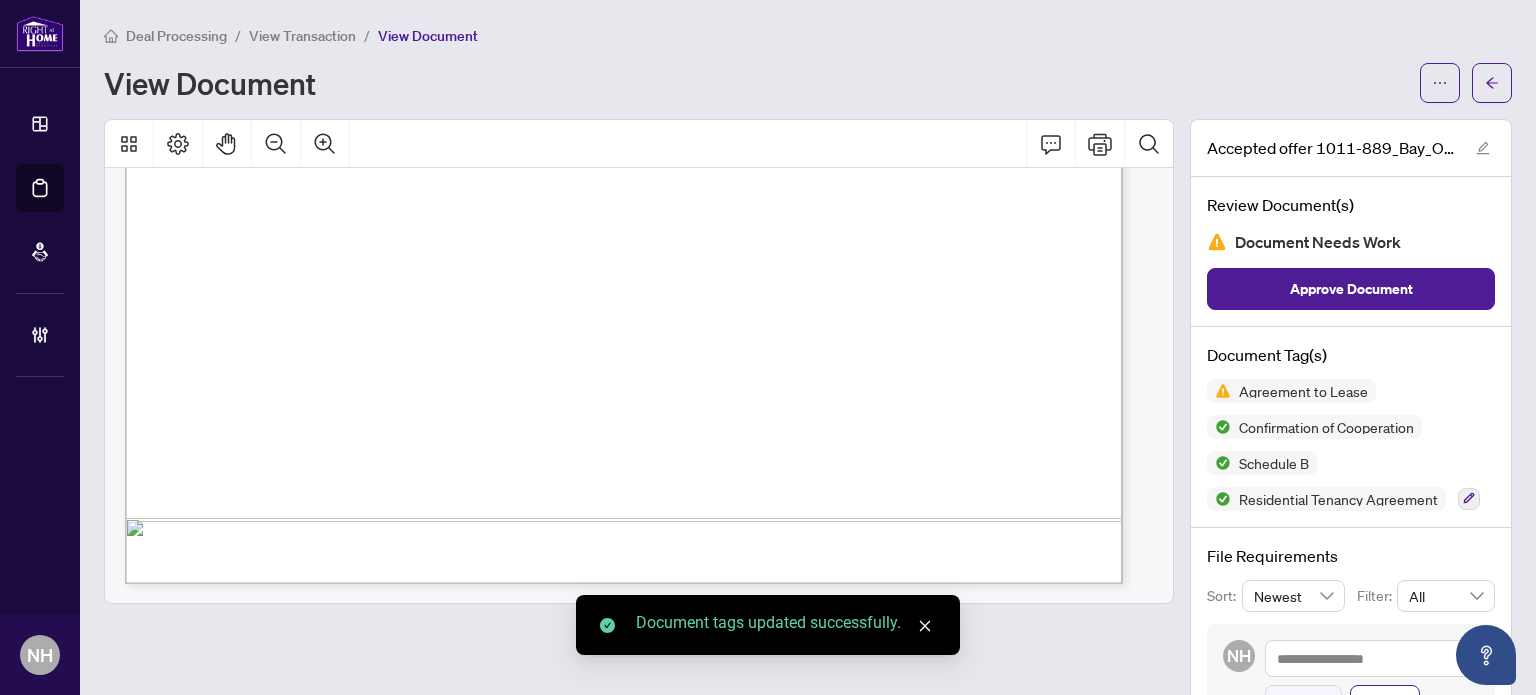 click on "View Transaction" at bounding box center [302, 36] 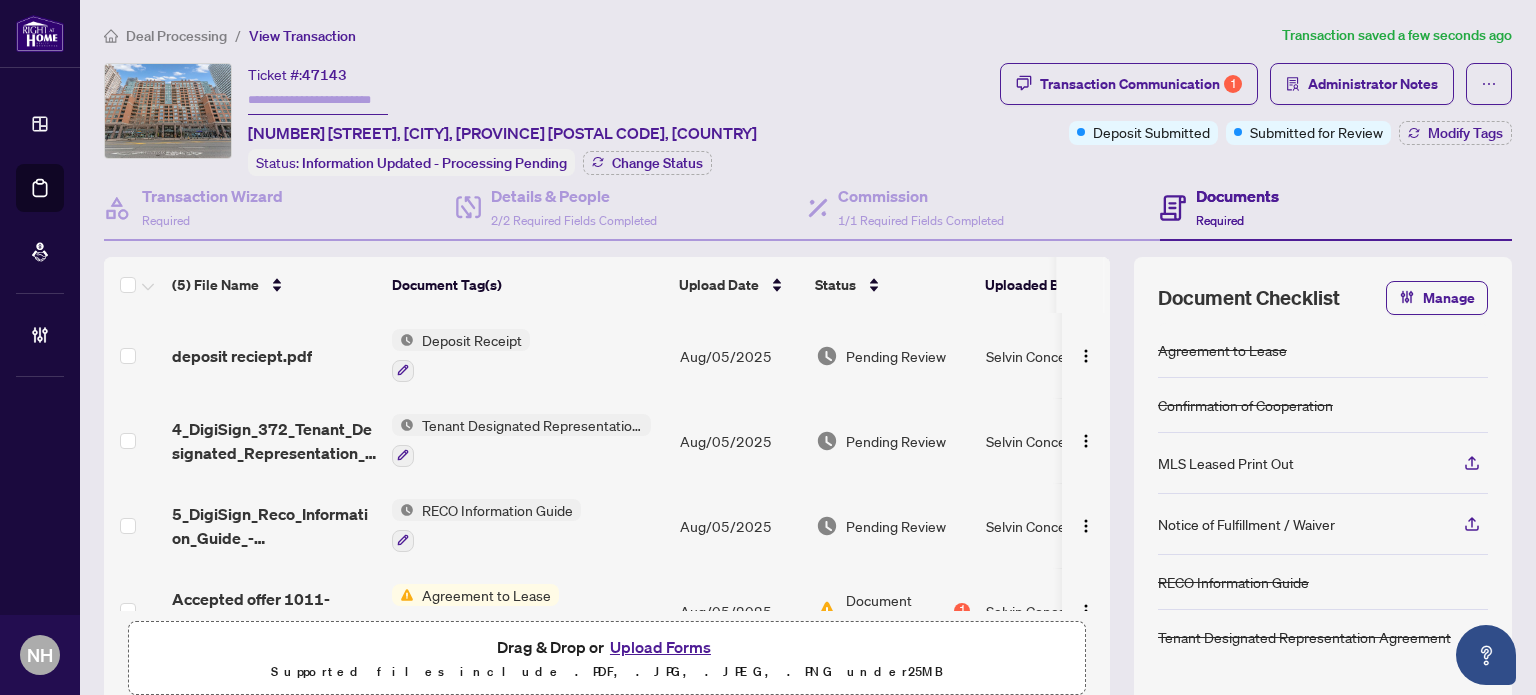 click on "deposit reciept.pdf" at bounding box center [242, 356] 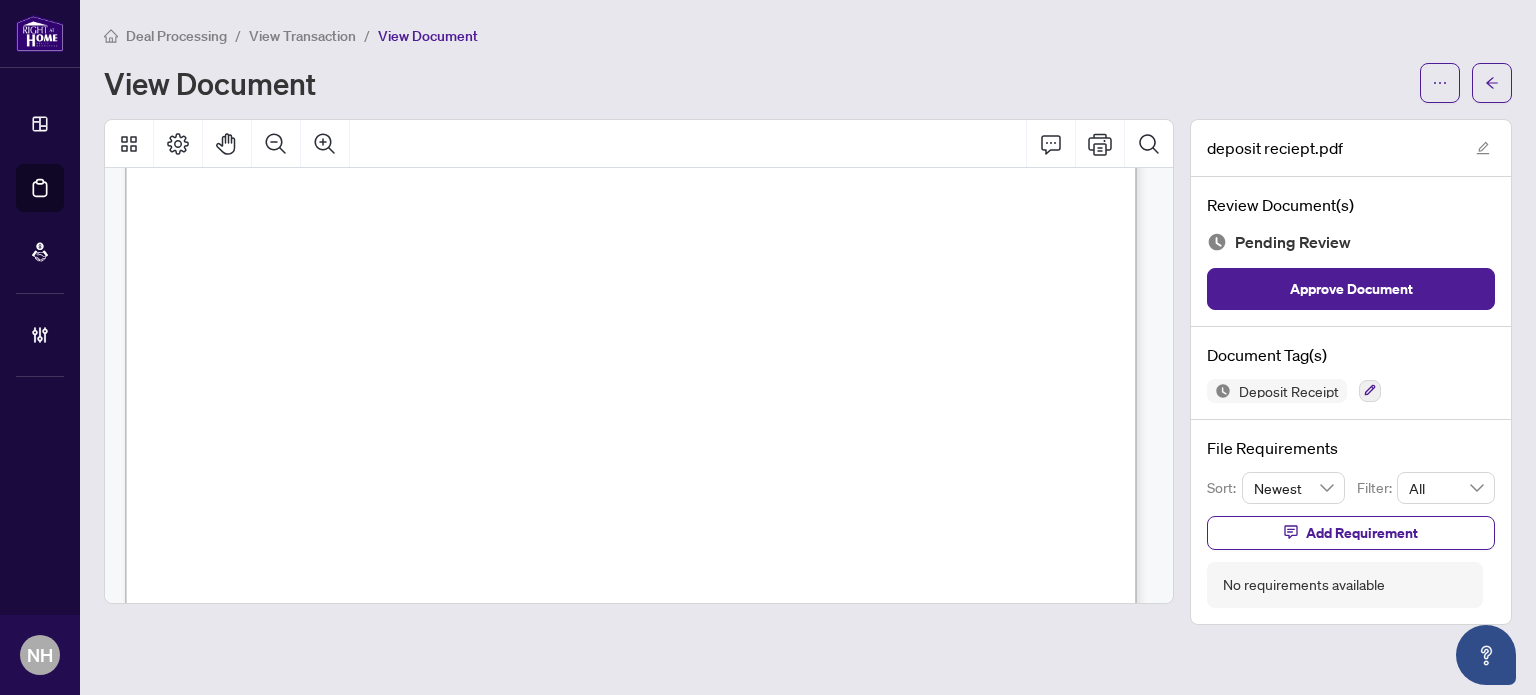 scroll, scrollTop: 300, scrollLeft: 0, axis: vertical 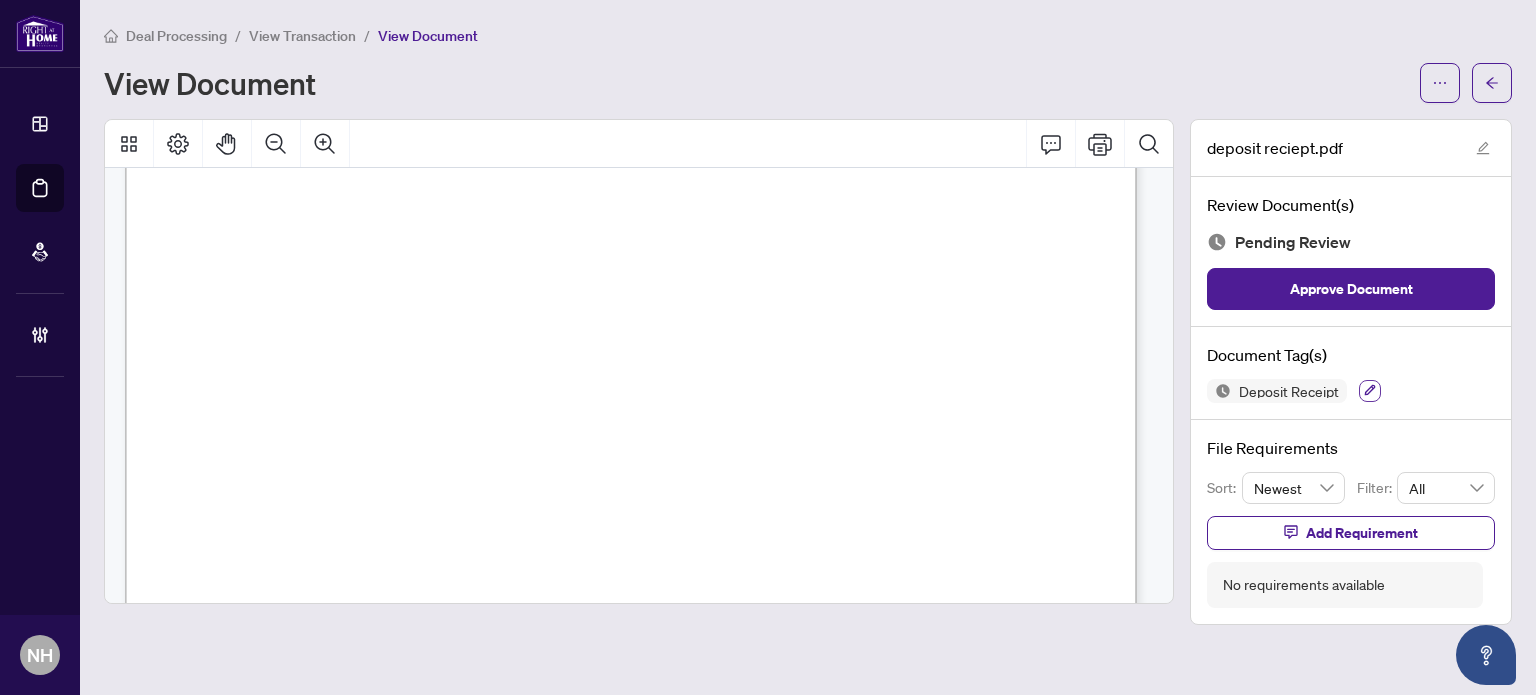 click at bounding box center (1370, 391) 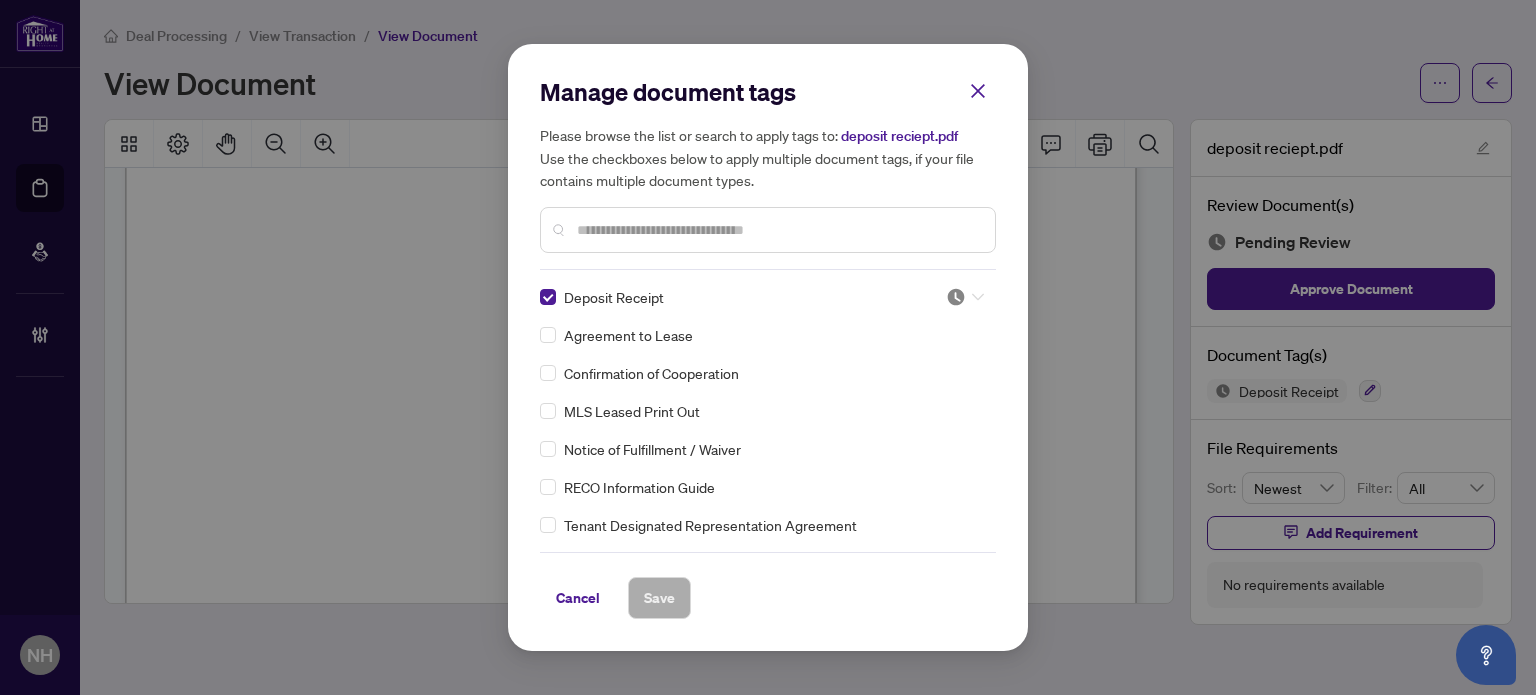 click 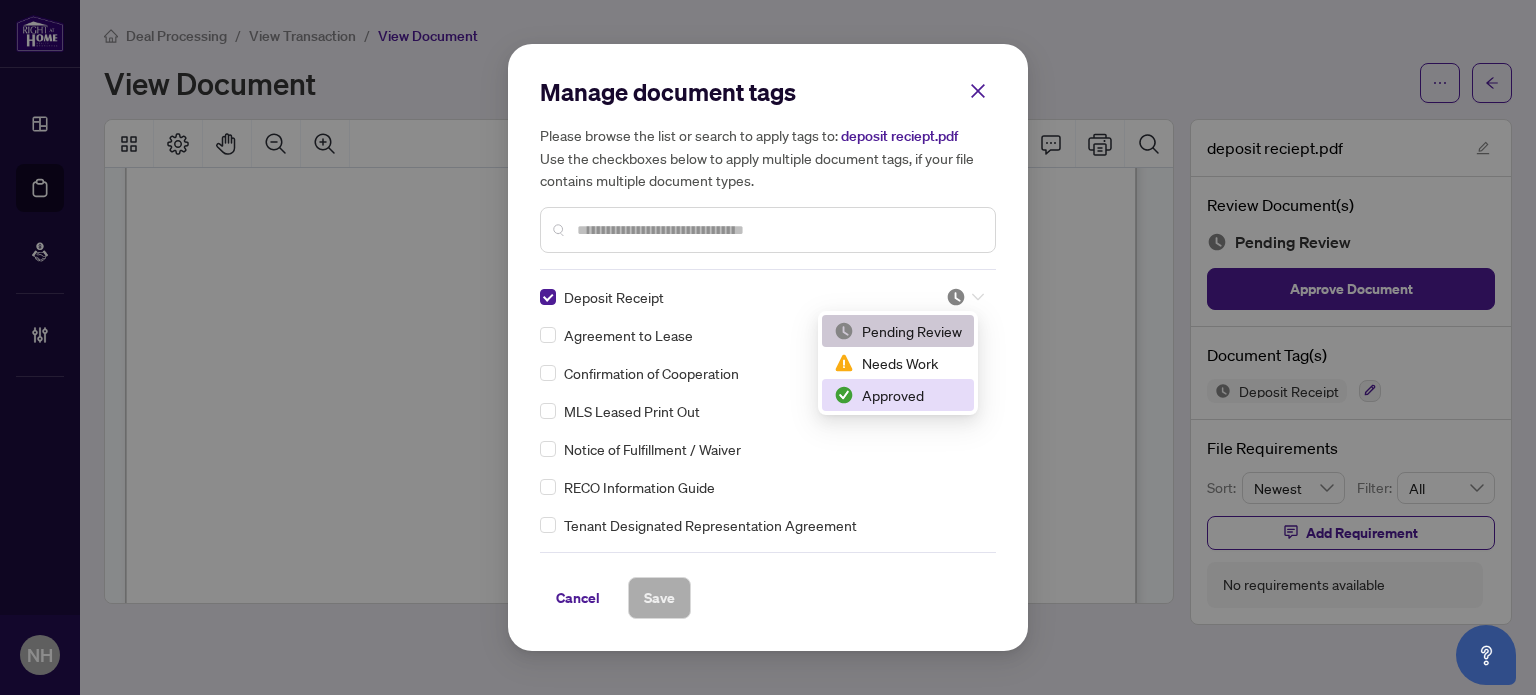 click on "Approved" at bounding box center (898, 395) 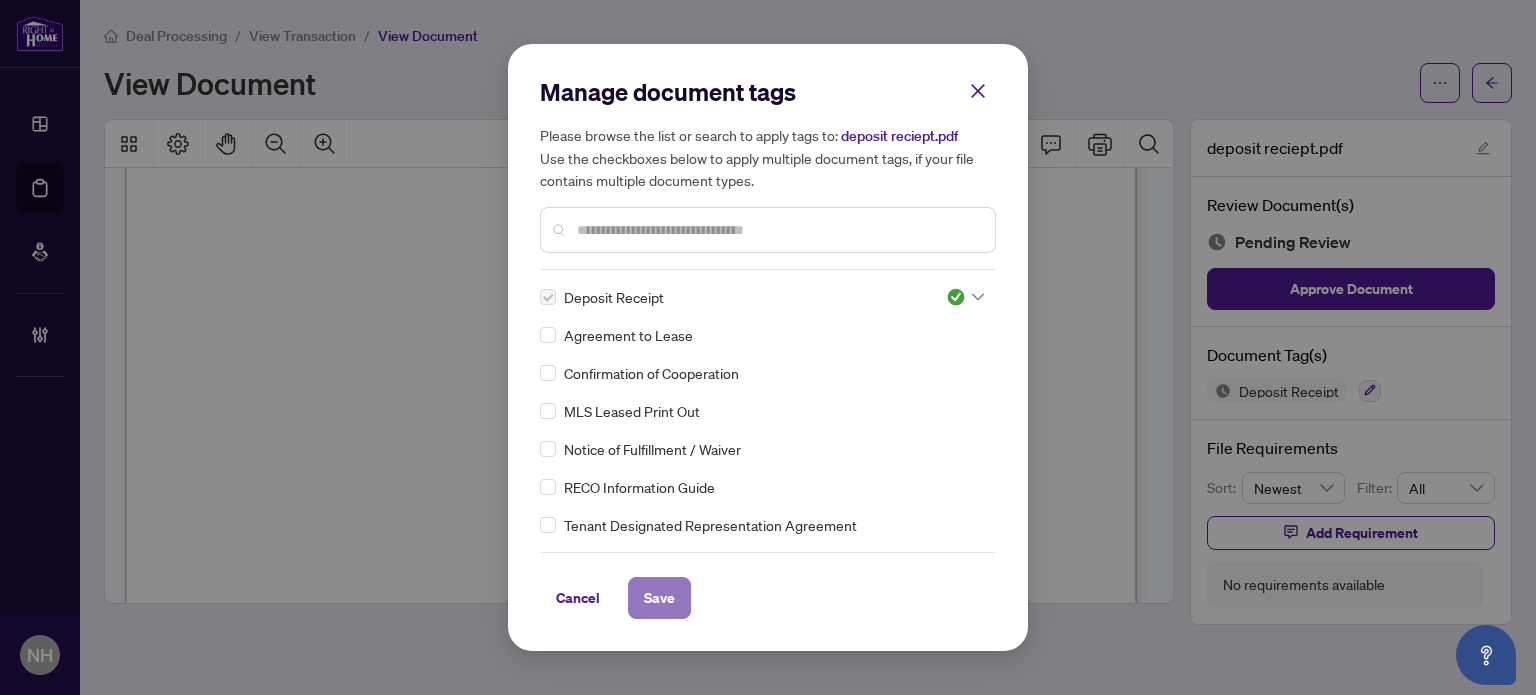 click on "Save" at bounding box center (659, 598) 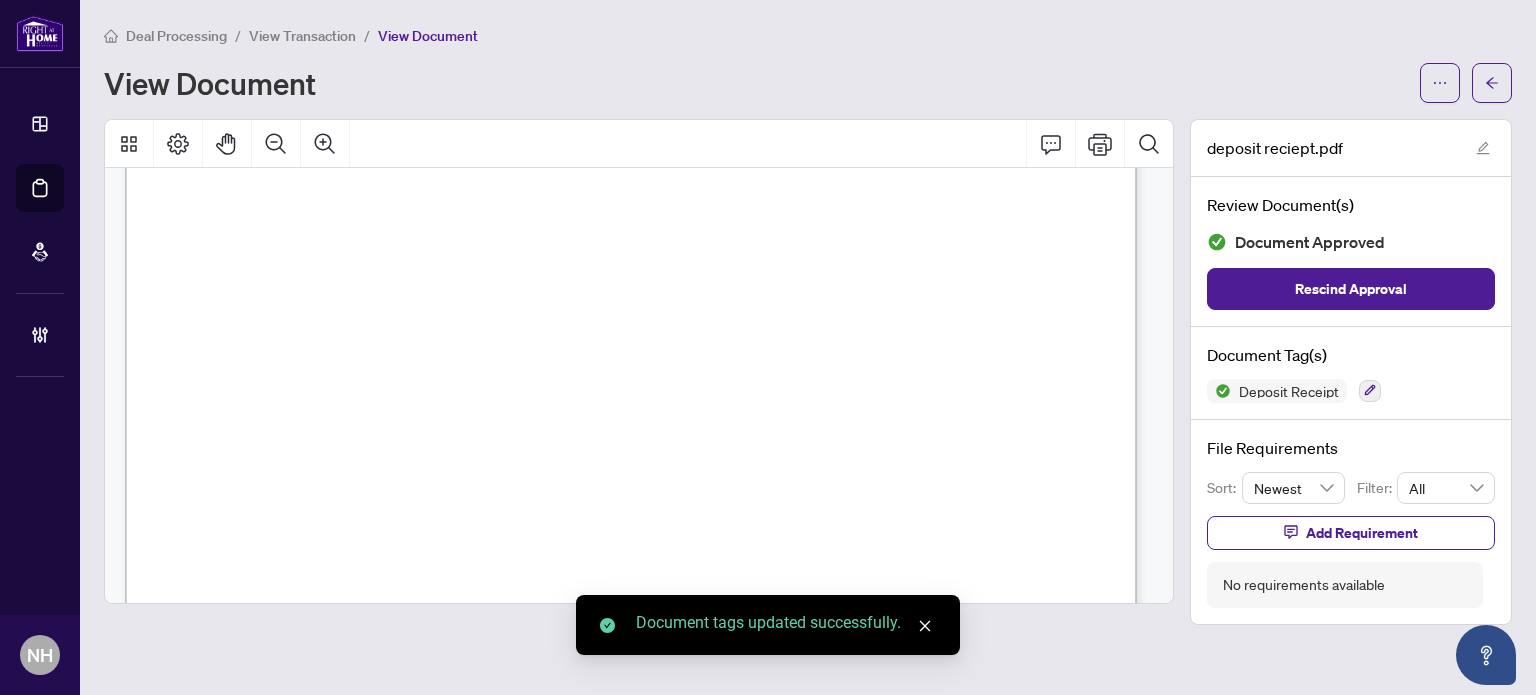 click on "View Transaction" at bounding box center [302, 36] 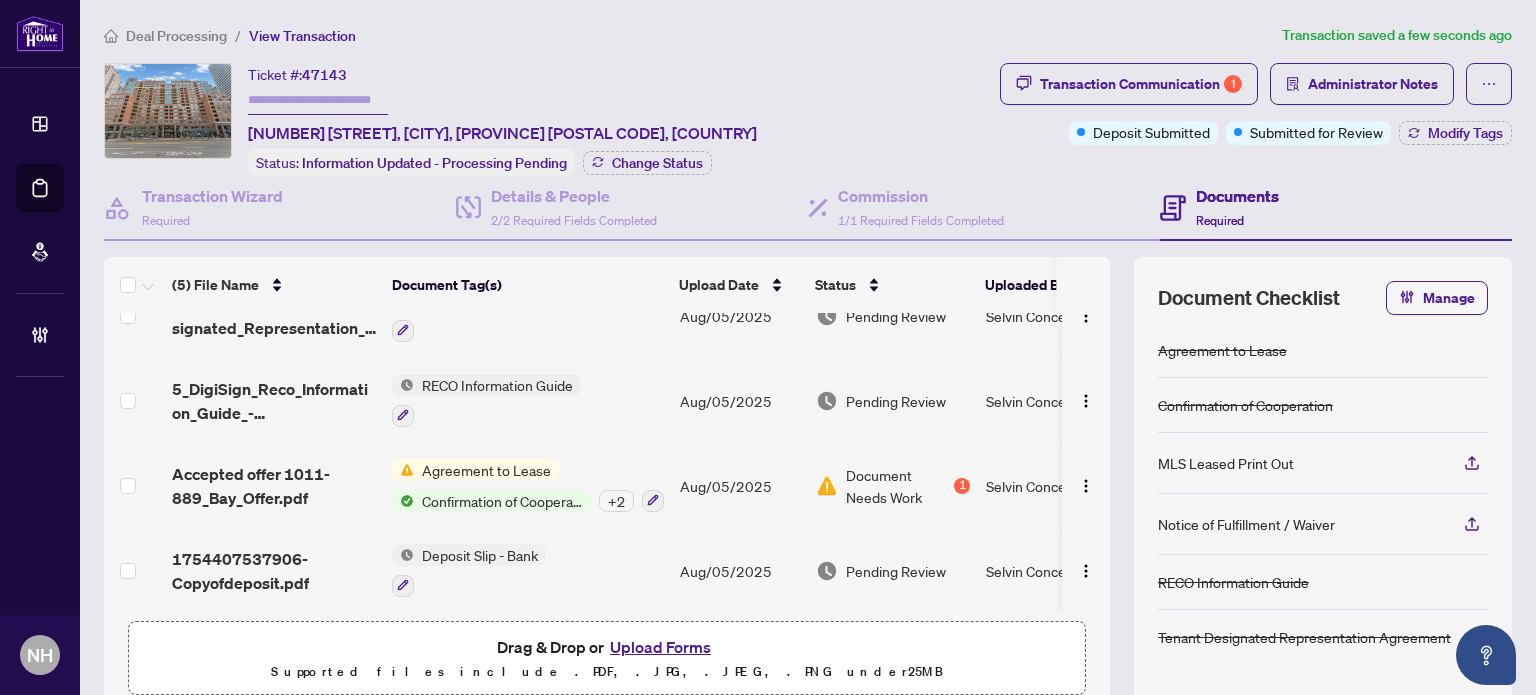 scroll, scrollTop: 130, scrollLeft: 0, axis: vertical 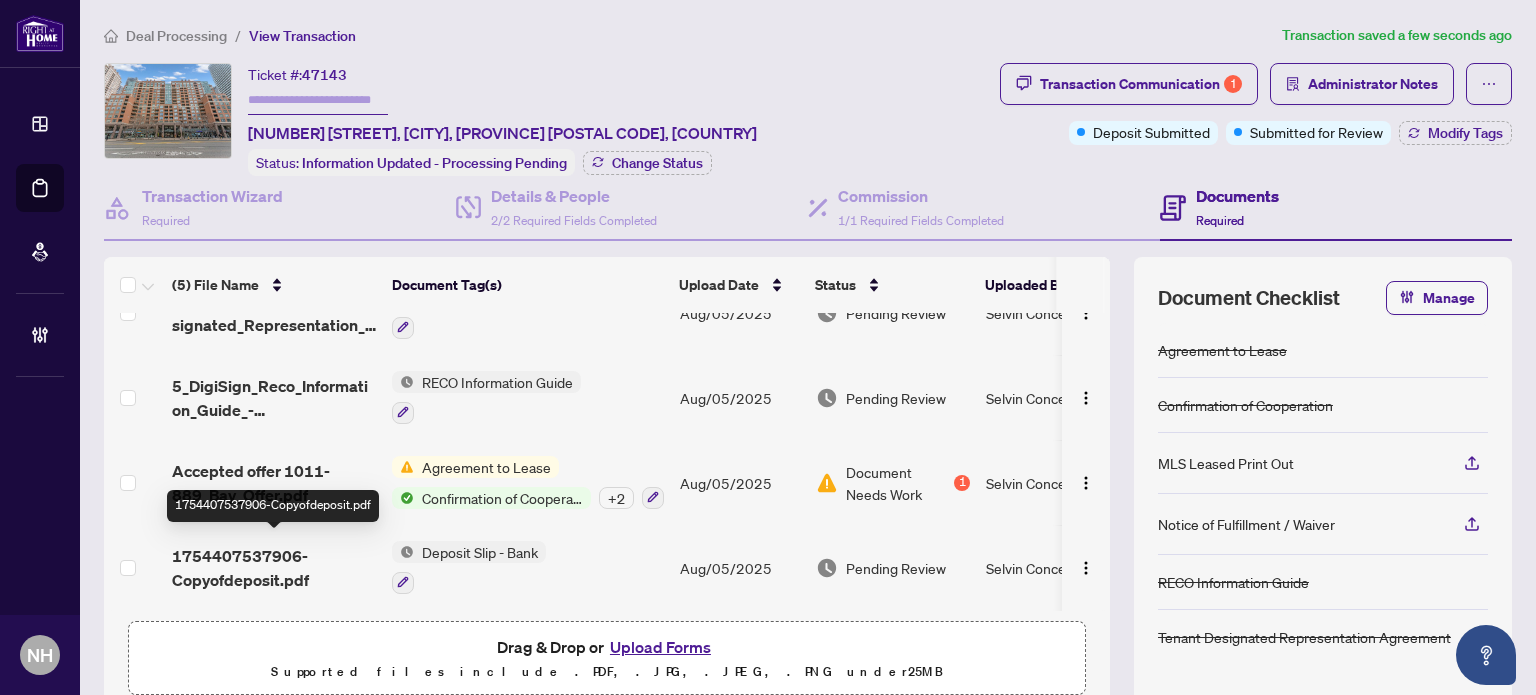 click on "1754407537906-Copyofdeposit.pdf" at bounding box center [274, 568] 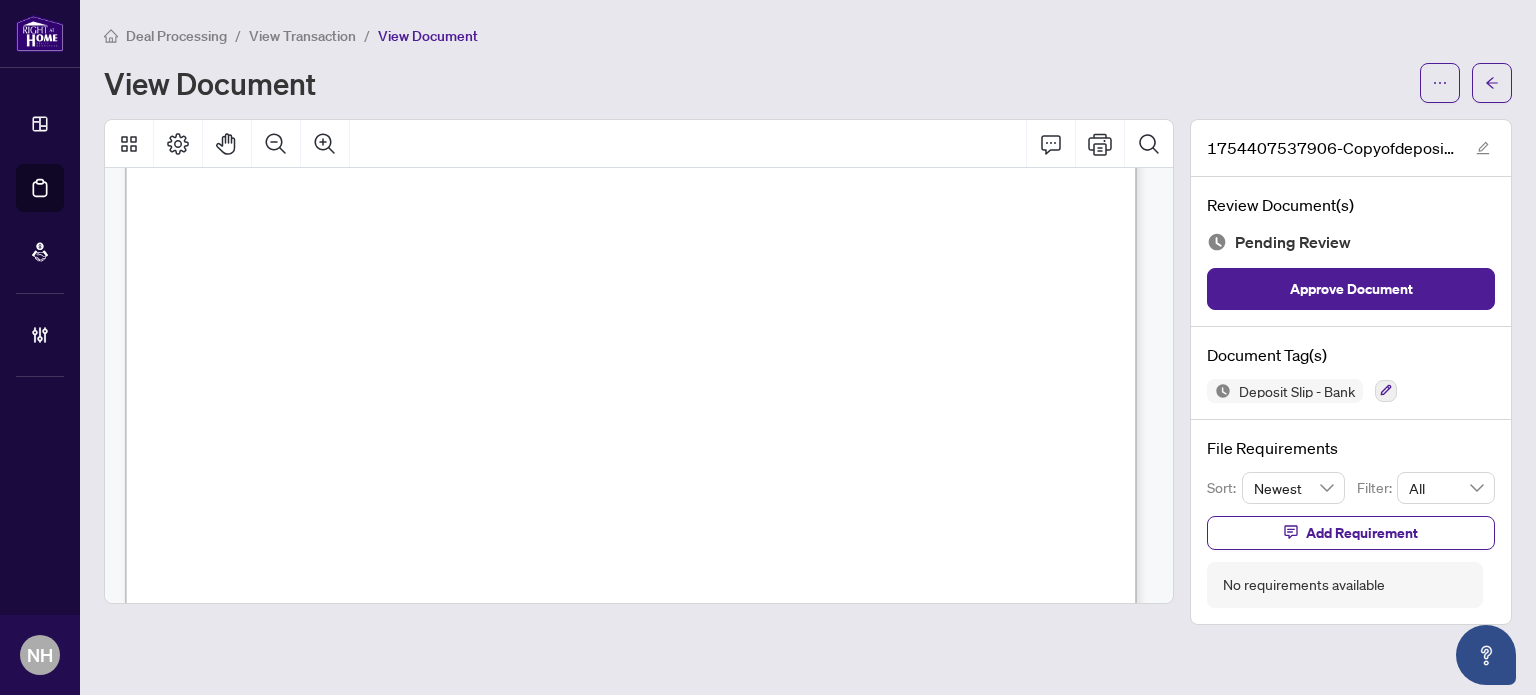 scroll, scrollTop: 913, scrollLeft: 0, axis: vertical 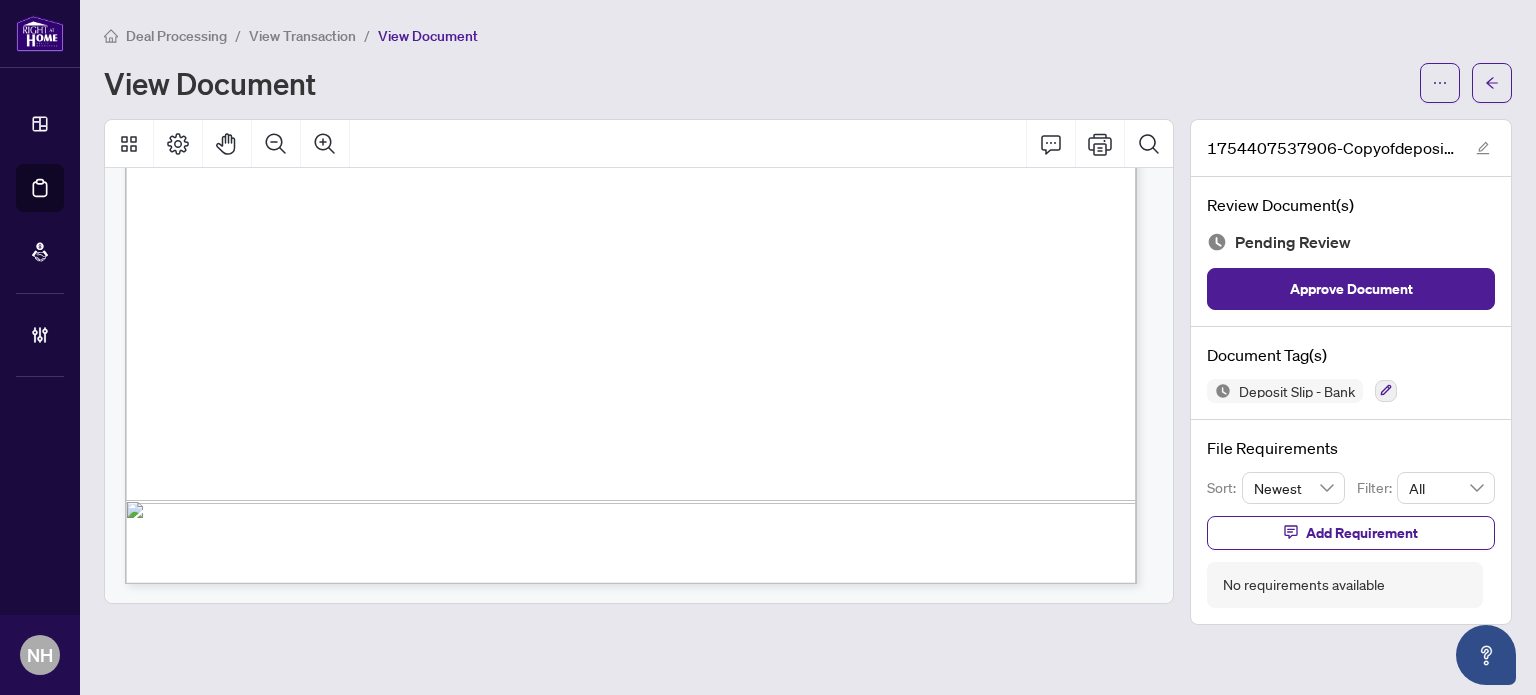 click at bounding box center [1386, 391] 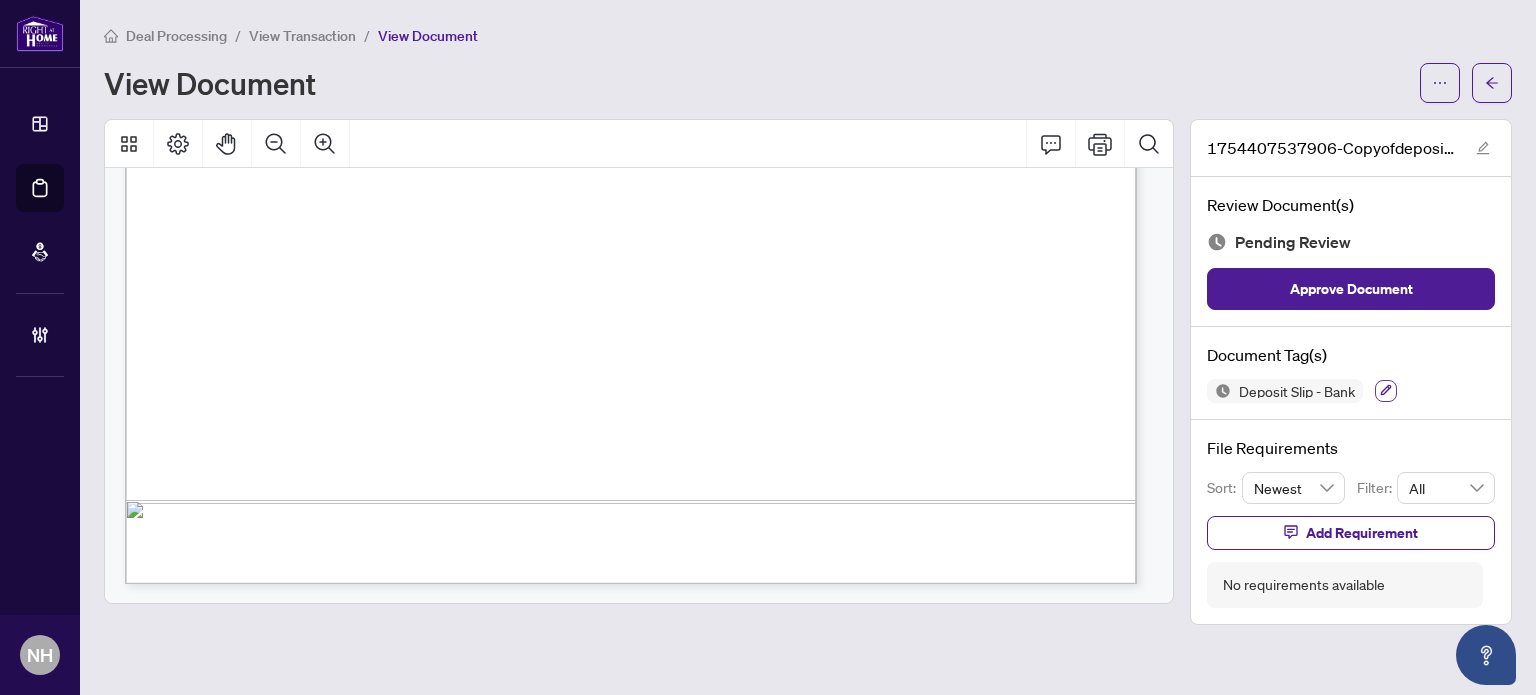 click at bounding box center (1386, 391) 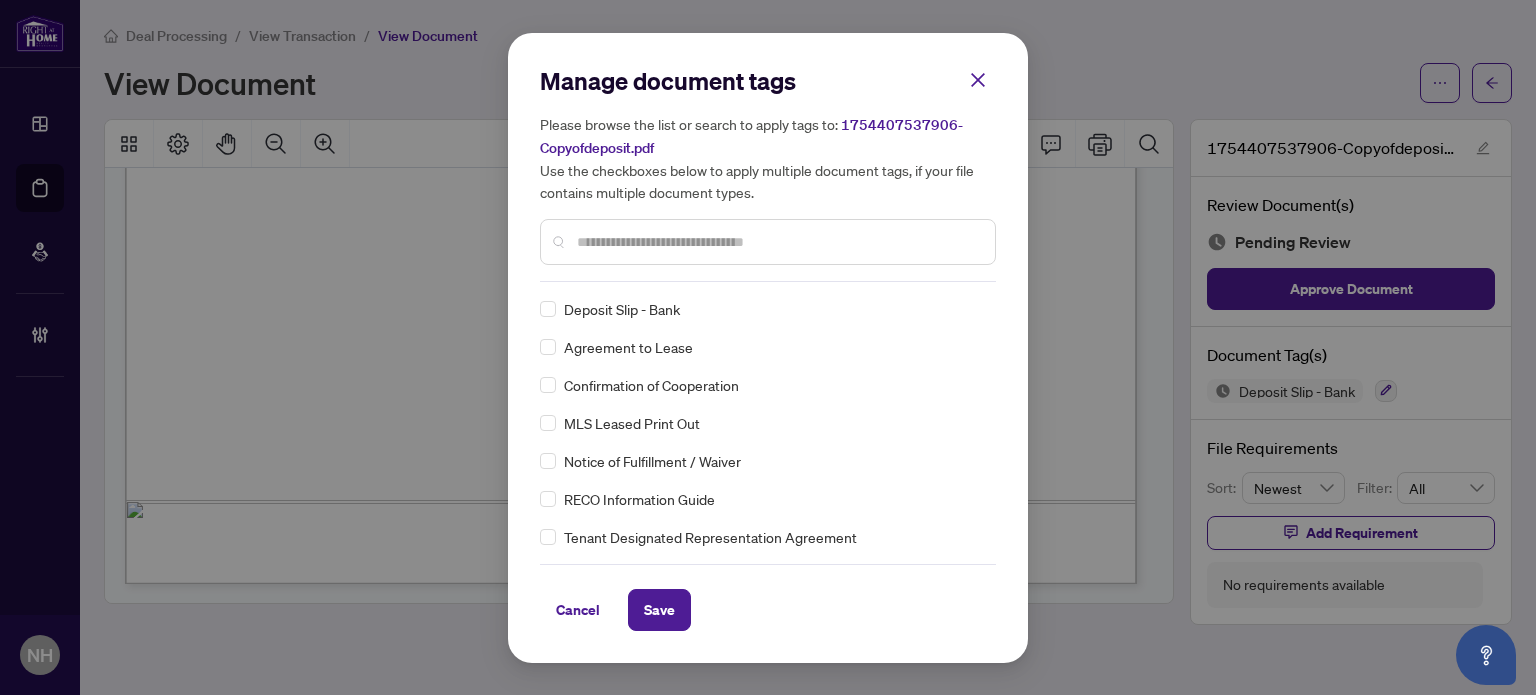 click at bounding box center [778, 242] 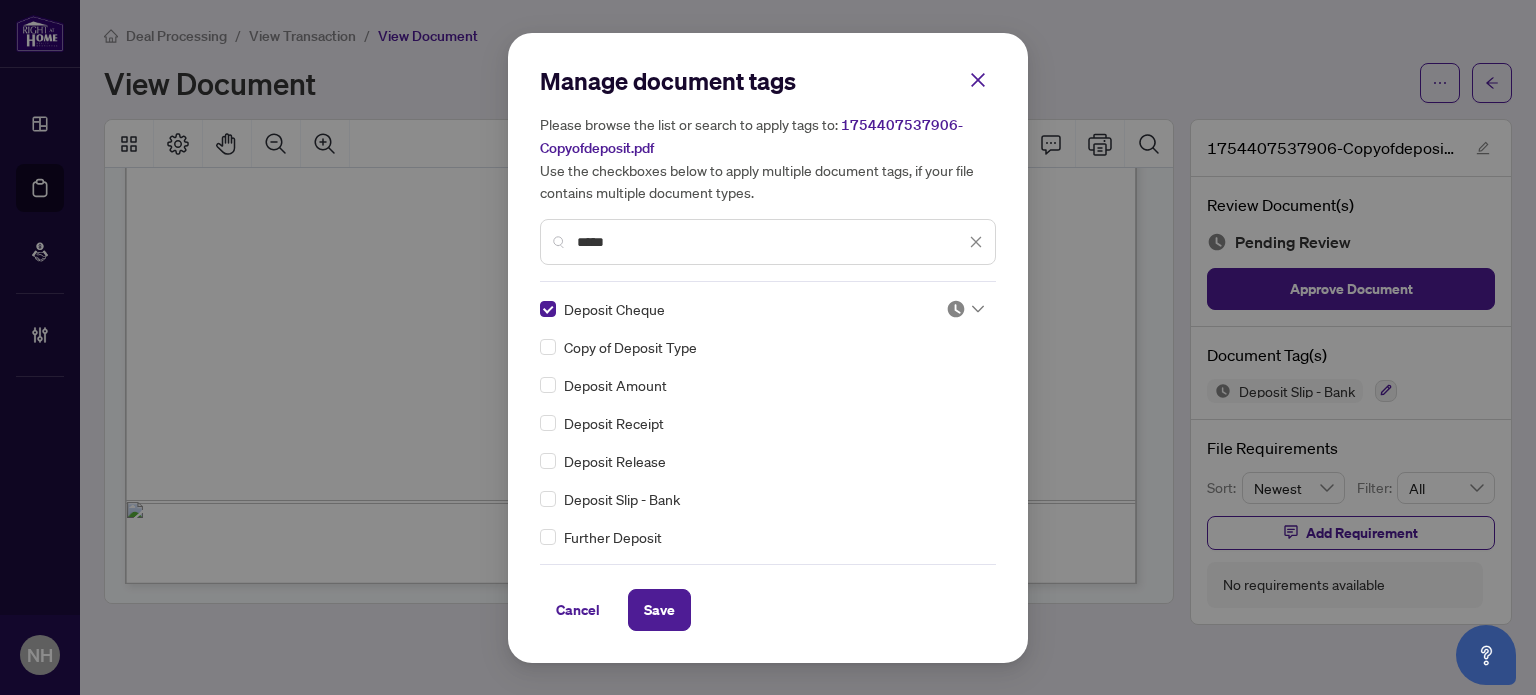 click at bounding box center [956, 309] 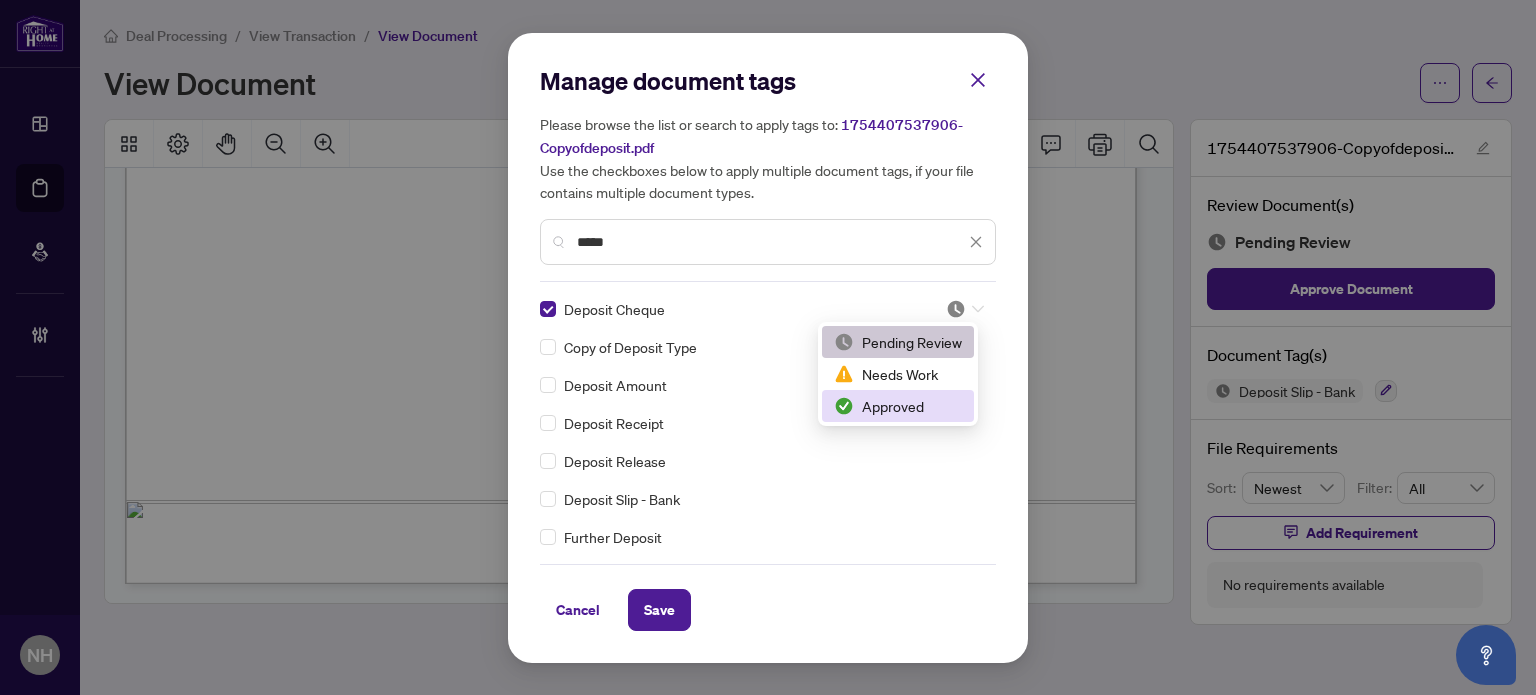 click on "Approved" at bounding box center (898, 406) 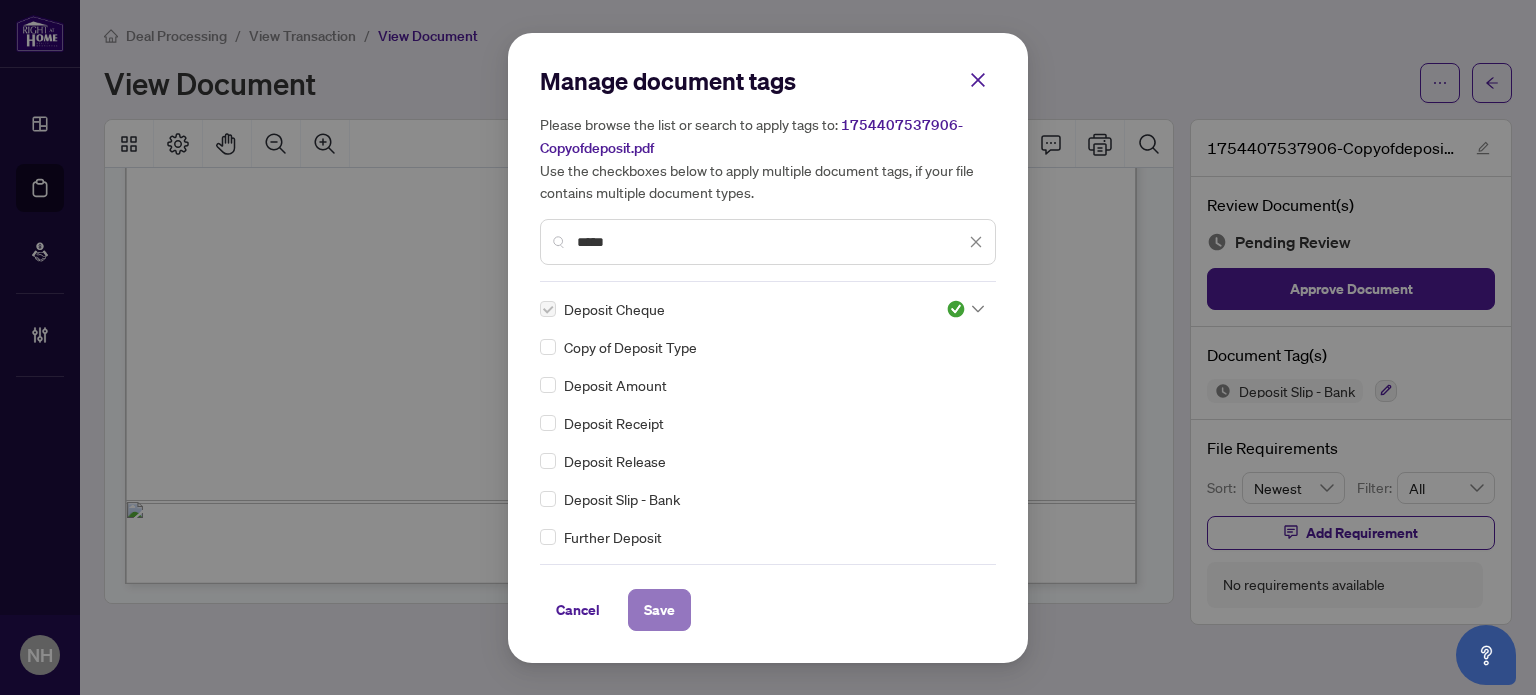 click on "Save" at bounding box center [659, 610] 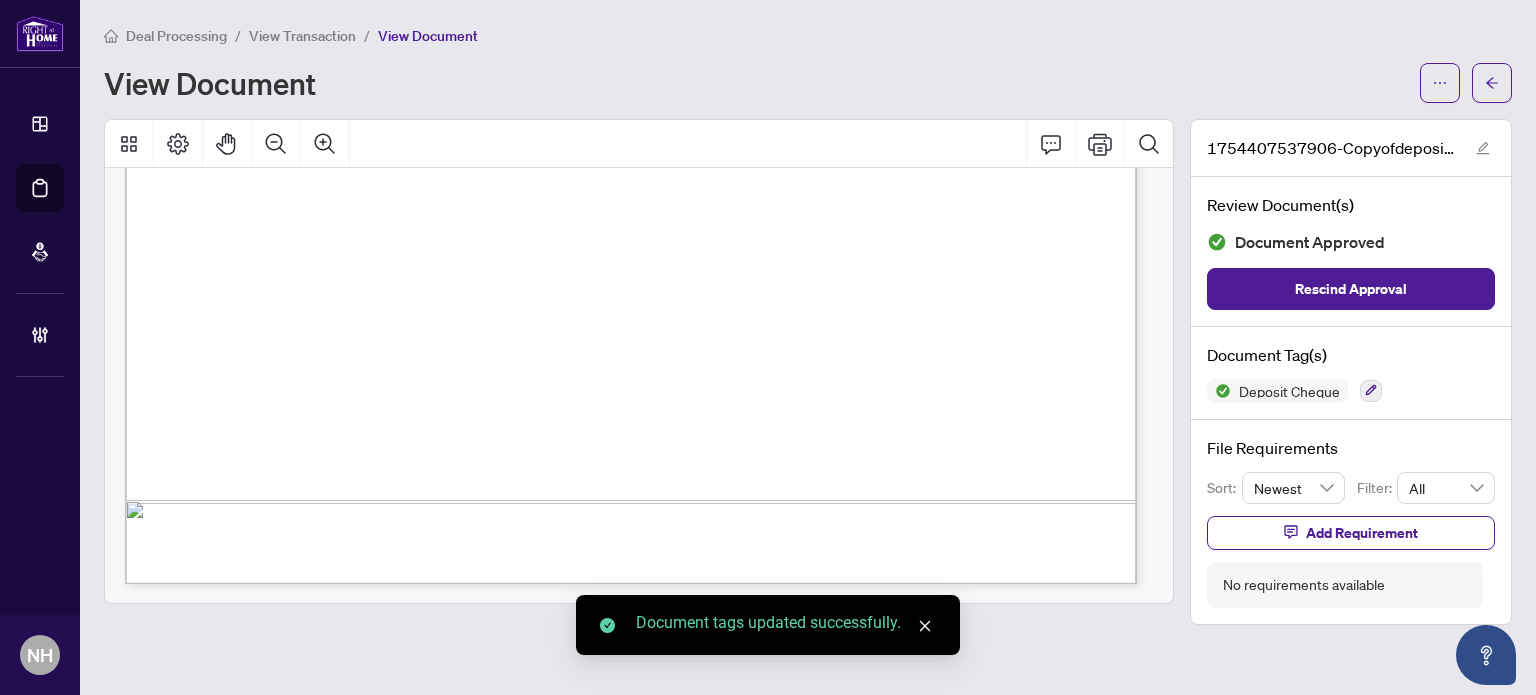 click on "View Transaction" at bounding box center (302, 35) 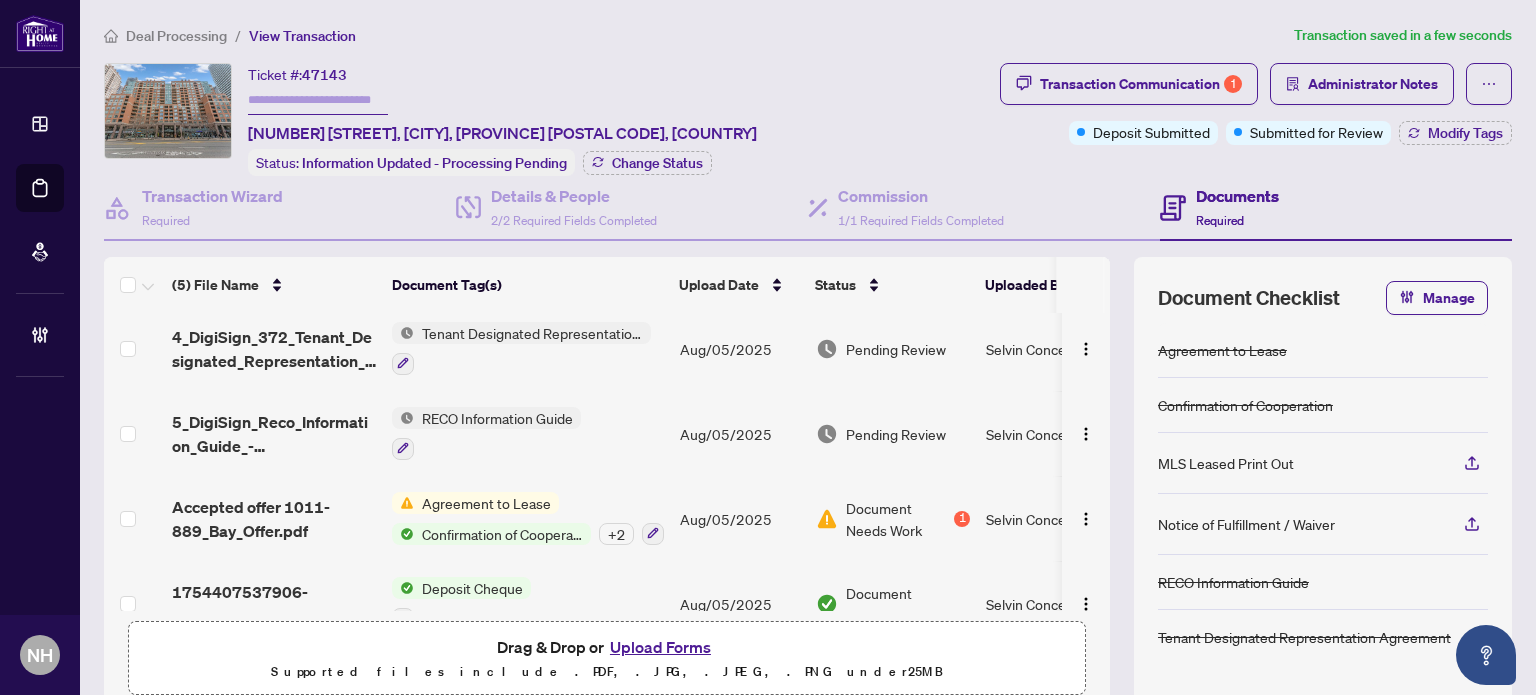 scroll, scrollTop: 130, scrollLeft: 0, axis: vertical 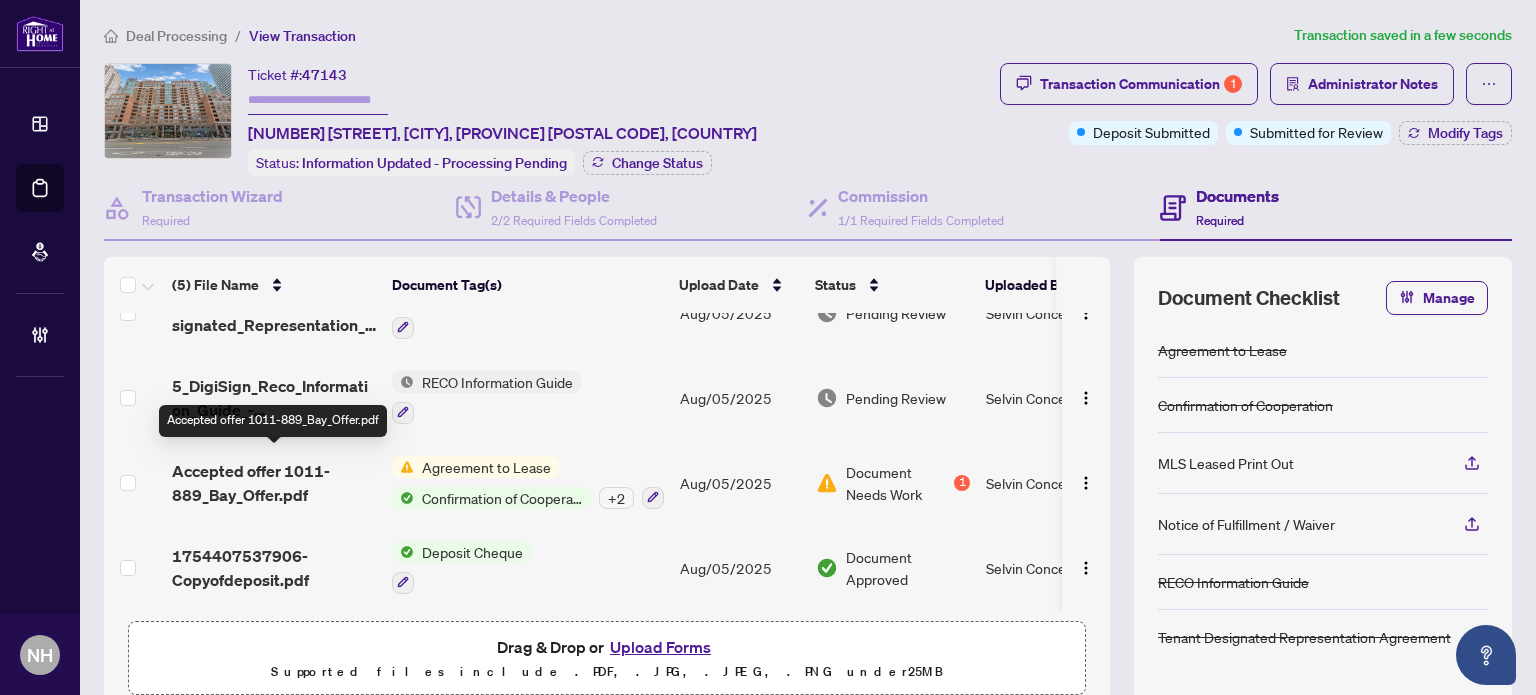 click on "Accepted offer 1011-889_Bay_Offer.pdf" at bounding box center (274, 483) 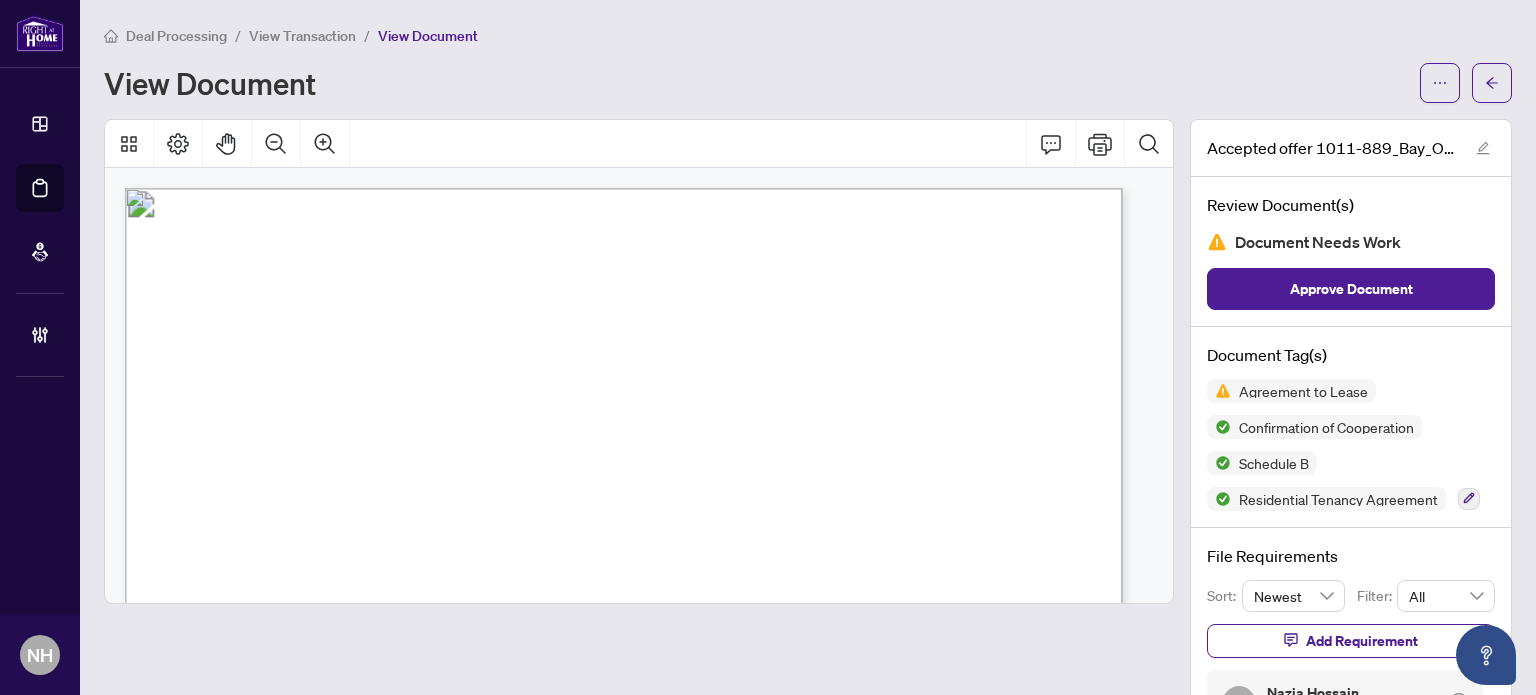 click on "View Transaction" at bounding box center (302, 36) 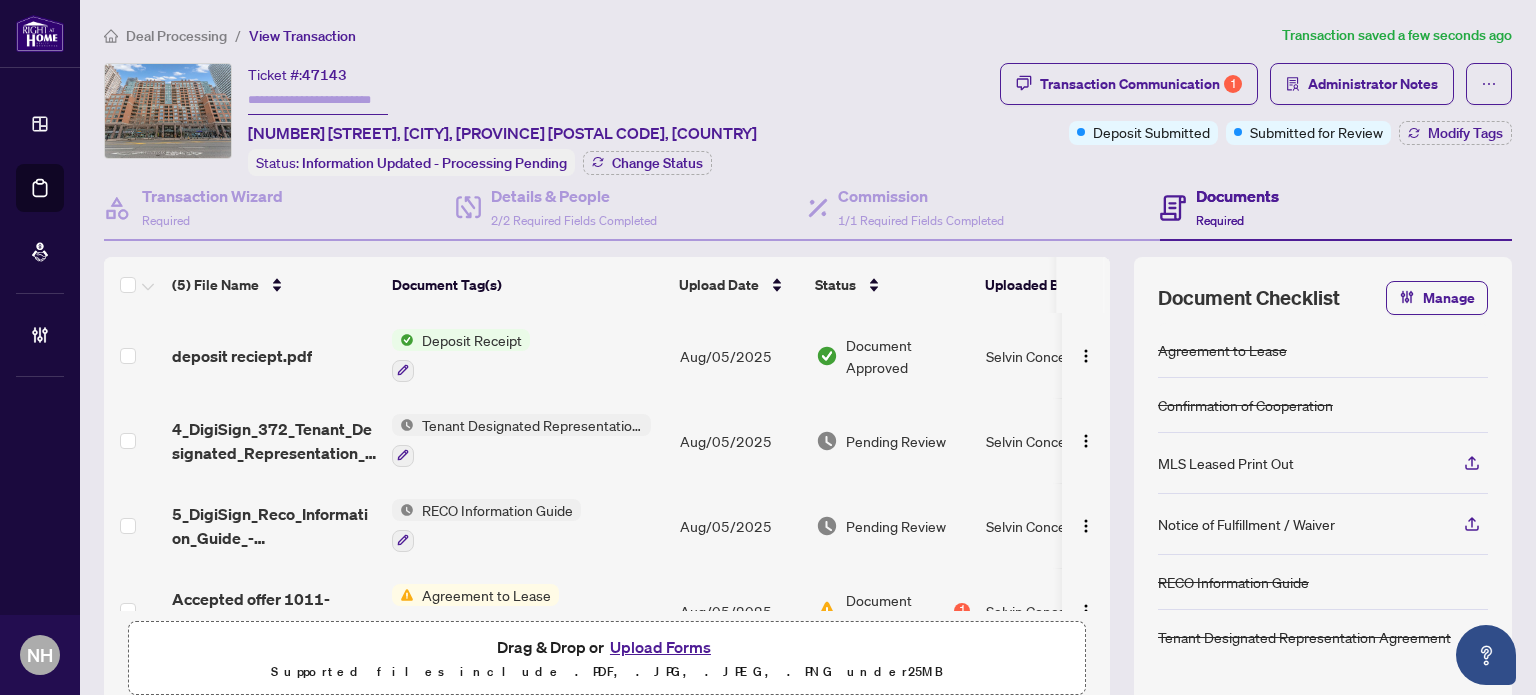 click on "4_DigiSign_372_Tenant_Designated_Representation_Agreement_-_OREA.pdf" at bounding box center (274, 441) 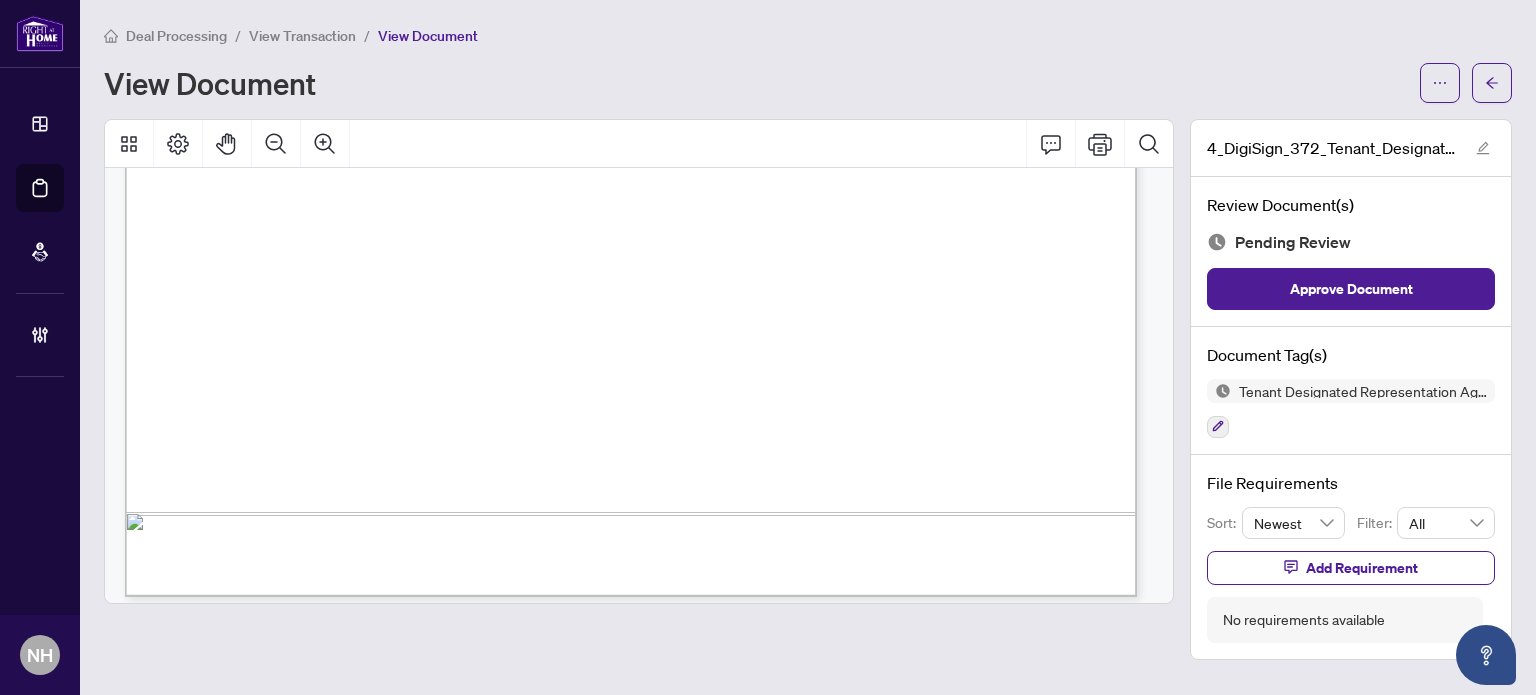 scroll, scrollTop: 4940, scrollLeft: 0, axis: vertical 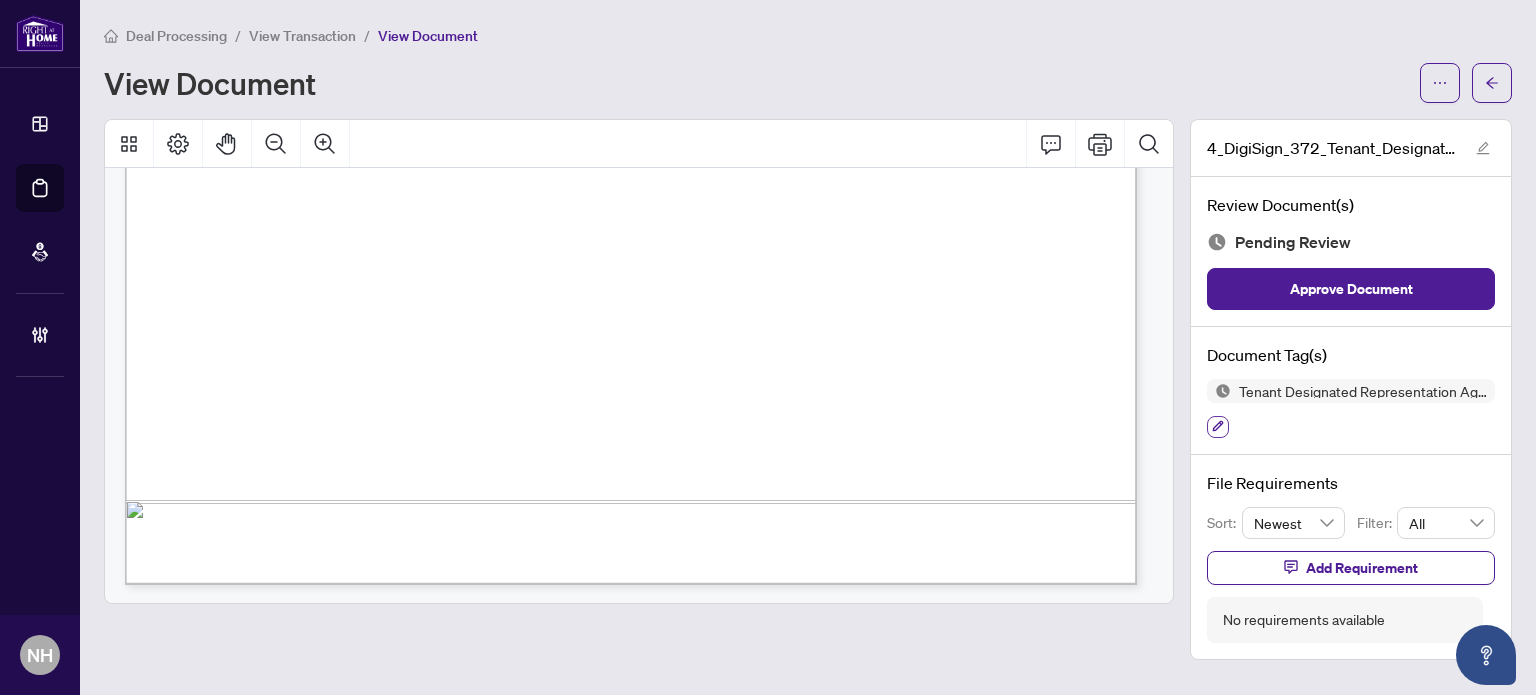 click 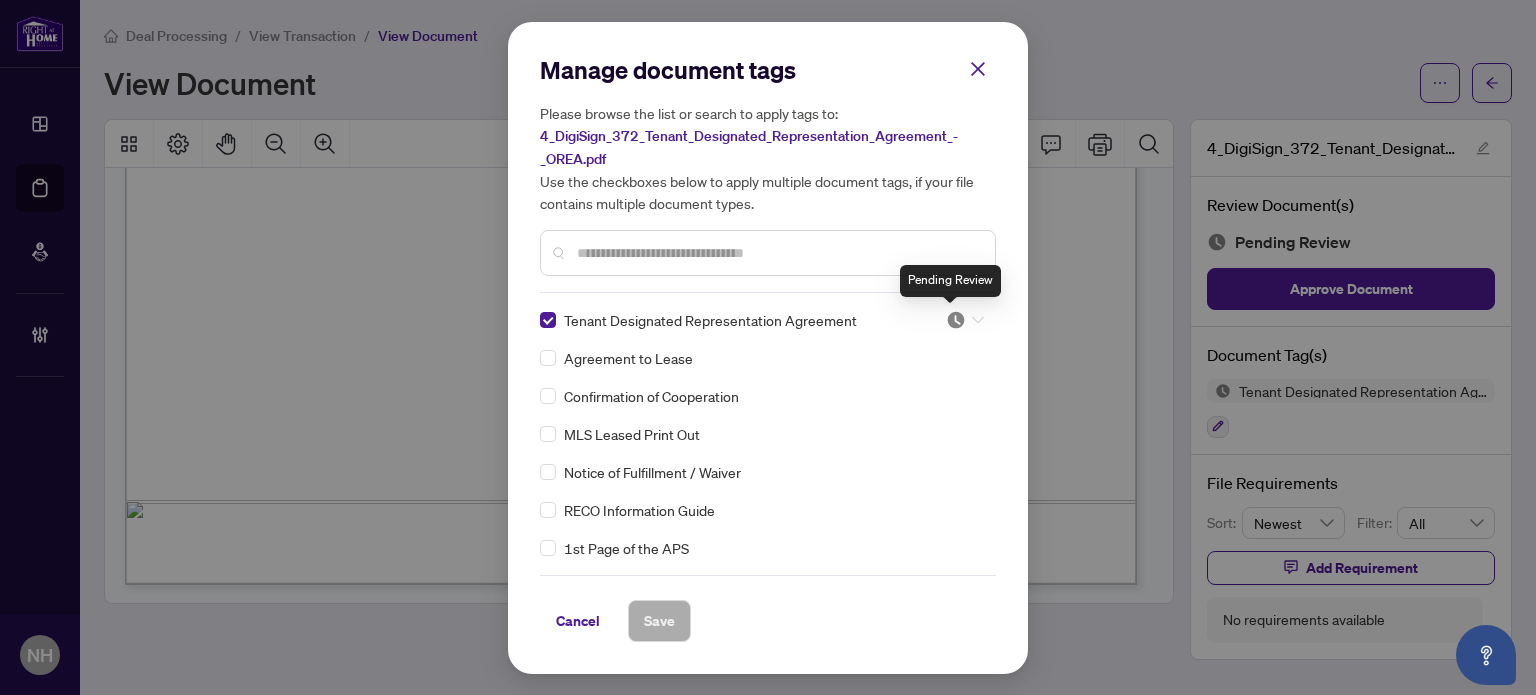 click at bounding box center (956, 320) 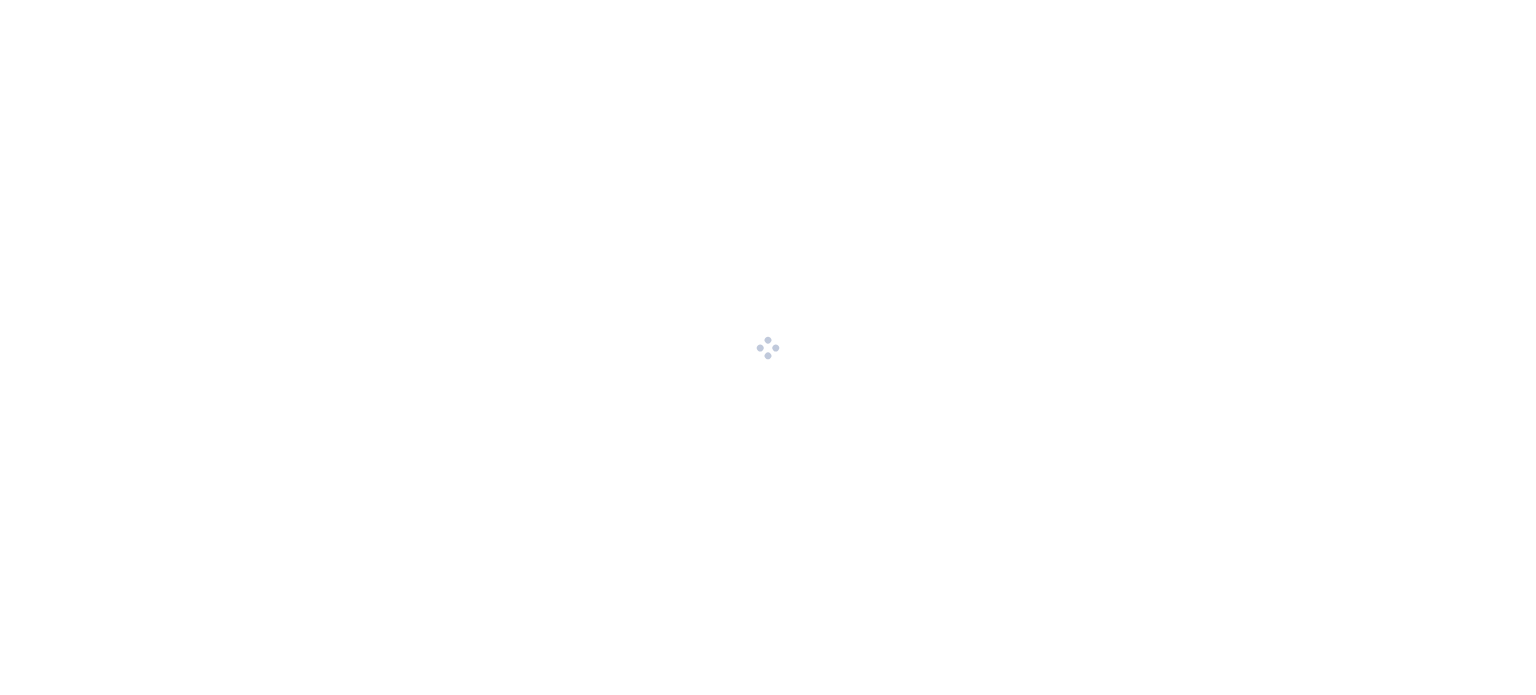scroll, scrollTop: 0, scrollLeft: 0, axis: both 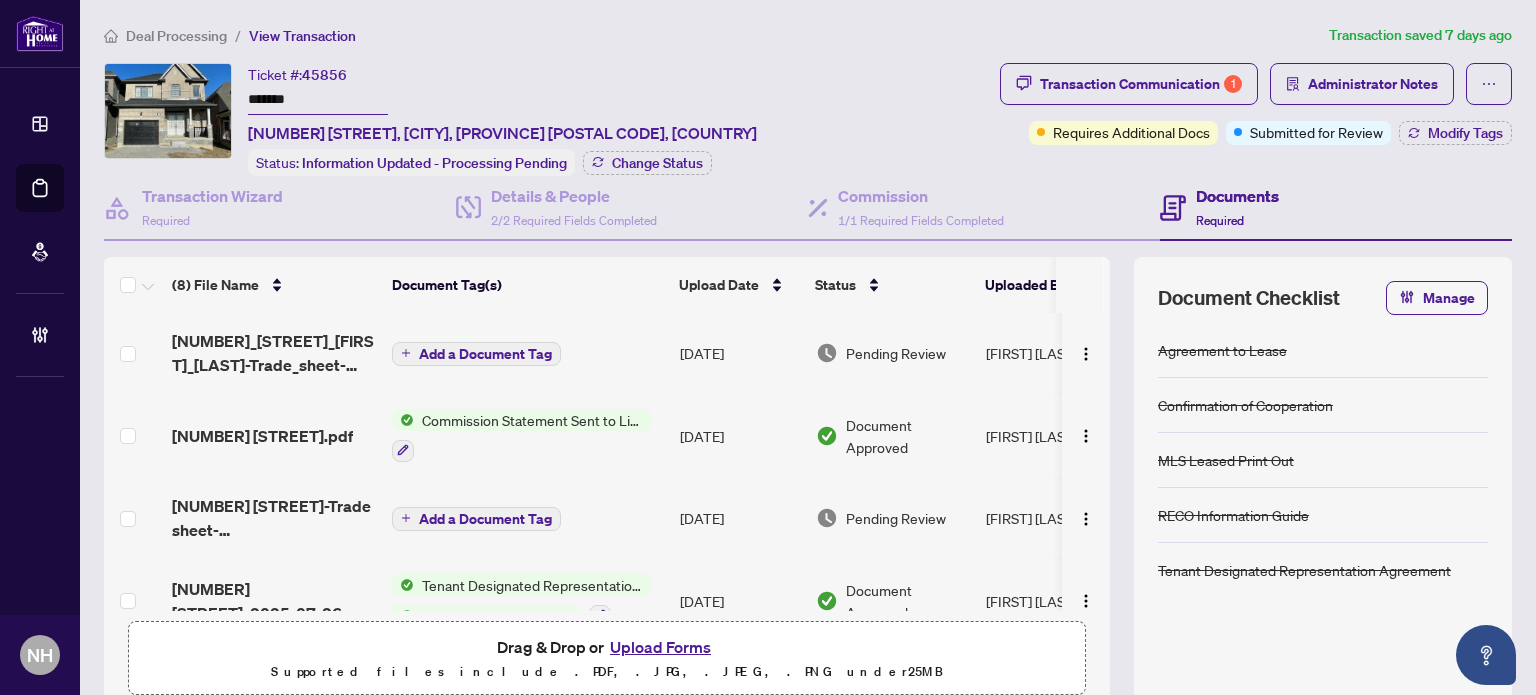 drag, startPoint x: 306, startPoint y: 103, endPoint x: 185, endPoint y: 74, distance: 124.42668 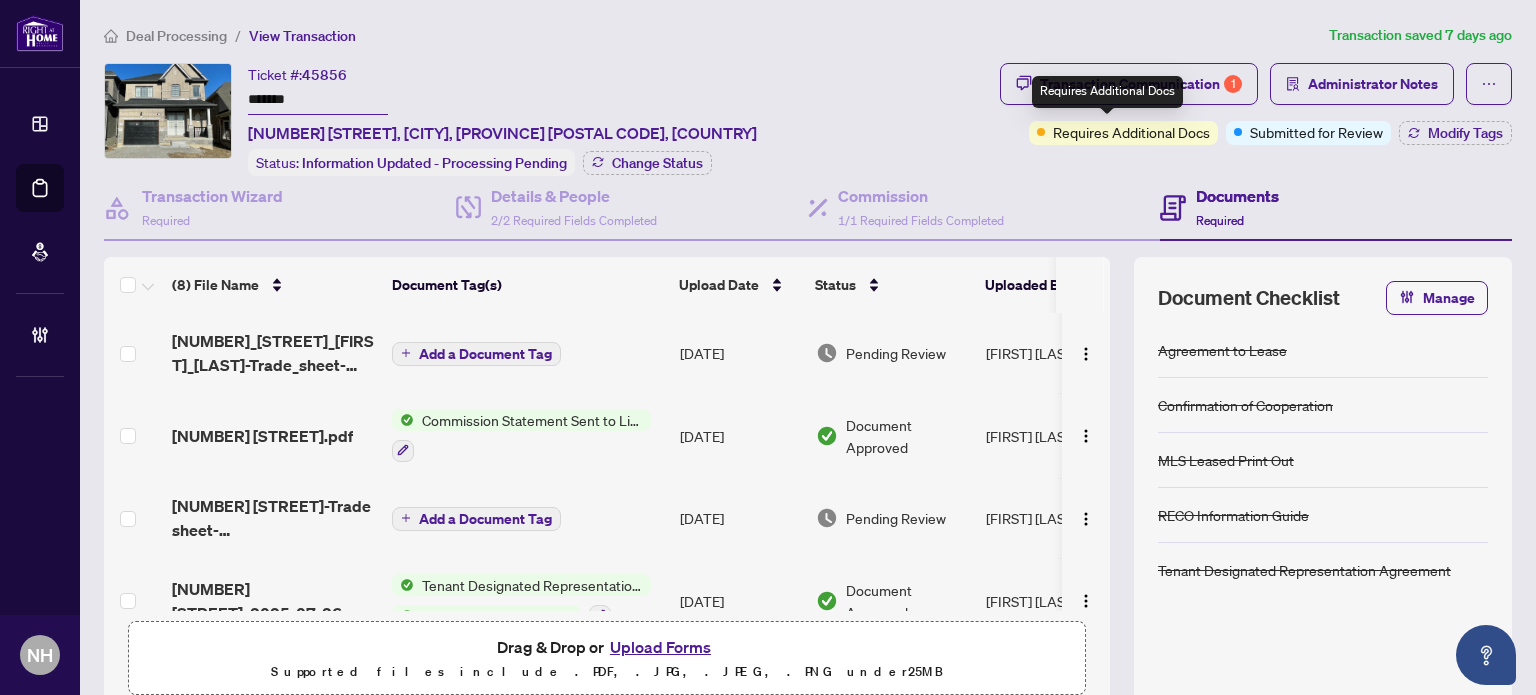 click on "Requires Additional Docs" at bounding box center (1107, 92) 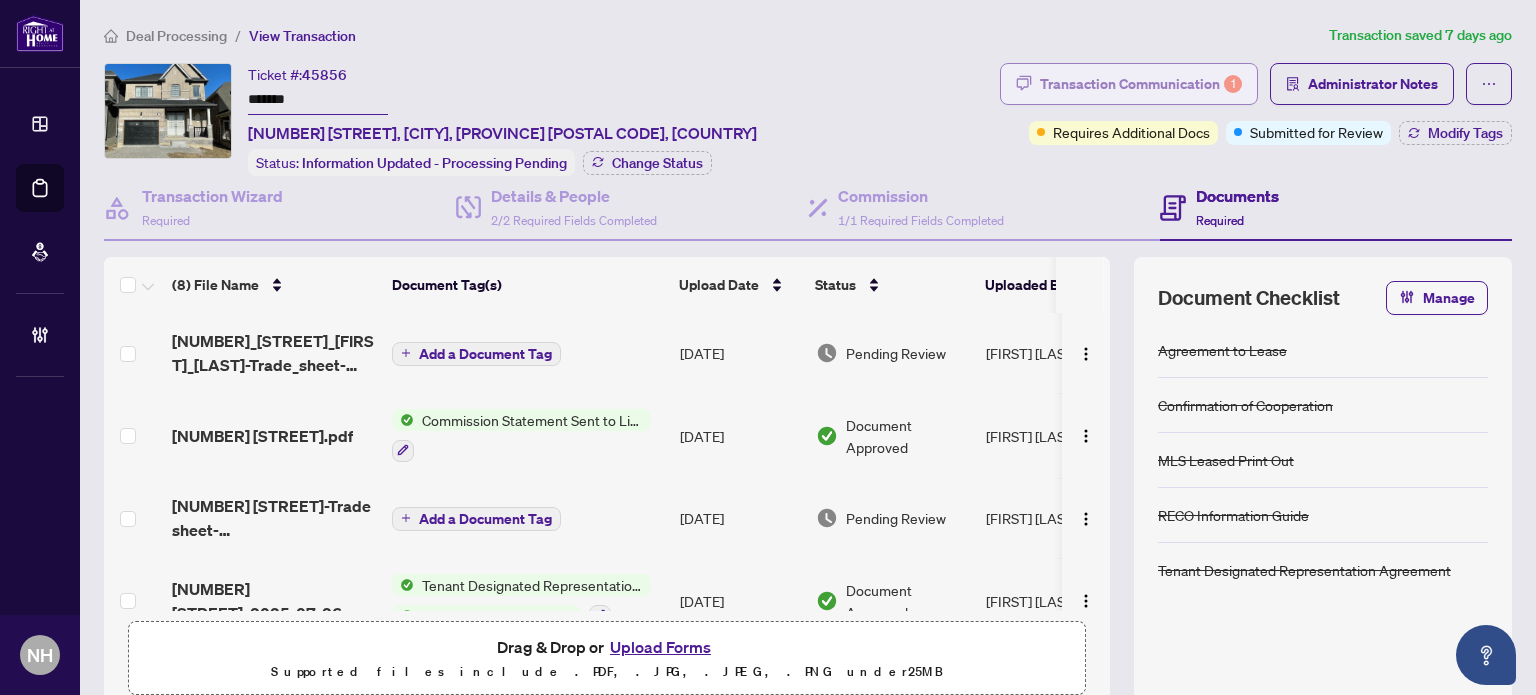 click on "Transaction Communication 1" at bounding box center [1141, 84] 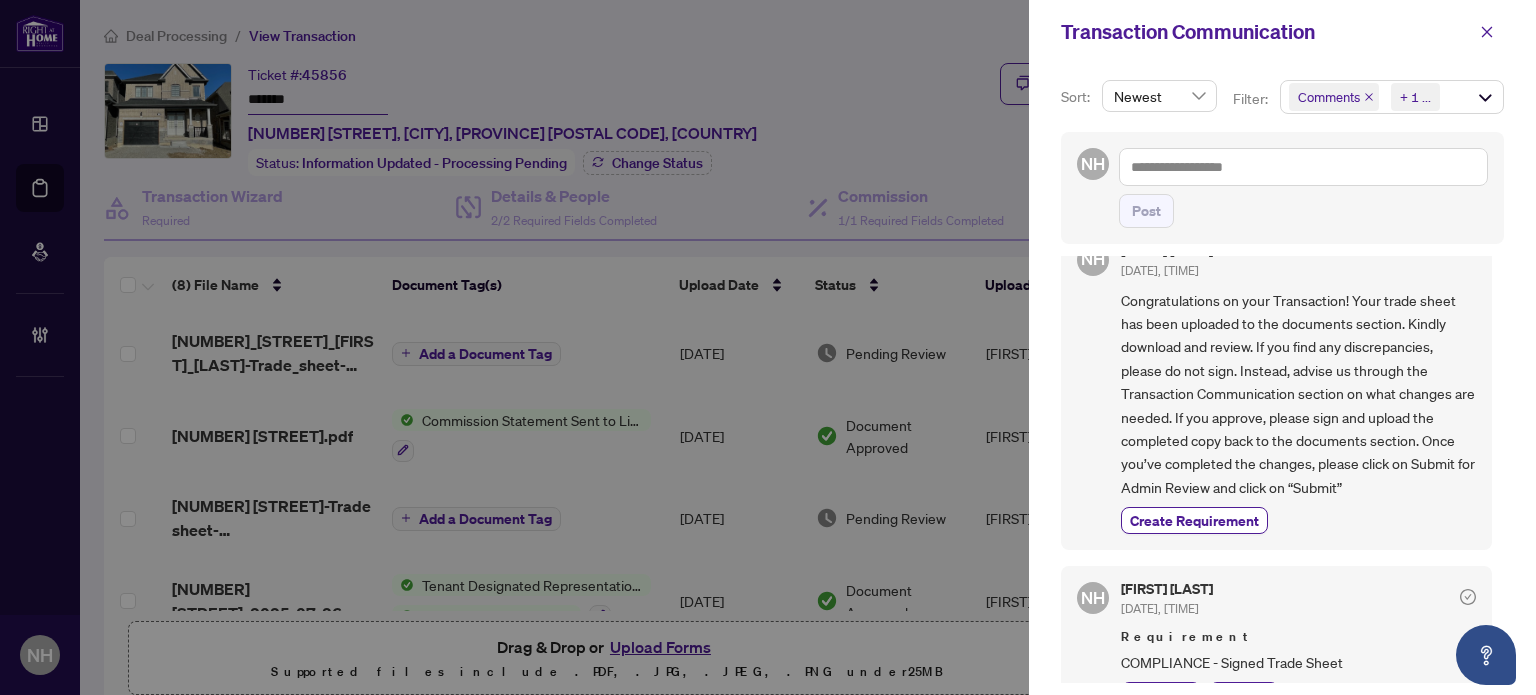 scroll, scrollTop: 79, scrollLeft: 0, axis: vertical 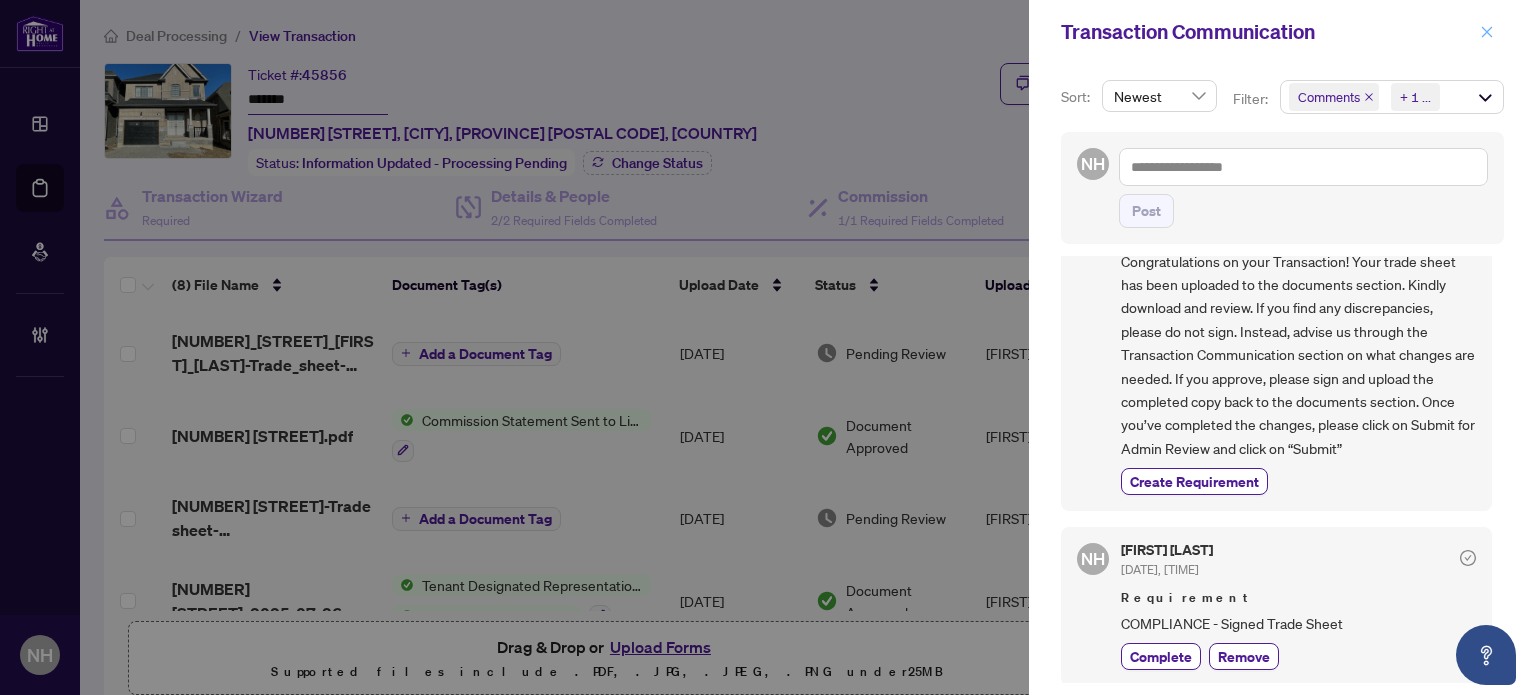 click 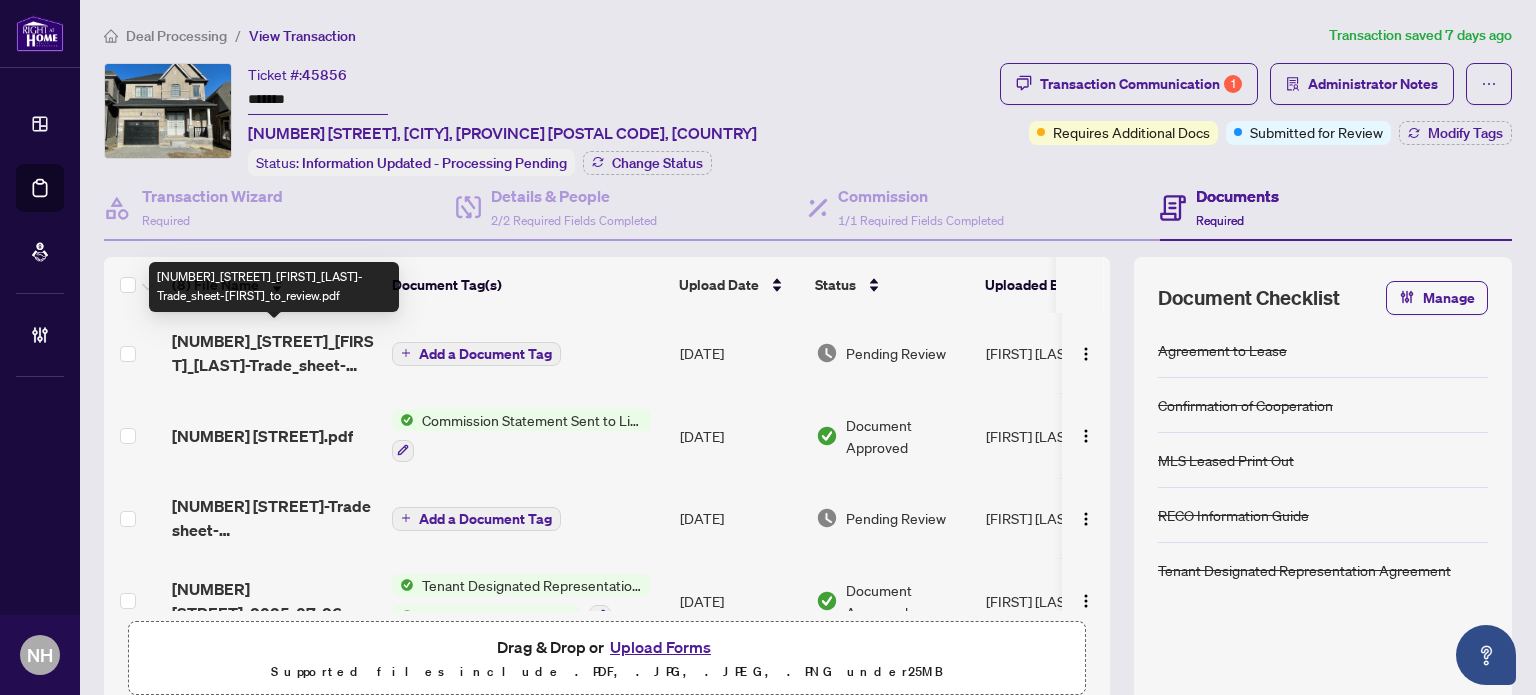 click on "45_Lawrence_D_Pridham_Ave-Trade_sheet-Tarik_to_review.pdf" at bounding box center [274, 353] 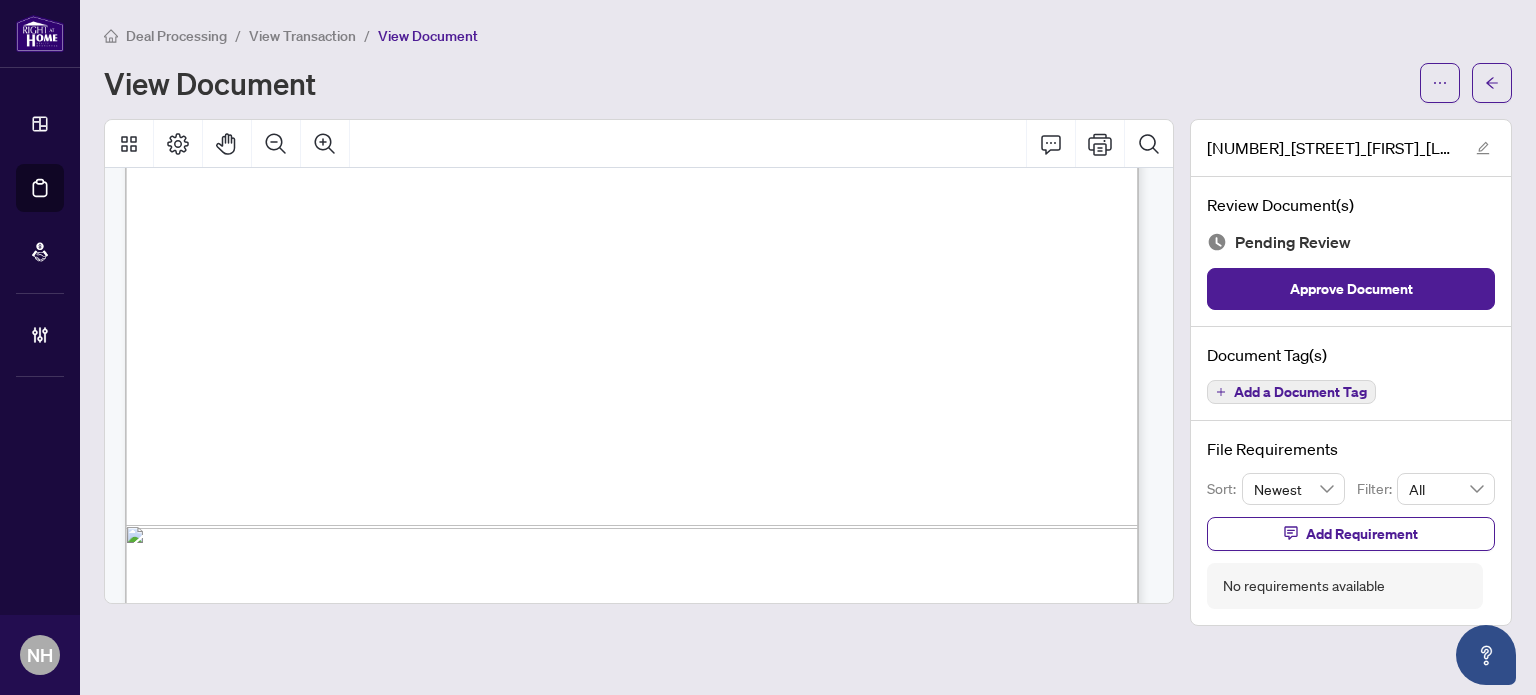 scroll, scrollTop: 916, scrollLeft: 0, axis: vertical 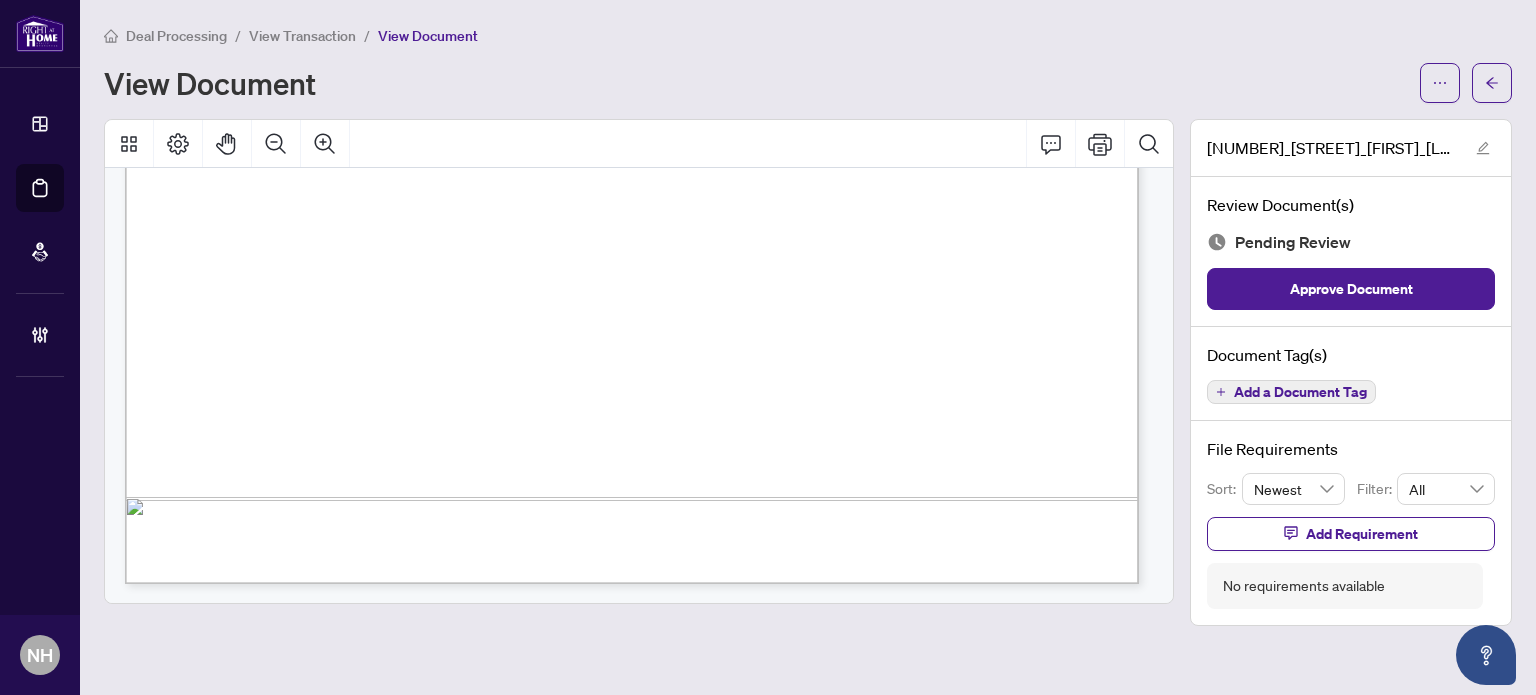 click on "Add a Document Tag" at bounding box center [1300, 392] 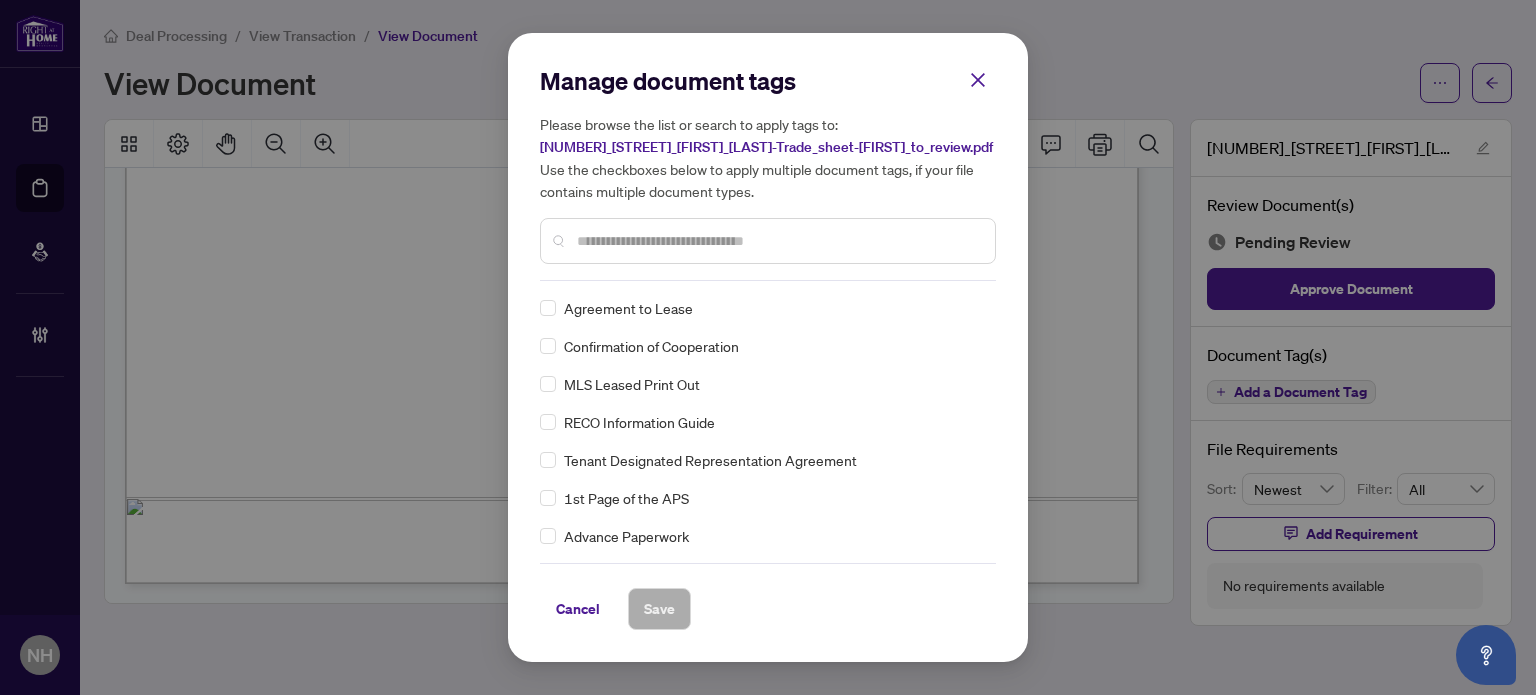 click at bounding box center (778, 241) 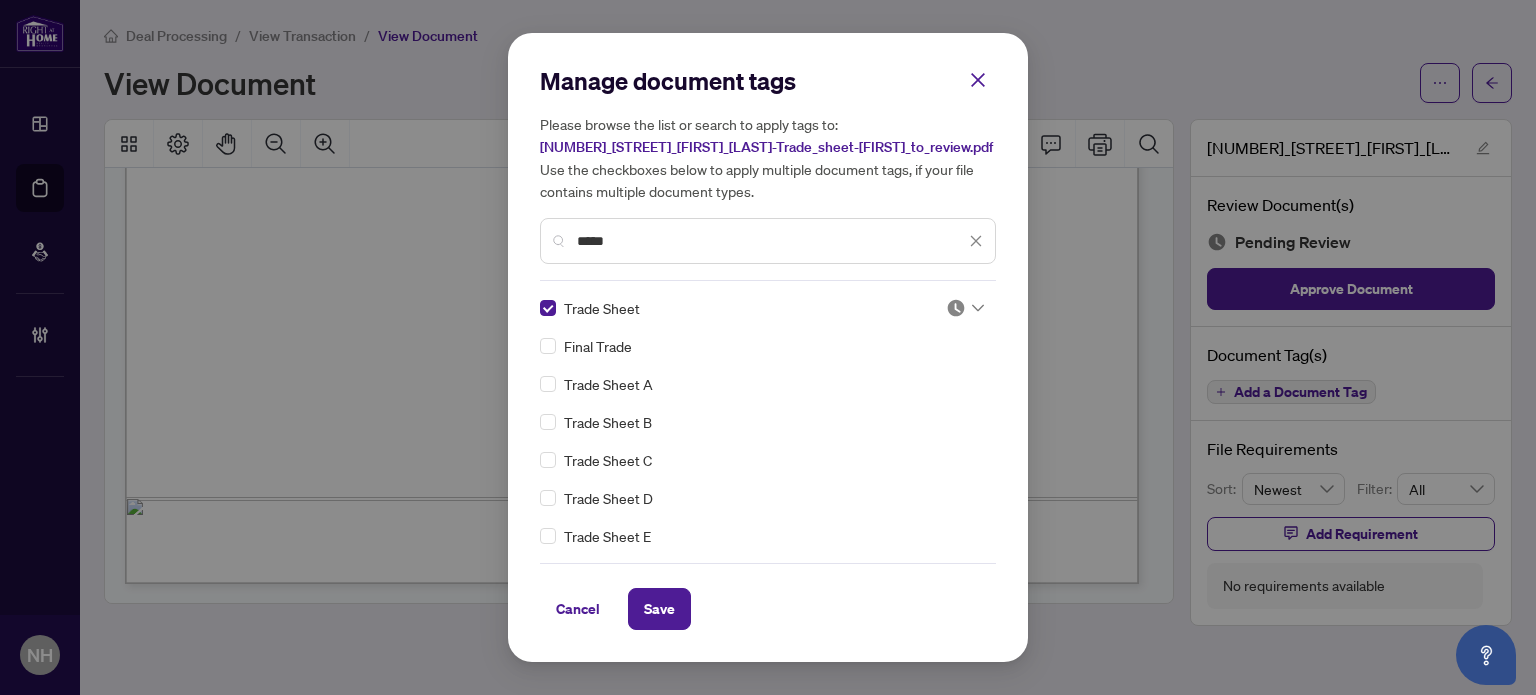 click at bounding box center [956, 308] 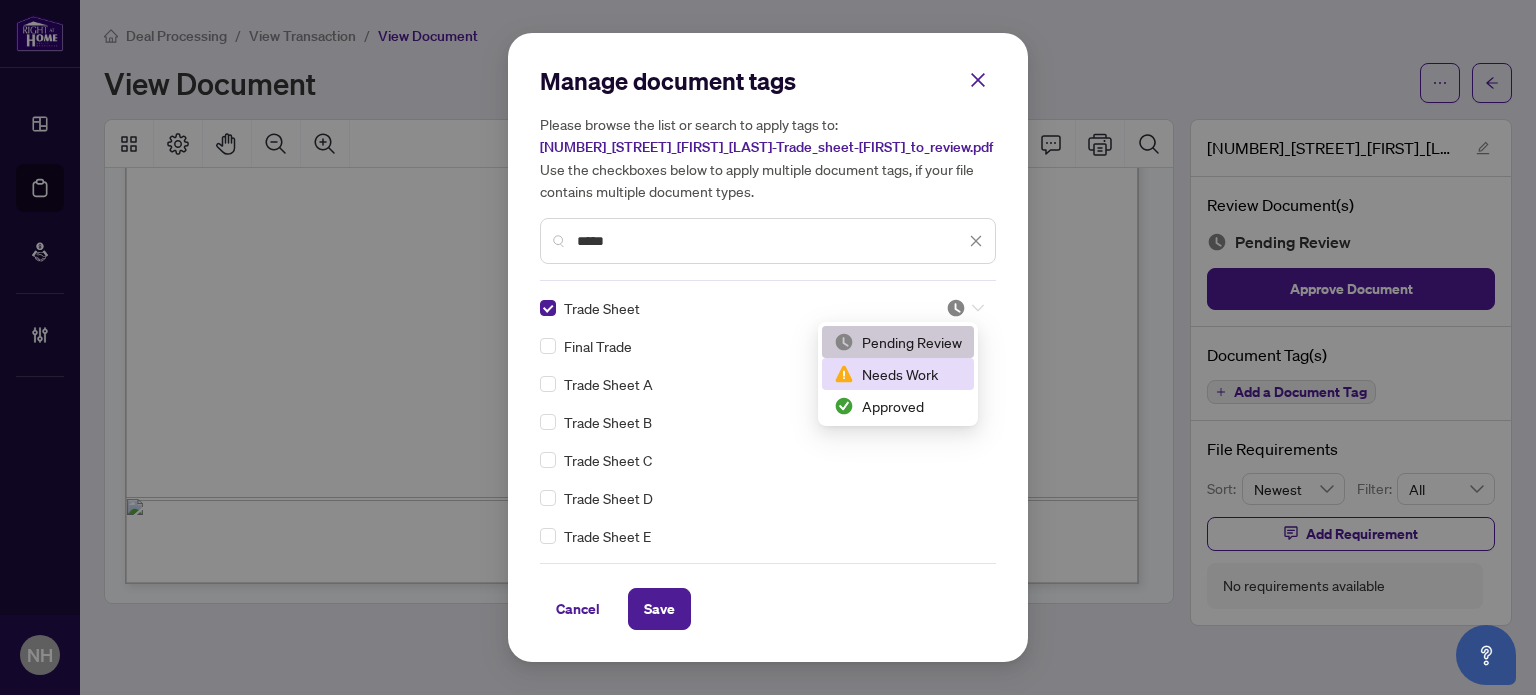 click on "Approved" at bounding box center [898, 406] 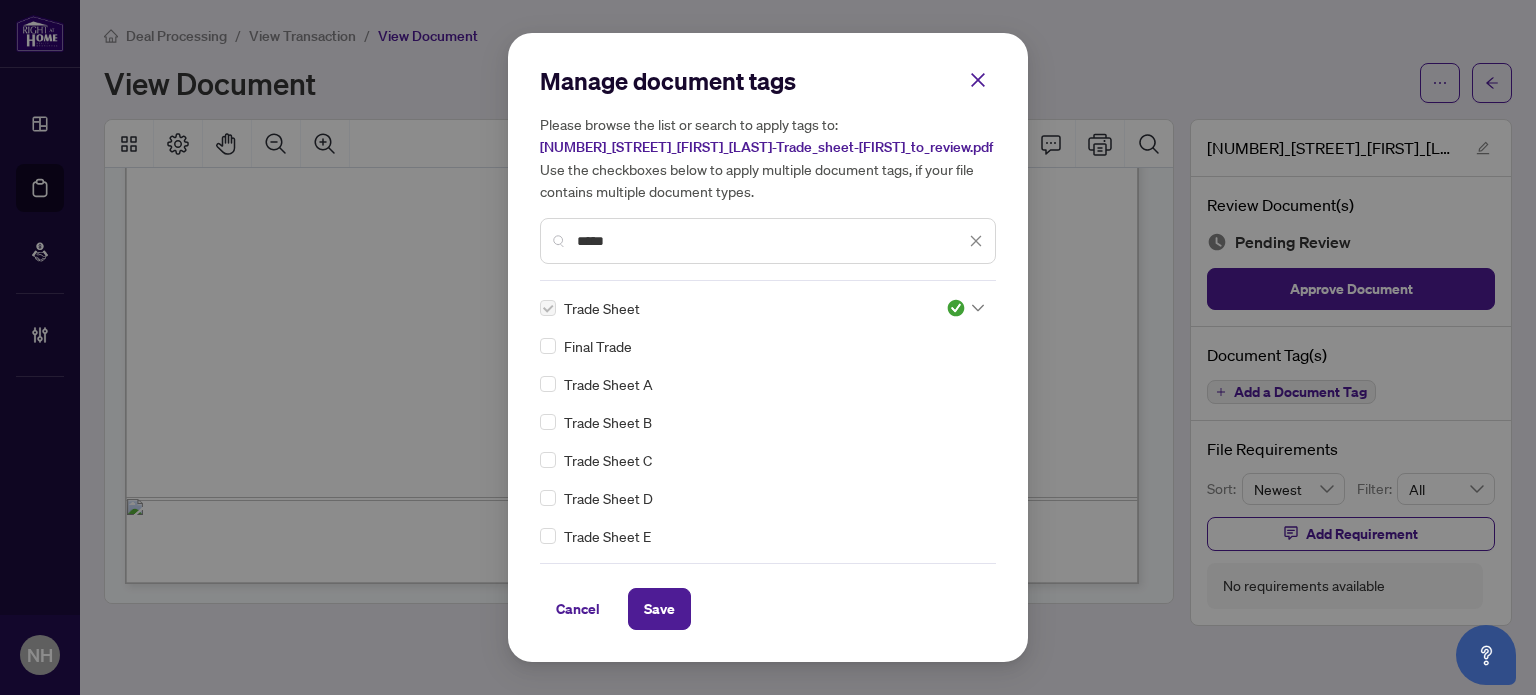 click on "Manage document tags Please browse the list or search to apply tags to:   45_Lawrence_D_Pridham_Ave-Trade_sheet-Tarik_to_review.pdf   Use the checkboxes below to apply multiple document tags, if your file contains multiple document types.   ***** Trade Sheet 3 Final Trade  Trade Sheet A Trade Sheet B Trade Sheet C Trade Sheet D Trade Sheet E 640 Trade Record Sheet Cancel Save Cancel OK" at bounding box center [768, 347] 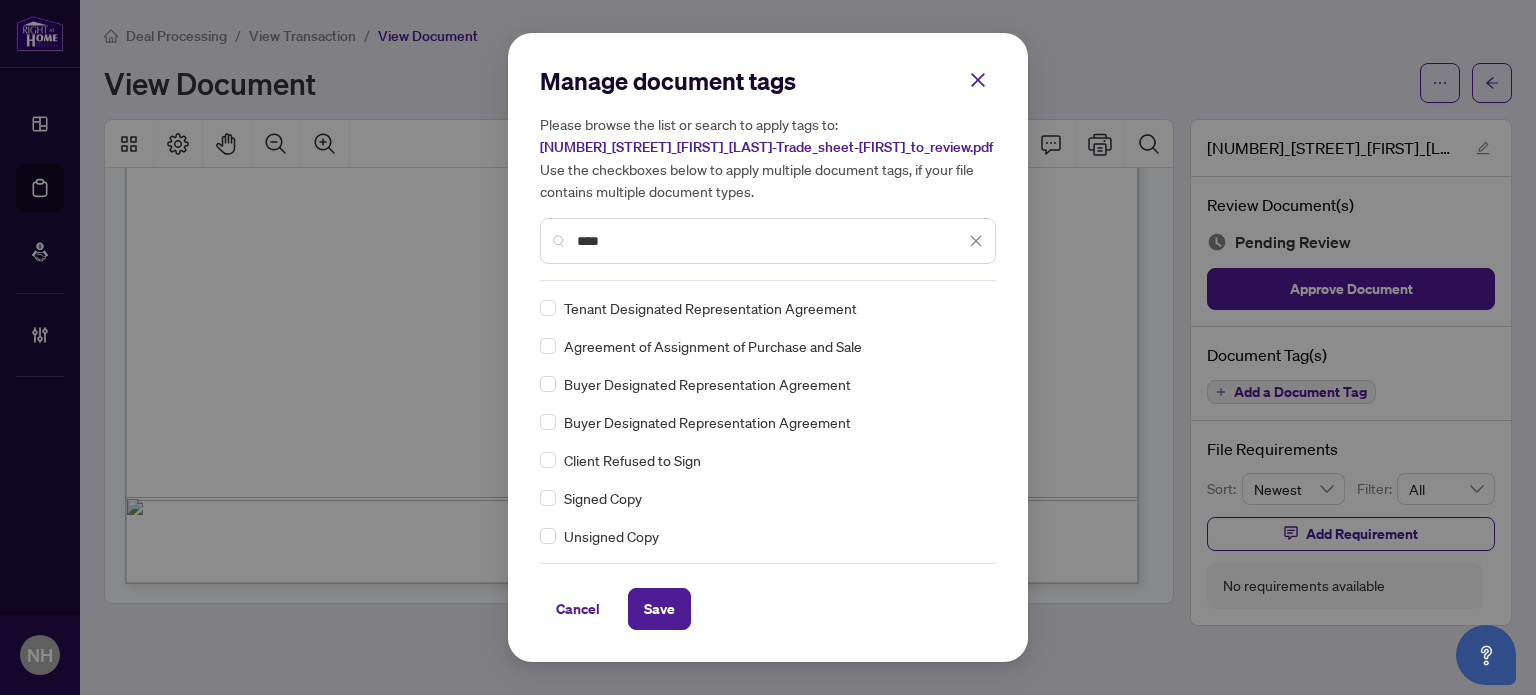 type on "****" 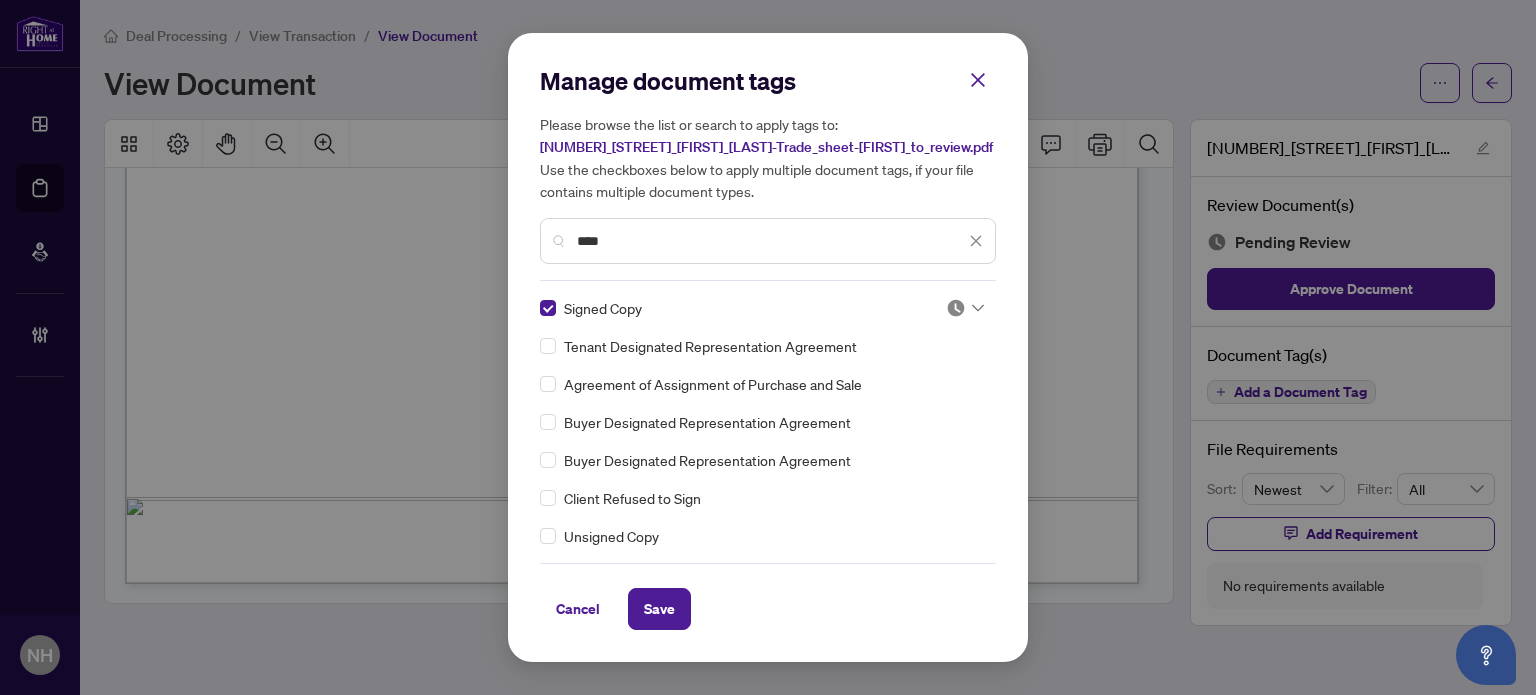 click at bounding box center [956, 308] 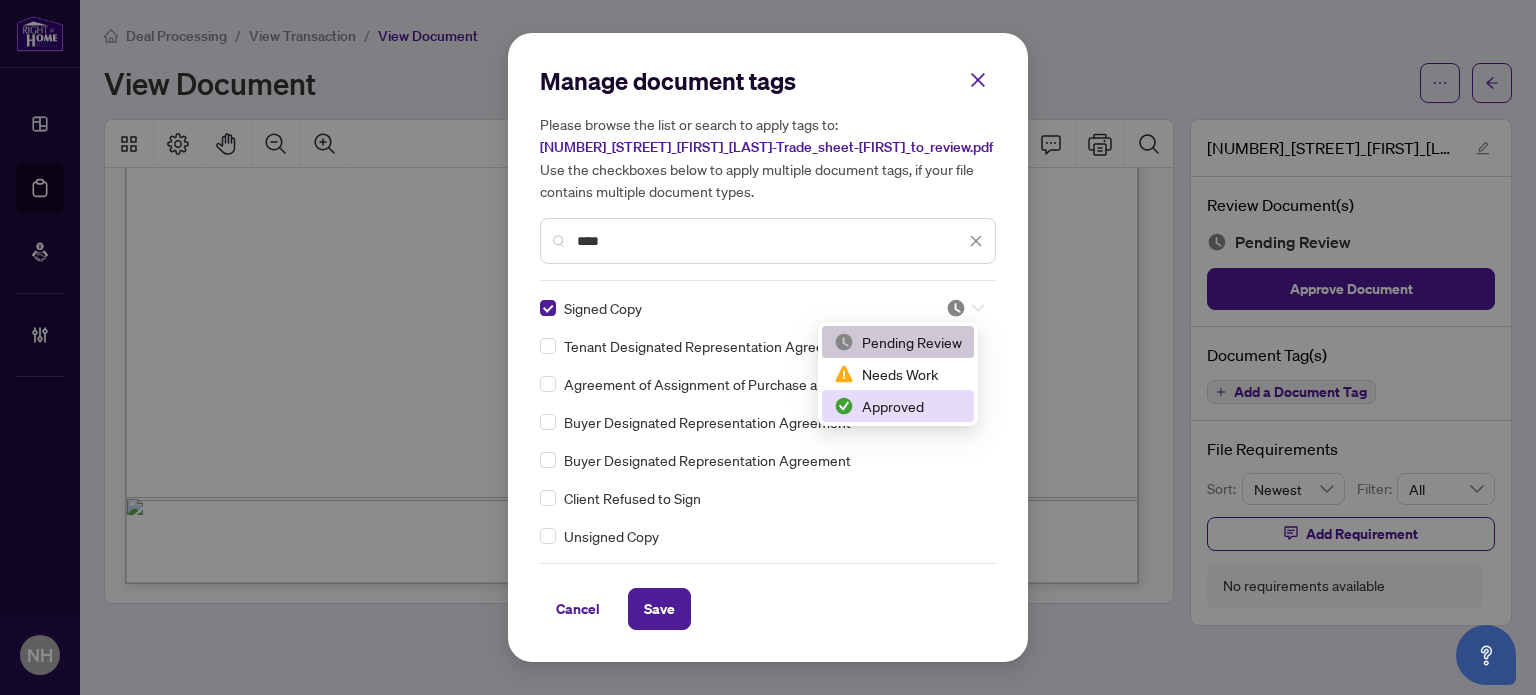 click on "2 3 Pending Review Needs Work Approved" at bounding box center [898, 374] 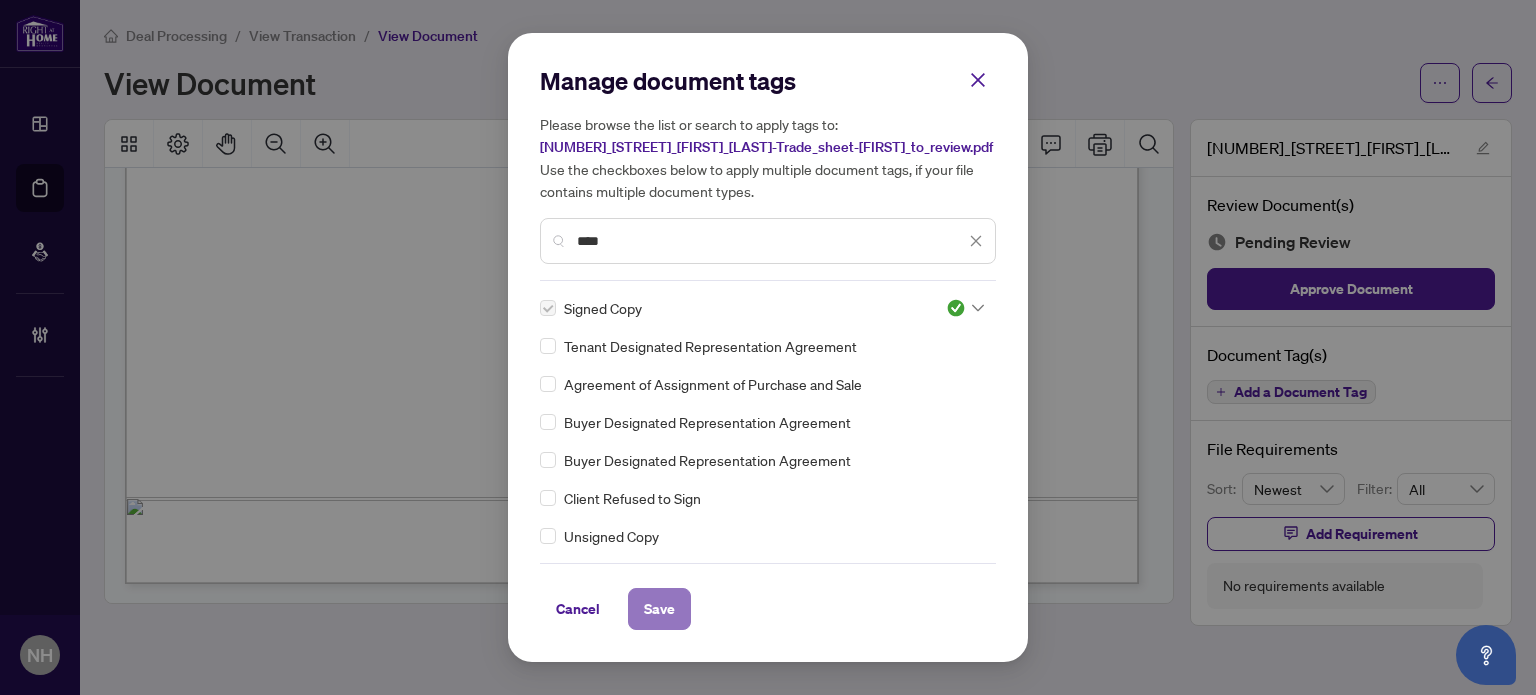 click on "Save" at bounding box center (659, 609) 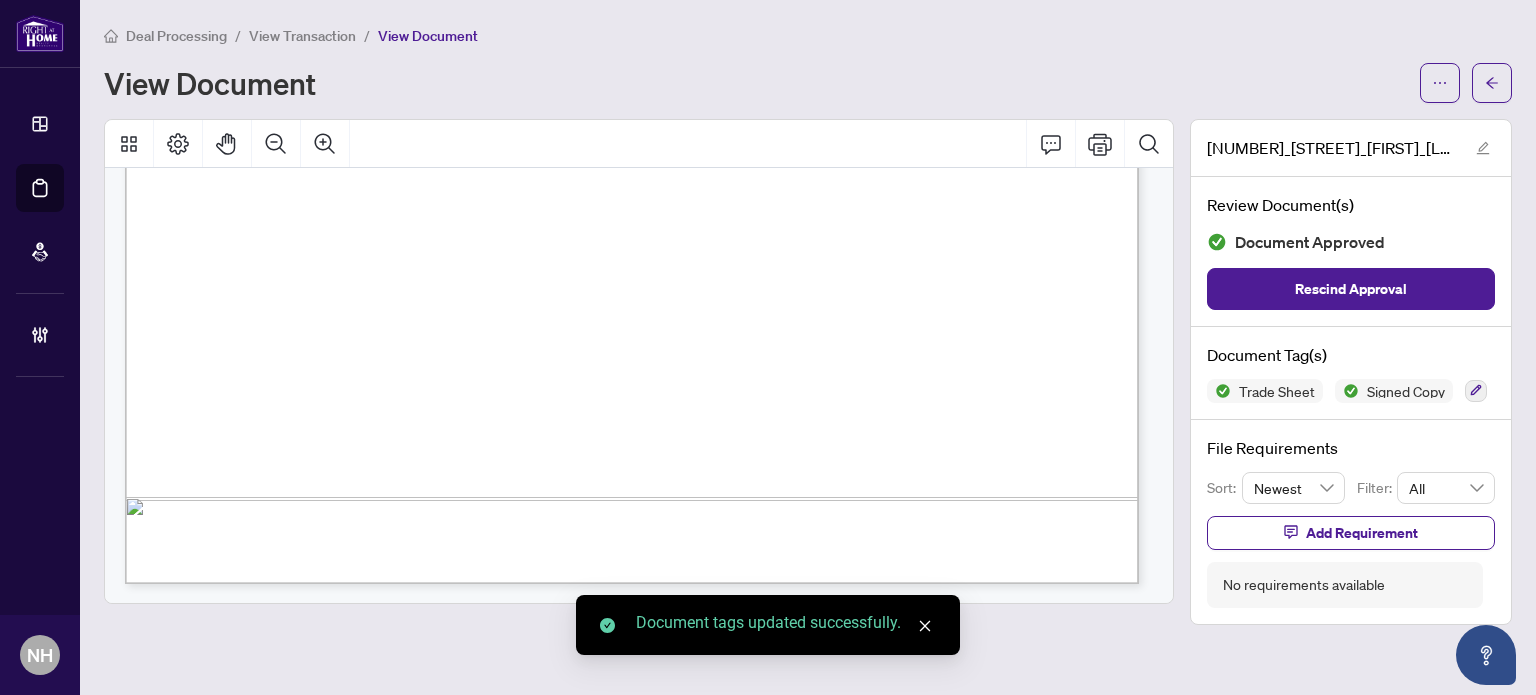 click on "View Transaction" at bounding box center [302, 36] 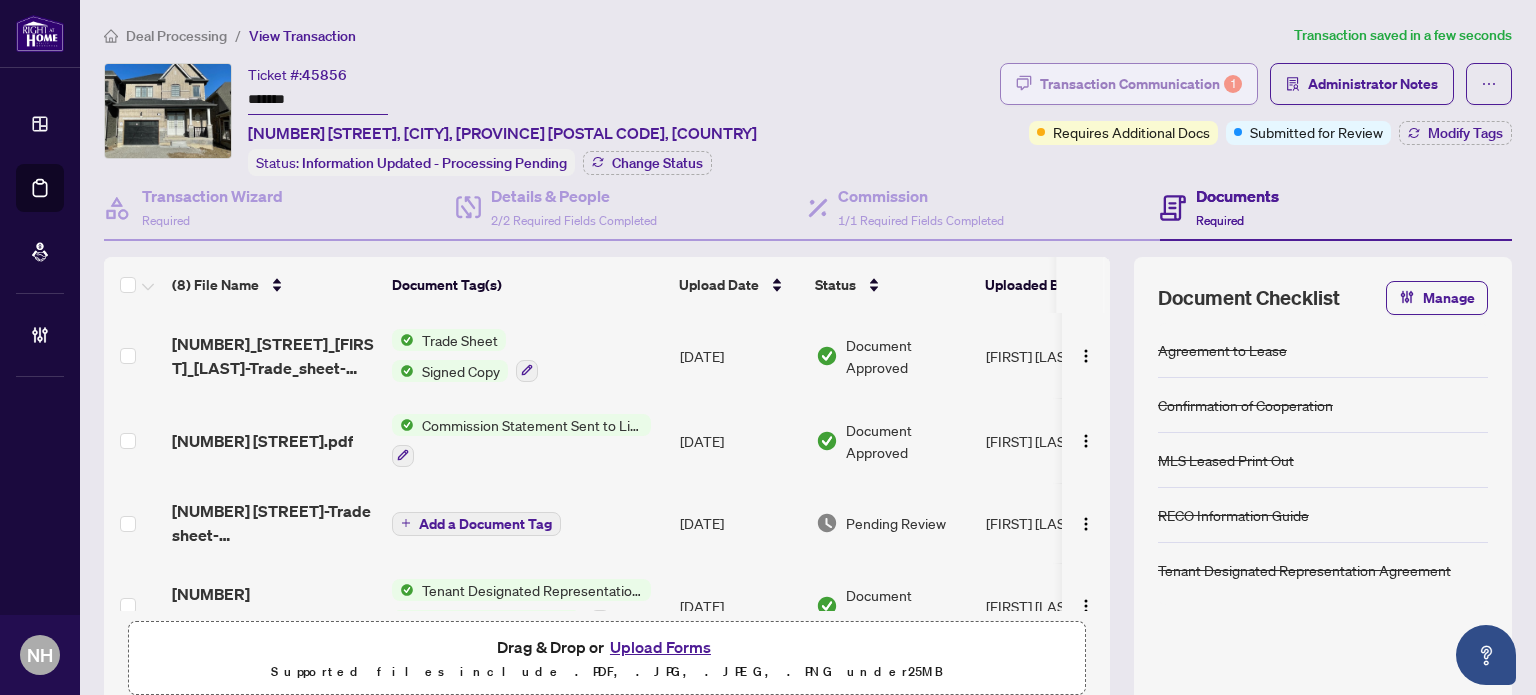 click on "Transaction Communication 1" at bounding box center [1141, 84] 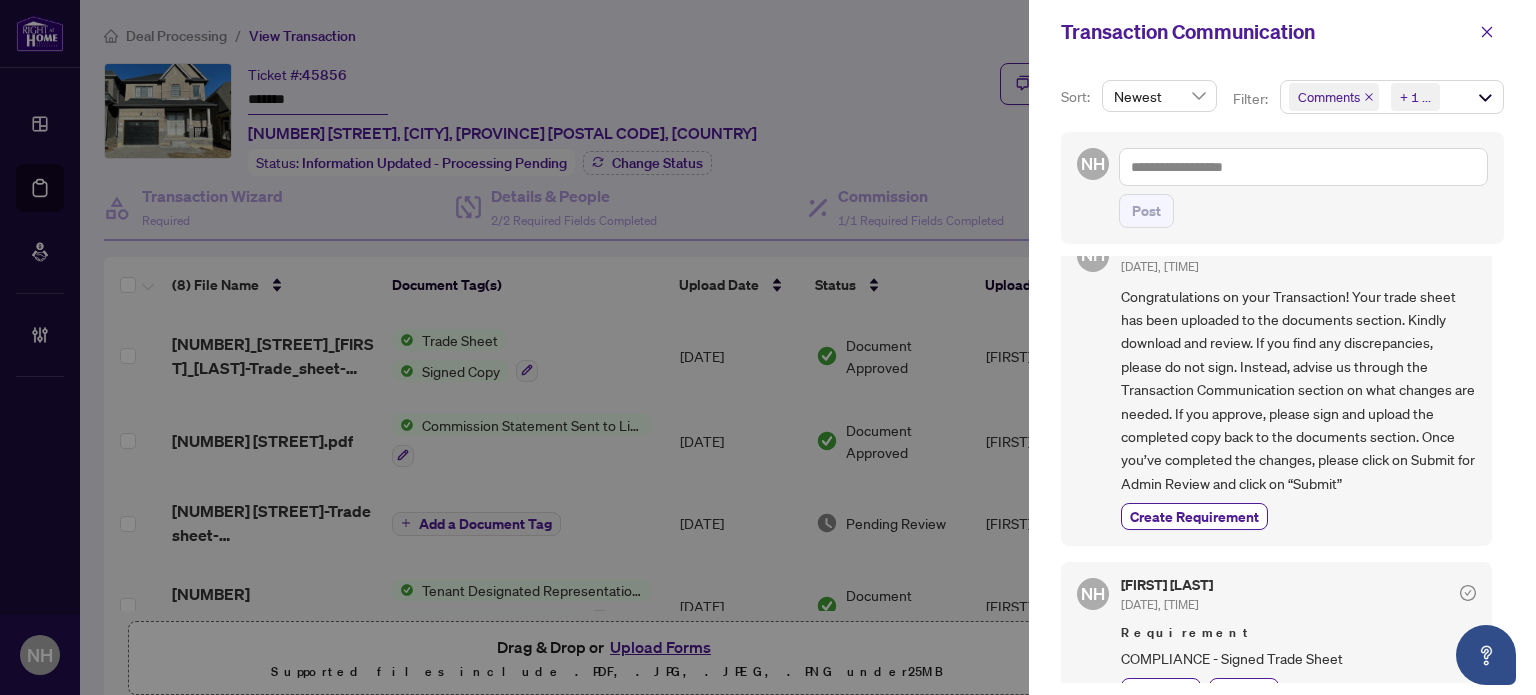 scroll, scrollTop: 79, scrollLeft: 0, axis: vertical 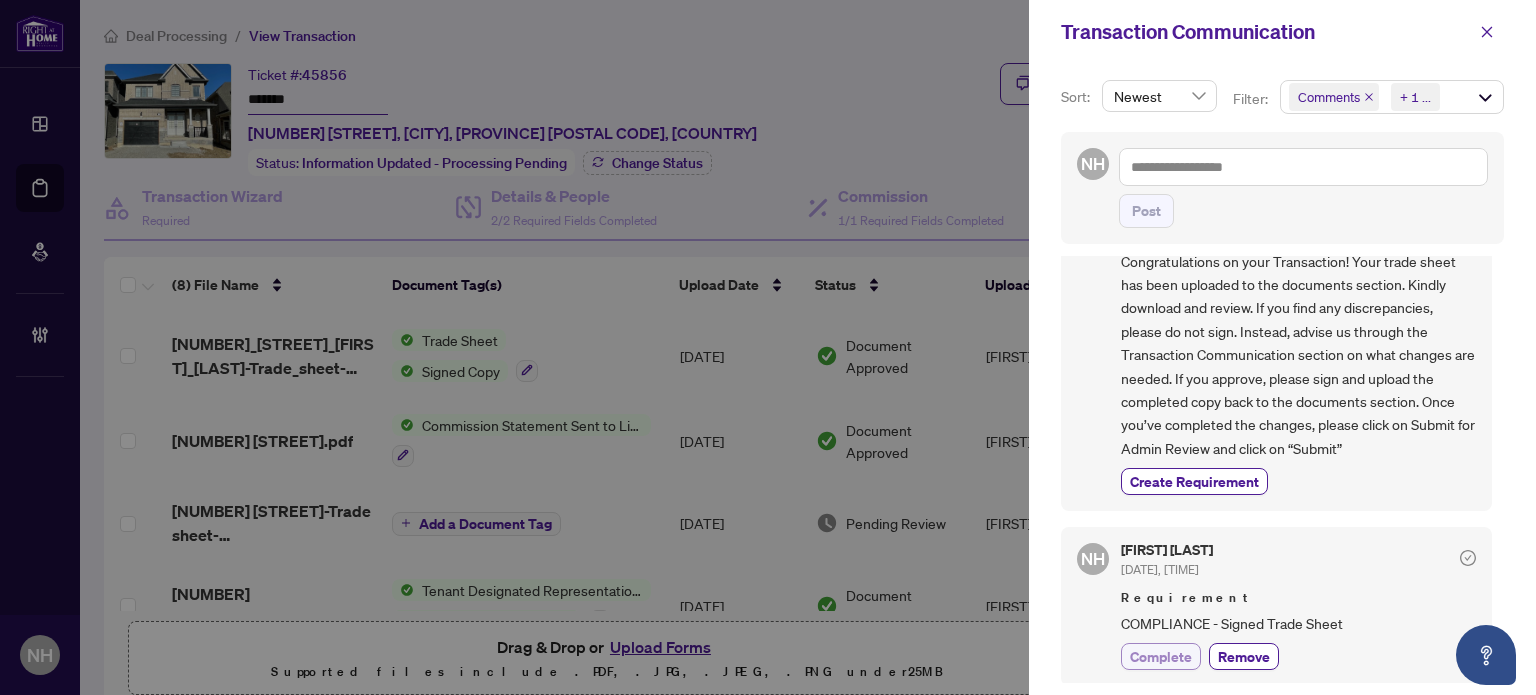 click on "Complete" at bounding box center [1161, 656] 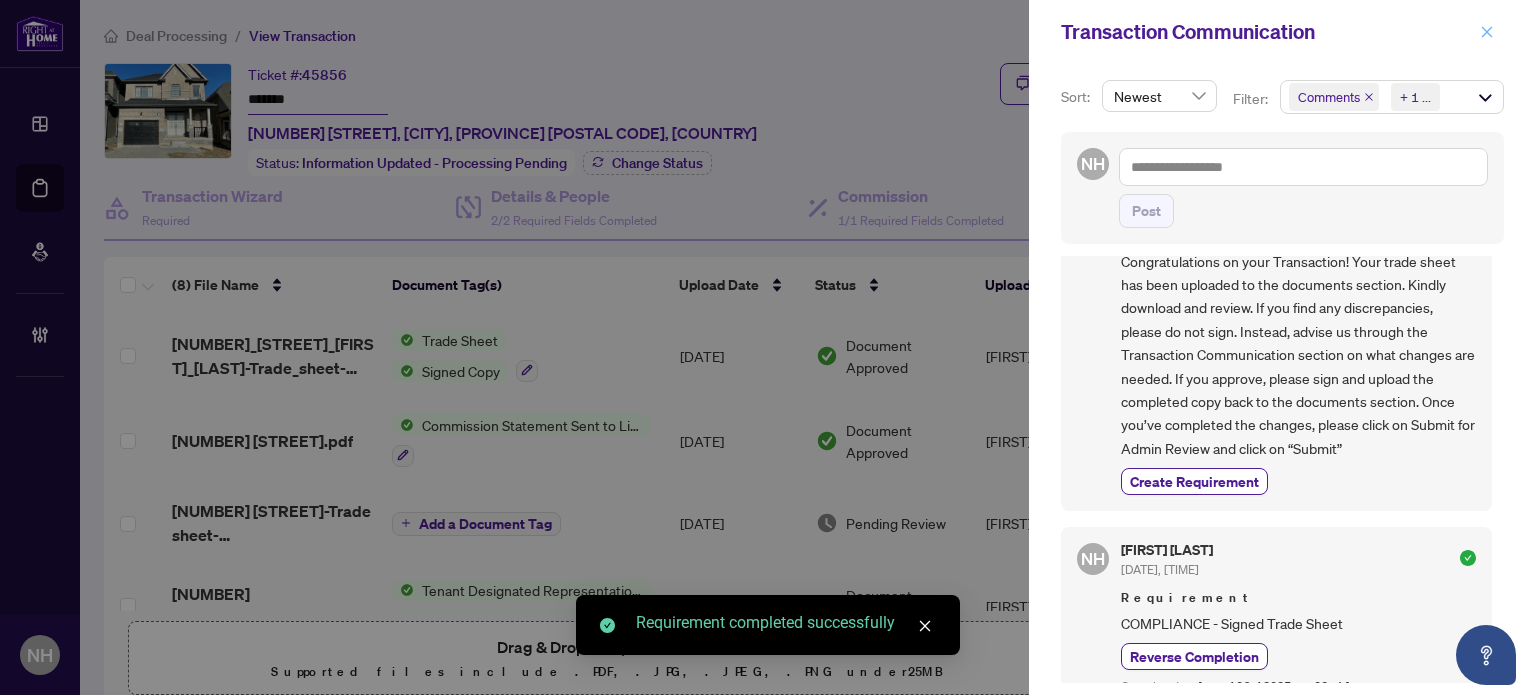 click at bounding box center (1487, 32) 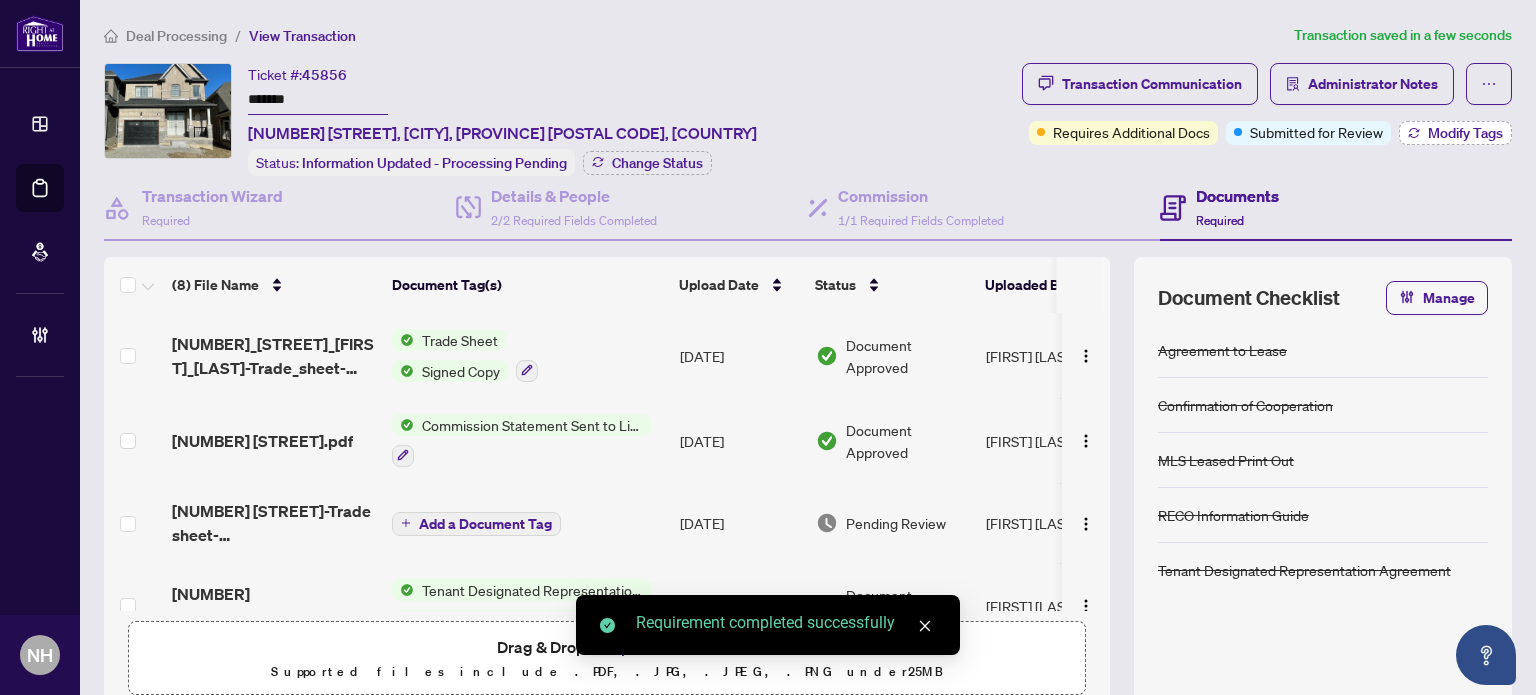 click on "Modify Tags" at bounding box center (1465, 133) 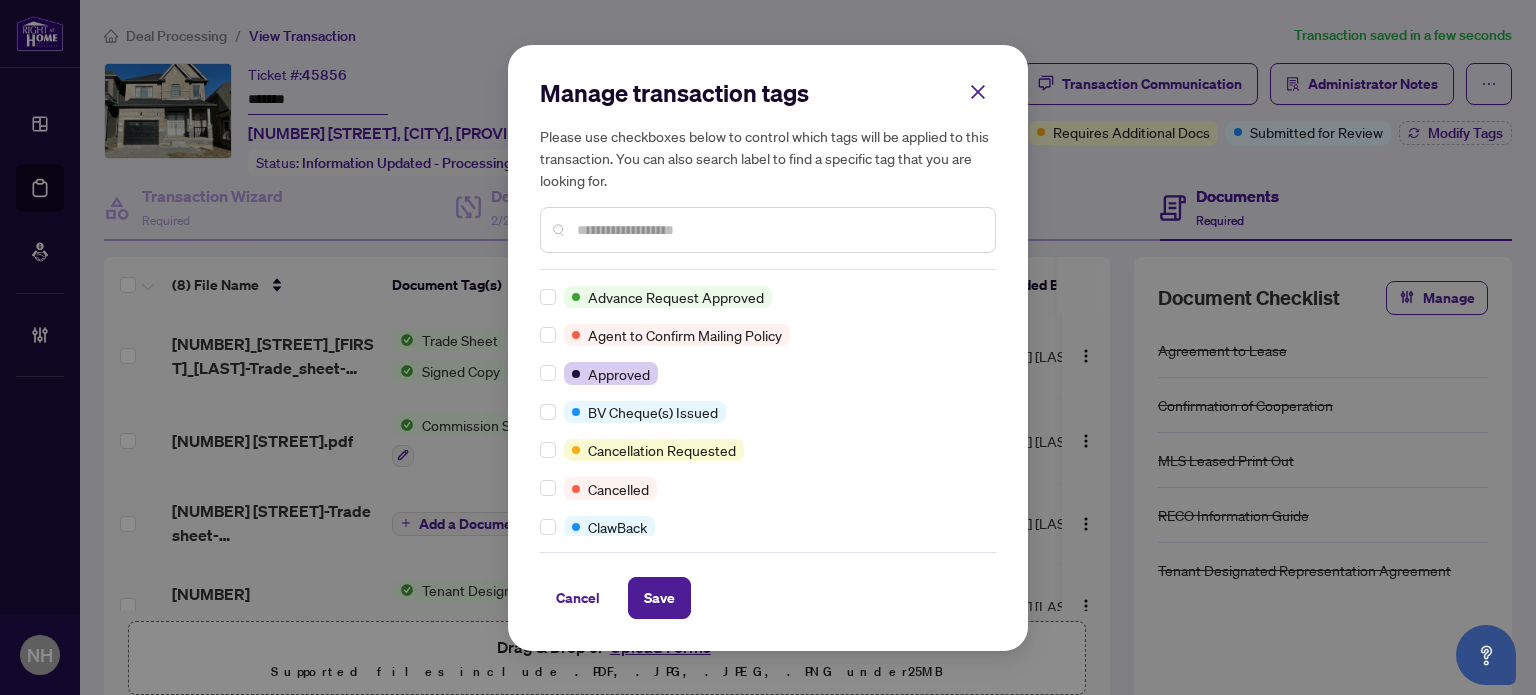 scroll, scrollTop: 0, scrollLeft: 0, axis: both 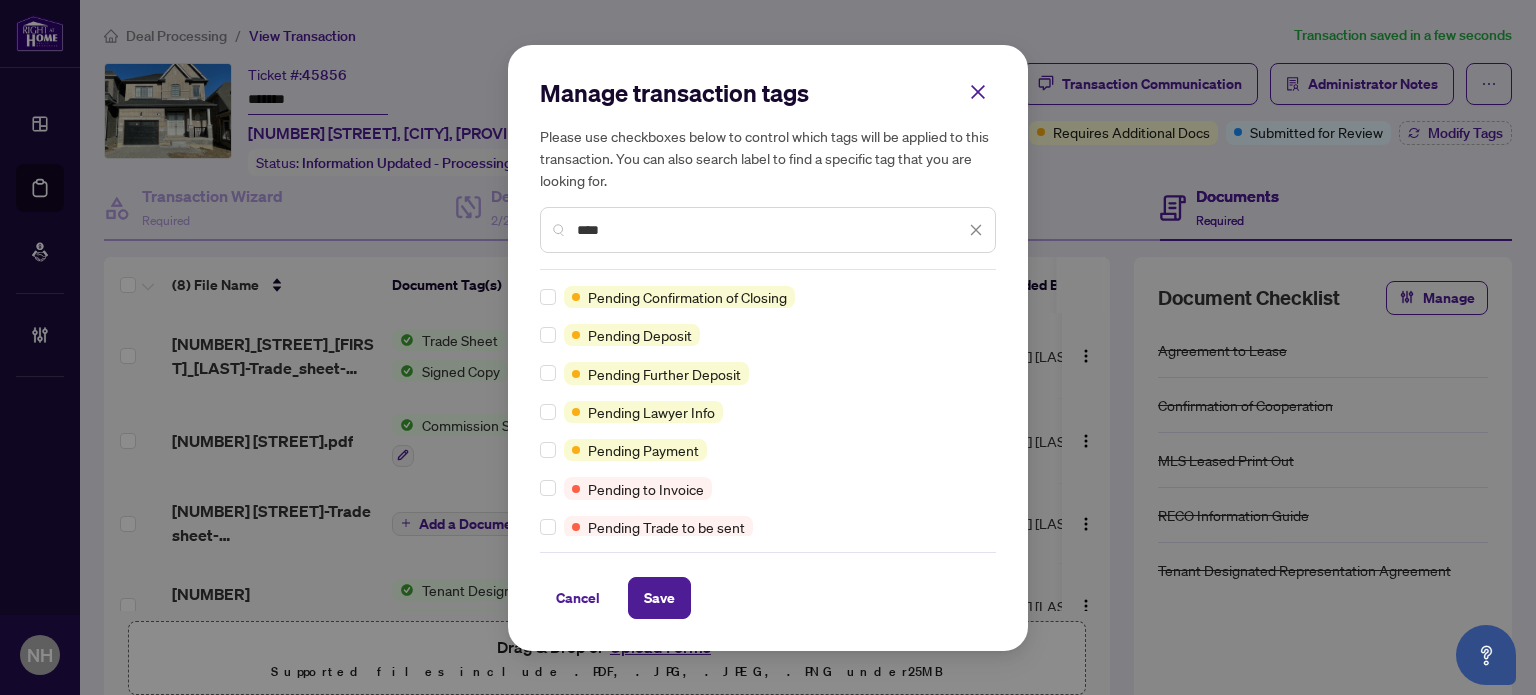 type on "****" 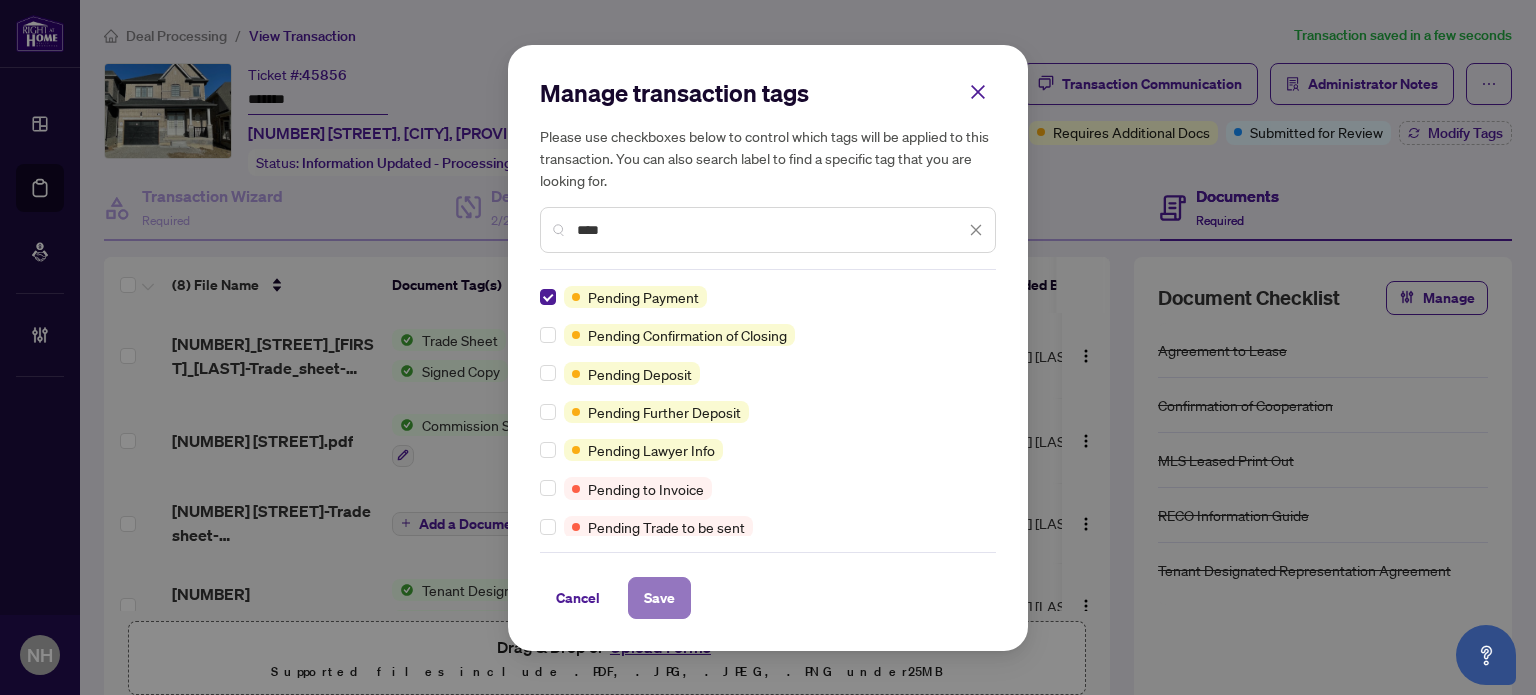 click on "Save" at bounding box center (659, 598) 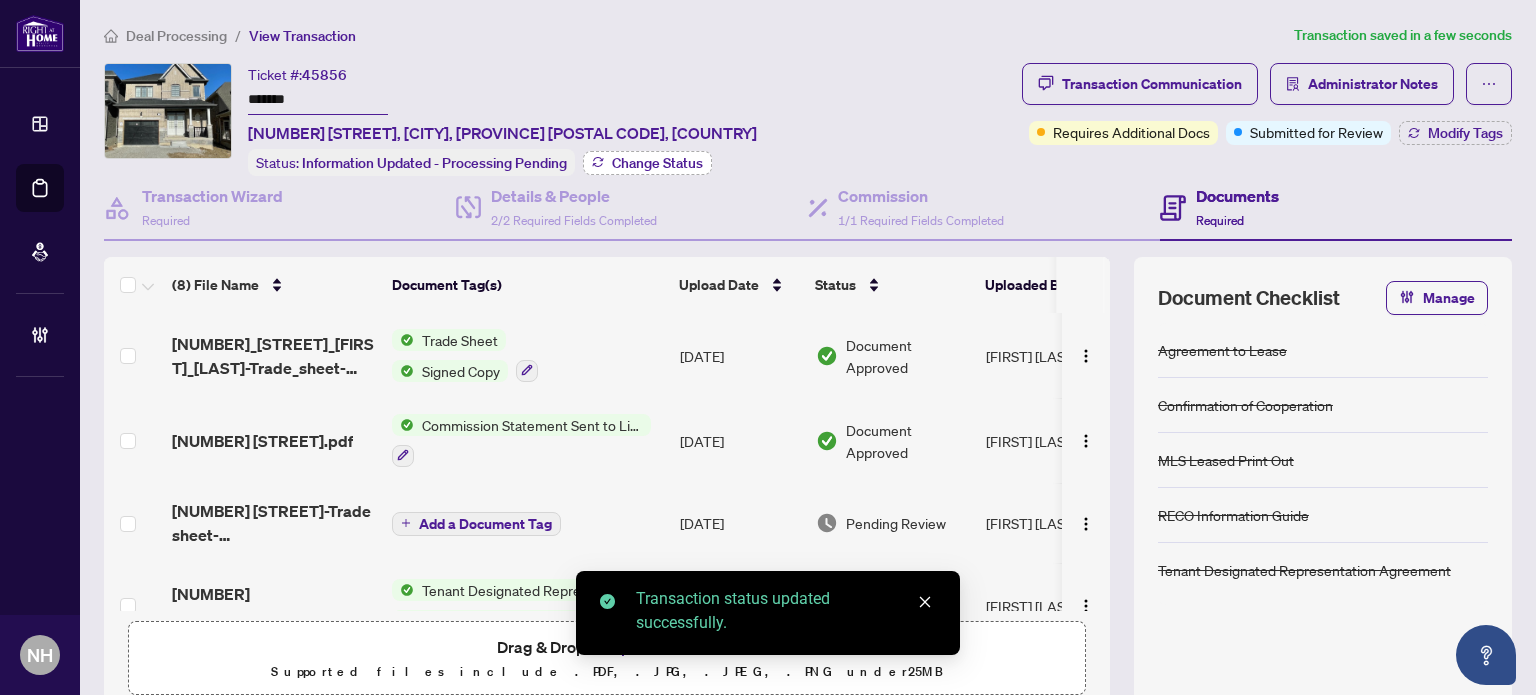 click 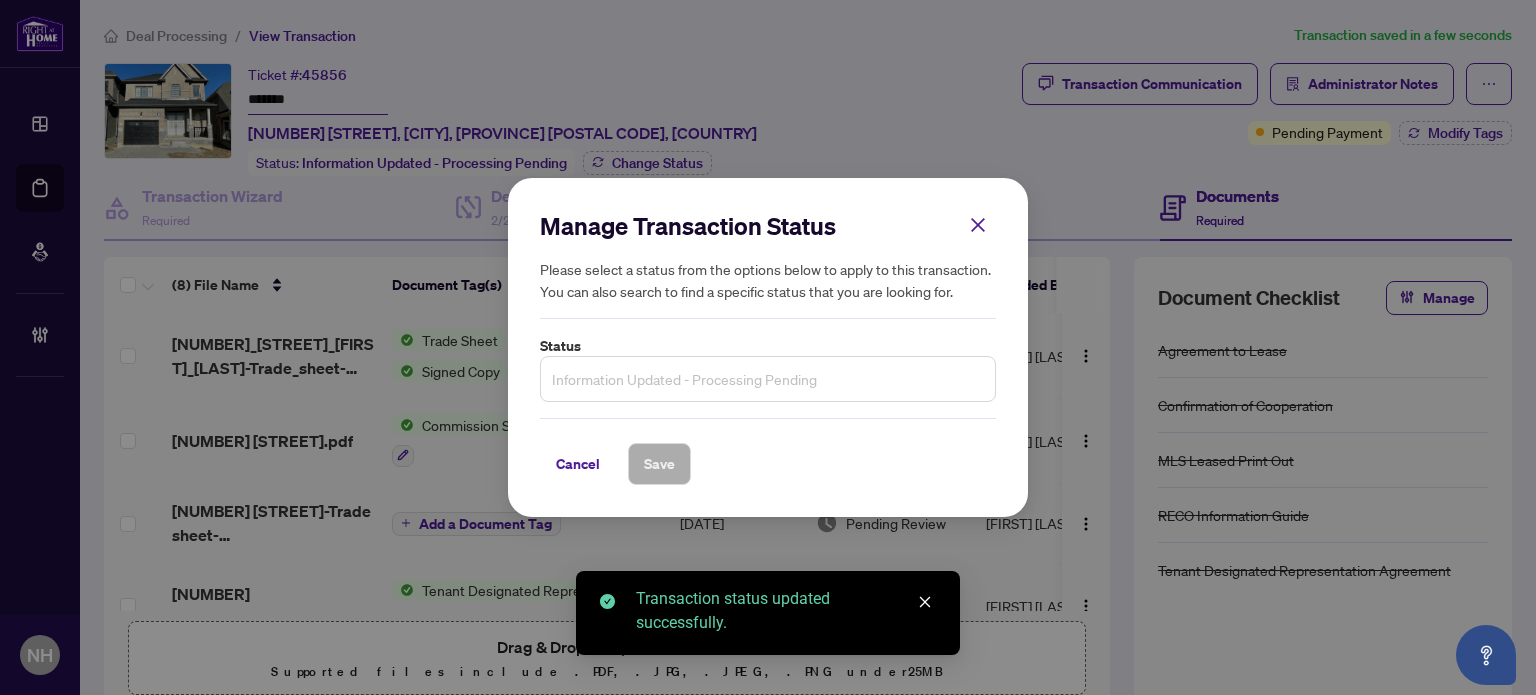 click on "Information Updated - Processing Pending" at bounding box center (768, 379) 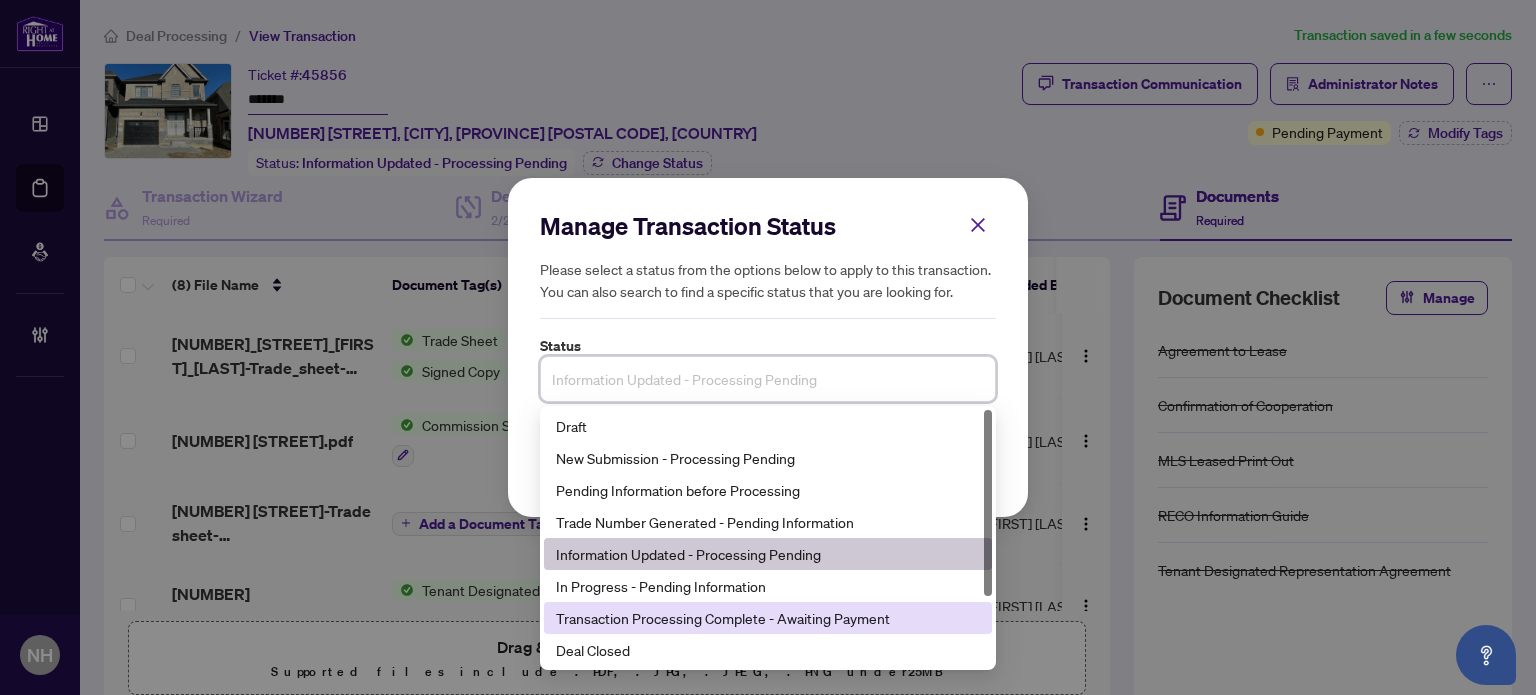 click on "Transaction Processing Complete - Awaiting Payment" at bounding box center (768, 618) 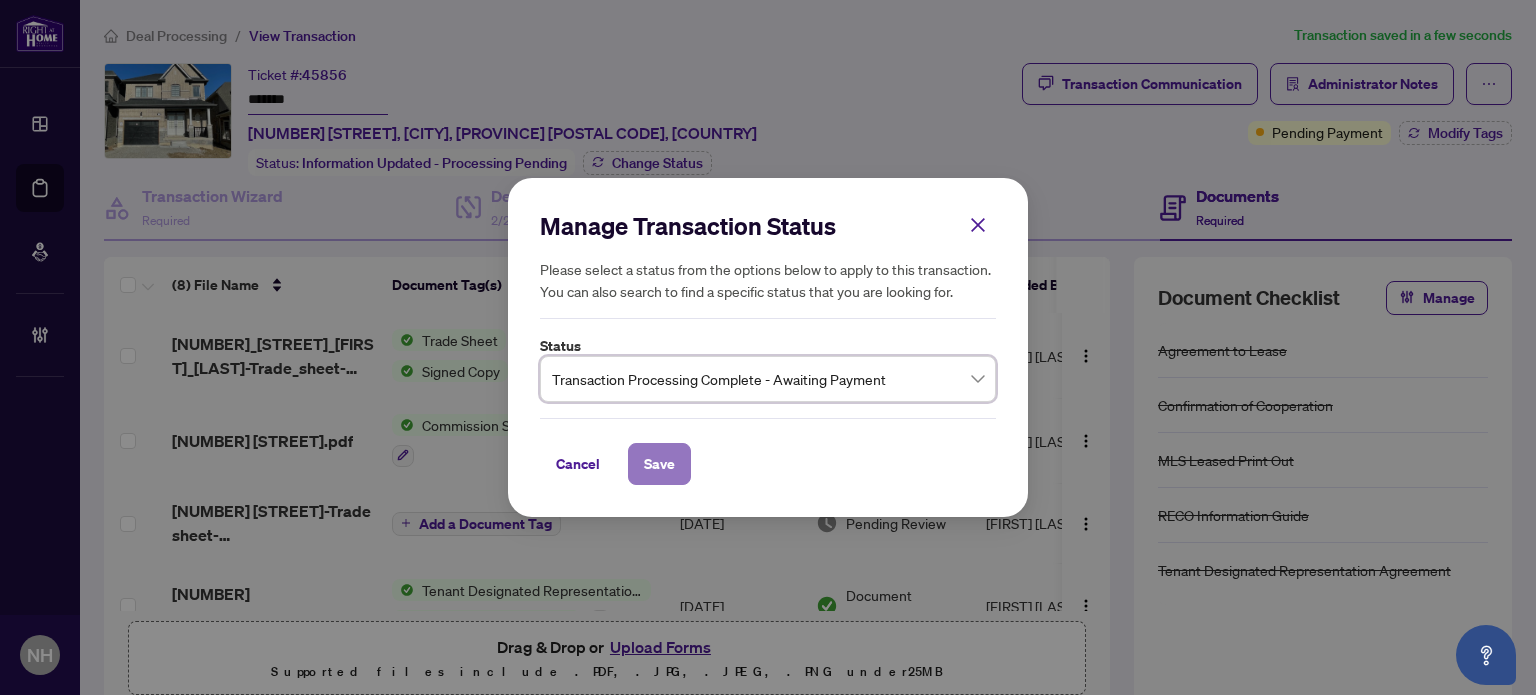 click on "Save" at bounding box center (659, 464) 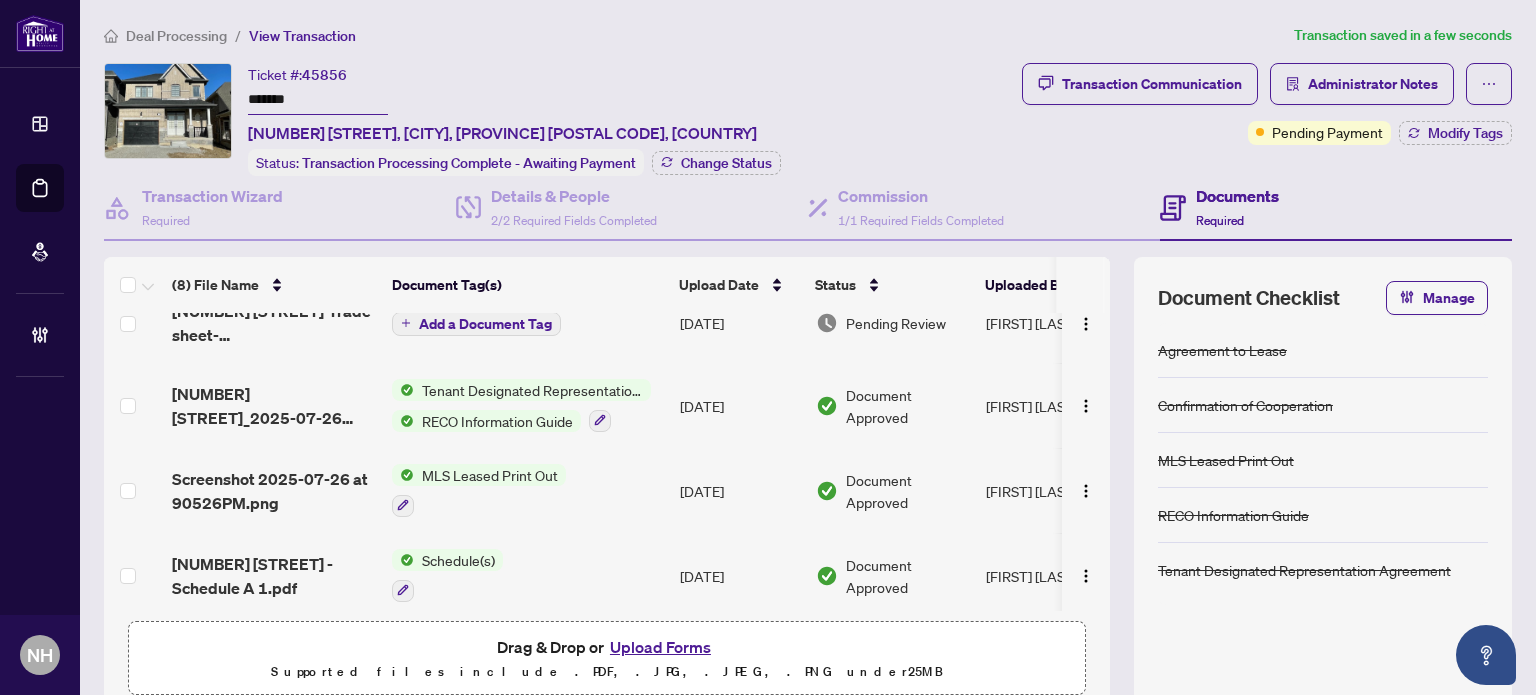 scroll, scrollTop: 379, scrollLeft: 0, axis: vertical 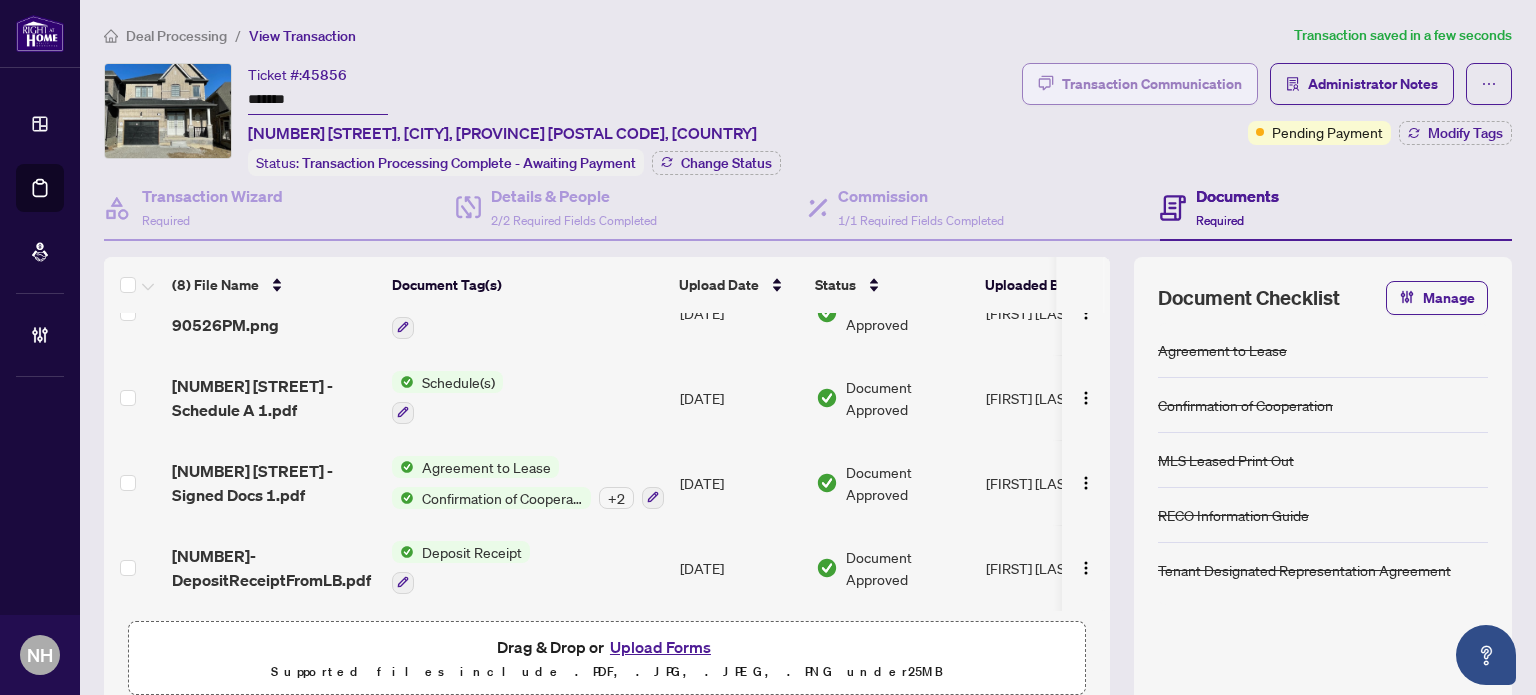 click on "Transaction Communication" at bounding box center (1152, 84) 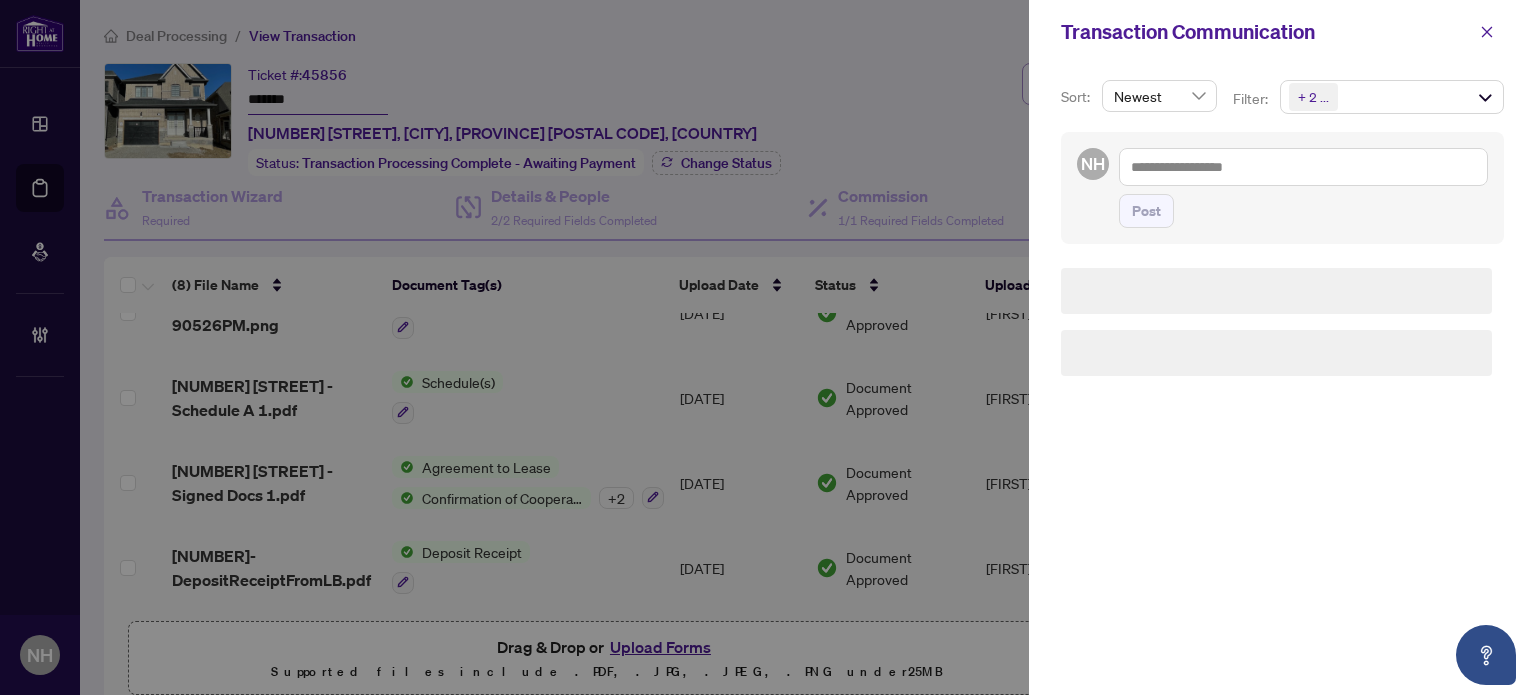 scroll, scrollTop: 0, scrollLeft: 0, axis: both 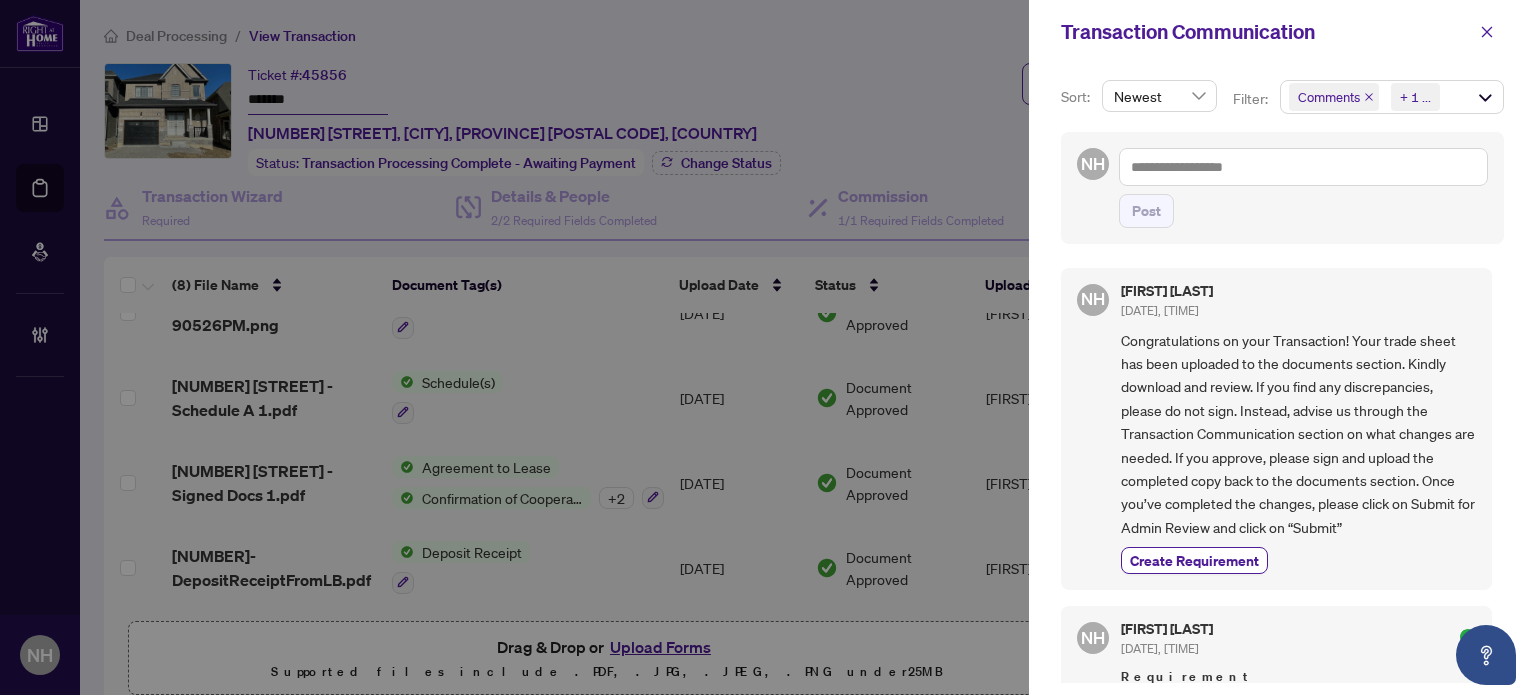 click on "Comments Requirements + 1 ..." at bounding box center (1392, 97) 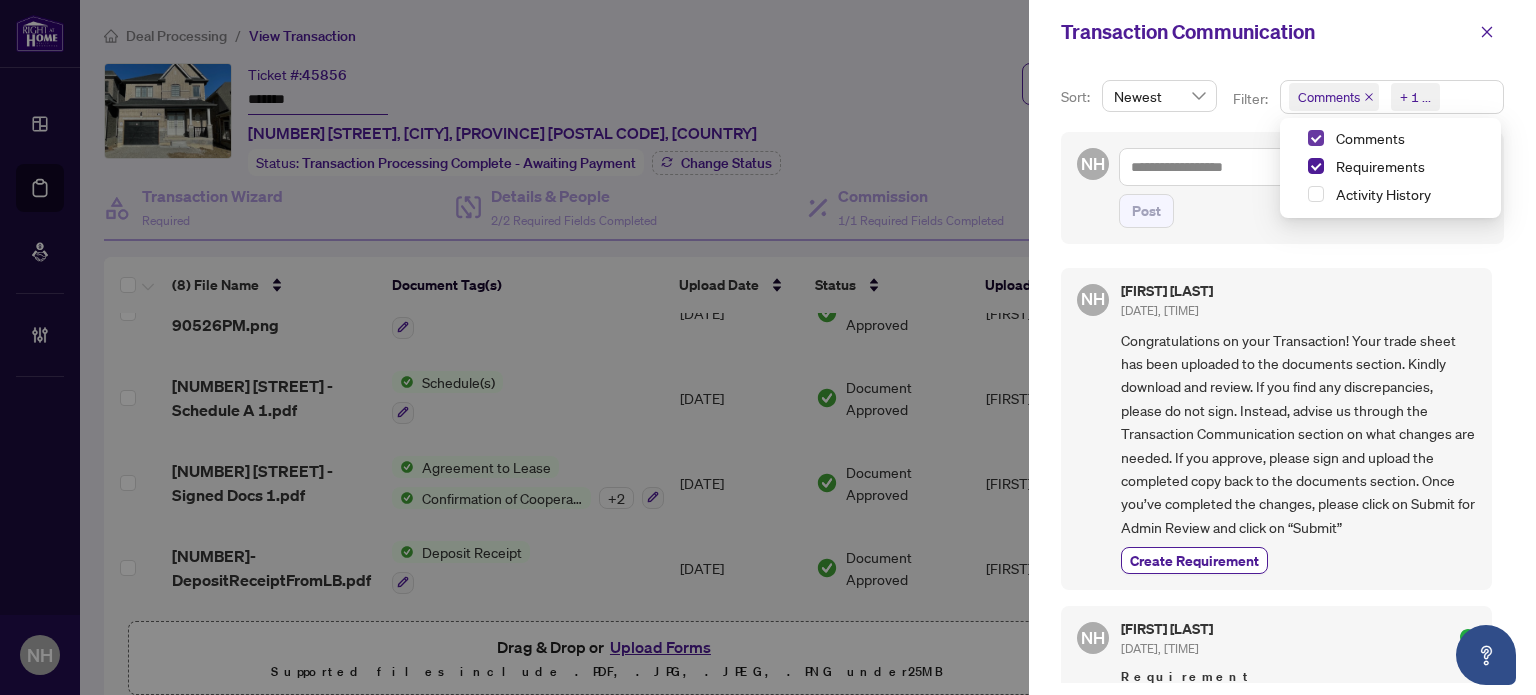 click at bounding box center [1316, 138] 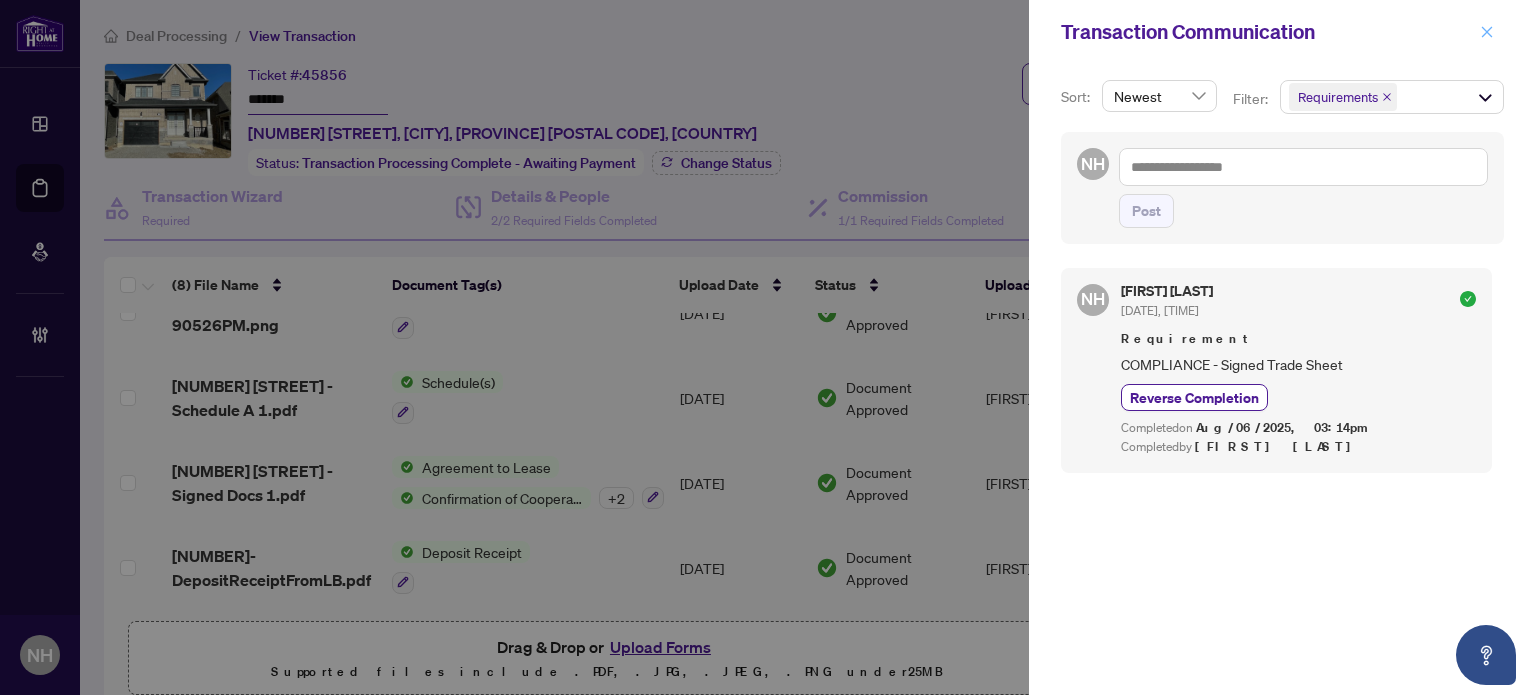 click 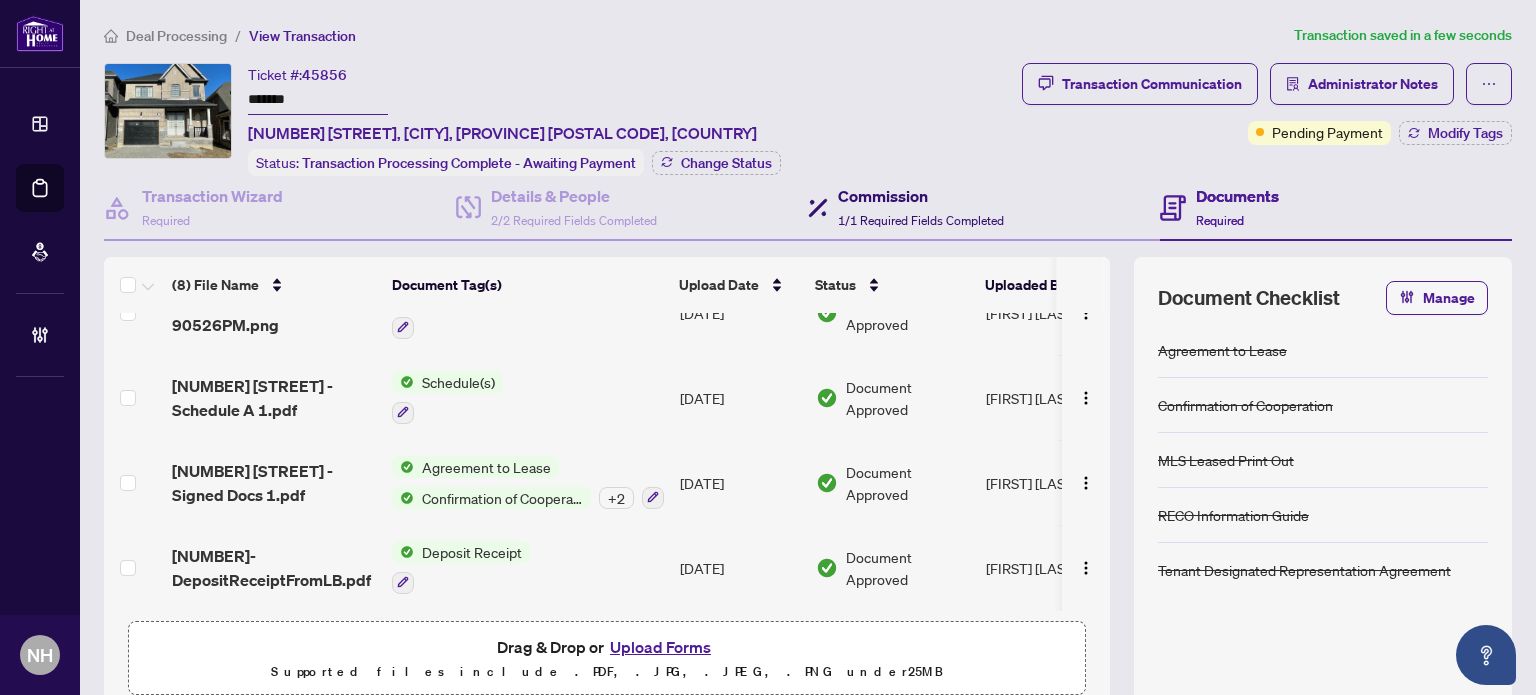 click on "1/1 Required Fields Completed" at bounding box center (921, 220) 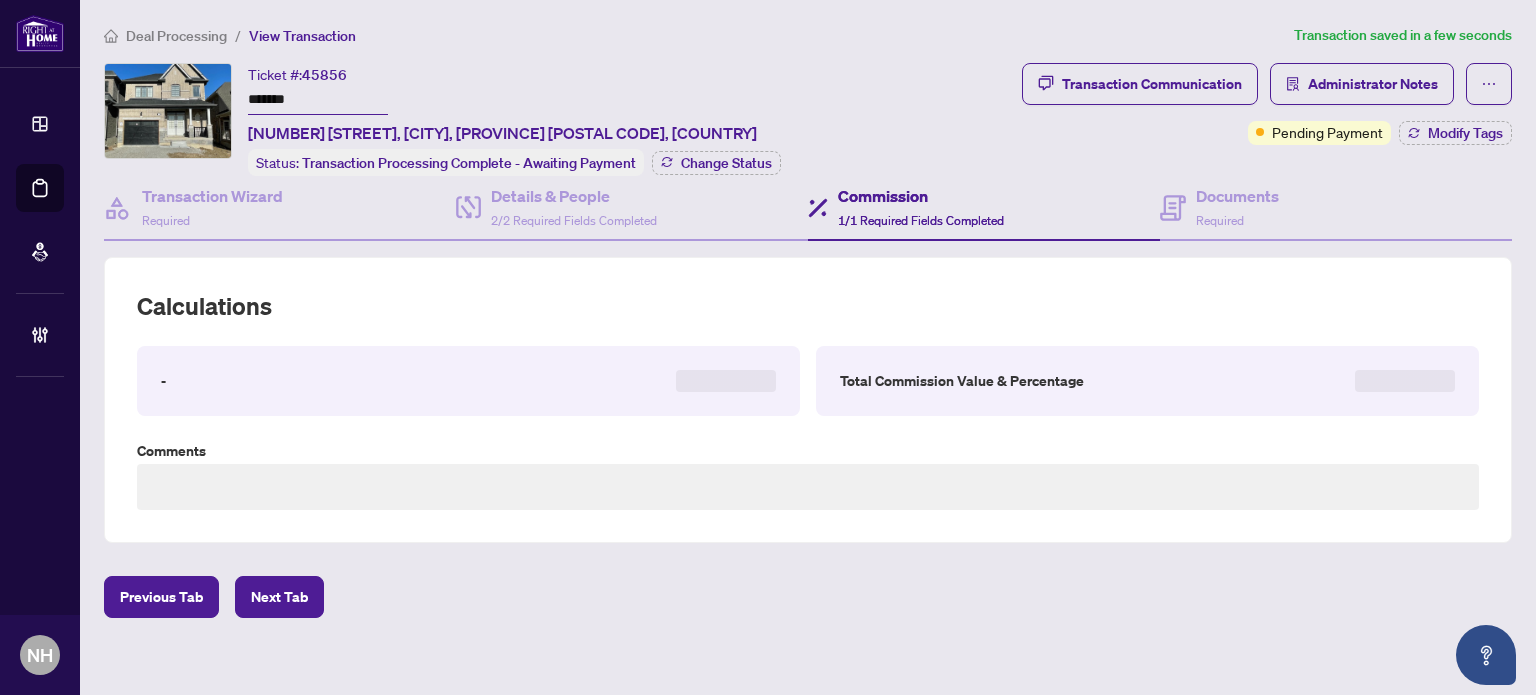 type on "**********" 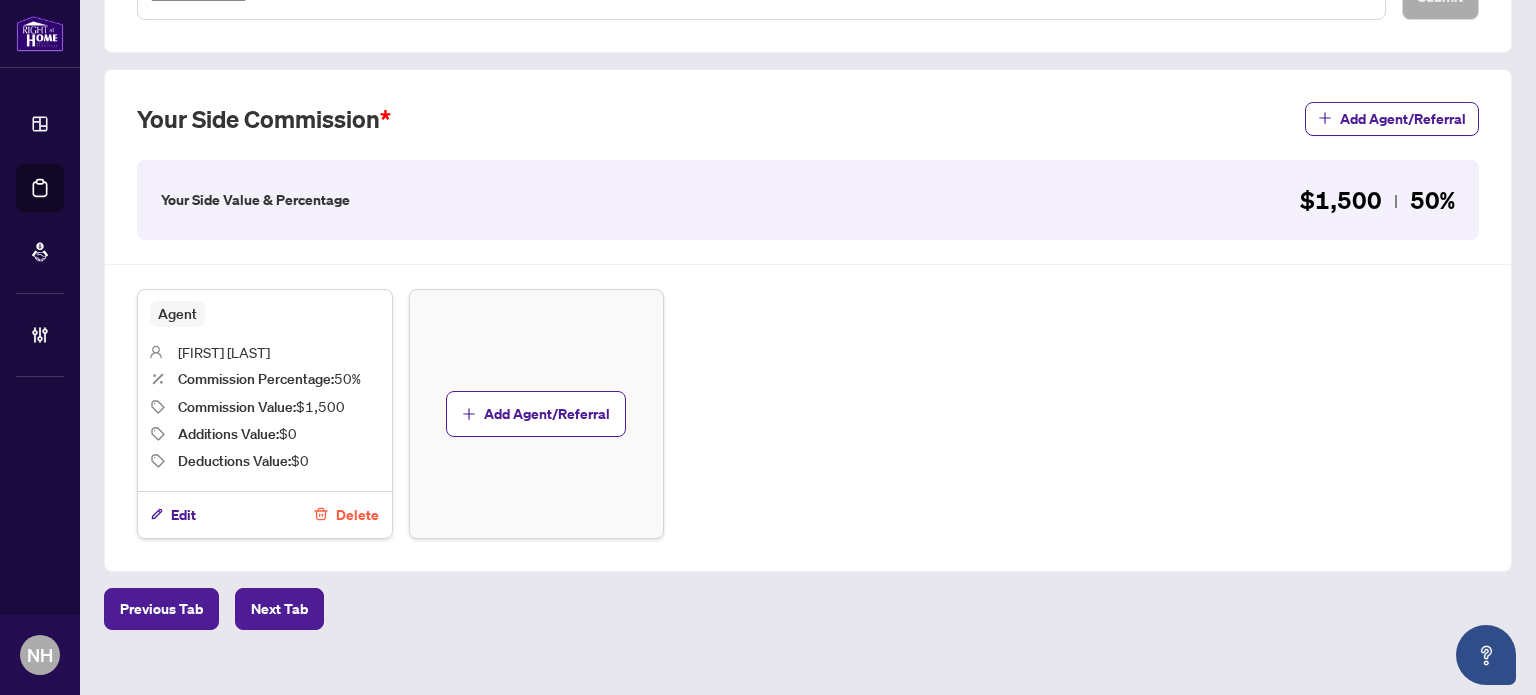 scroll, scrollTop: 516, scrollLeft: 0, axis: vertical 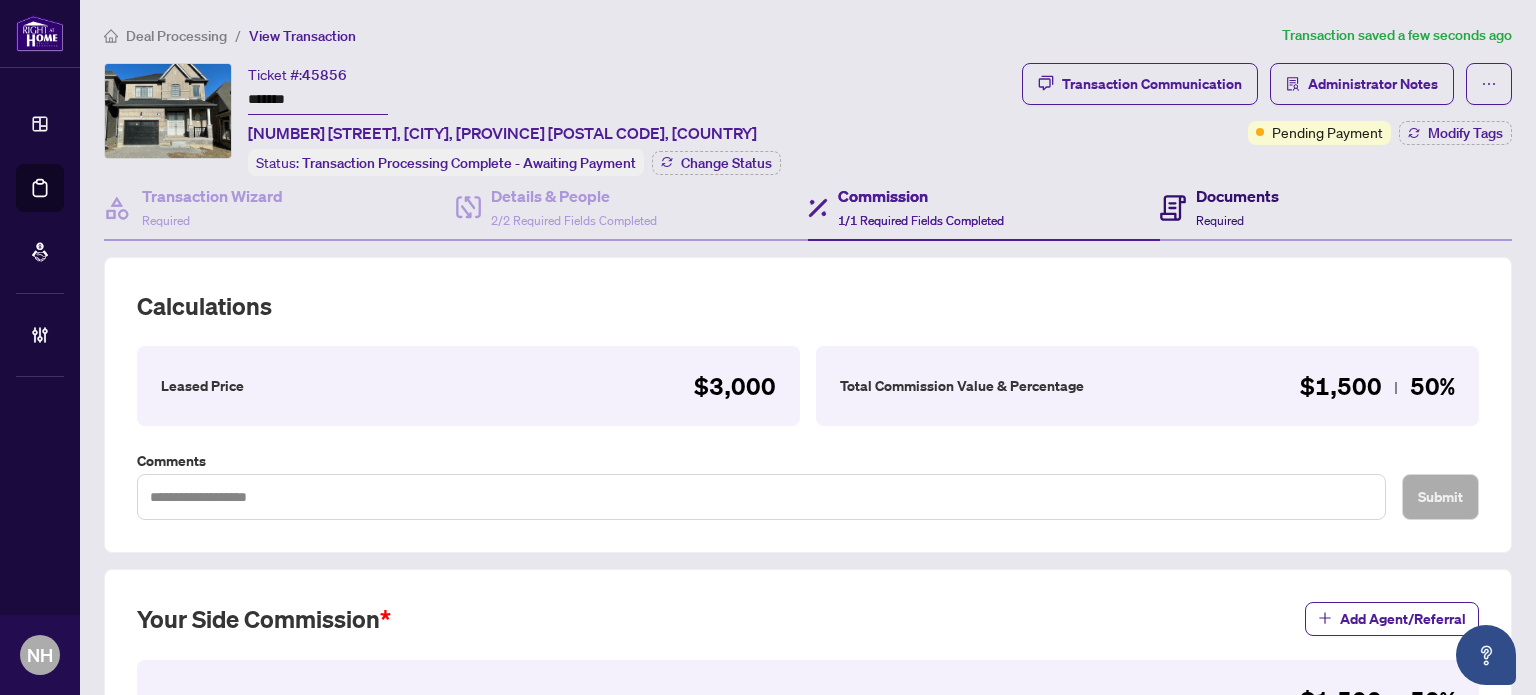 click 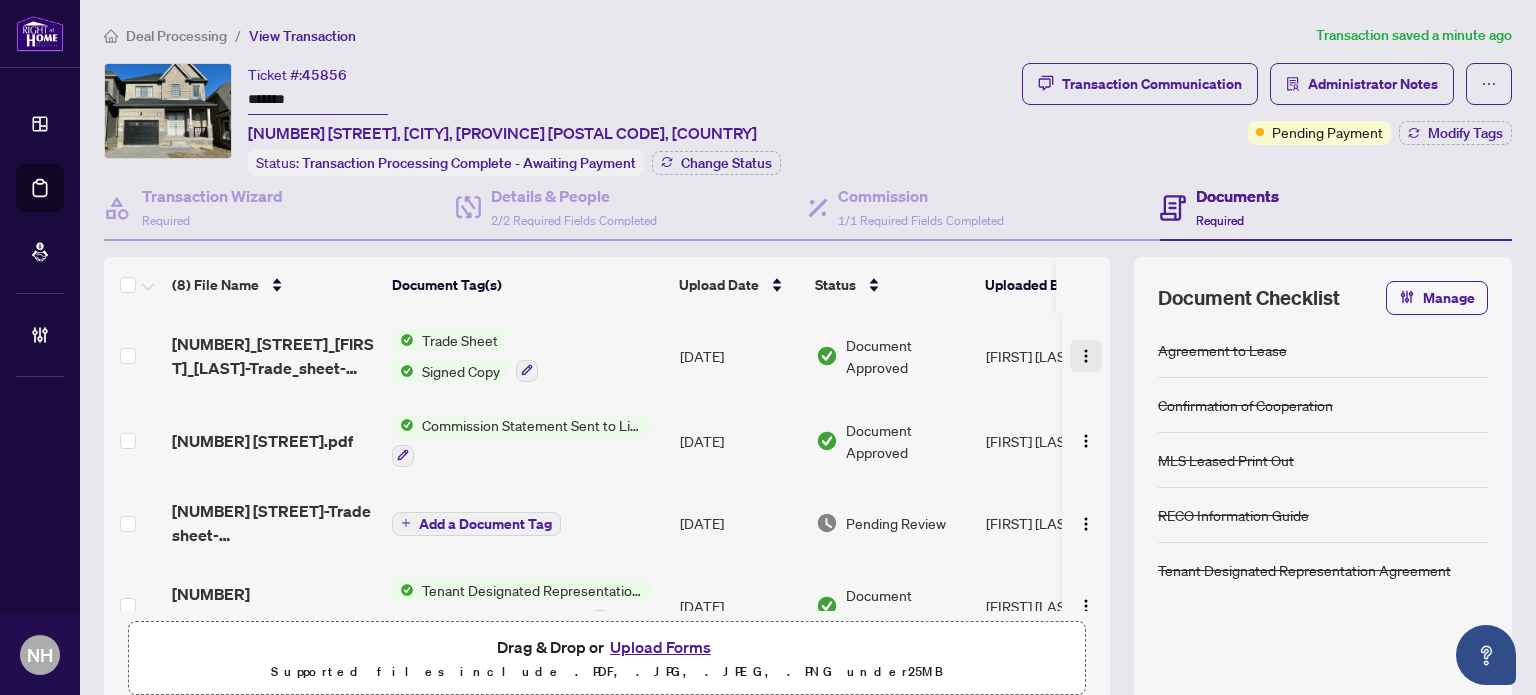 click at bounding box center [1086, 356] 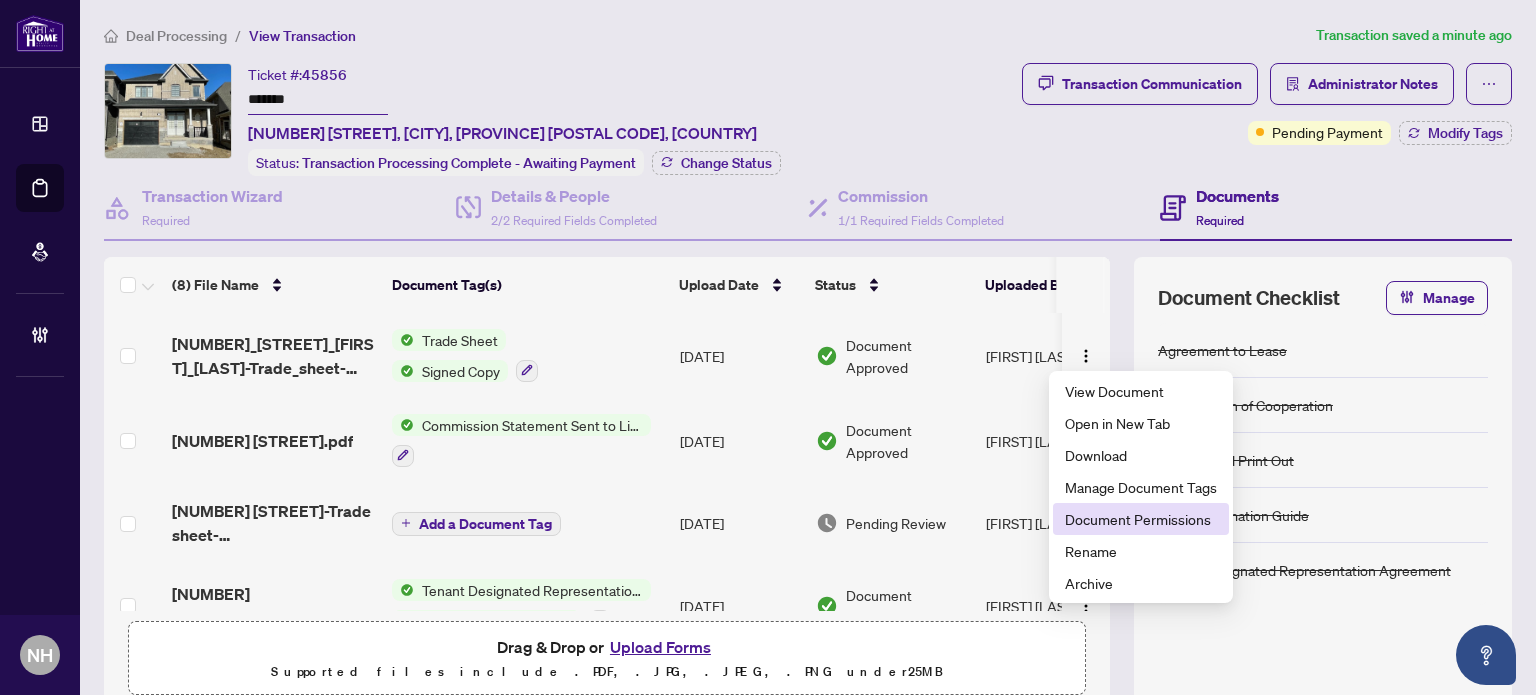 click on "Document Permissions" at bounding box center (1141, 519) 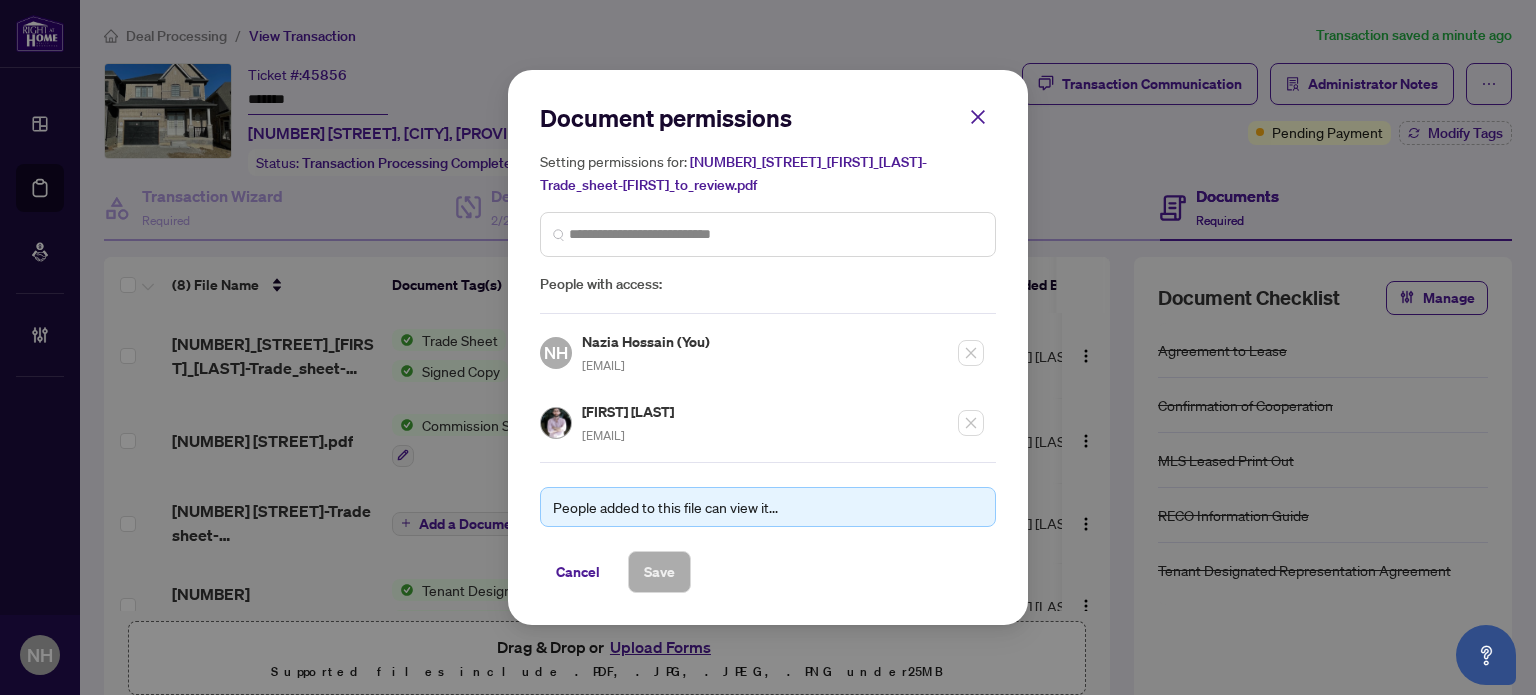 drag, startPoint x: 582, startPoint y: 433, endPoint x: 717, endPoint y: 429, distance: 135.05925 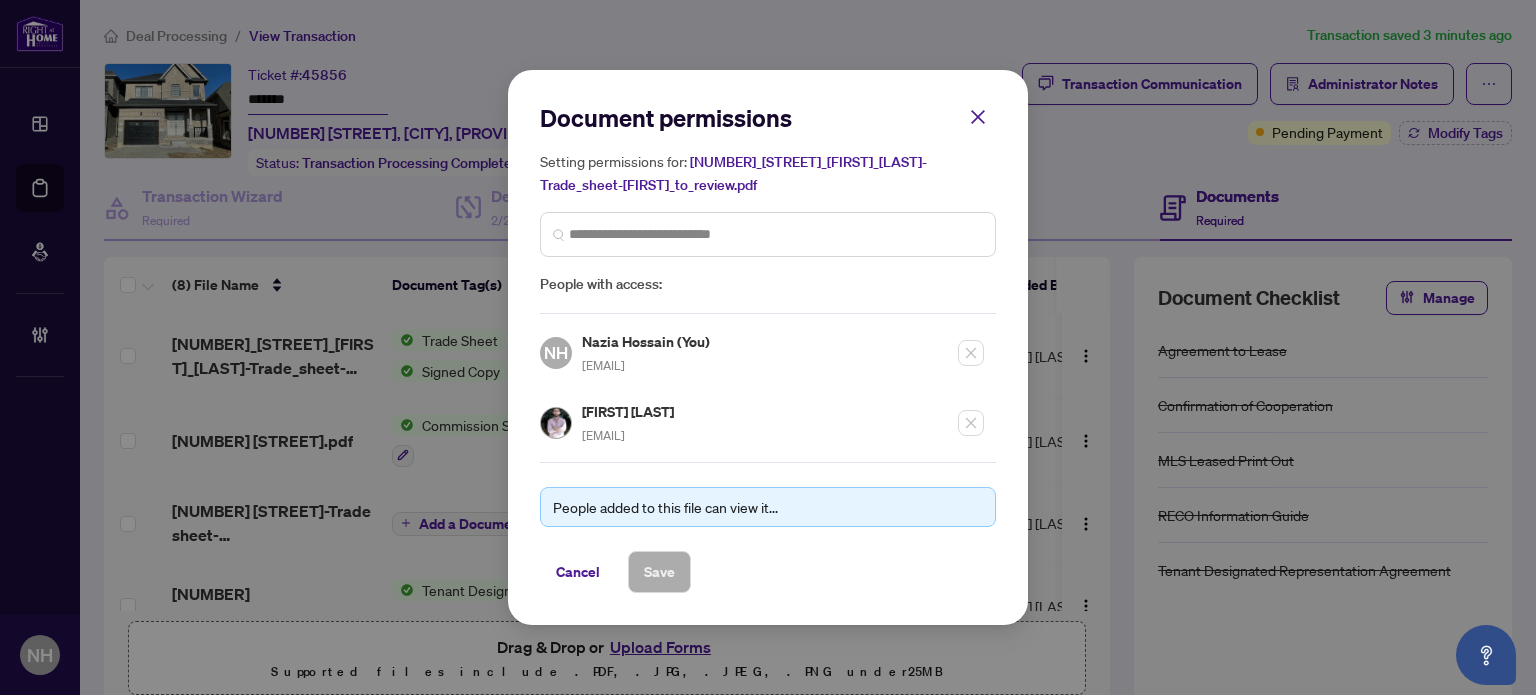 drag, startPoint x: 590, startPoint y: 559, endPoint x: 636, endPoint y: 542, distance: 49.0408 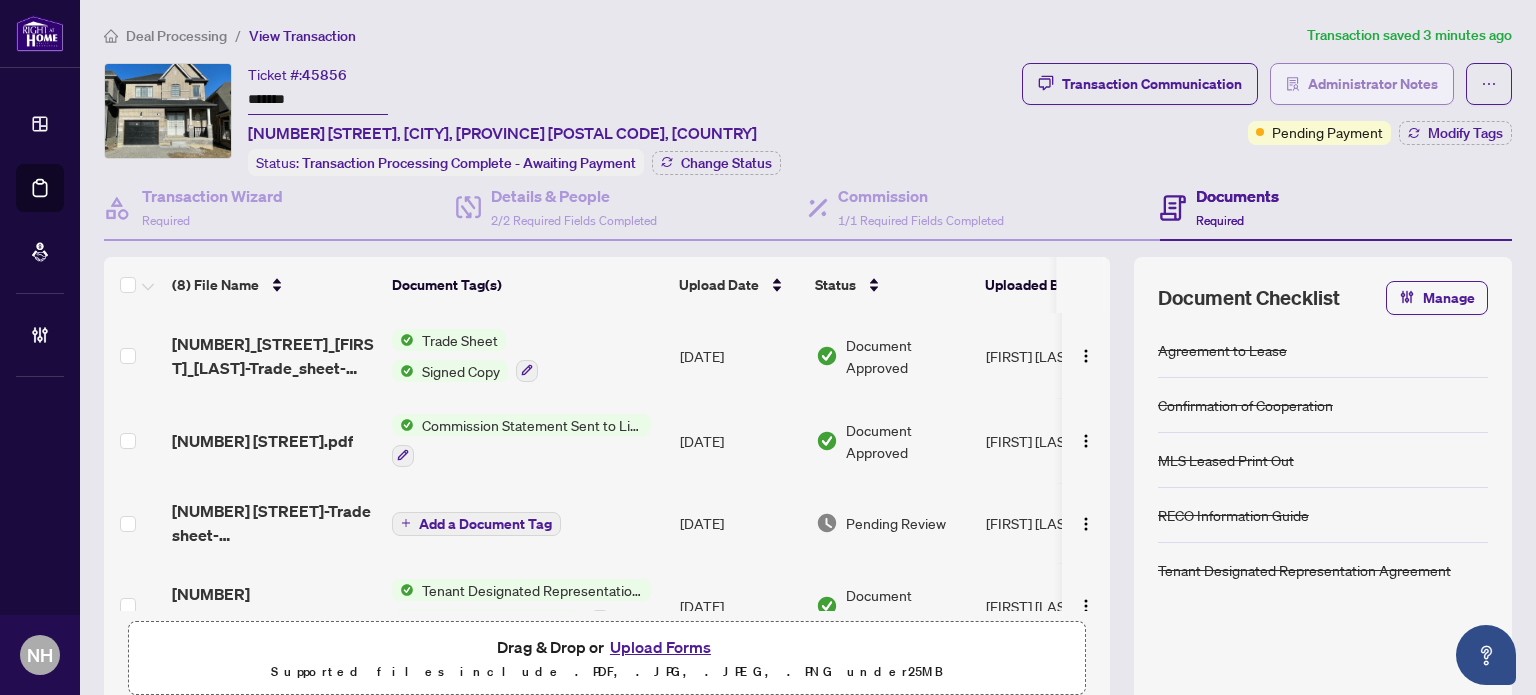 click on "Administrator Notes" at bounding box center (1362, 84) 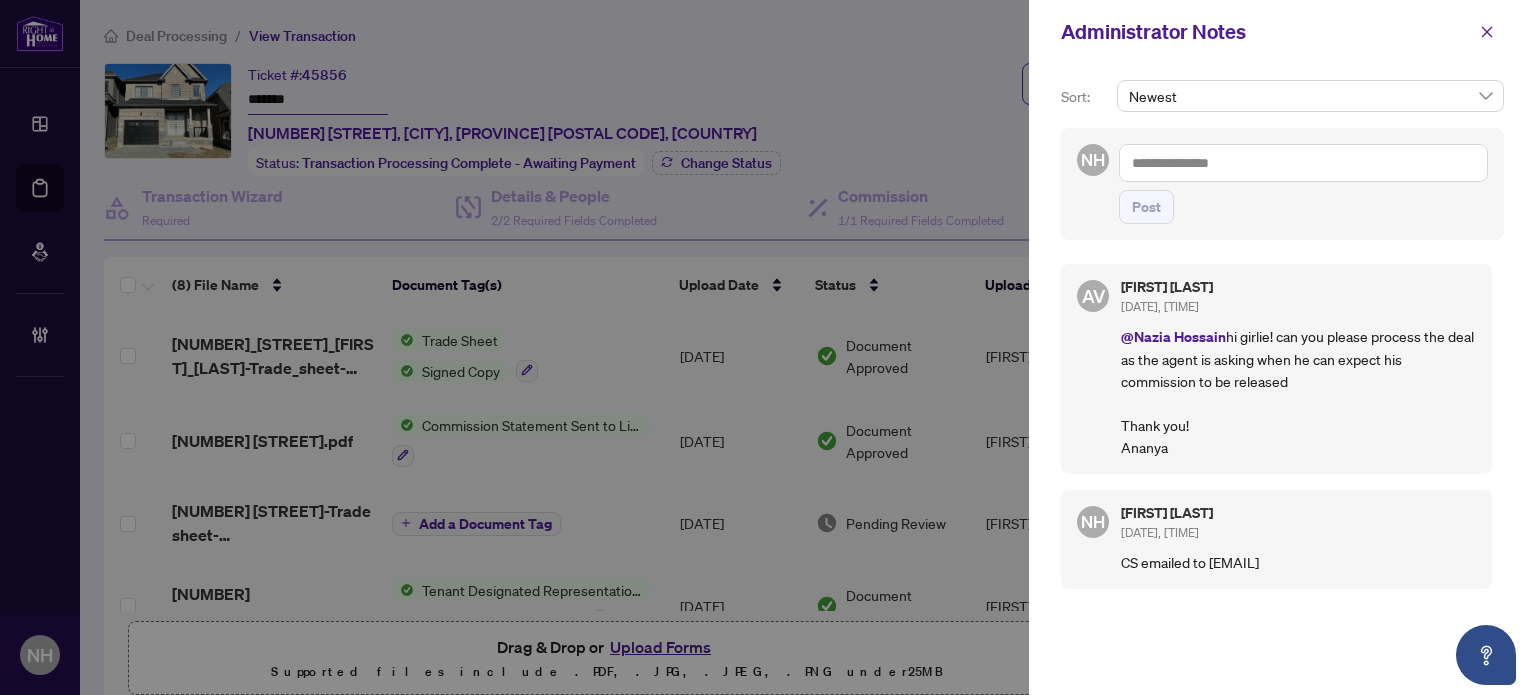 click at bounding box center [1303, 163] 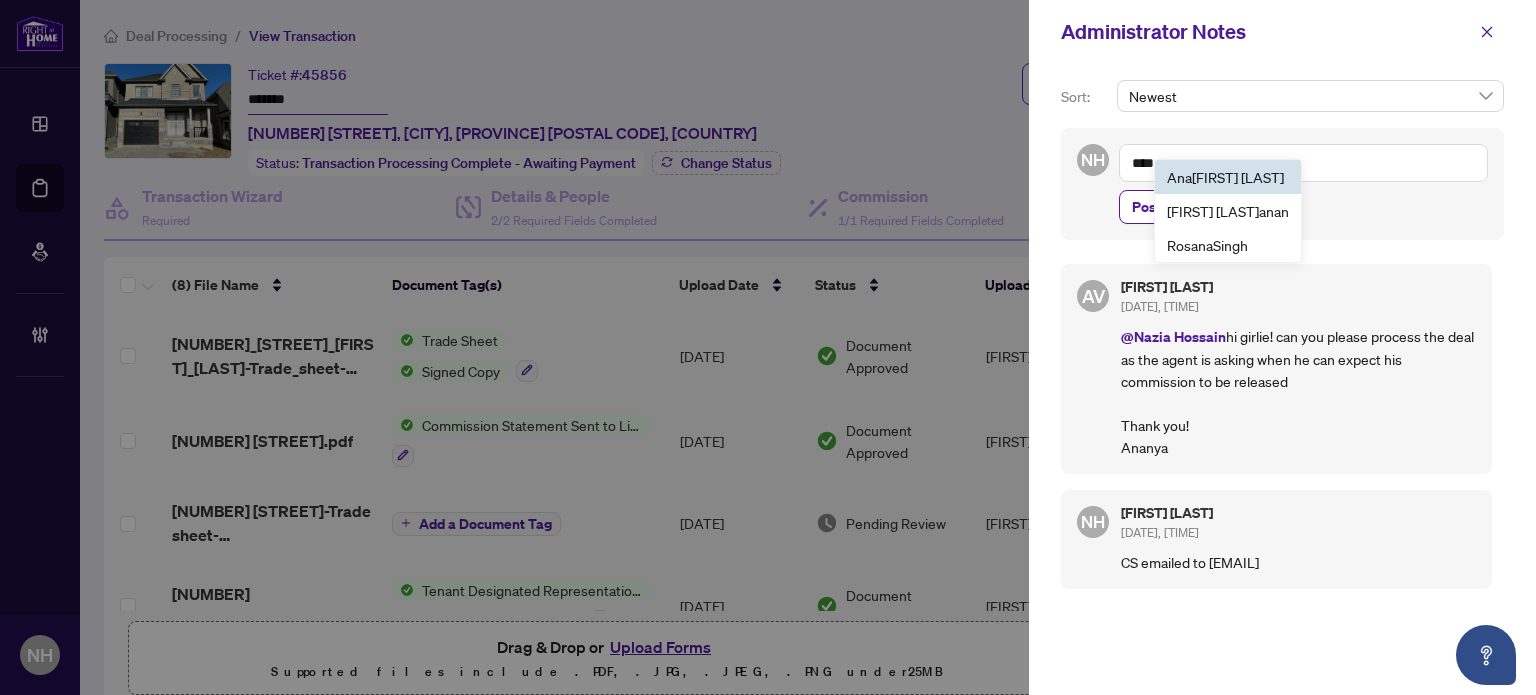 click on "Ana nya Venugopal" at bounding box center (1225, 177) 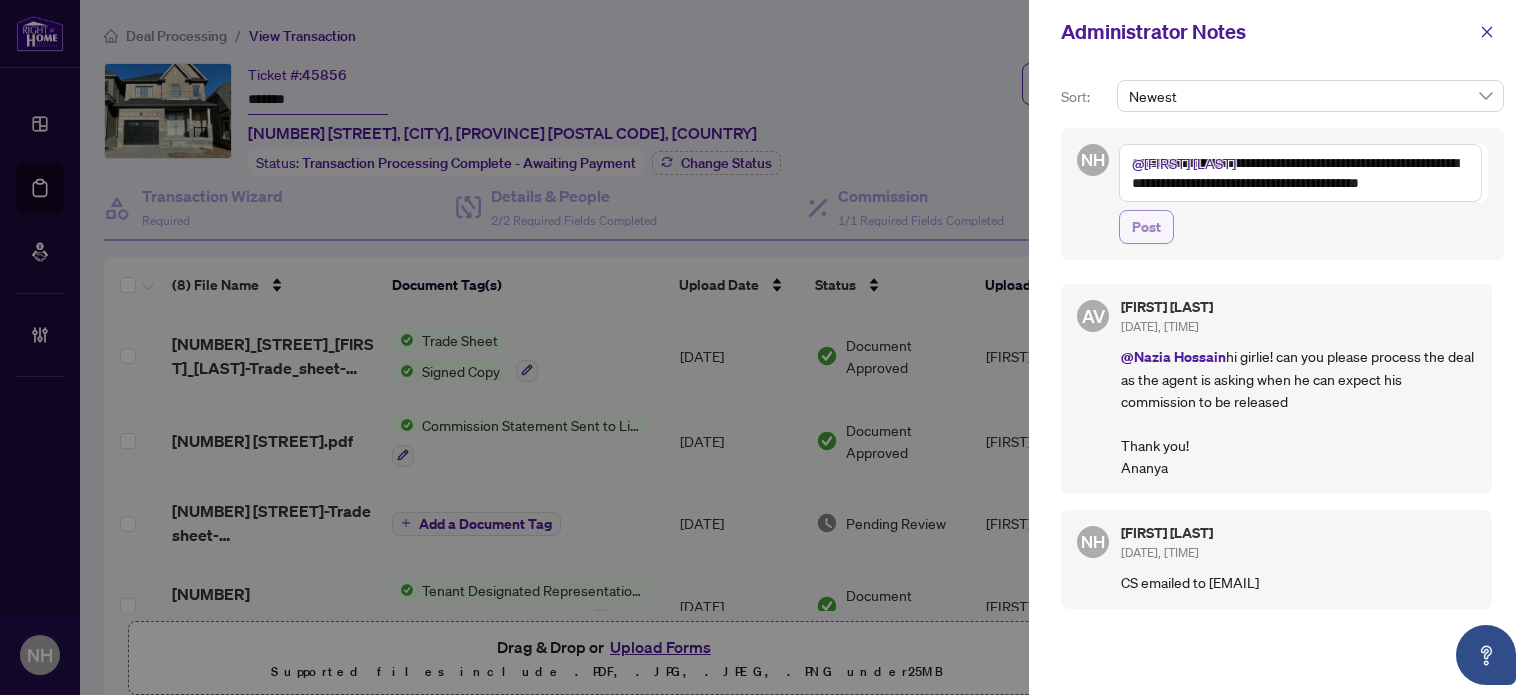 type on "**********" 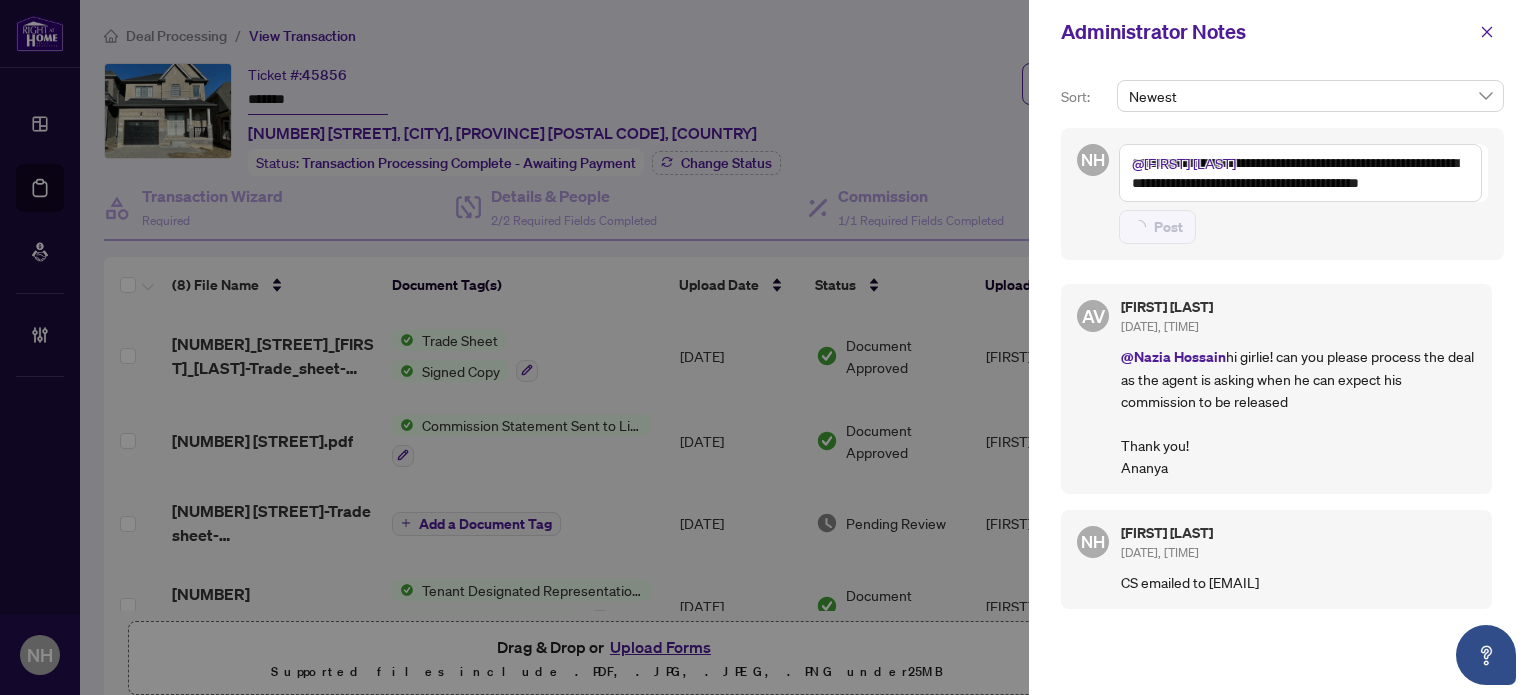 type 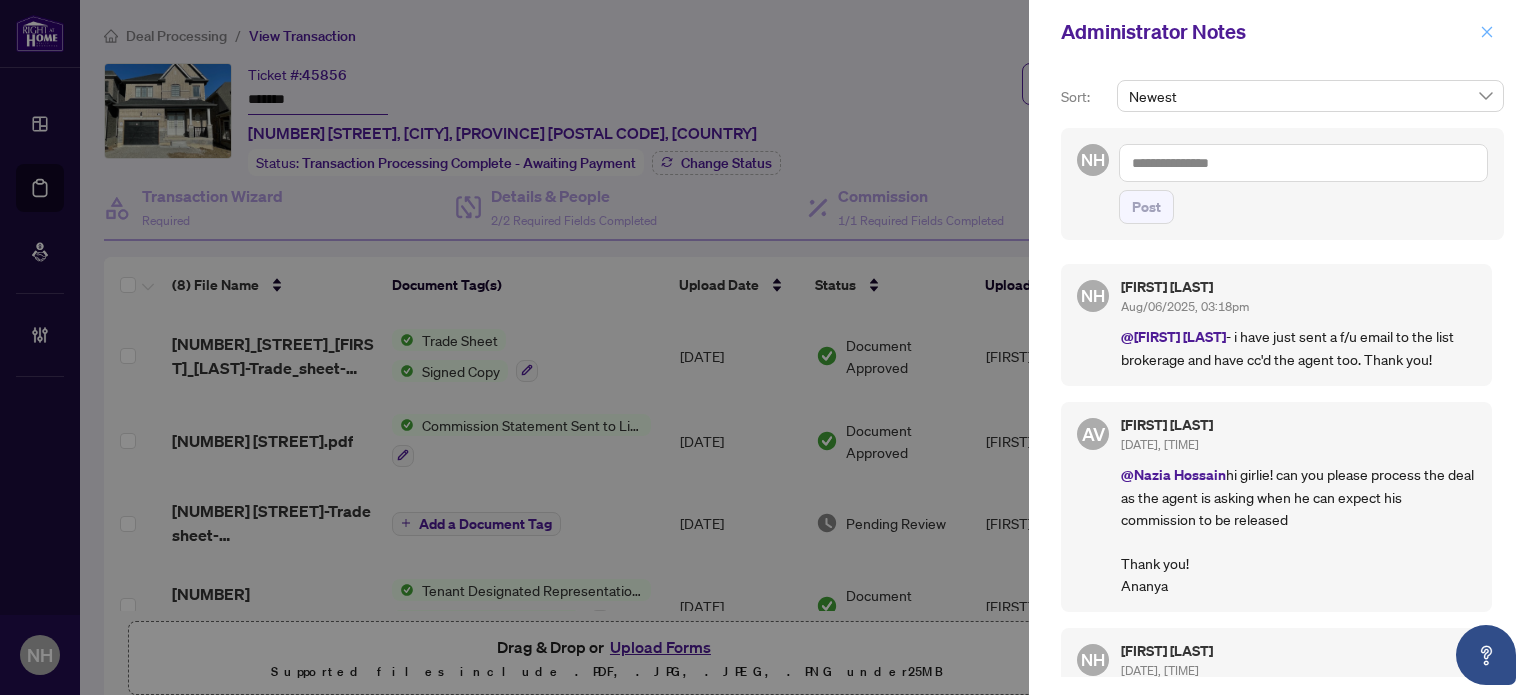 click at bounding box center (1487, 32) 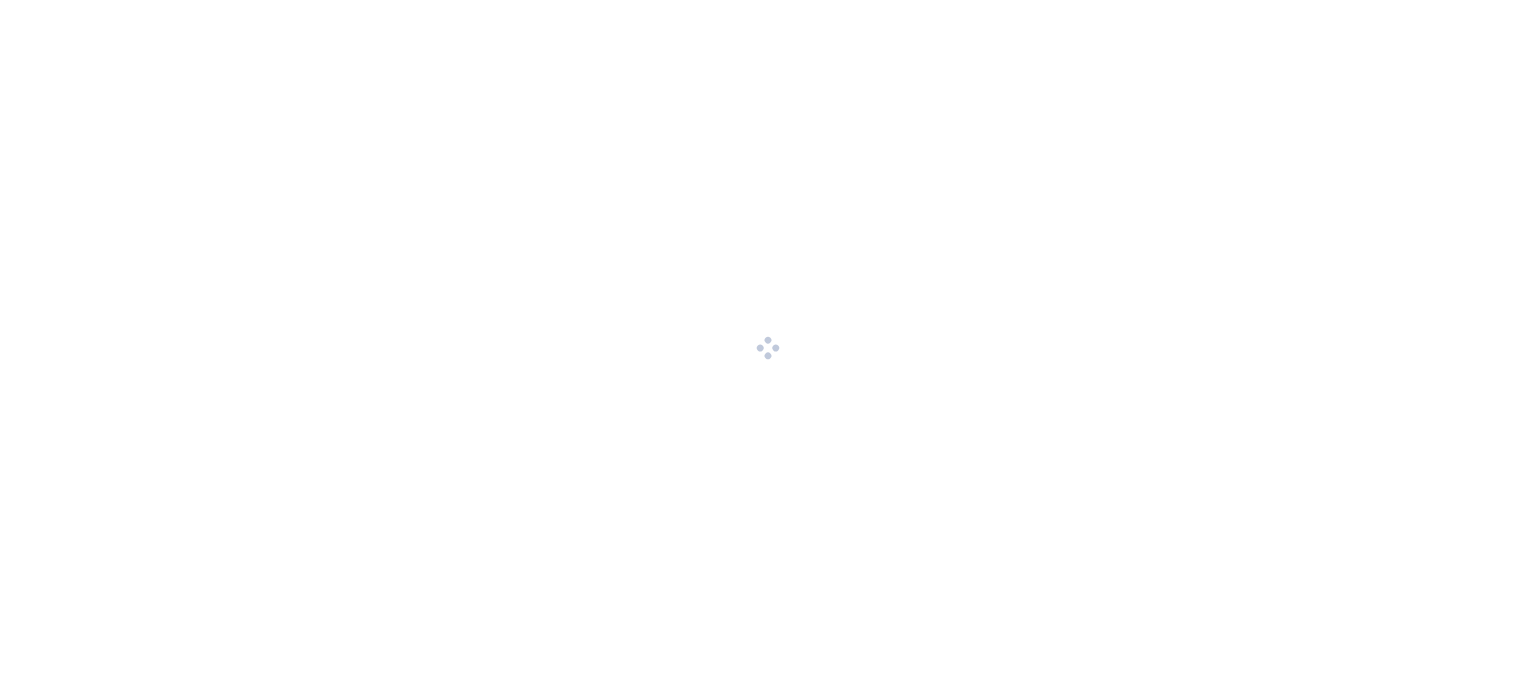 scroll, scrollTop: 0, scrollLeft: 0, axis: both 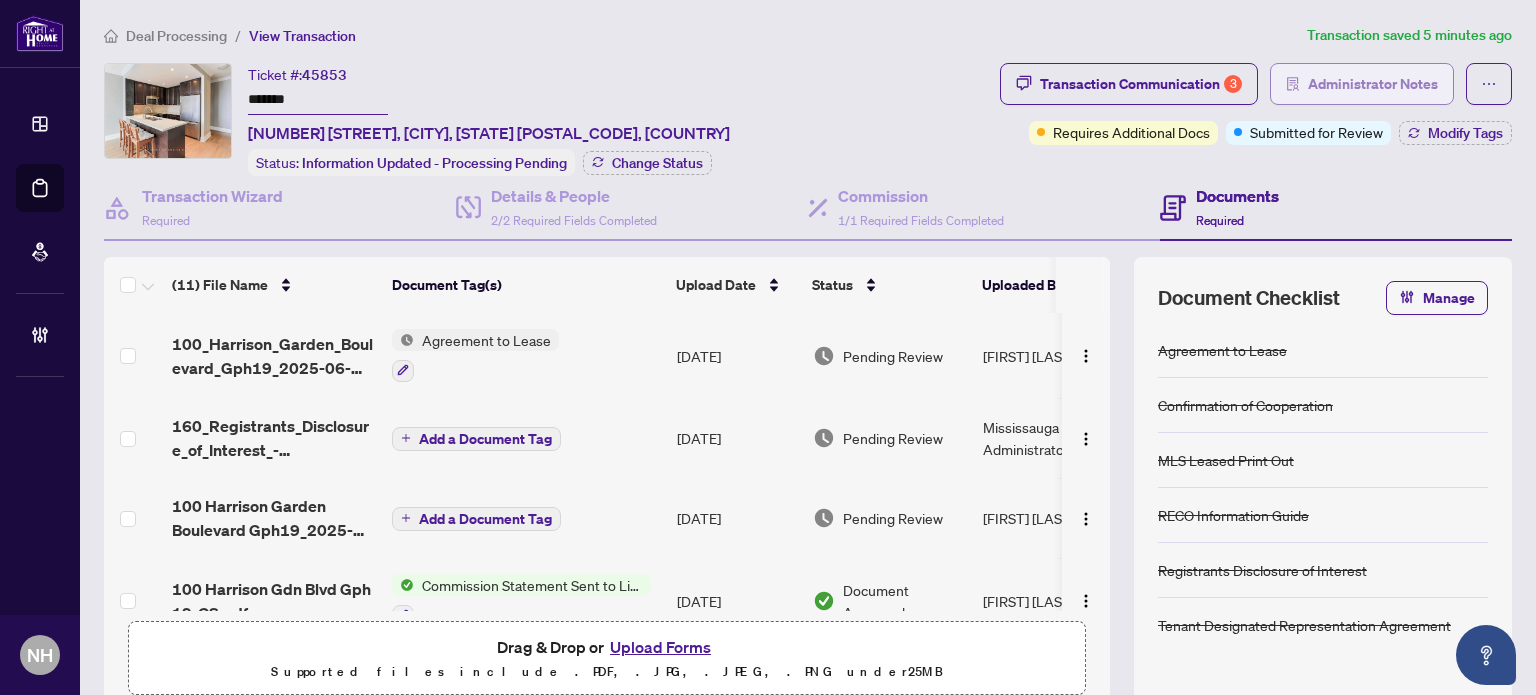 click on "Administrator Notes" at bounding box center (1373, 84) 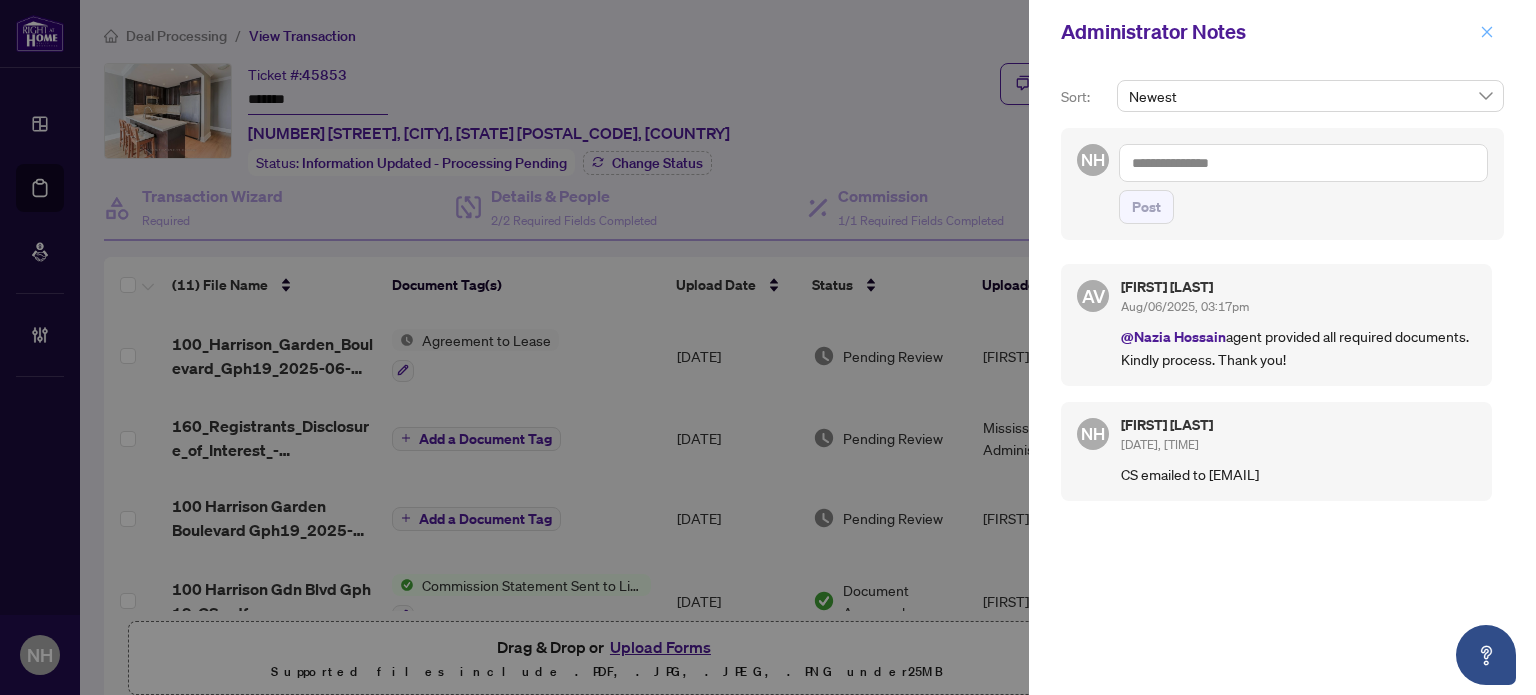 click 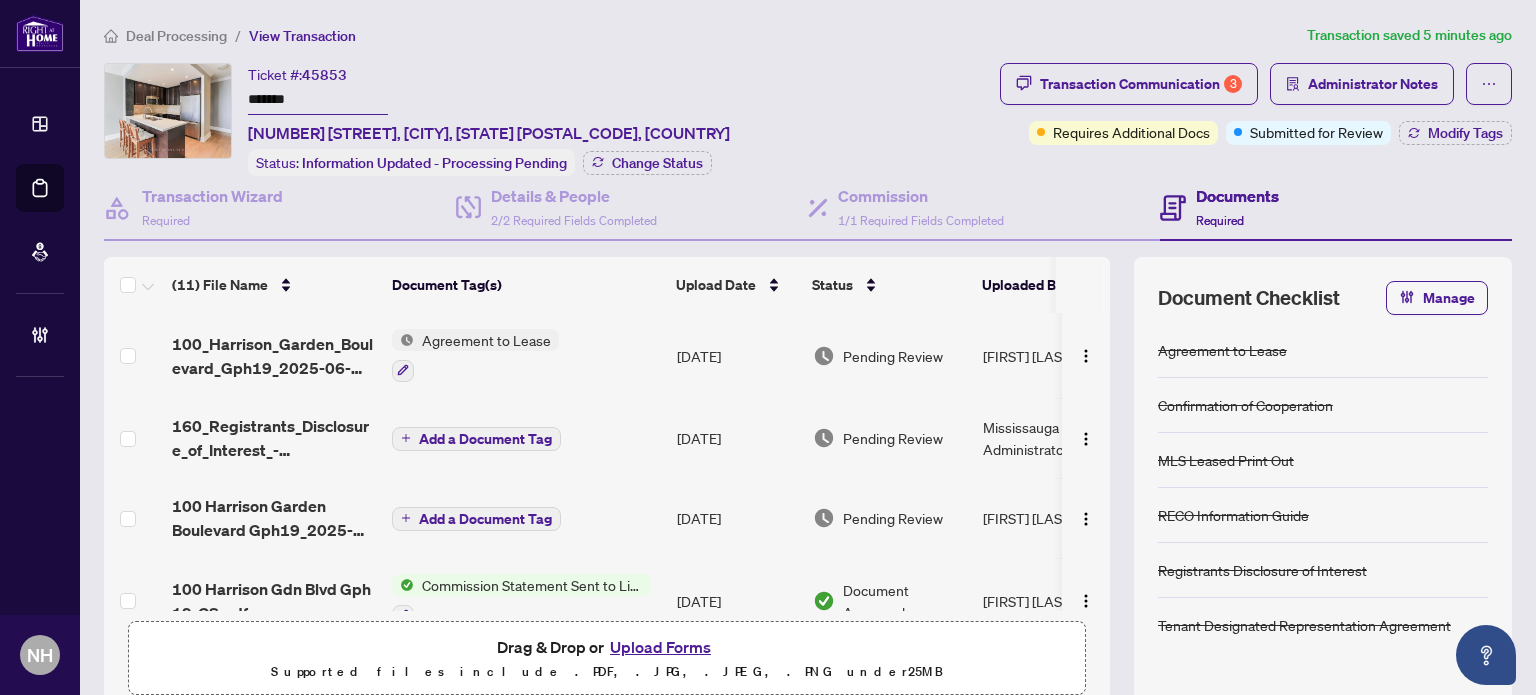 drag, startPoint x: 318, startPoint y: 111, endPoint x: 168, endPoint y: 69, distance: 155.76906 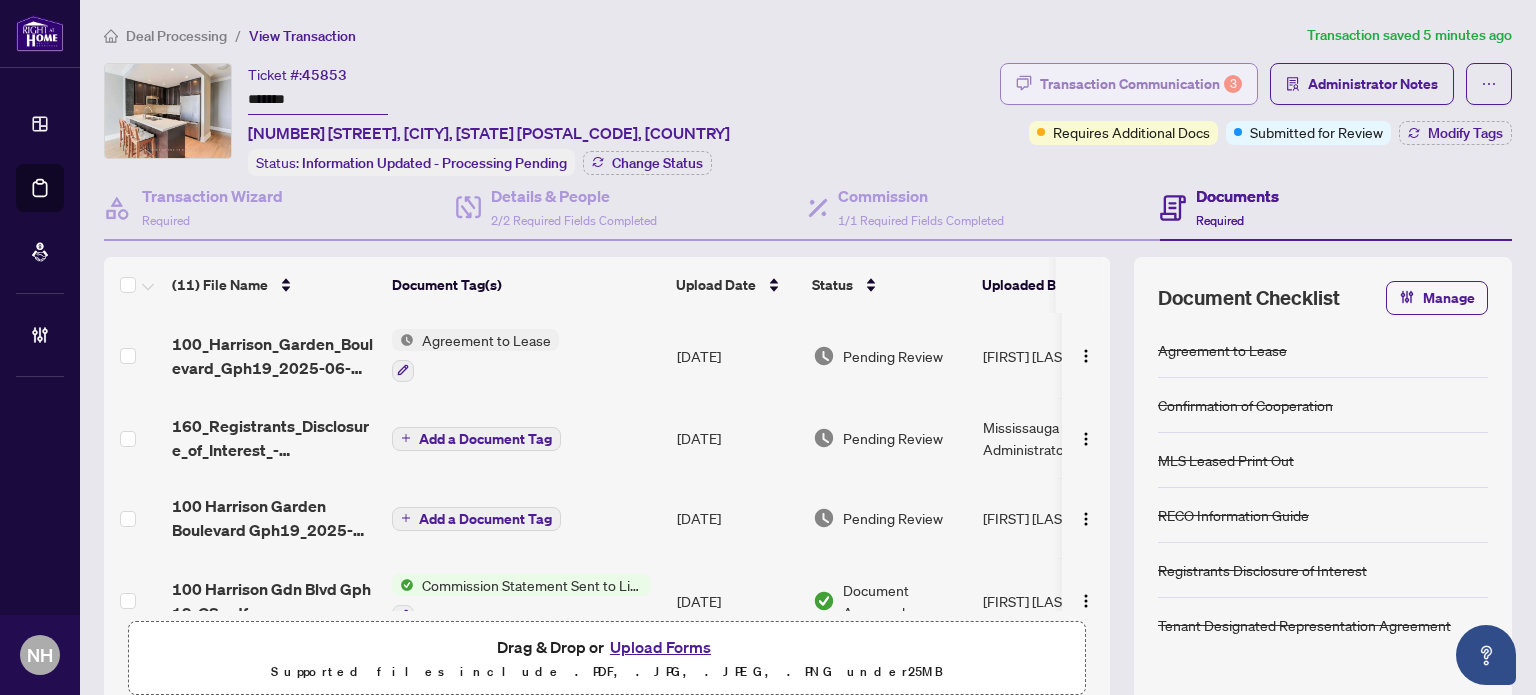 click on "Transaction Communication 3" at bounding box center [1141, 84] 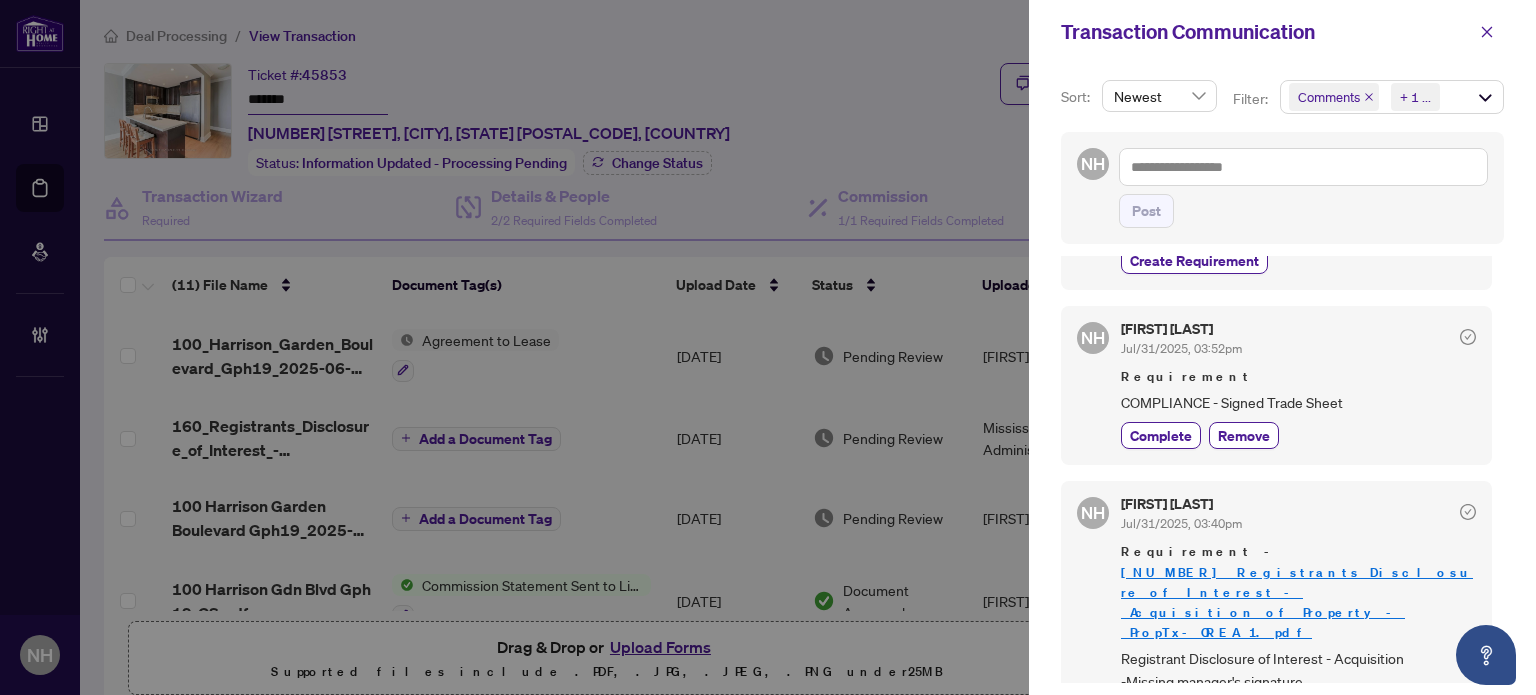 scroll, scrollTop: 500, scrollLeft: 0, axis: vertical 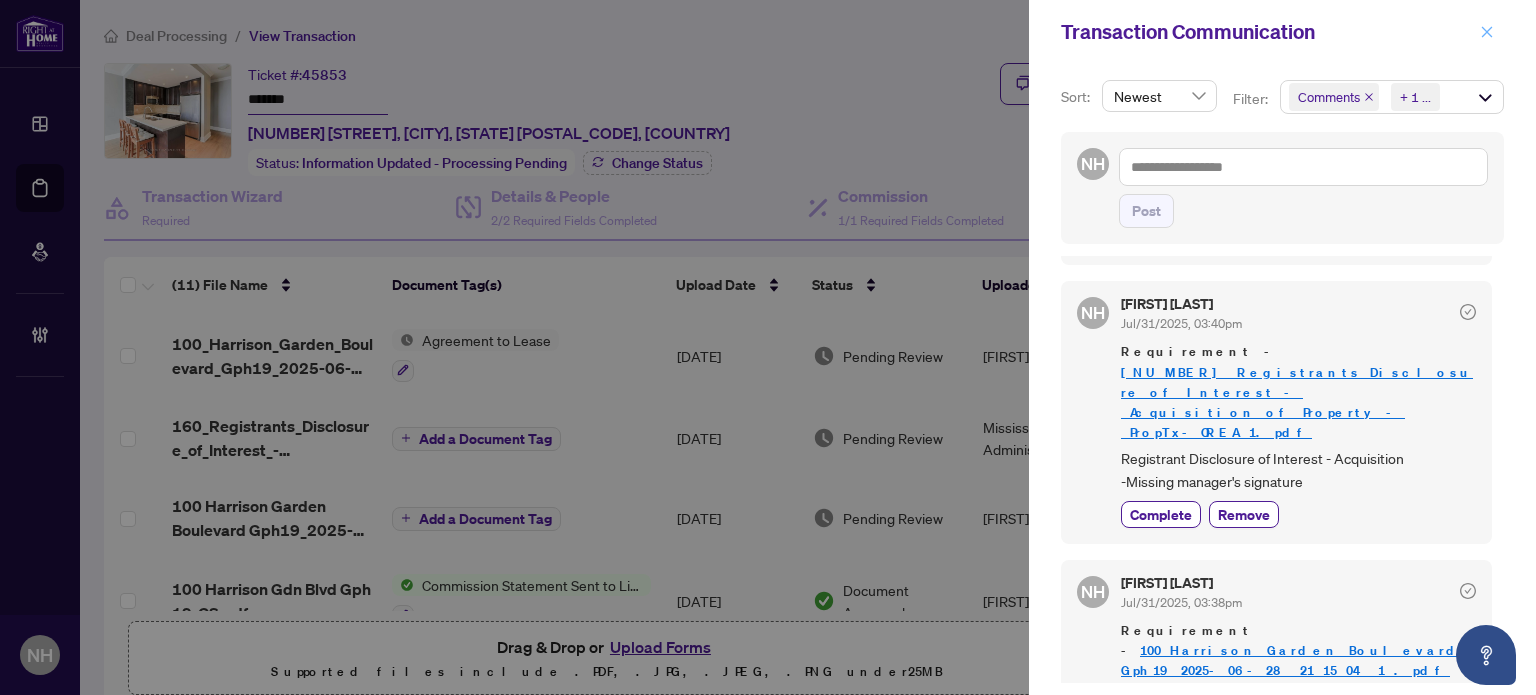 click 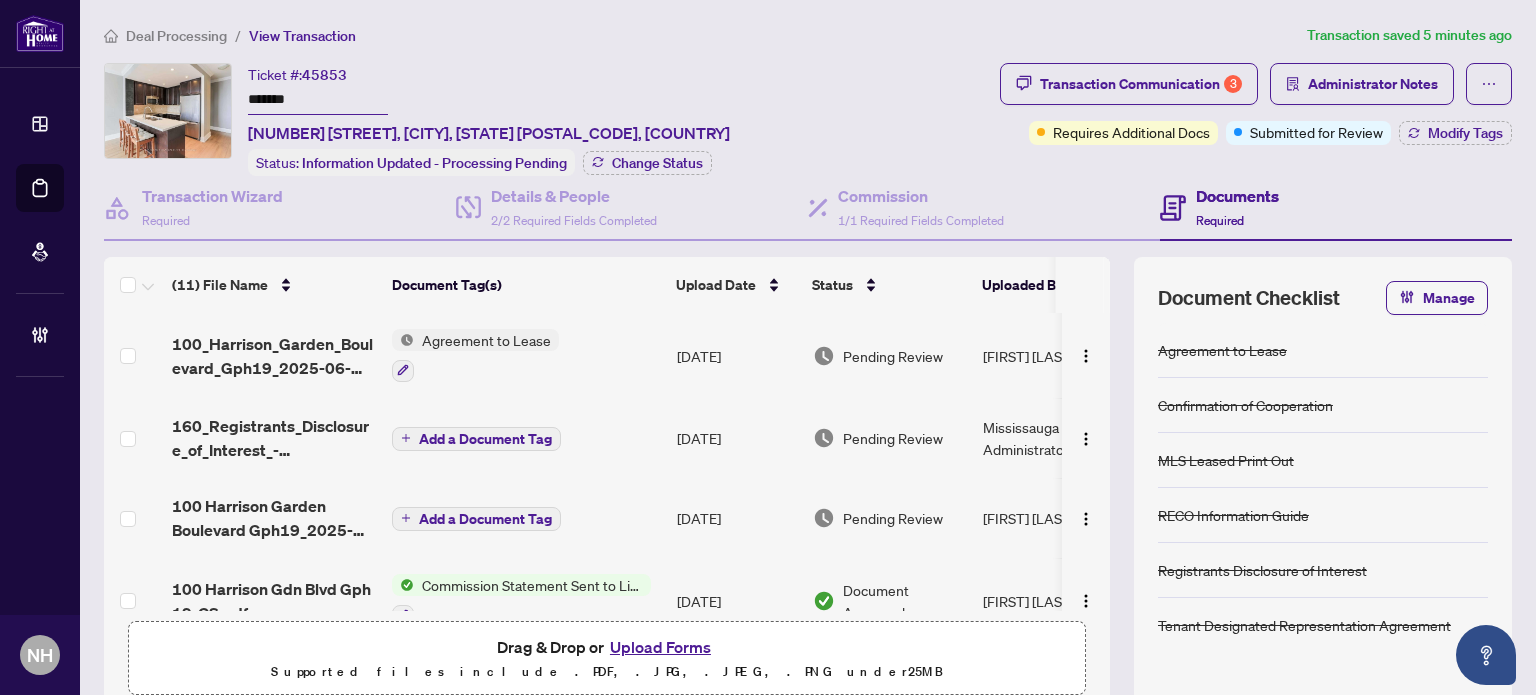click on "Deal Processing / View Transaction Transaction saved   5 minutes ago Ticket #:  45853 ******* Gph19-100 Harrison Garden Blvd, Toronto, Ontario M2N 0C2, Canada Status:   Information Updated - Processing Pending Change Status Transaction Communication 3 Administrator Notes Requires Additional Docs Submitted for Review Modify Tags Transaction Wizard Required Details & People 2/2 Required Fields Completed Commission 1/1 Required Fields Completed Documents Required (11) File Name Document Tag(s) Upload Date Status Uploaded By               100_Harrison_Garden_Boulevard_Gph19_2025-06-28_21_15_04__1_50.pdf Agreement to Lease Aug/06/2025 Pending Review Ananya Venugopal 160_Registrants_Disclosure_of_Interest_-_Acquisition_of_Property_-_PropTx-OREA 1 EXECUTED.pdf Add a Document Tag Jul/31/2025 Pending Review Mississauga Administrator 100 Harrison Garden Boulevard Gph19_2025-07-31 16_18_07.pdf Add a Document Tag Jul/31/2025 Pending Review Tarik Dogan 100 Harrison Gdn Blvd Gph 19-CS.pdf Jul/31/2025 Nazia Hossain 1" at bounding box center [808, 429] 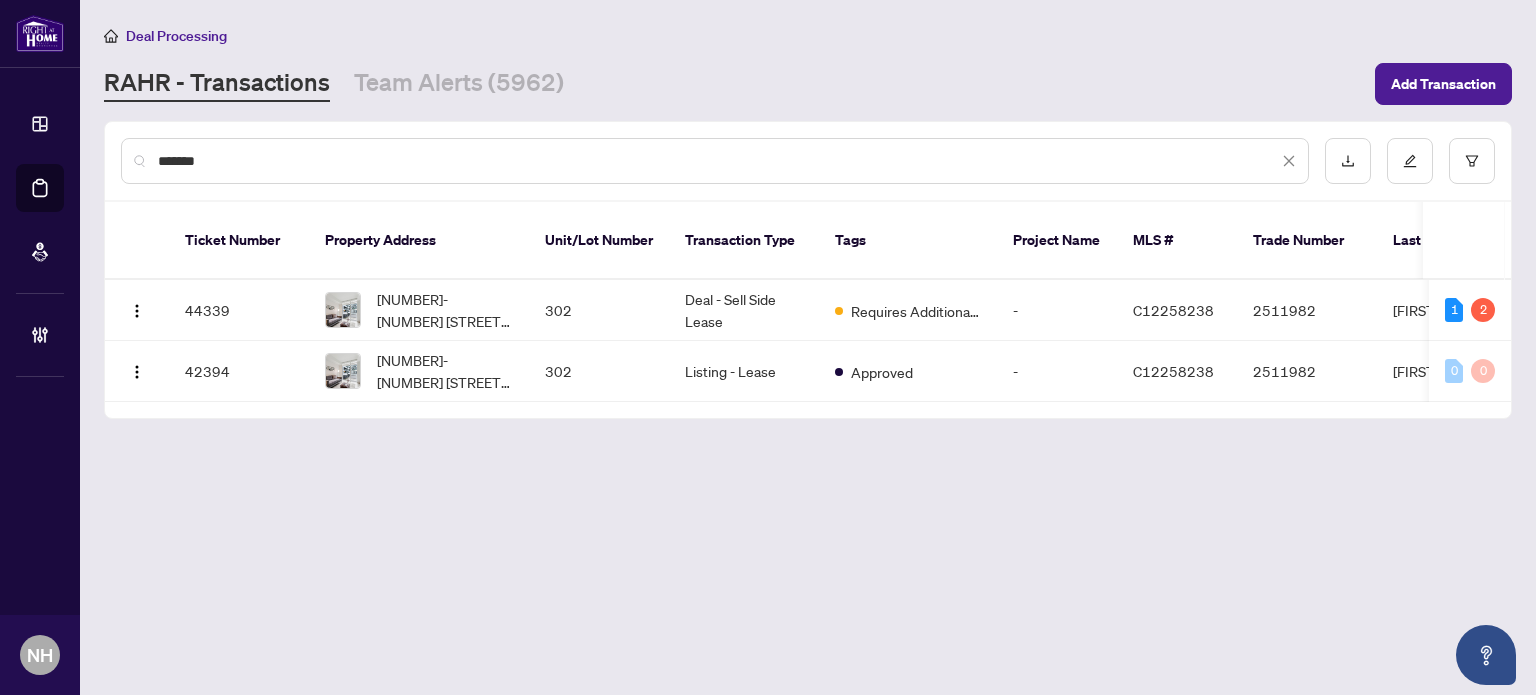 scroll, scrollTop: 0, scrollLeft: 0, axis: both 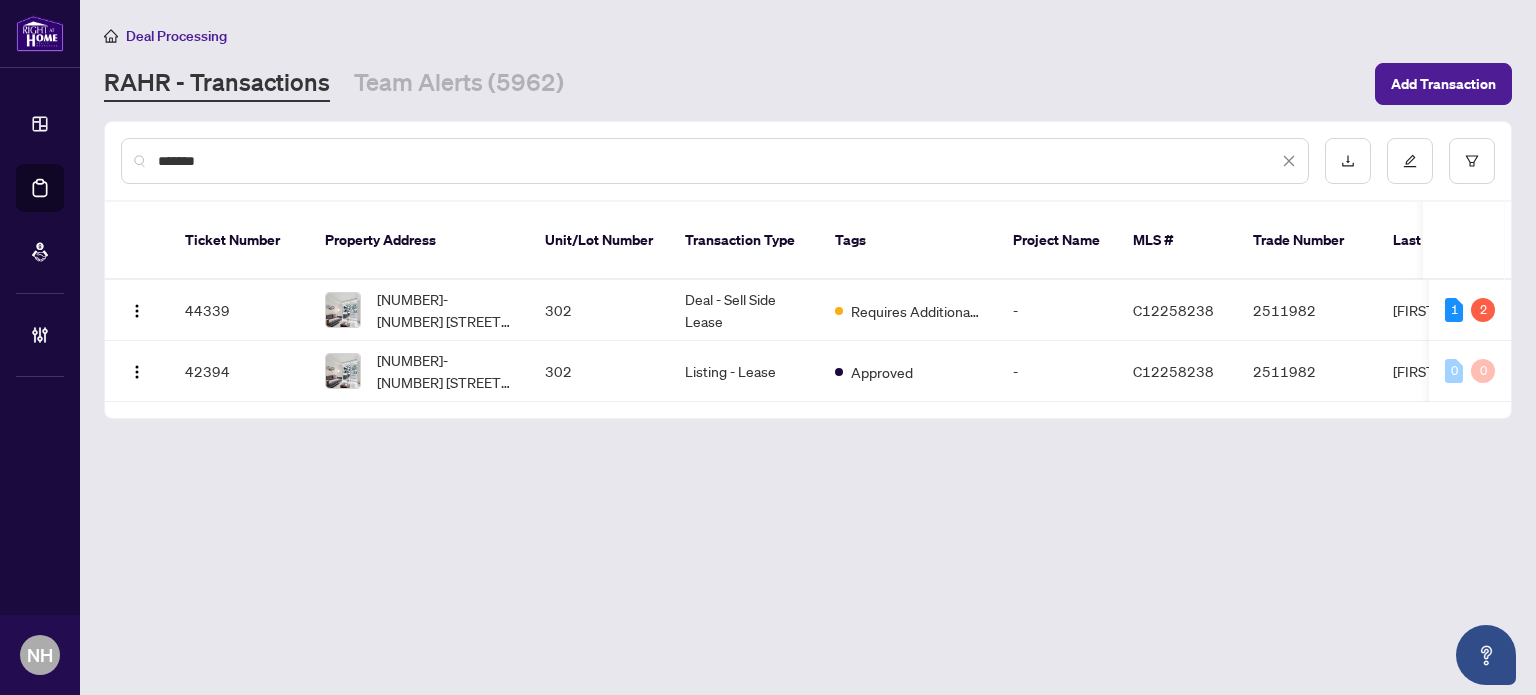 drag, startPoint x: 195, startPoint y: 150, endPoint x: 52, endPoint y: 114, distance: 147.46185 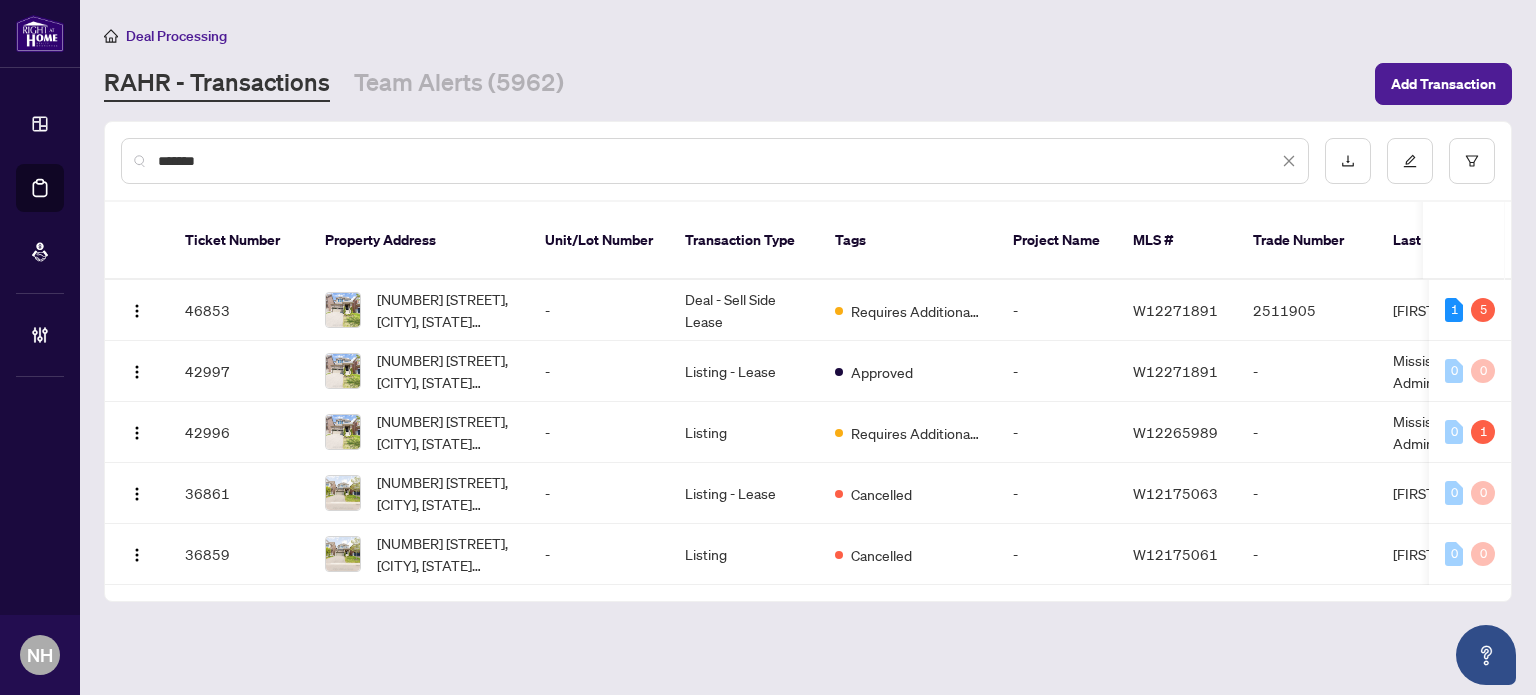 type on "*******" 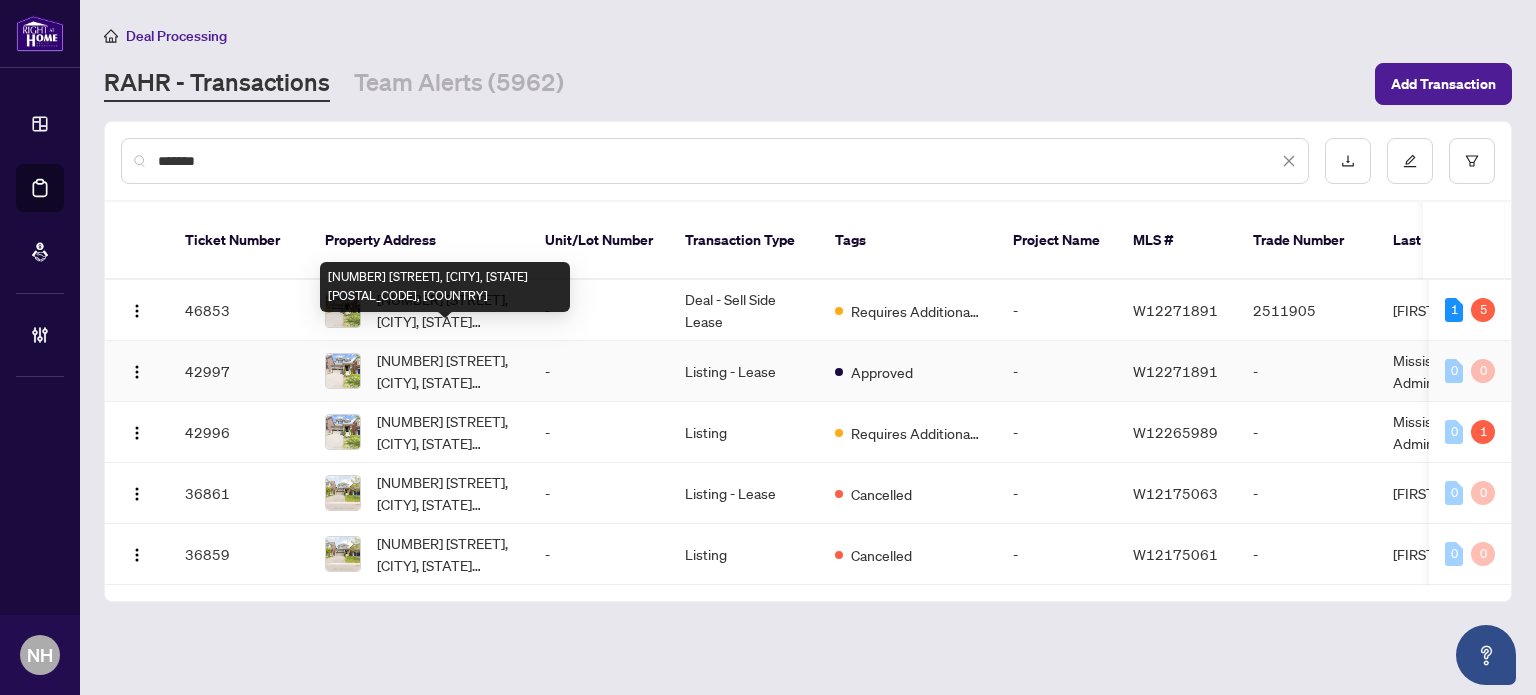 click on "[NUMBER] [STREET], [CITY], [STATE] [POSTAL_CODE], [COUNTRY]" at bounding box center (445, 371) 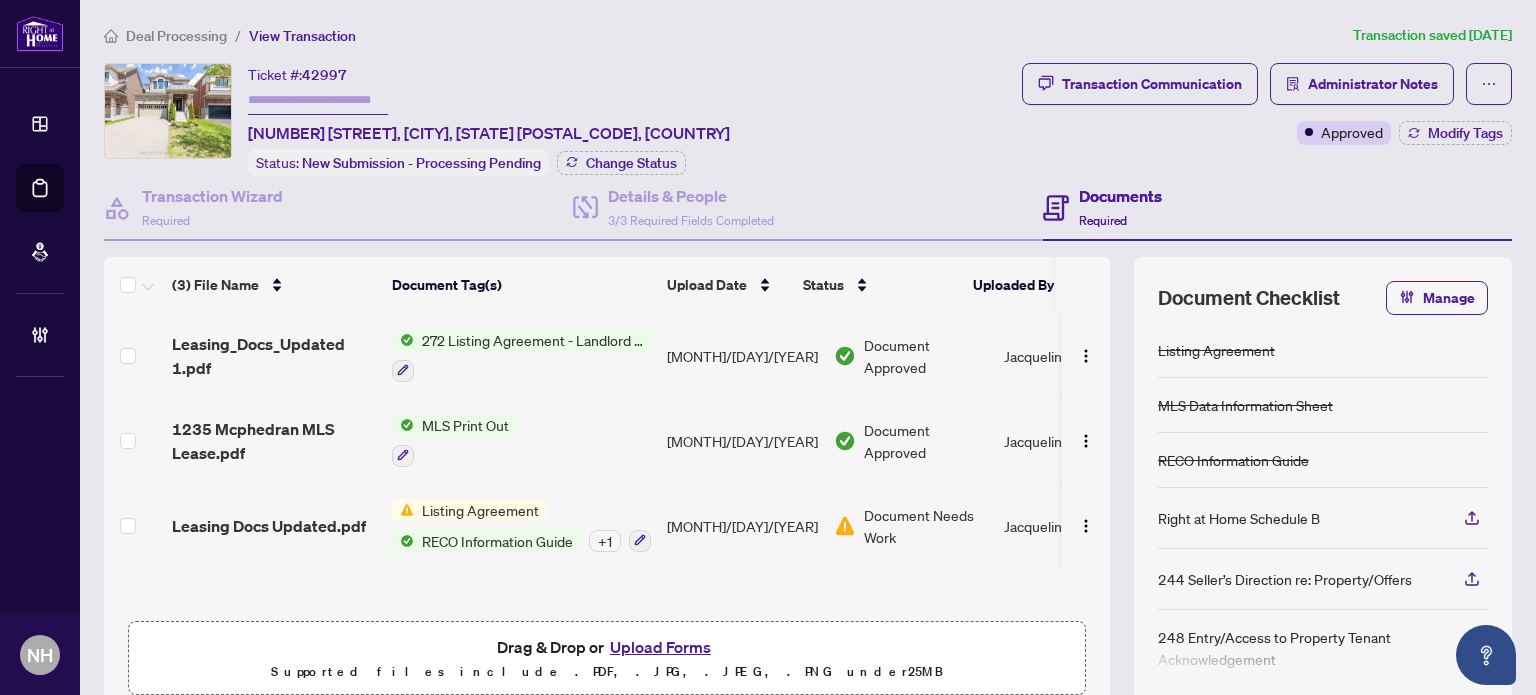 click at bounding box center (318, 100) 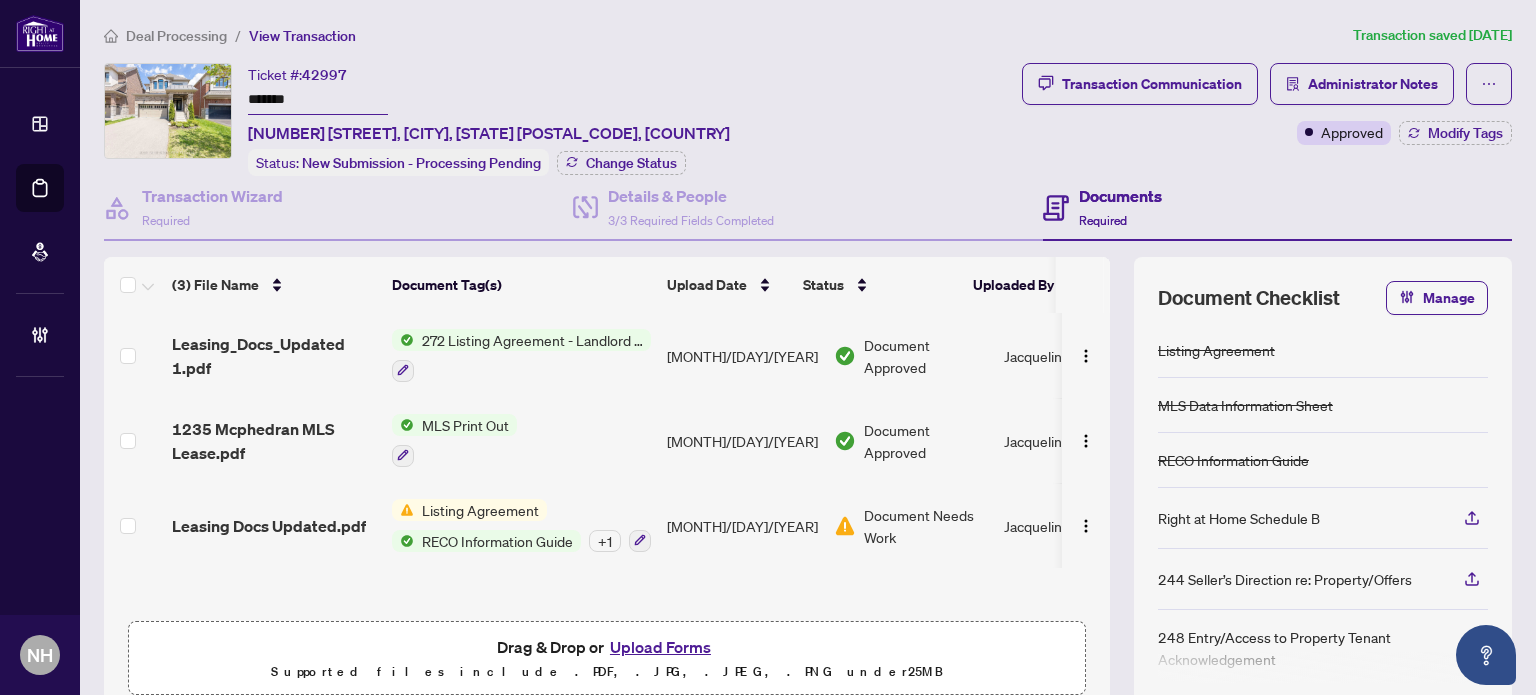 type on "*******" 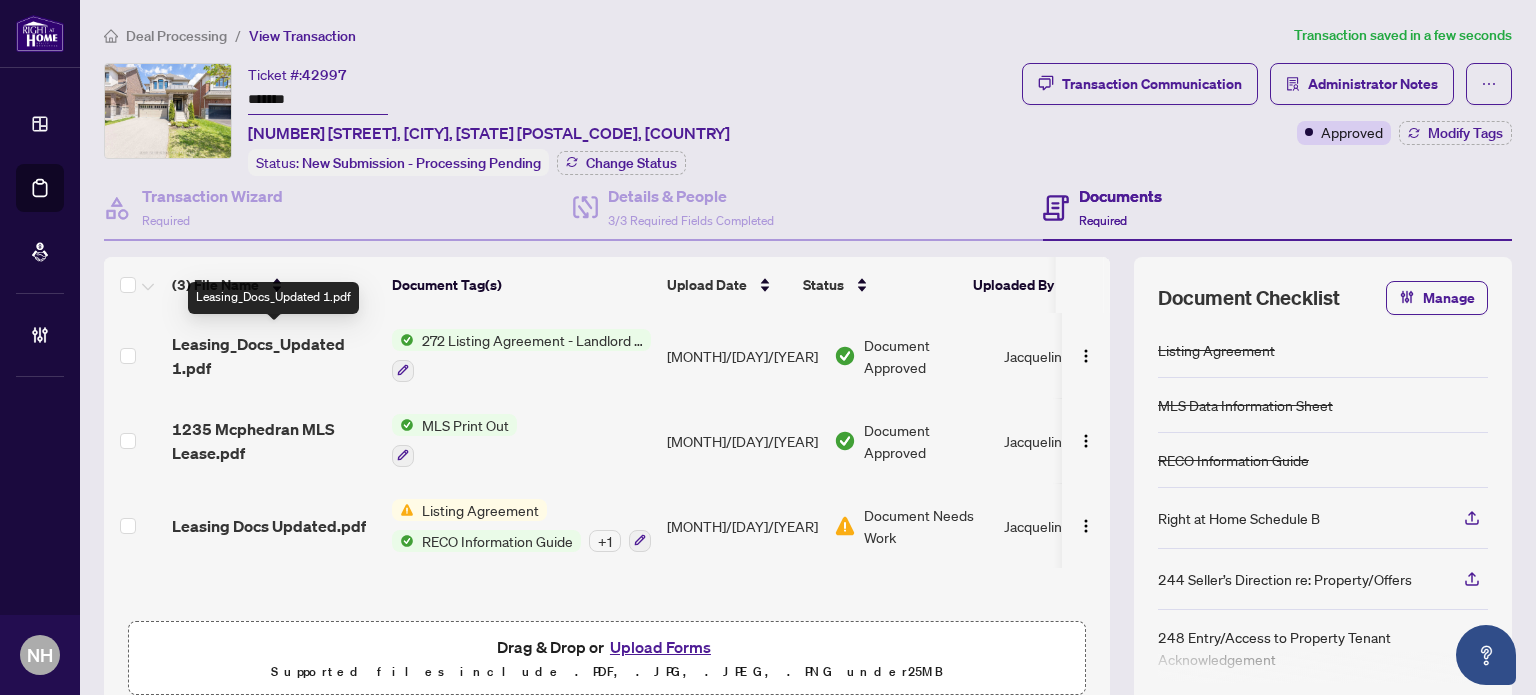 click on "Leasing_Docs_Updated 1.pdf" at bounding box center (274, 356) 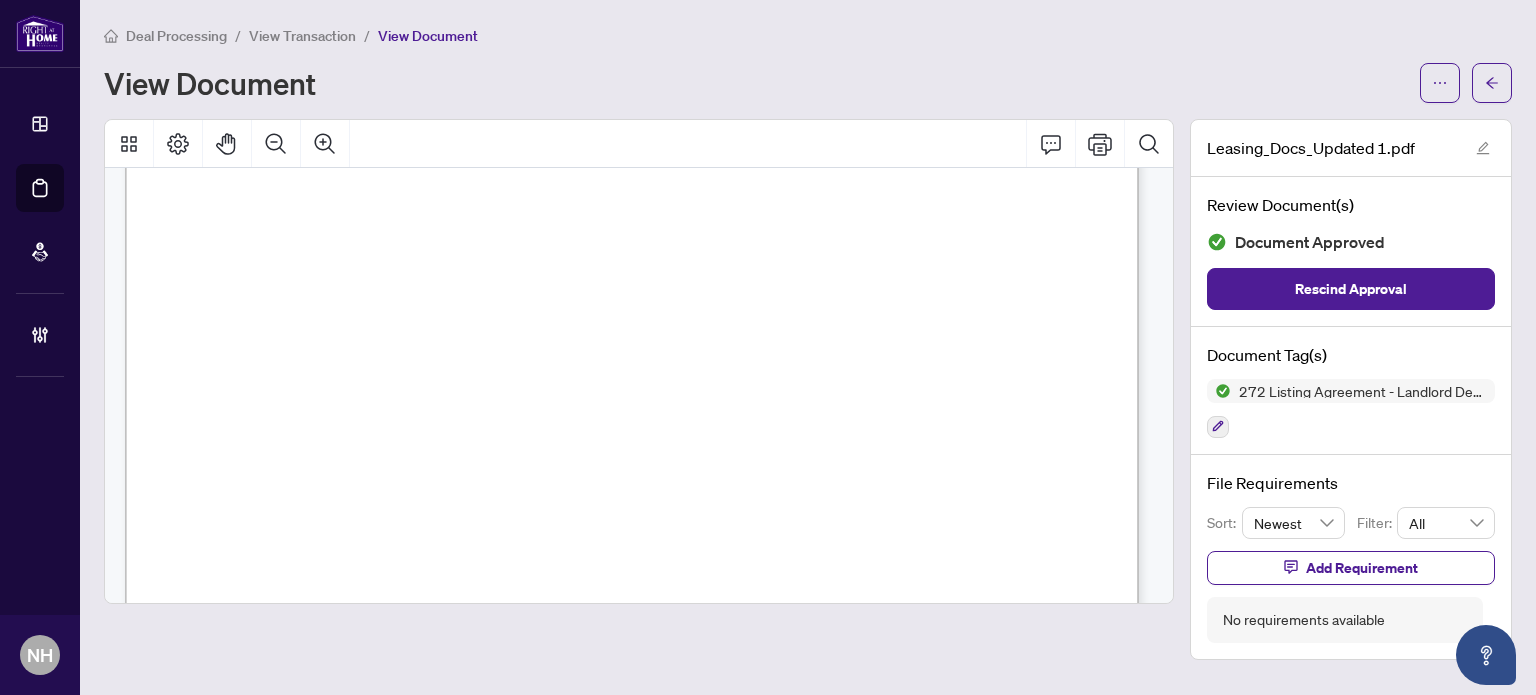 scroll, scrollTop: 700, scrollLeft: 0, axis: vertical 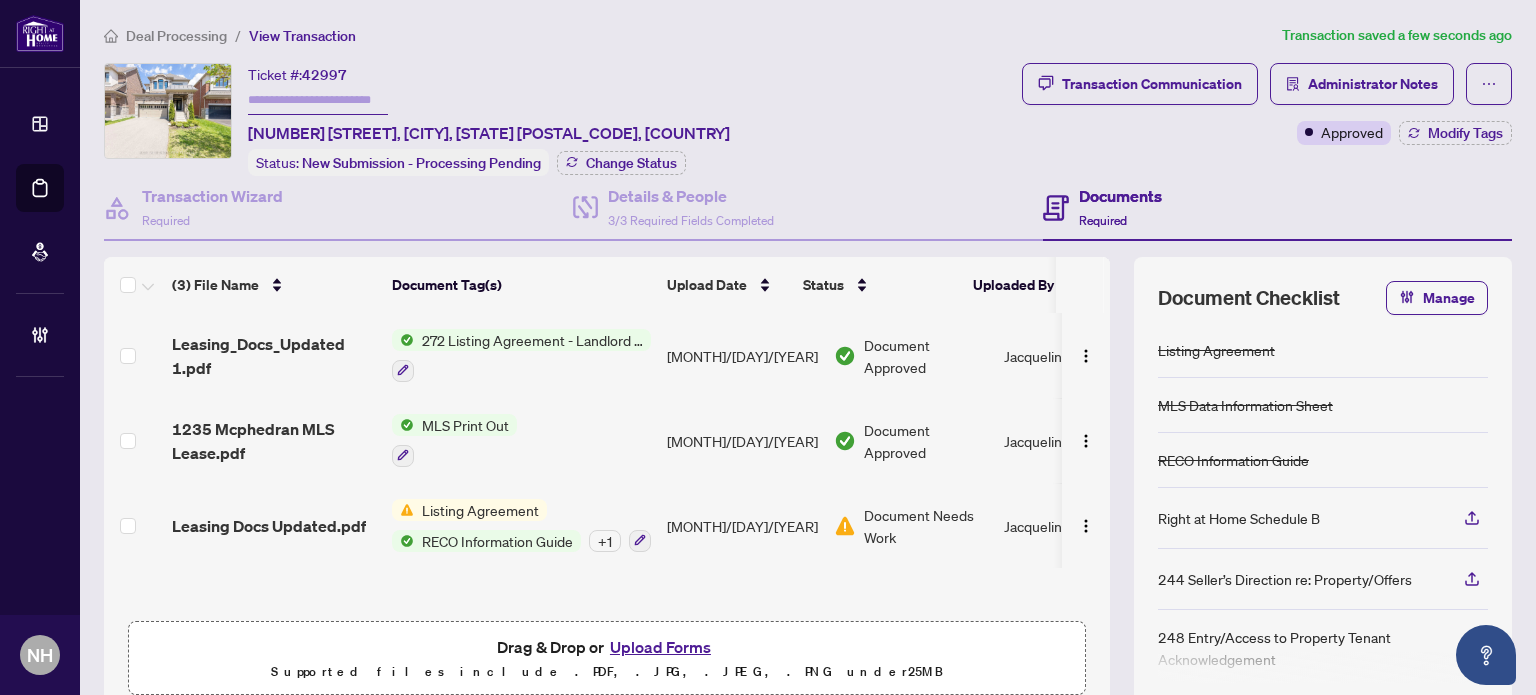 click on "Leasing Docs Updated.pdf" at bounding box center (269, 526) 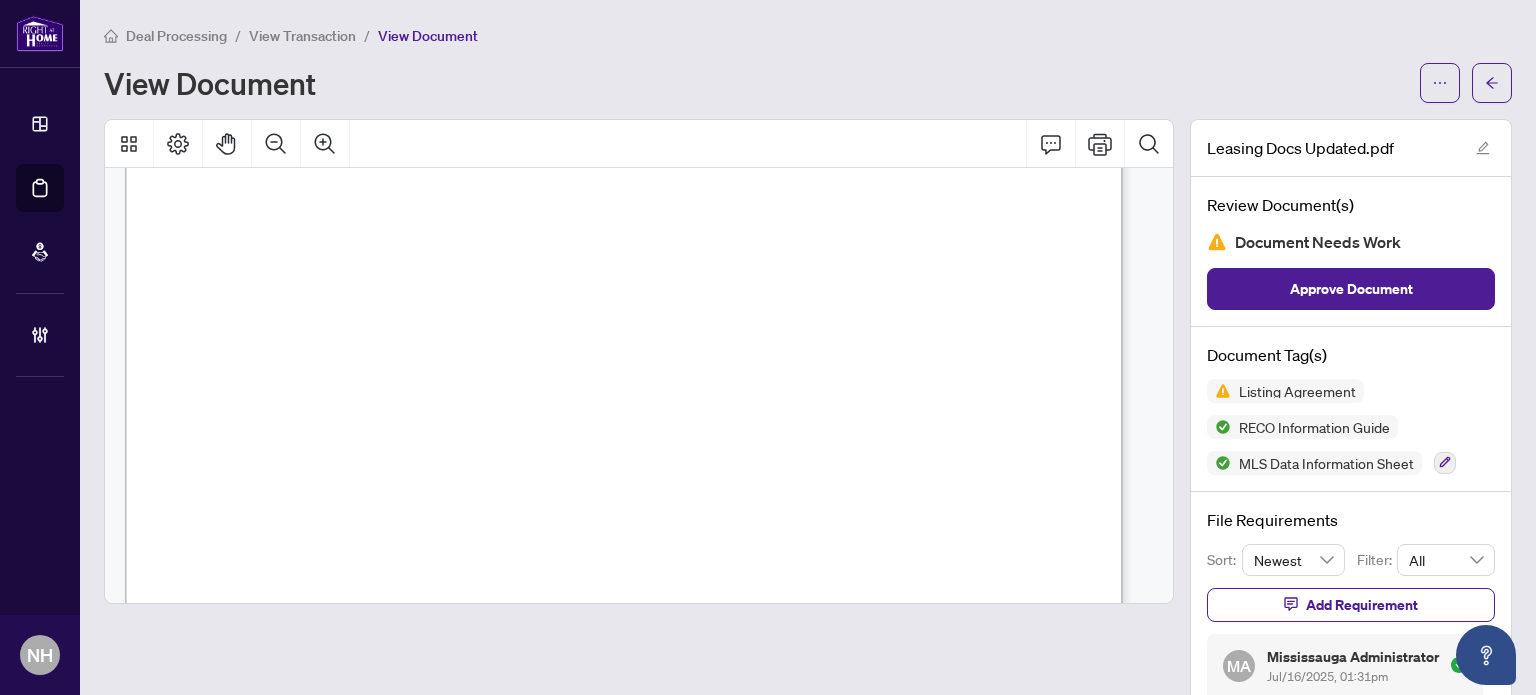 scroll, scrollTop: 24100, scrollLeft: 0, axis: vertical 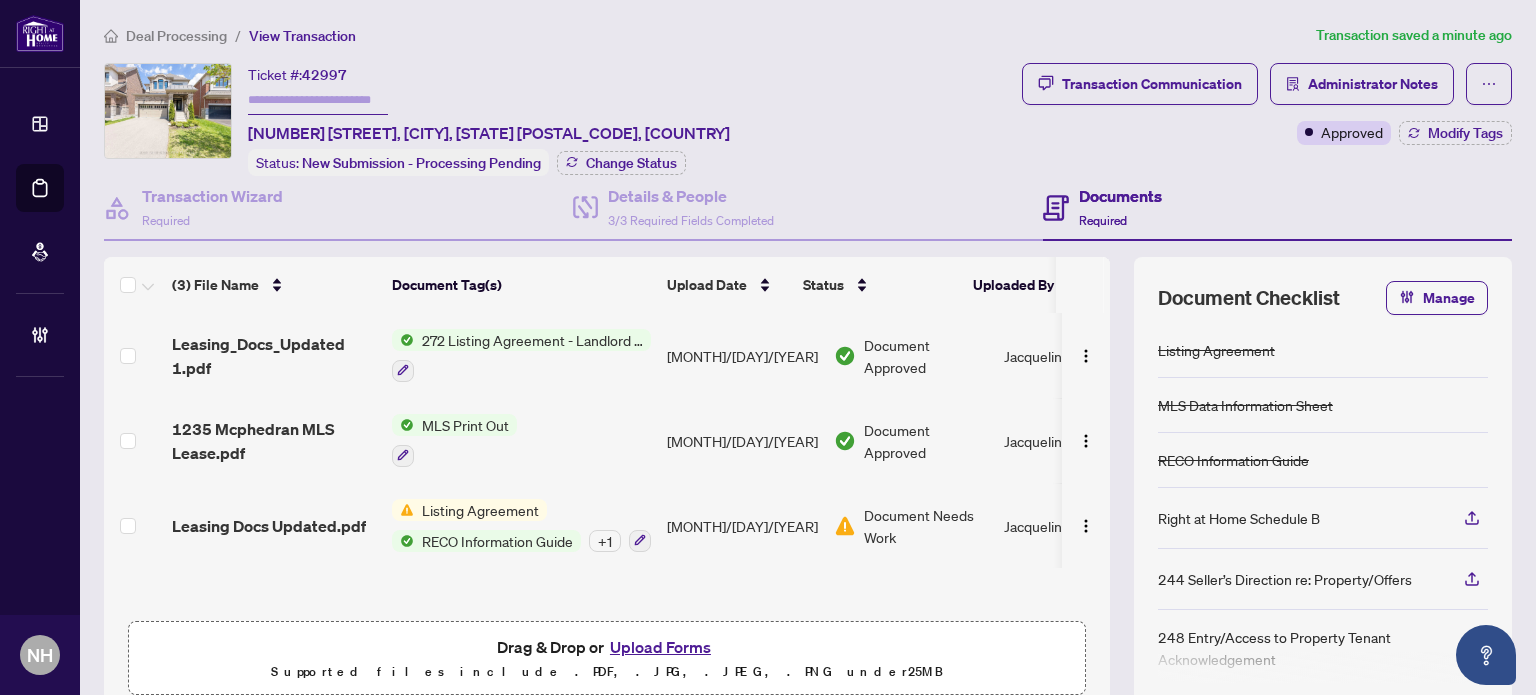 click at bounding box center [318, 100] 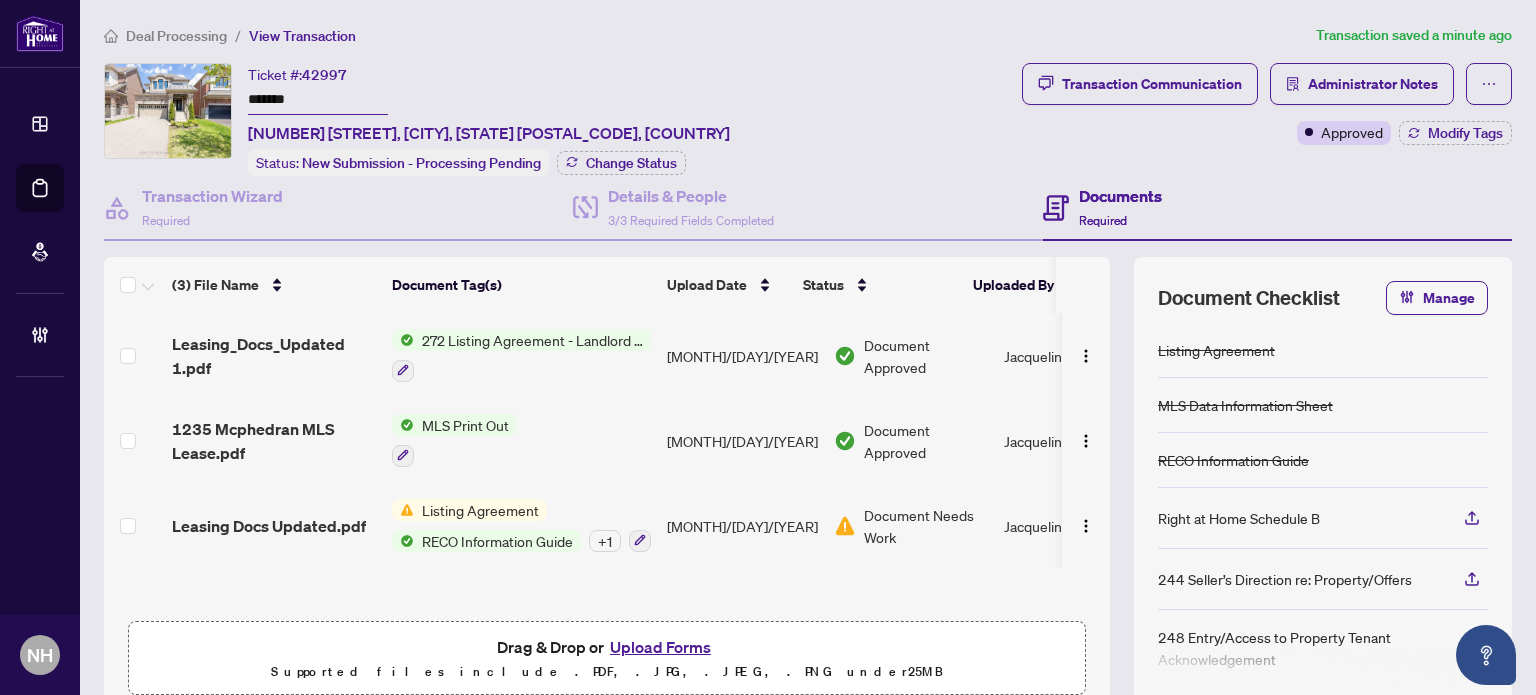 type on "*******" 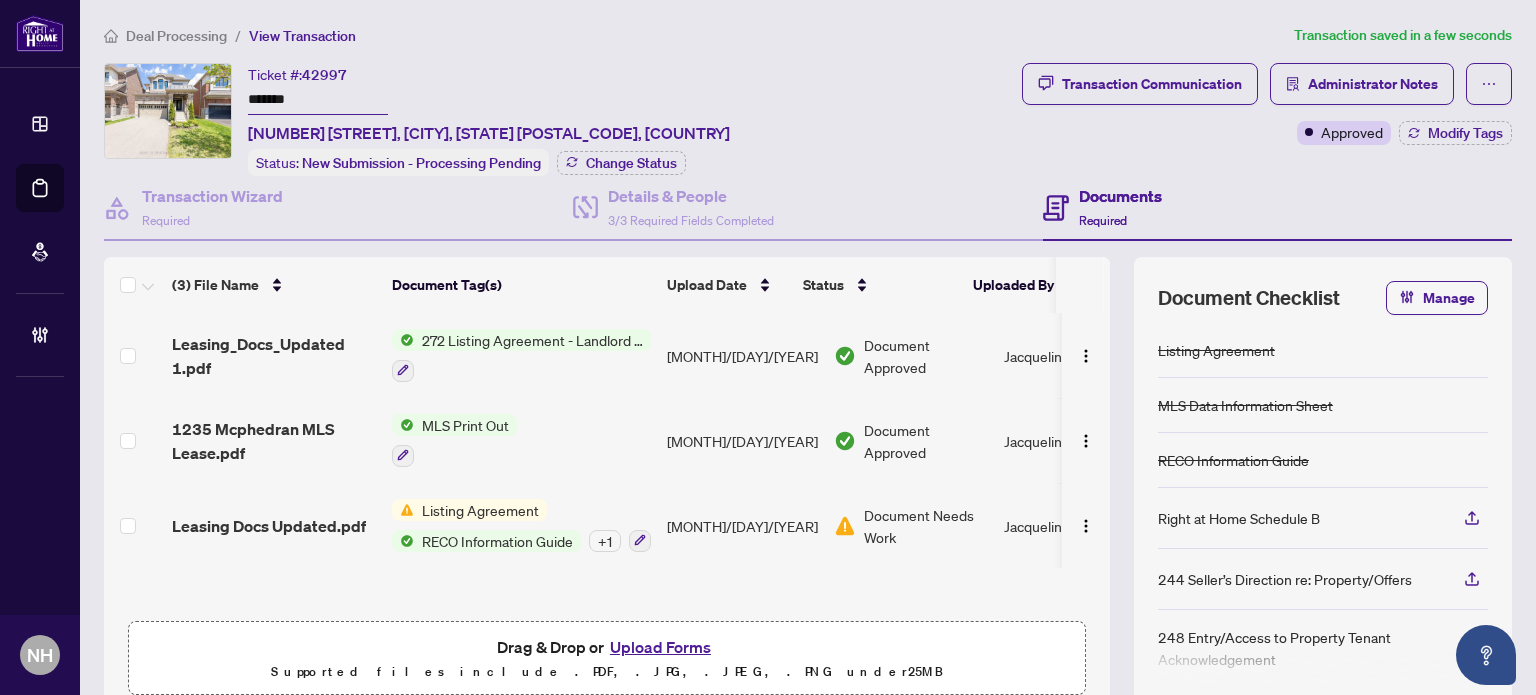 click on "Deal Processing" at bounding box center (176, 36) 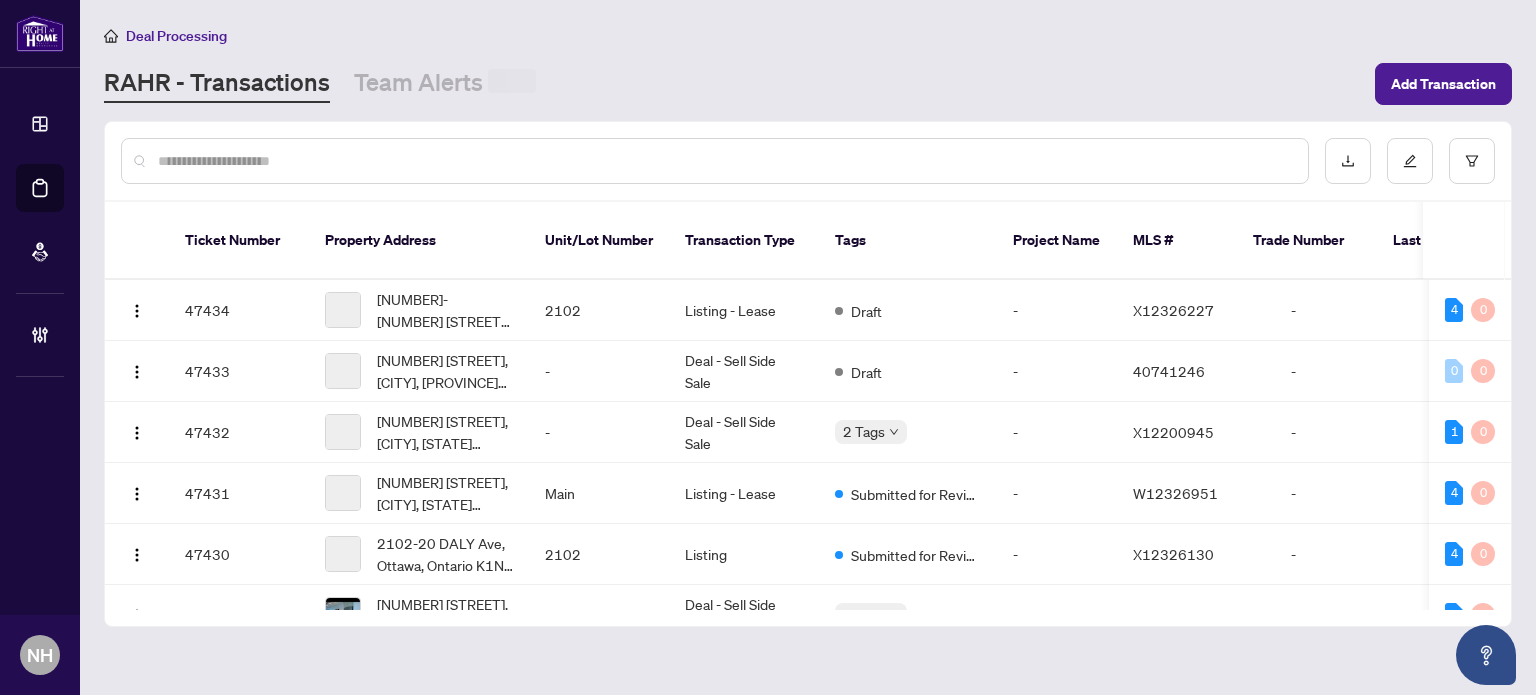click at bounding box center (725, 161) 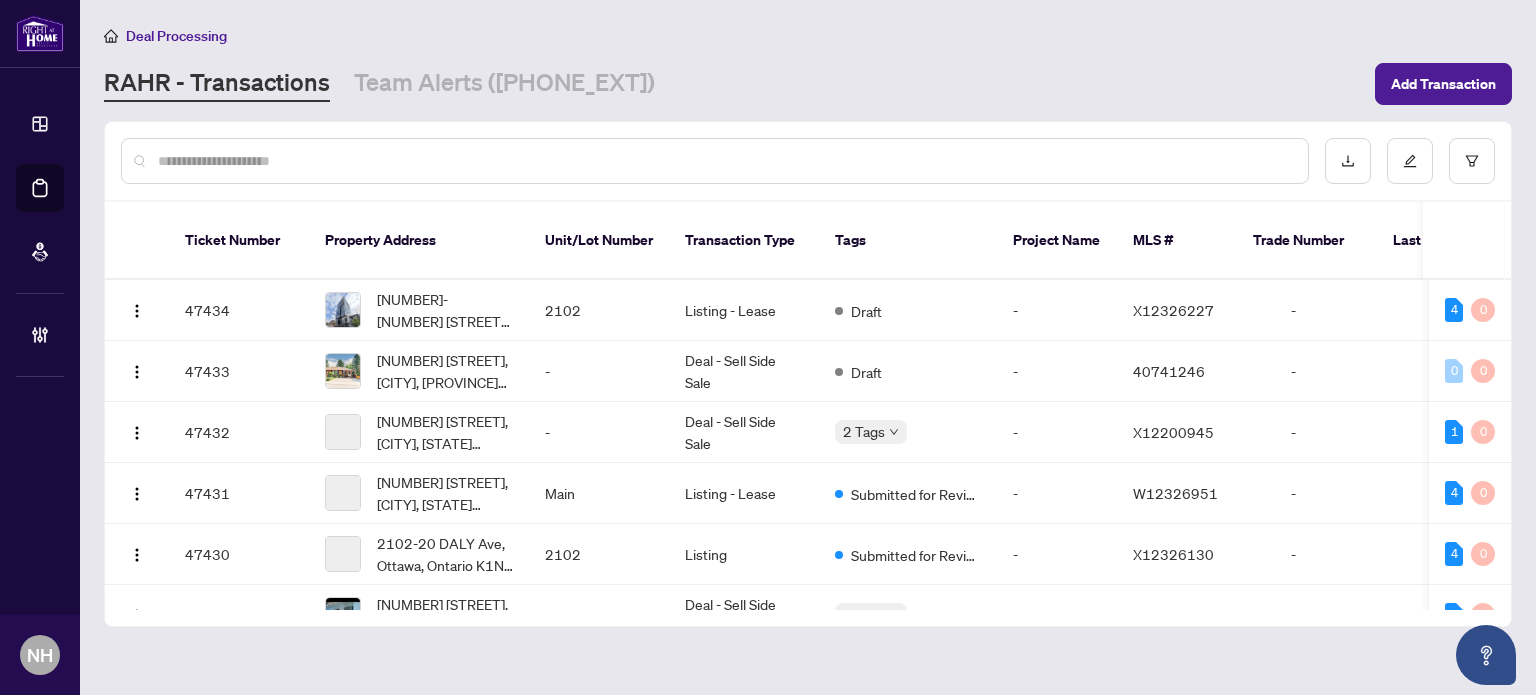 paste on "*******" 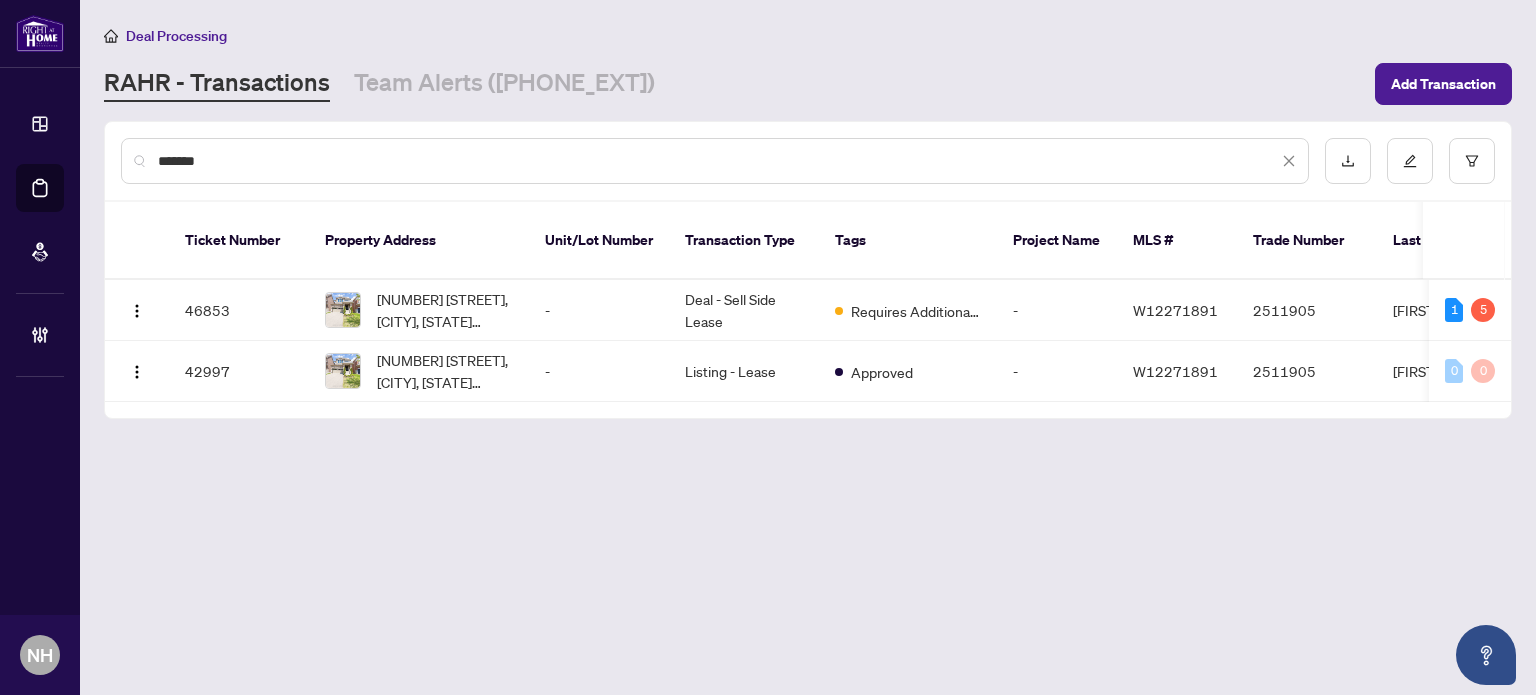 type on "*******" 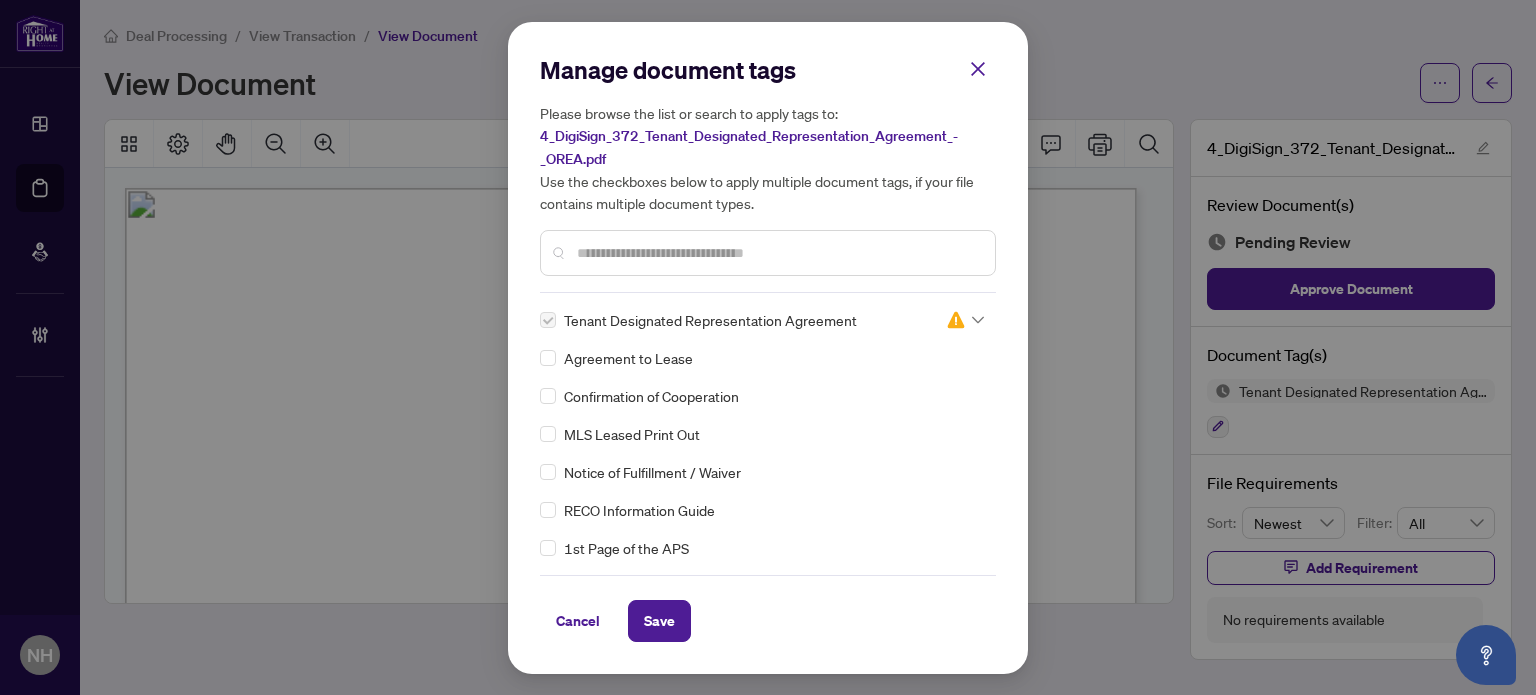 scroll, scrollTop: 0, scrollLeft: 0, axis: both 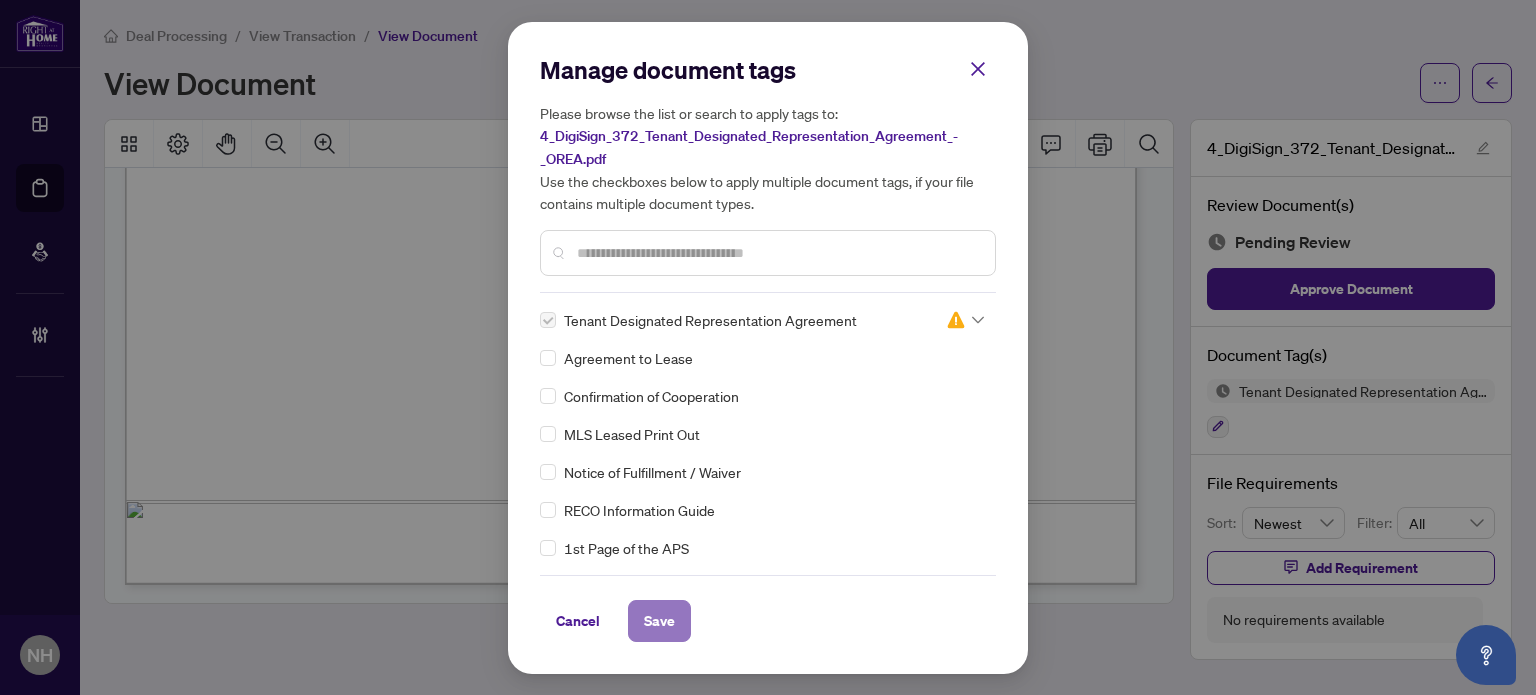 click on "Save" at bounding box center (659, 621) 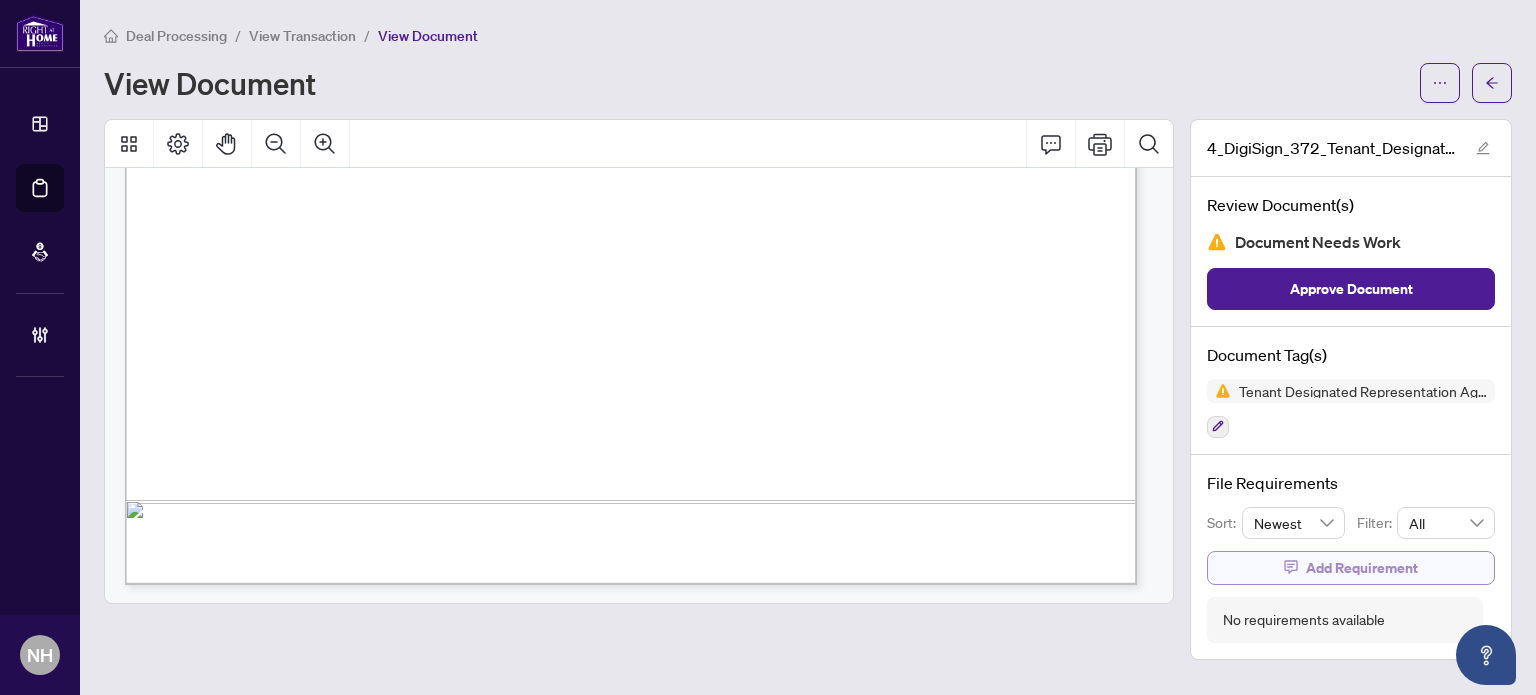 click 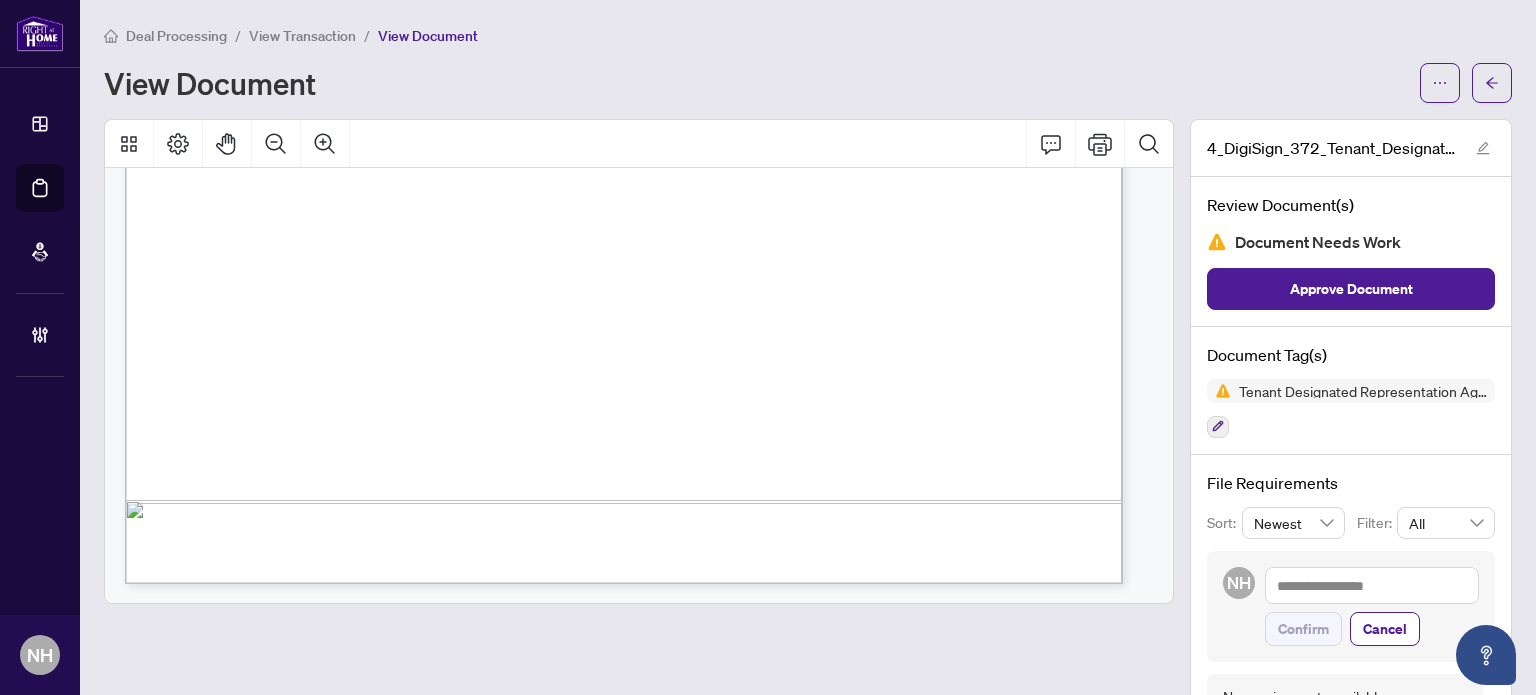 scroll, scrollTop: 4865, scrollLeft: 0, axis: vertical 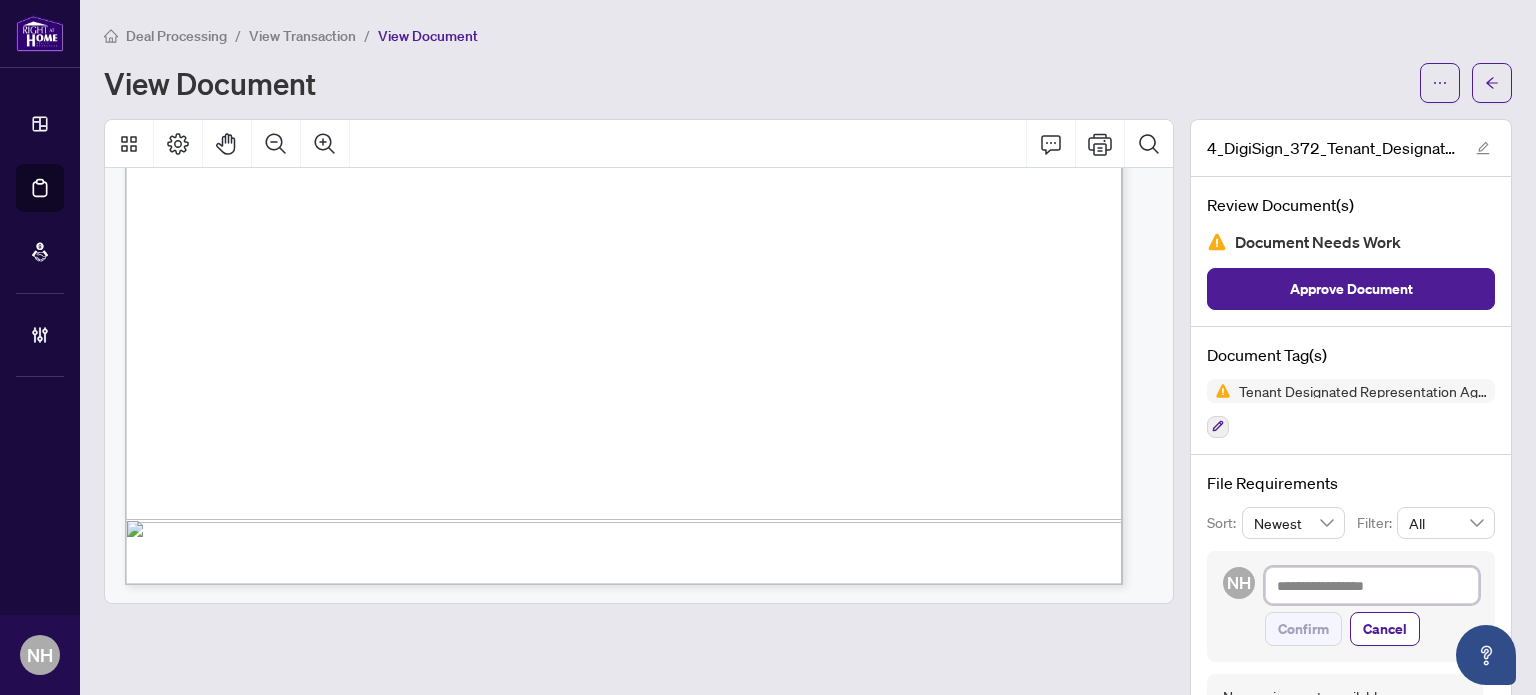 click at bounding box center [1372, 586] 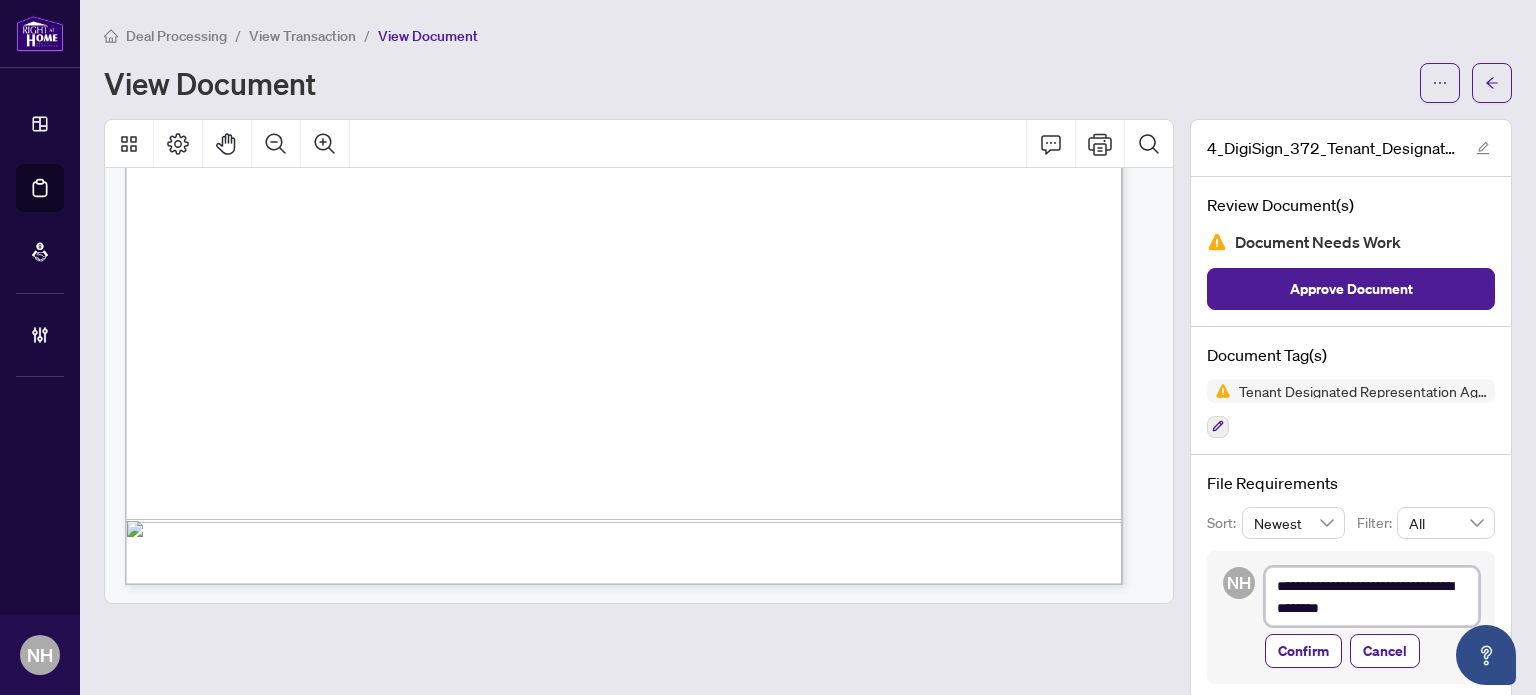 type on "**********" 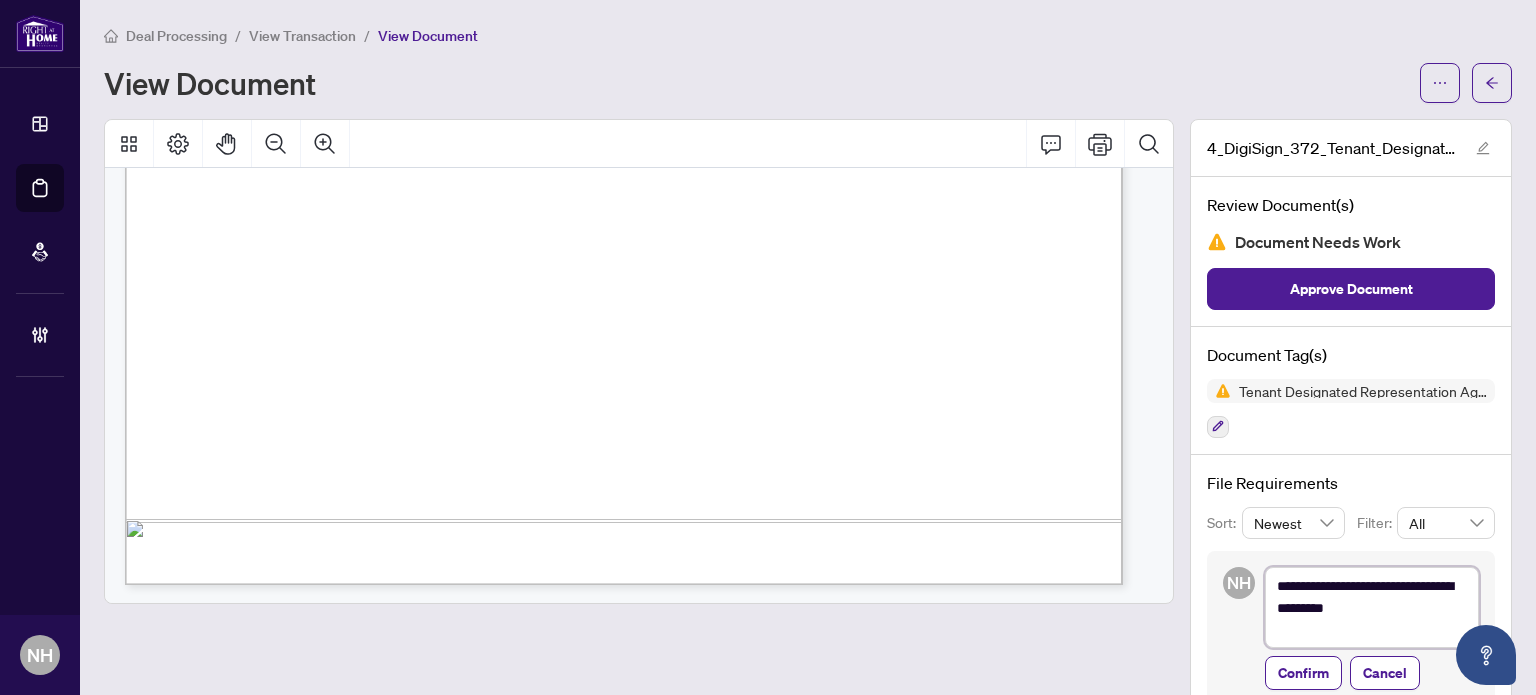 type on "**********" 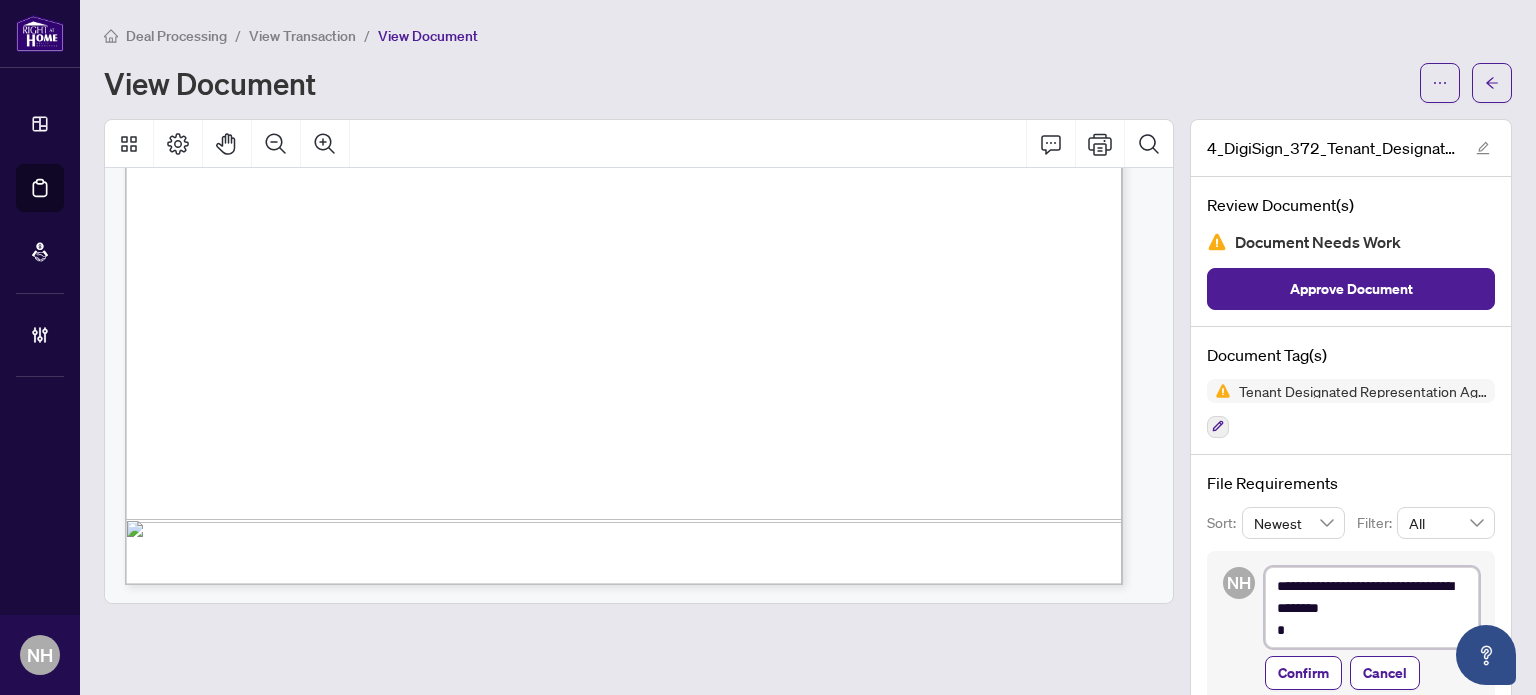type on "**********" 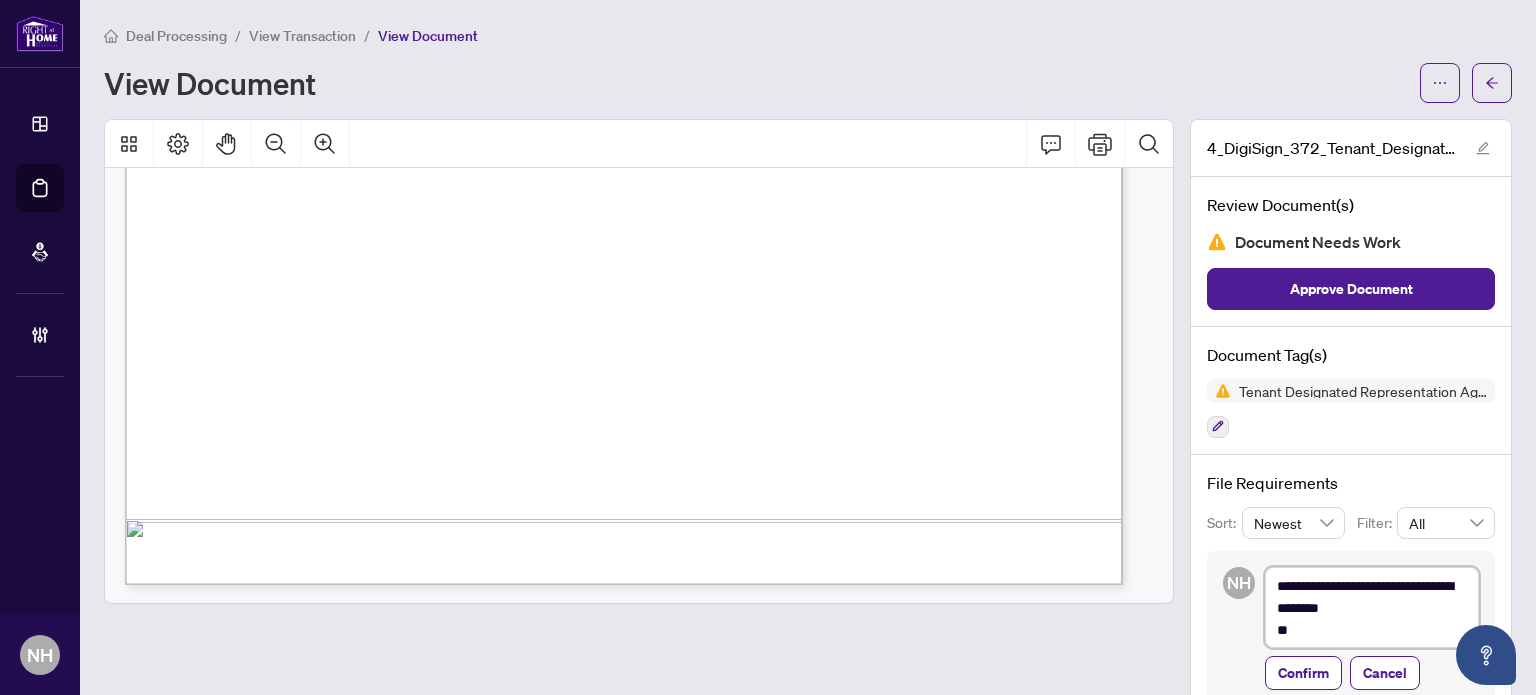 type on "**********" 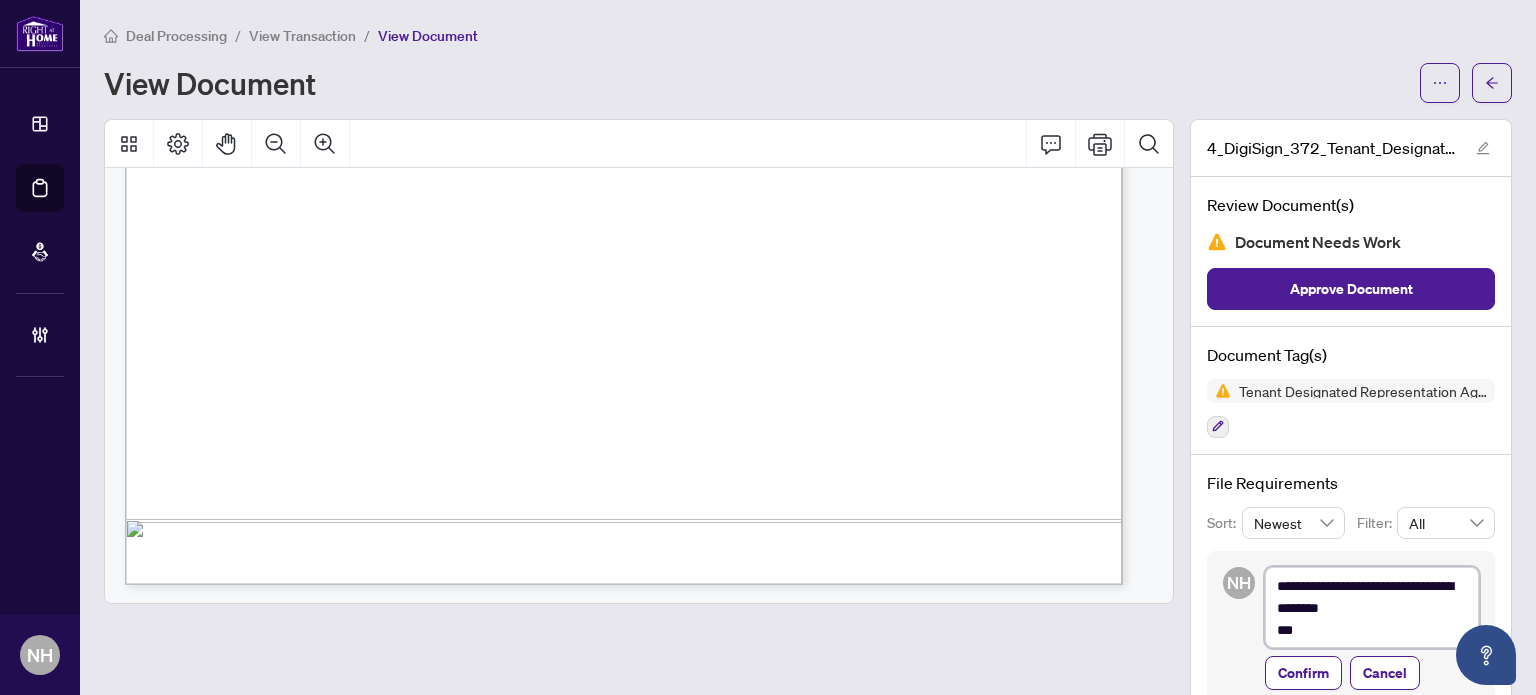 type on "**********" 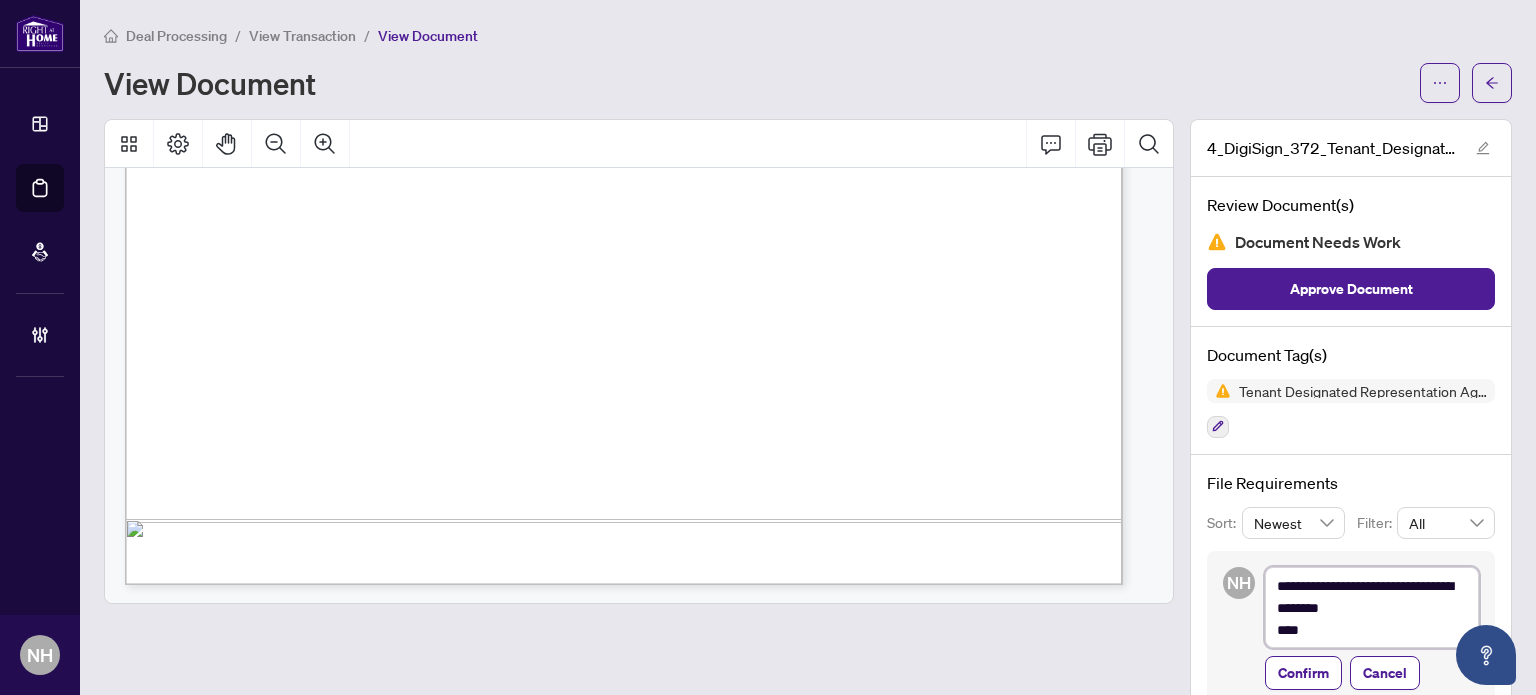 type on "**********" 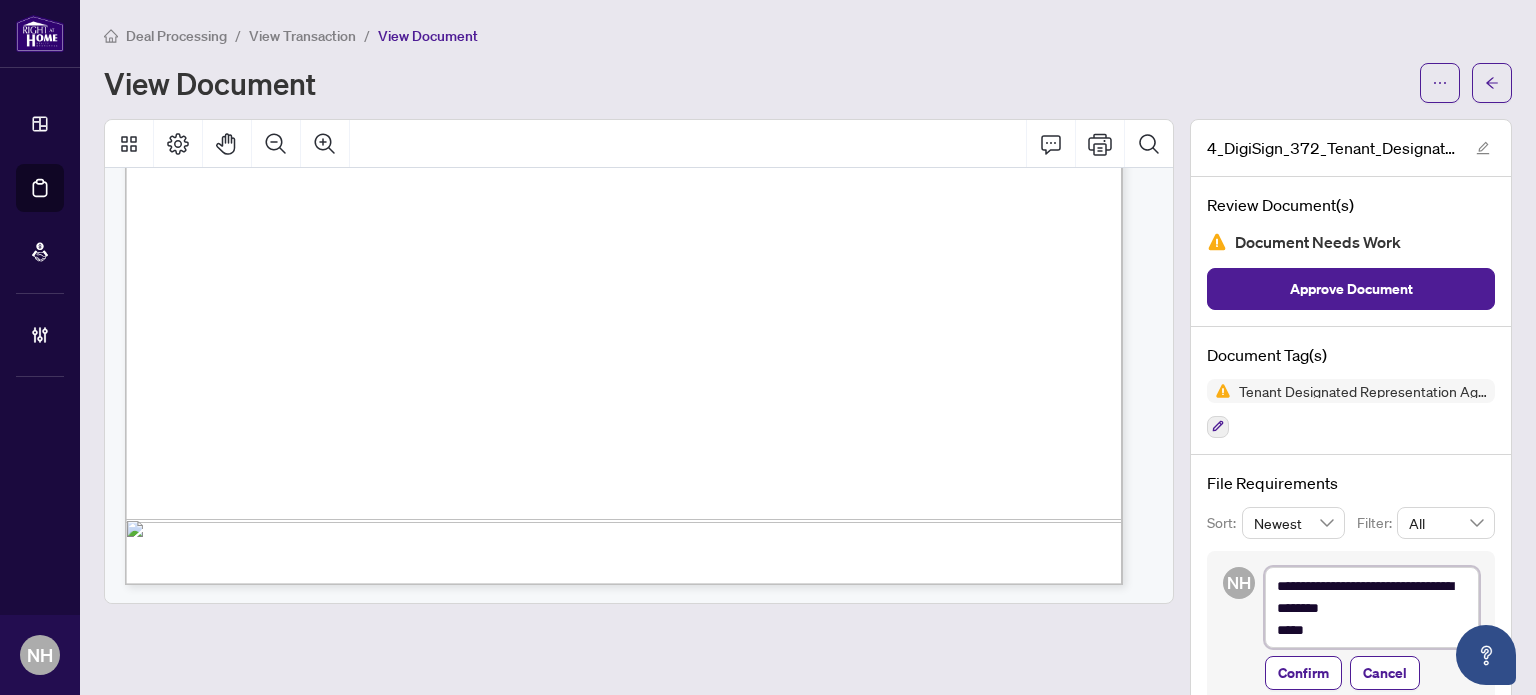type on "**********" 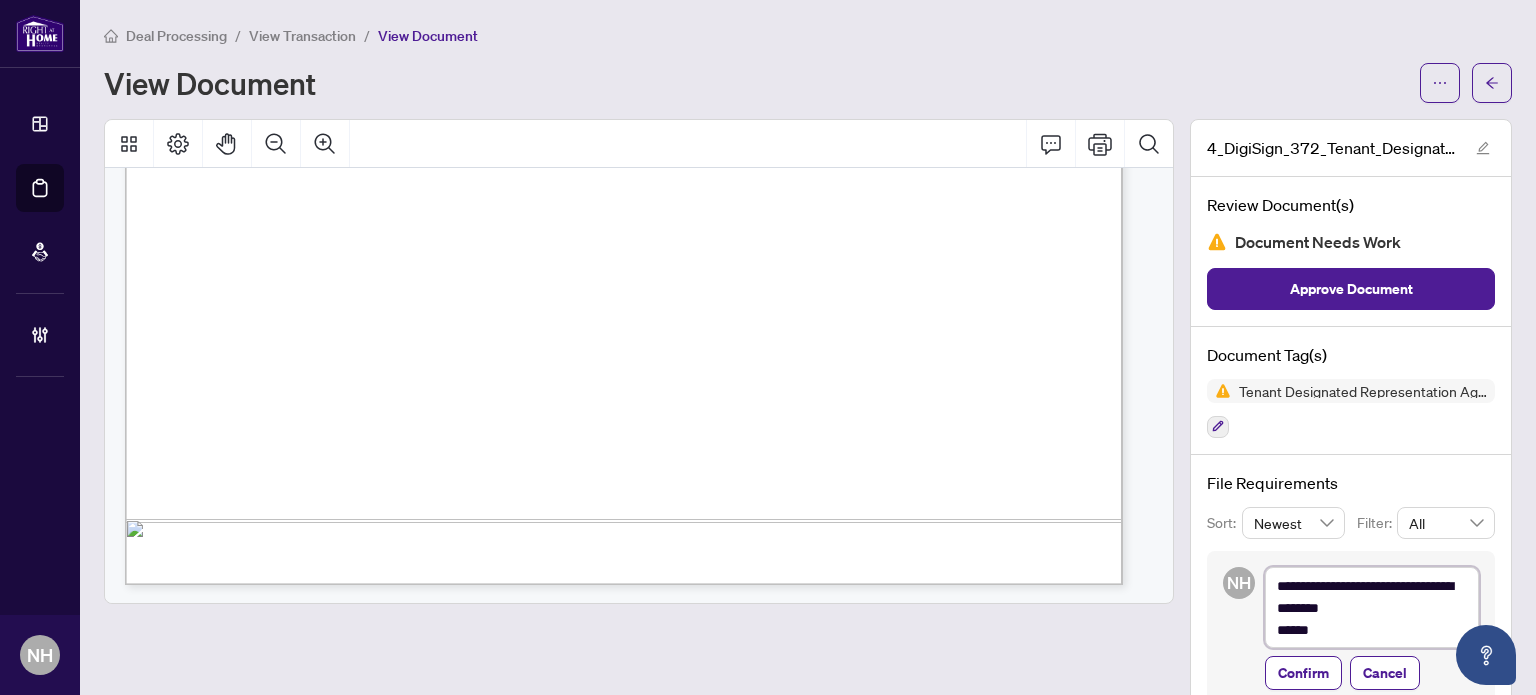 type on "**********" 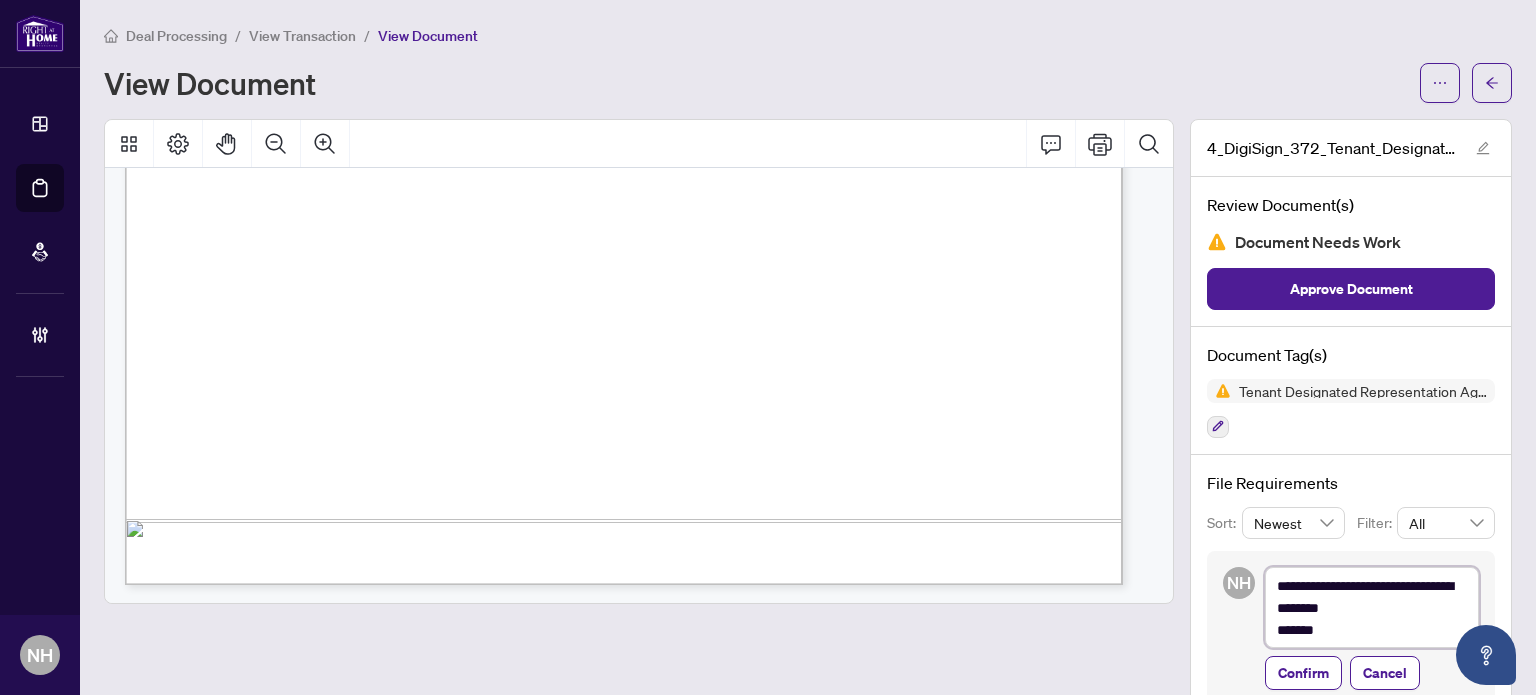 type on "**********" 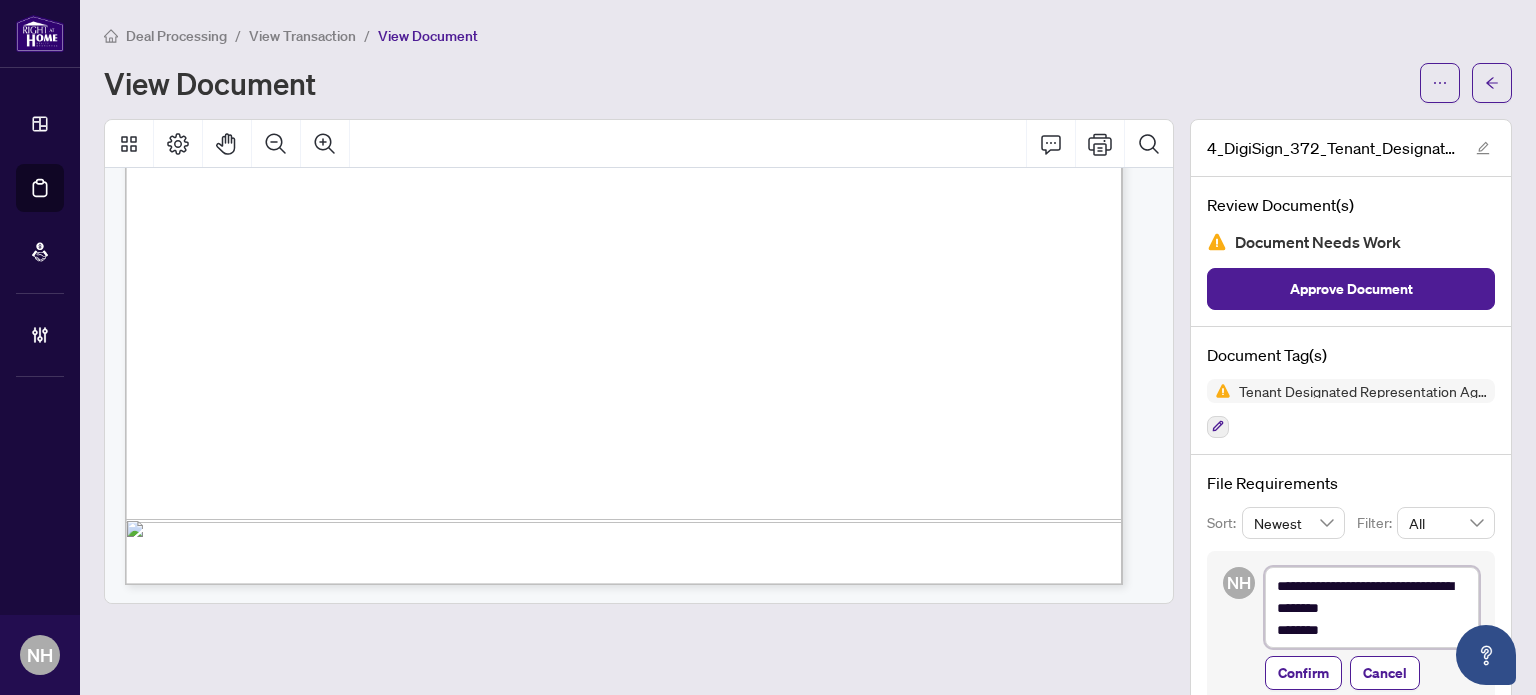 type on "**********" 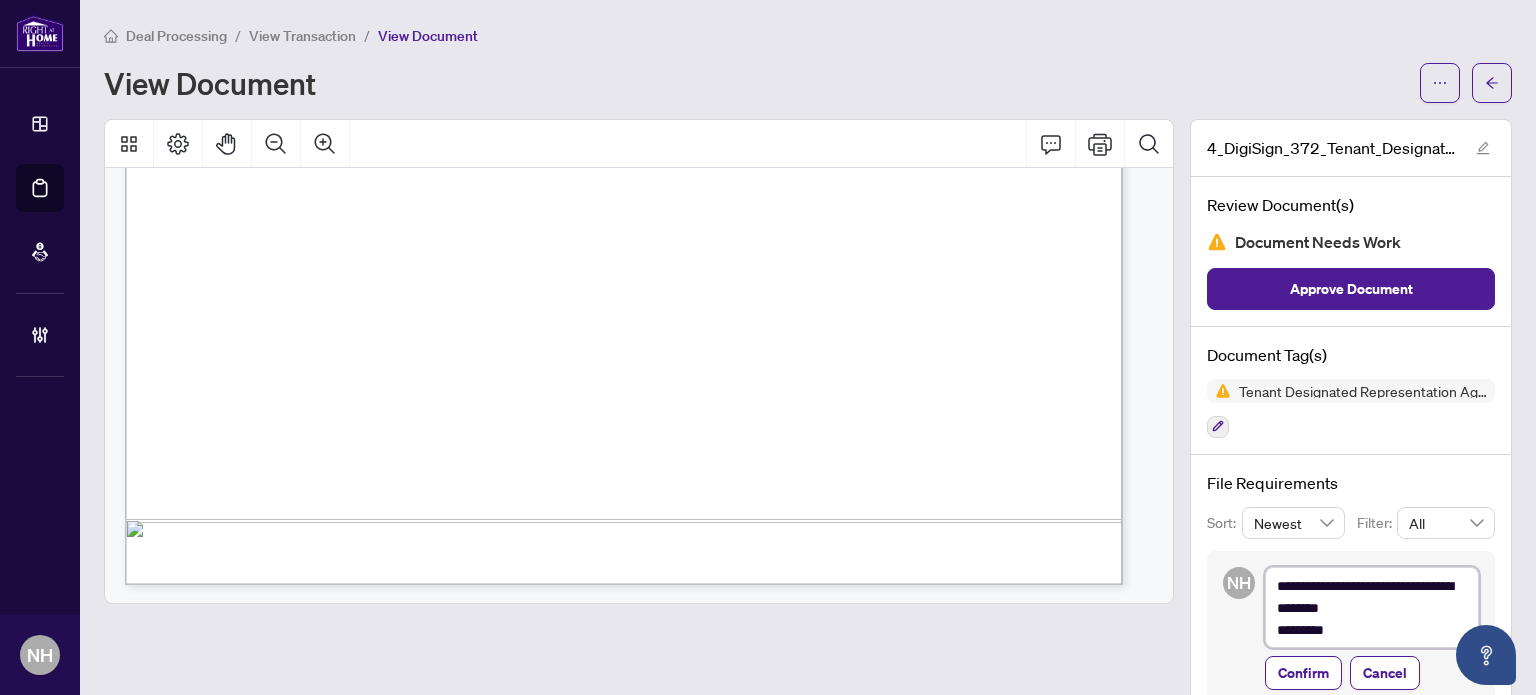 type on "**********" 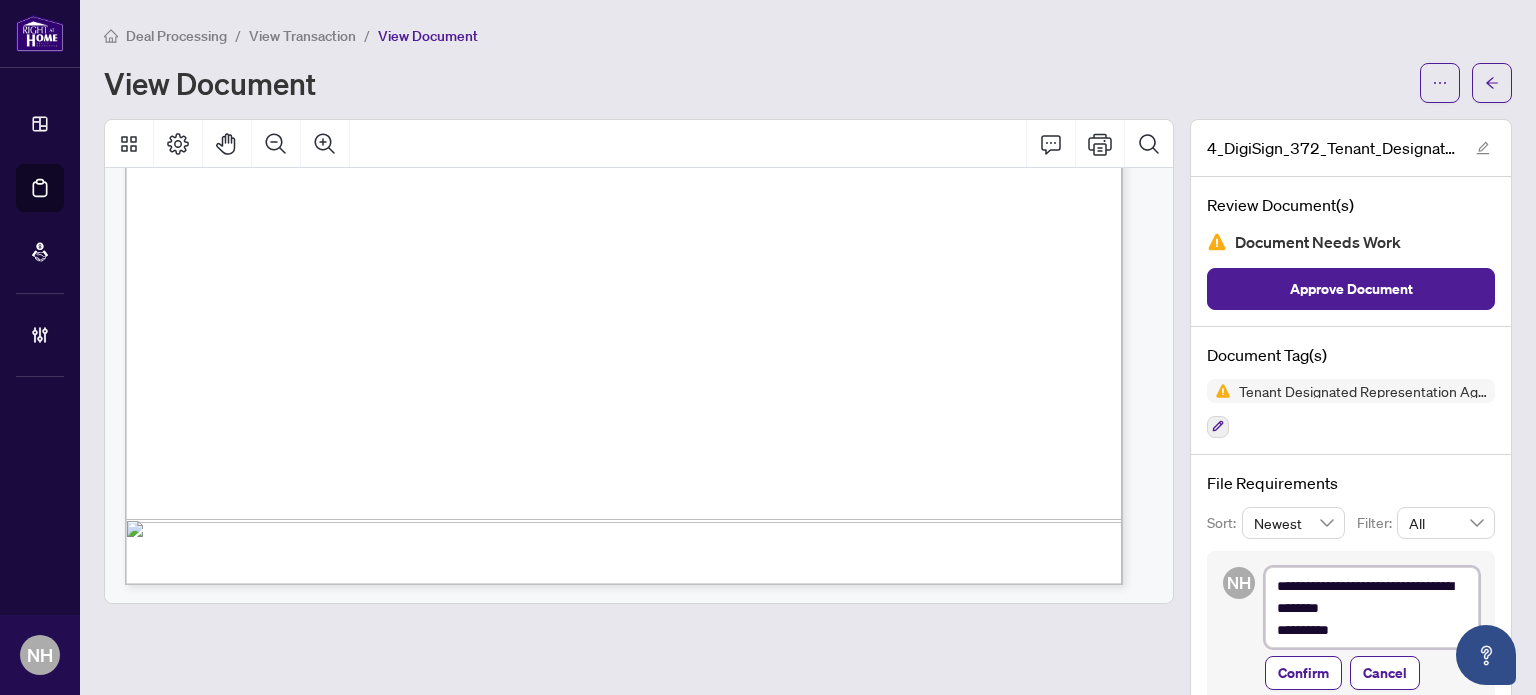 type on "**********" 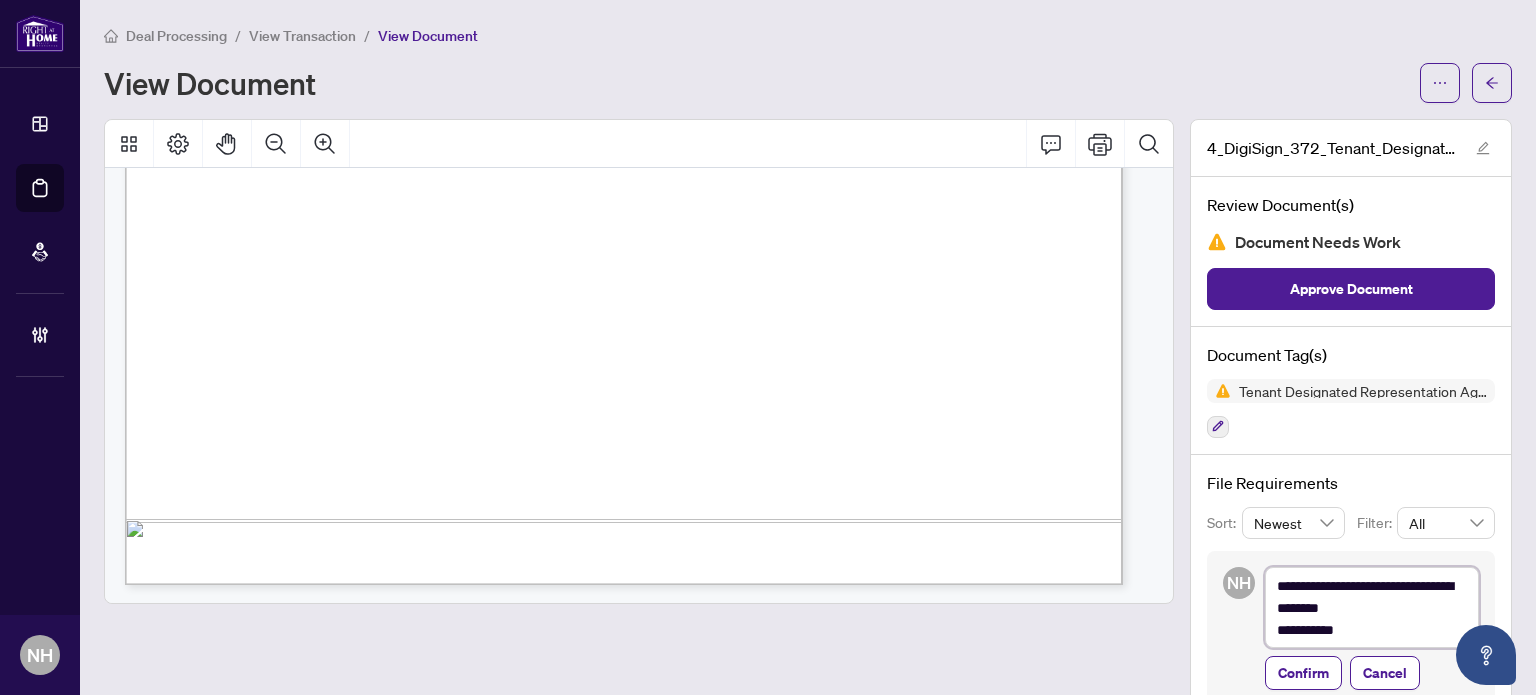 type on "**********" 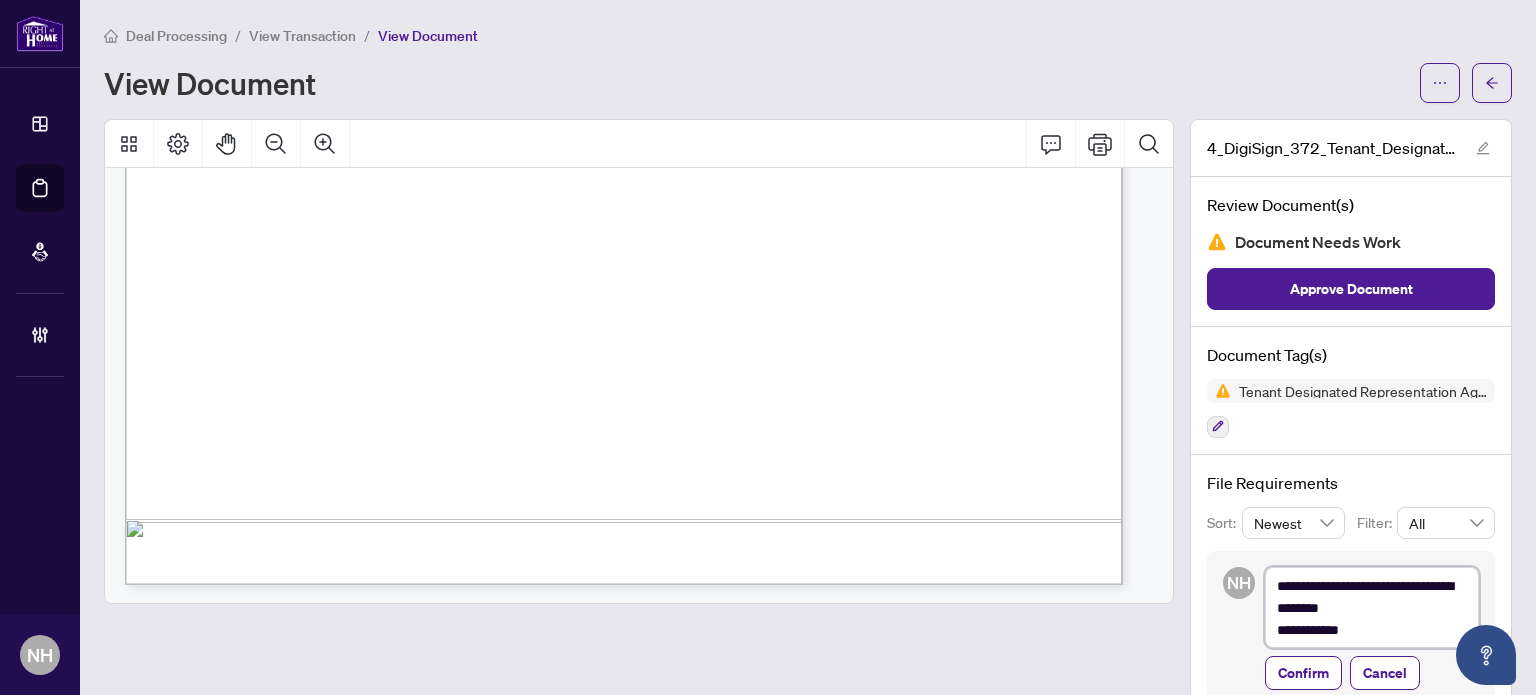 type on "**********" 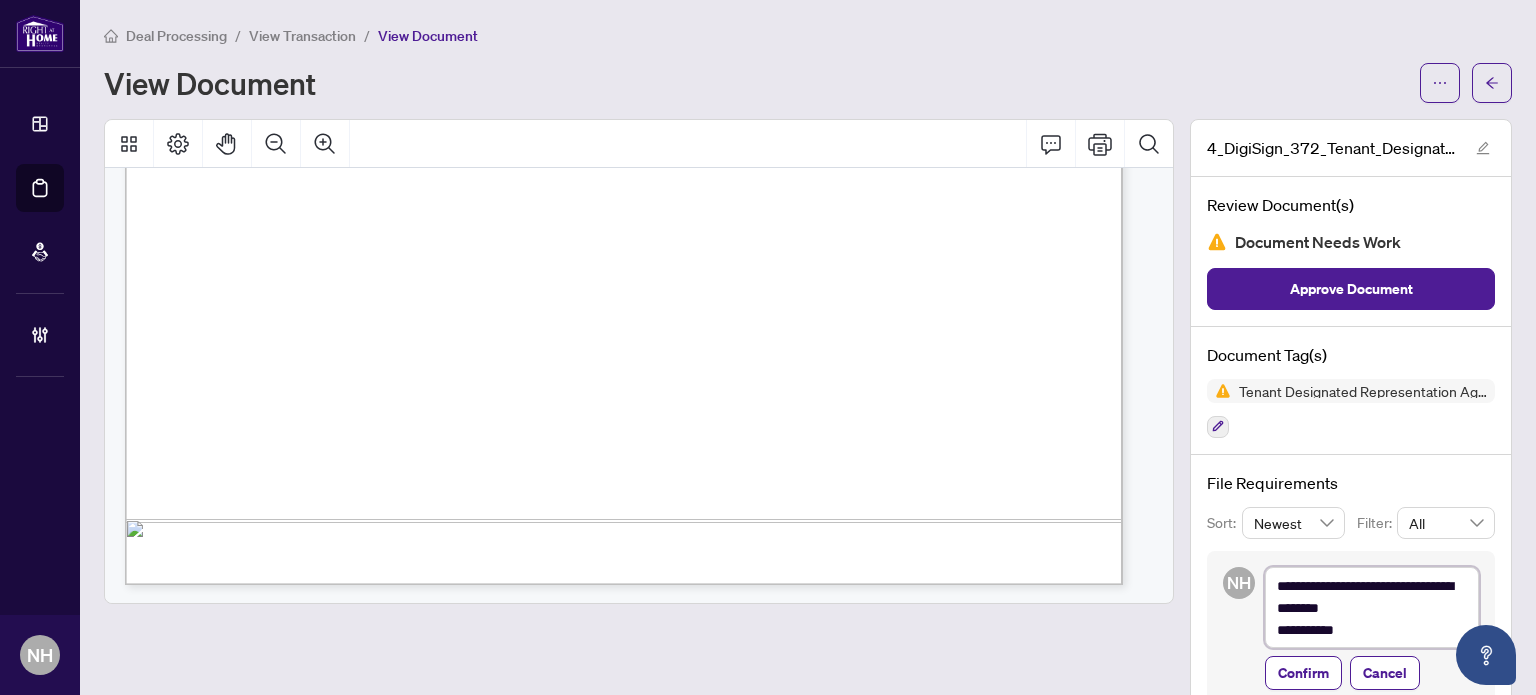 type on "**********" 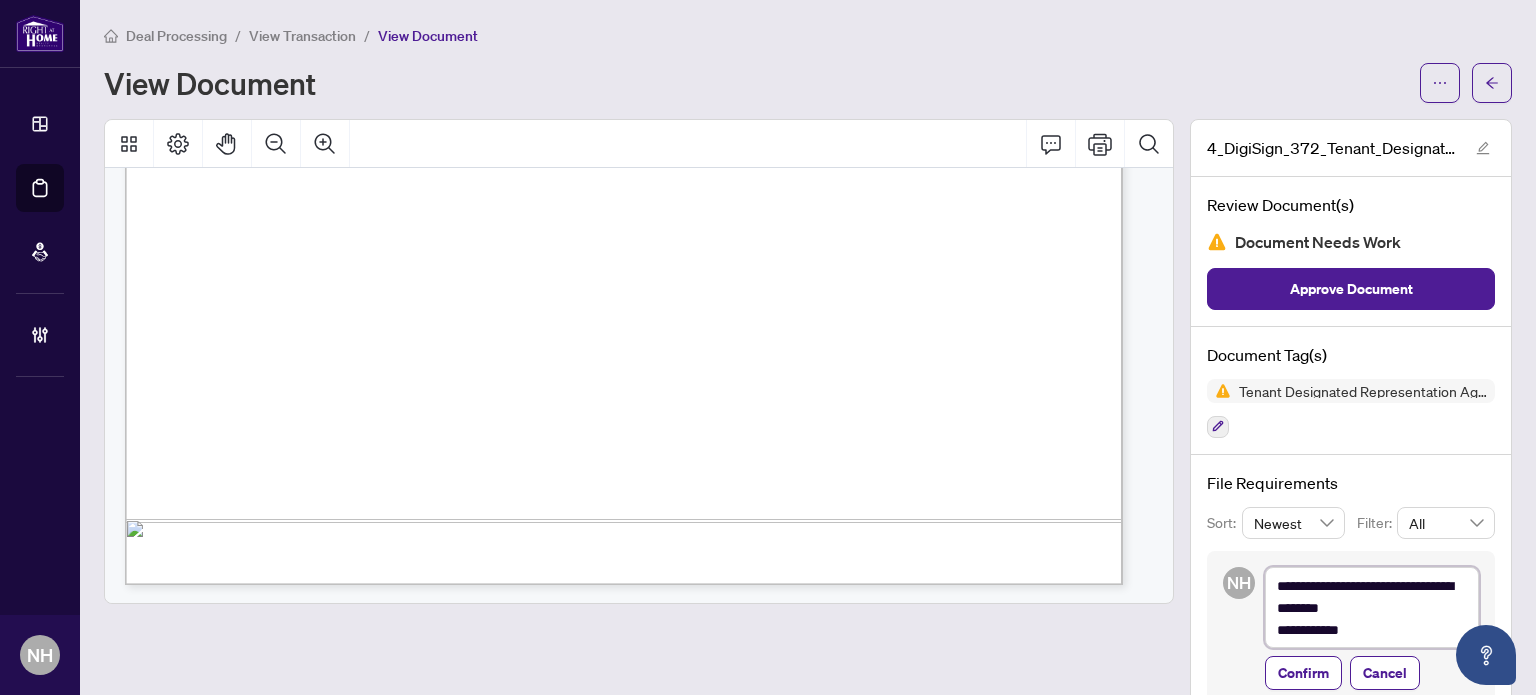 type on "**********" 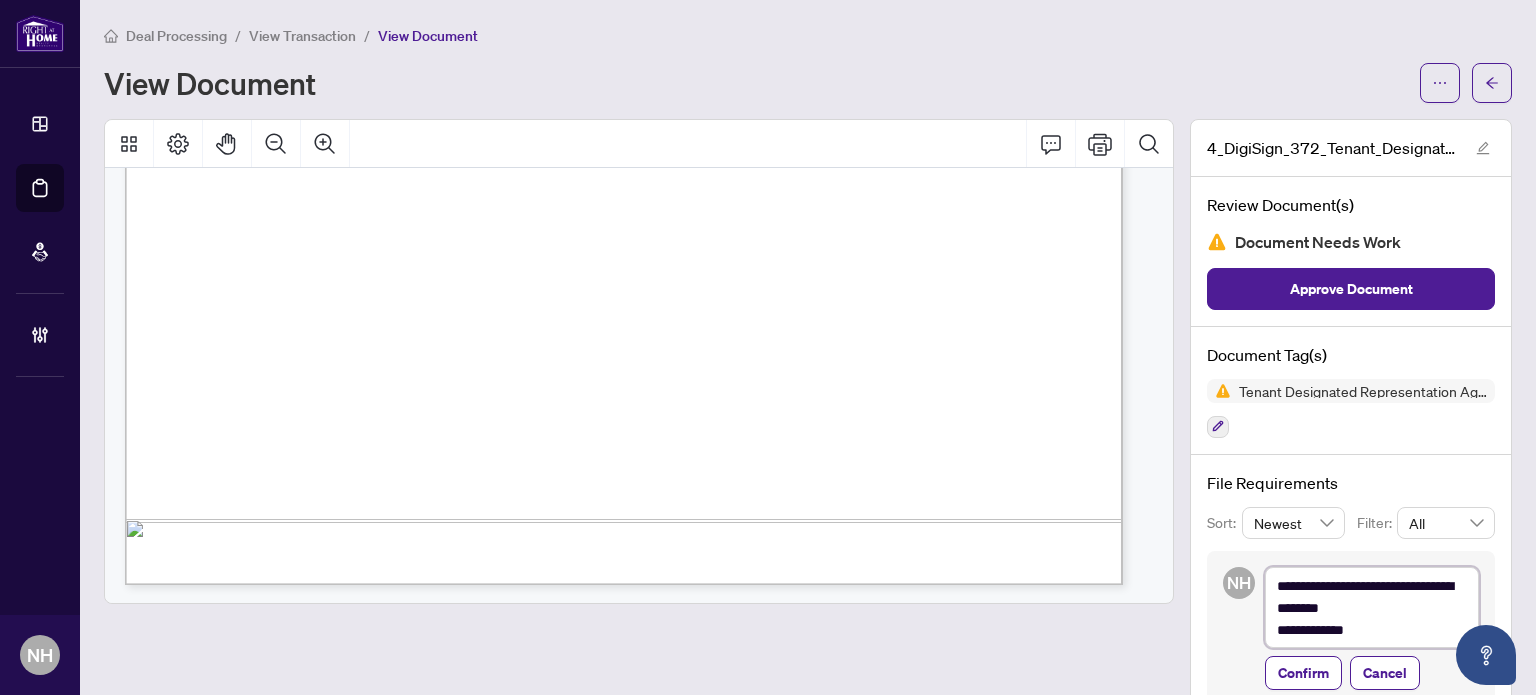 type on "**********" 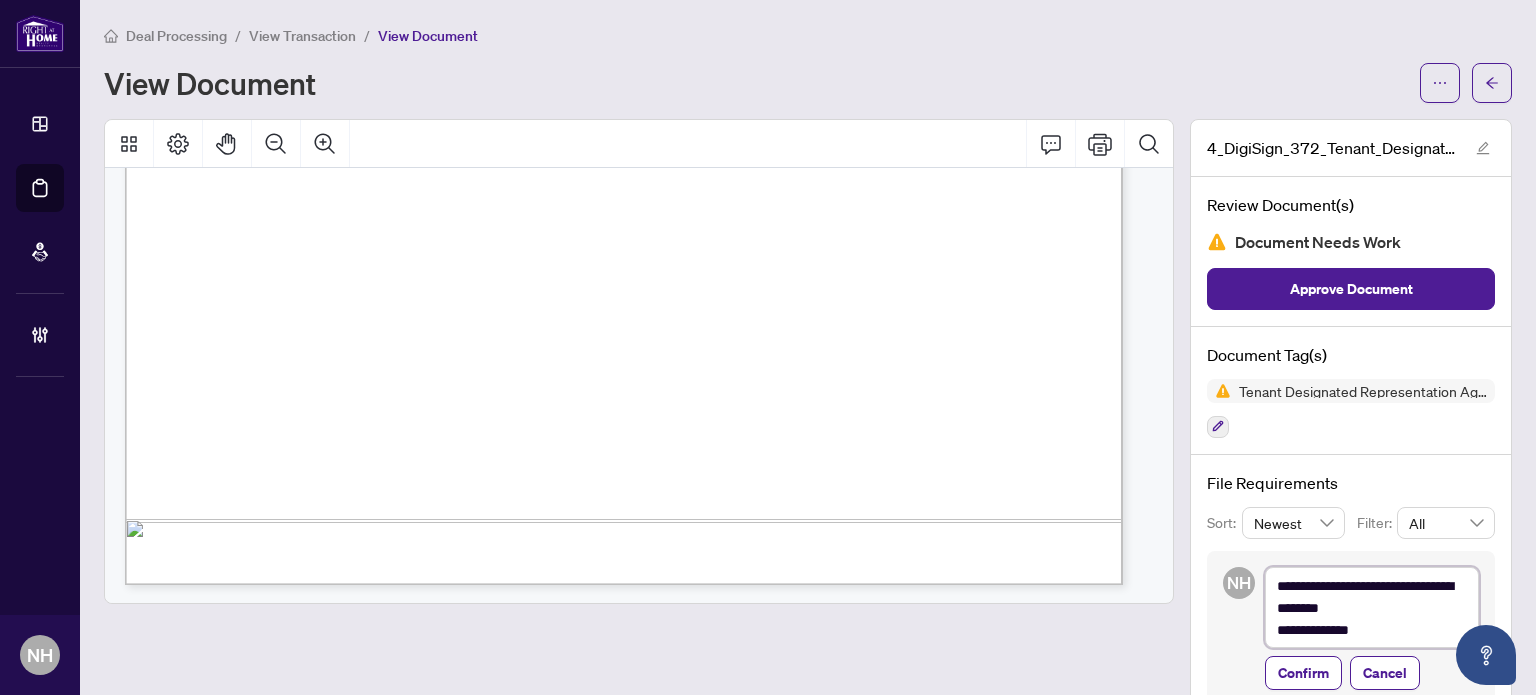 type on "**********" 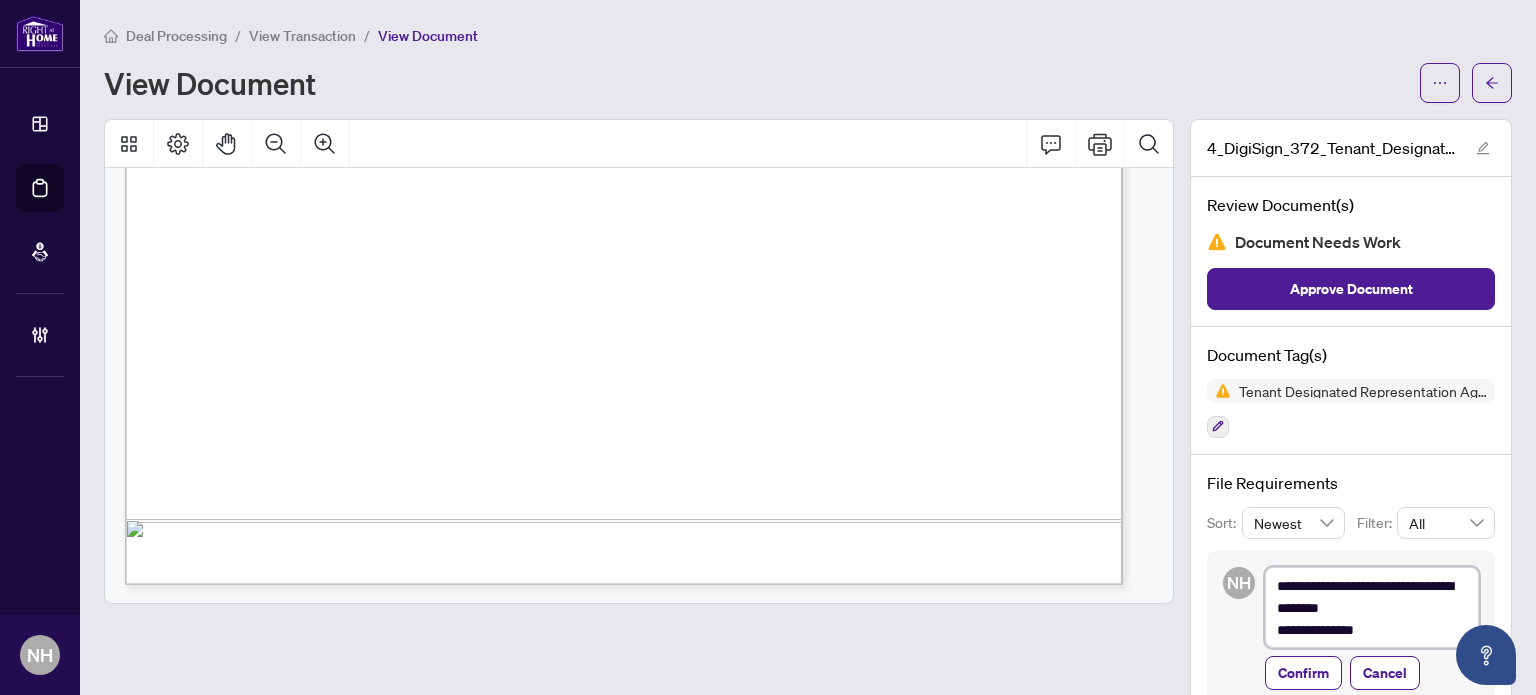 type on "**********" 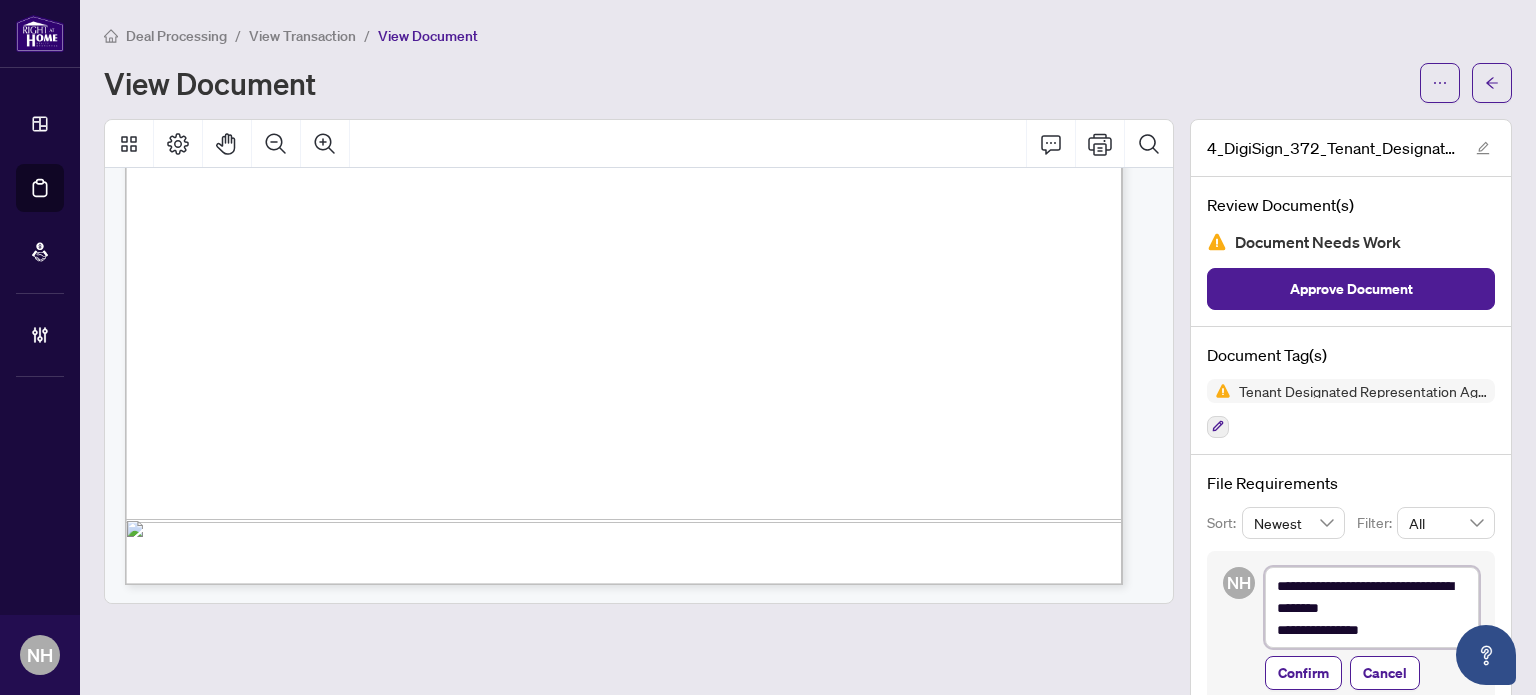 type on "**********" 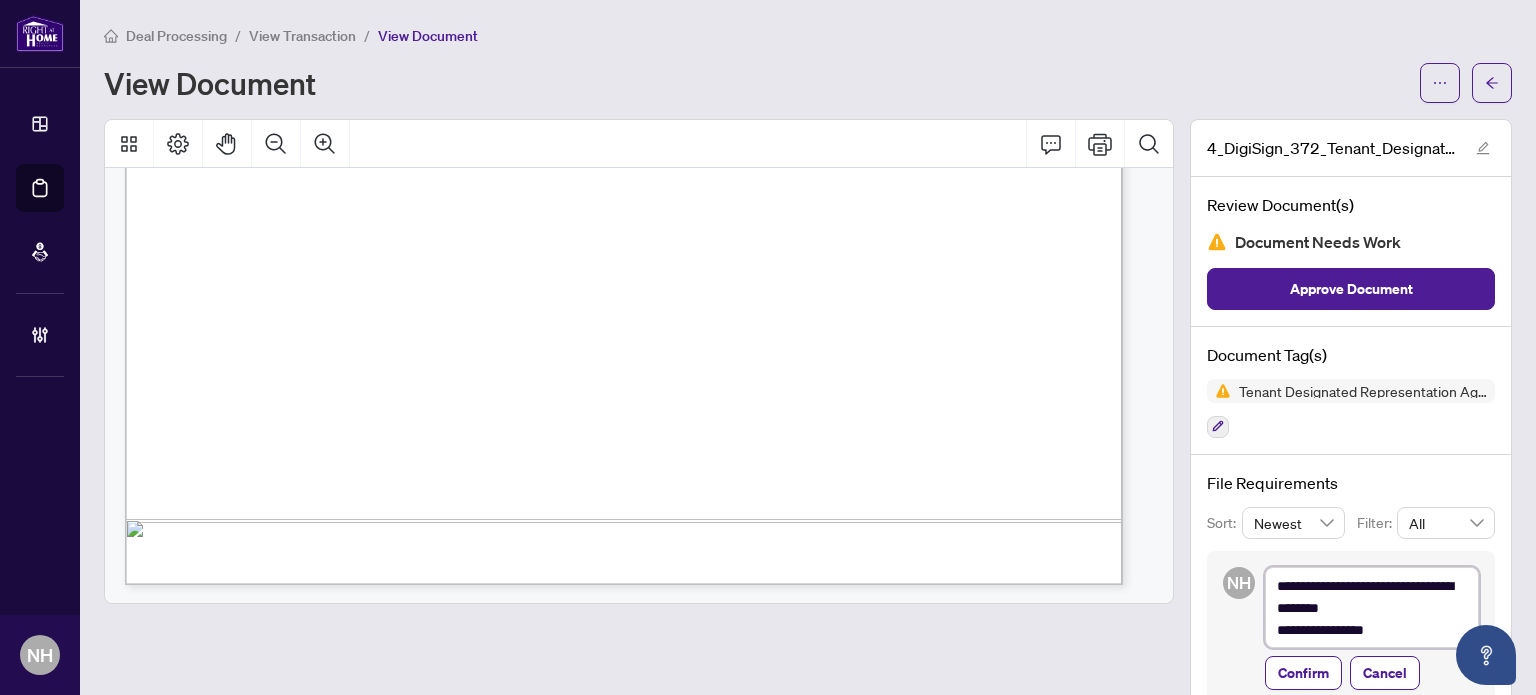 type on "**********" 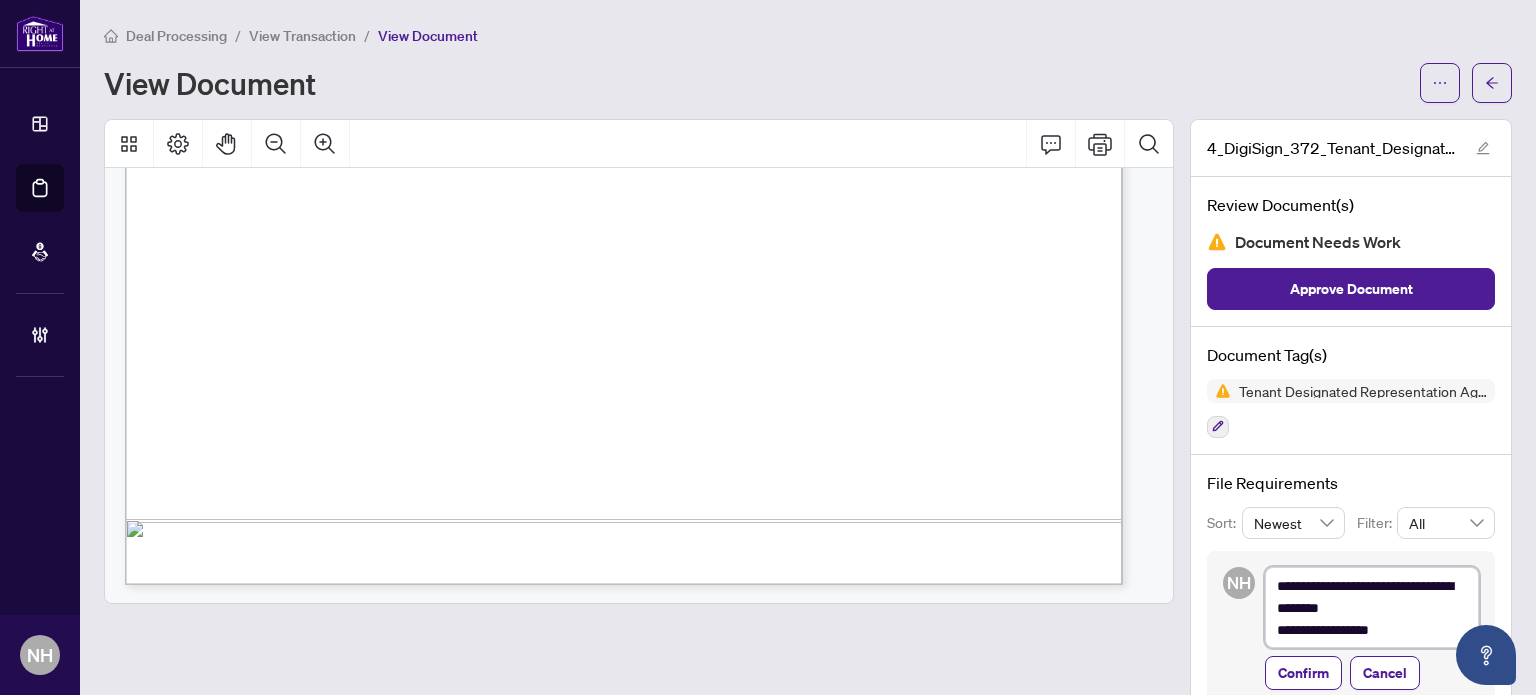 type on "**********" 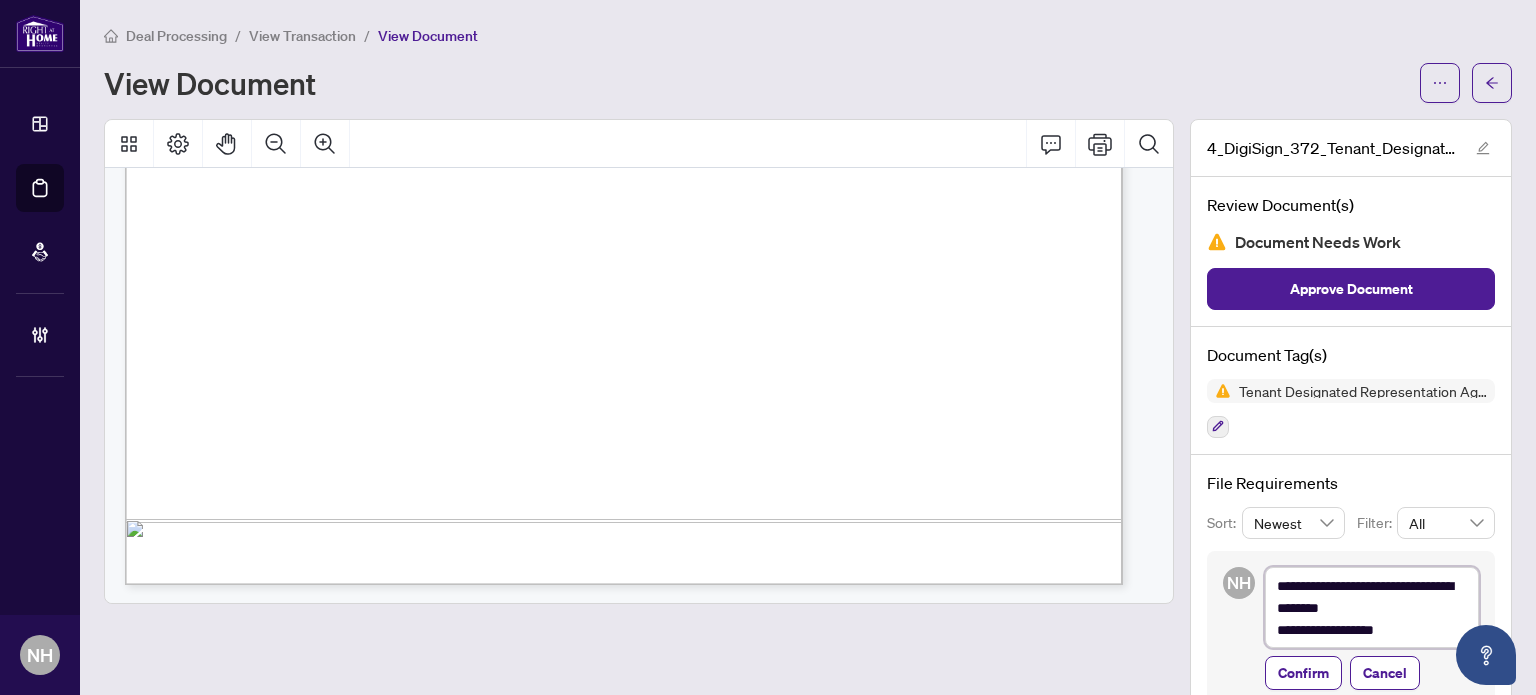type on "**********" 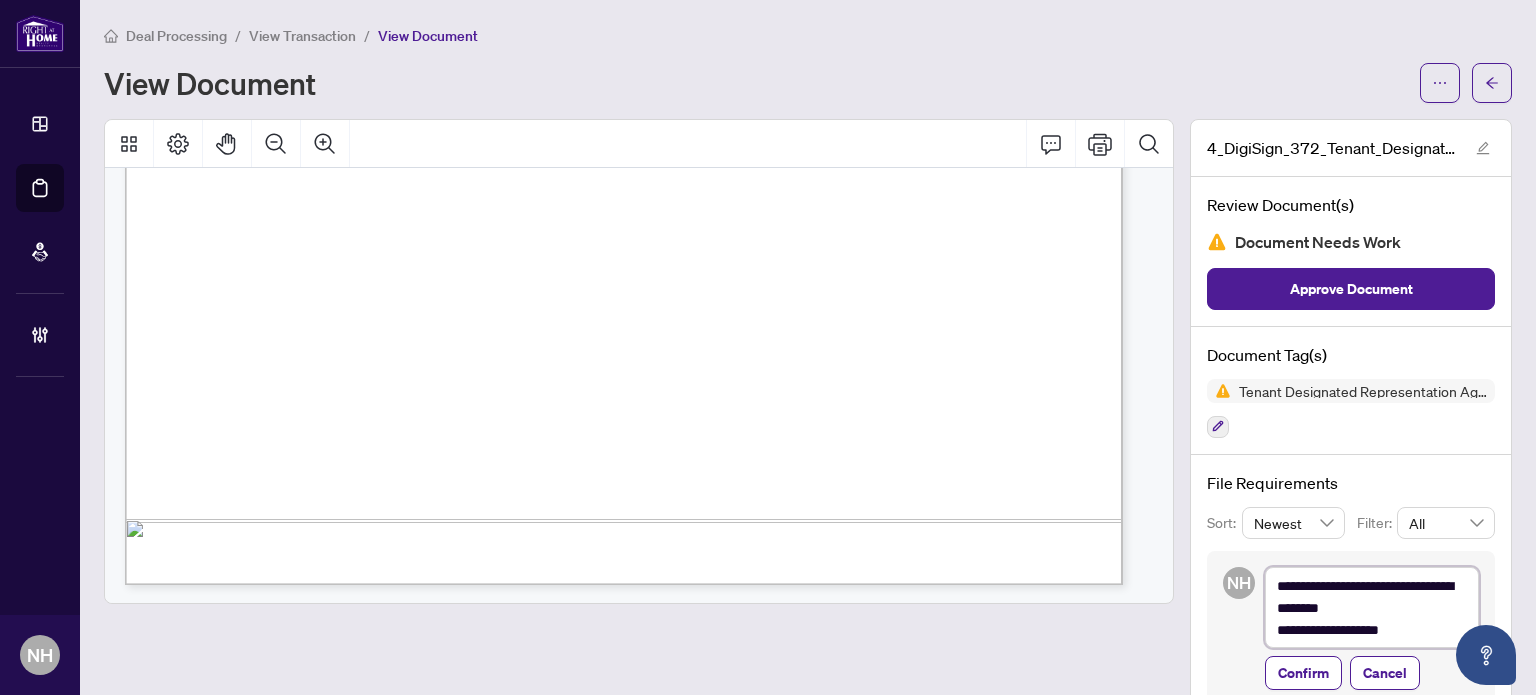 type on "**********" 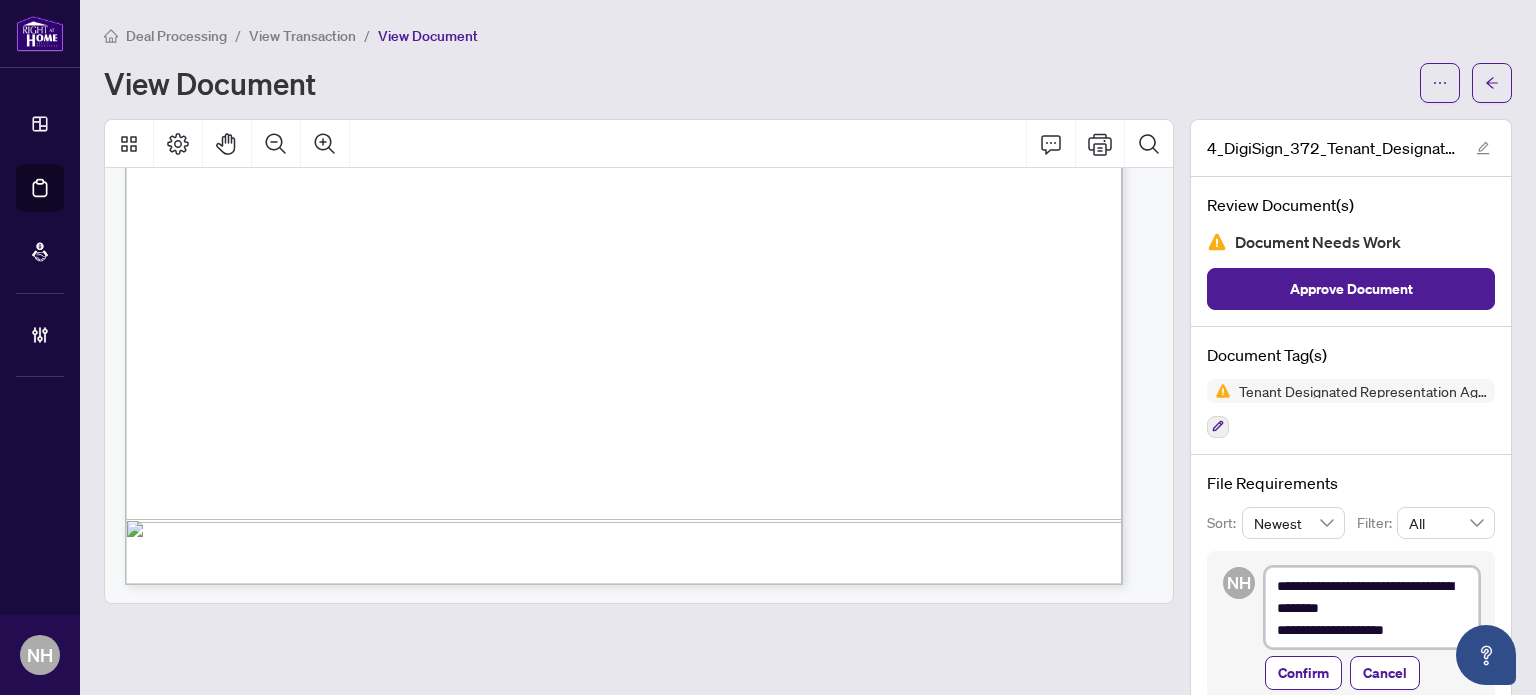 type on "**********" 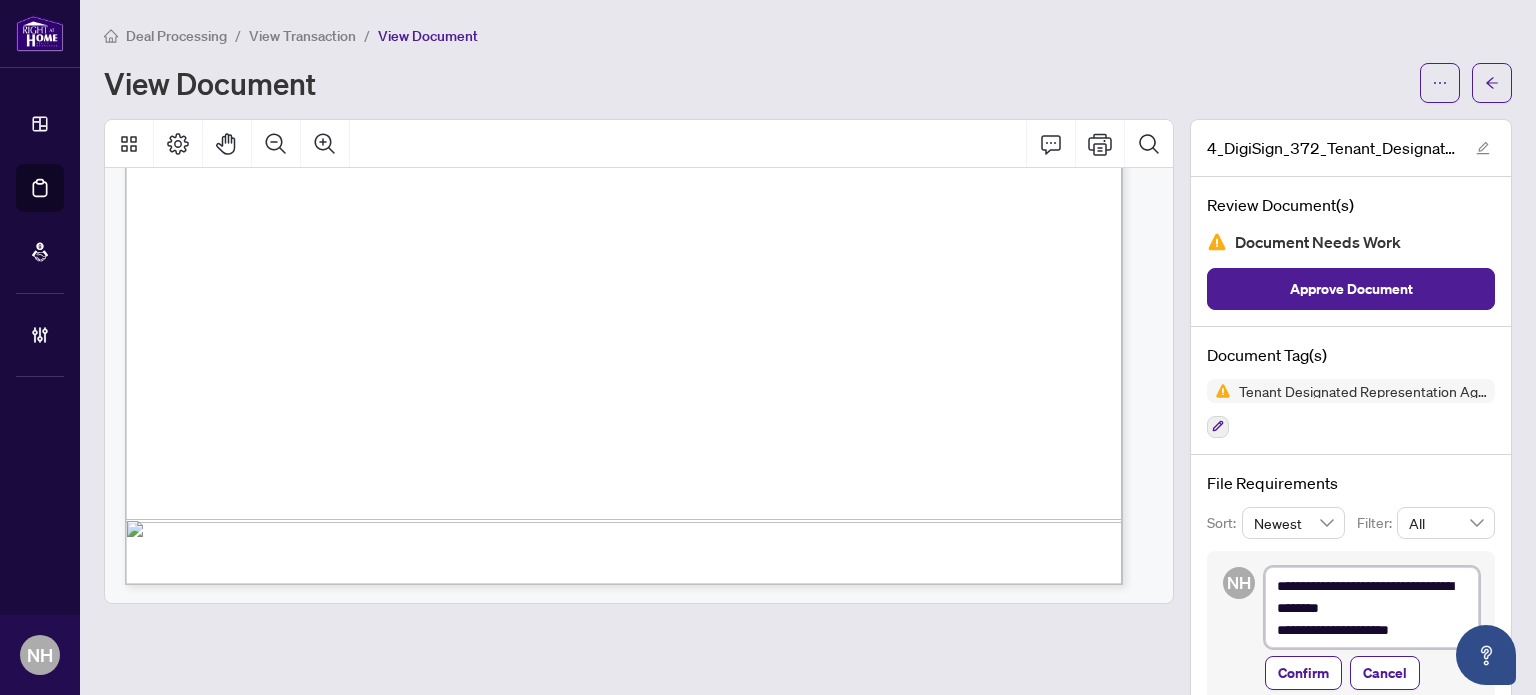 type on "**********" 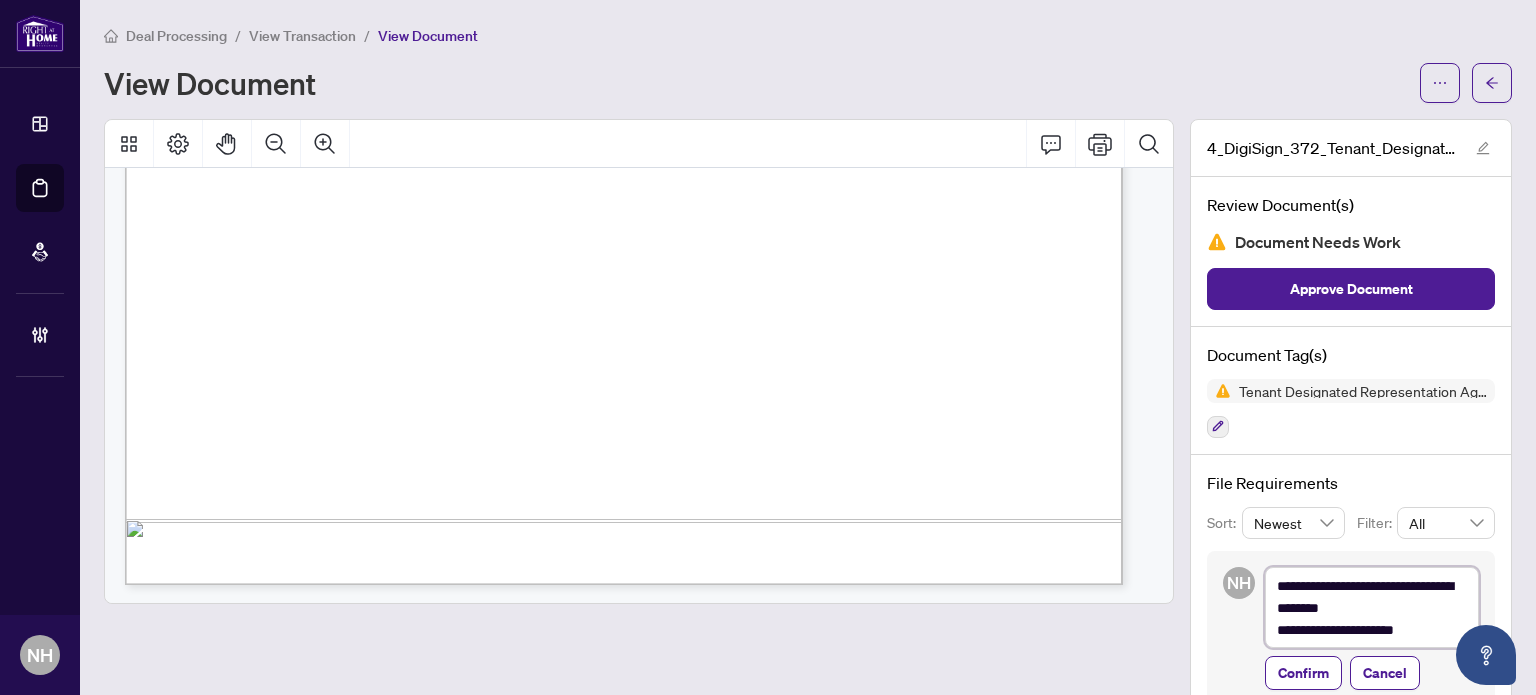 type on "**********" 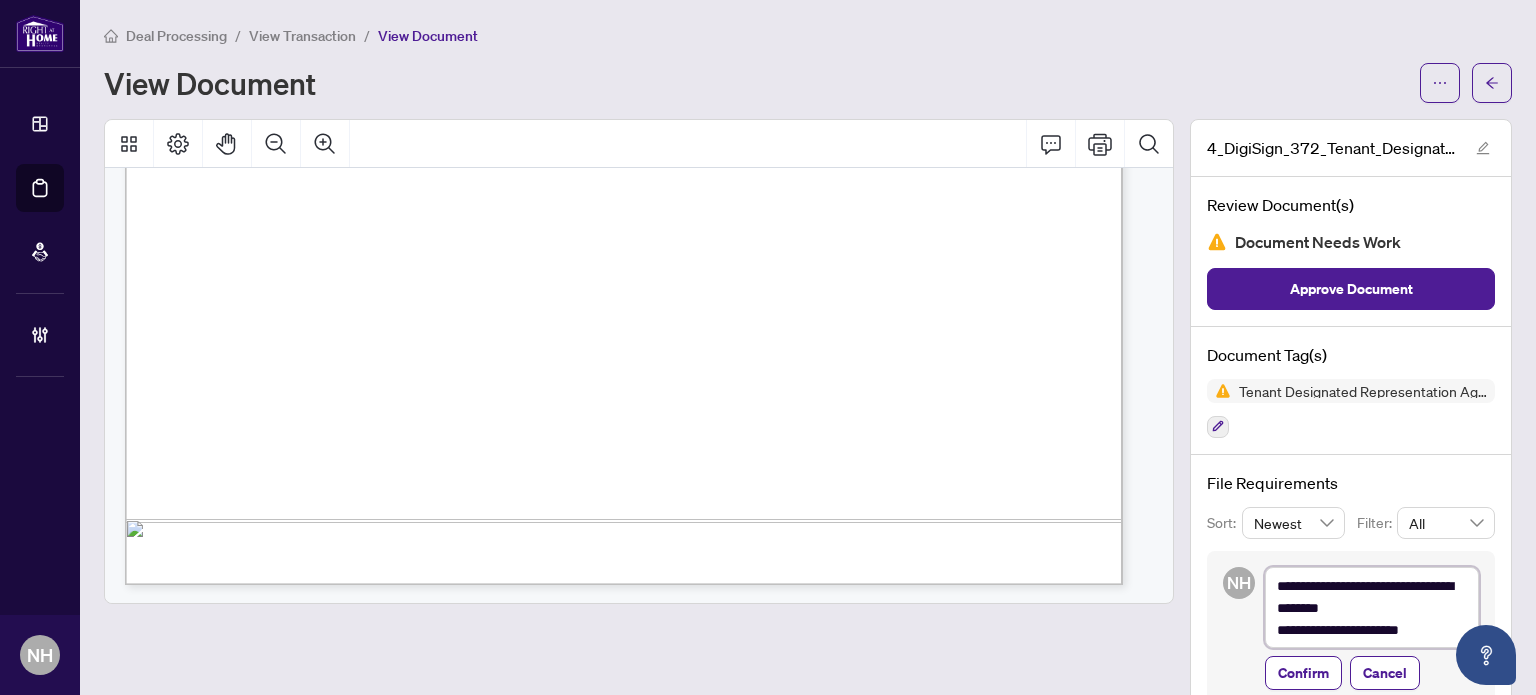 type on "**********" 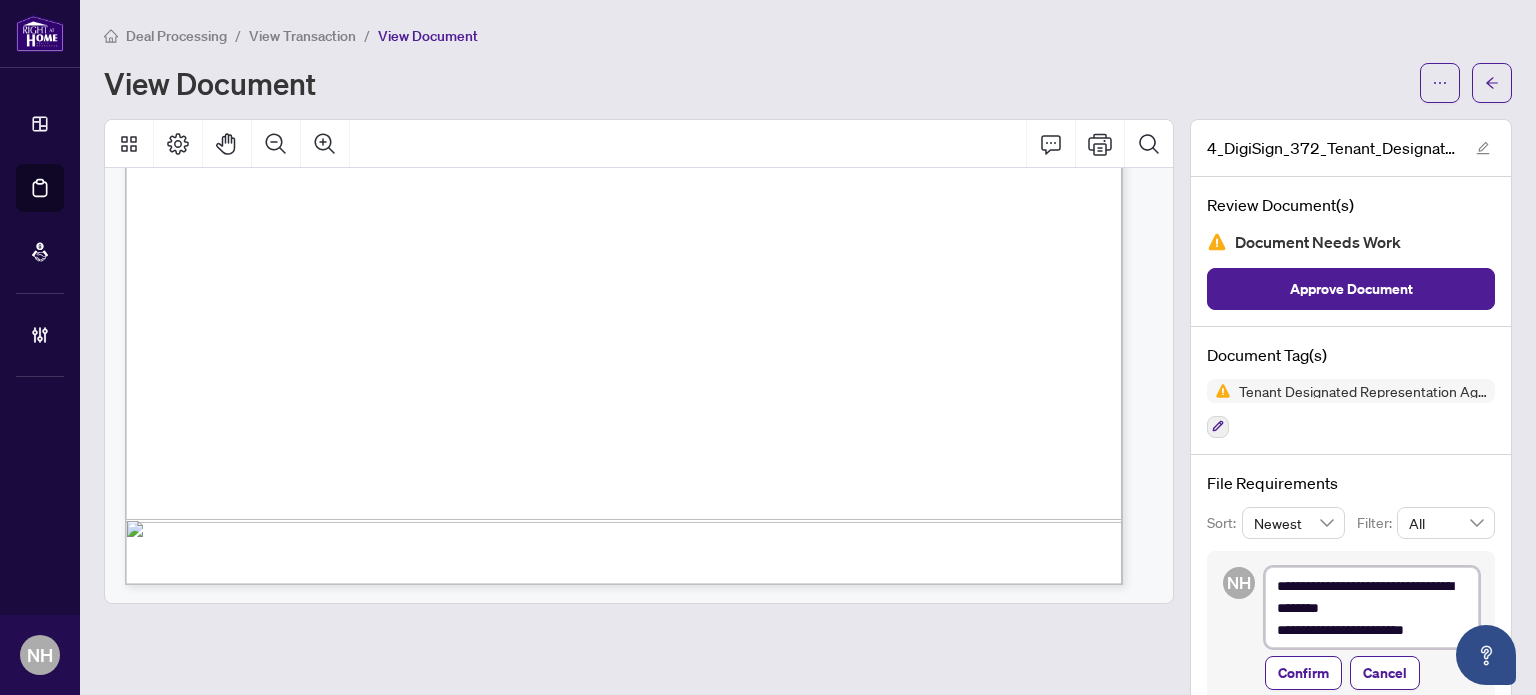 type on "**********" 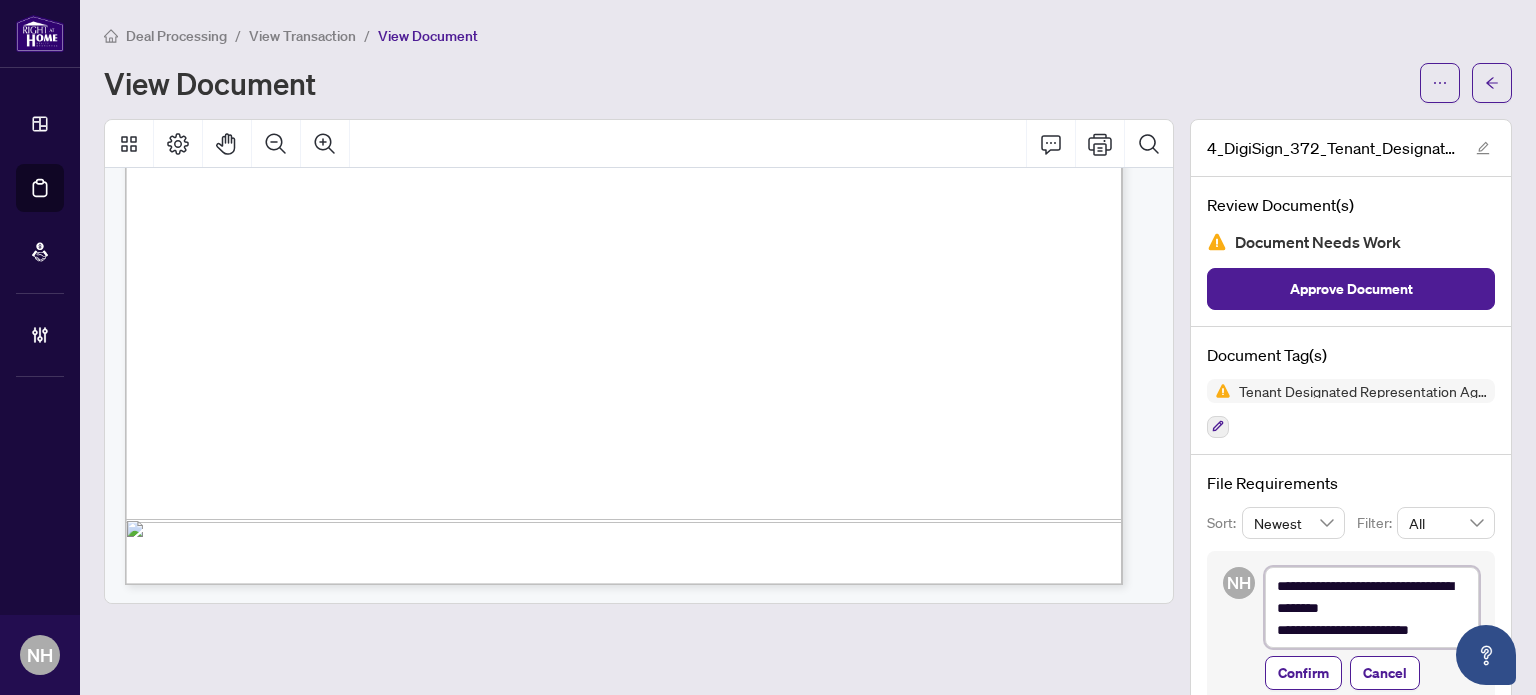 type on "**********" 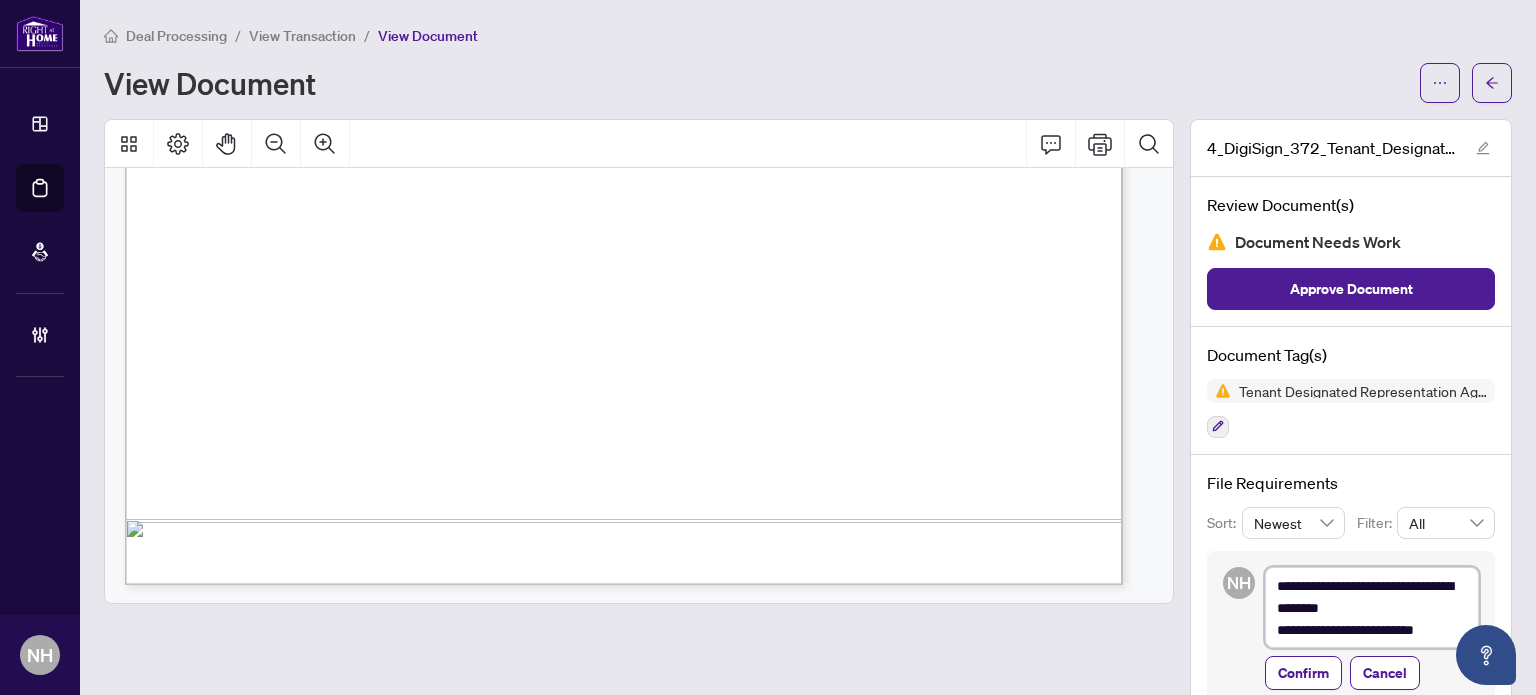 type on "**********" 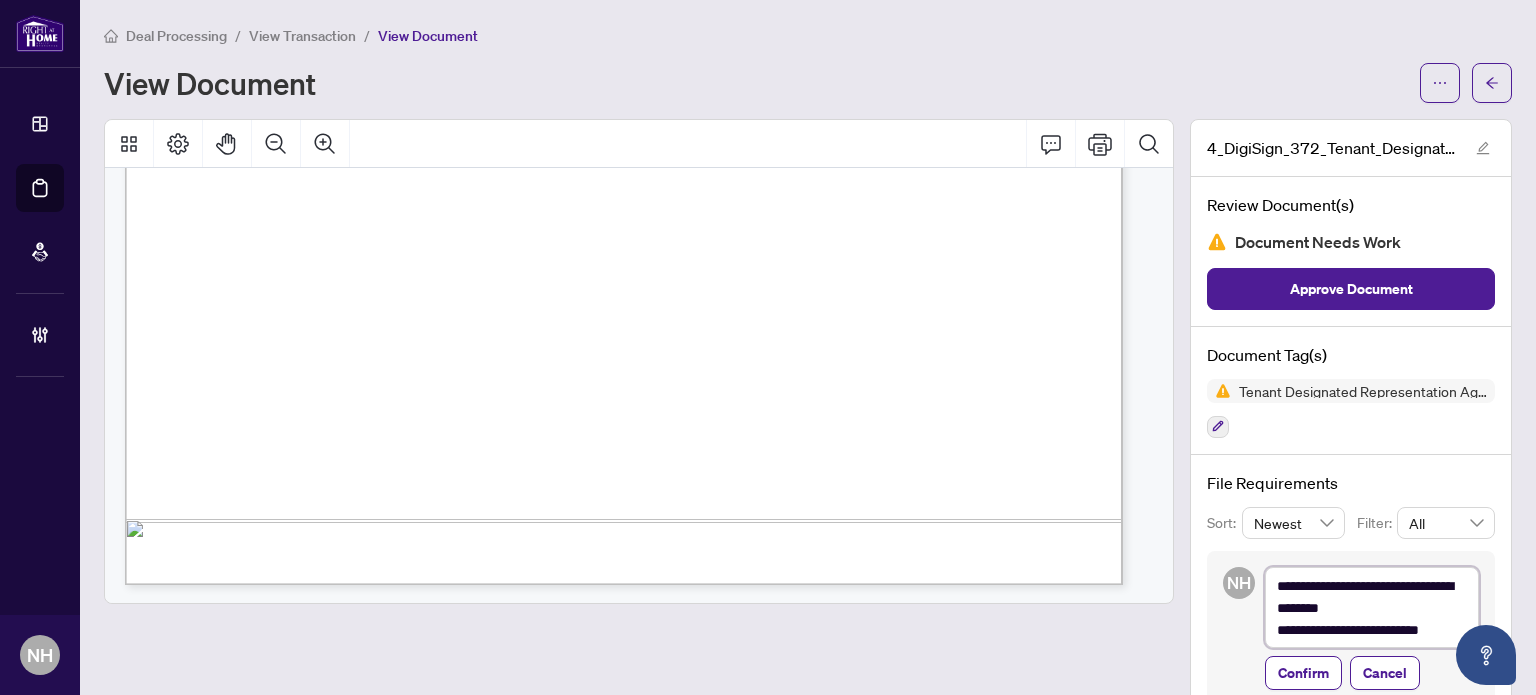 type on "**********" 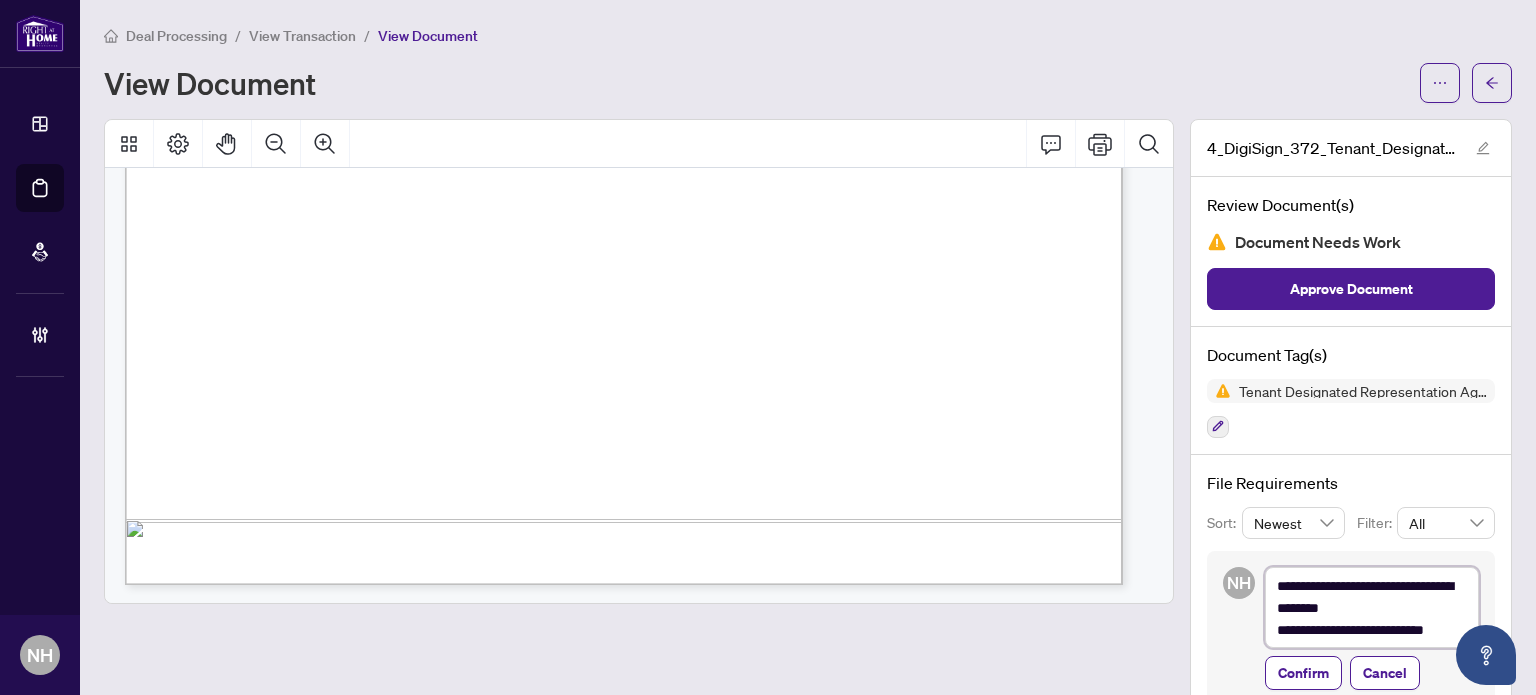 type on "**********" 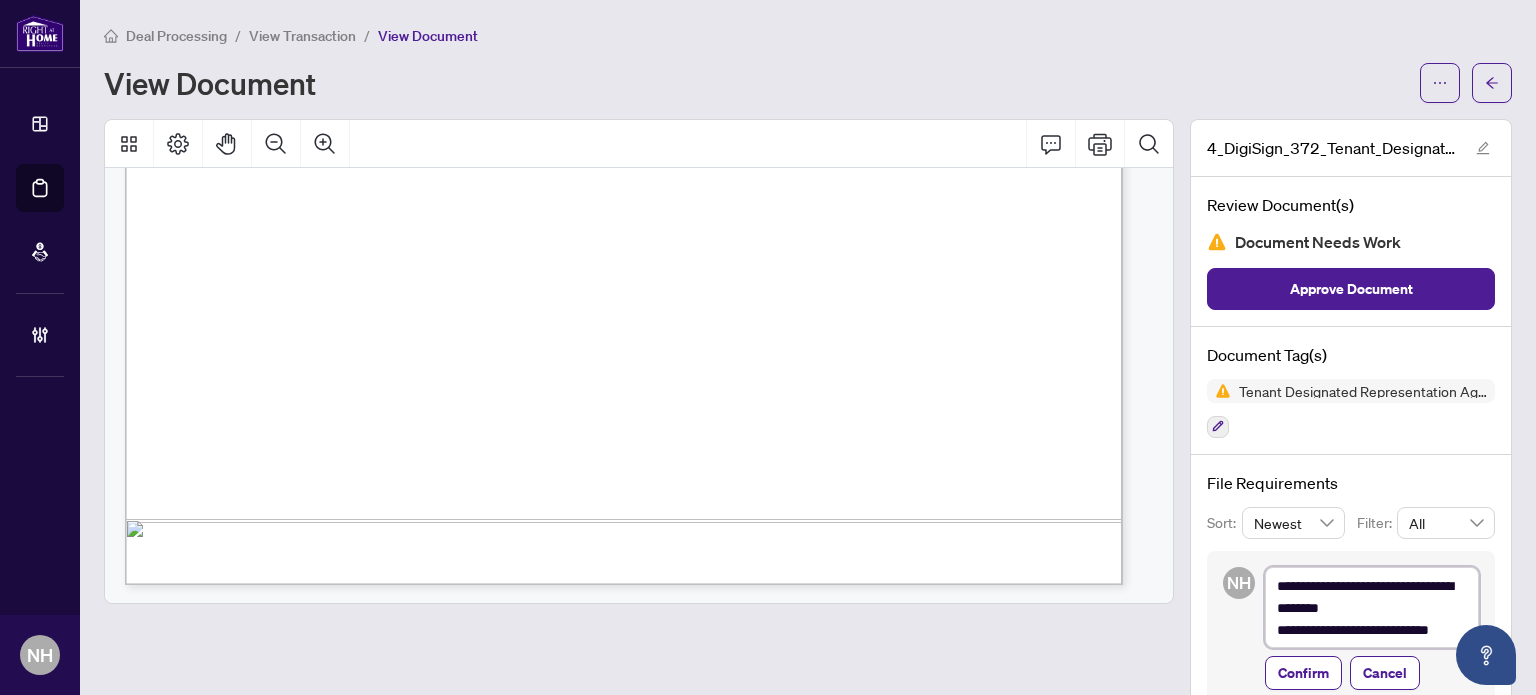 type on "**********" 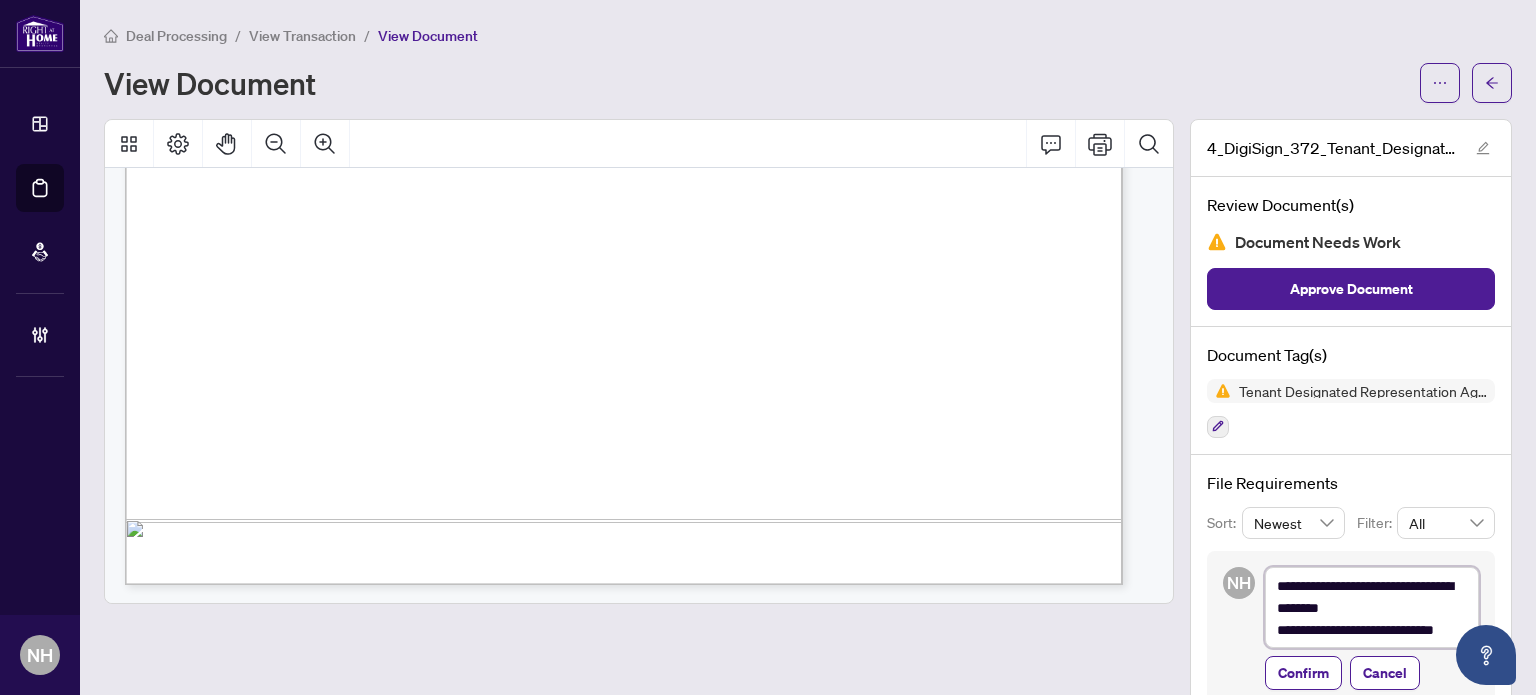 type on "**********" 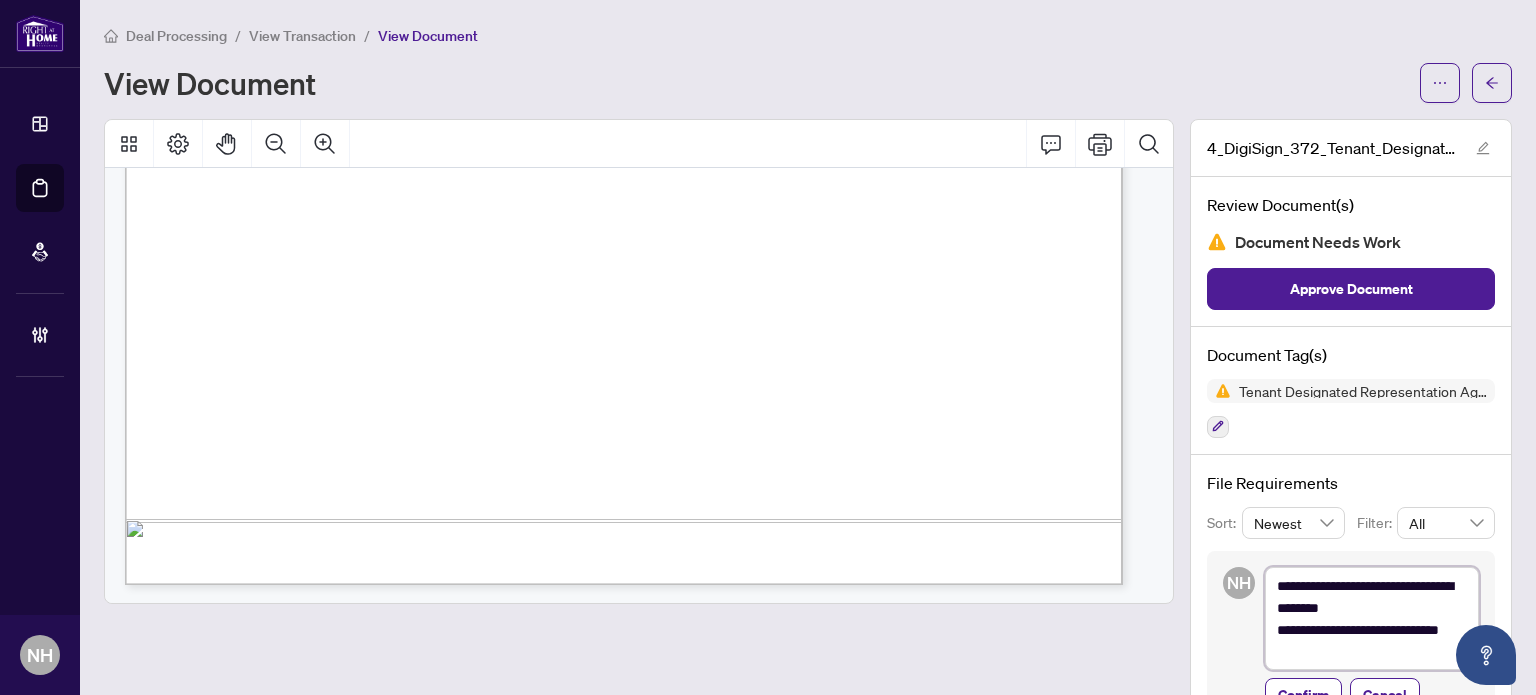 type on "**********" 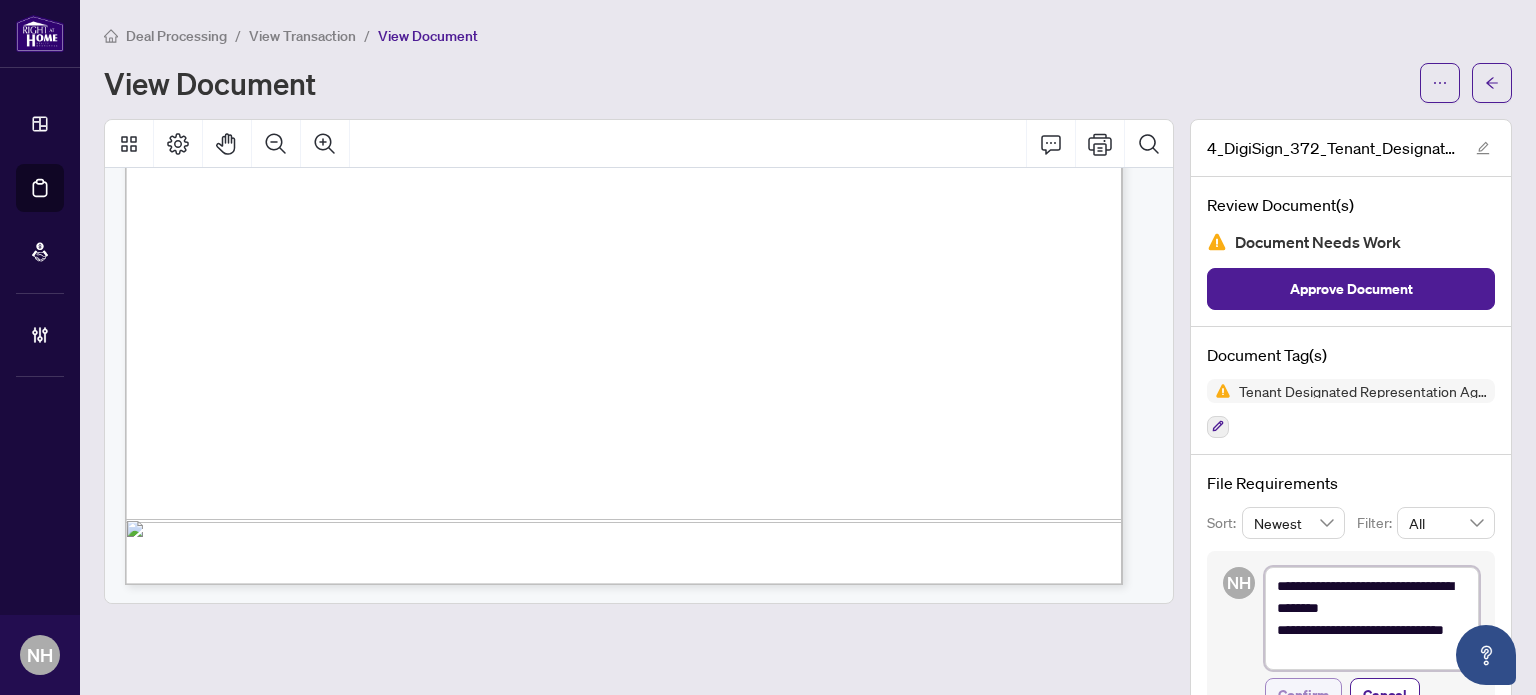 type on "**********" 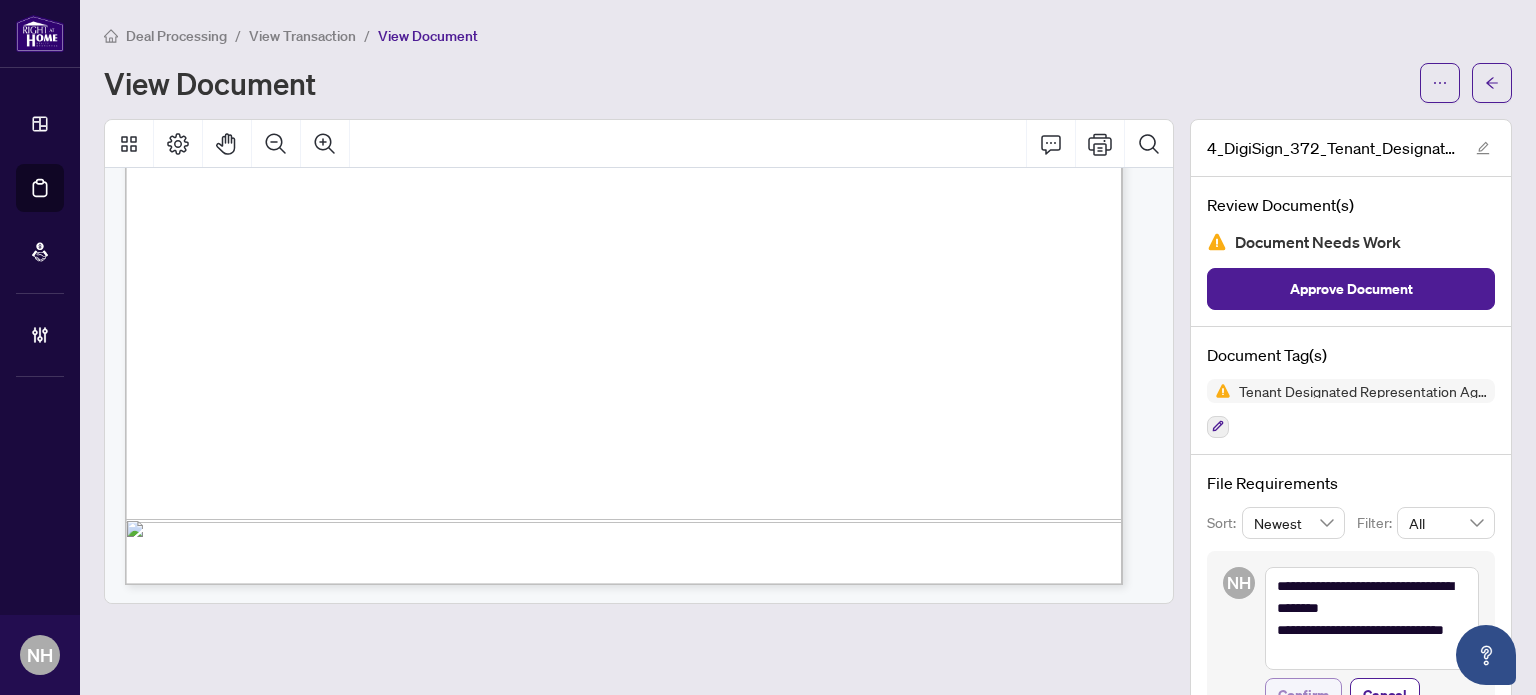 click on "Confirm" at bounding box center (1303, 695) 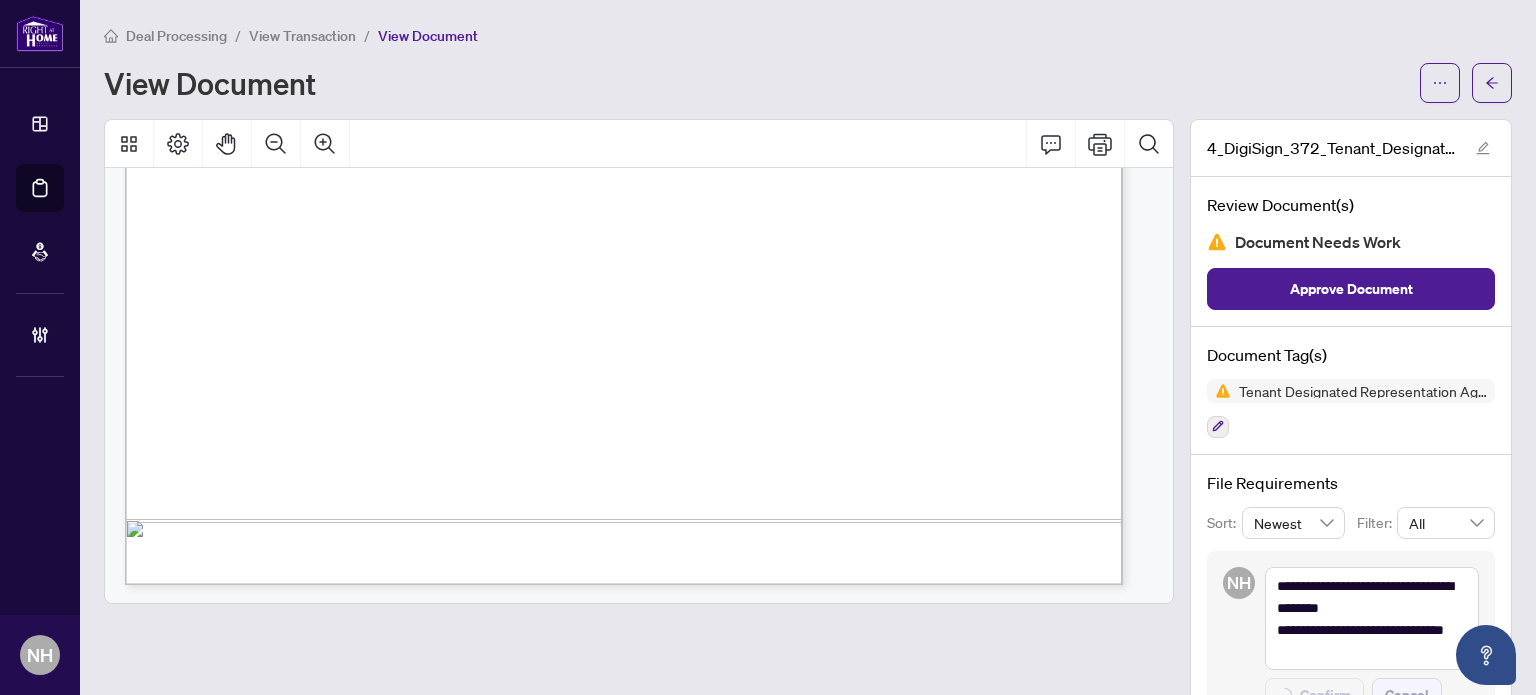 type on "**********" 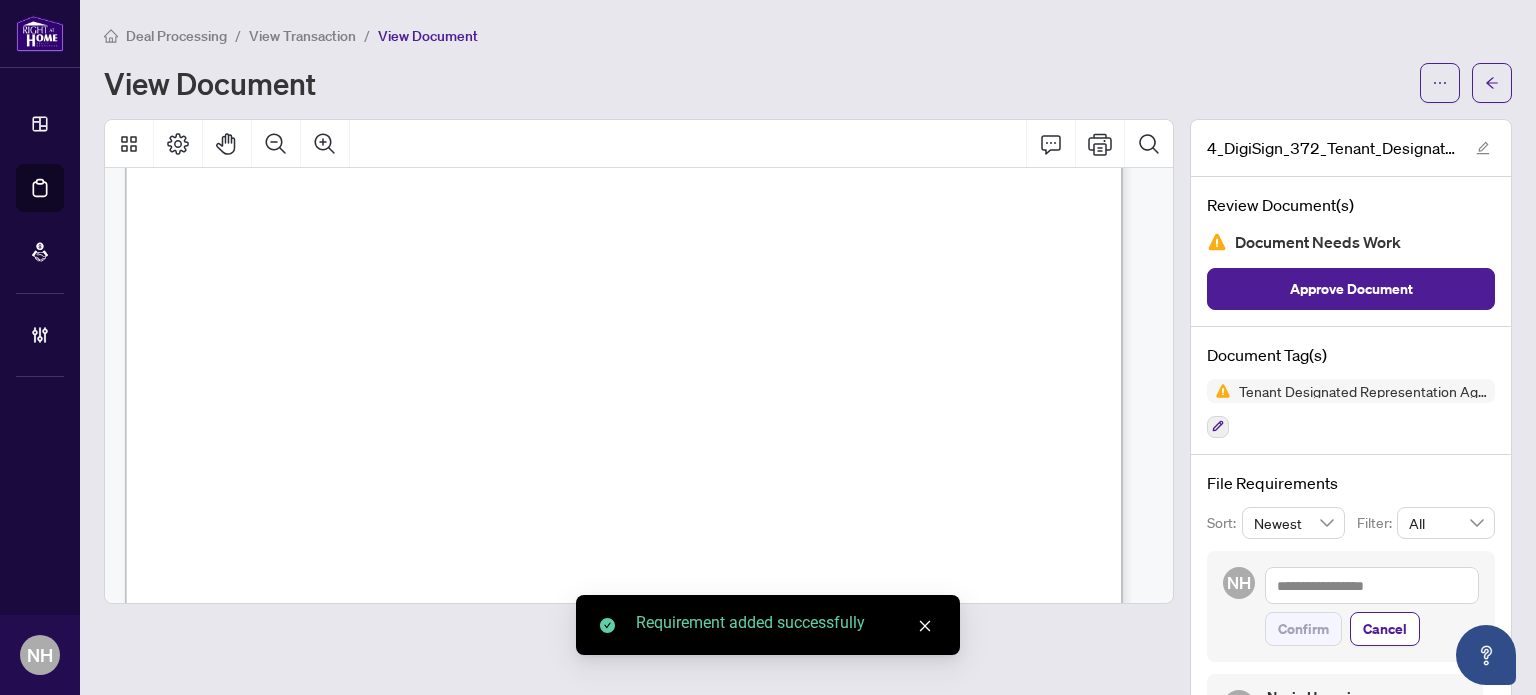 scroll, scrollTop: 3065, scrollLeft: 0, axis: vertical 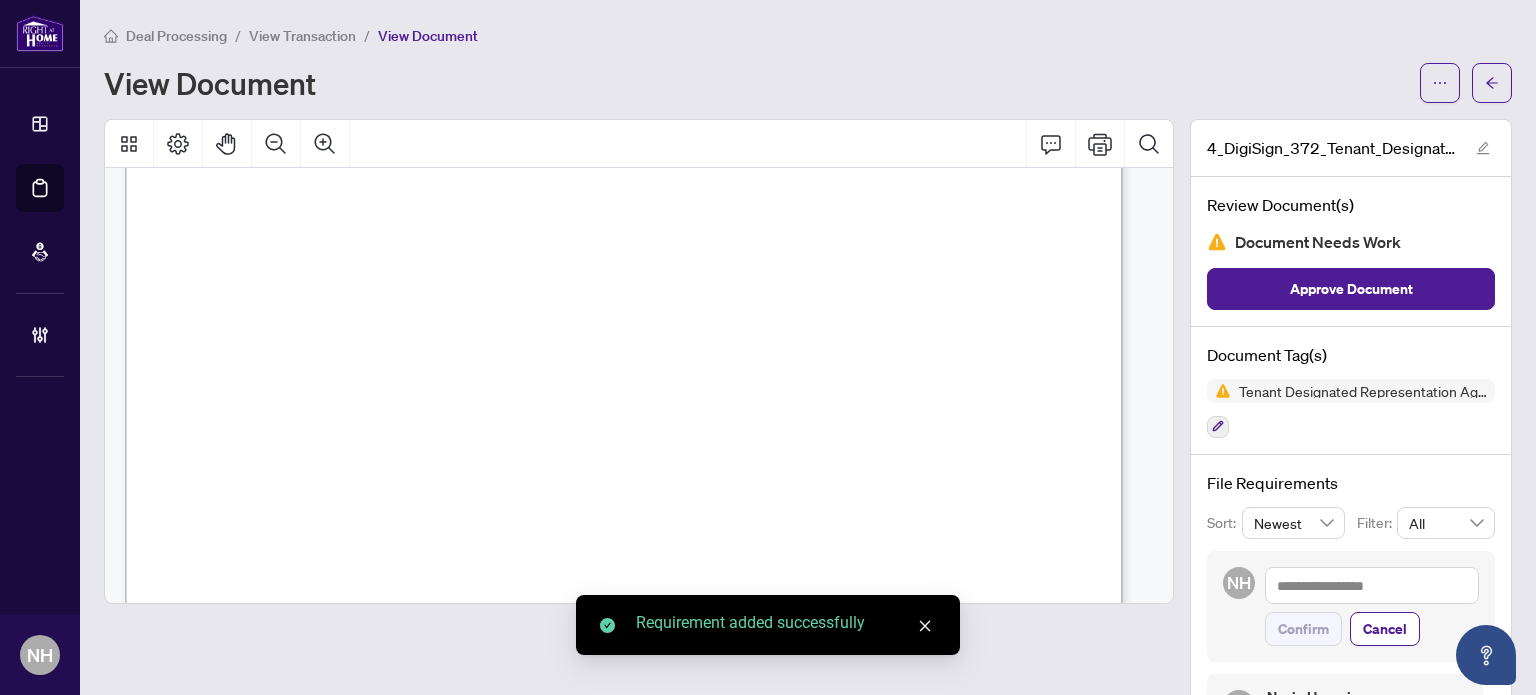 click on "Deal Processing / View Transaction / View Document View Document 4_DigiSign_372_Tenant_Designated_Representation_Agreement_-_OREA.pdf Review Document(s) Document Needs Work Approve Document Document Tag(s) Tenant Designated Representation Agreement File Requirements Sort: Newest Filter: All NH Confirm Cancel NH [NAME]   [DATE], [TIME] Tenant Designated Representation Agreement
-Missing duties/services on Sch A Complete Remove" at bounding box center [808, 347] 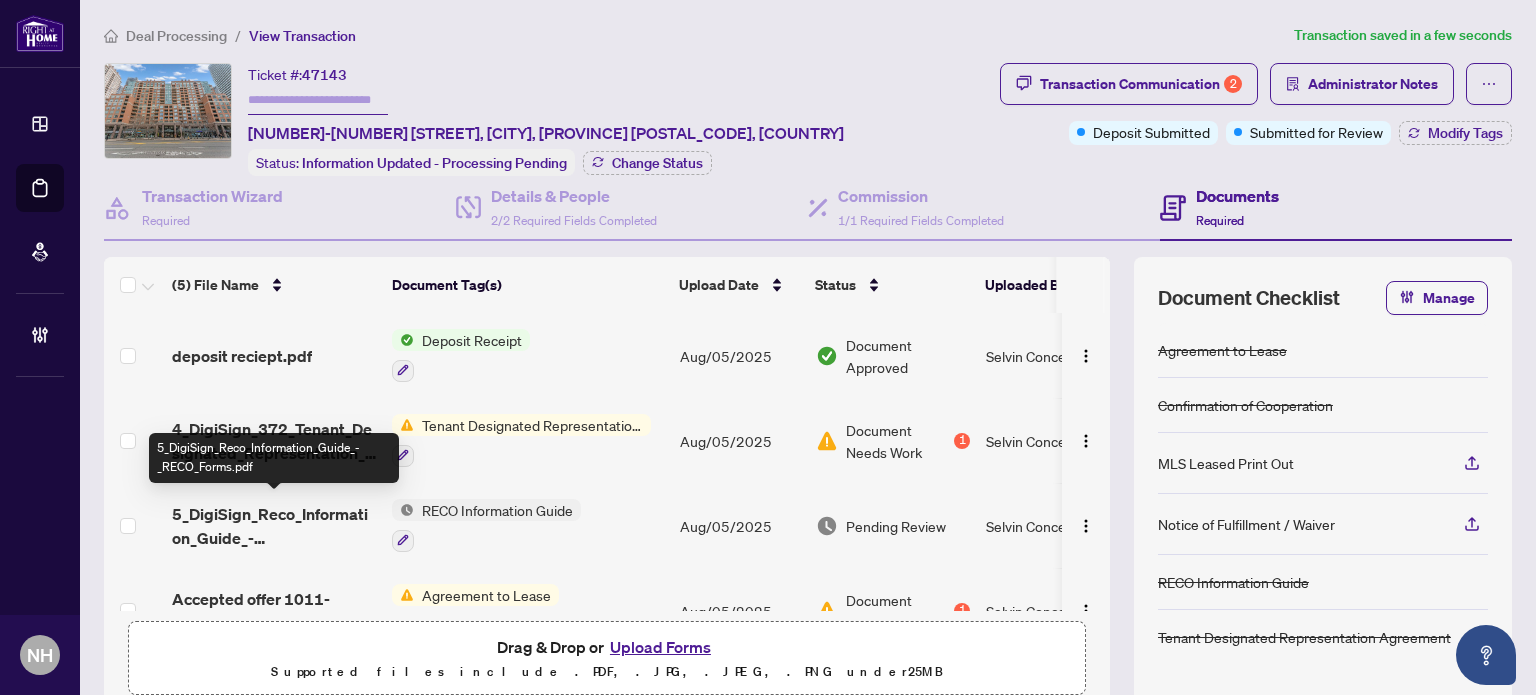 click on "5_DigiSign_Reco_Information_Guide_-_RECO_Forms.pdf" at bounding box center [274, 526] 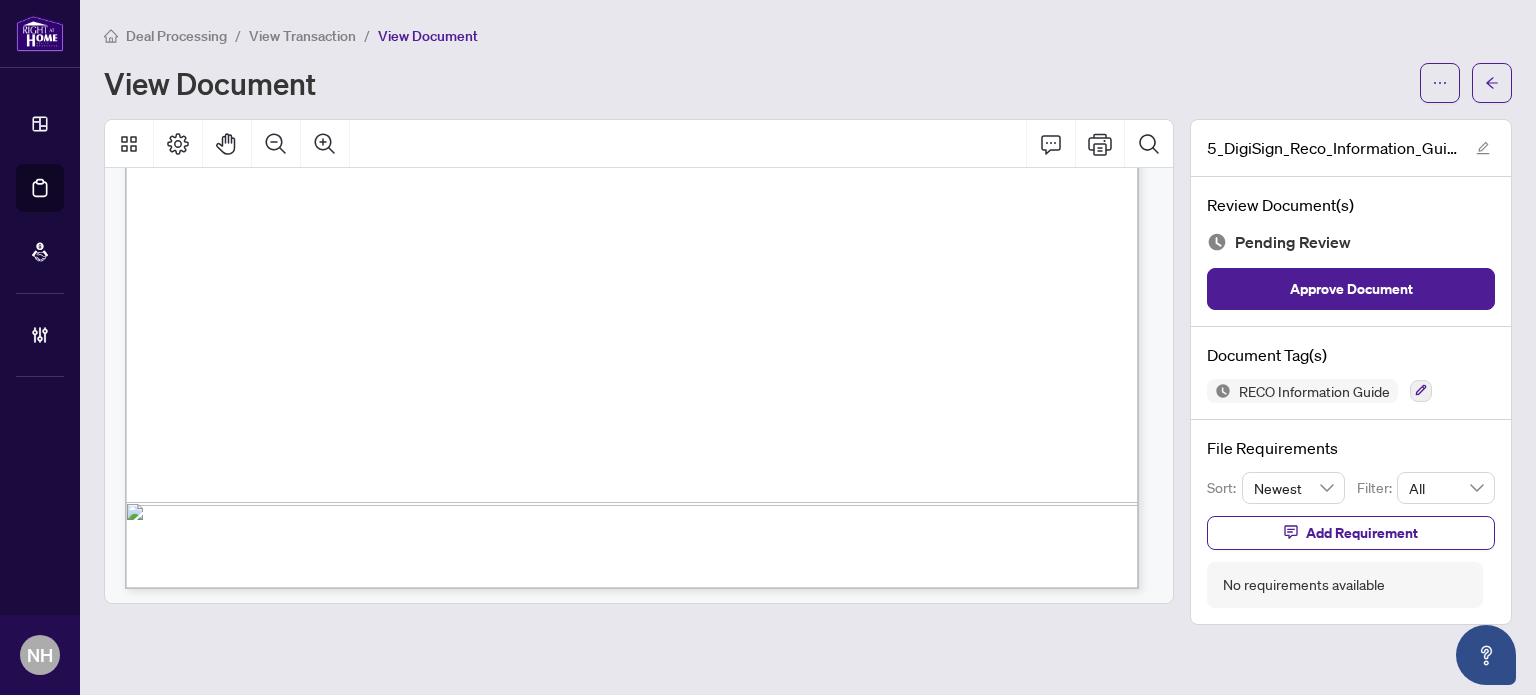 scroll, scrollTop: 17057, scrollLeft: 0, axis: vertical 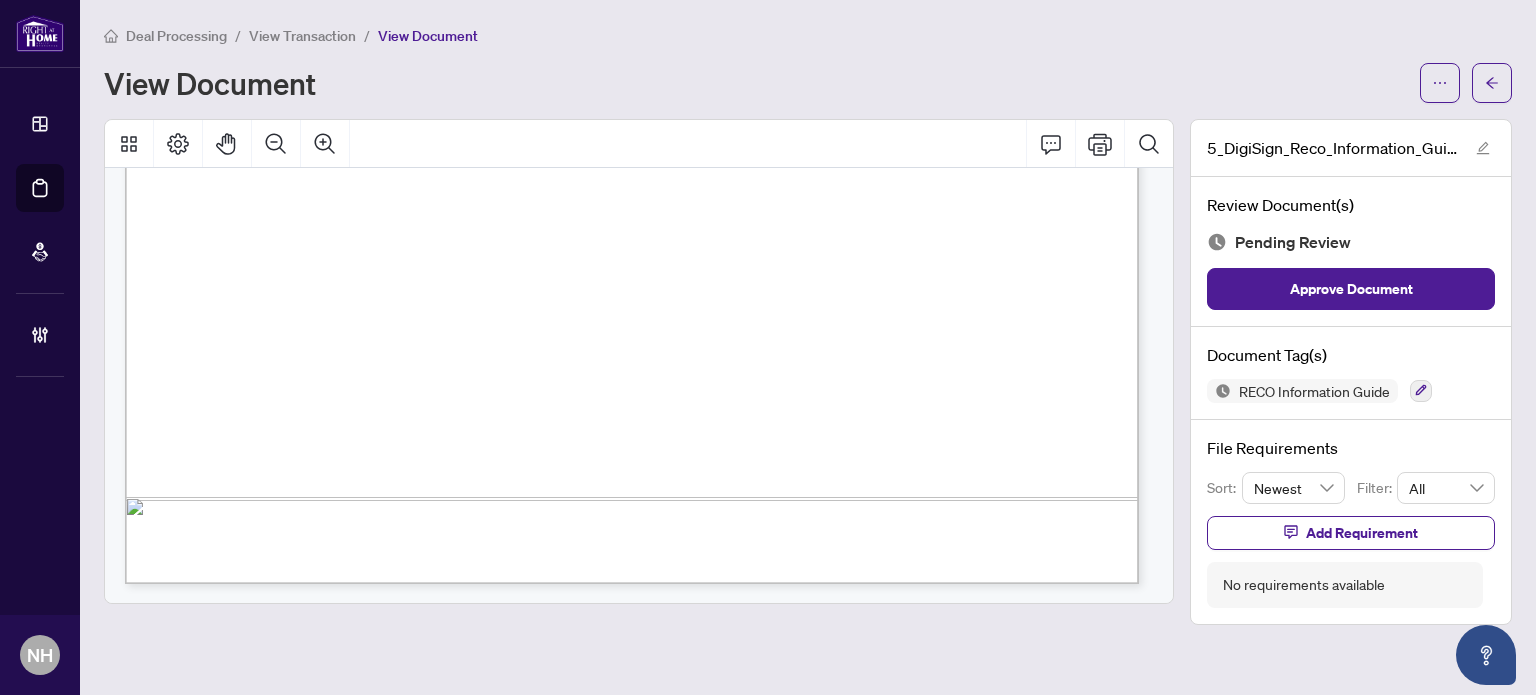 click on "Document Tag(s) RECO Information Guide" at bounding box center (1351, 373) 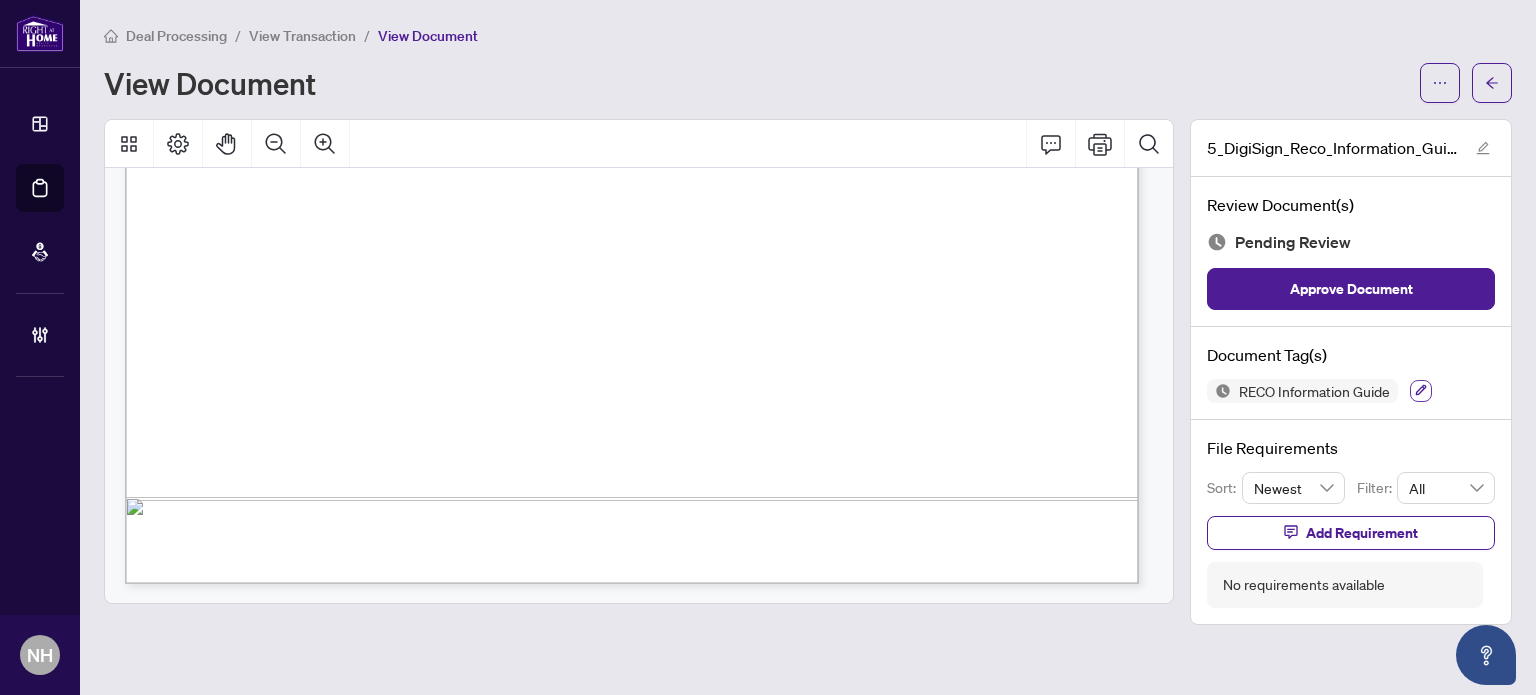 click at bounding box center [1421, 391] 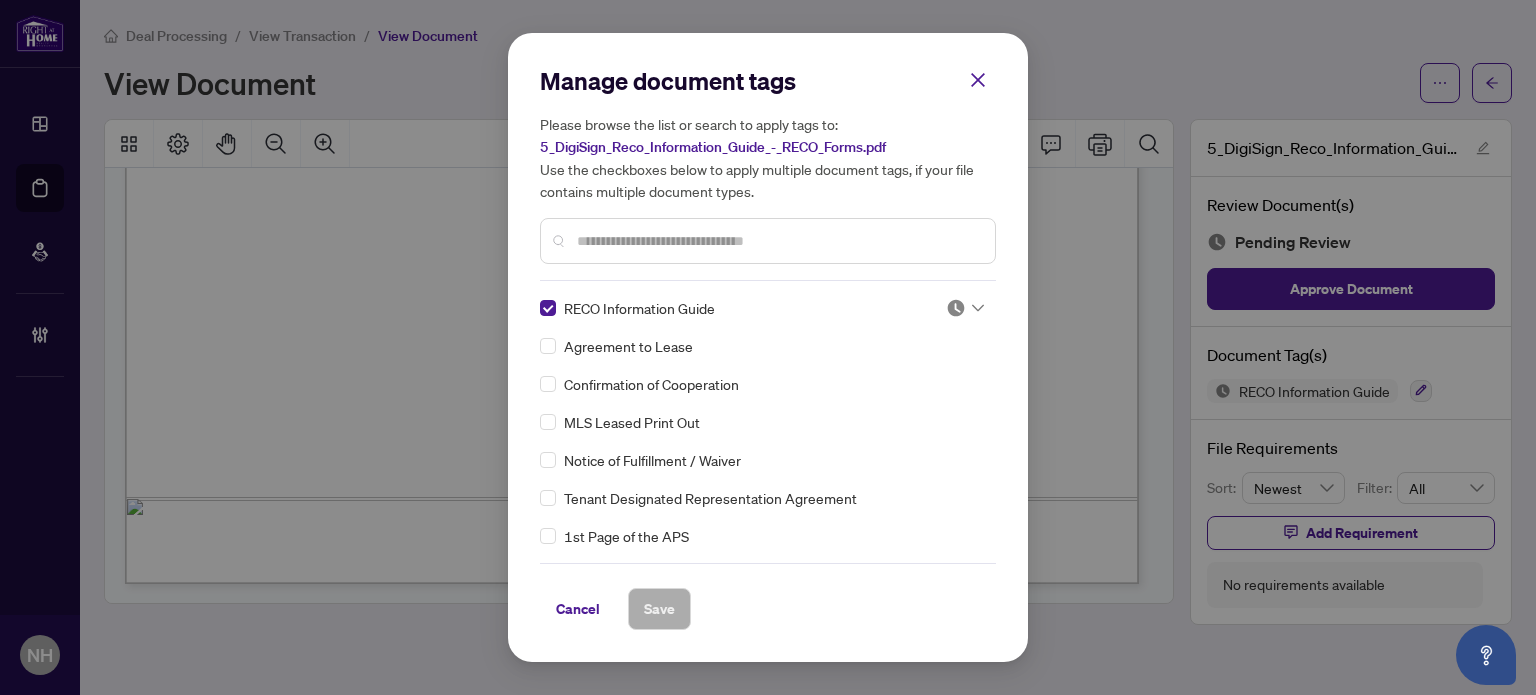 click on "Manage document tags Please browse the list or search to apply tags to:   5_DigiSign_Reco_Information_Guide_-_RECO_Forms.pdf   Use the checkboxes below to apply multiple document tags, if your file contains multiple document types.   RECO Information Guide Agreement to Lease Confirmation of Cooperation MLS Leased Print Out Notice of Fulfillment / Waiver Tenant Designated Representation Agreement 1st Page of the APS Advance Paperwork Agent Correspondence Agreement of Assignment of Purchase and Sale Agreement of Purchase and Sale Agreement to Cooperate /Broker Referral Articles of Incorporation Back to Vendor Letter Belongs to Another Transaction Builder's Consent Buyer Designated Representation Agreement Buyer Designated Representation Agreement Buyers Lawyer Information Certificate of Estate Trustee(s) Client Refused to Sign Closing Date Change Co-op Brokerage Commission Statement Co-op EFT Co-operating Indemnity Agreement Commission Adjustment Commission Agreement Commission Calculation Copy of Deposit Type" at bounding box center (768, 347) 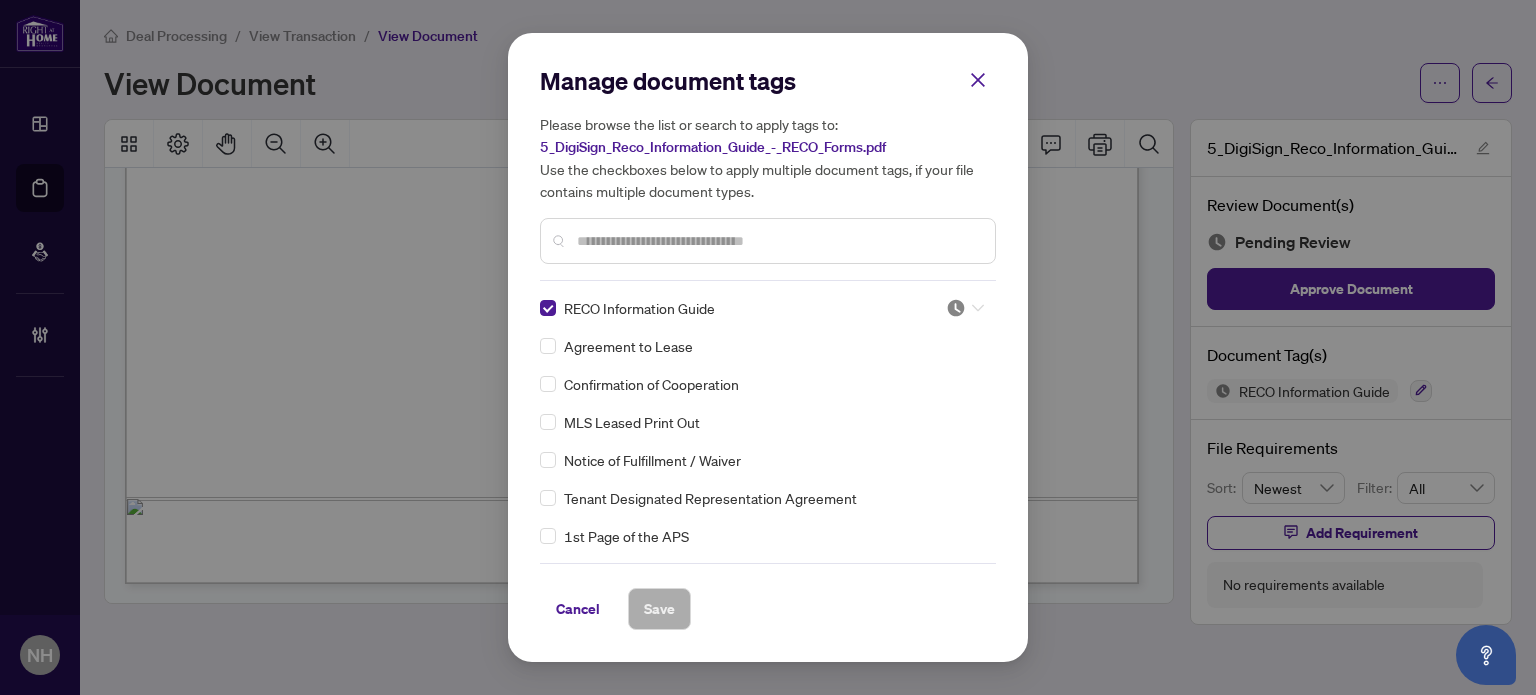 click at bounding box center (965, 308) 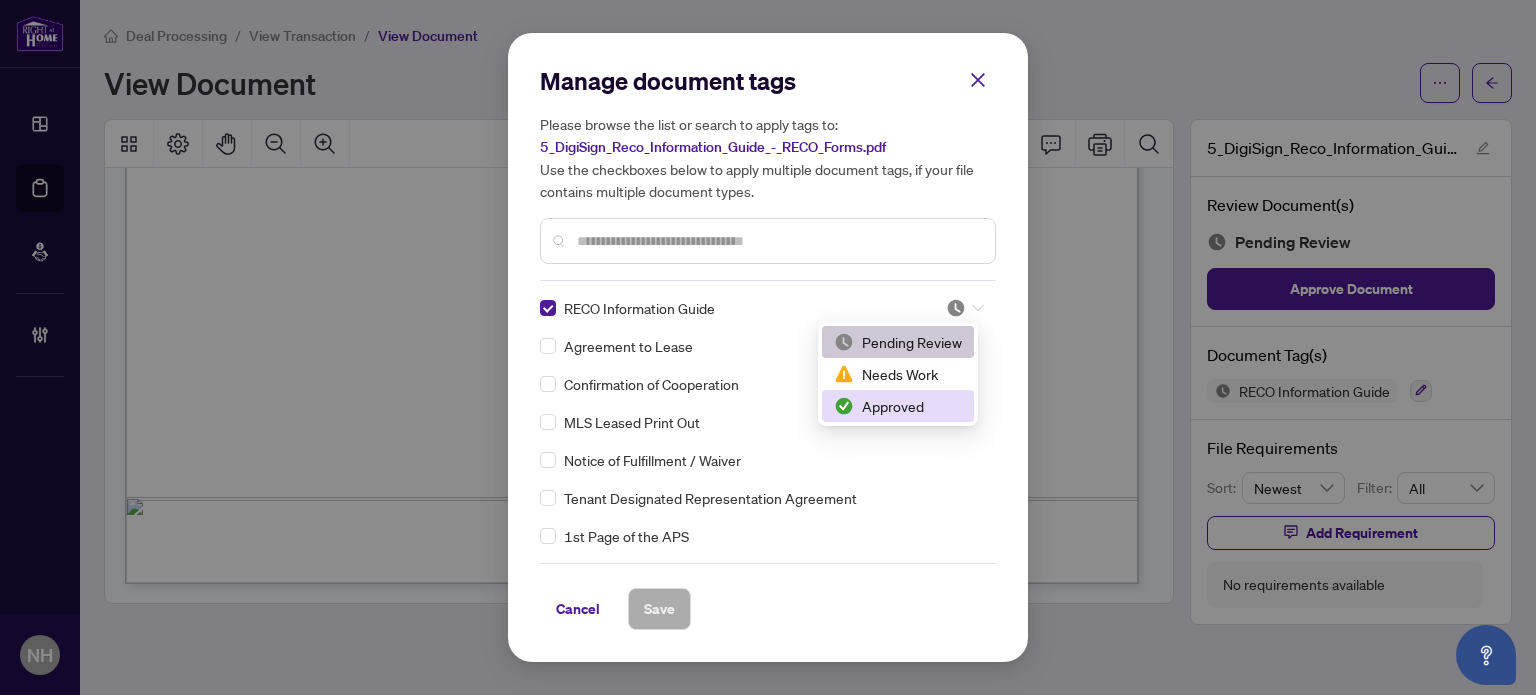click on "Approved" at bounding box center (898, 406) 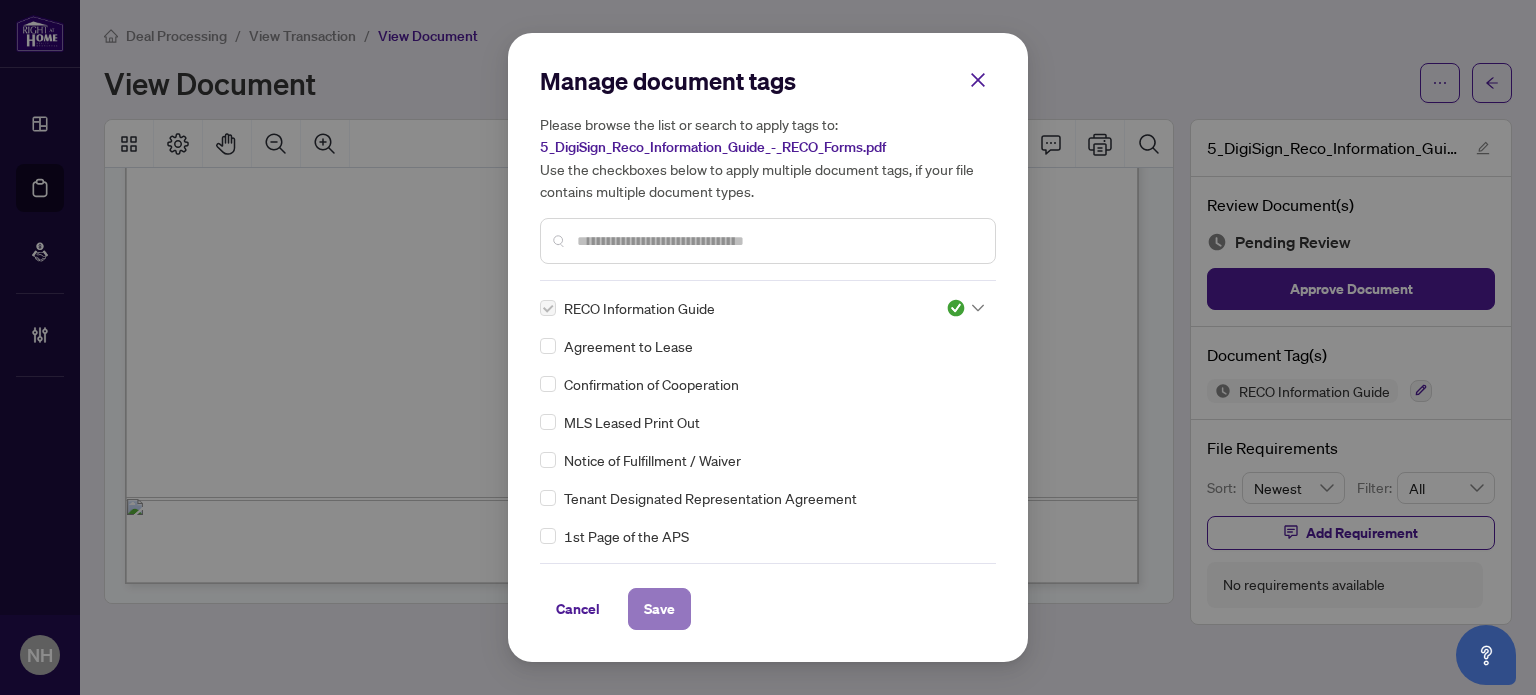 click on "Save" at bounding box center [659, 609] 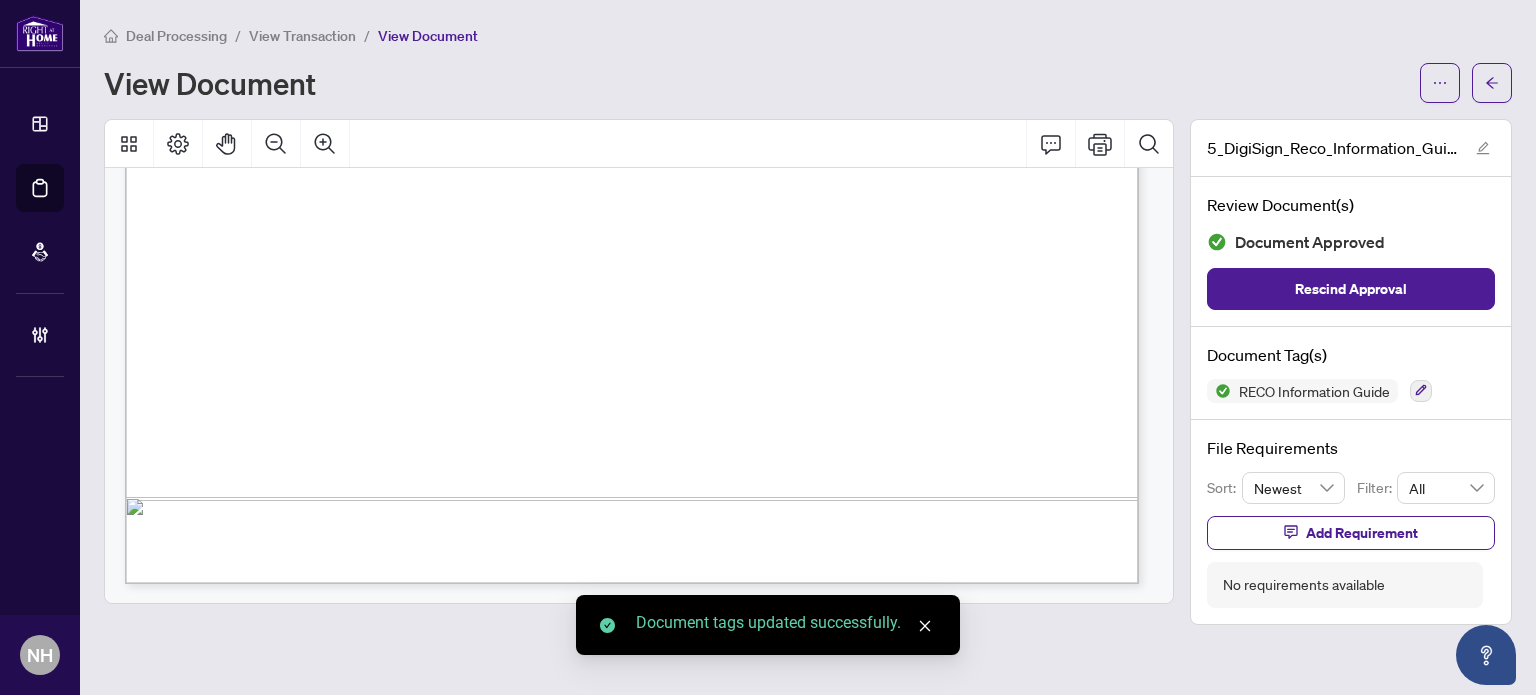 click on "View Transaction" at bounding box center [302, 36] 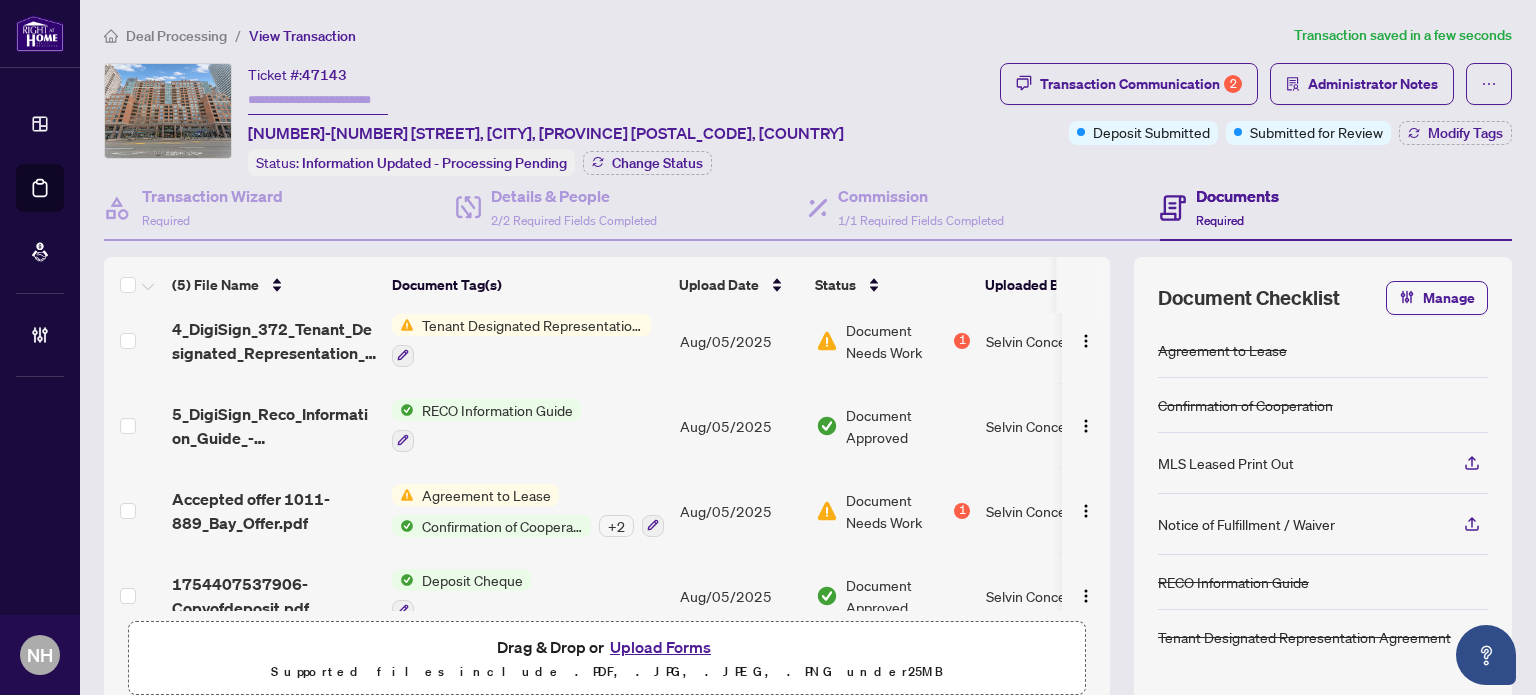 scroll, scrollTop: 130, scrollLeft: 0, axis: vertical 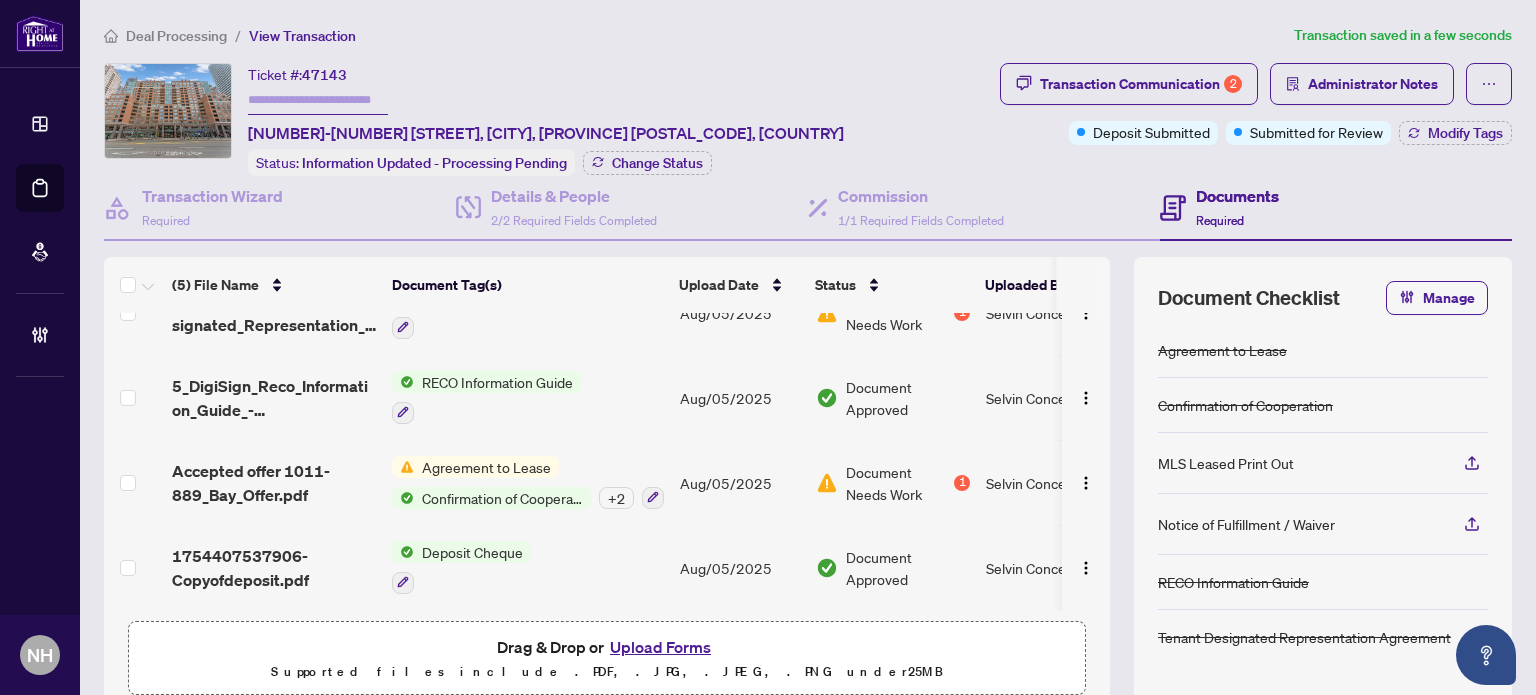 click on "Accepted offer 1011-889_Bay_Offer.pdf" at bounding box center [274, 483] 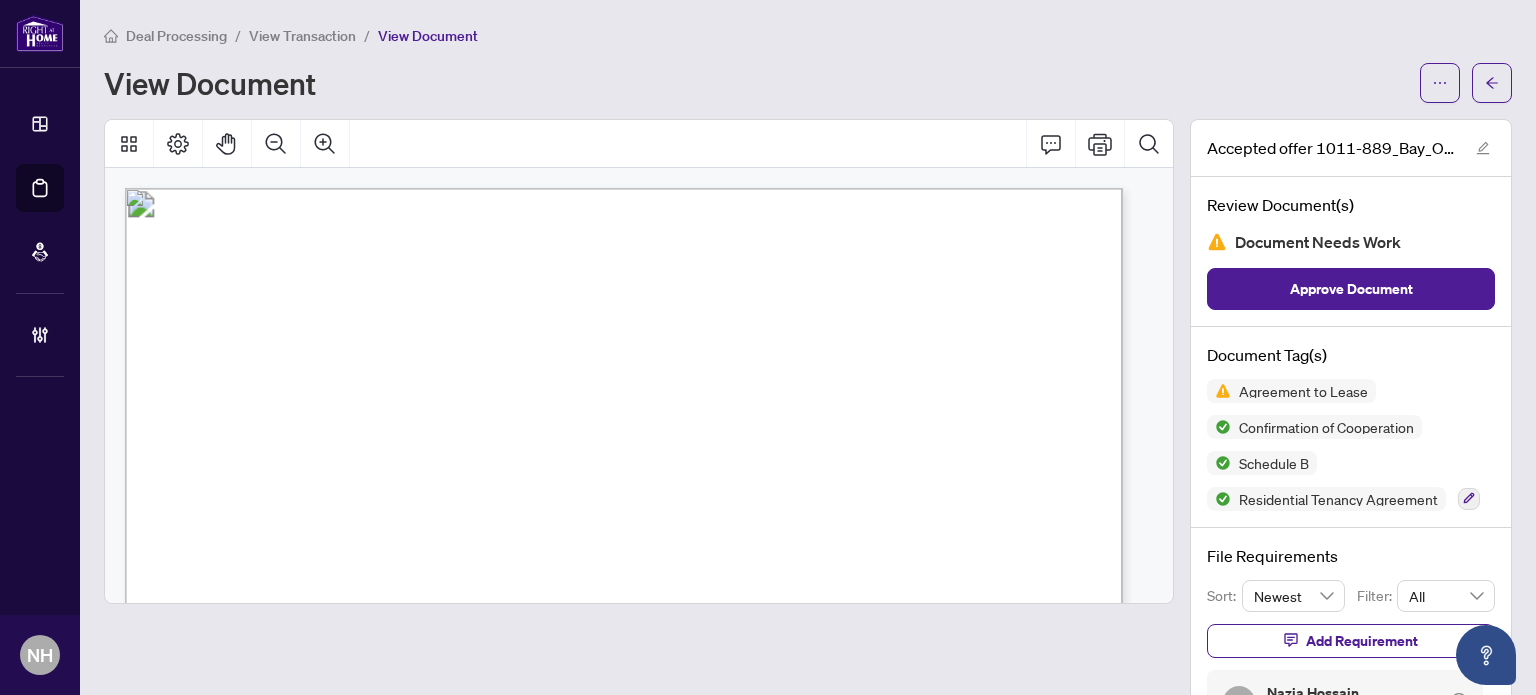 scroll, scrollTop: 100, scrollLeft: 0, axis: vertical 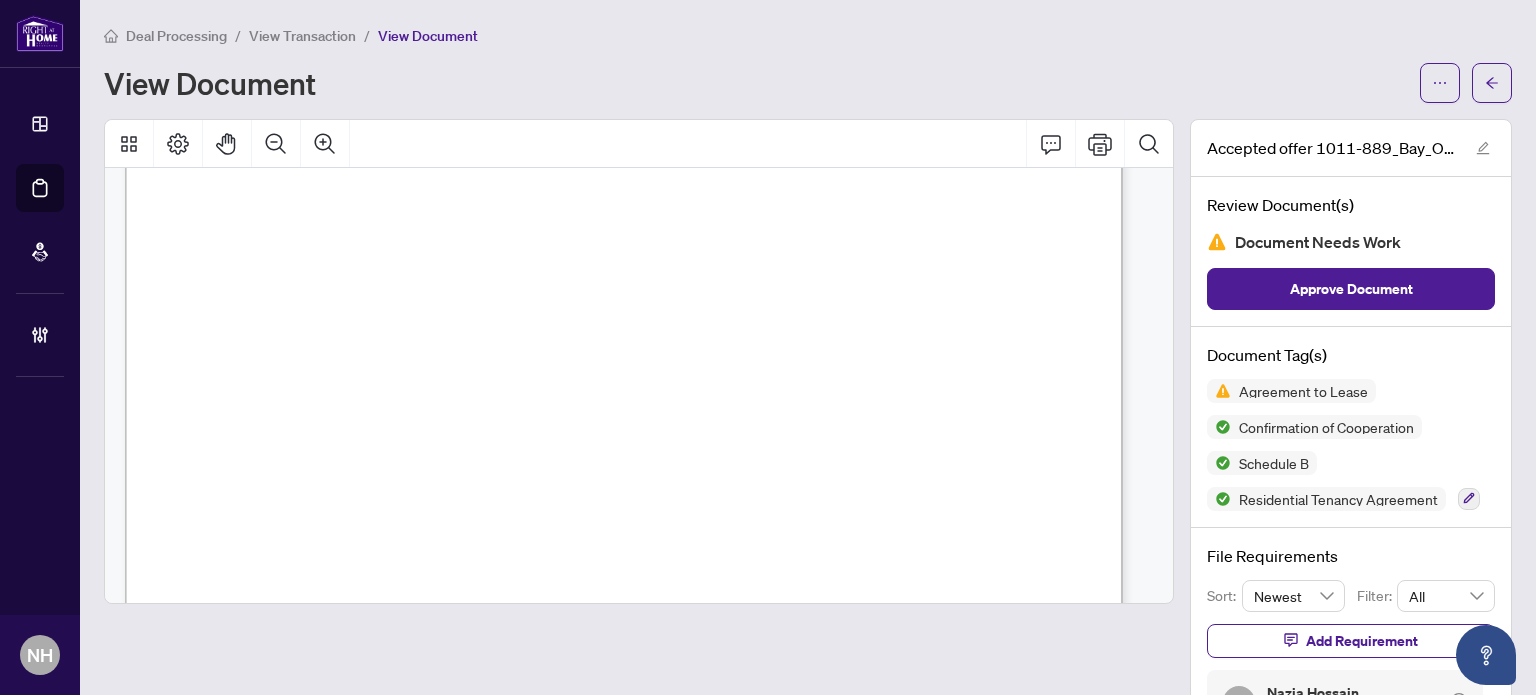 click on "View Transaction" at bounding box center (302, 36) 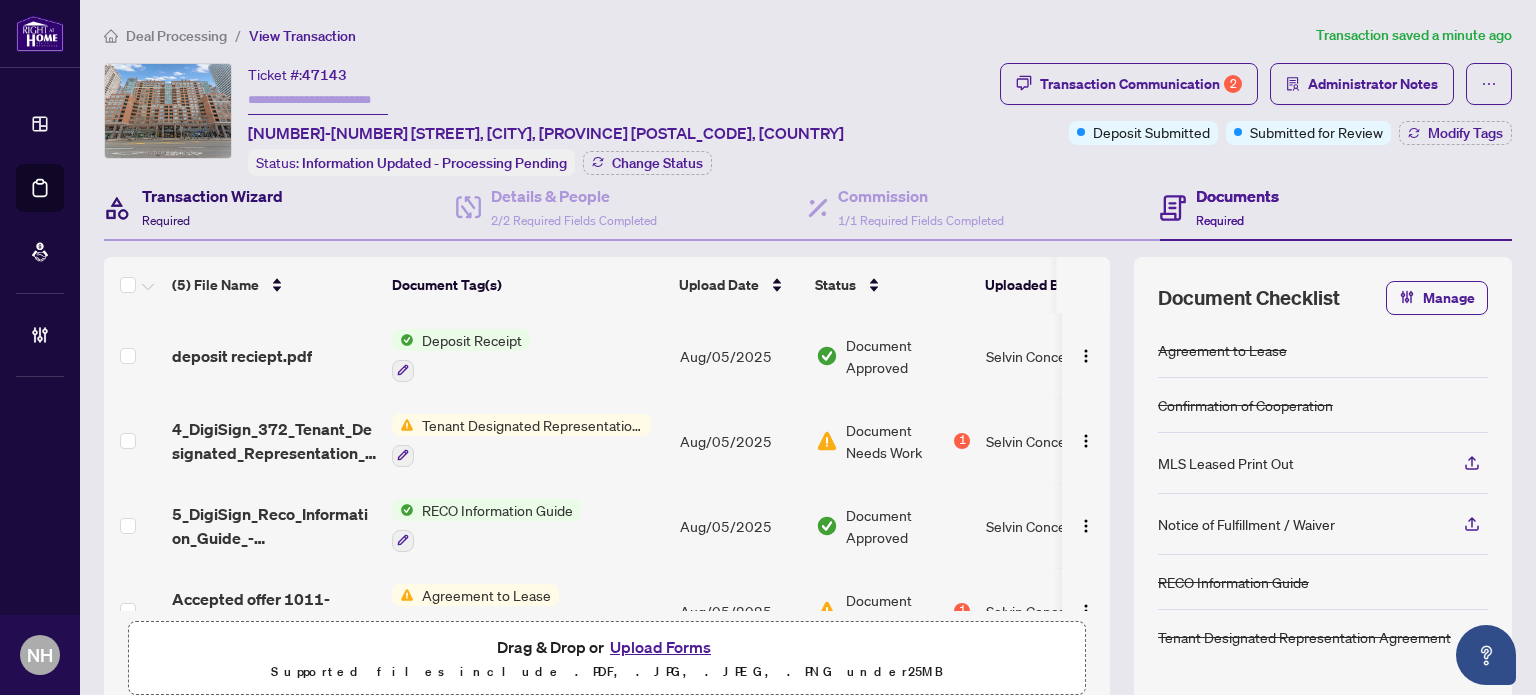 click on "Transaction Wizard Required" at bounding box center [212, 207] 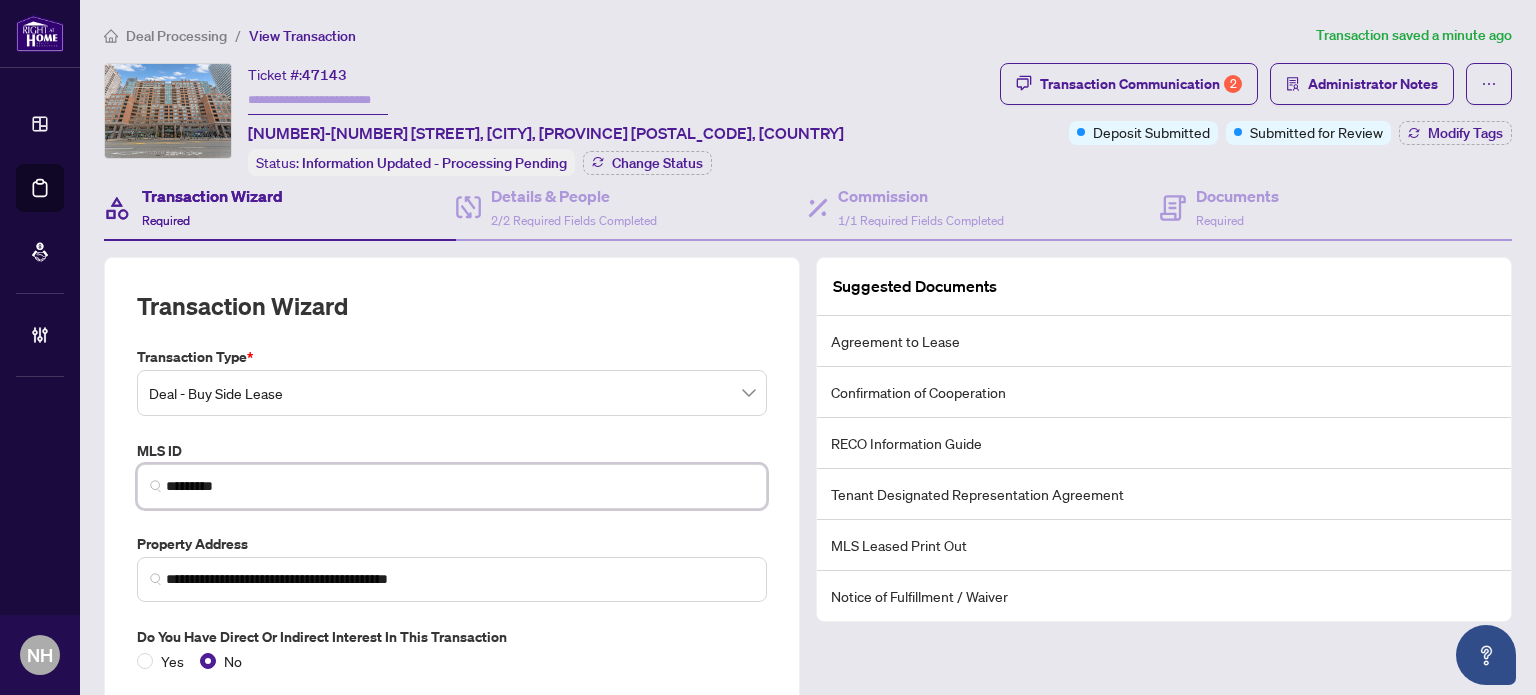 drag, startPoint x: 248, startPoint y: 481, endPoint x: 0, endPoint y: 411, distance: 257.68973 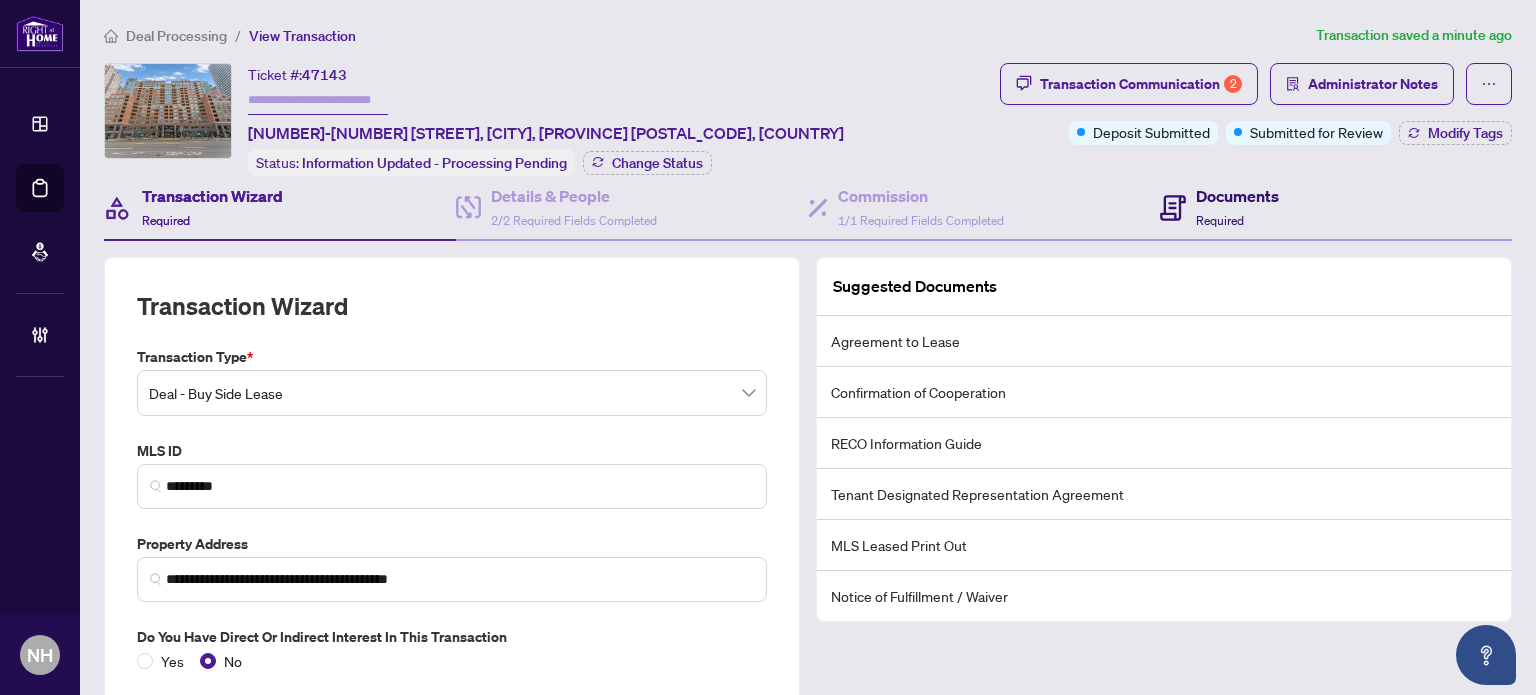 click on "Documents" at bounding box center [1237, 196] 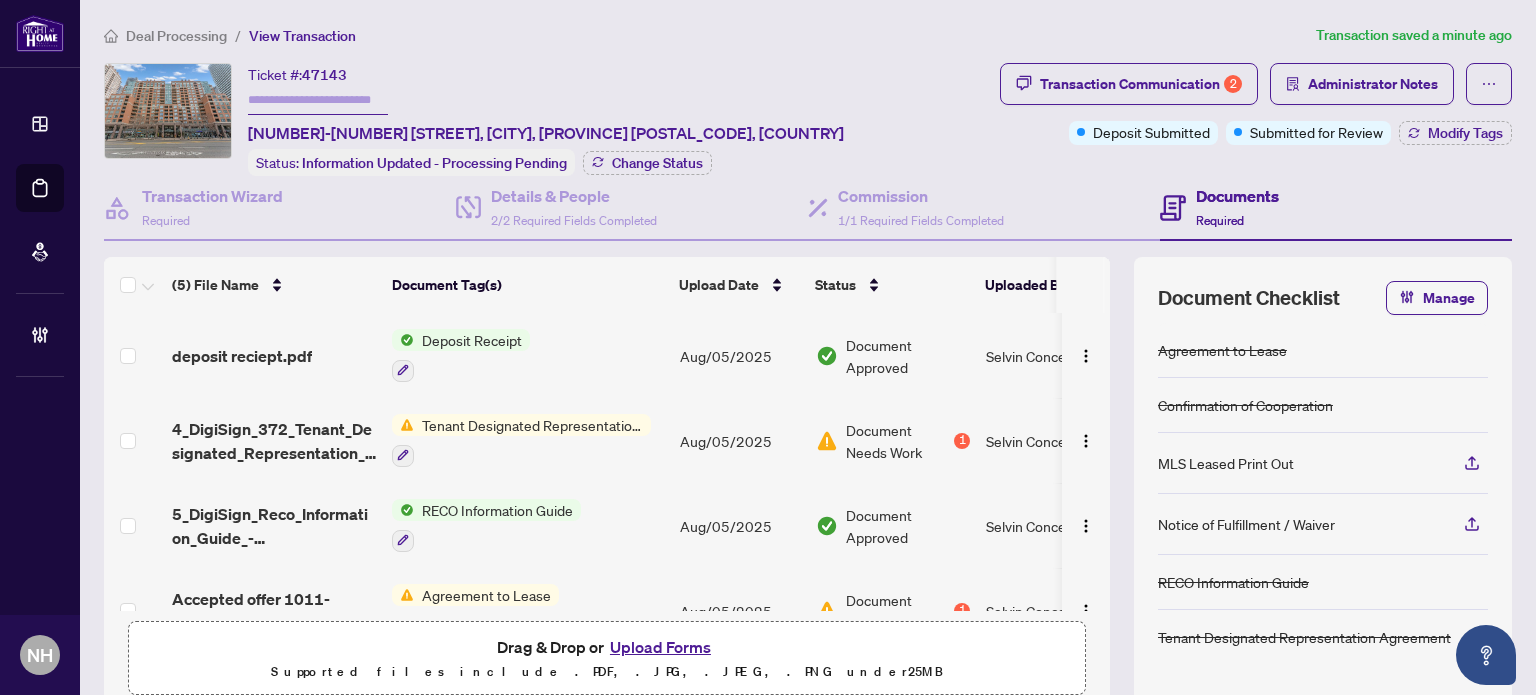 scroll, scrollTop: 130, scrollLeft: 0, axis: vertical 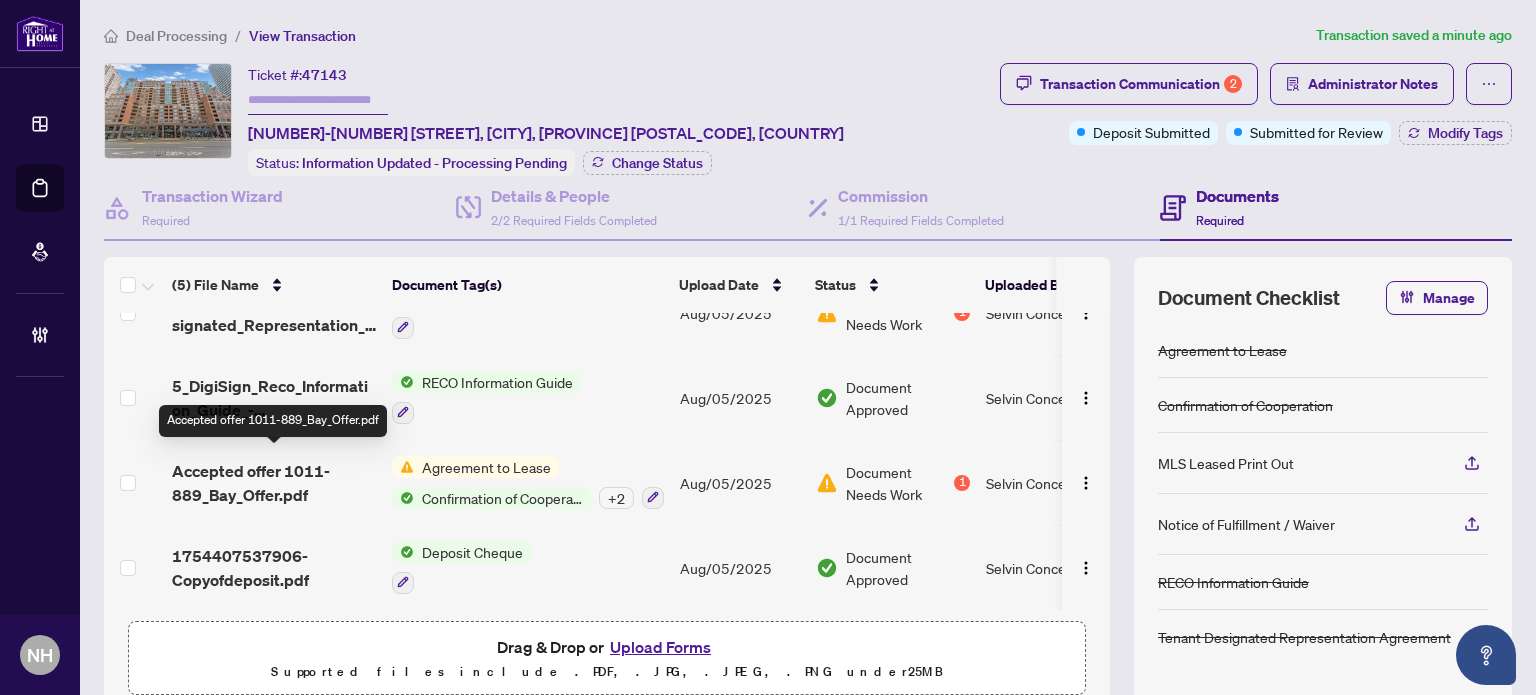 click on "Accepted offer 1011-889_Bay_Offer.pdf" at bounding box center [274, 483] 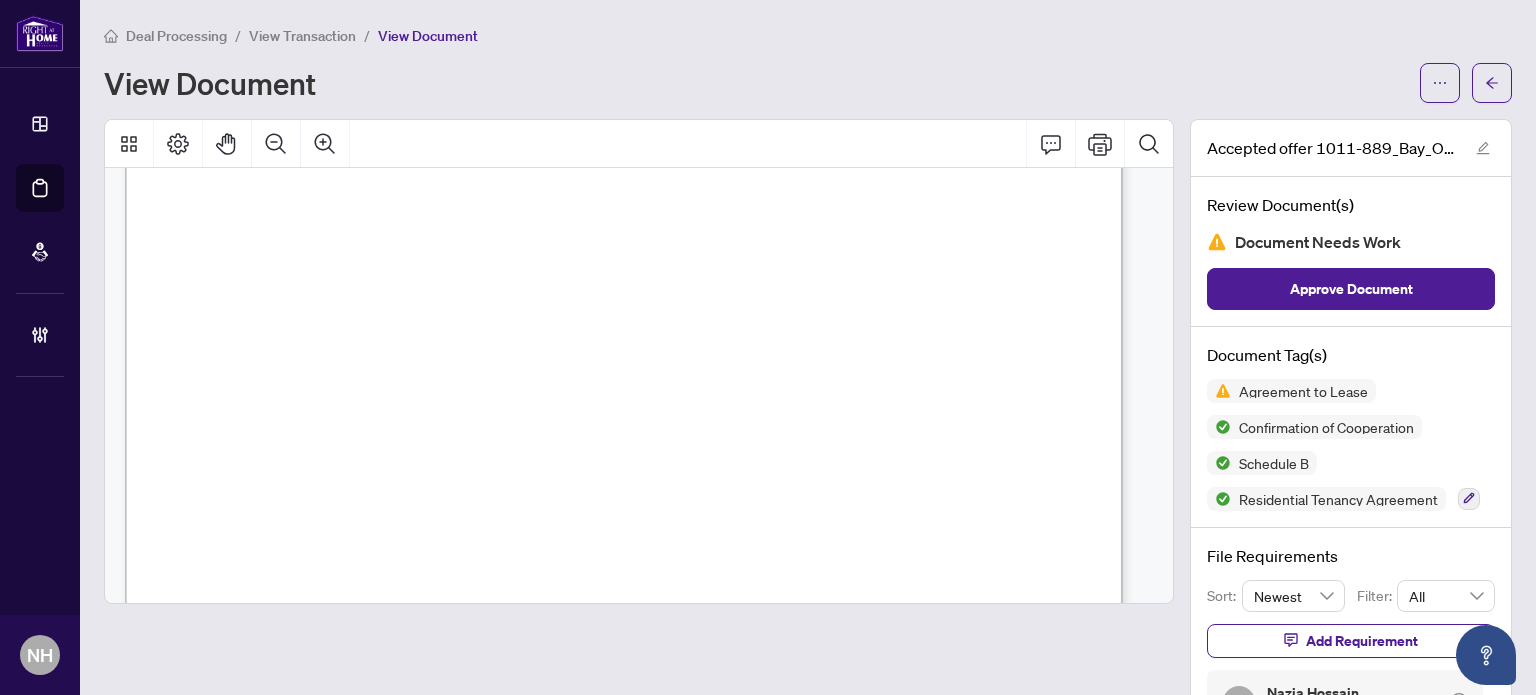 scroll, scrollTop: 12000, scrollLeft: 0, axis: vertical 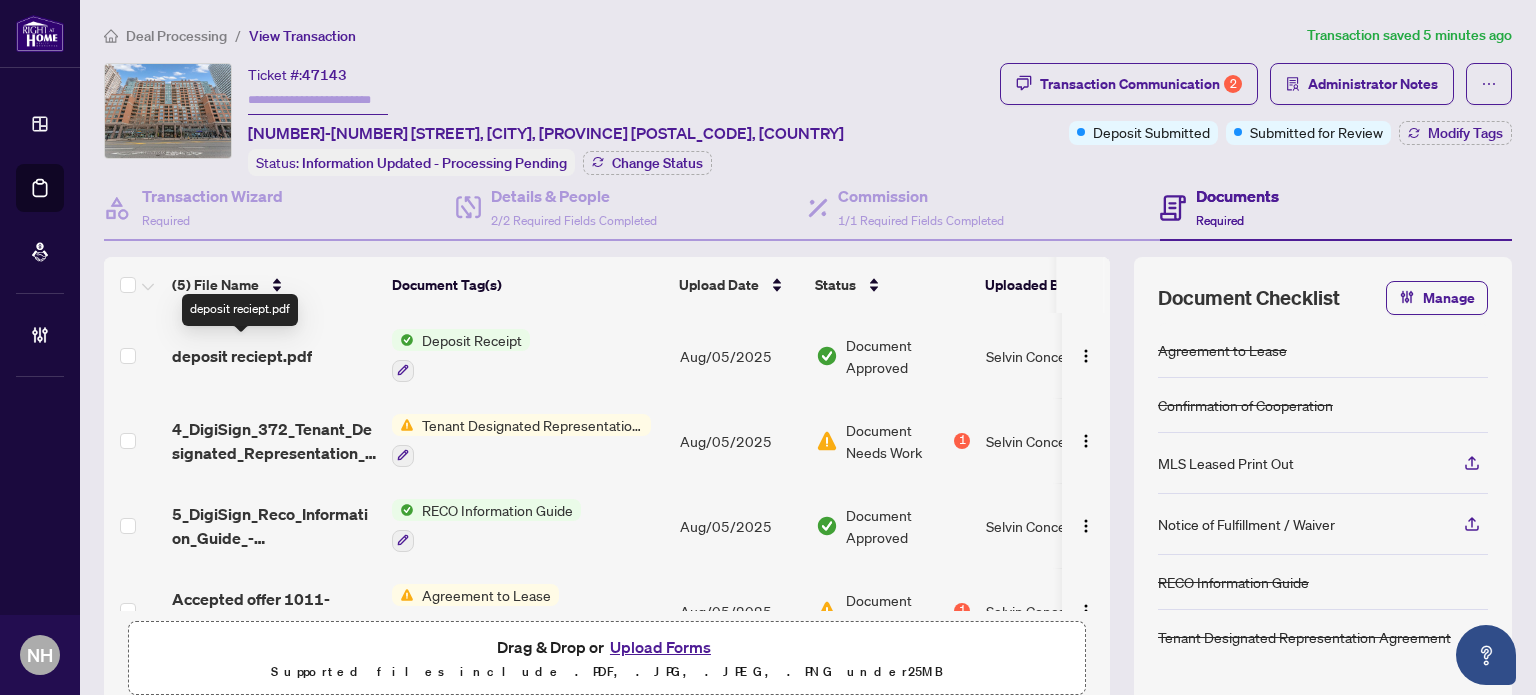 click on "deposit reciept.pdf" at bounding box center (242, 356) 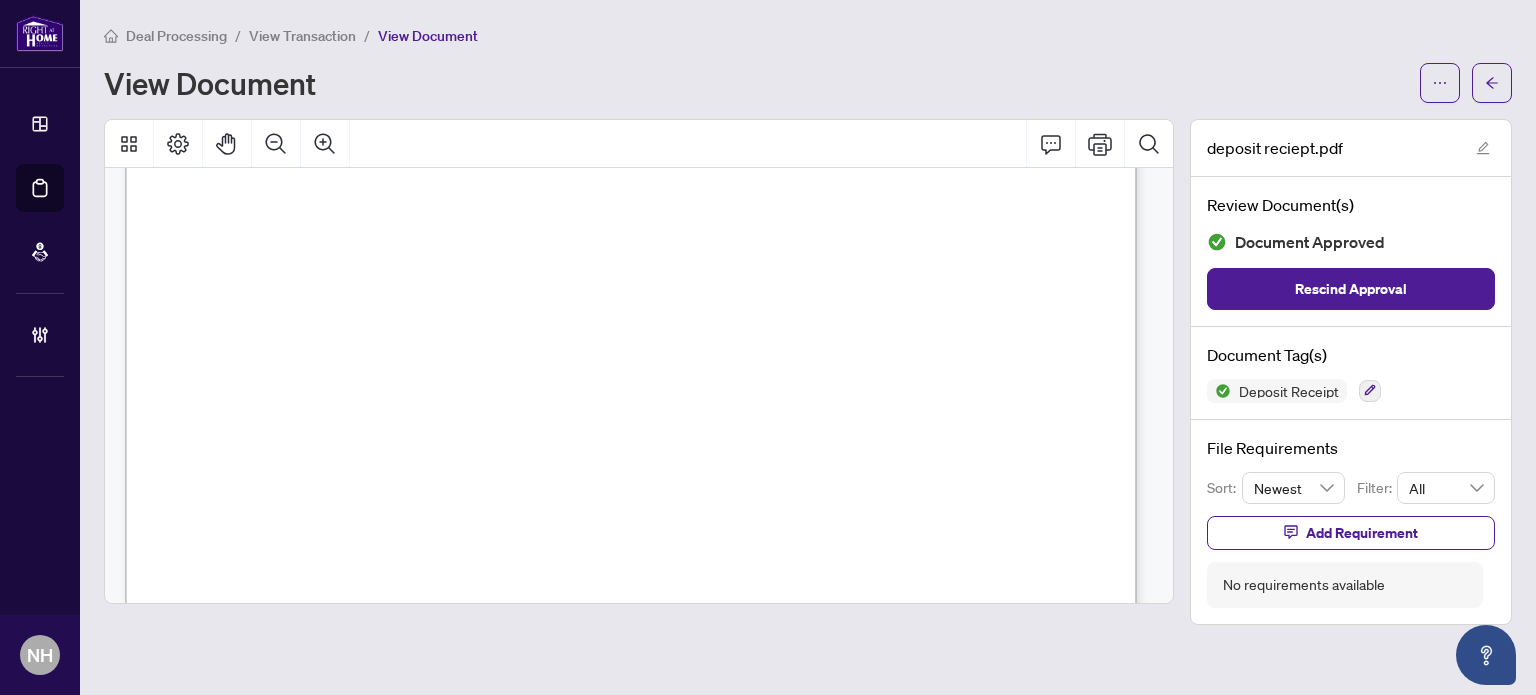 scroll, scrollTop: 200, scrollLeft: 0, axis: vertical 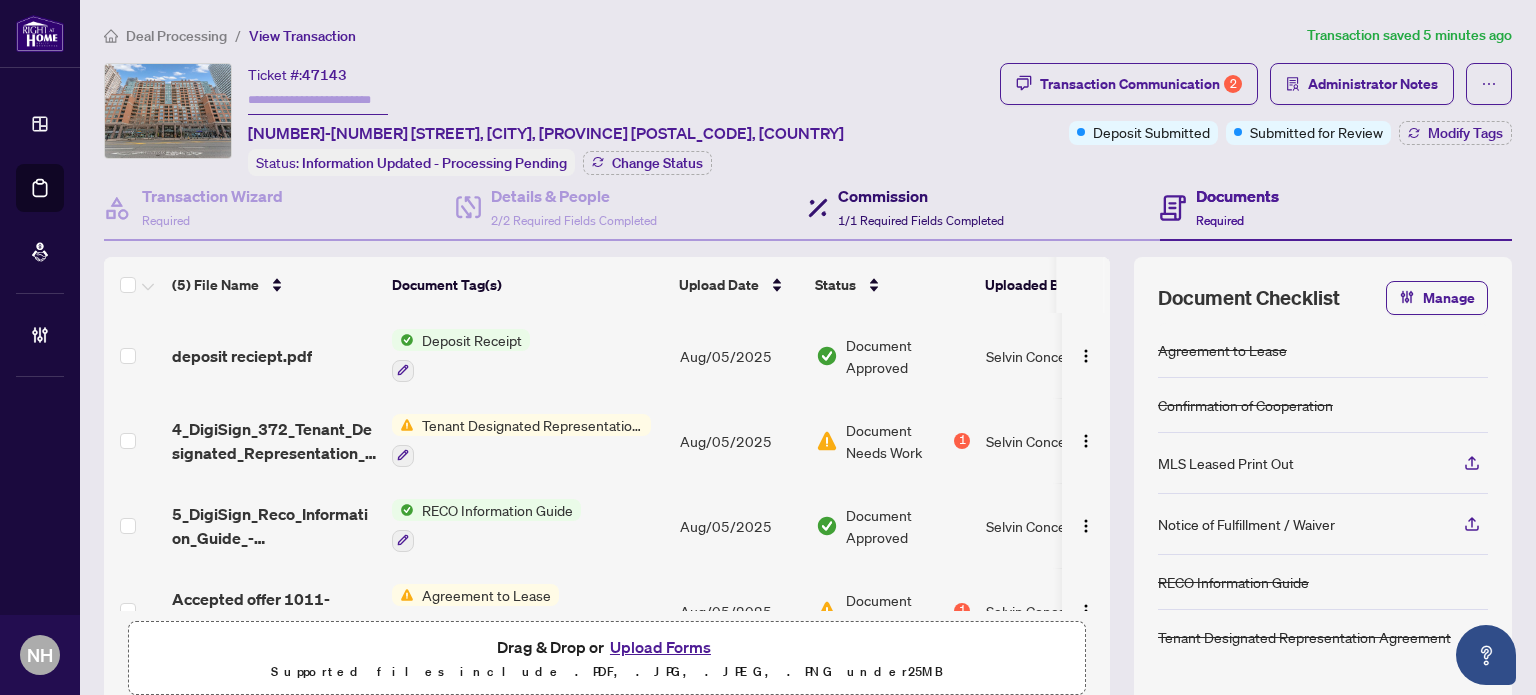 click on "Commission" at bounding box center [921, 196] 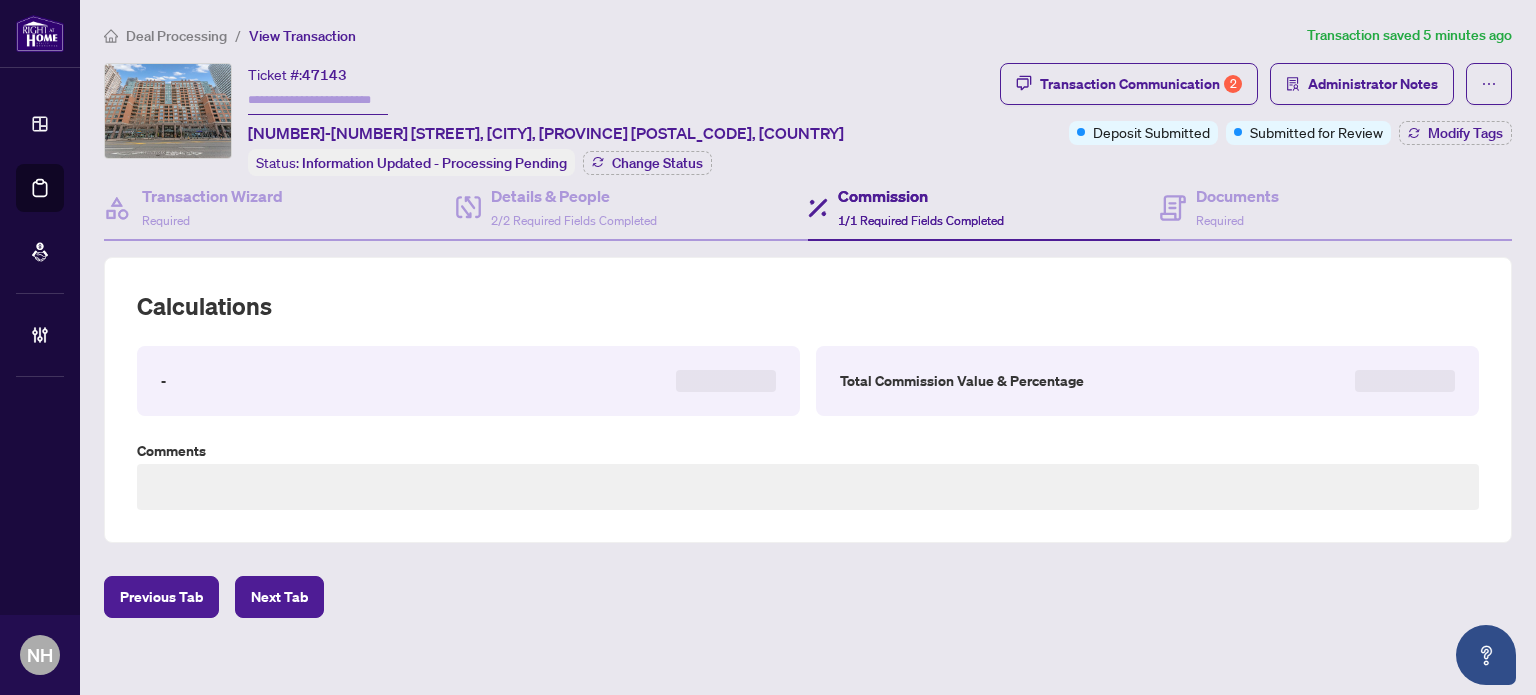 type on "**********" 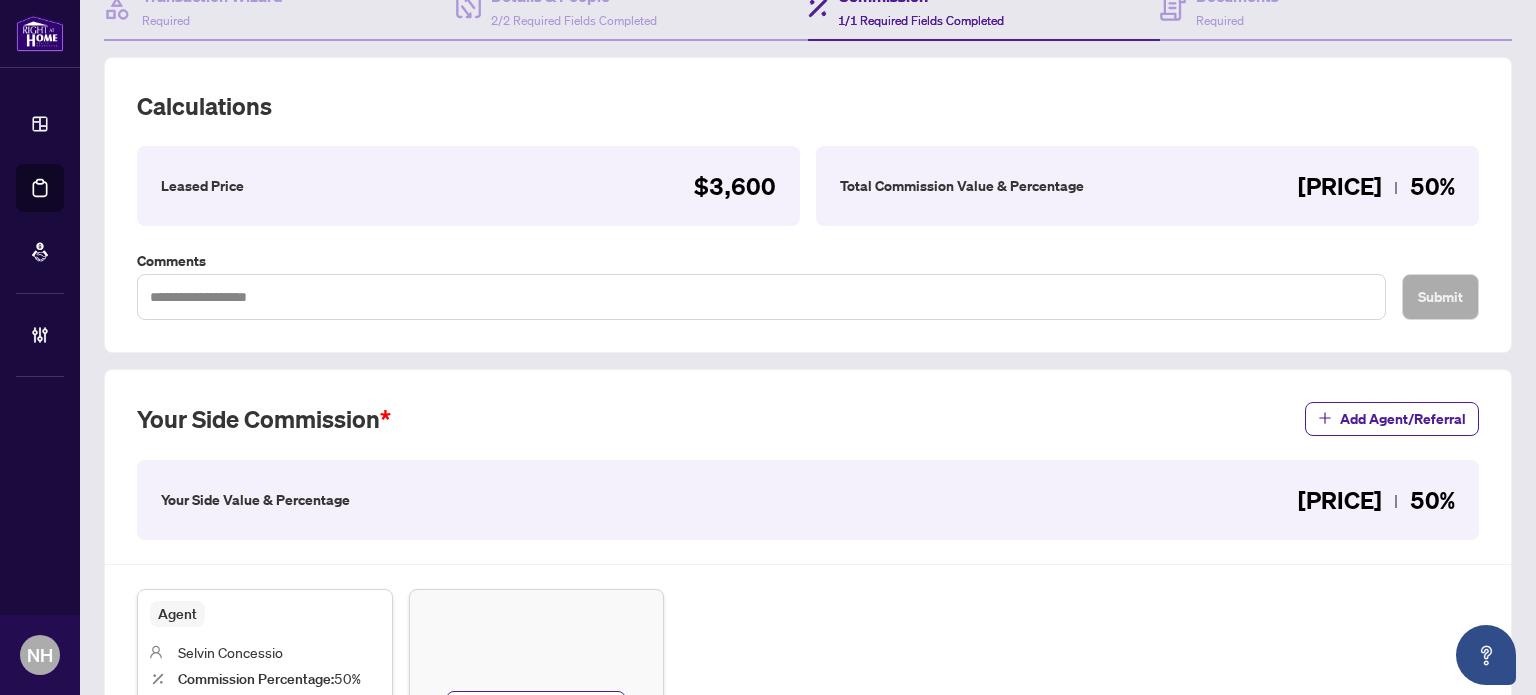 scroll, scrollTop: 400, scrollLeft: 0, axis: vertical 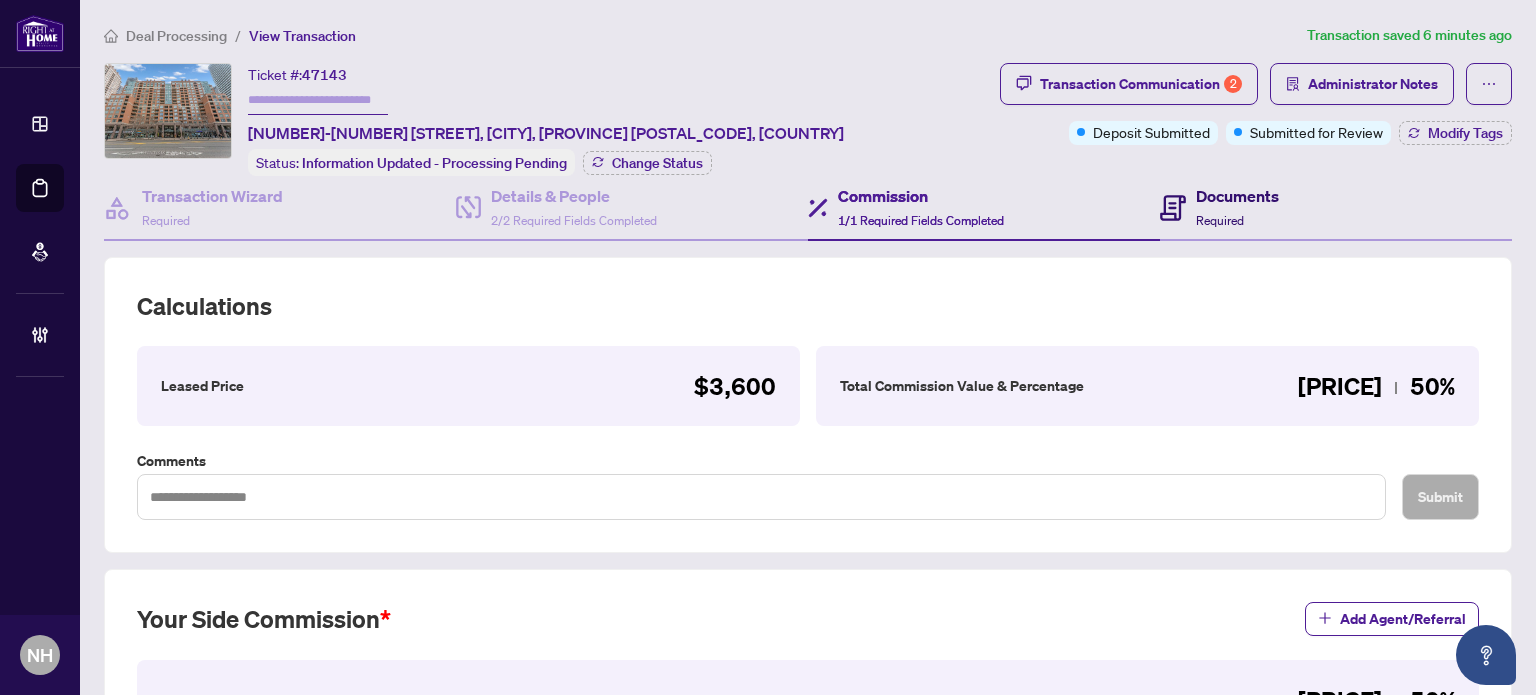 click on "Documents" at bounding box center (1237, 196) 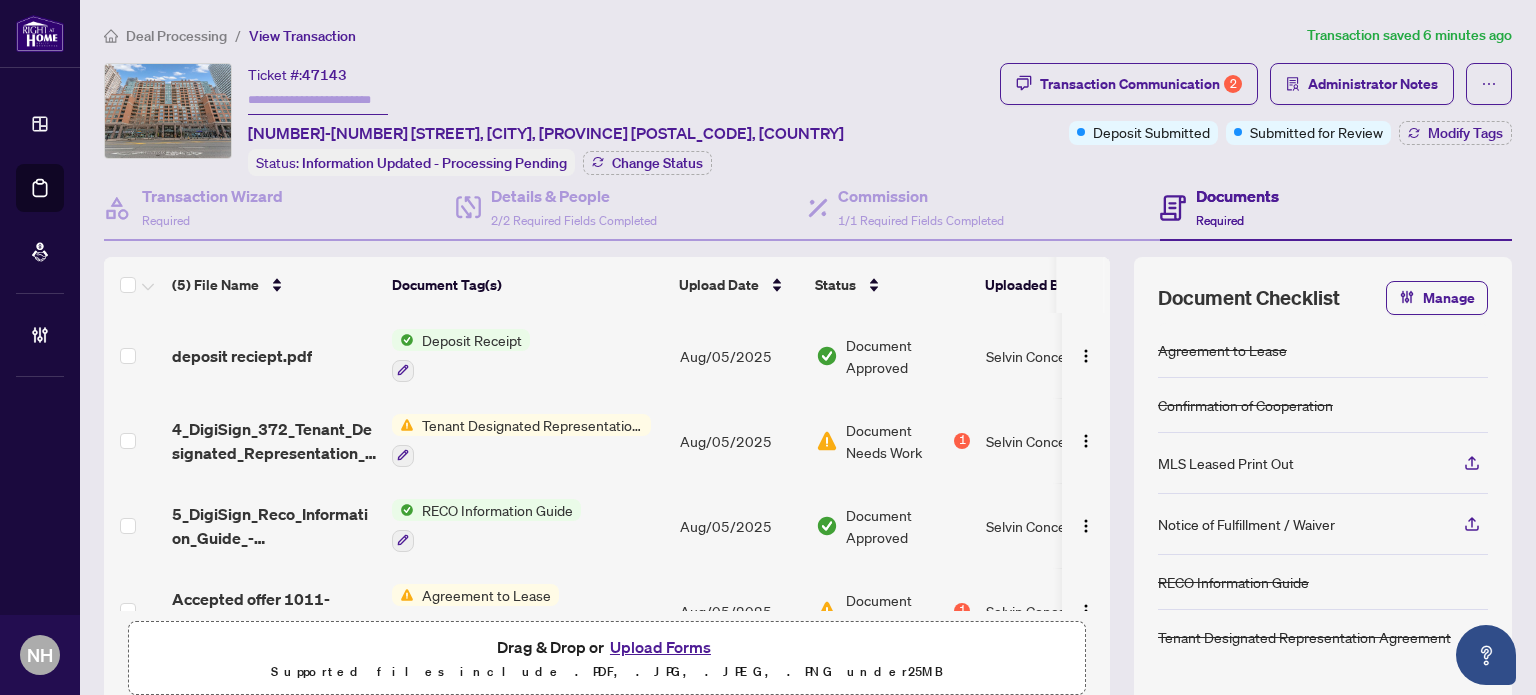 click on "Upload Forms" at bounding box center (660, 647) 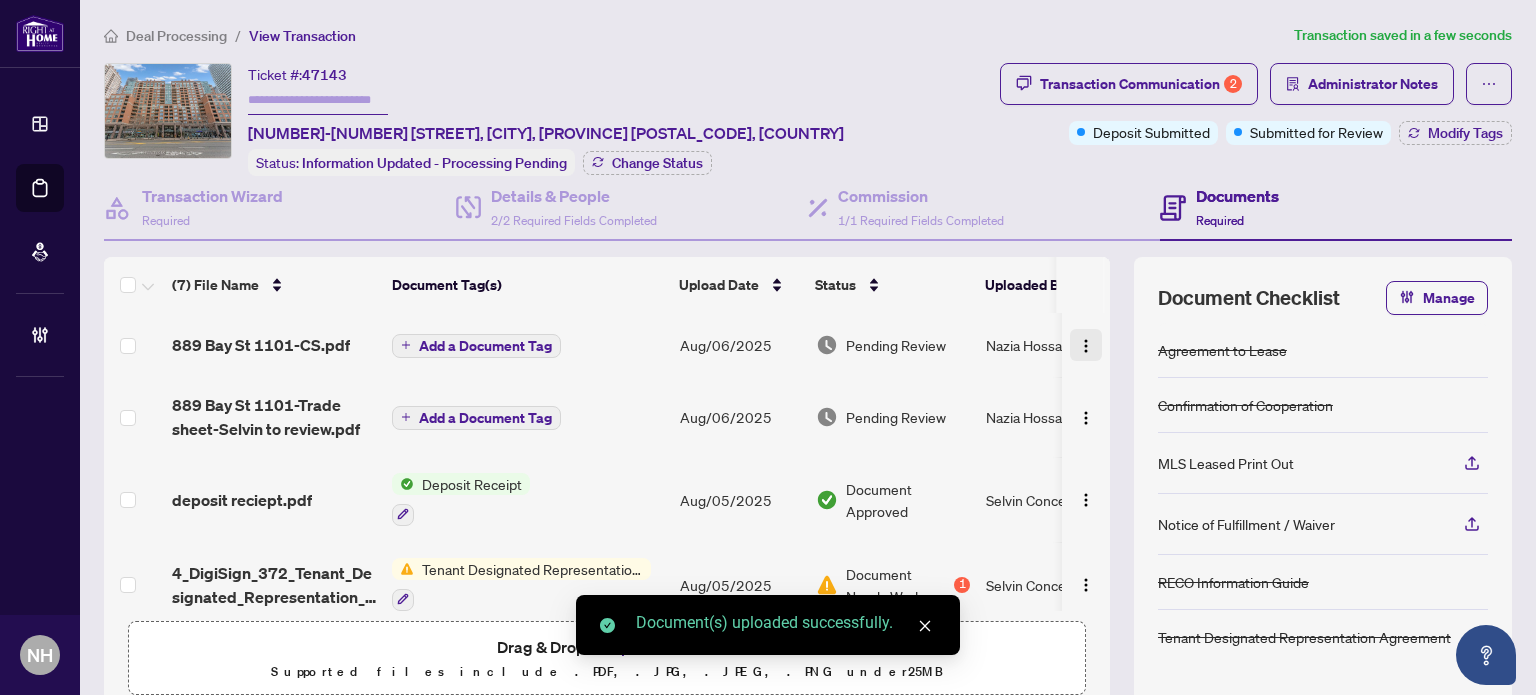 click at bounding box center [1086, 346] 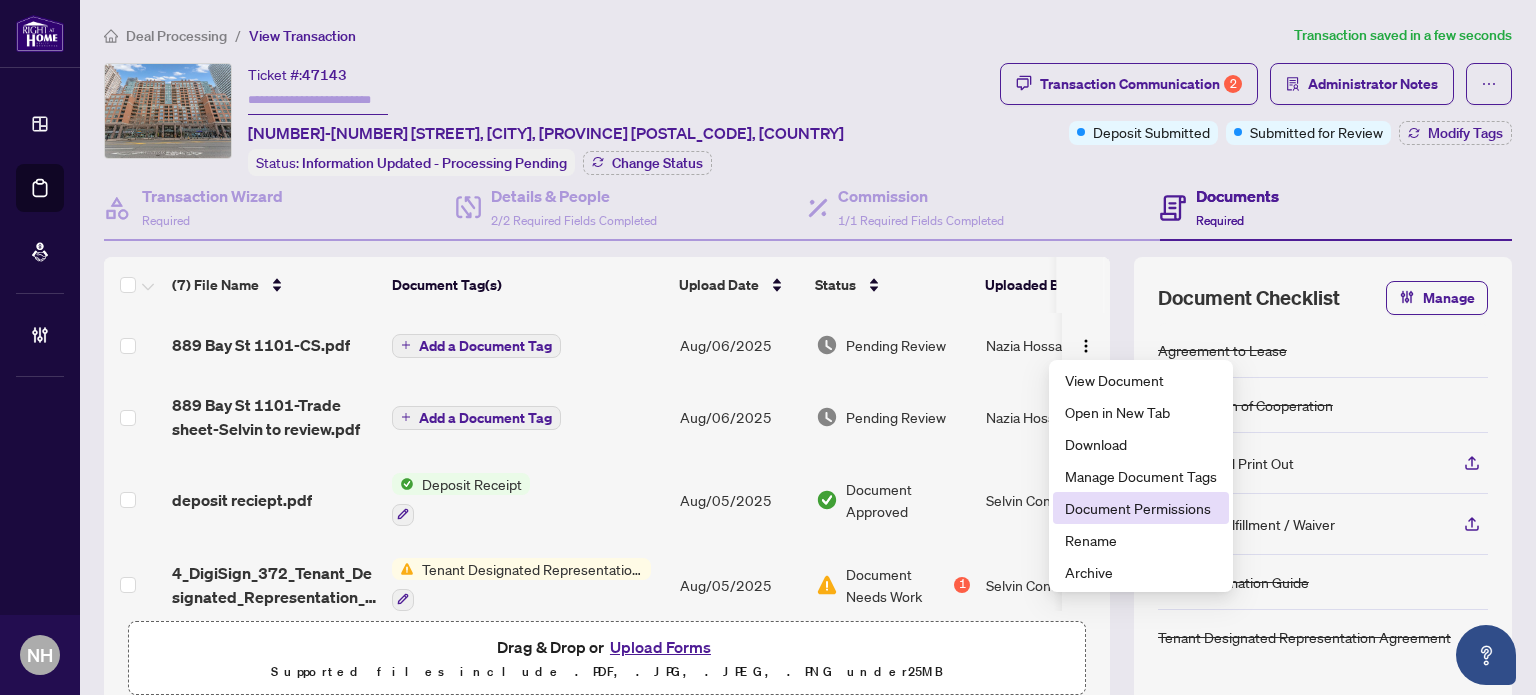 click on "Document Permissions" at bounding box center [1141, 508] 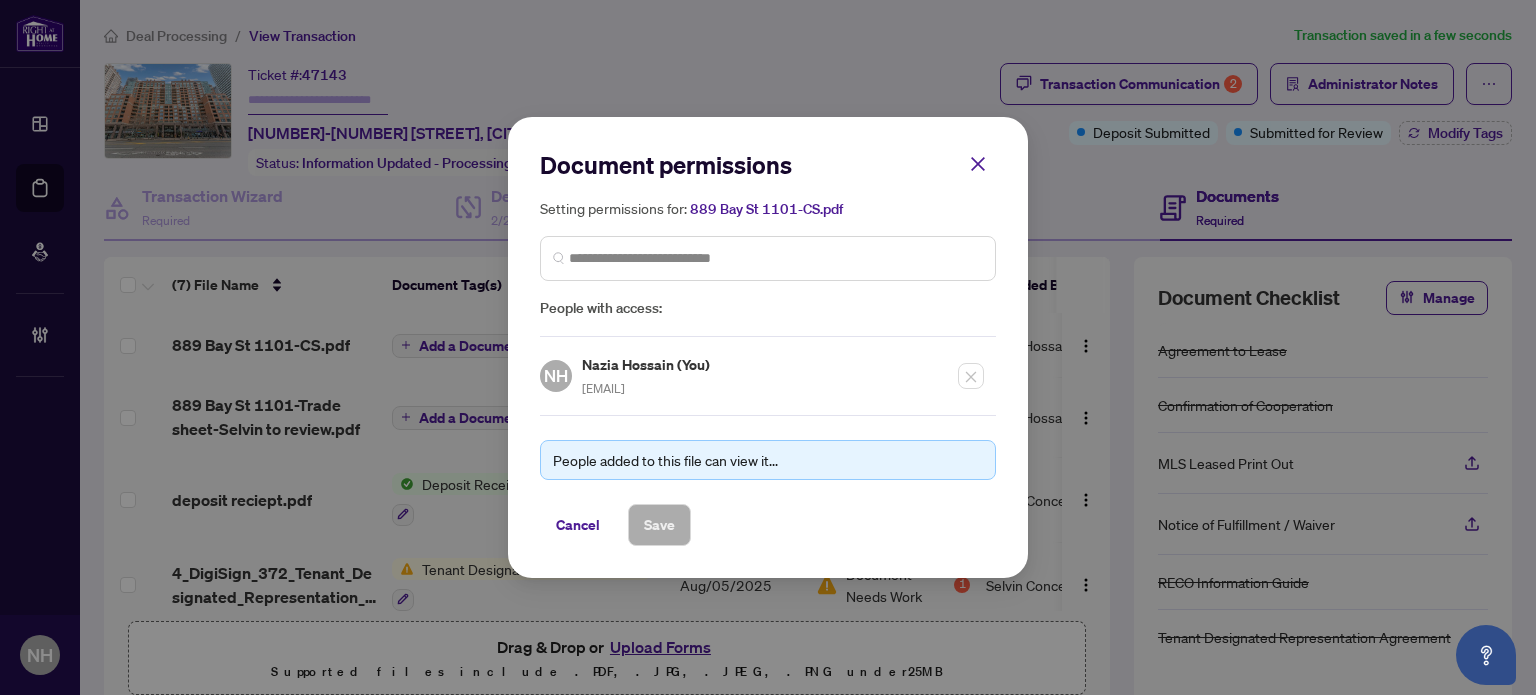 click at bounding box center (768, 258) 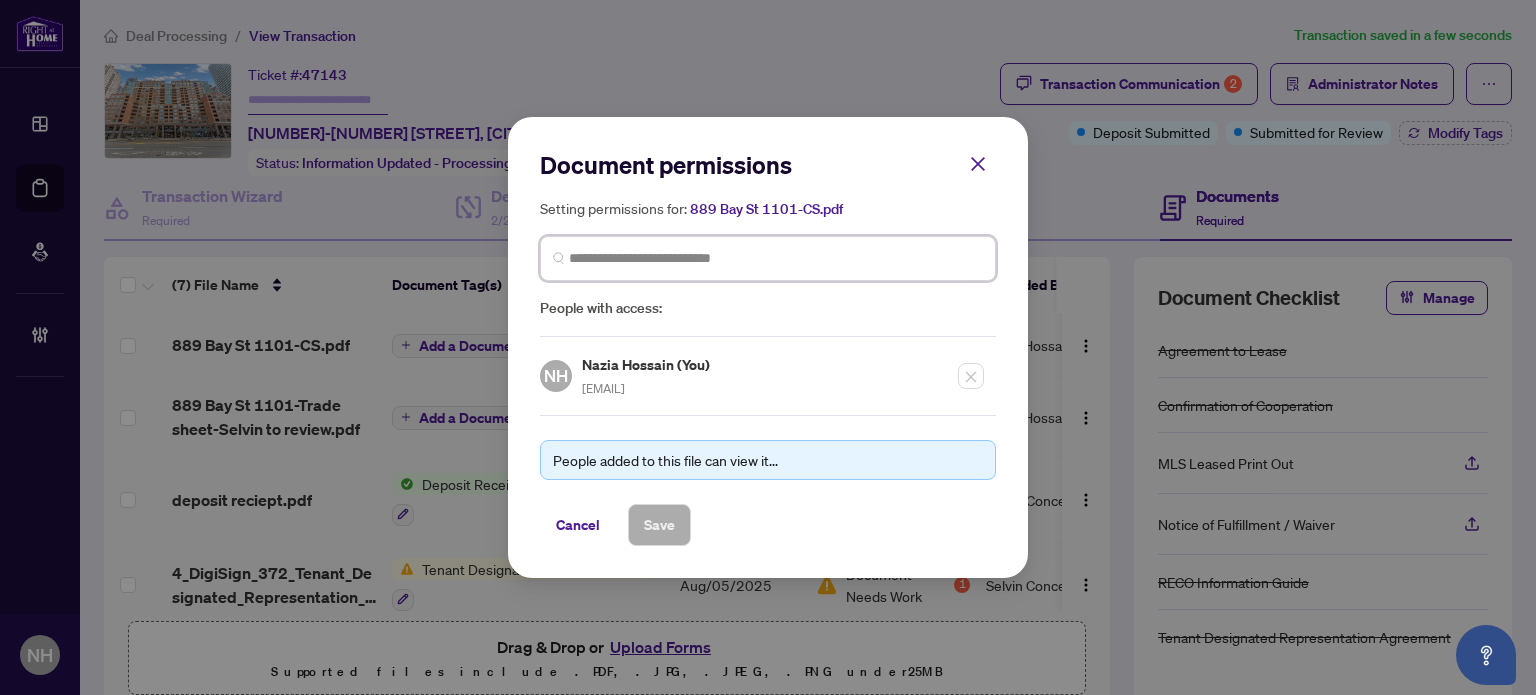 click at bounding box center [776, 258] 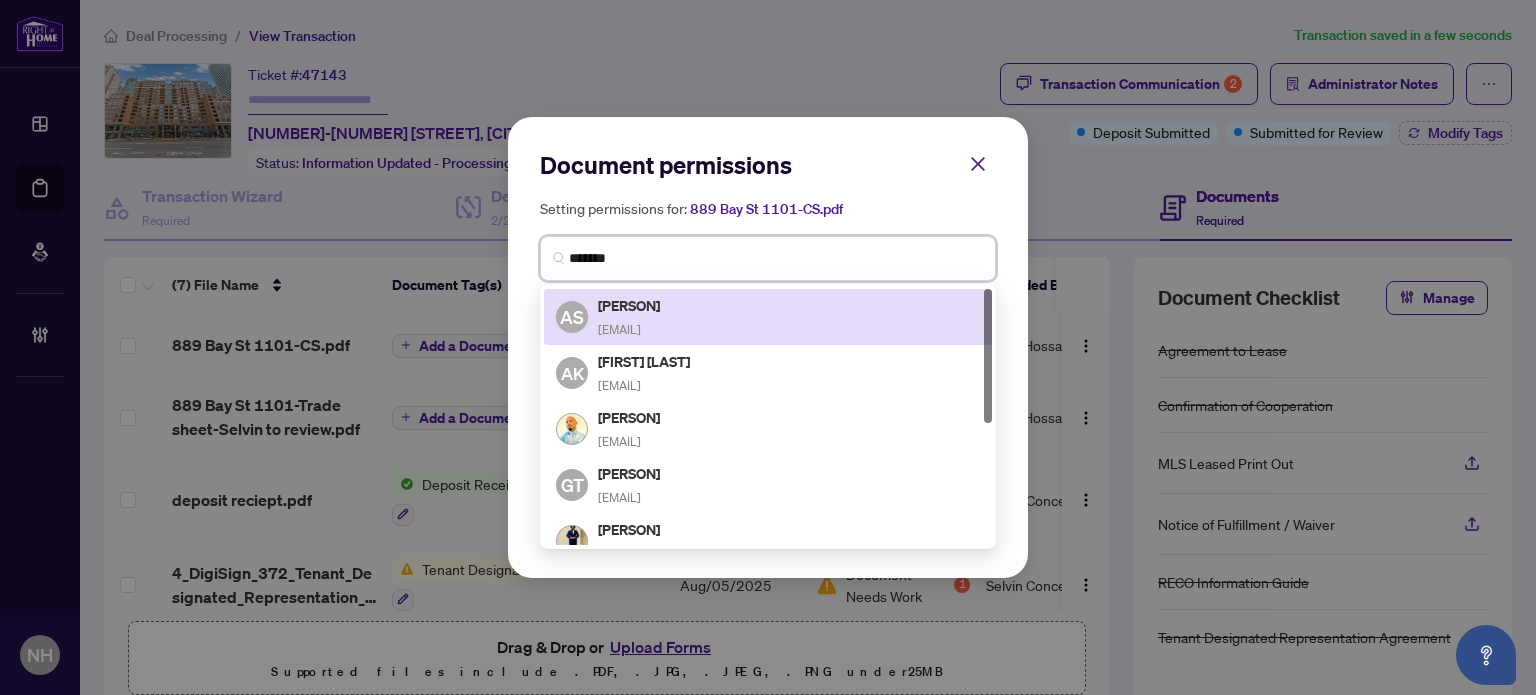 drag, startPoint x: 626, startPoint y: 263, endPoint x: 382, endPoint y: 162, distance: 264.07764 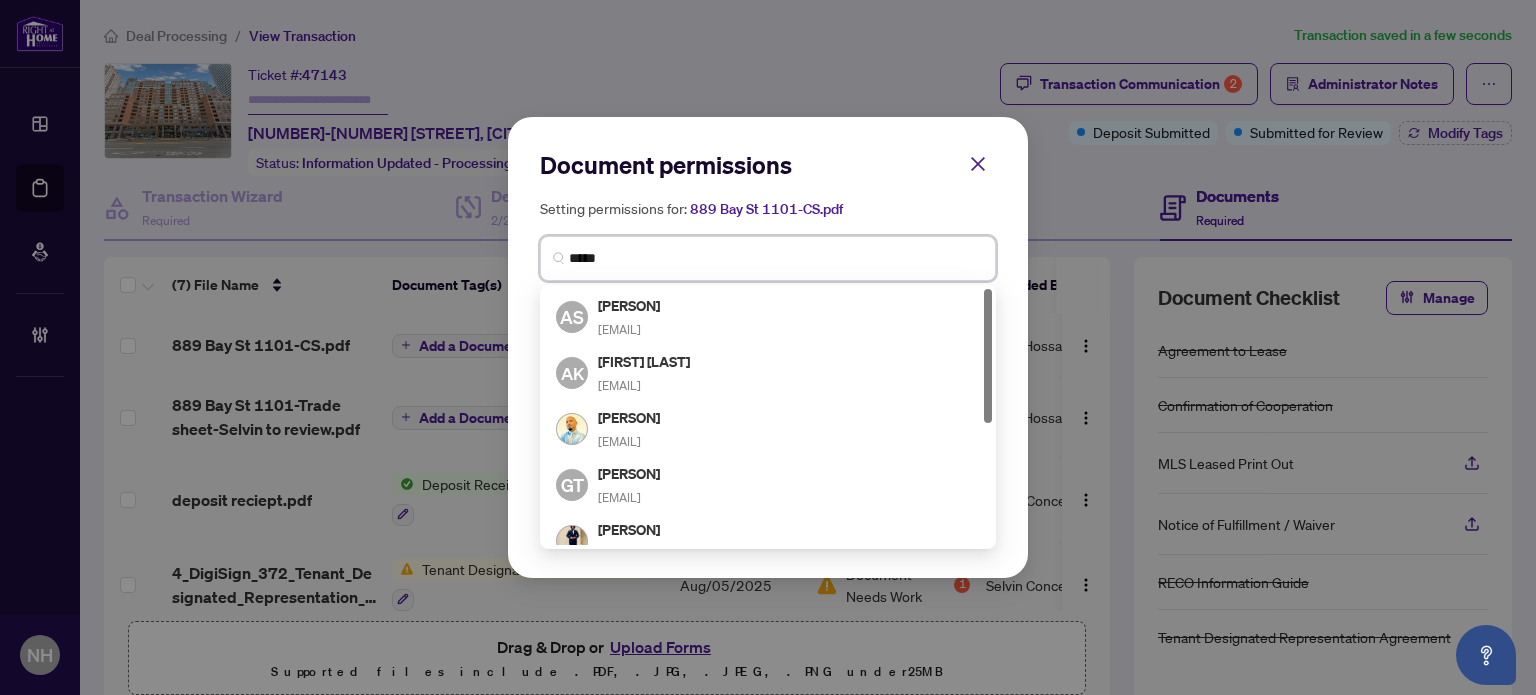 type on "******" 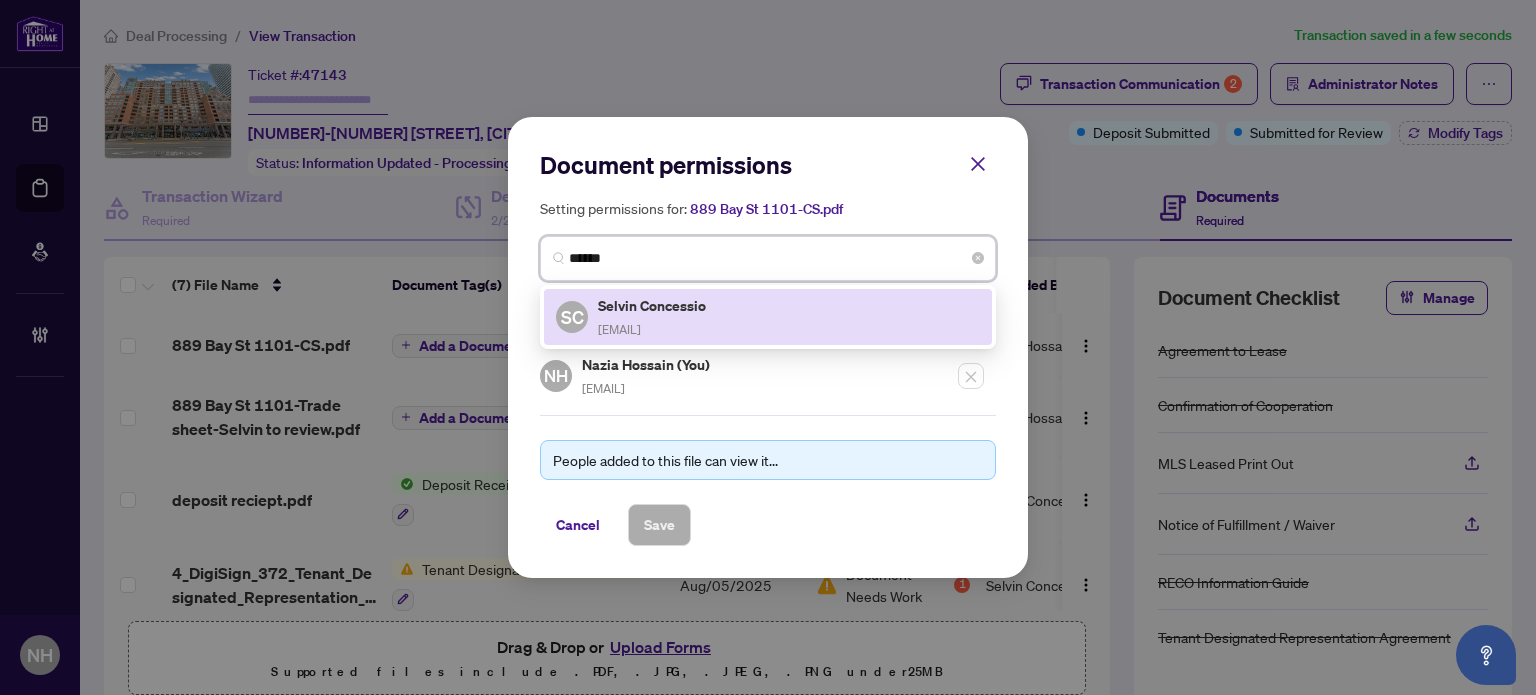 click on "Selvin Concessio" at bounding box center (653, 305) 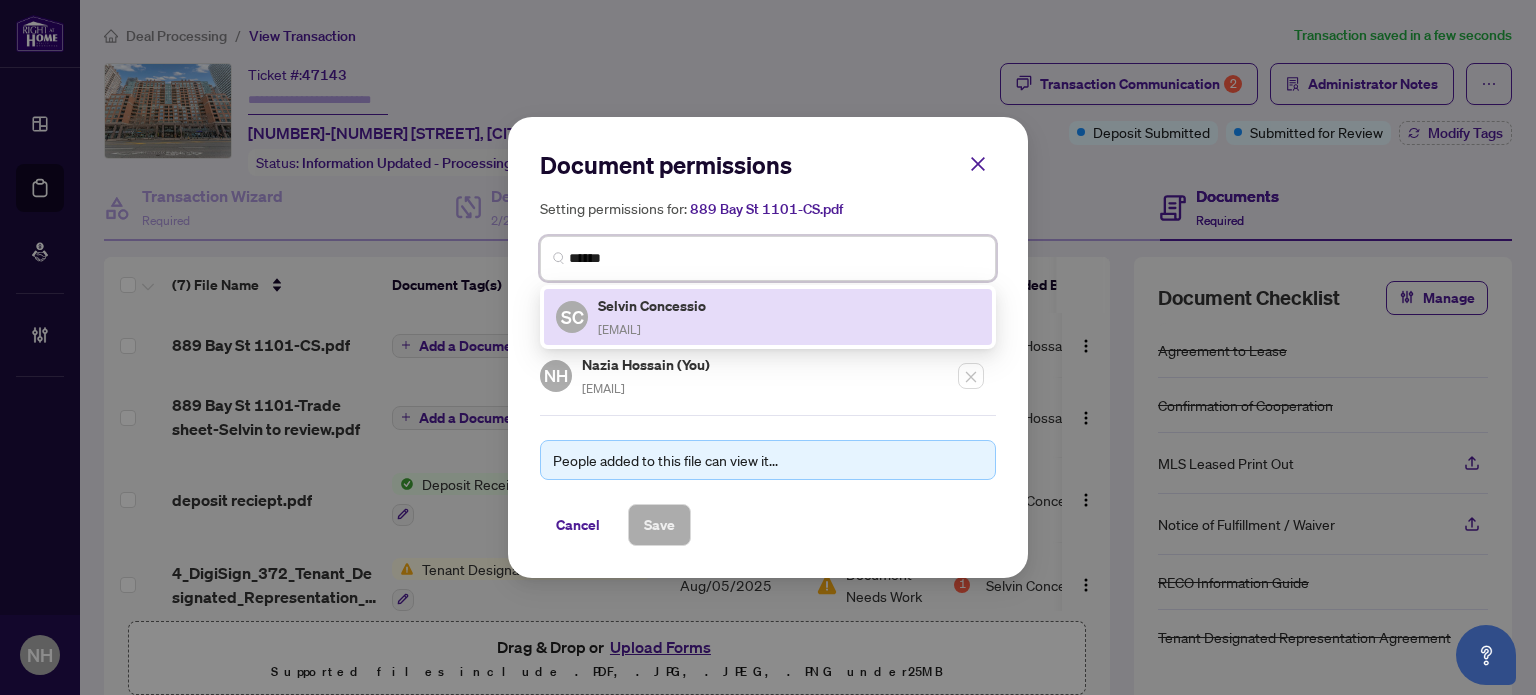 type 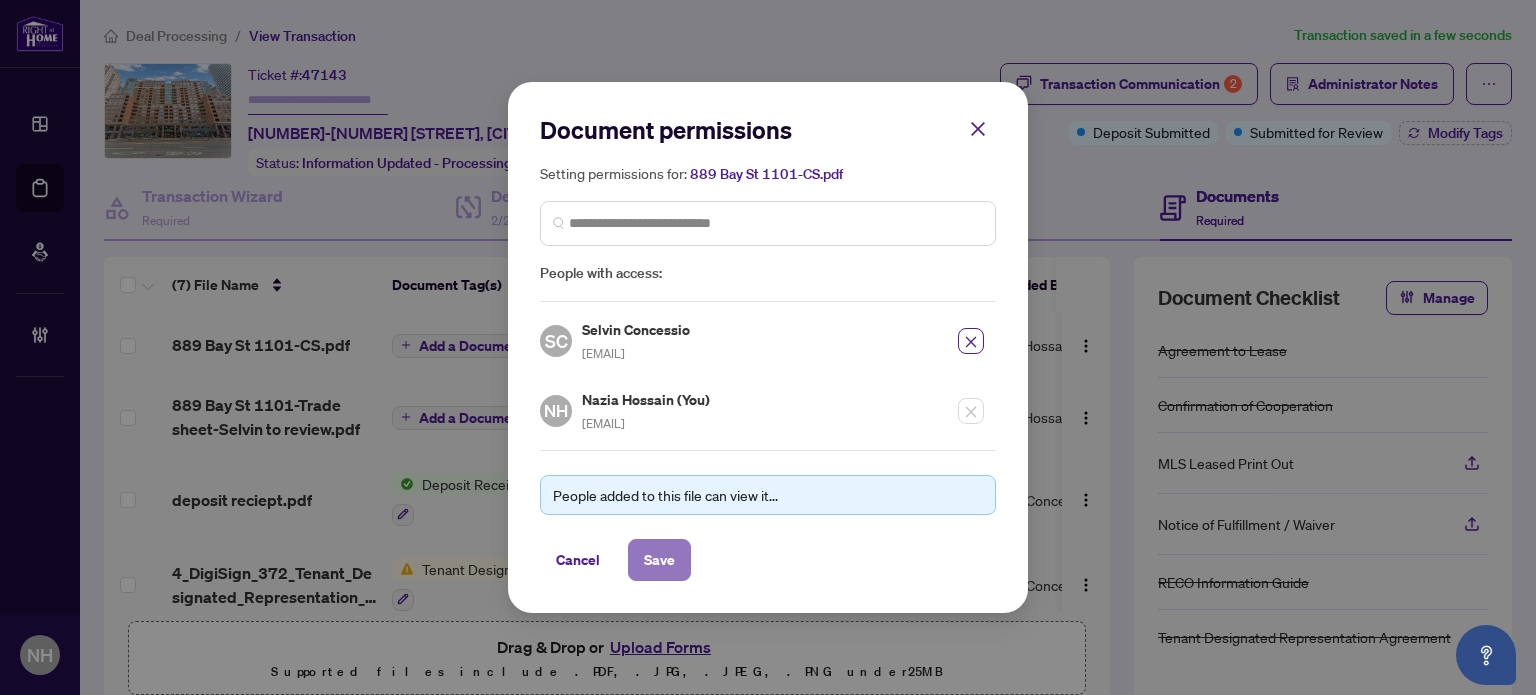 drag, startPoint x: 639, startPoint y: 566, endPoint x: 676, endPoint y: 570, distance: 37.215588 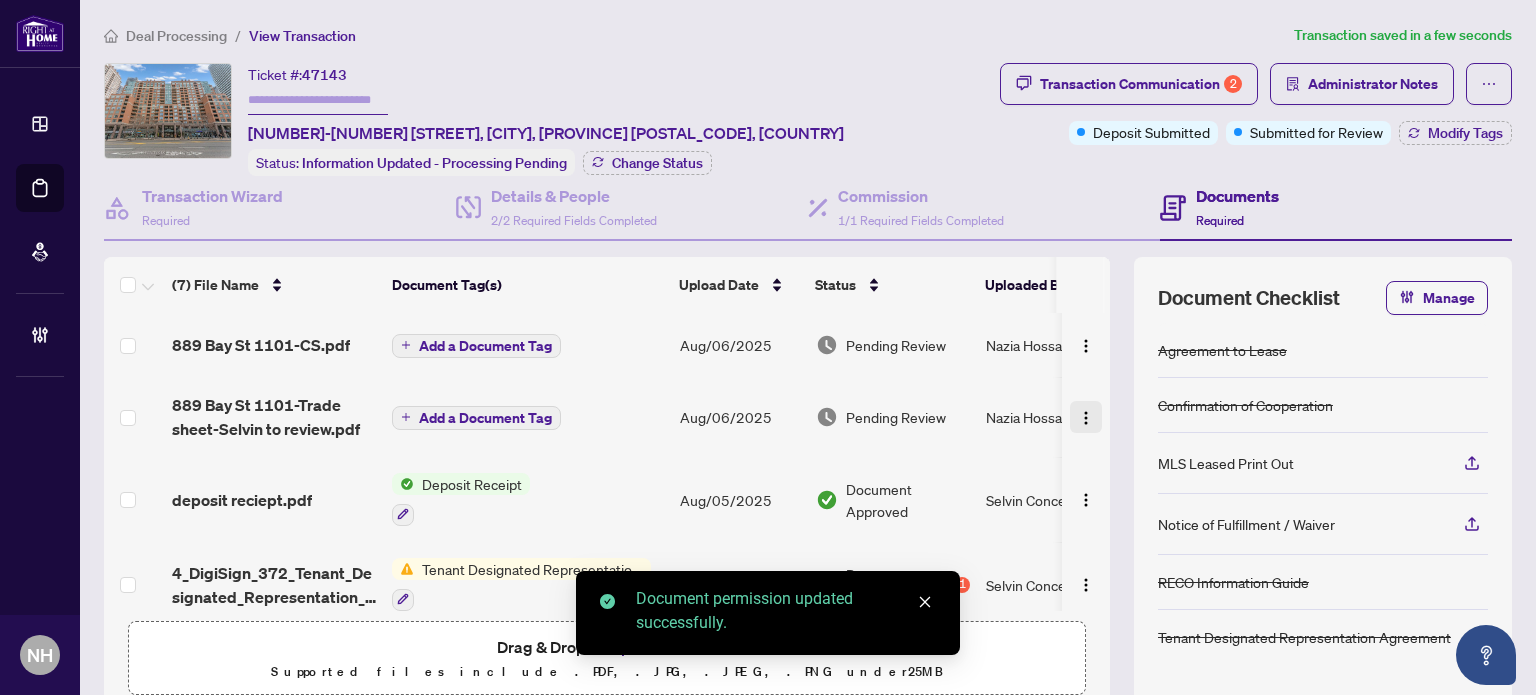 click at bounding box center (1086, 417) 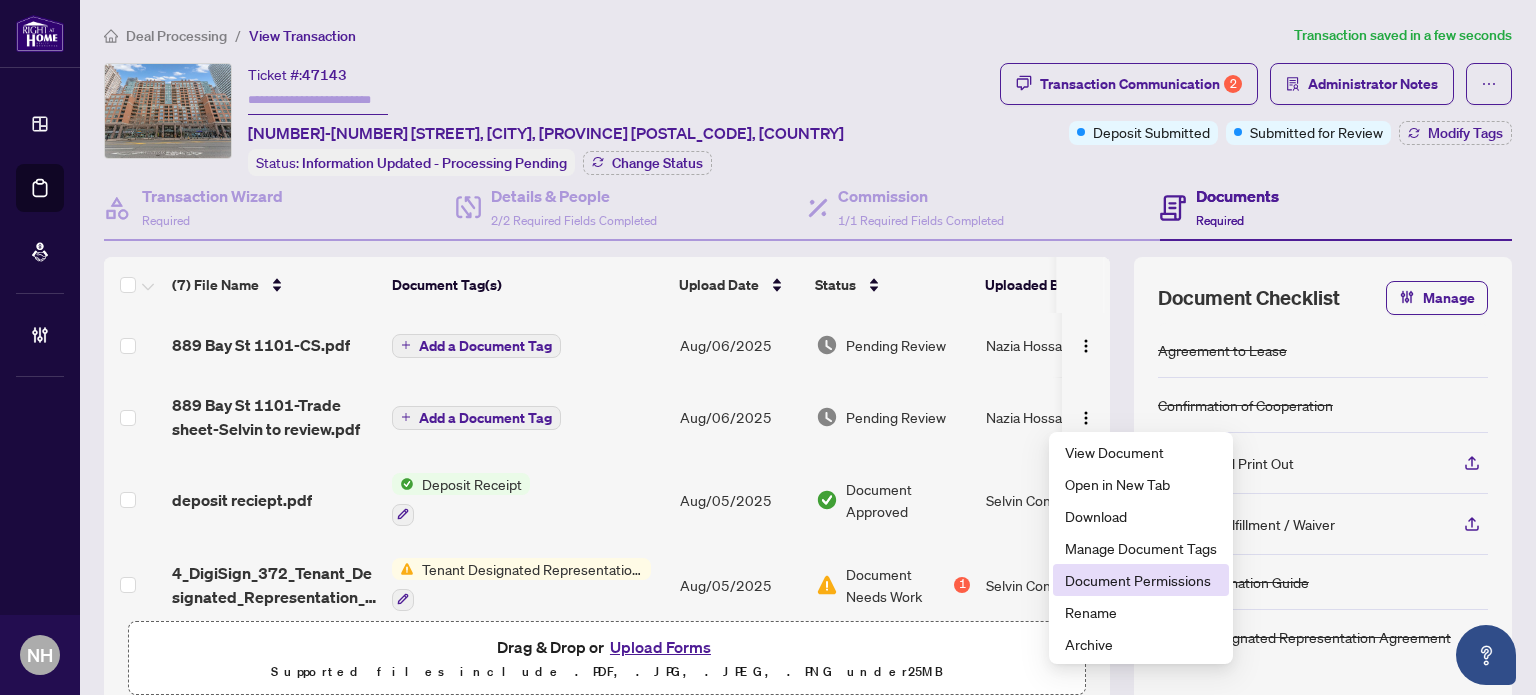 click on "Document Permissions" at bounding box center [1141, 580] 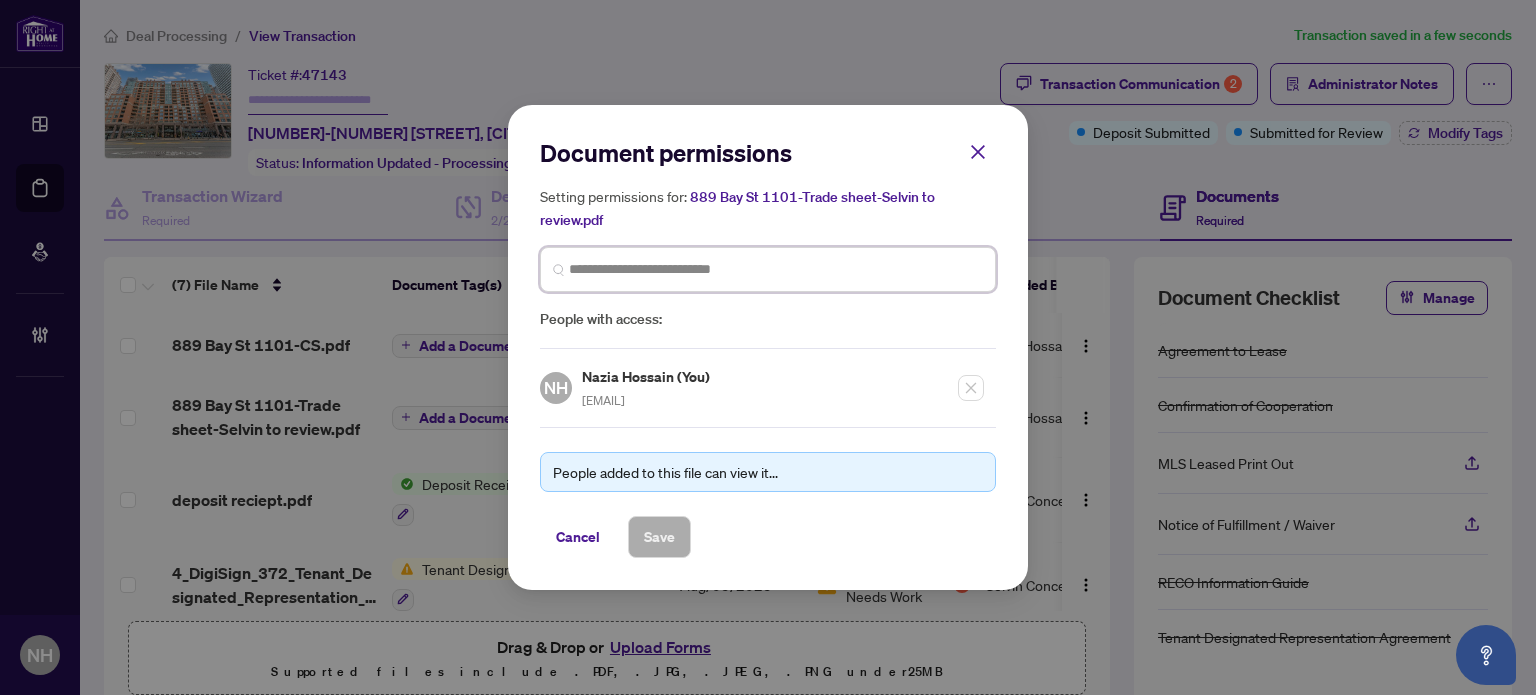 click at bounding box center [776, 269] 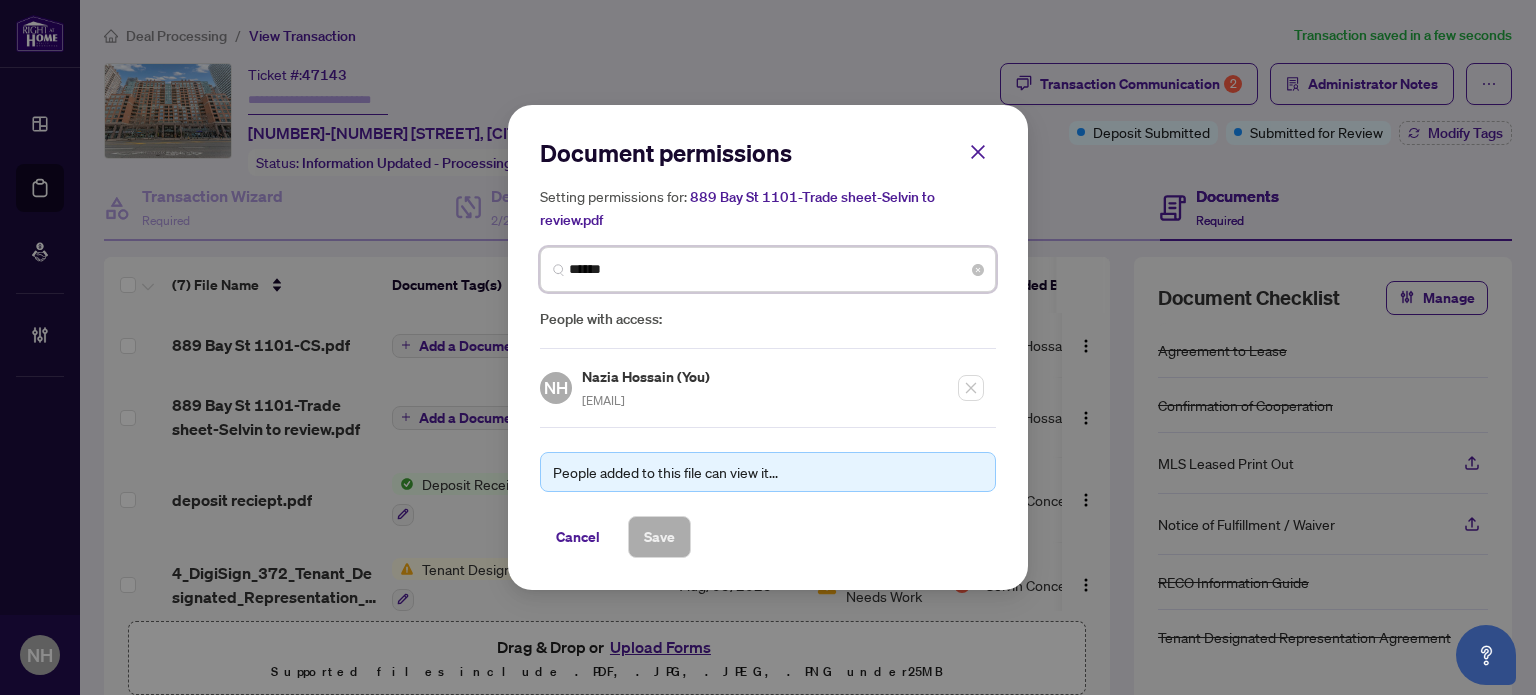 type on "******" 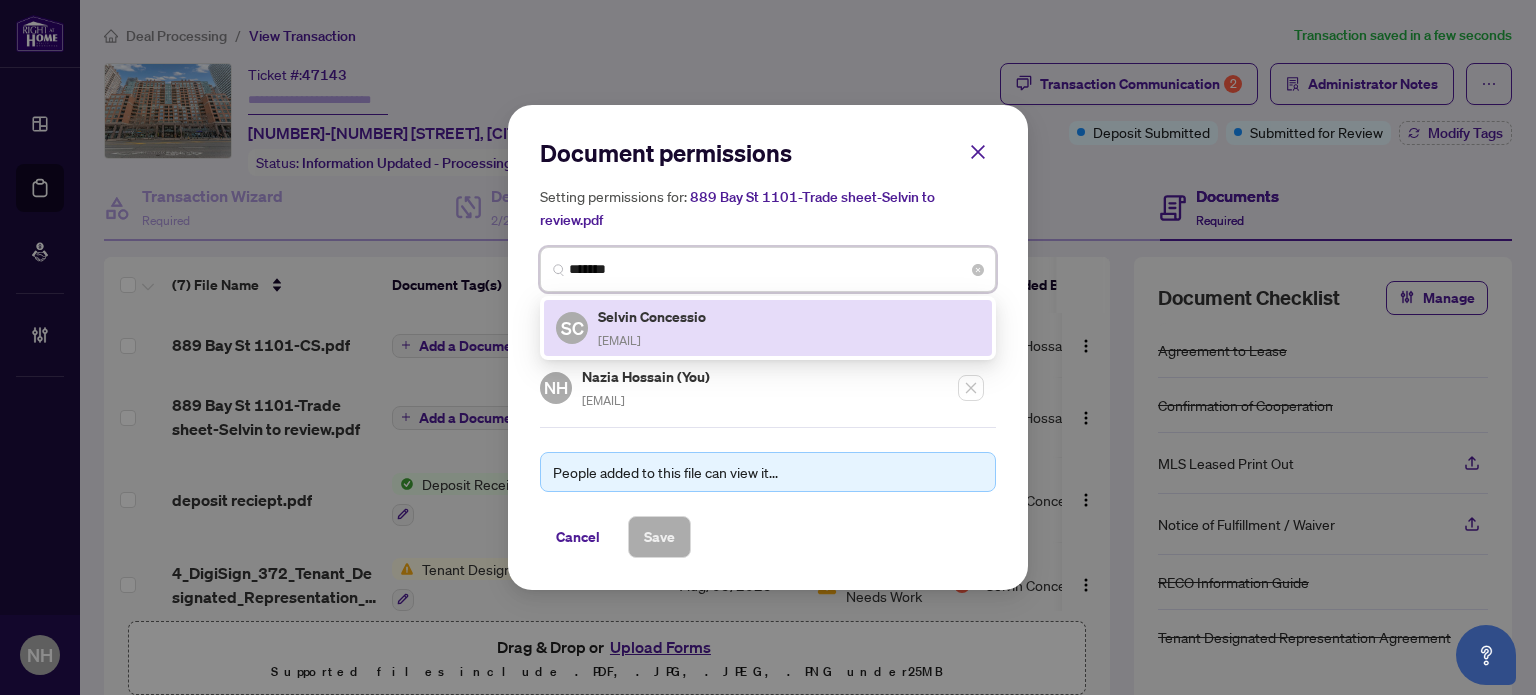 click on "[PERSON]   [EMAIL]" at bounding box center (653, 328) 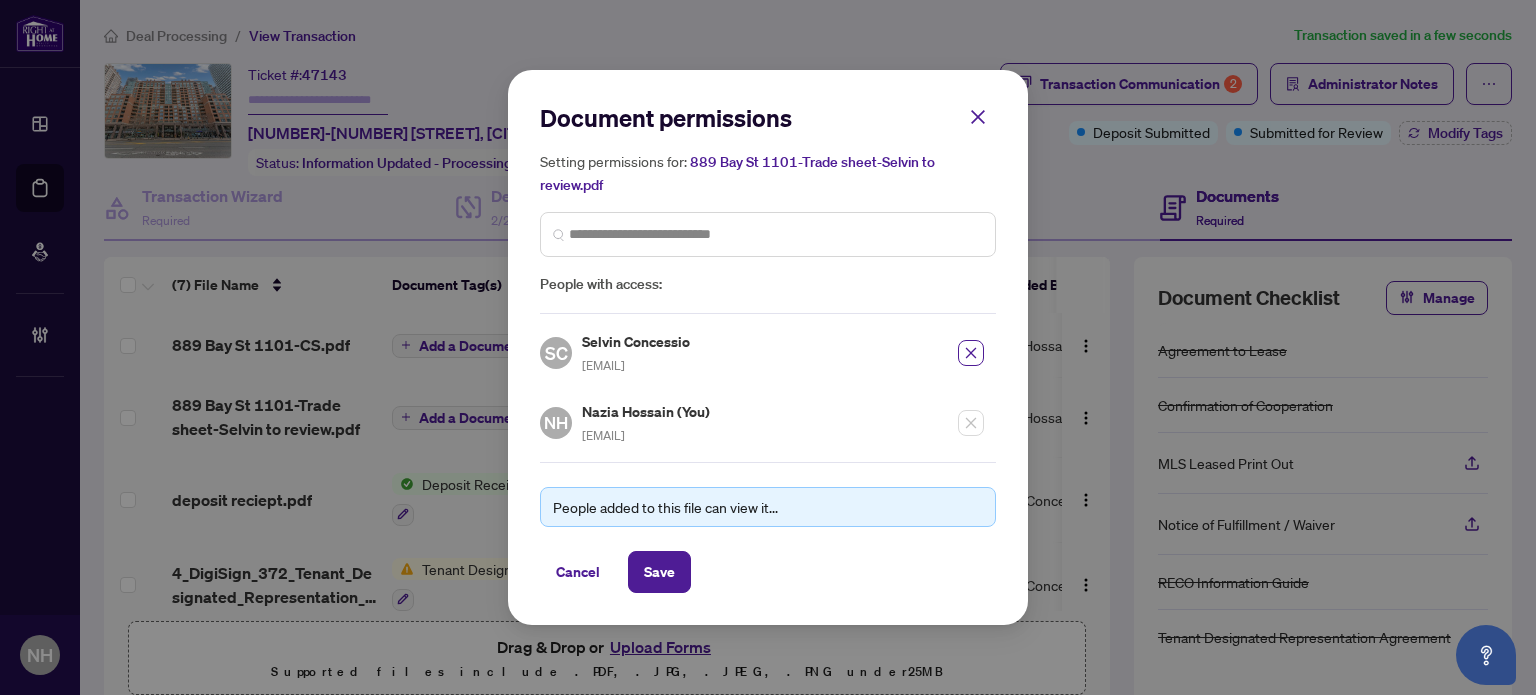 click on "People added to this file can view it... Cancel Save" at bounding box center (768, 527) 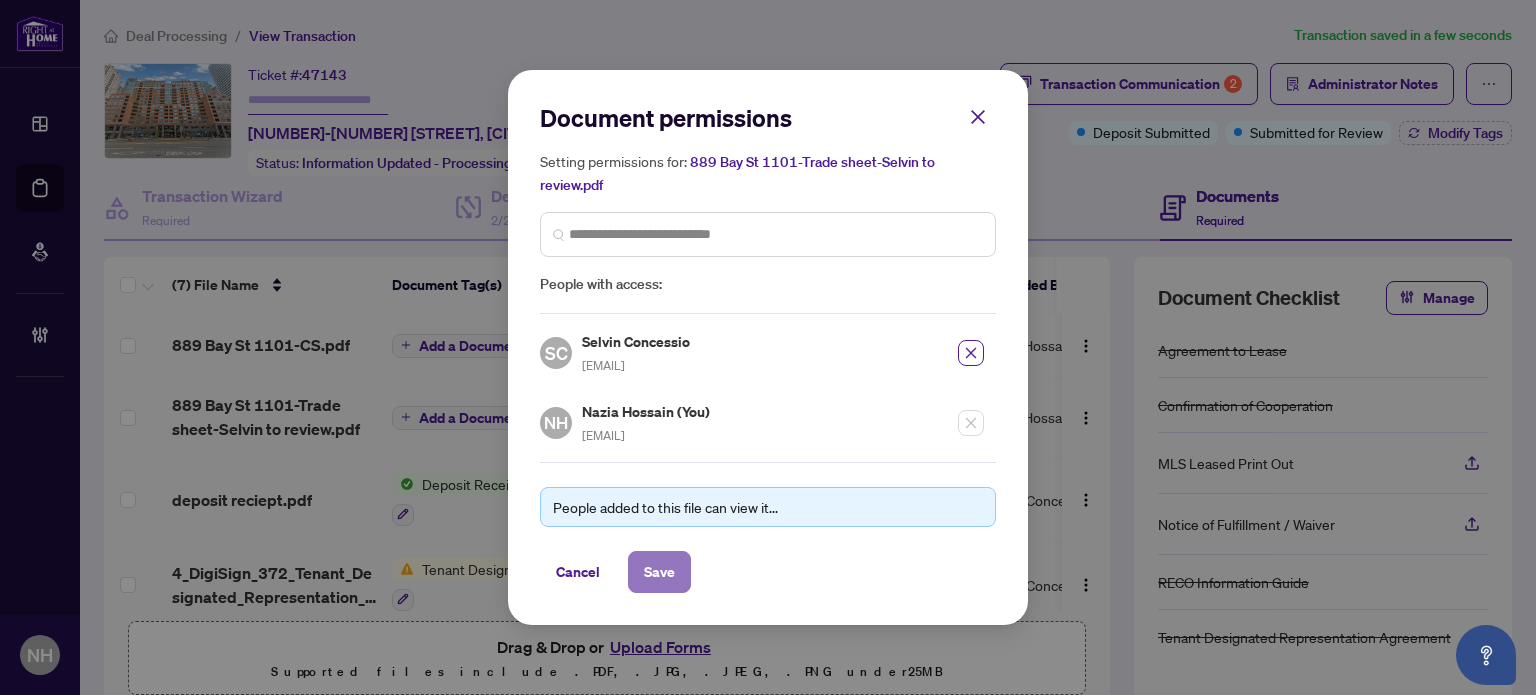 click on "Save" at bounding box center (659, 572) 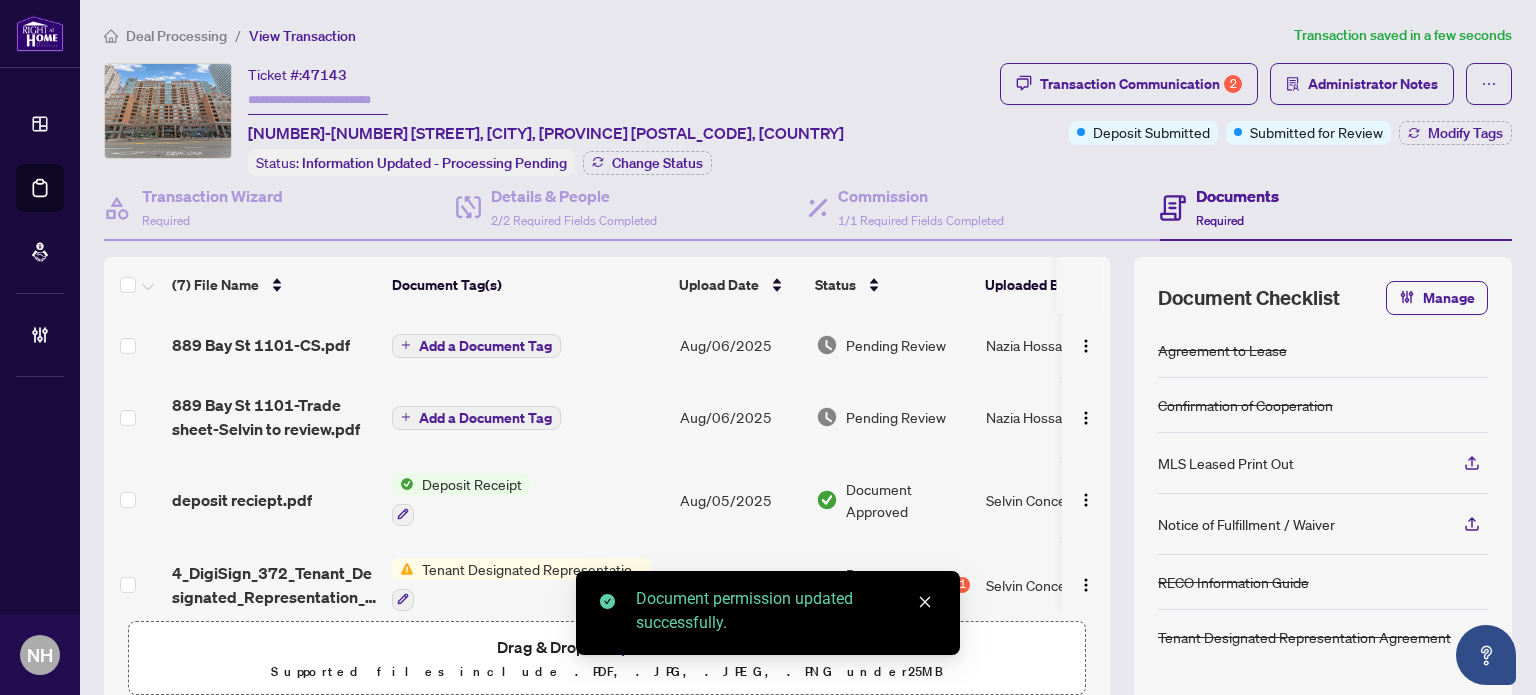 click on "Add a Document Tag" at bounding box center (485, 346) 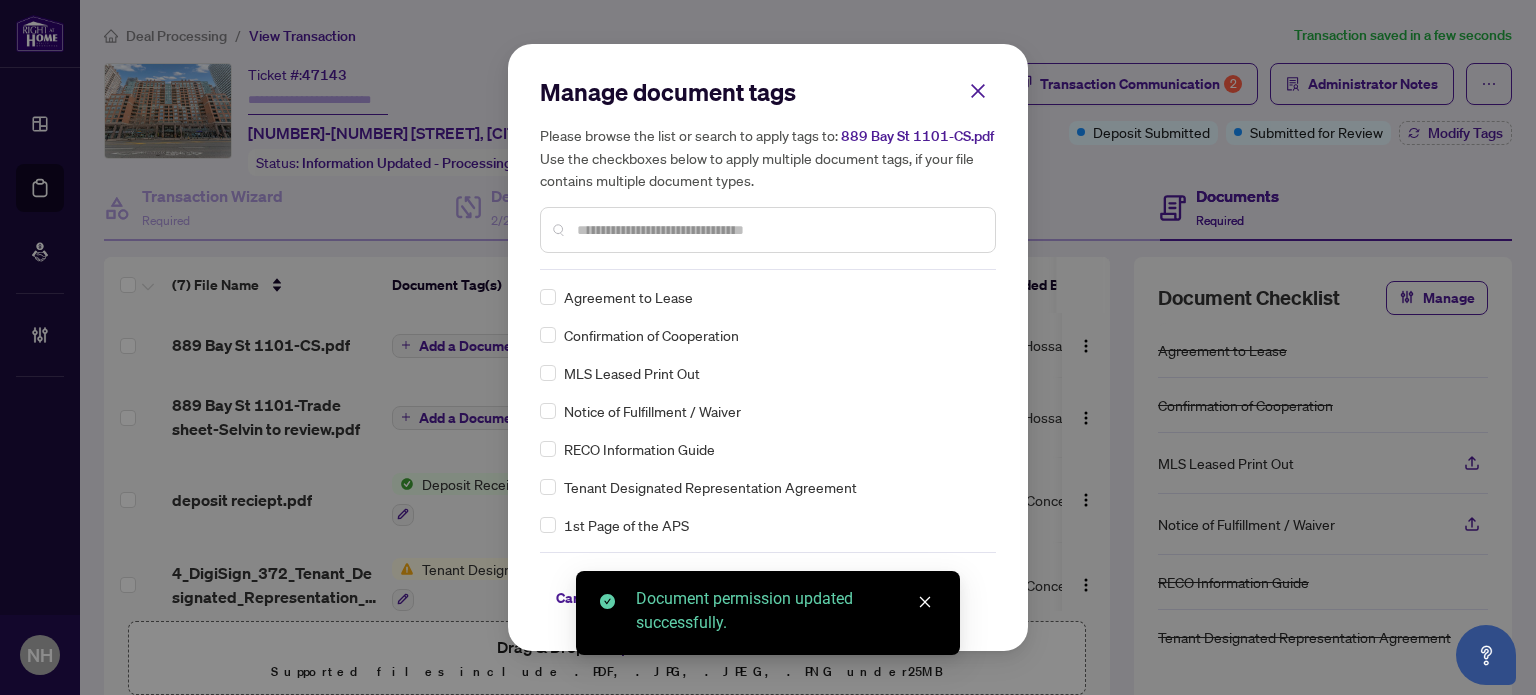 click at bounding box center (778, 230) 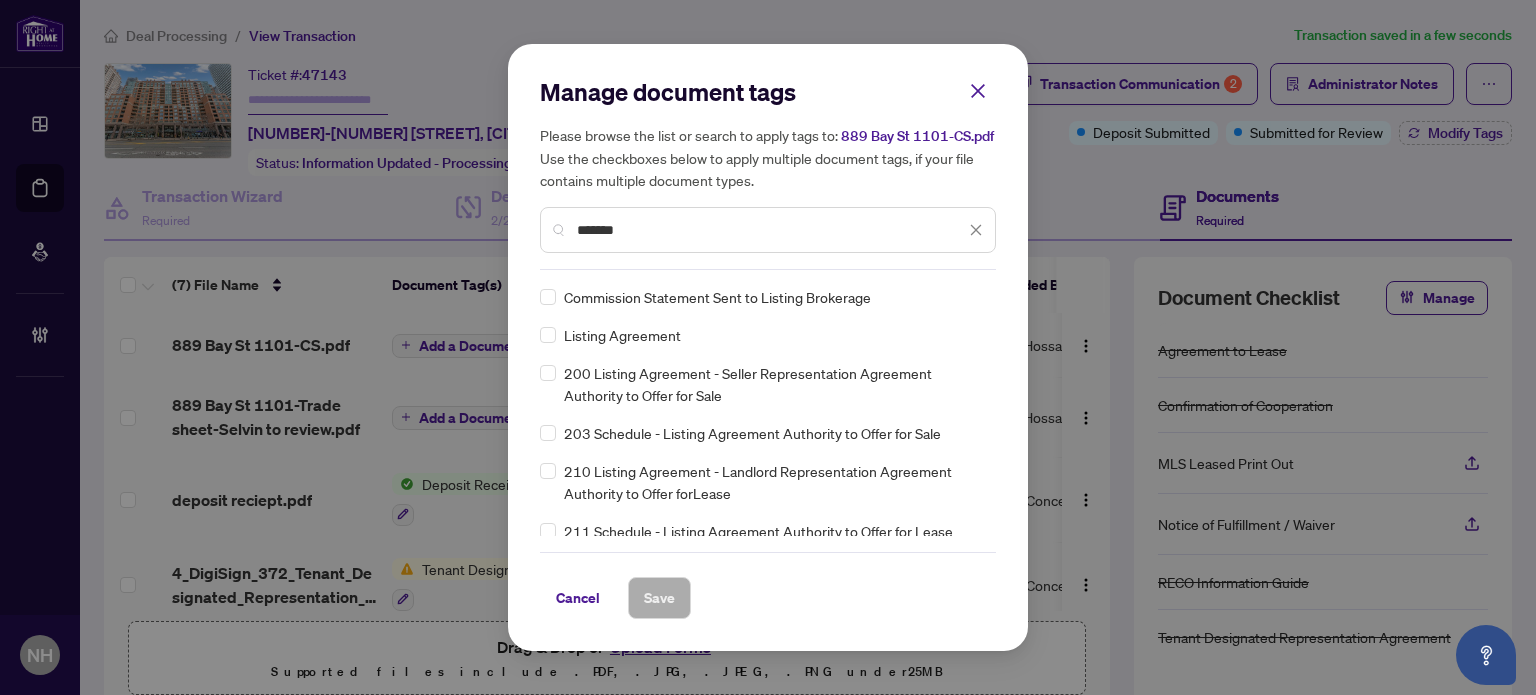 type on "*******" 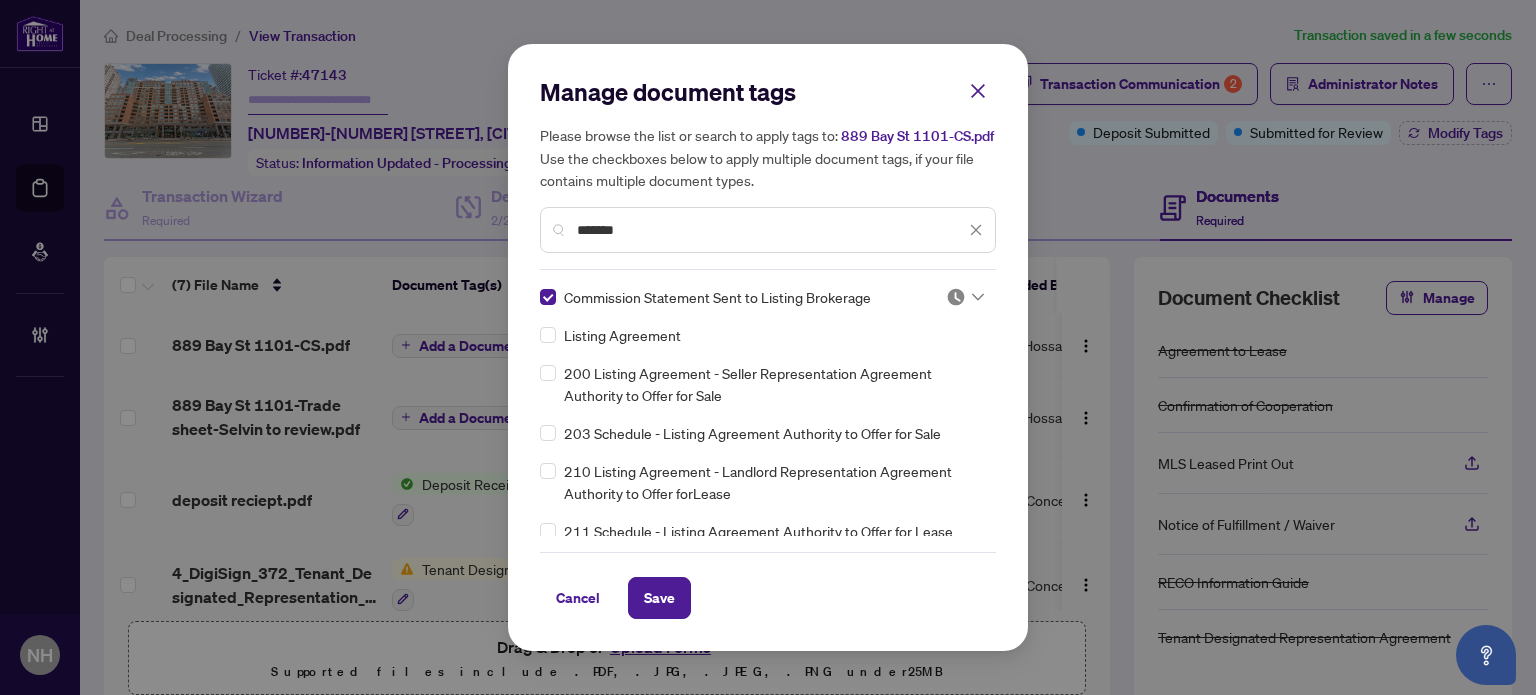 click at bounding box center (956, 297) 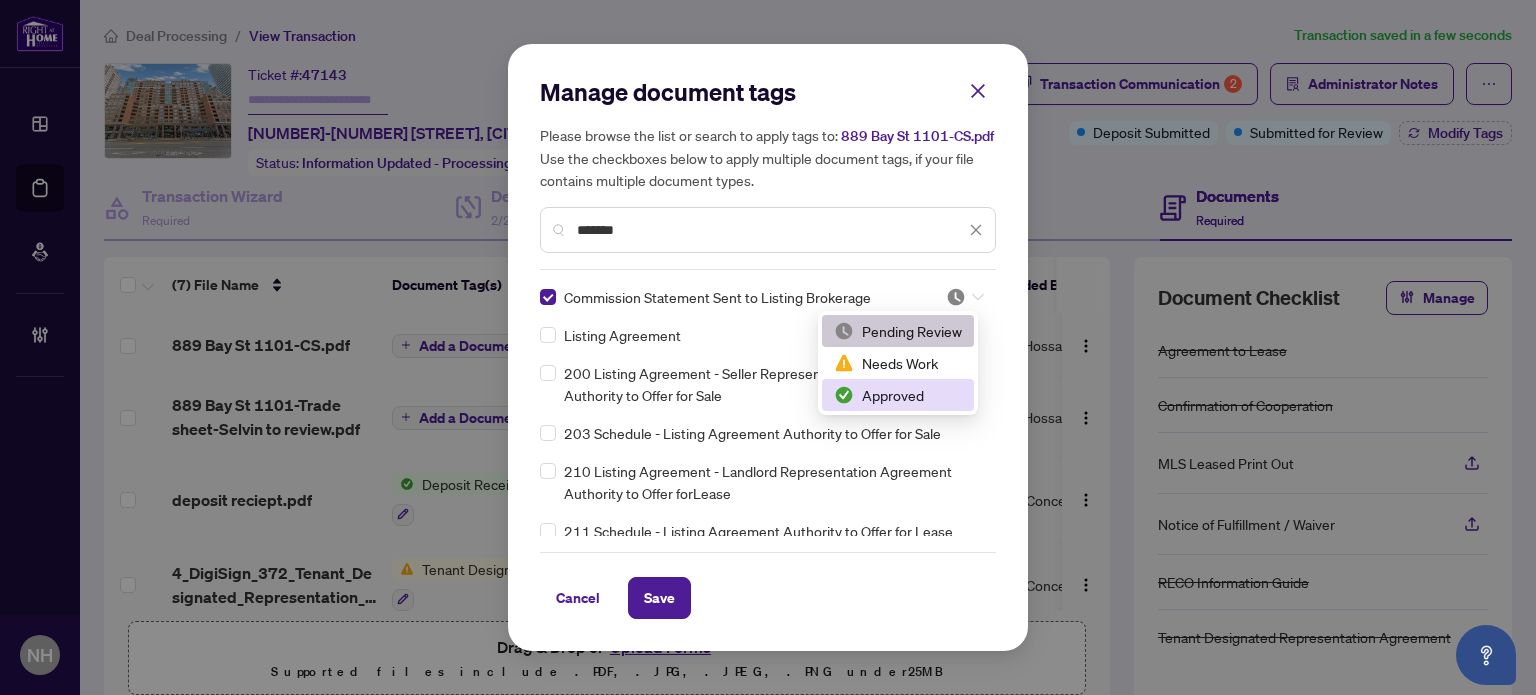 click on "Approved" at bounding box center (898, 395) 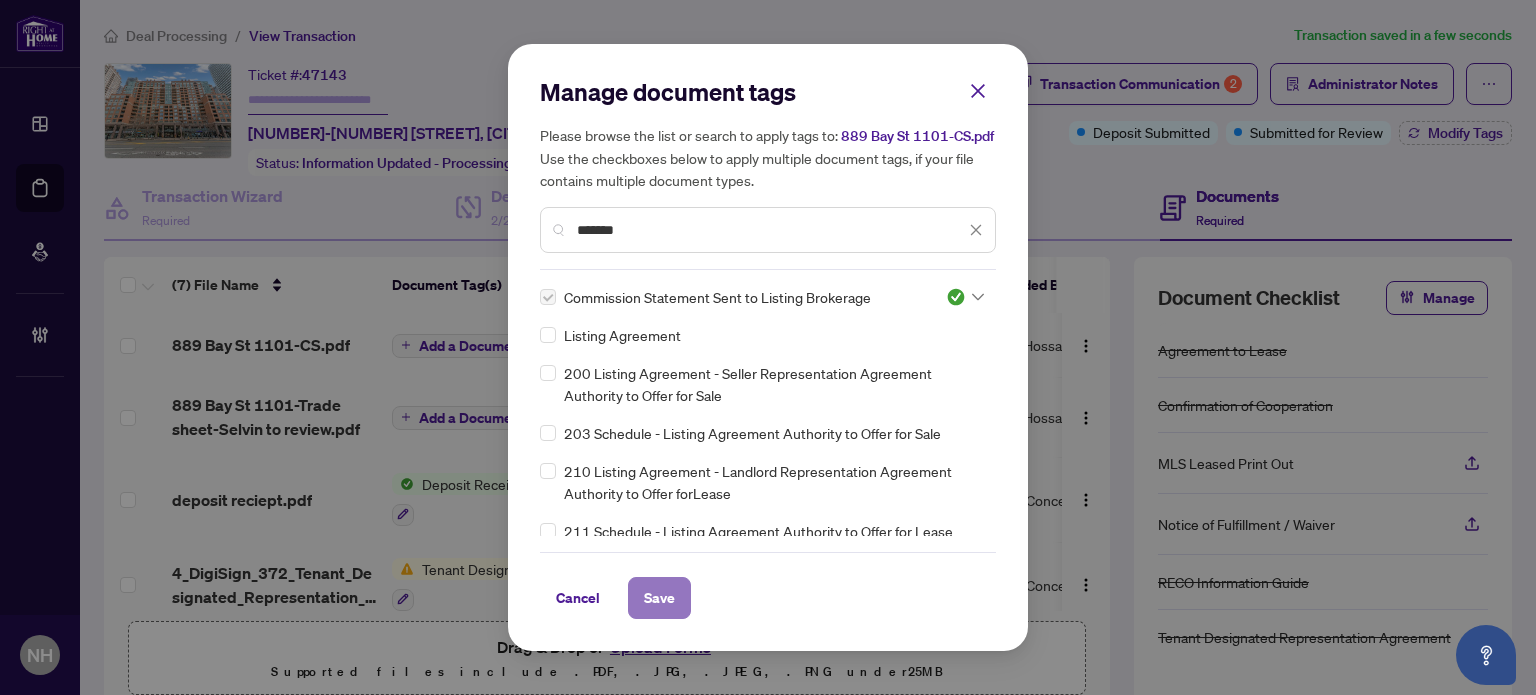 click on "Save" at bounding box center (659, 598) 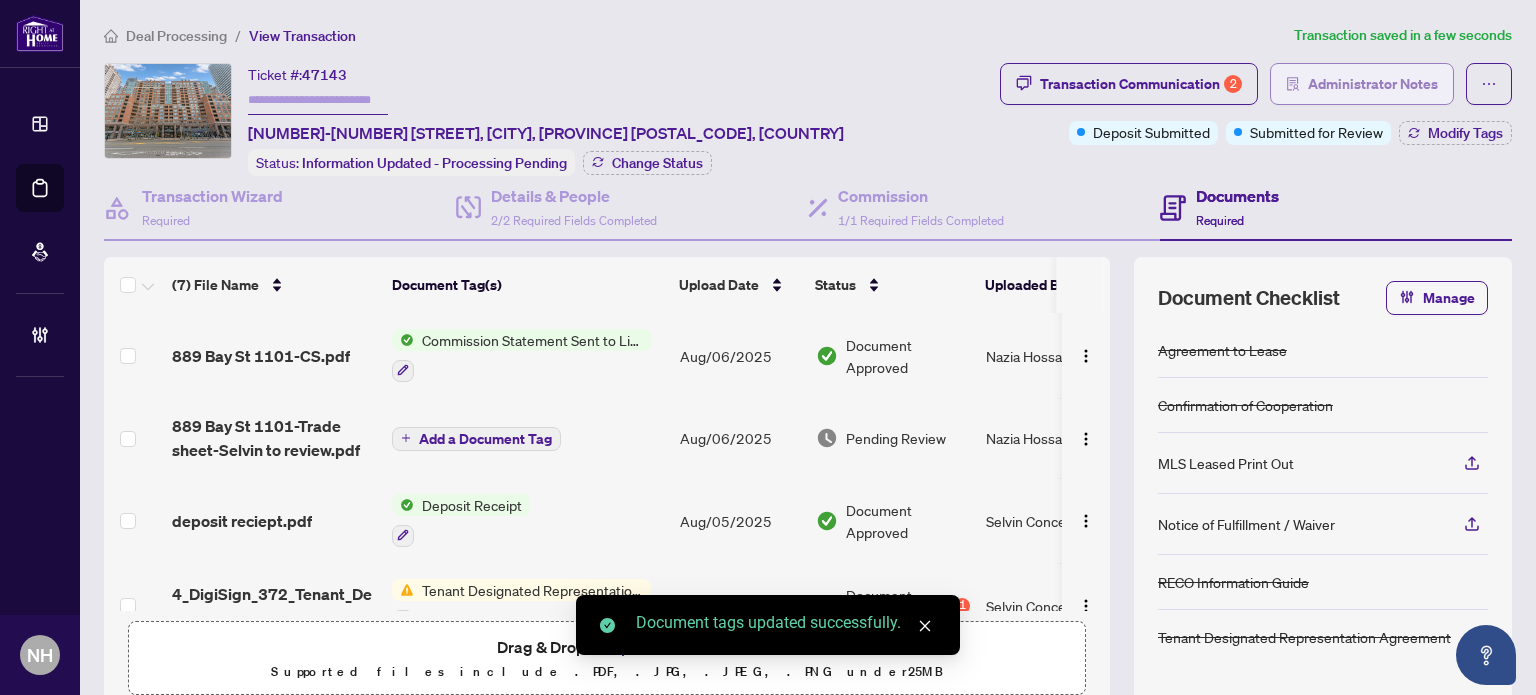 click on "Administrator Notes" at bounding box center [1373, 84] 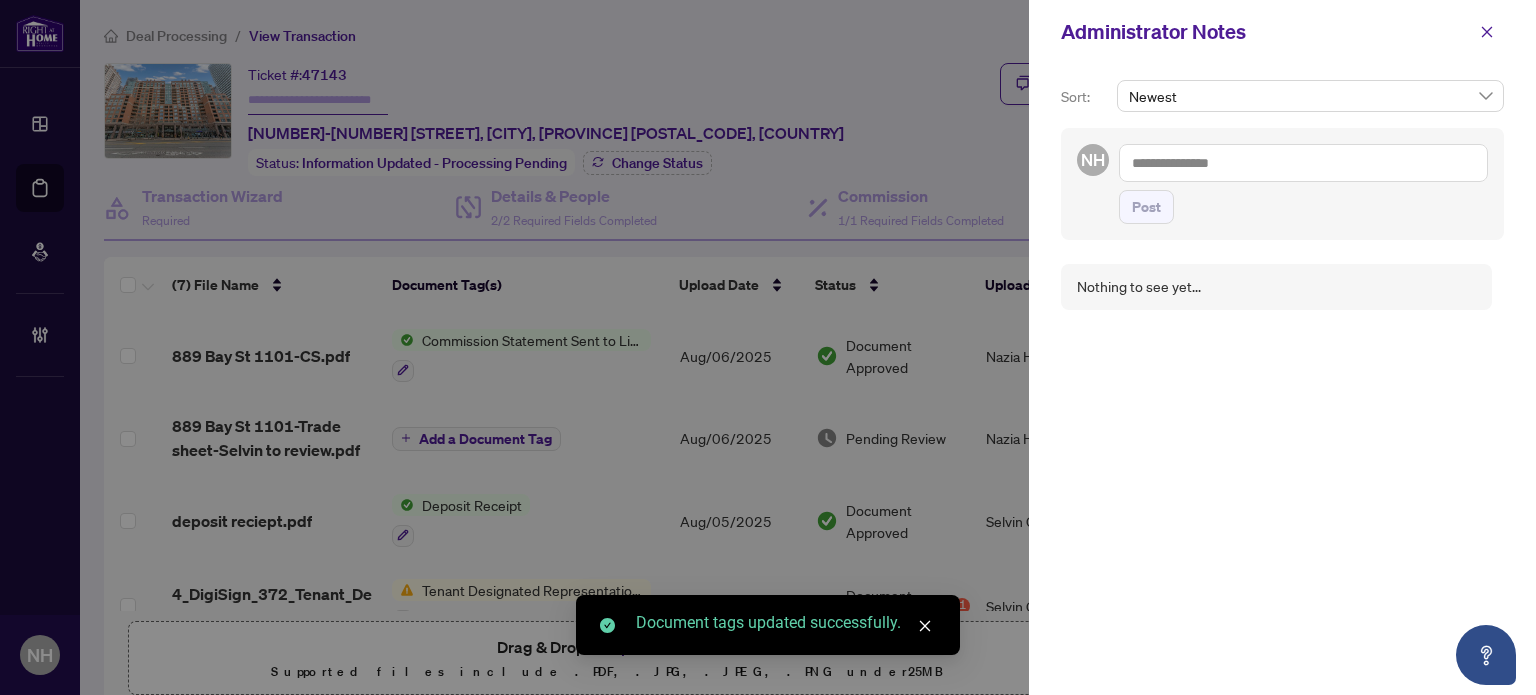 click at bounding box center (1303, 163) 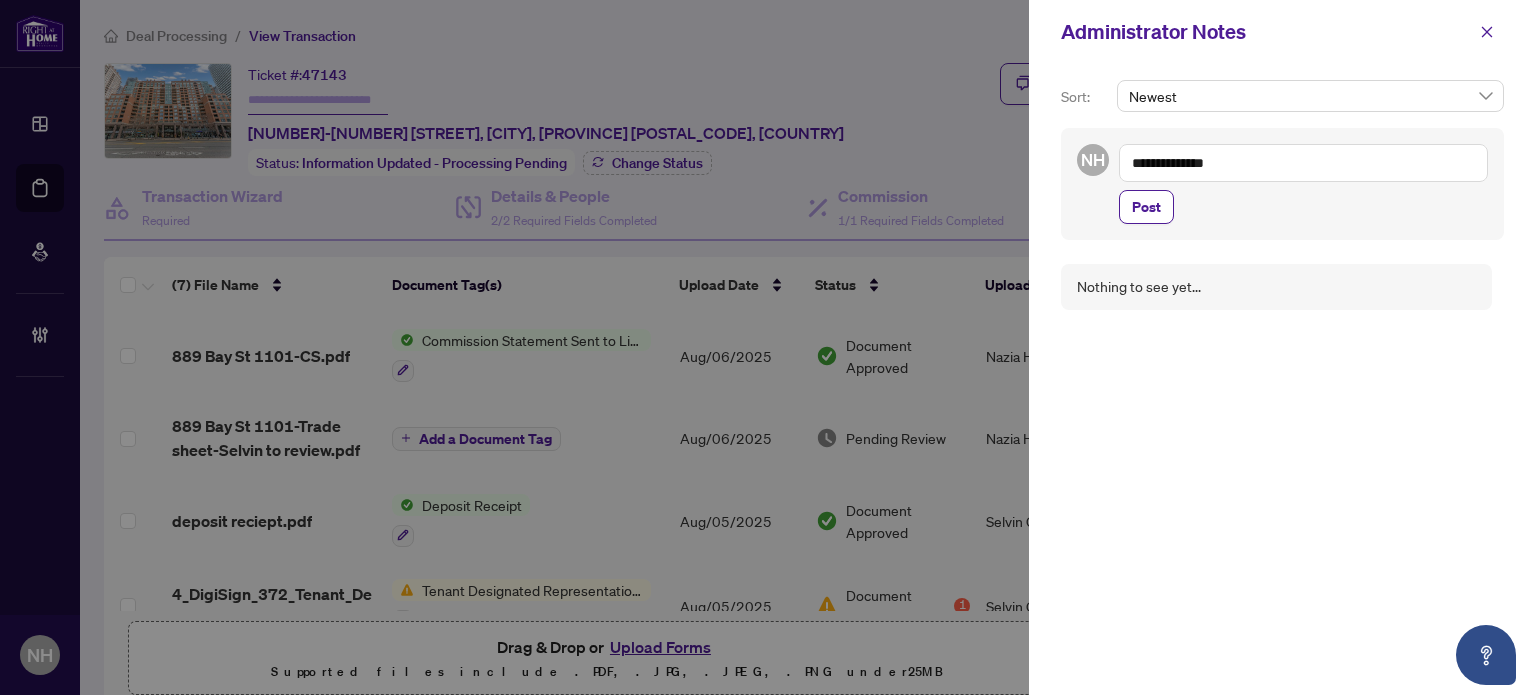 paste on "**********" 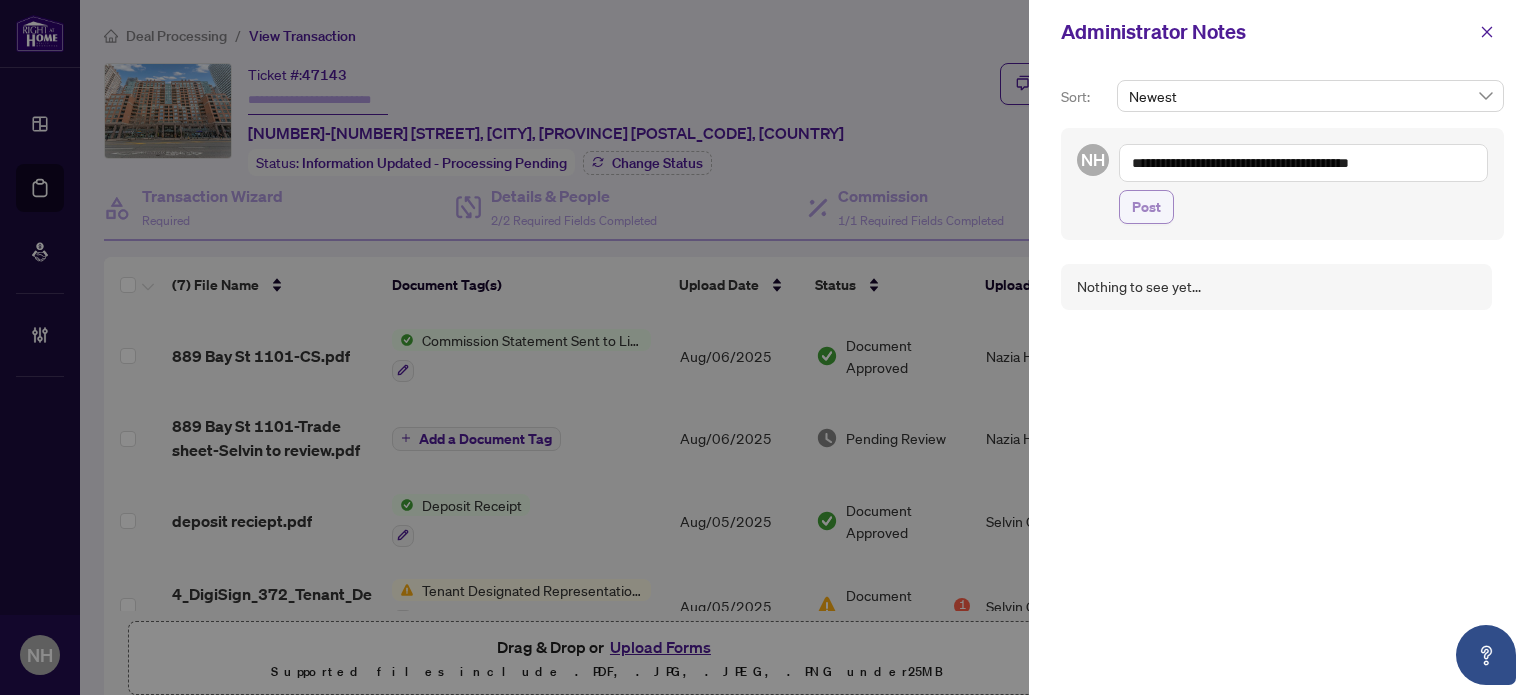 type on "**********" 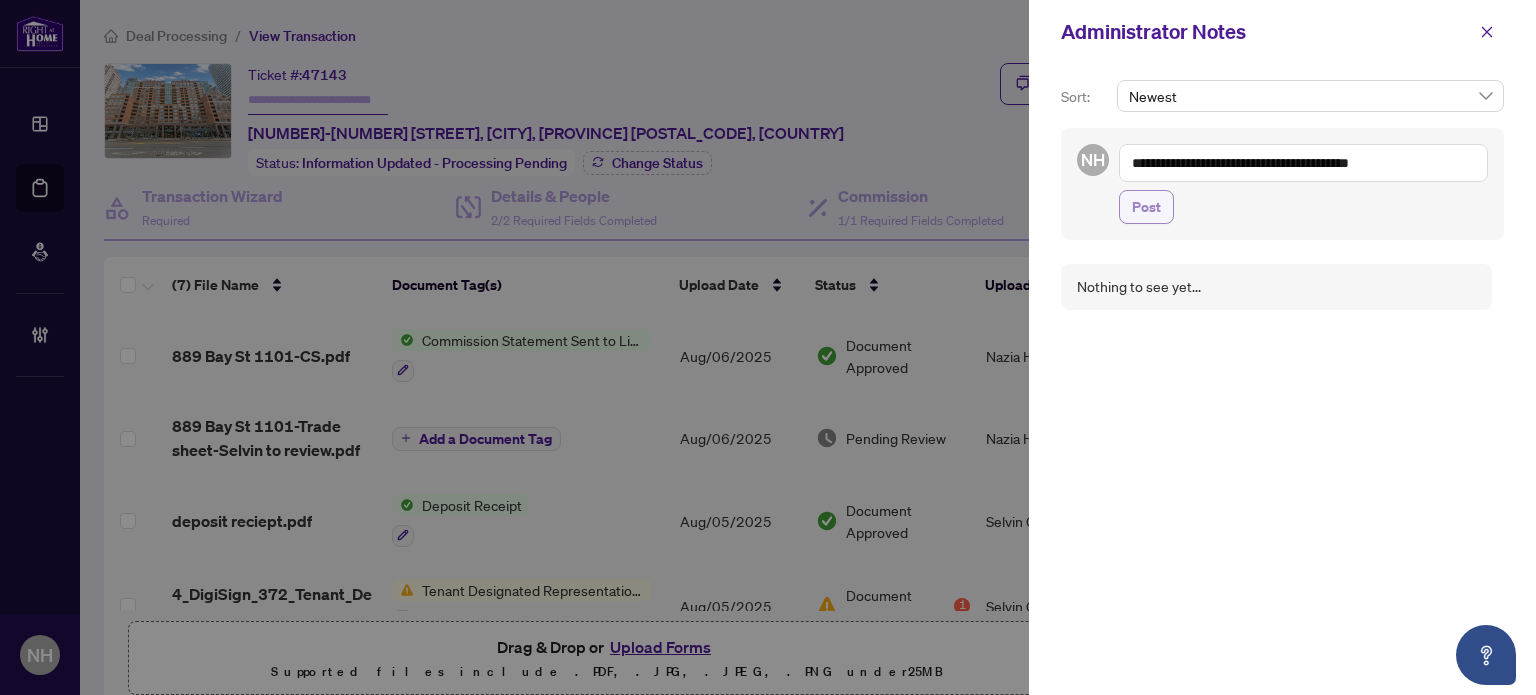 click on "Post" at bounding box center (1146, 207) 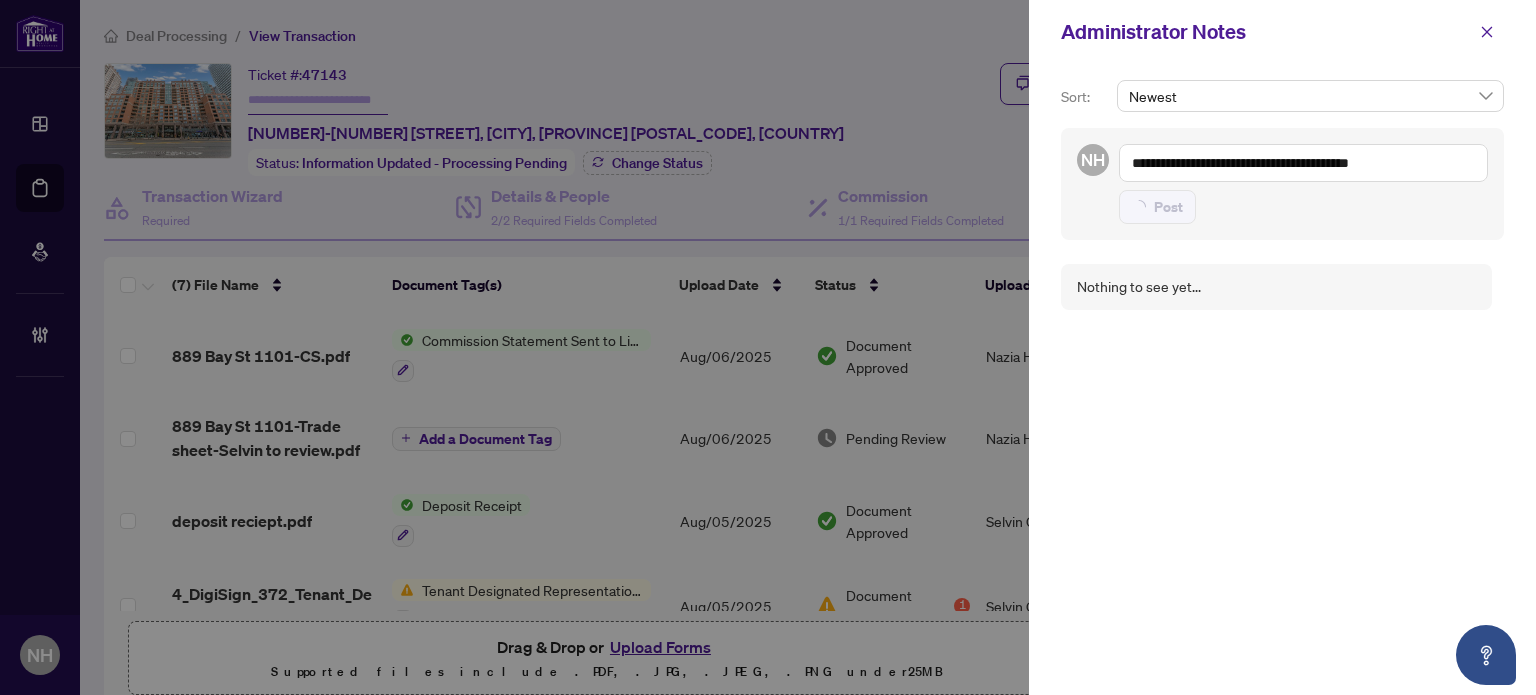 type 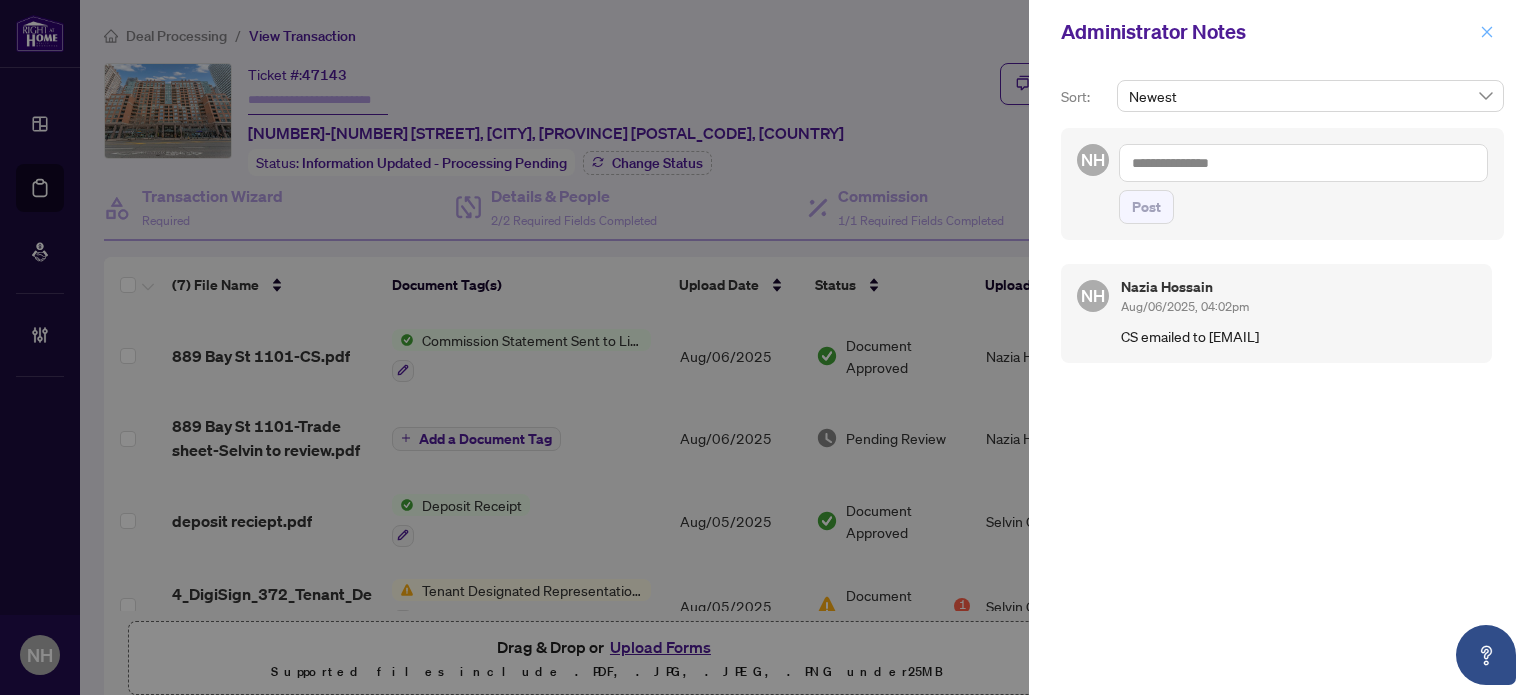 click at bounding box center (1487, 32) 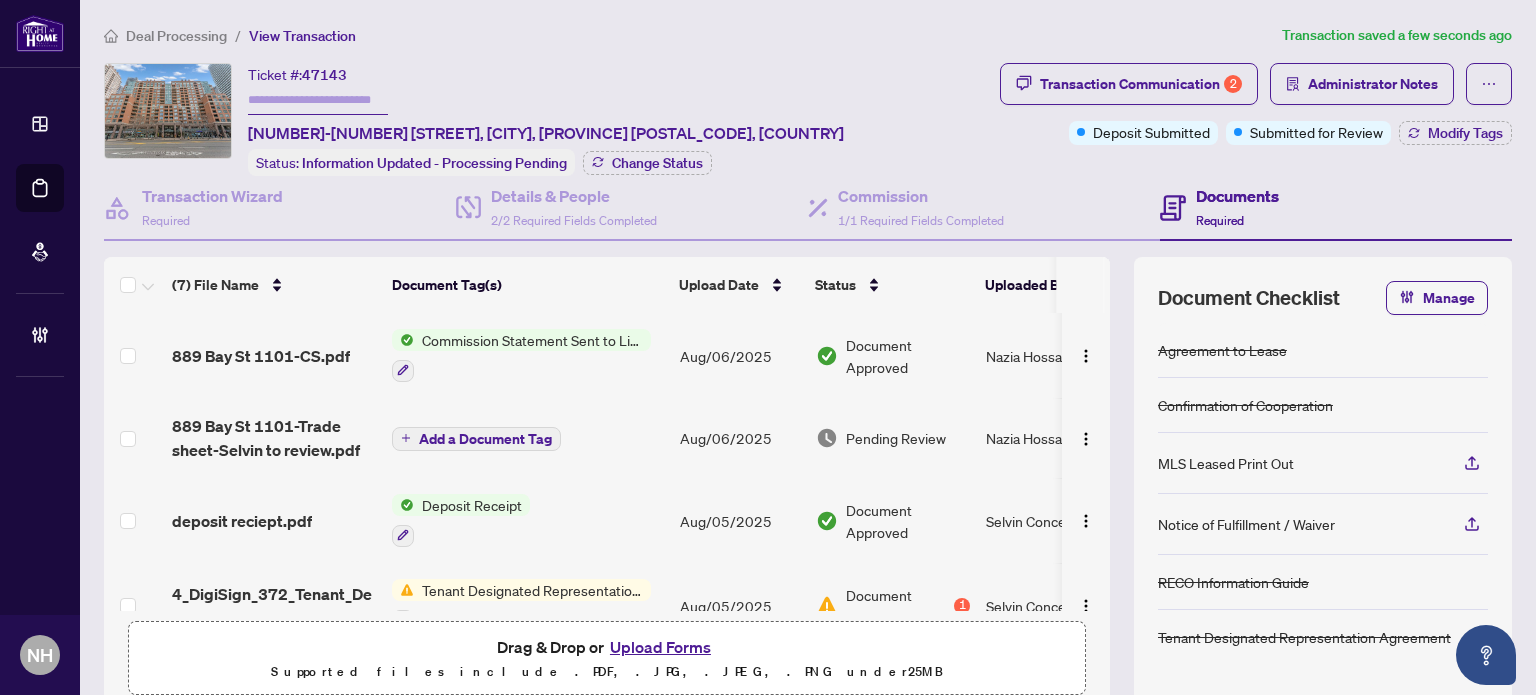 click at bounding box center [318, 100] 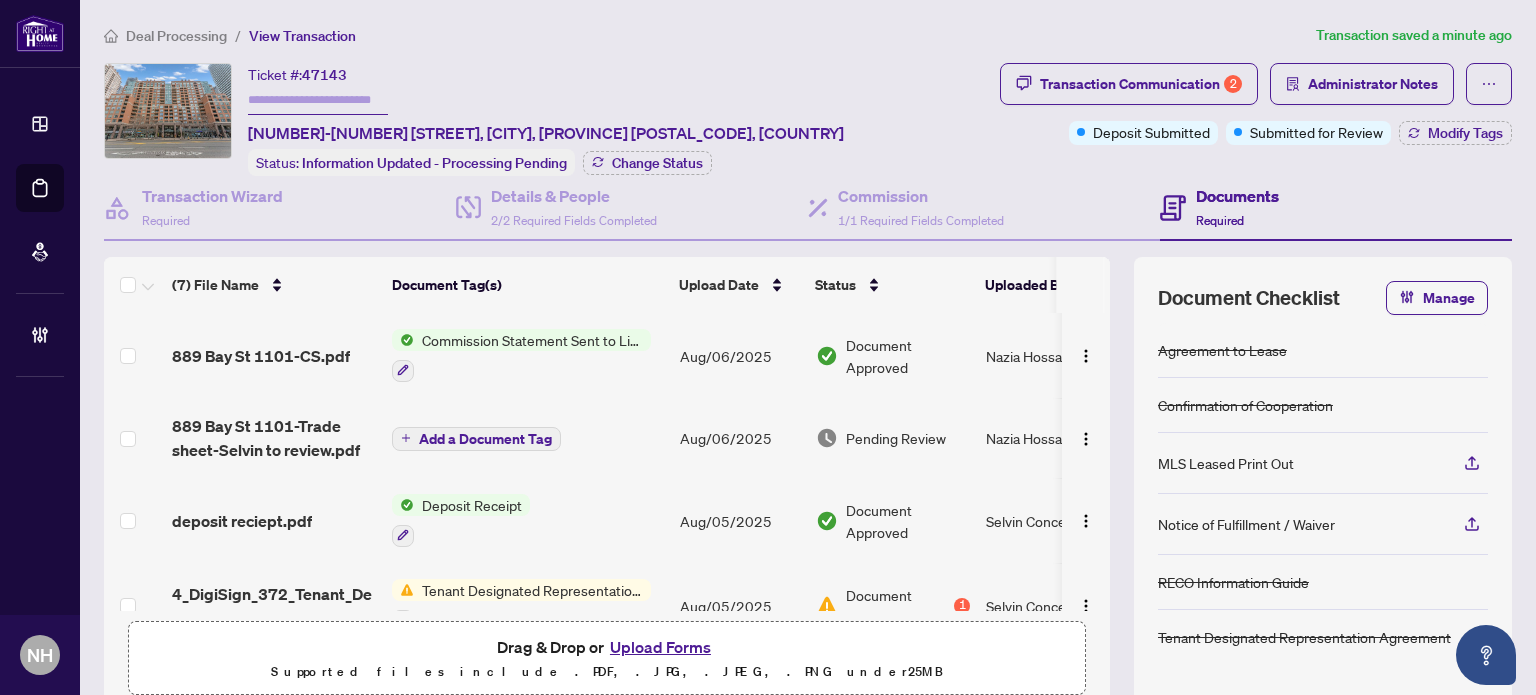 paste on "*******" 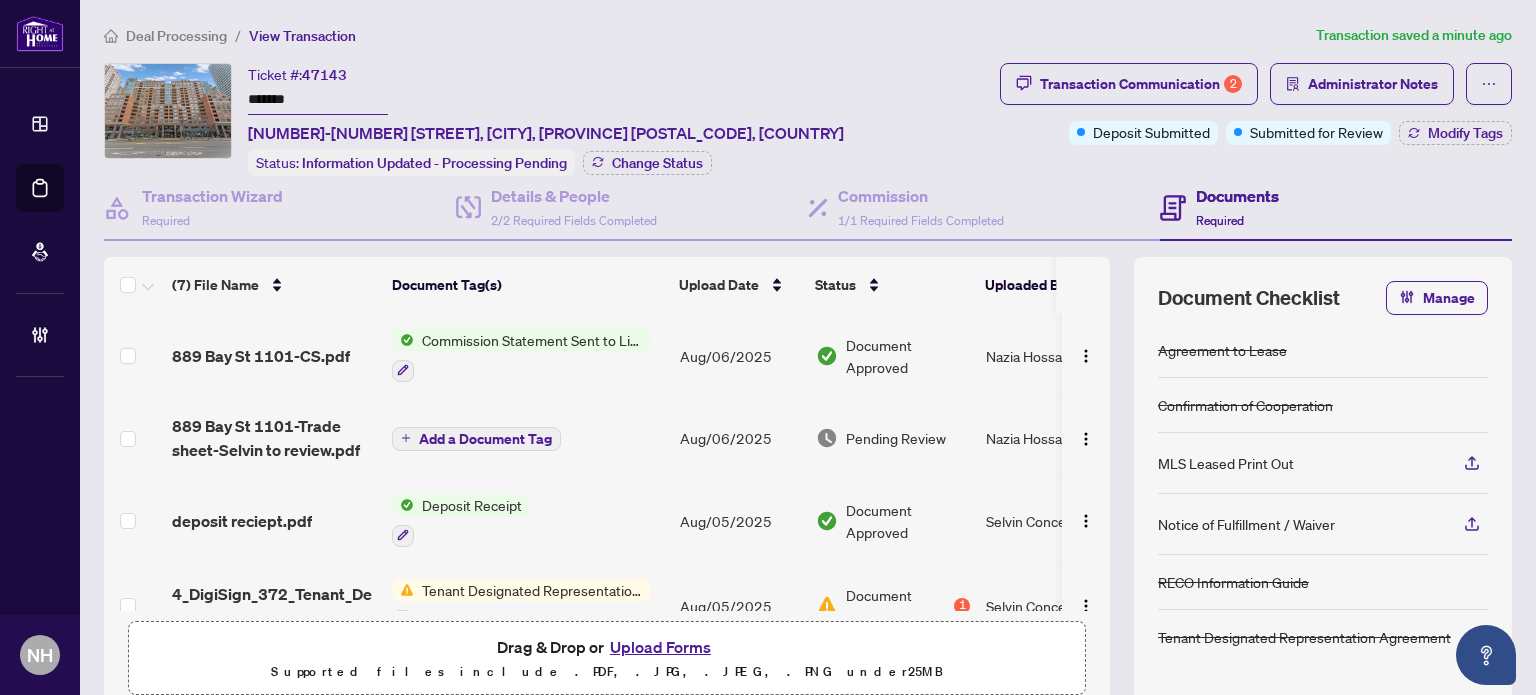 type on "*******" 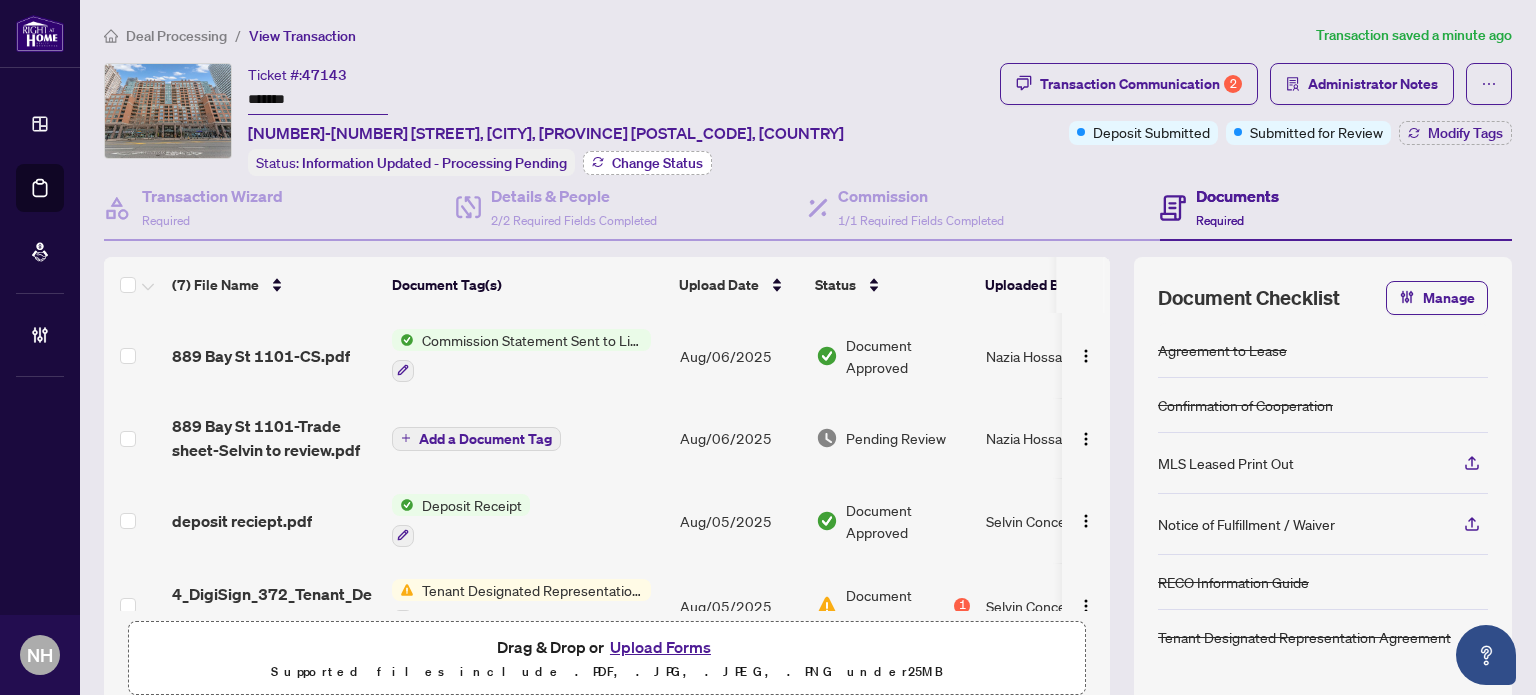 click on "Change Status" at bounding box center [657, 163] 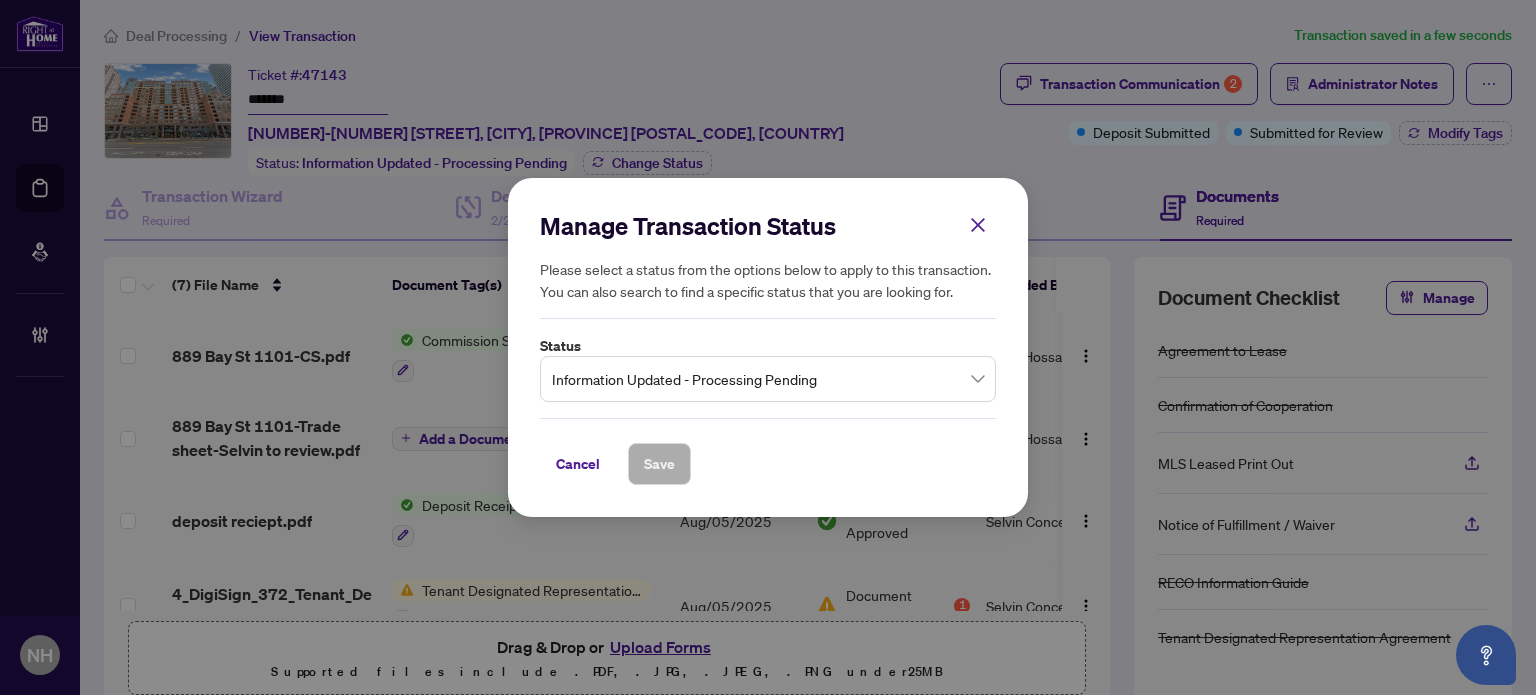 click on "Information Updated - Processing Pending" at bounding box center (768, 379) 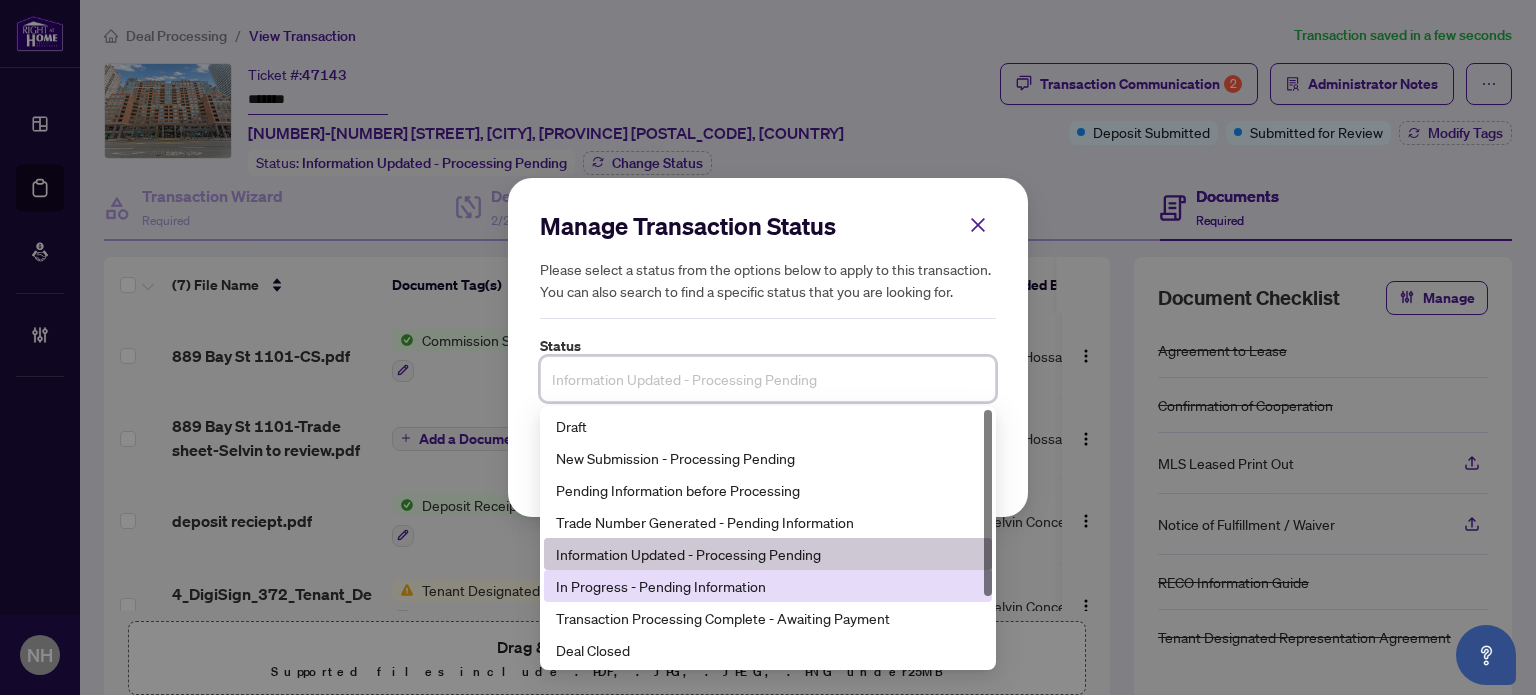 click on "In Progress - Pending Information" at bounding box center (768, 586) 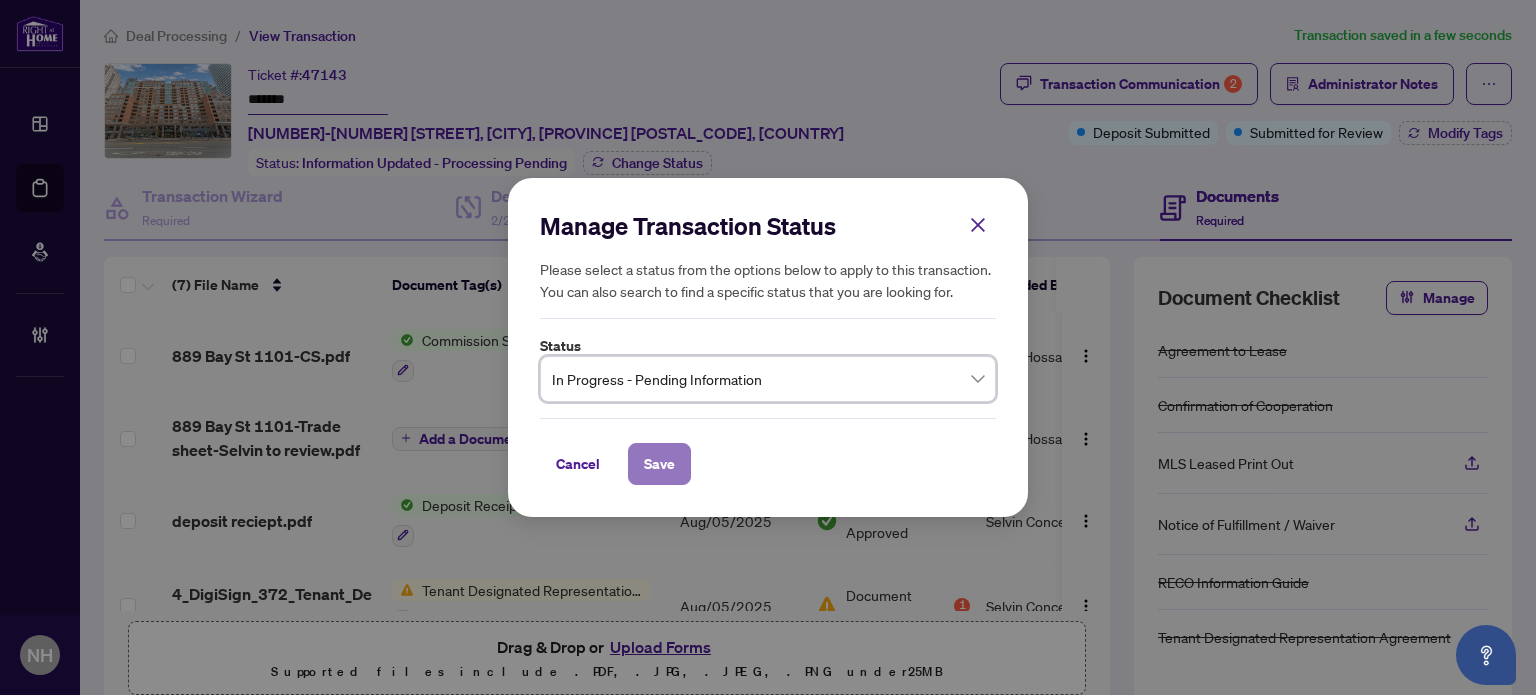 click on "Save" at bounding box center (659, 464) 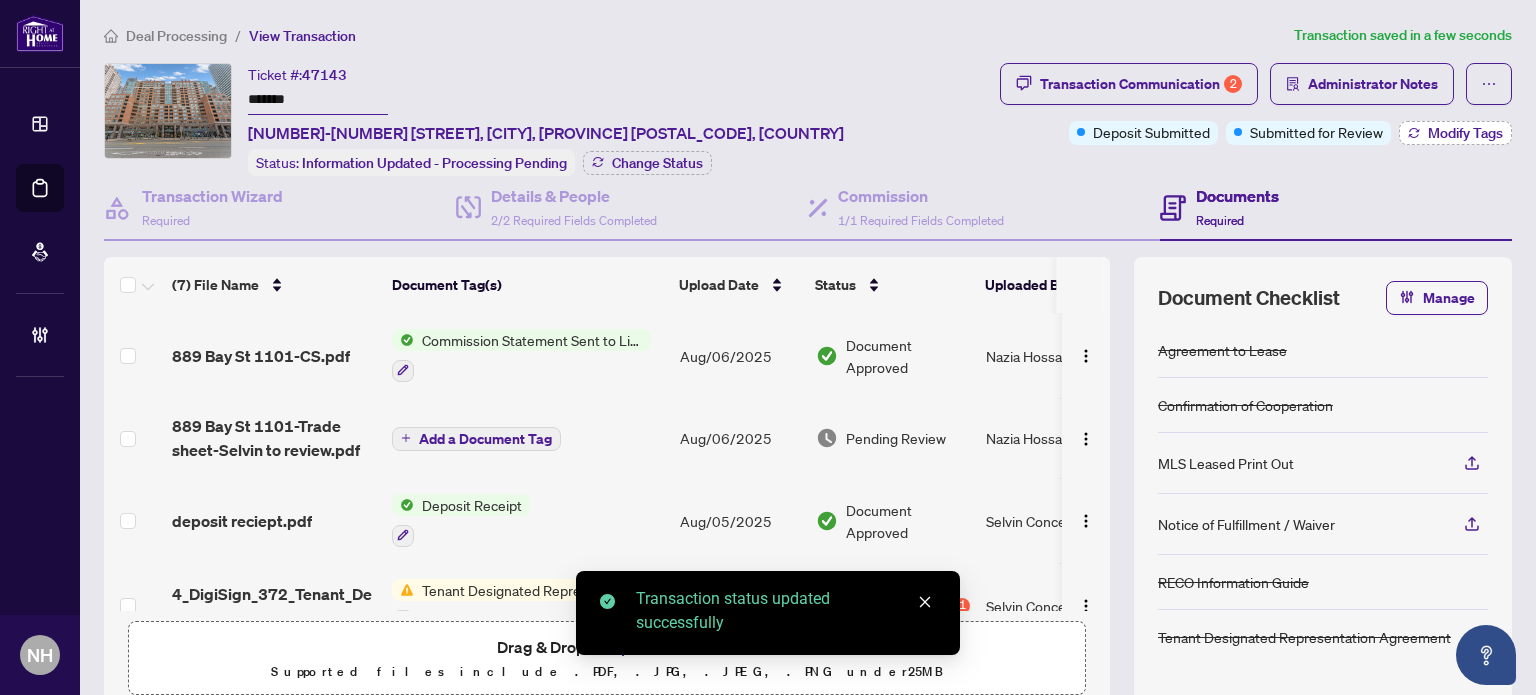 click on "Modify Tags" at bounding box center [1465, 133] 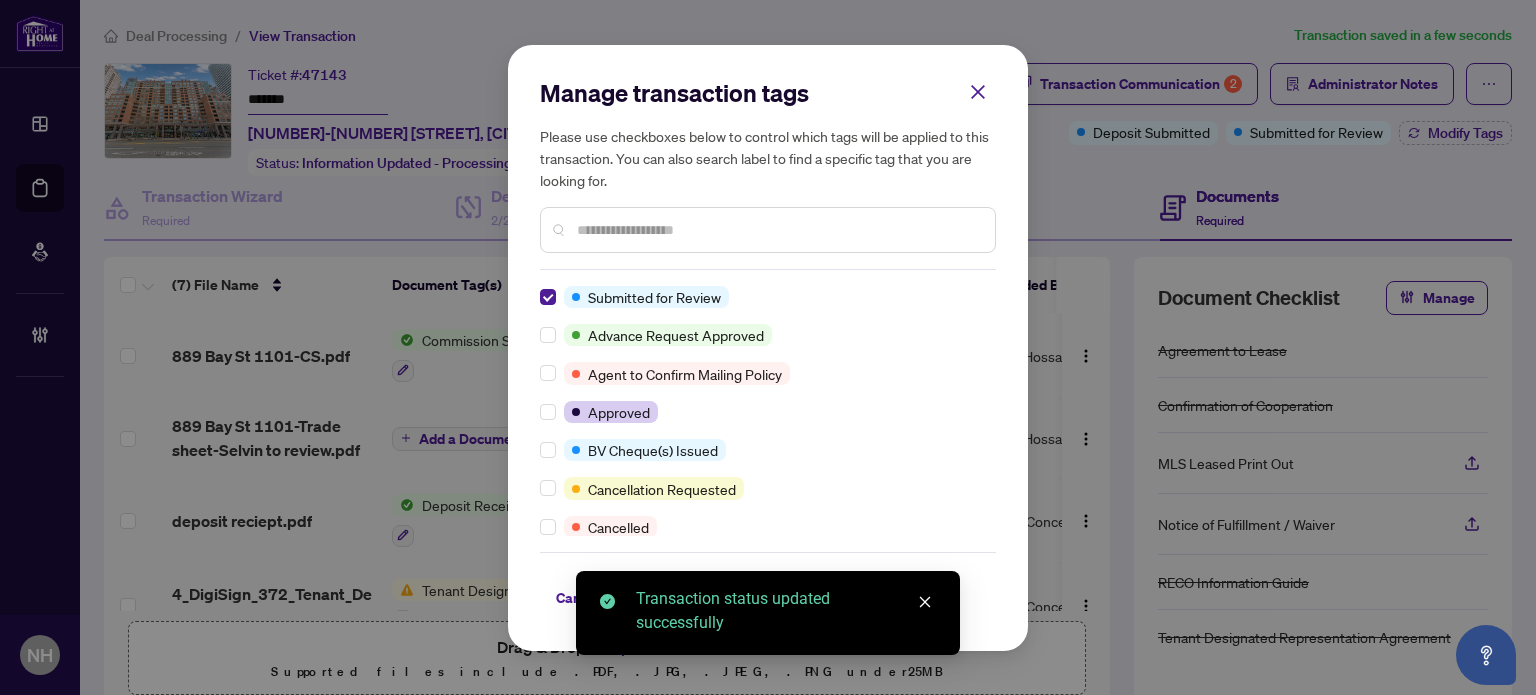 scroll, scrollTop: 0, scrollLeft: 0, axis: both 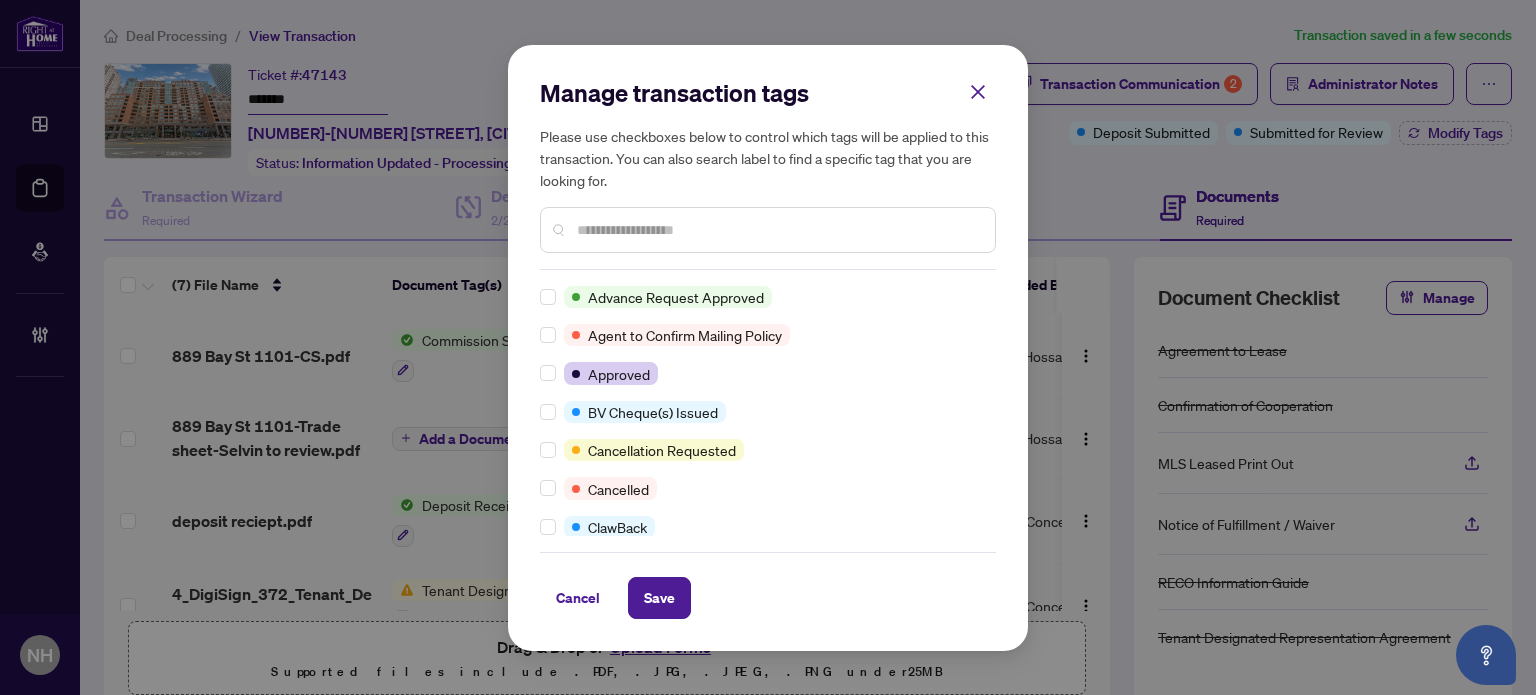 click at bounding box center (778, 230) 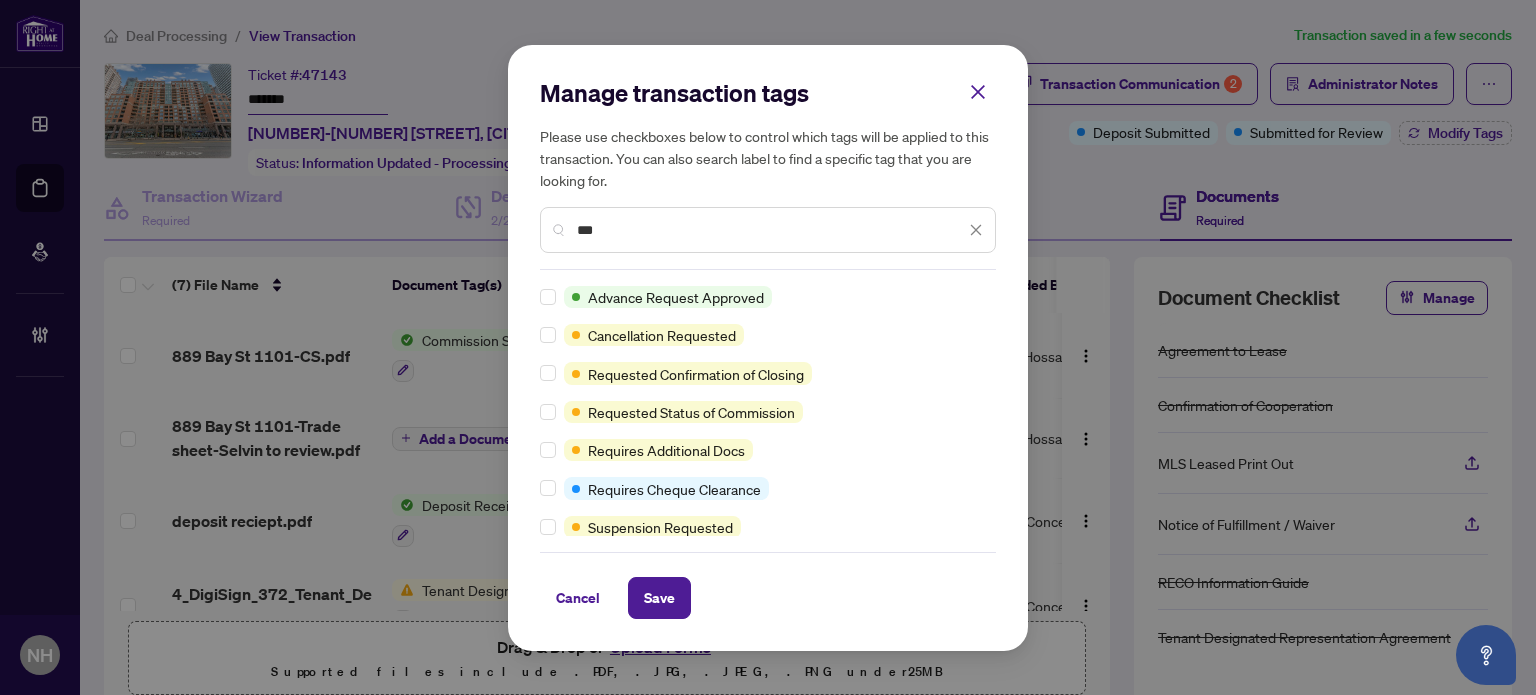 type on "***" 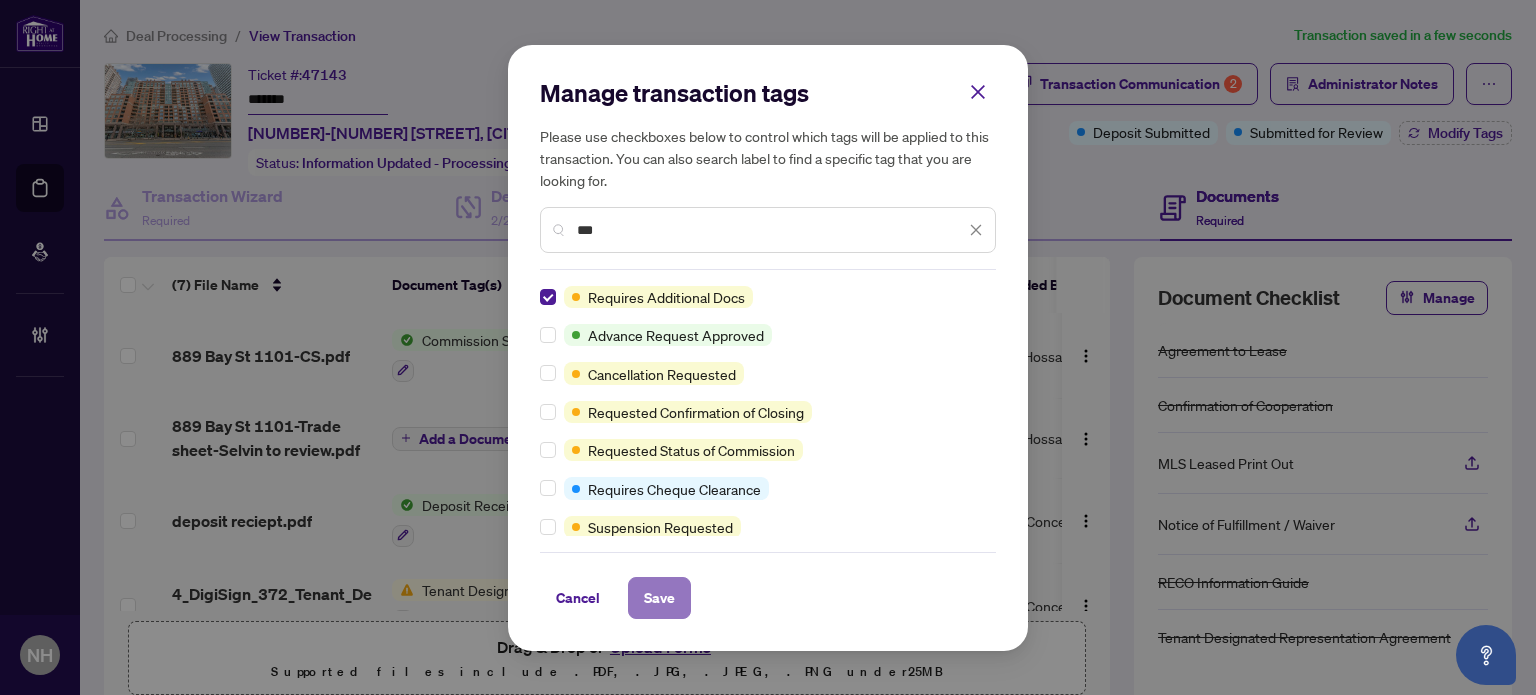 click on "Save" at bounding box center [659, 598] 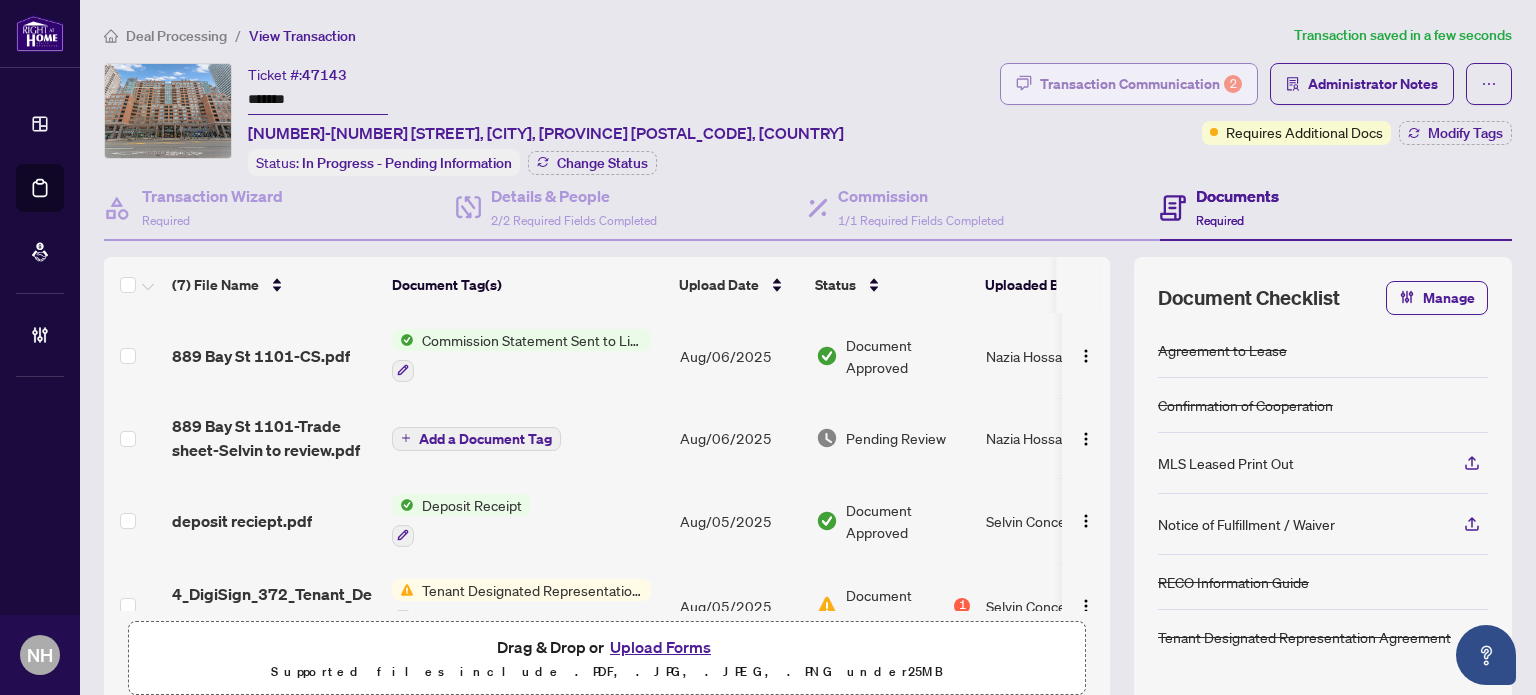 click on "Transaction Communication 2" at bounding box center [1141, 84] 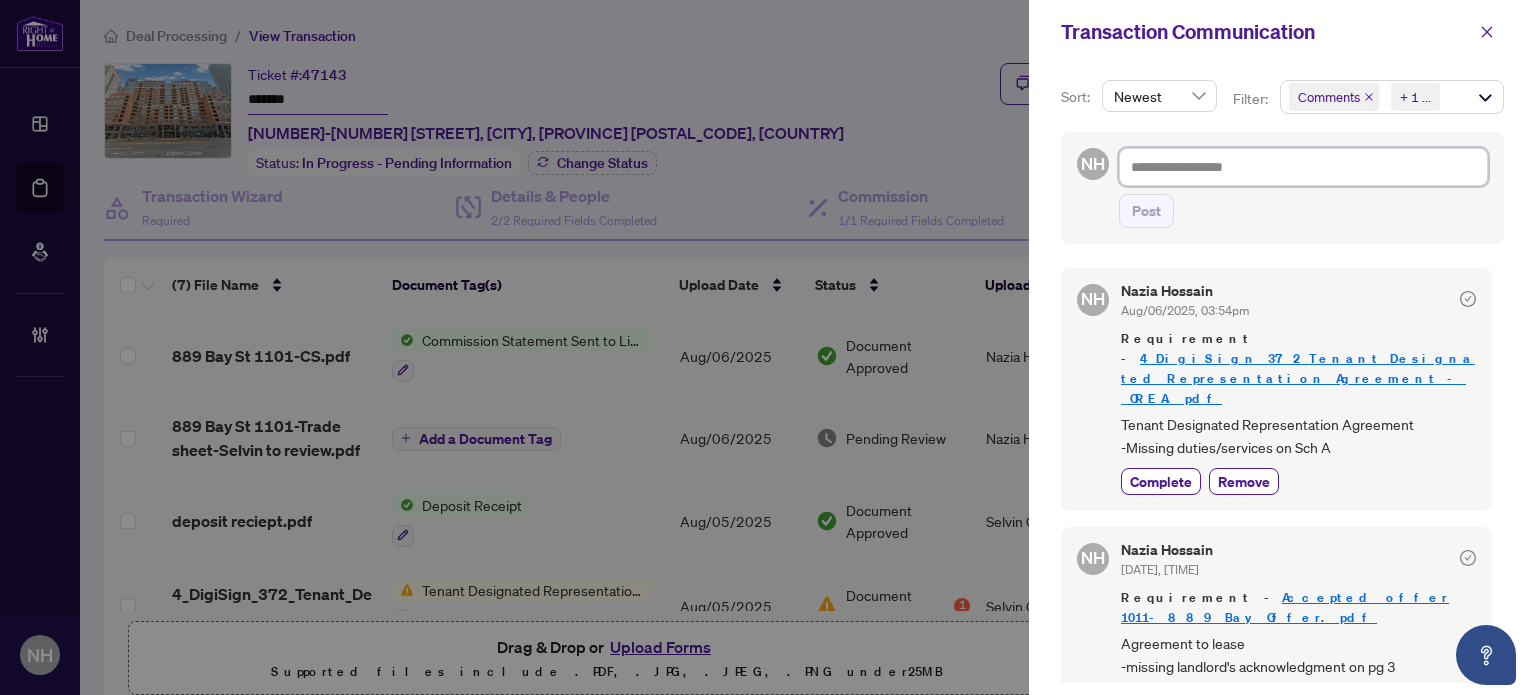 click at bounding box center [1303, 167] 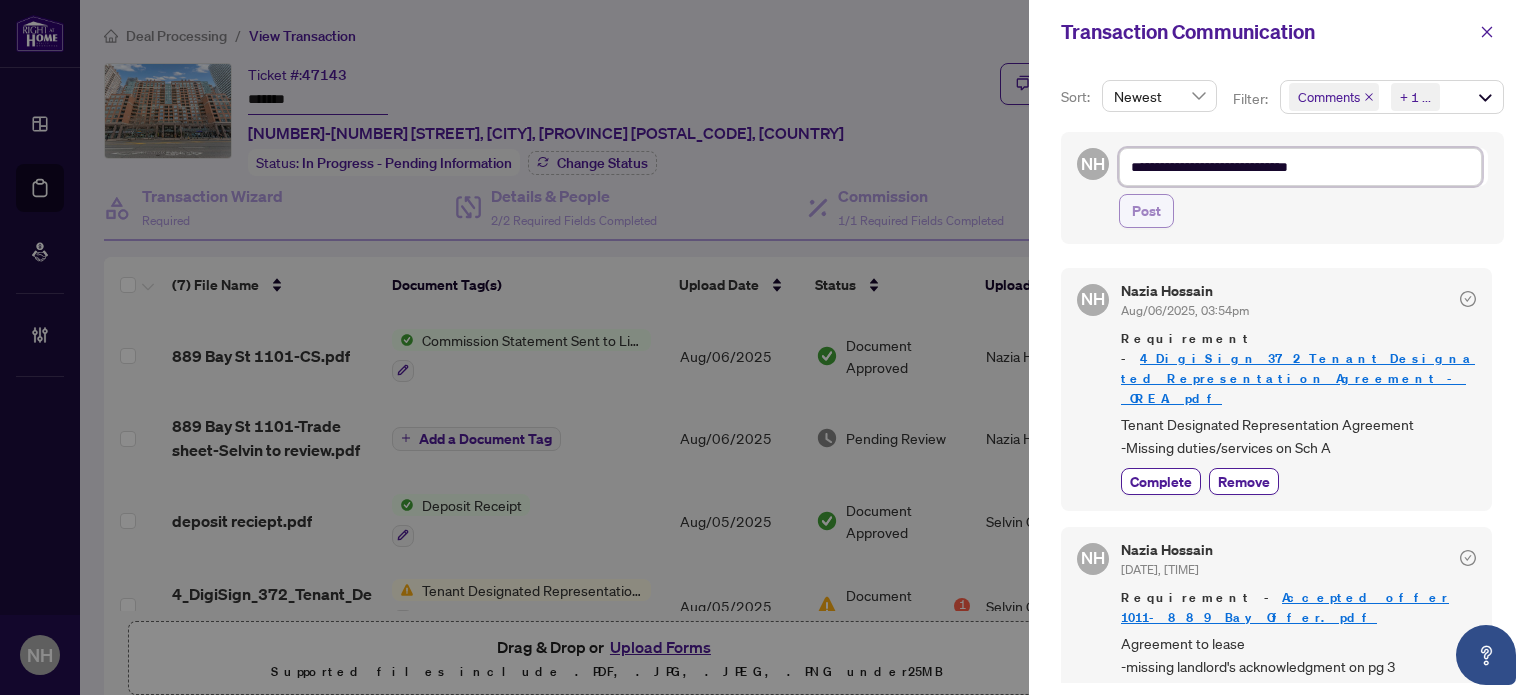 type on "**********" 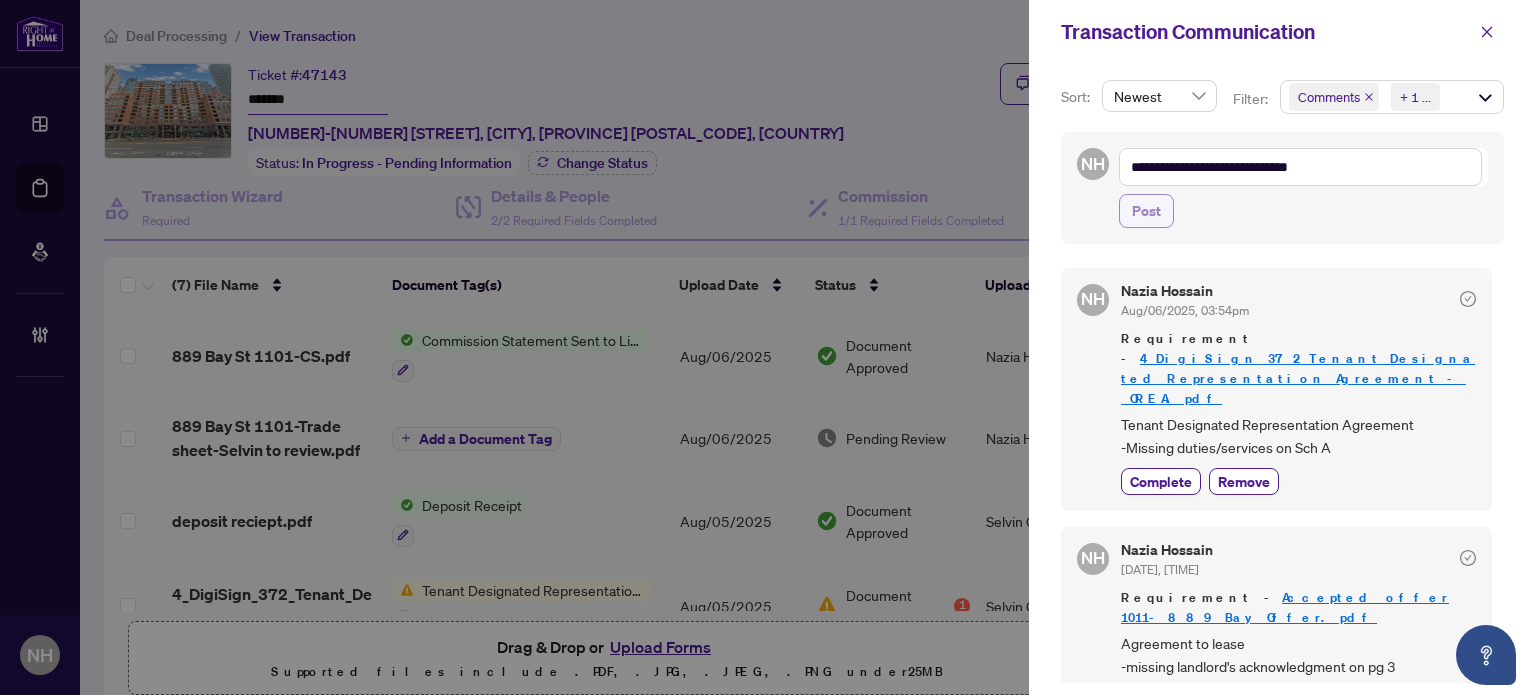 click on "Post" at bounding box center [1146, 211] 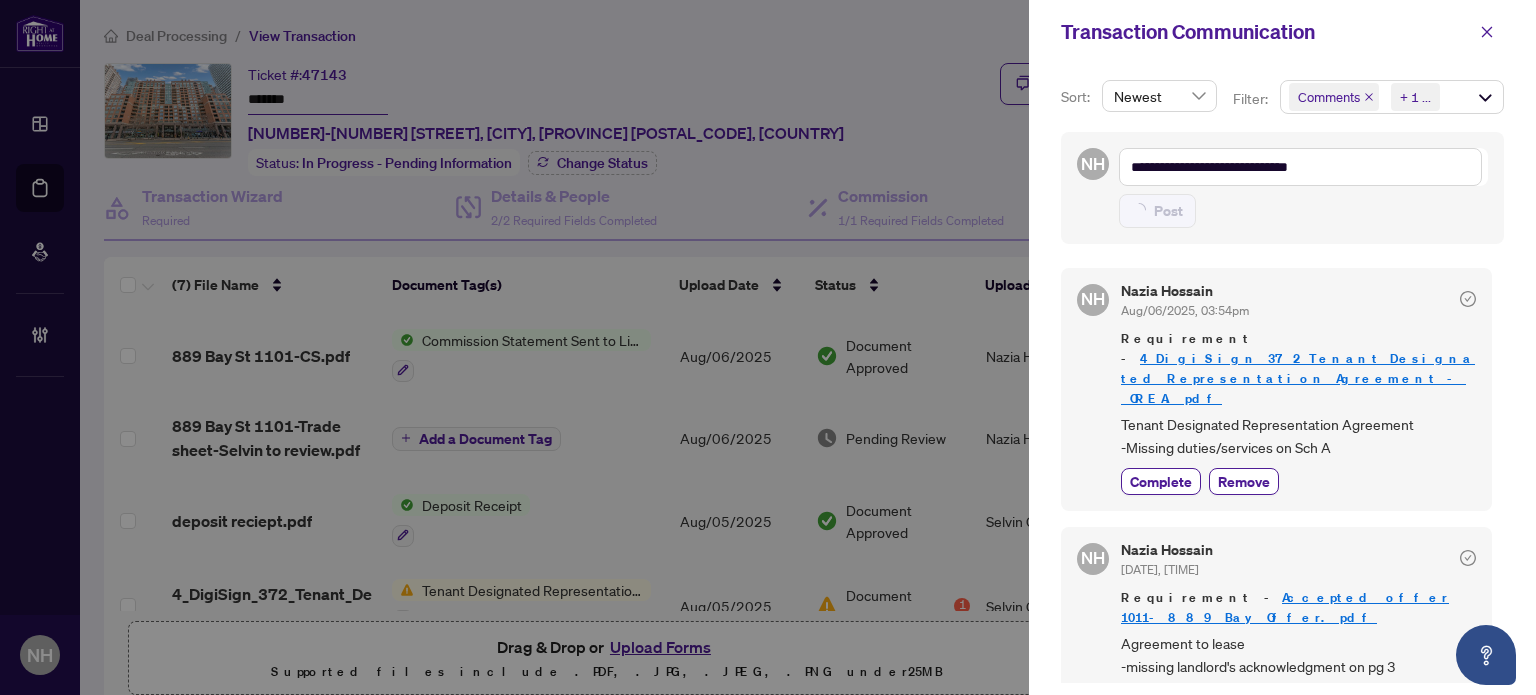 type on "**********" 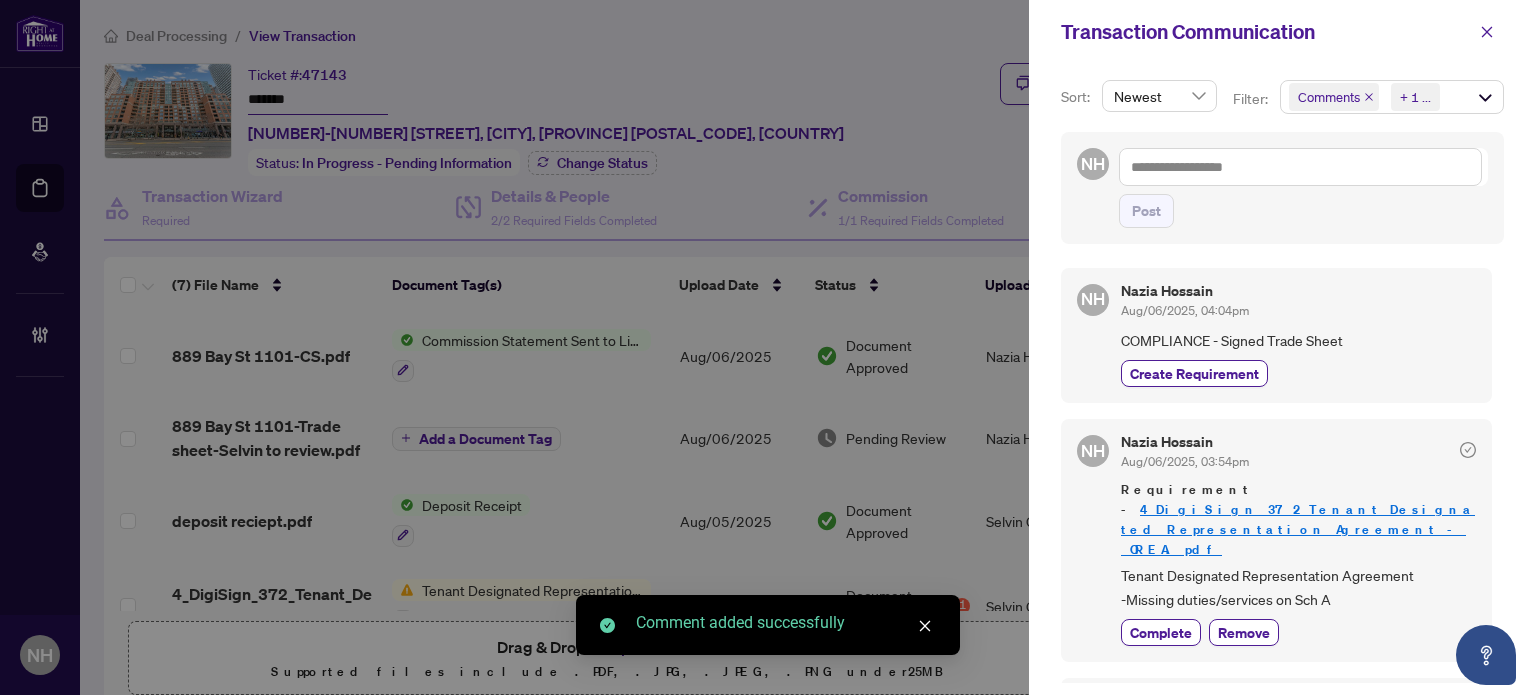 click on "NH [PERSON]   Aug/06/[YEAR], 04:04pm COMPLIANCE - Signed Trade Sheet Create Requirement" at bounding box center [1276, 335] 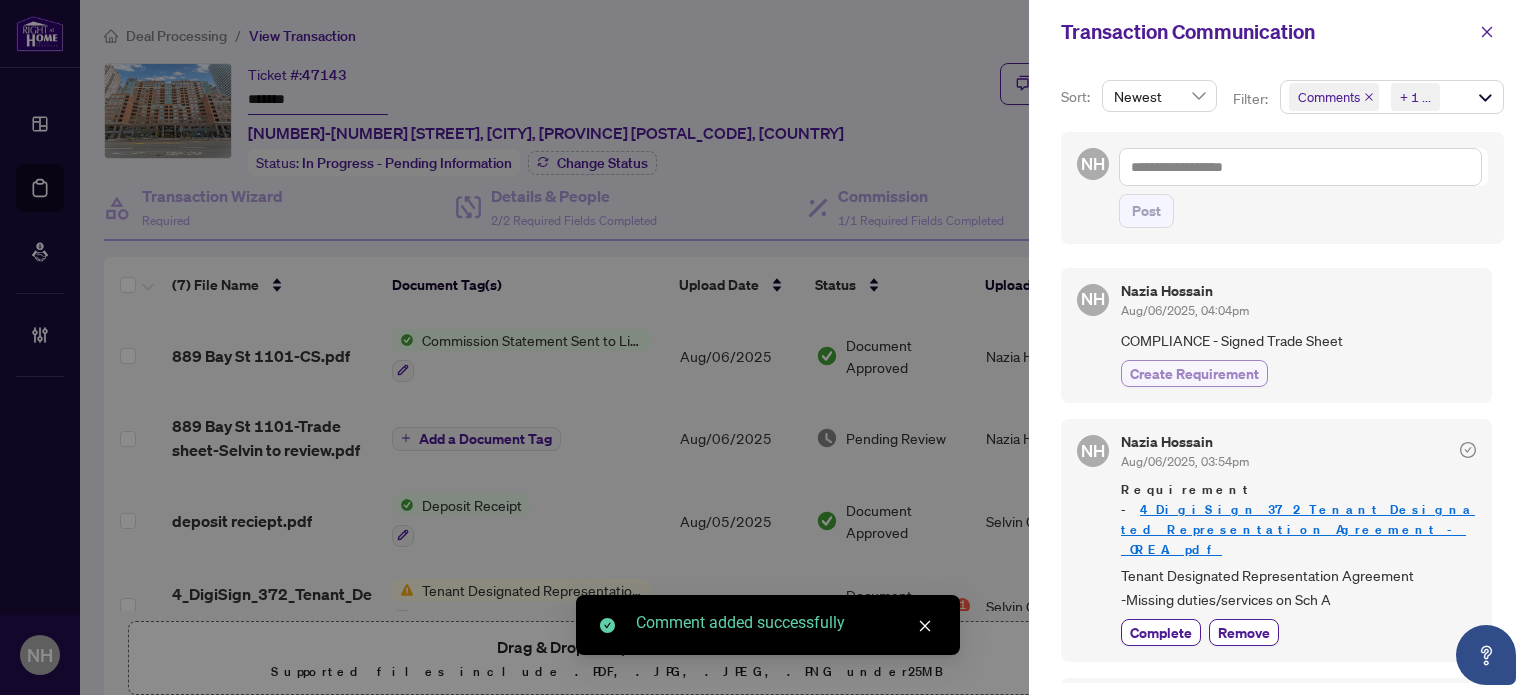 click on "Create Requirement" at bounding box center [1194, 373] 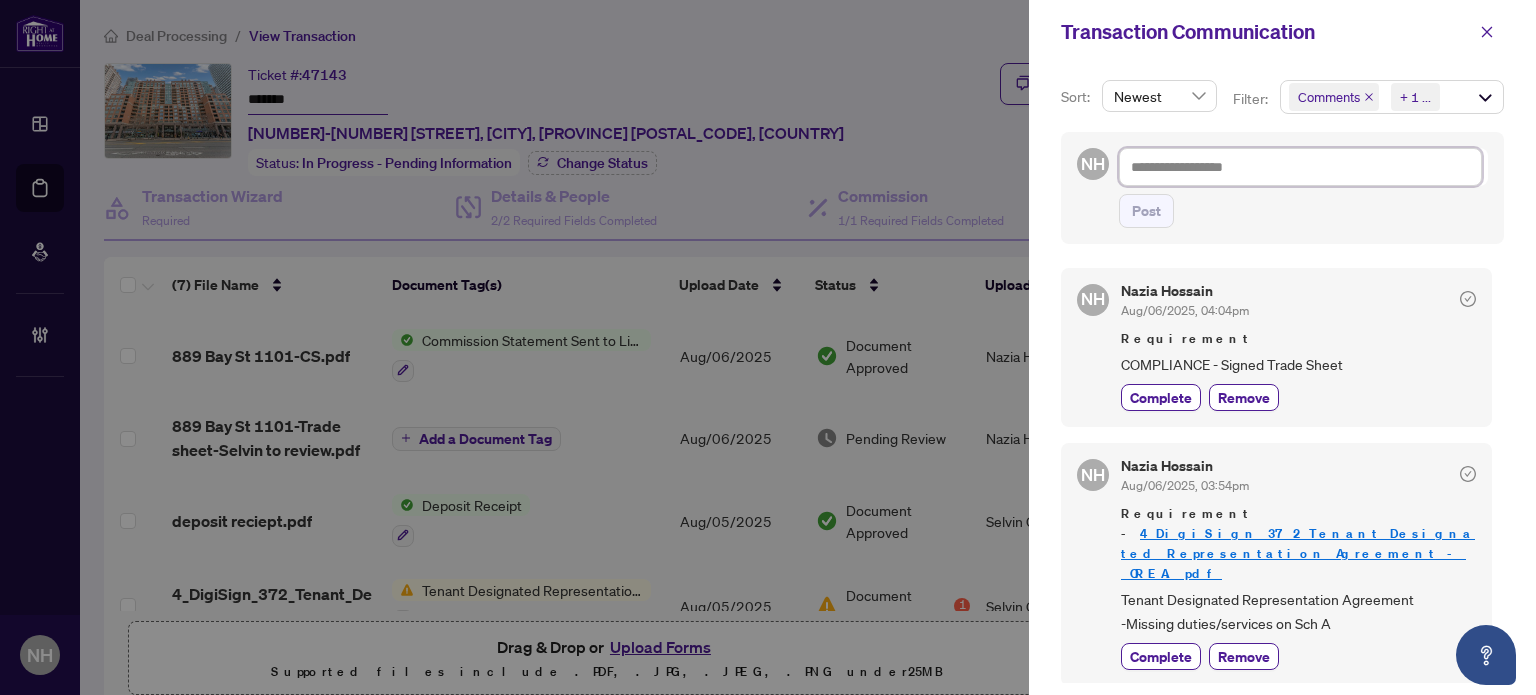 click at bounding box center (1300, 167) 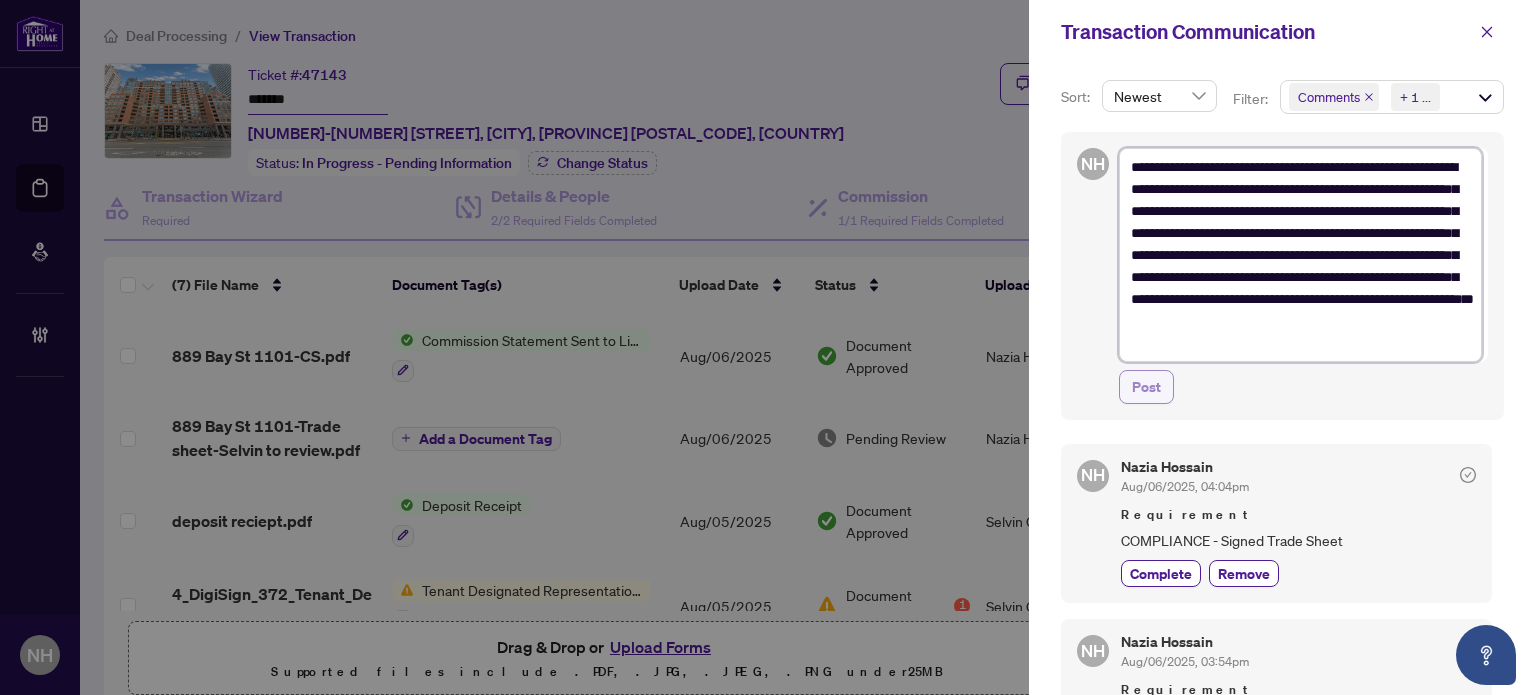 type on "**********" 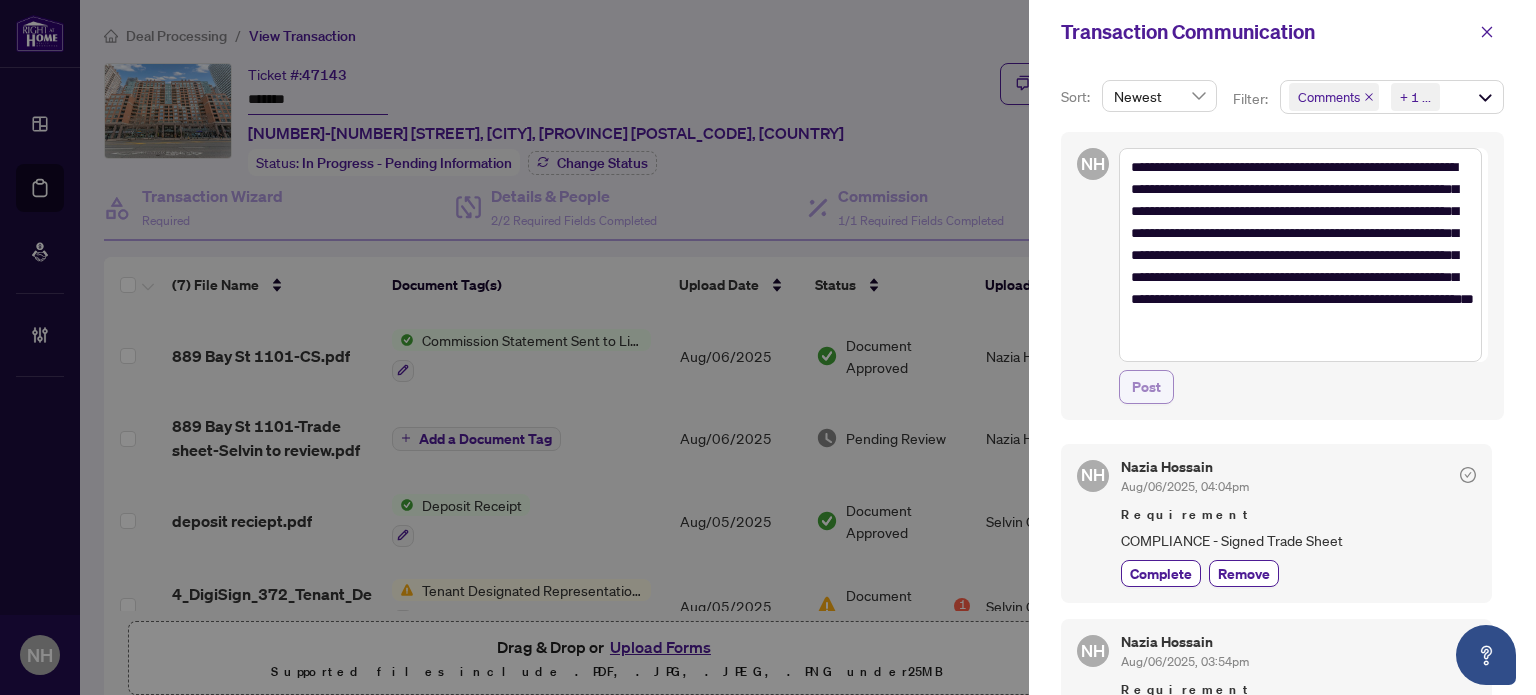 click on "Post" at bounding box center [1146, 387] 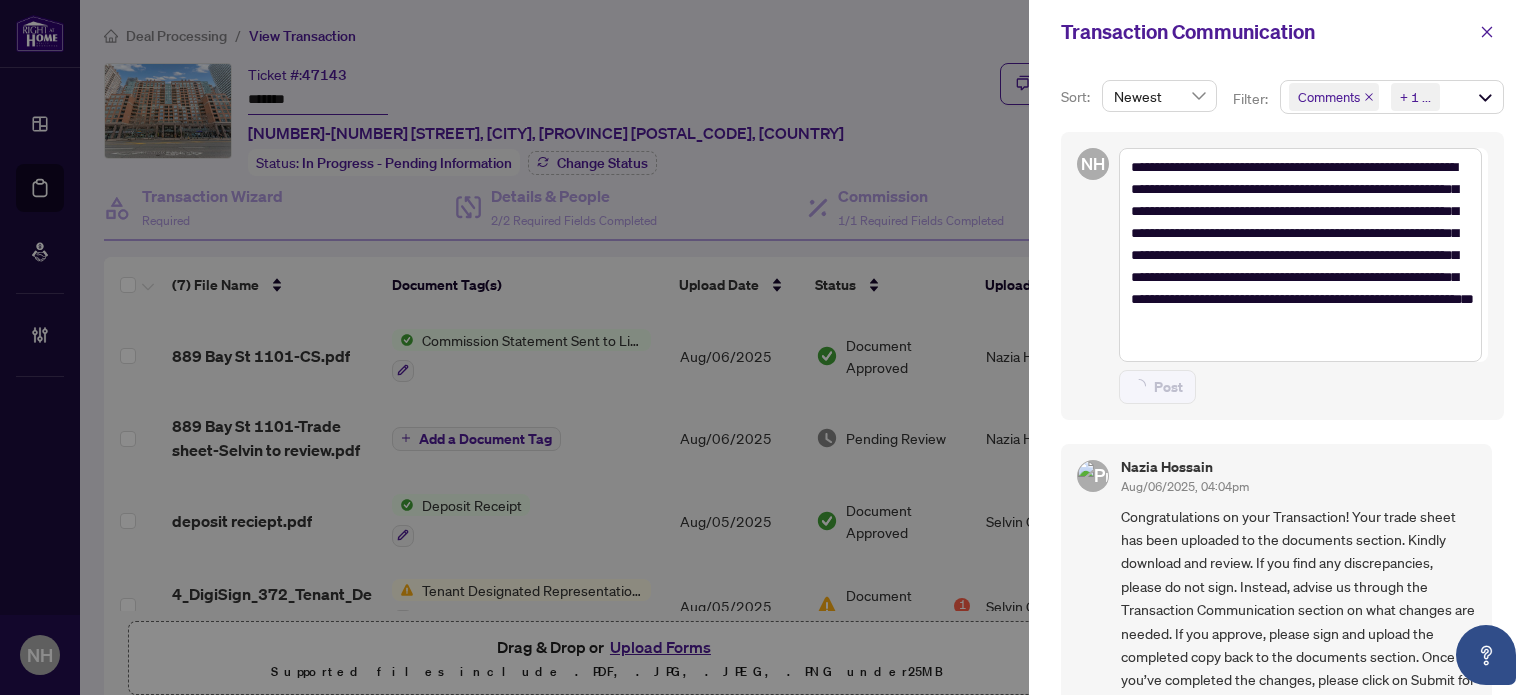 type on "**********" 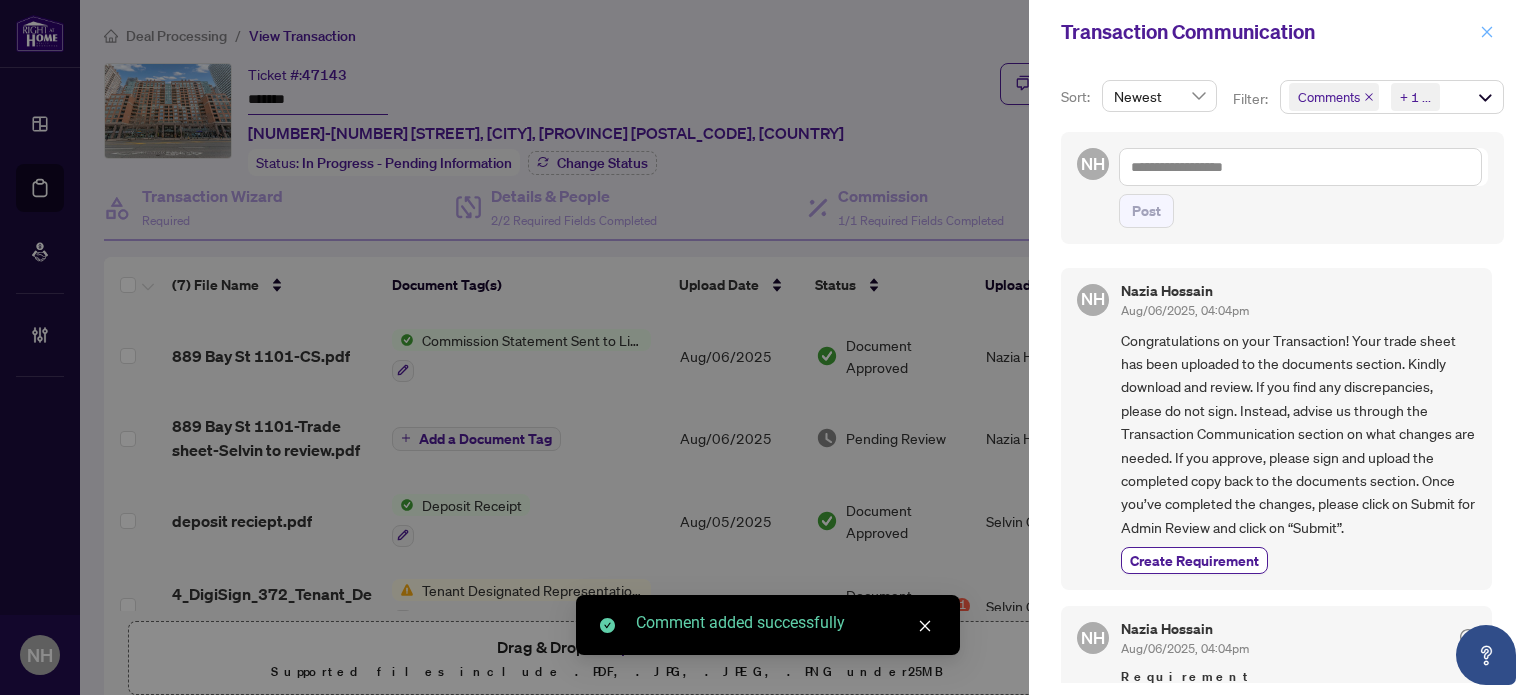 click at bounding box center (1487, 32) 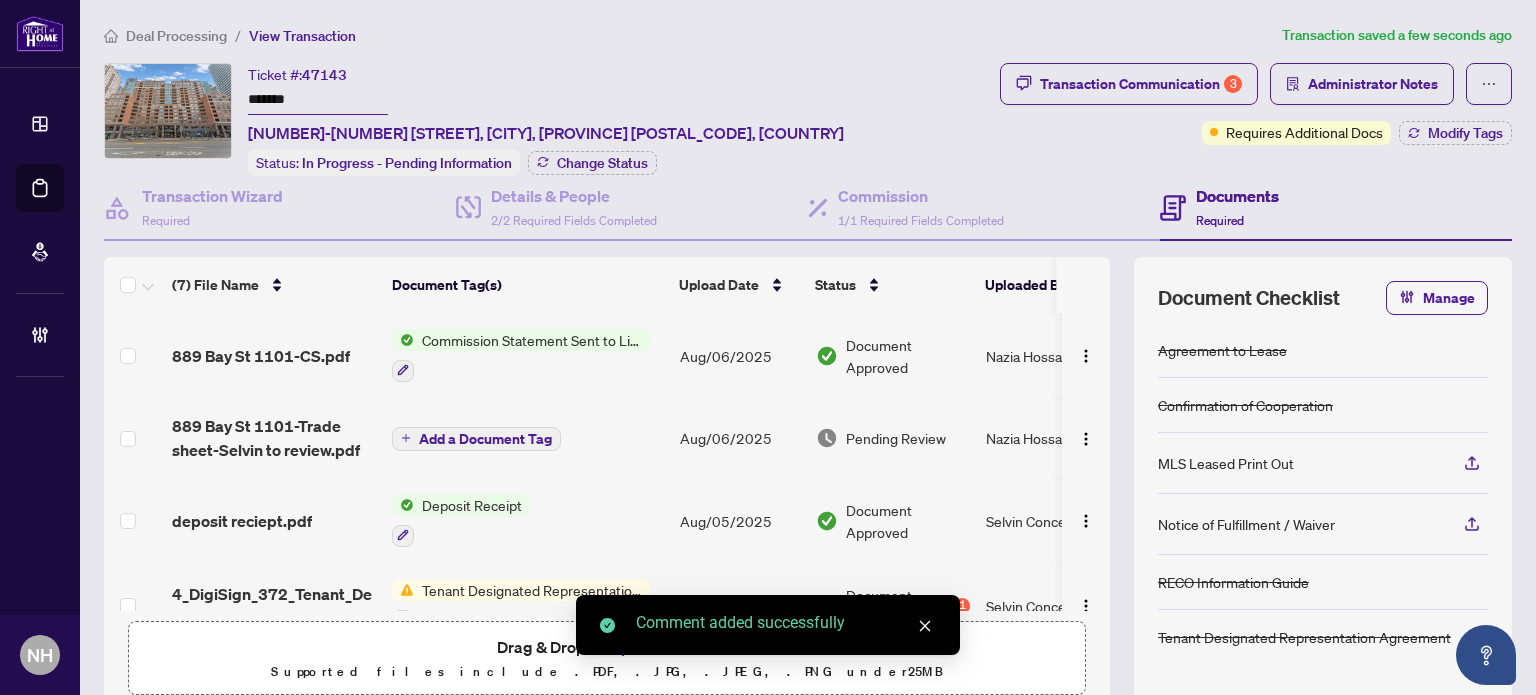 click on "Manage" at bounding box center [1437, 298] 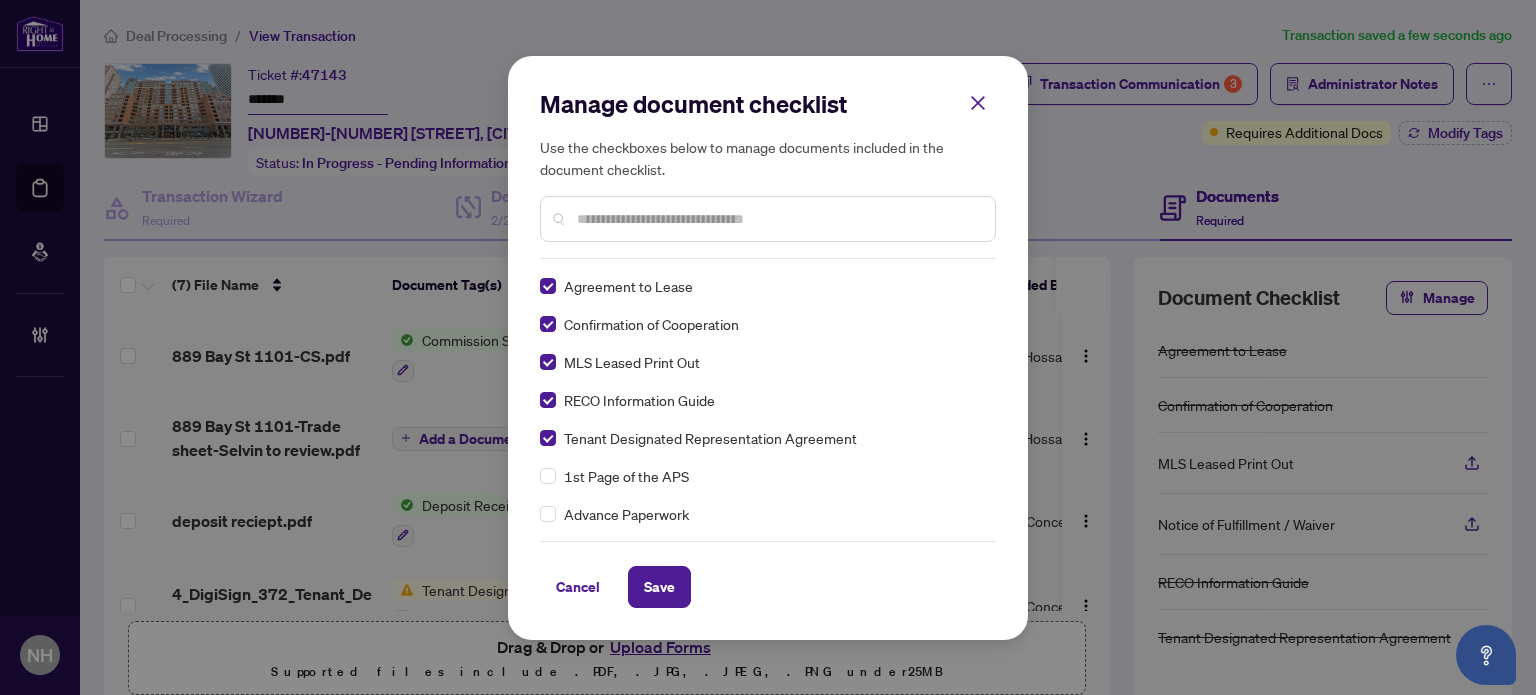 scroll, scrollTop: 0, scrollLeft: 0, axis: both 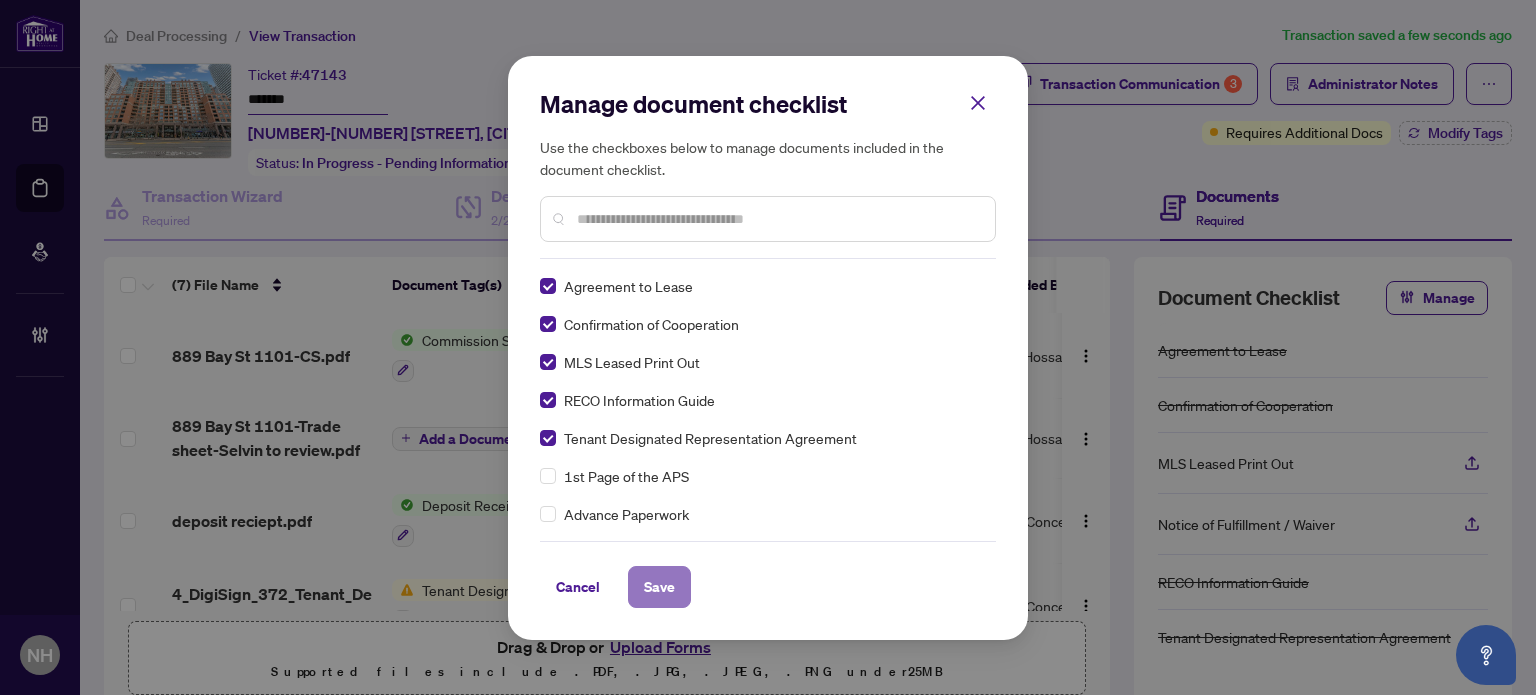 click on "Save" at bounding box center [659, 587] 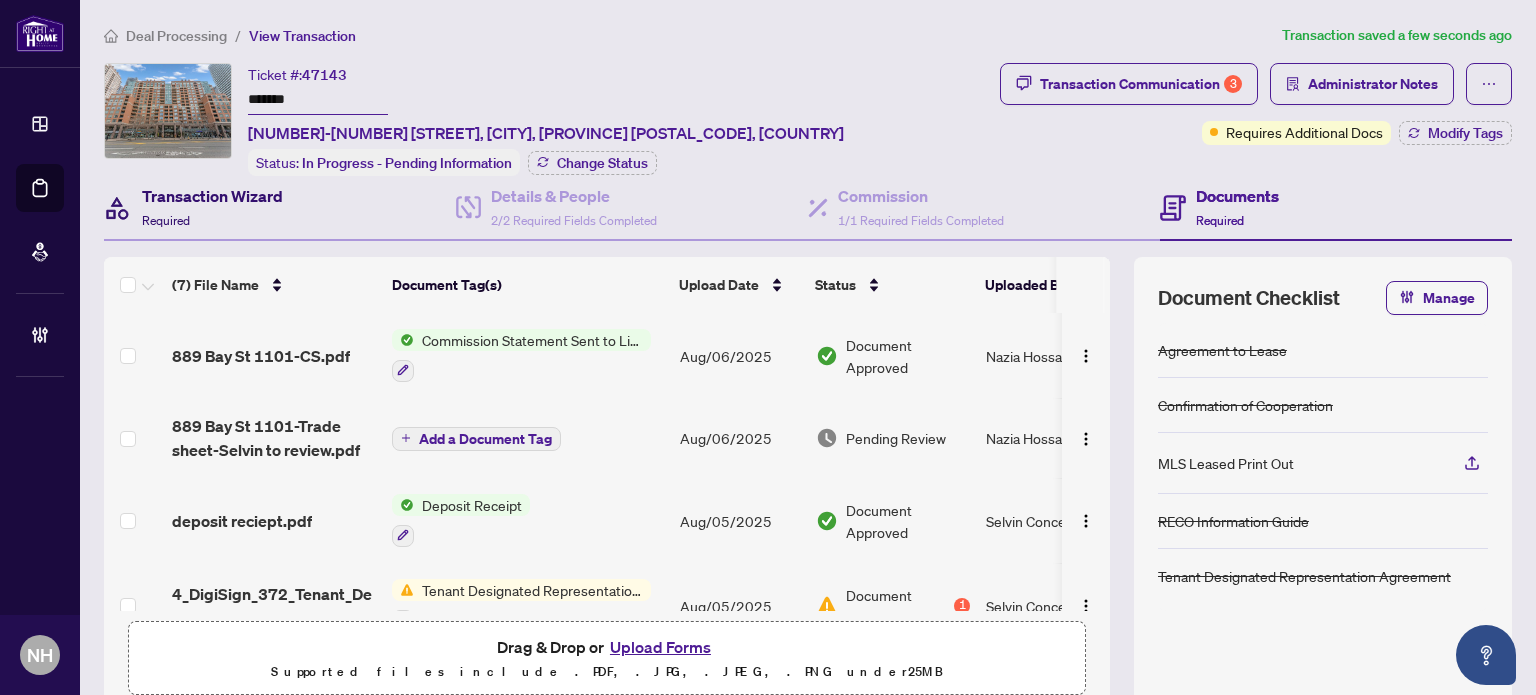click on "Transaction Wizard" at bounding box center [212, 196] 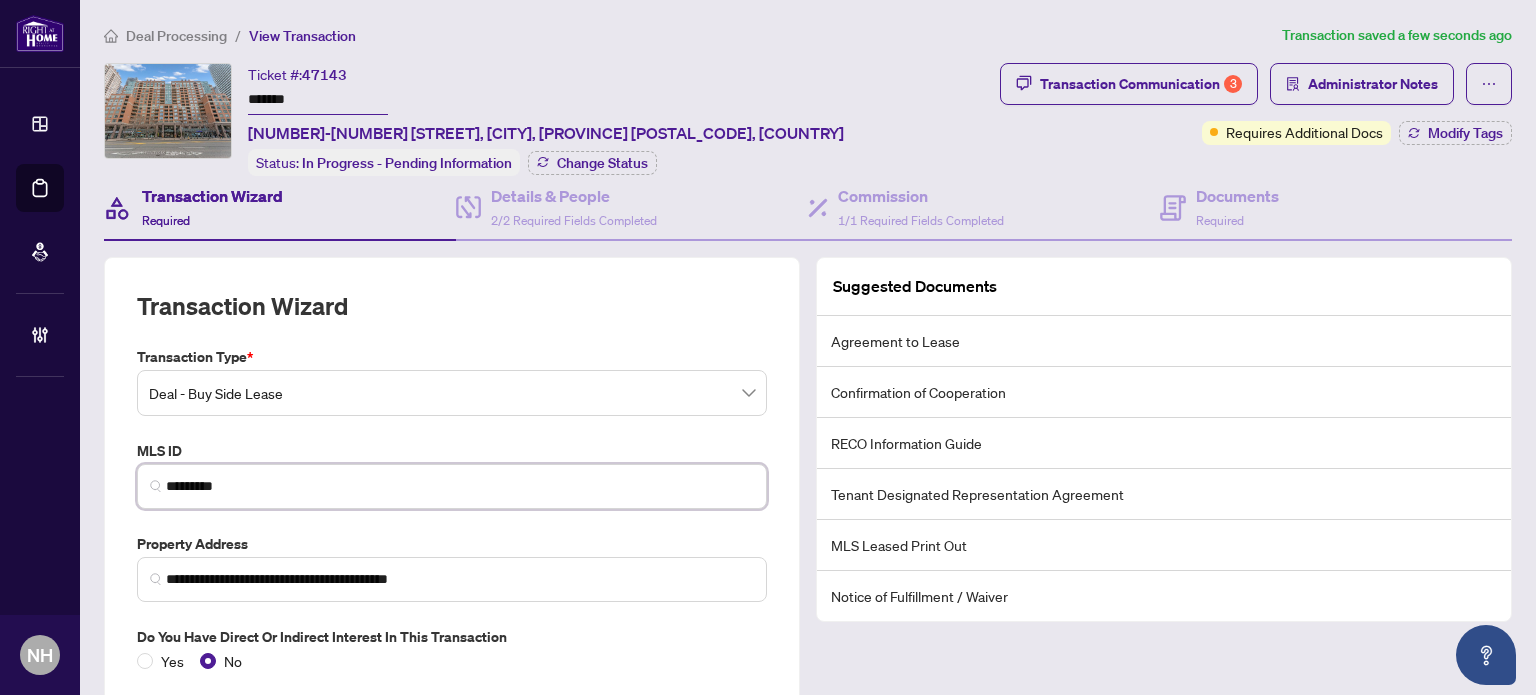 drag, startPoint x: 278, startPoint y: 483, endPoint x: 170, endPoint y: 455, distance: 111.5706 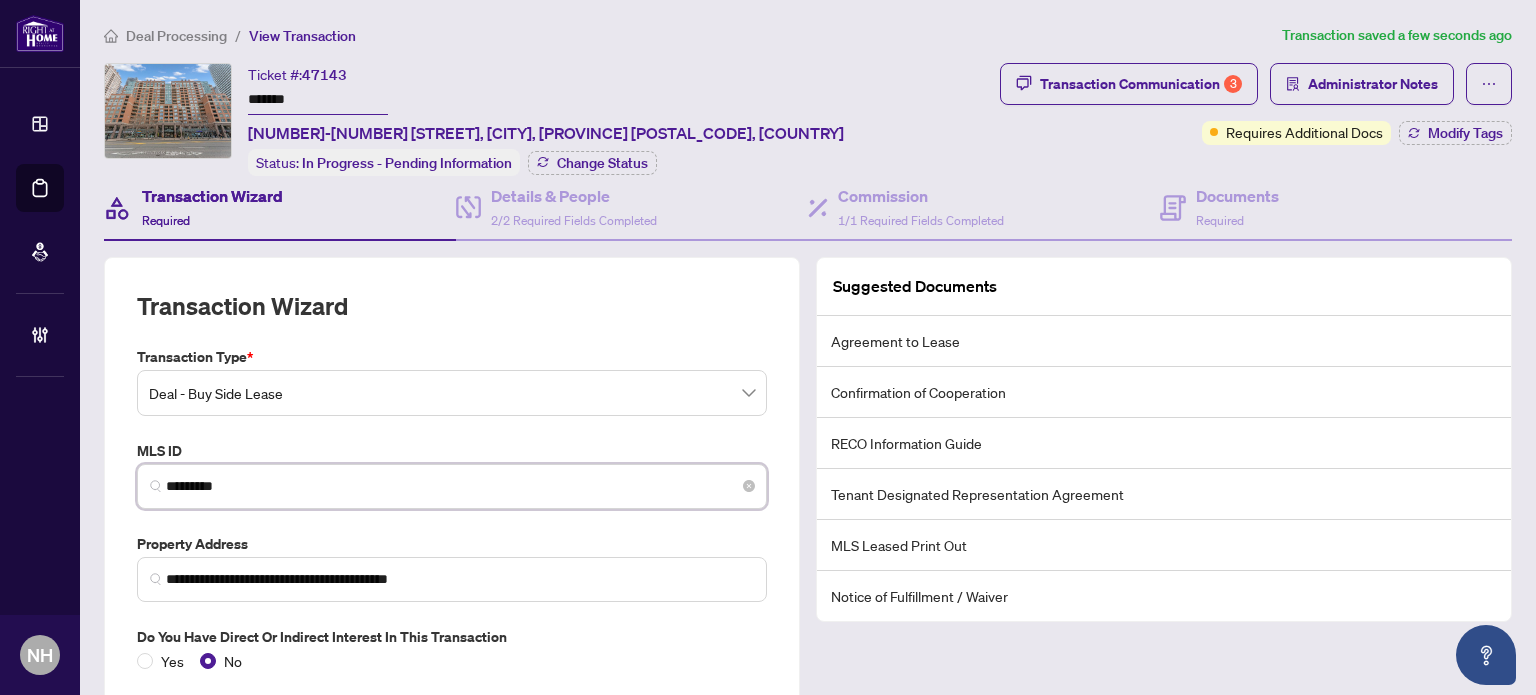 click on "*********" at bounding box center [452, 486] 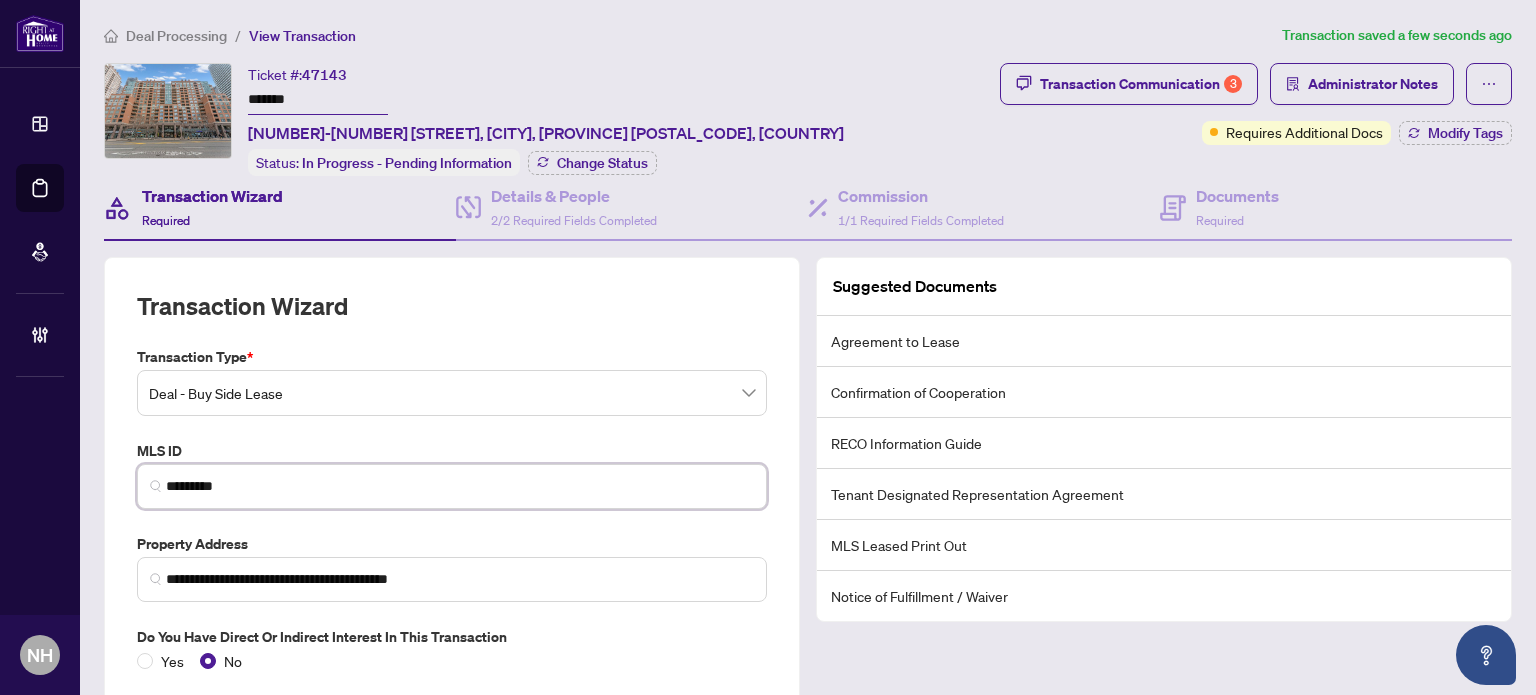 drag, startPoint x: 254, startPoint y: 471, endPoint x: 65, endPoint y: 444, distance: 190.91884 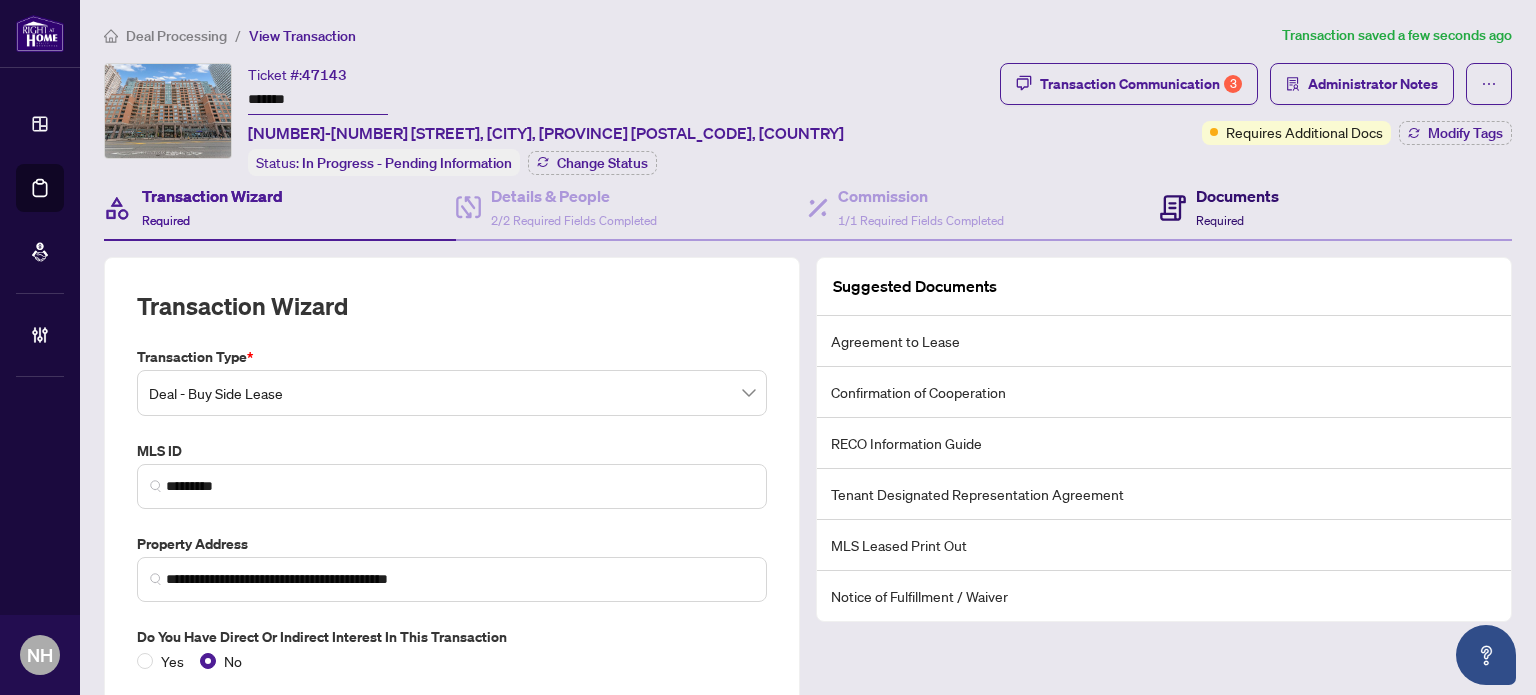 click 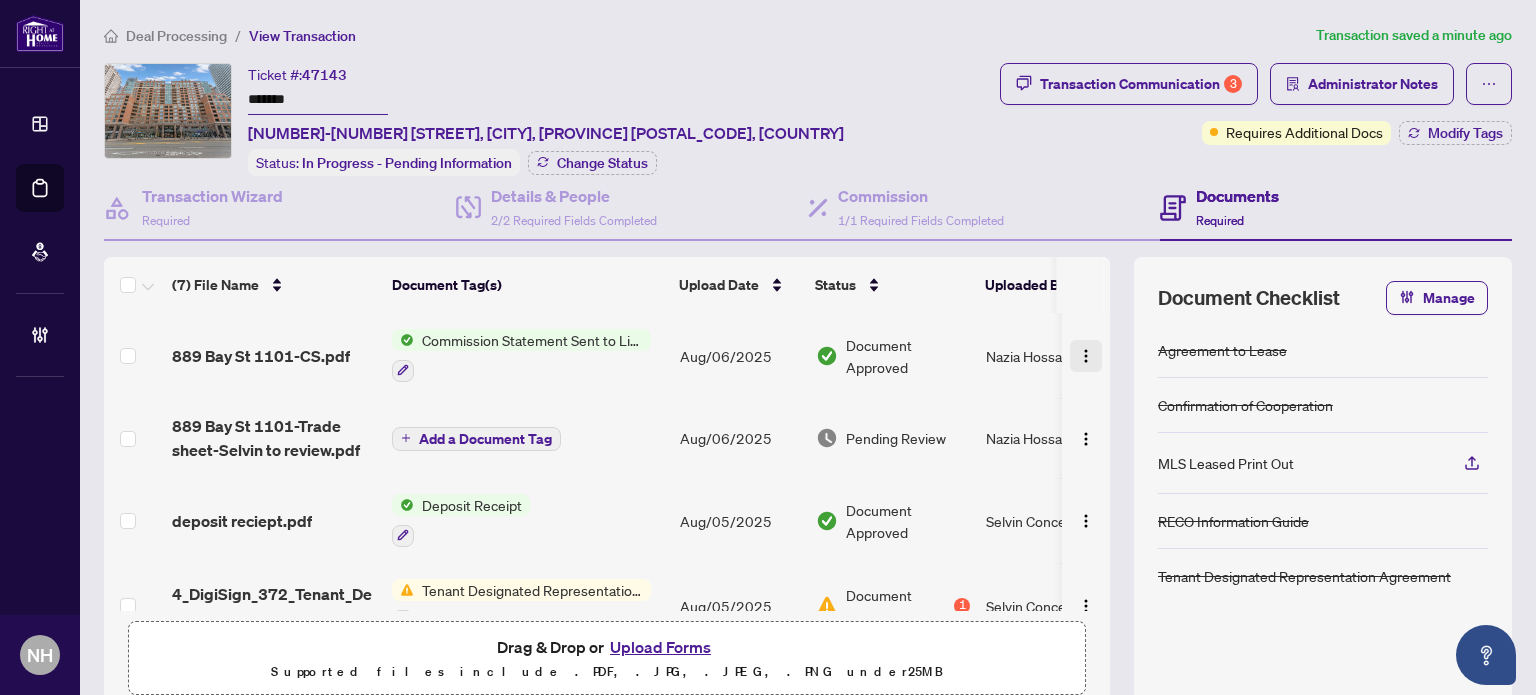 click at bounding box center [1086, 356] 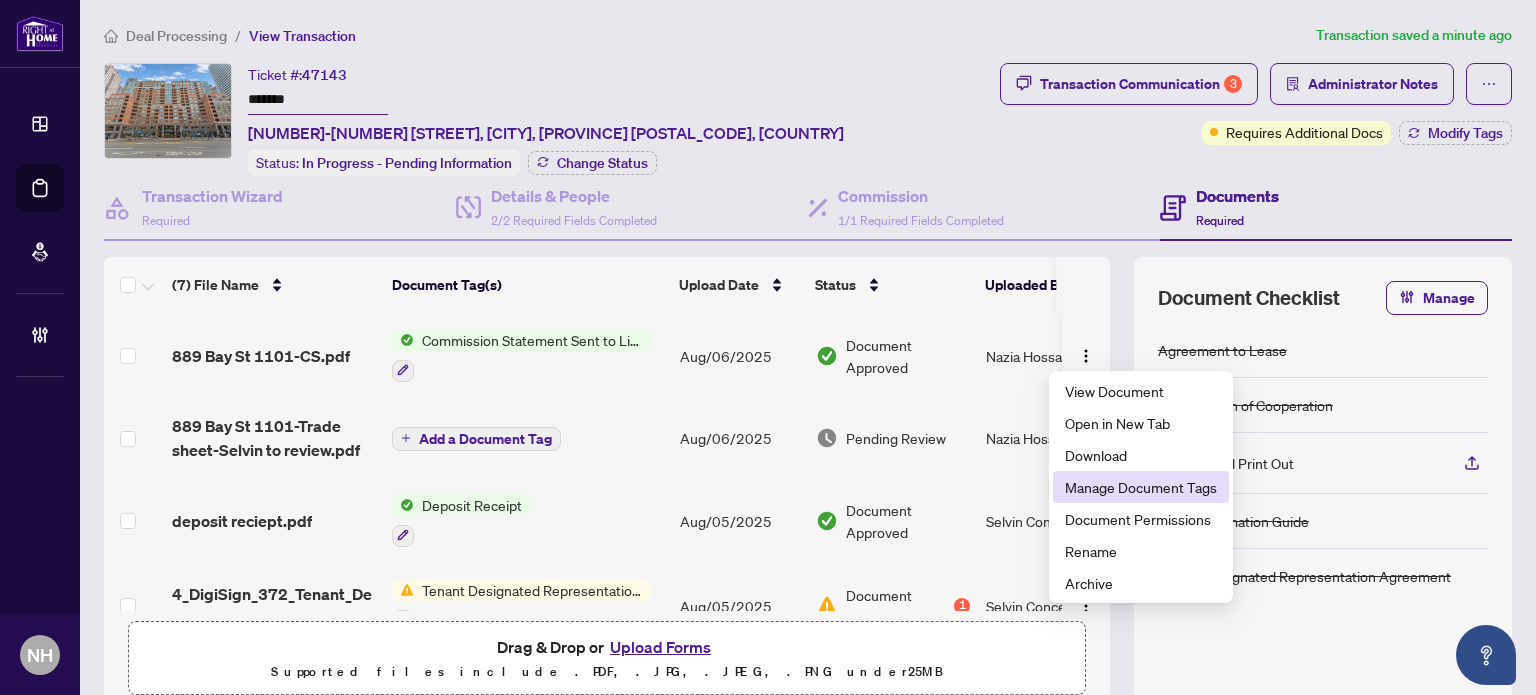click on "Manage Document Tags" at bounding box center [1141, 487] 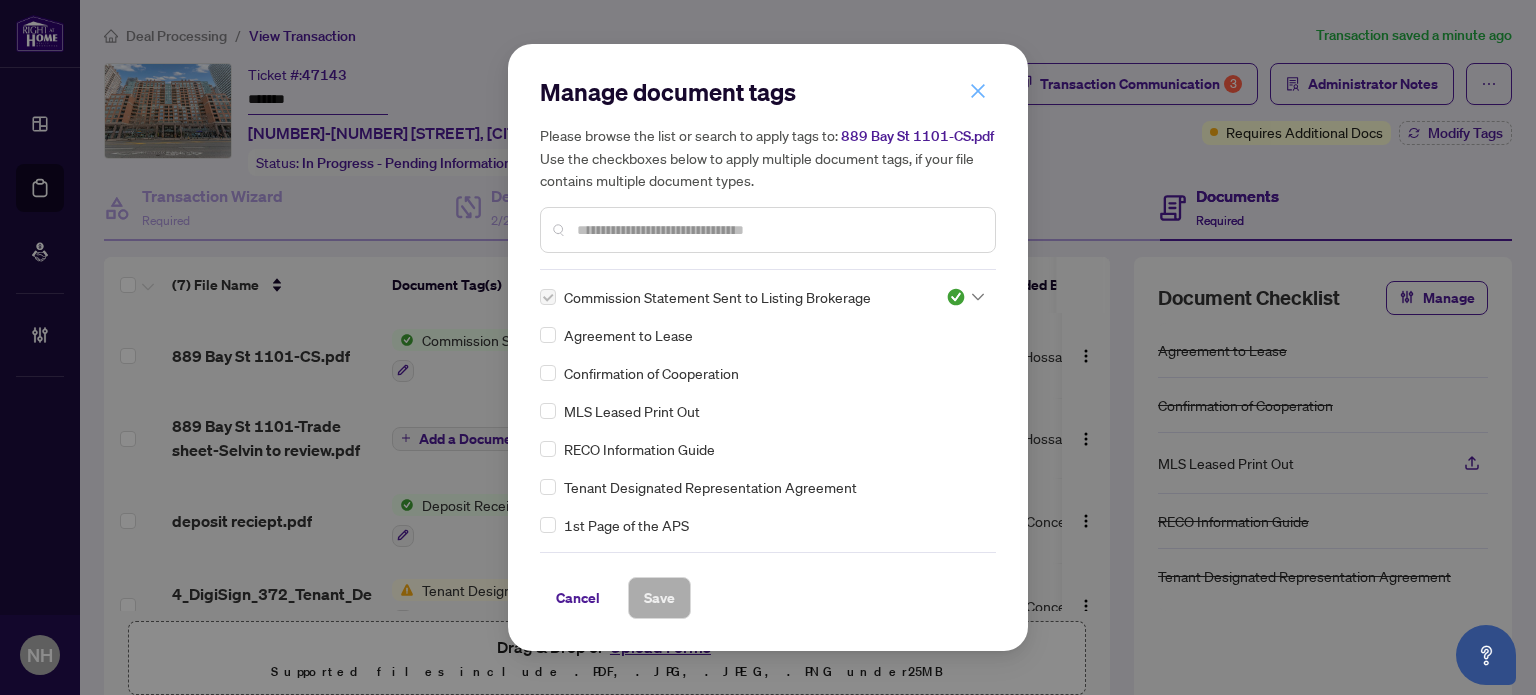 click 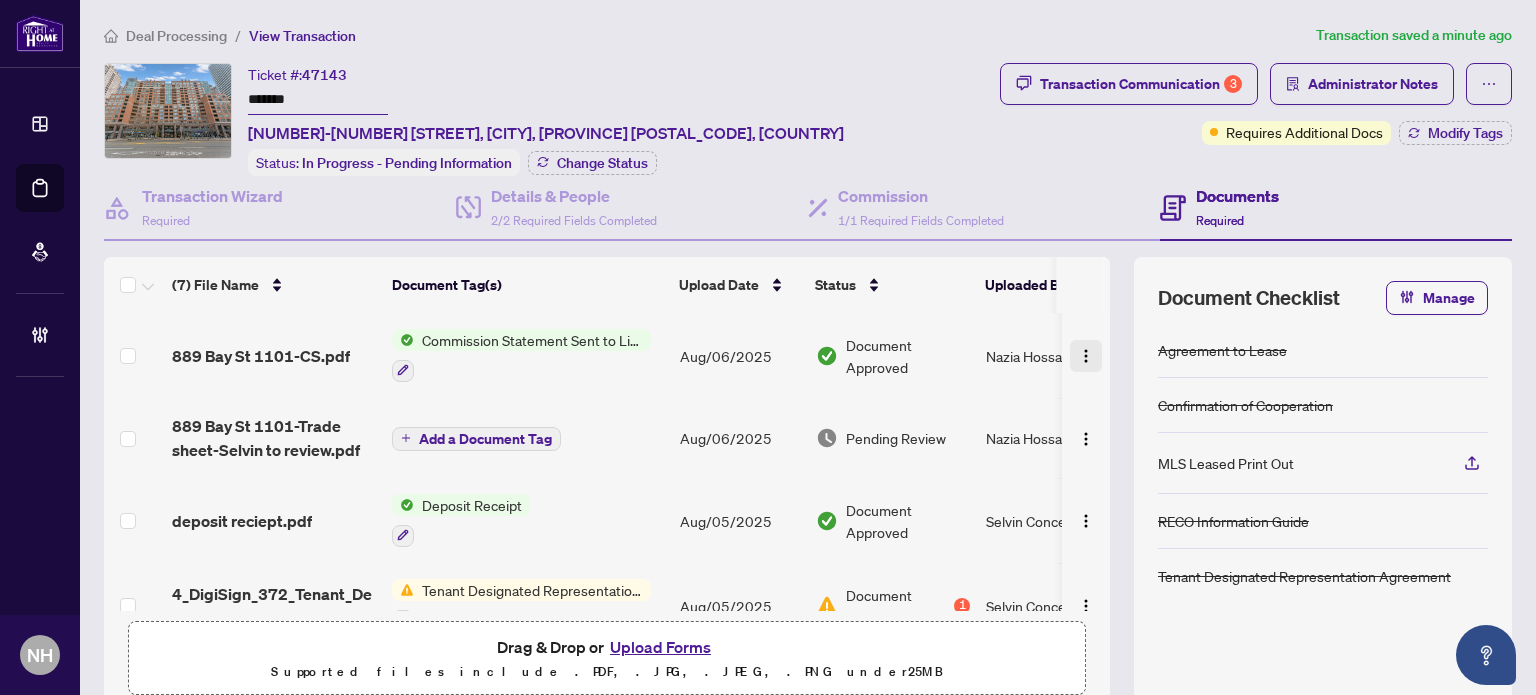 click at bounding box center [1086, 356] 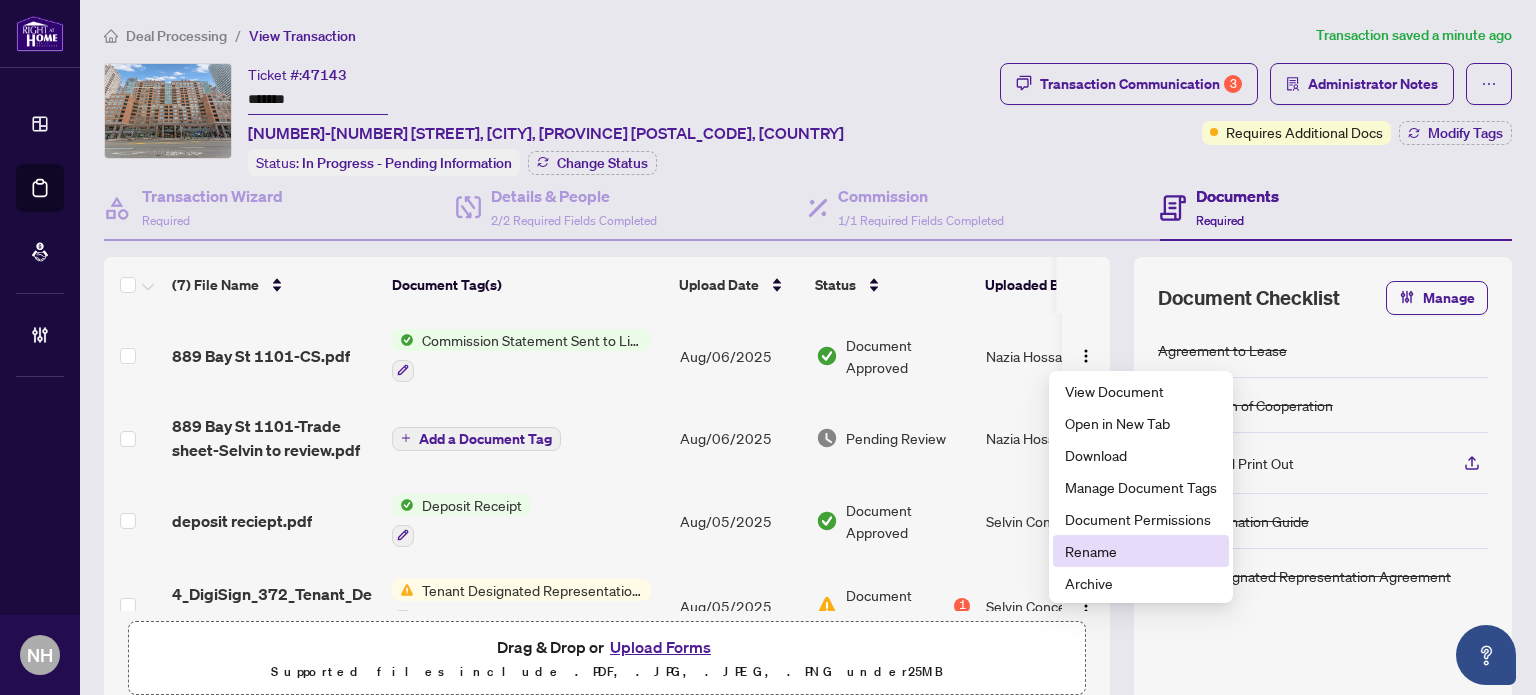 click on "Rename" at bounding box center [1141, 551] 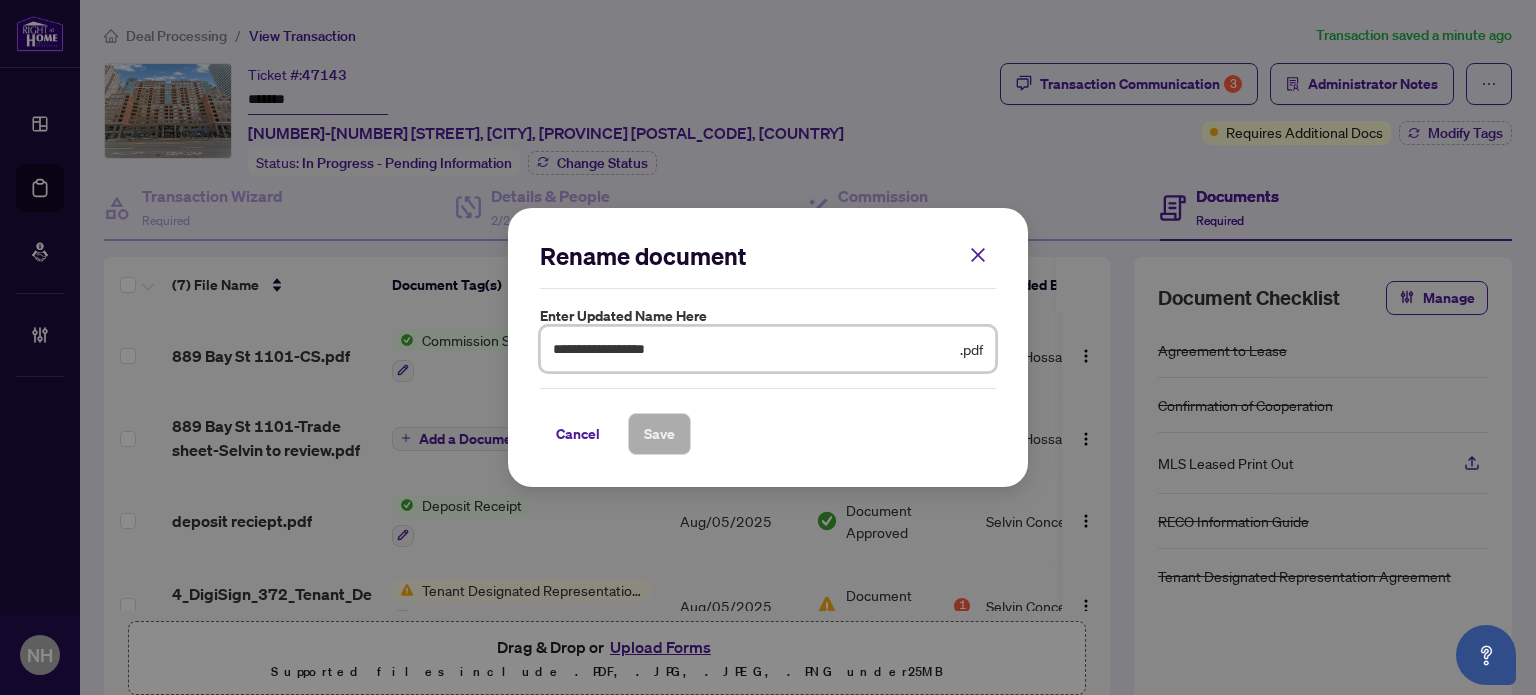 click on "**********" at bounding box center [754, 349] 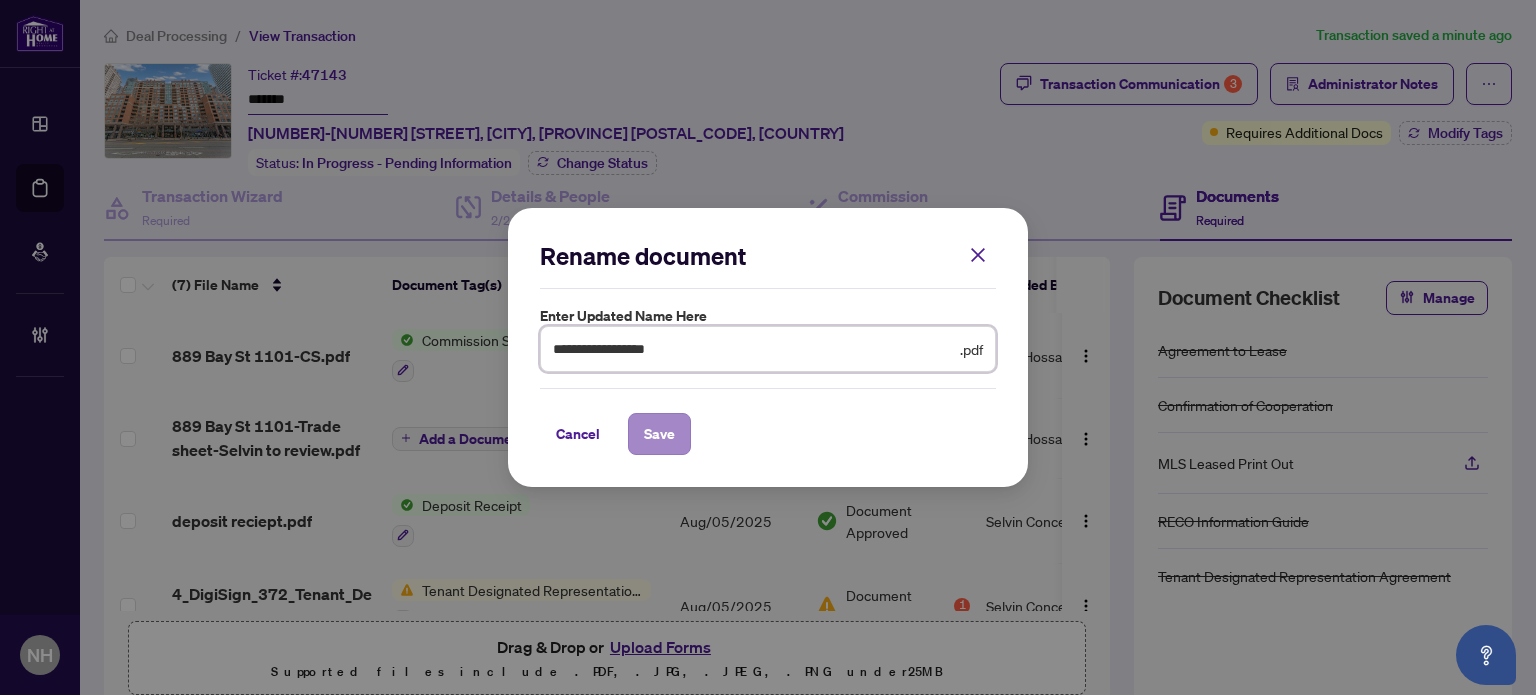 type on "**********" 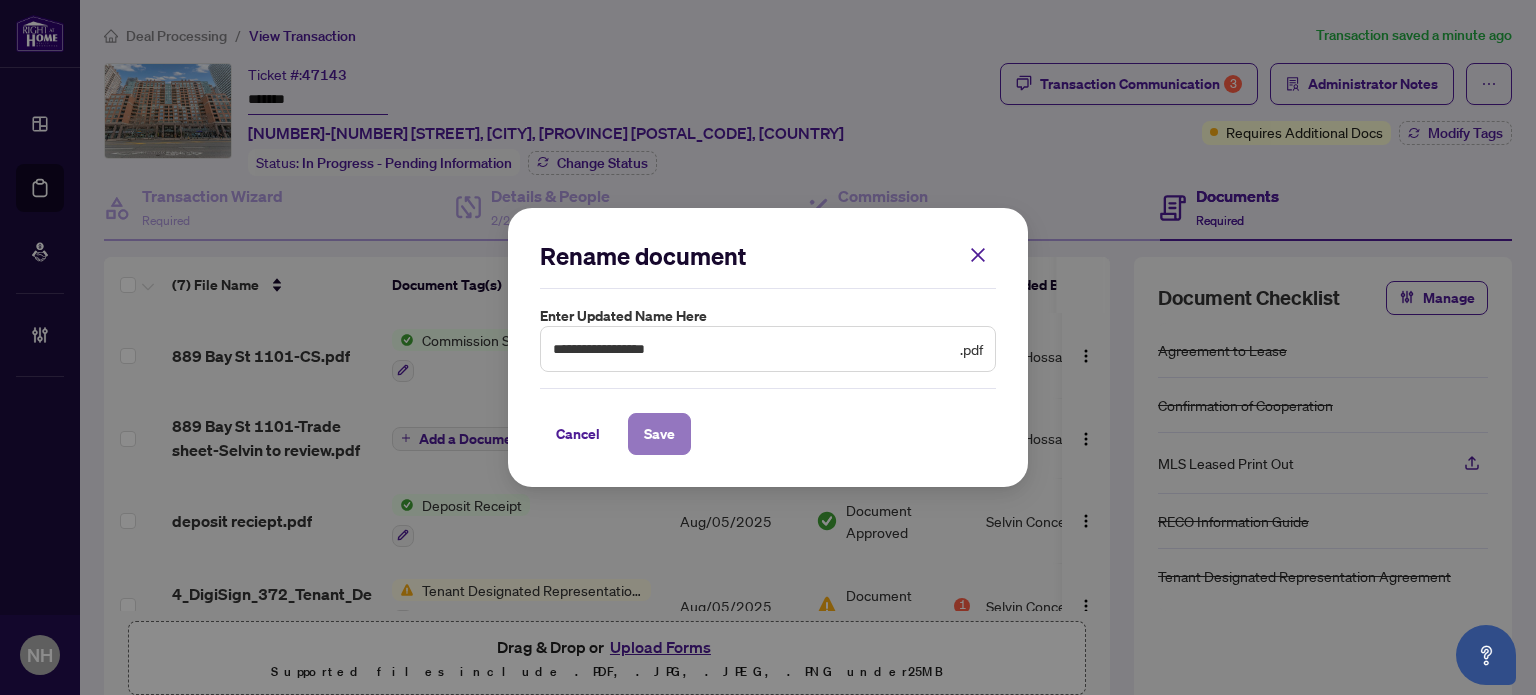 click on "Save" at bounding box center [659, 434] 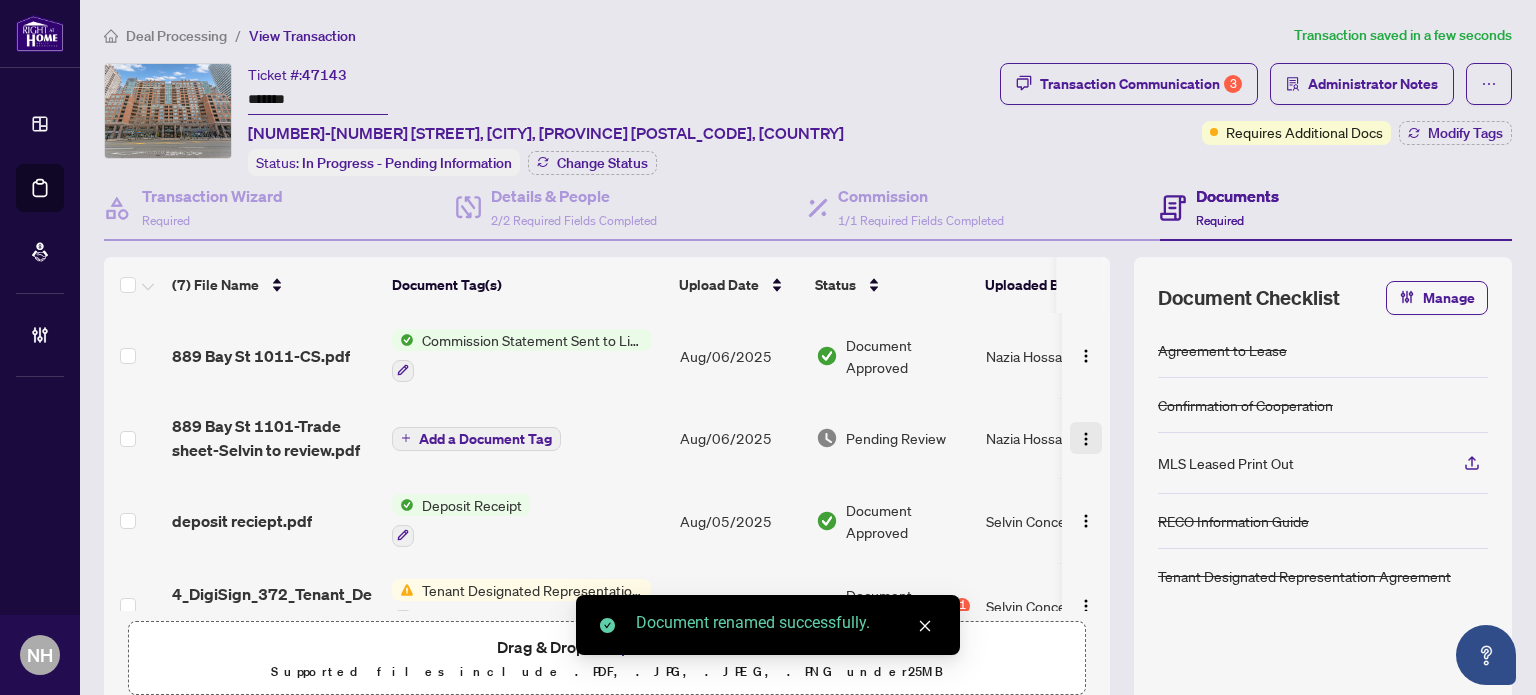 click at bounding box center (1086, 439) 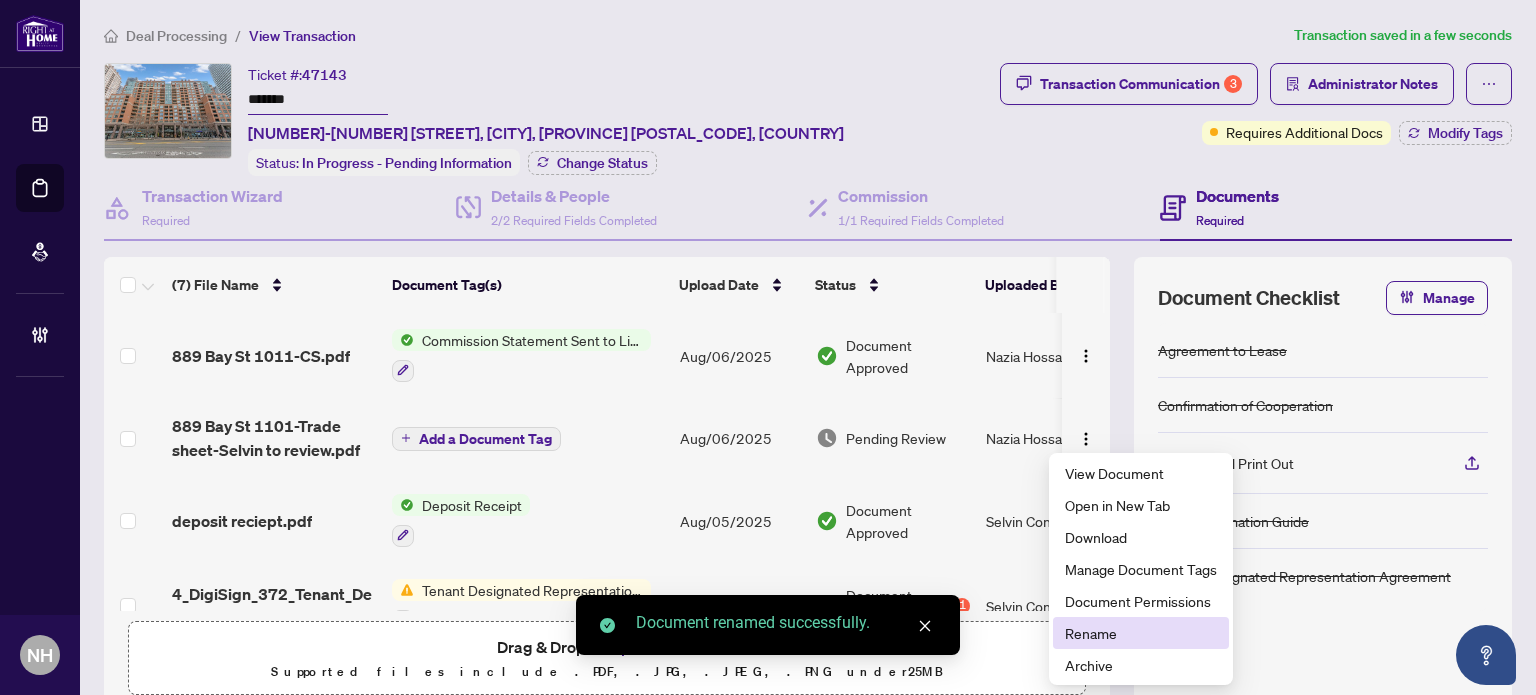 click on "Rename" at bounding box center (1141, 633) 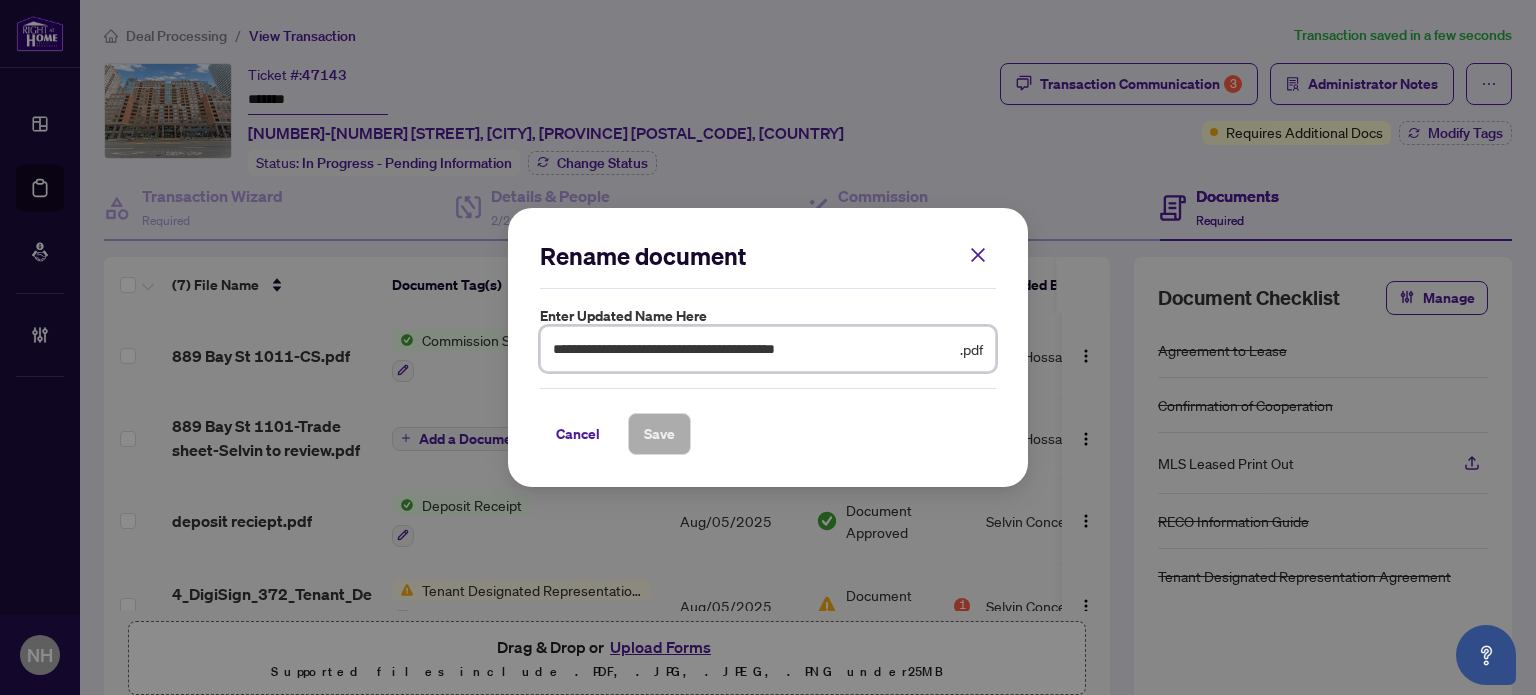 click on "**********" at bounding box center [754, 349] 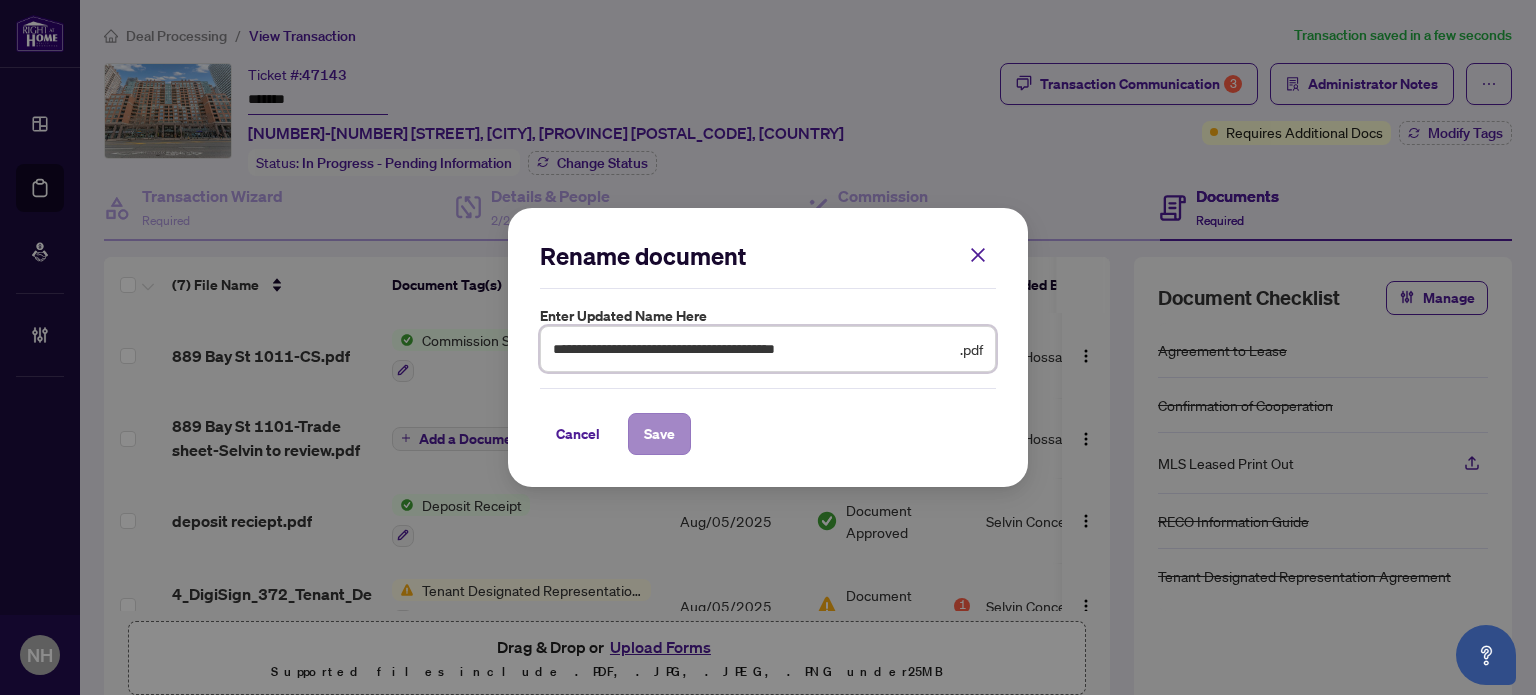 type on "**********" 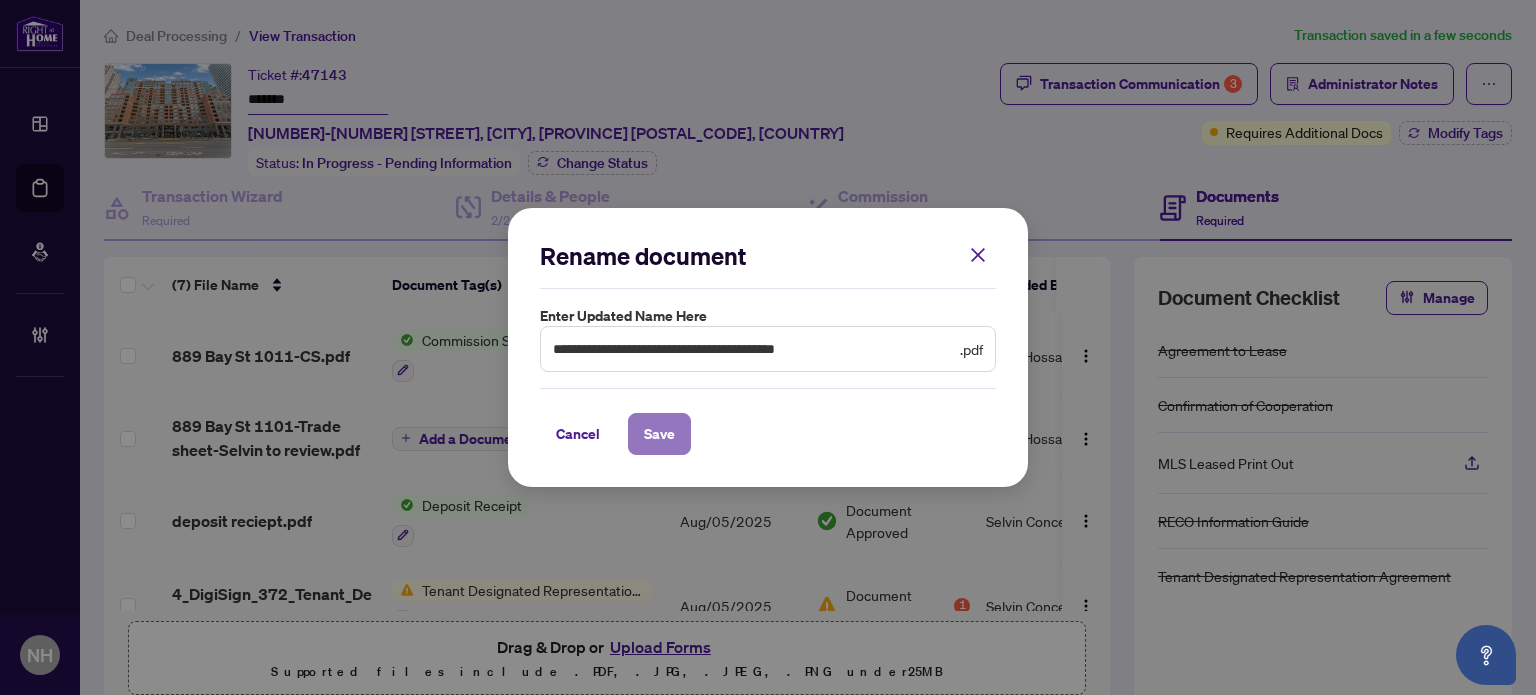 click on "Save" at bounding box center [659, 434] 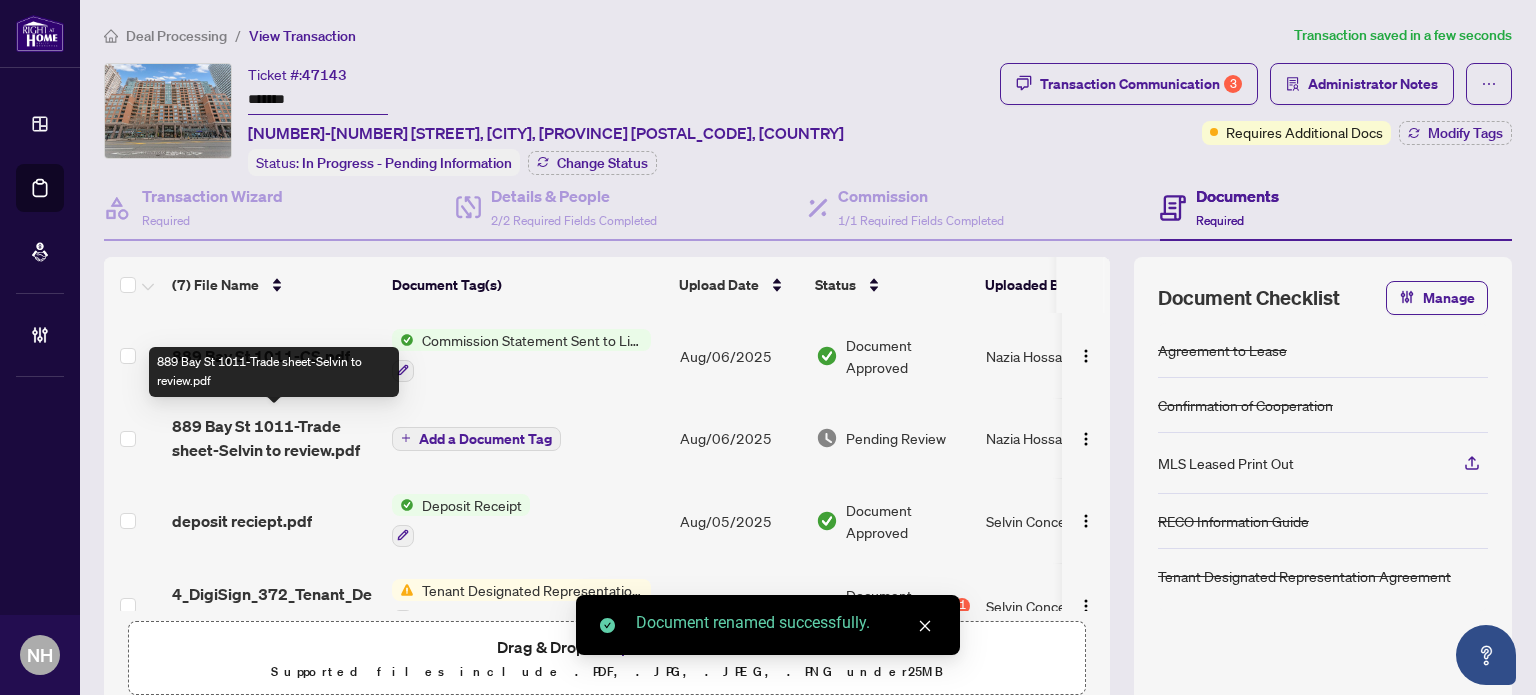 click on "889 Bay St 1011-Trade sheet-Selvin to review.pdf" at bounding box center [274, 438] 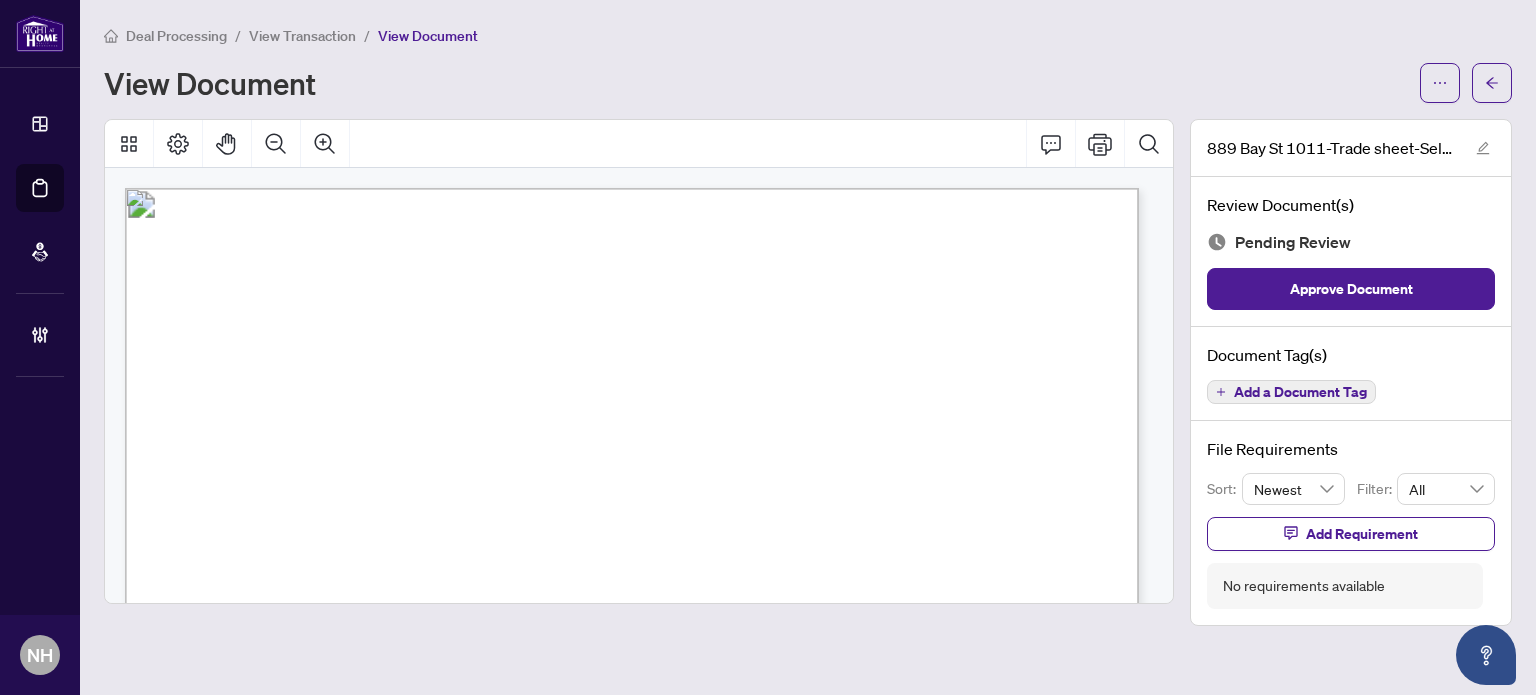 click on "View Transaction" at bounding box center (302, 36) 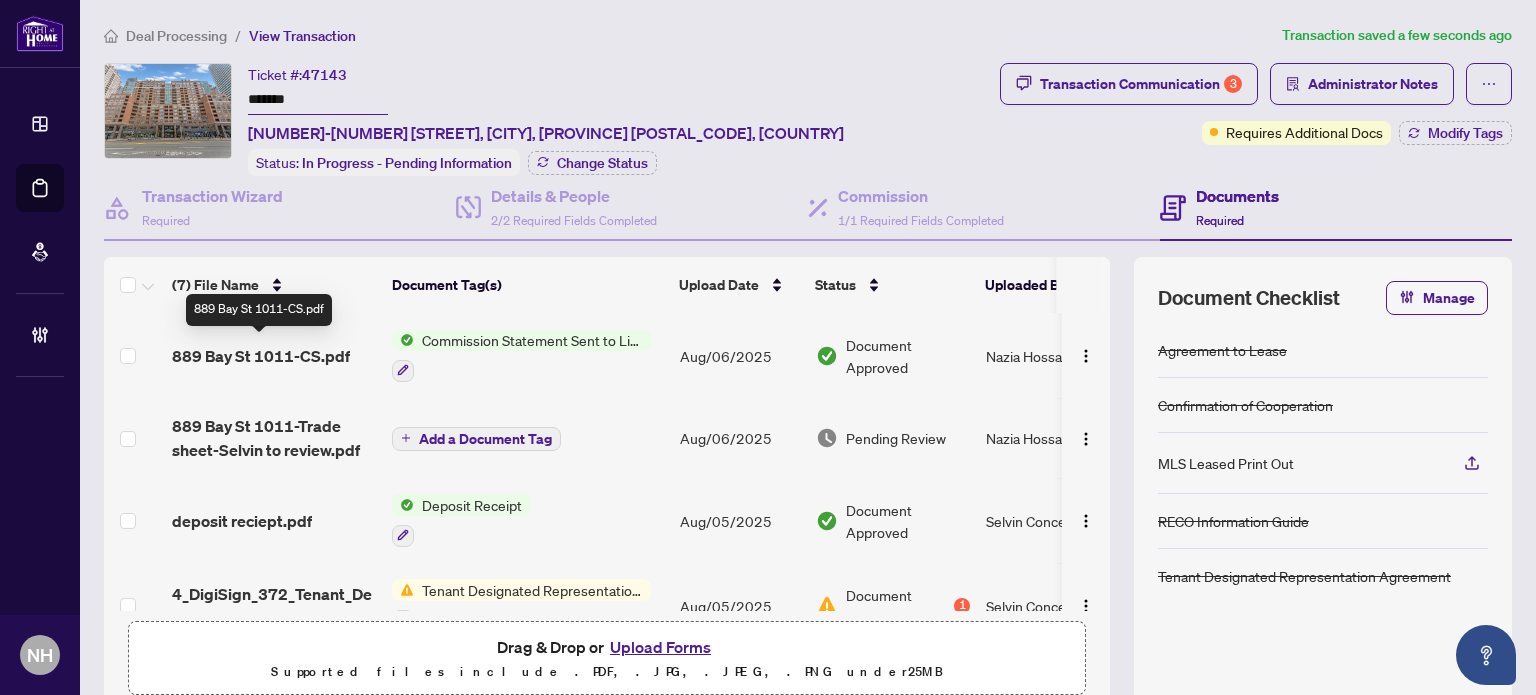 click on "889 Bay St 1011-CS.pdf" at bounding box center [261, 356] 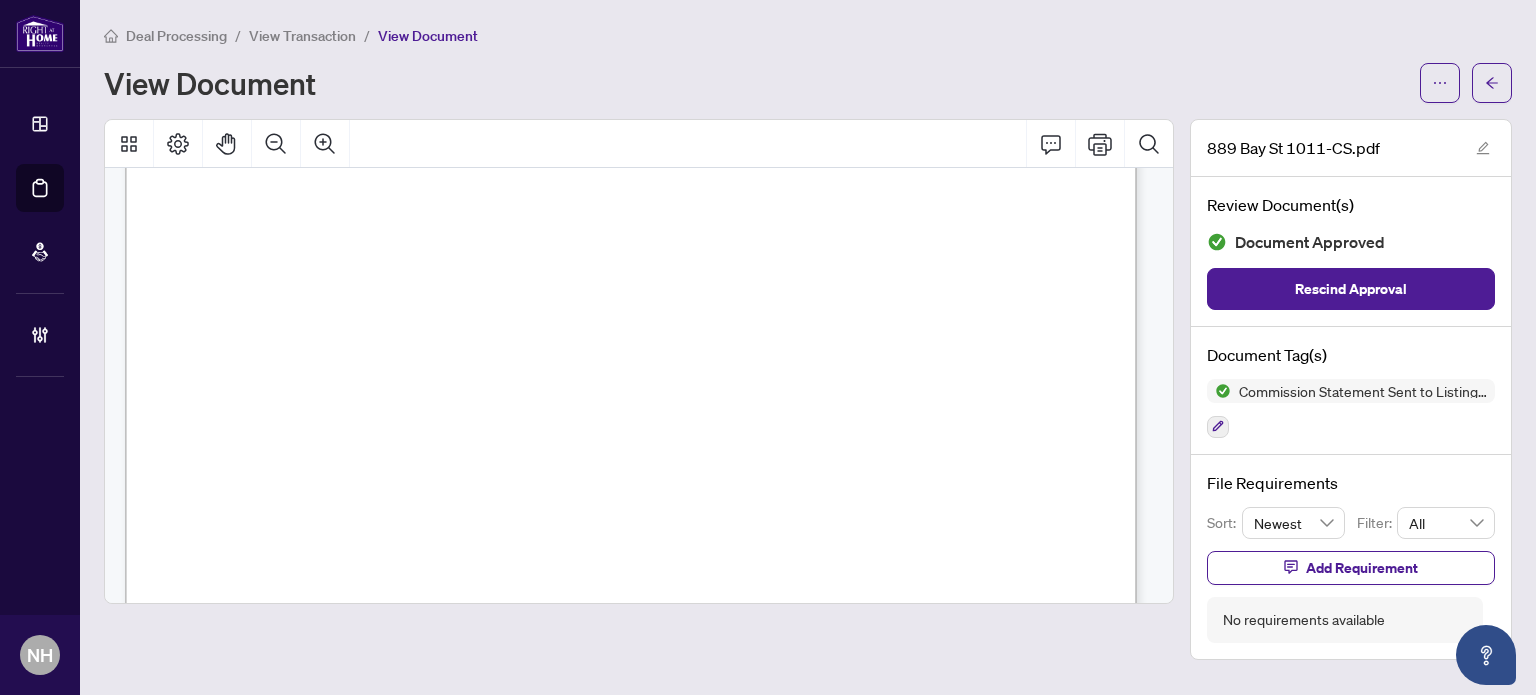 scroll, scrollTop: 300, scrollLeft: 0, axis: vertical 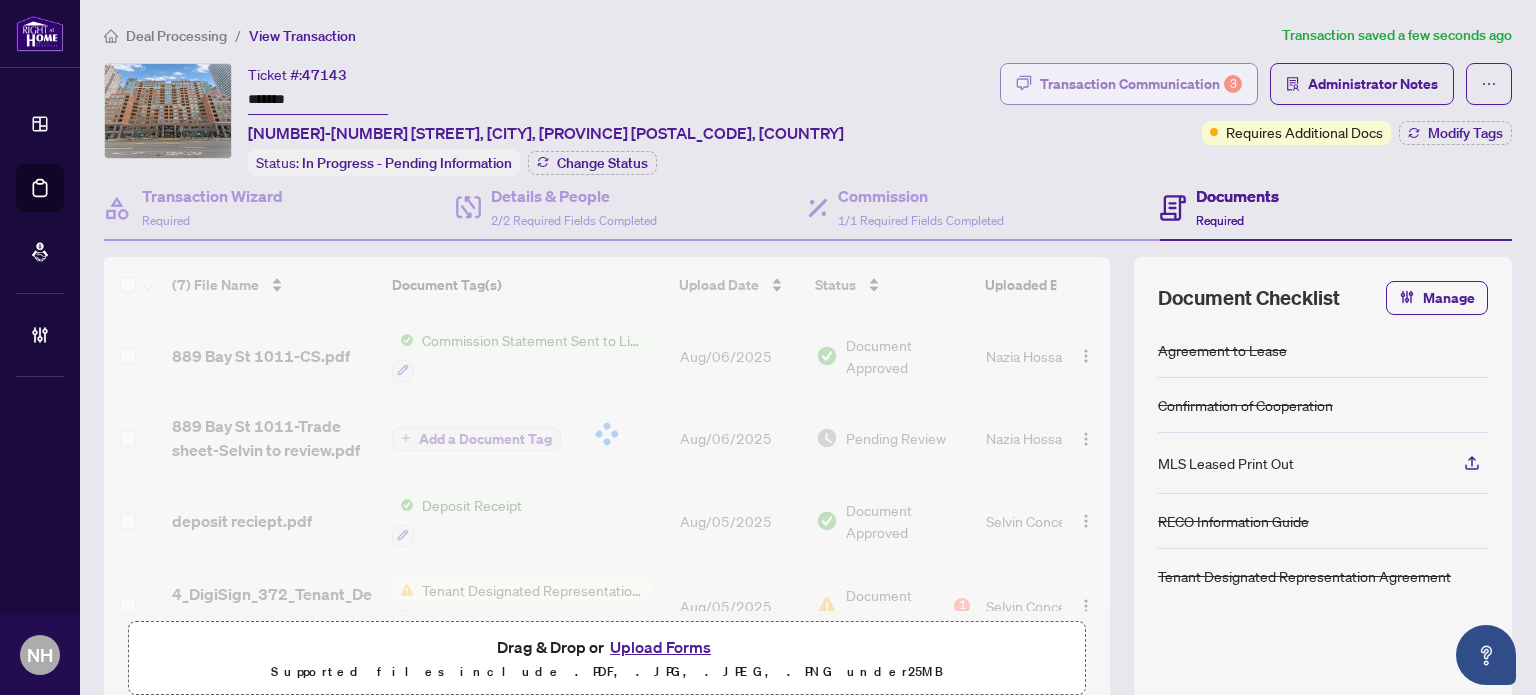click on "Transaction Communication 3" at bounding box center [1141, 84] 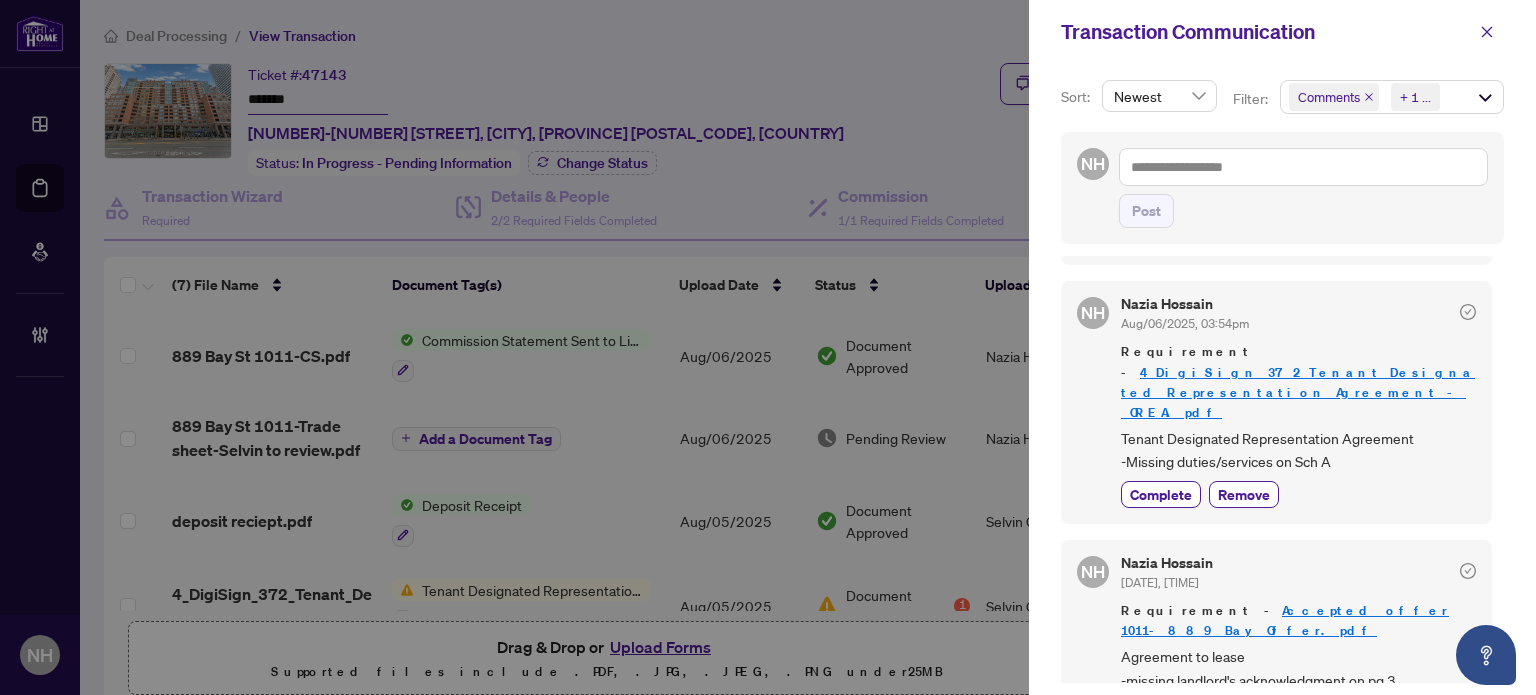 scroll, scrollTop: 514, scrollLeft: 0, axis: vertical 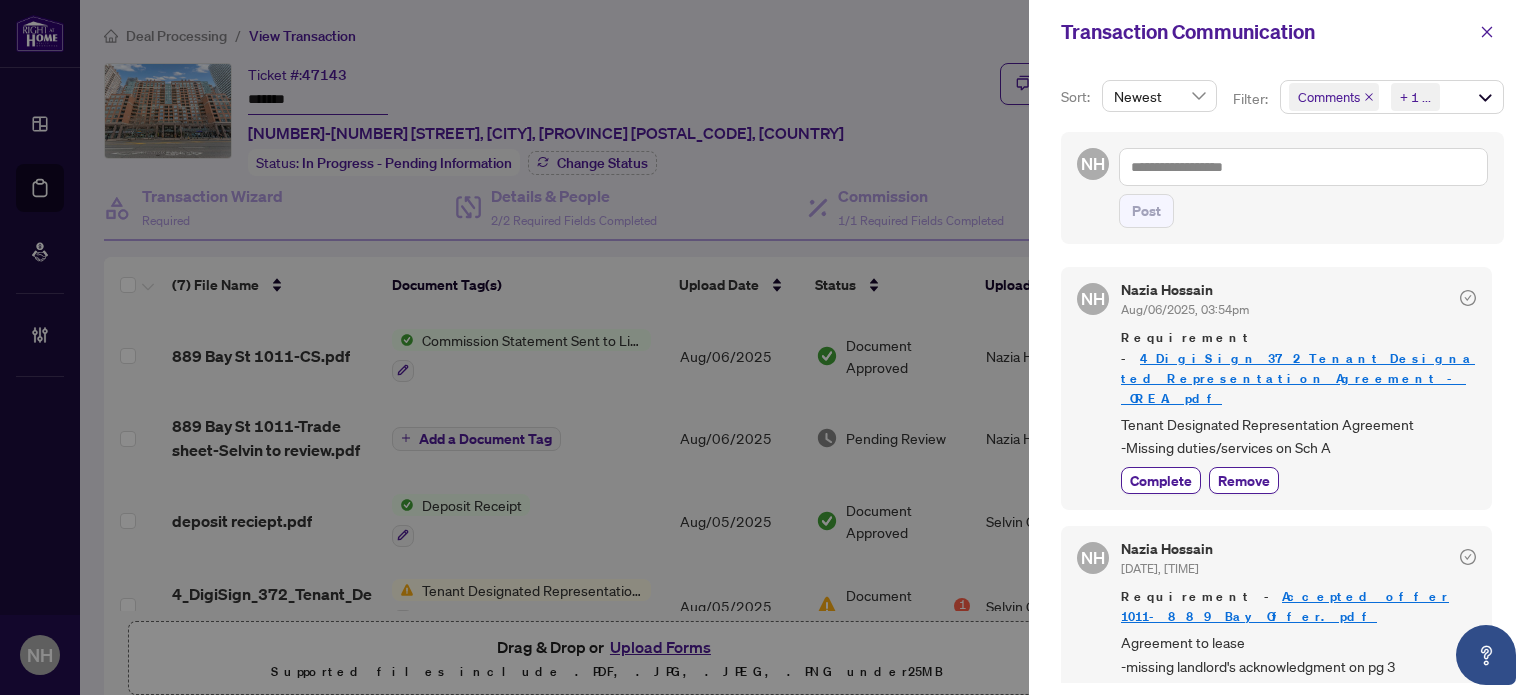 drag, startPoint x: 1475, startPoint y: 28, endPoint x: 1278, endPoint y: 43, distance: 197.57024 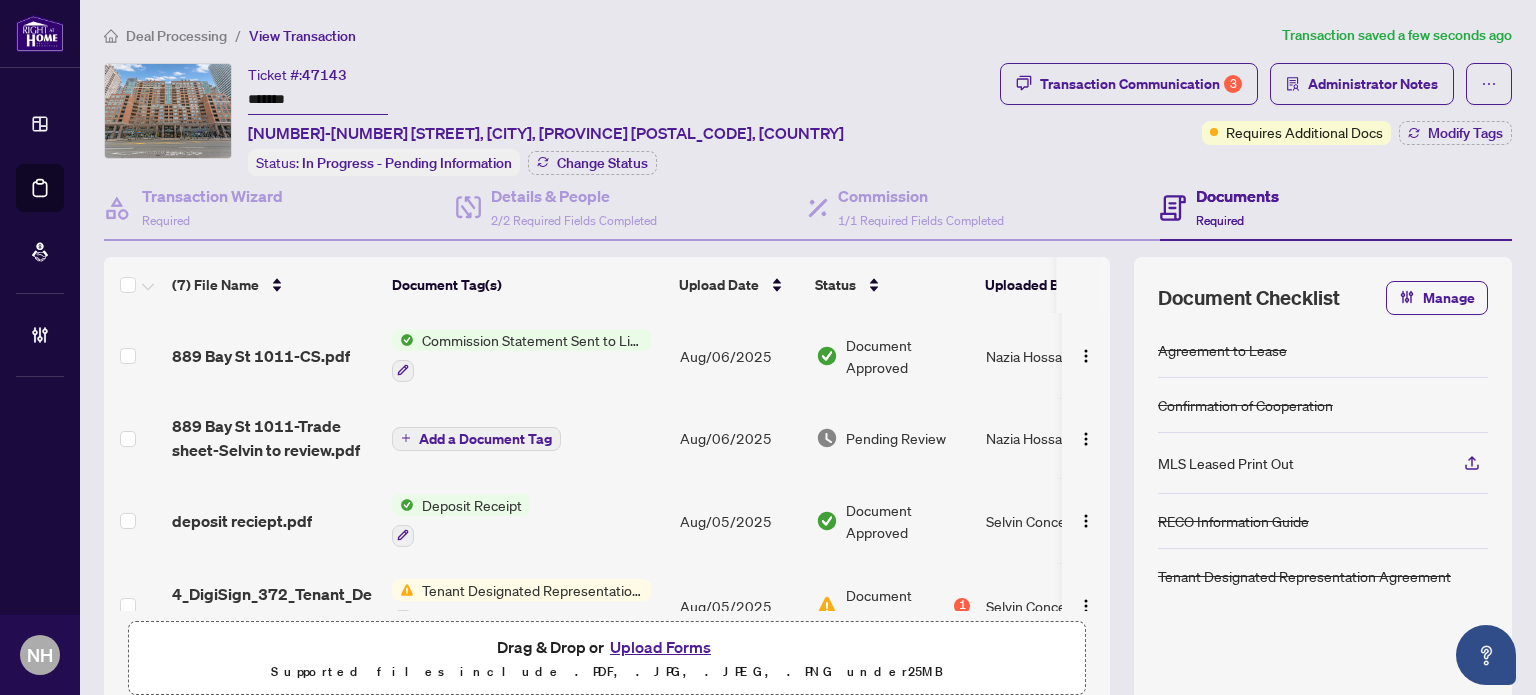 drag, startPoint x: 316, startPoint y: 101, endPoint x: 155, endPoint y: 75, distance: 163.08586 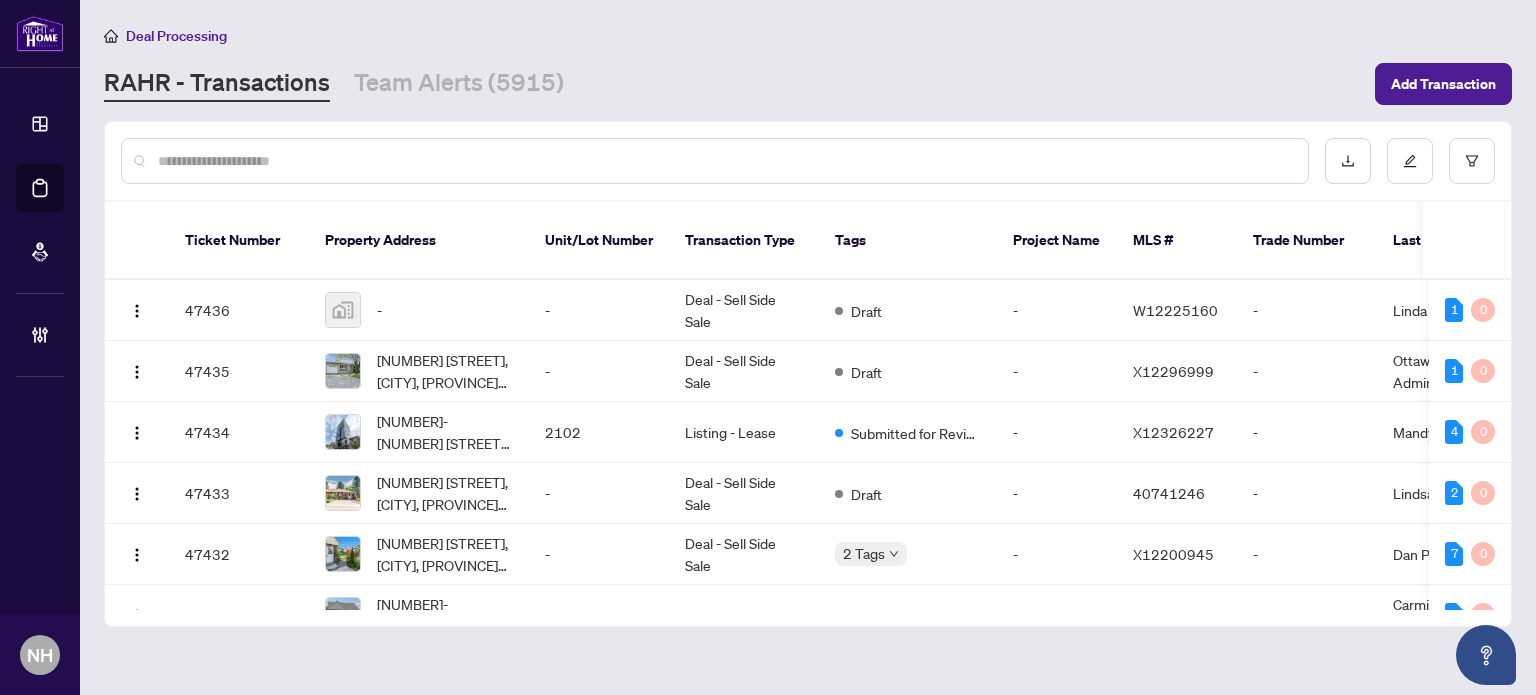 click at bounding box center (725, 161) 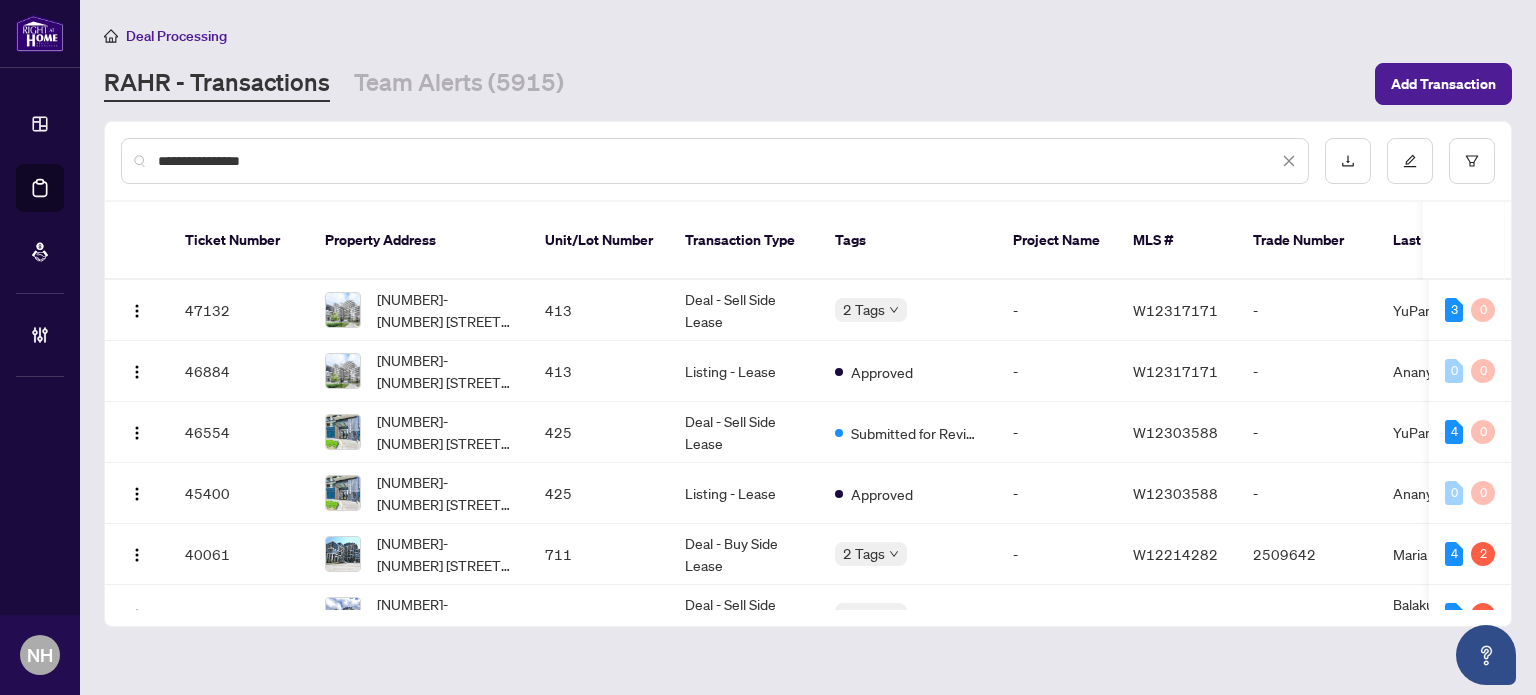 type on "**********" 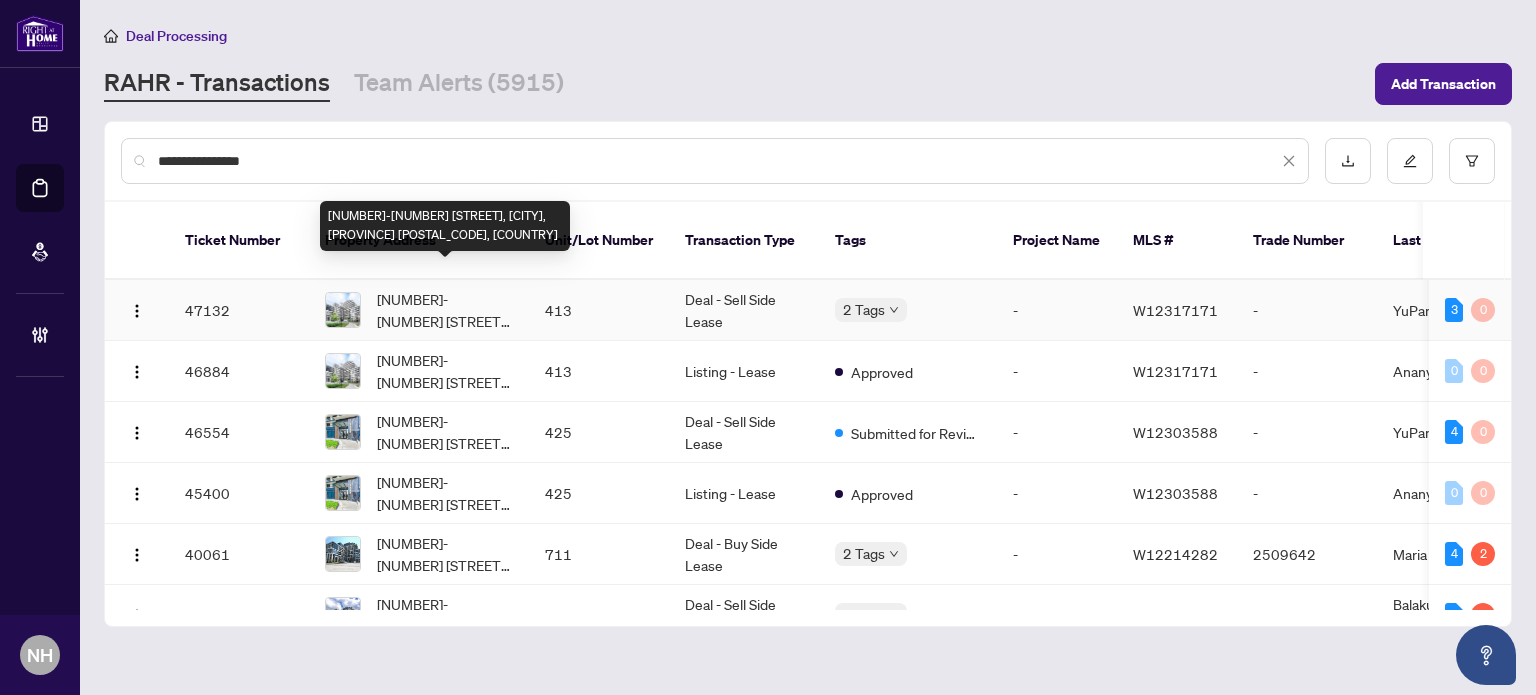 click on "[NUMBER]-[NUMBER] [STREET], [CITY], [PROVINCE] [POSTAL_CODE], [COUNTRY]" at bounding box center [445, 310] 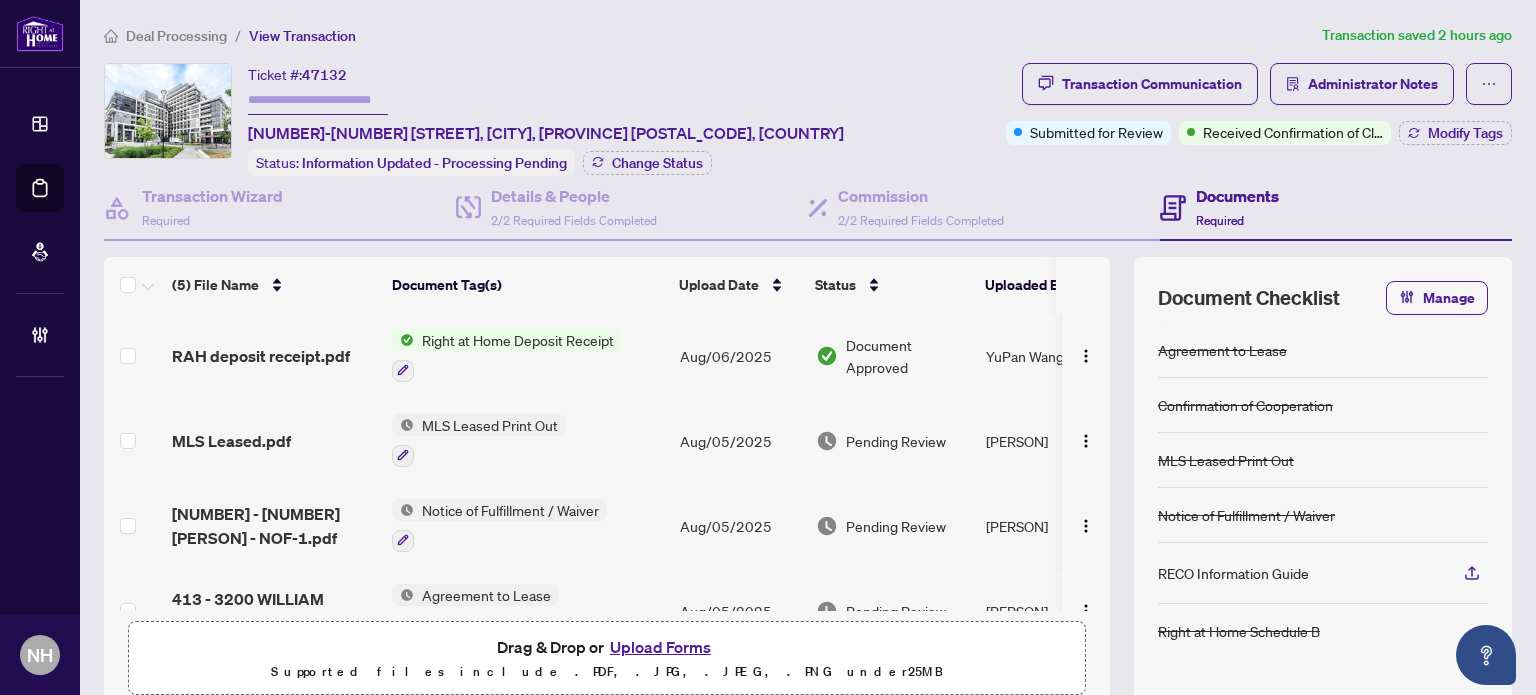 click on "RAH deposit receipt.pdf" at bounding box center [261, 356] 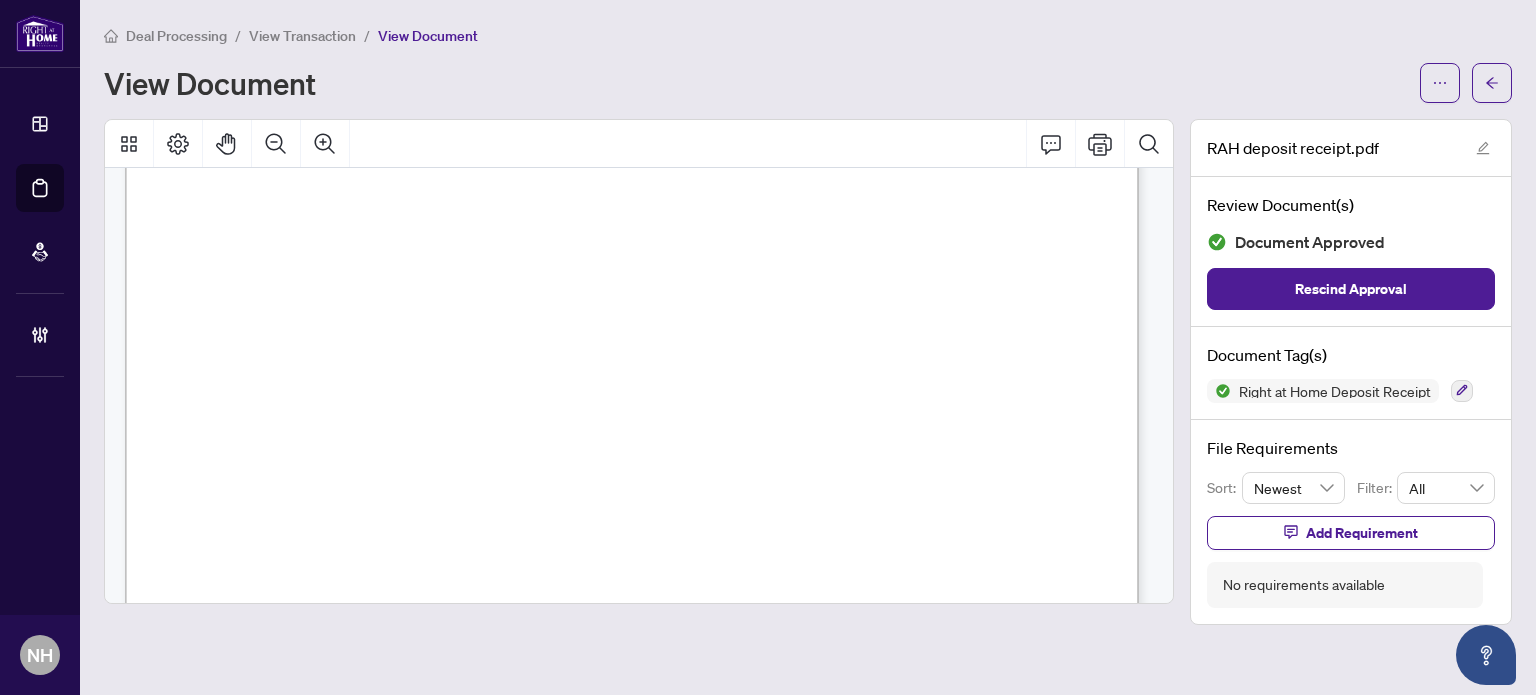 scroll, scrollTop: 300, scrollLeft: 0, axis: vertical 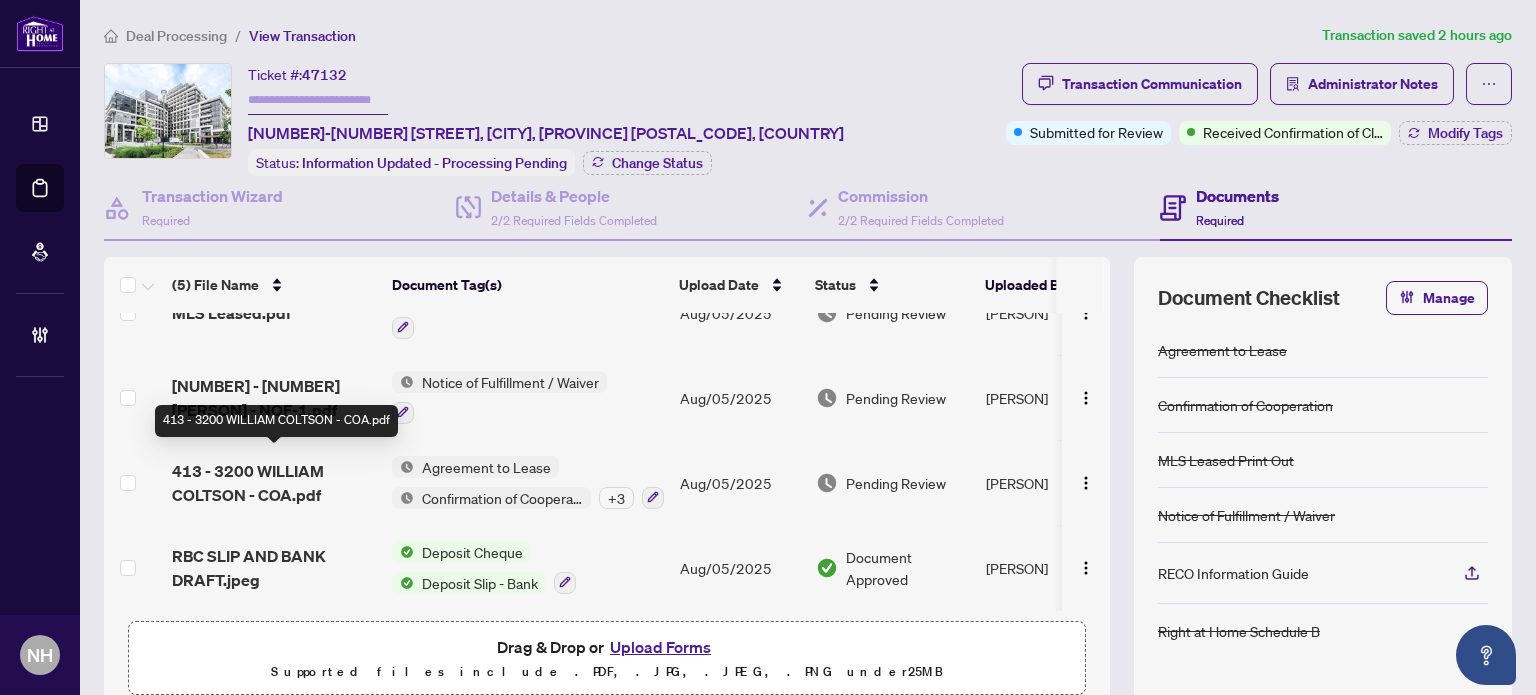 click on "413 - 3200 WILLIAM COLTSON - COA.pdf" at bounding box center [274, 483] 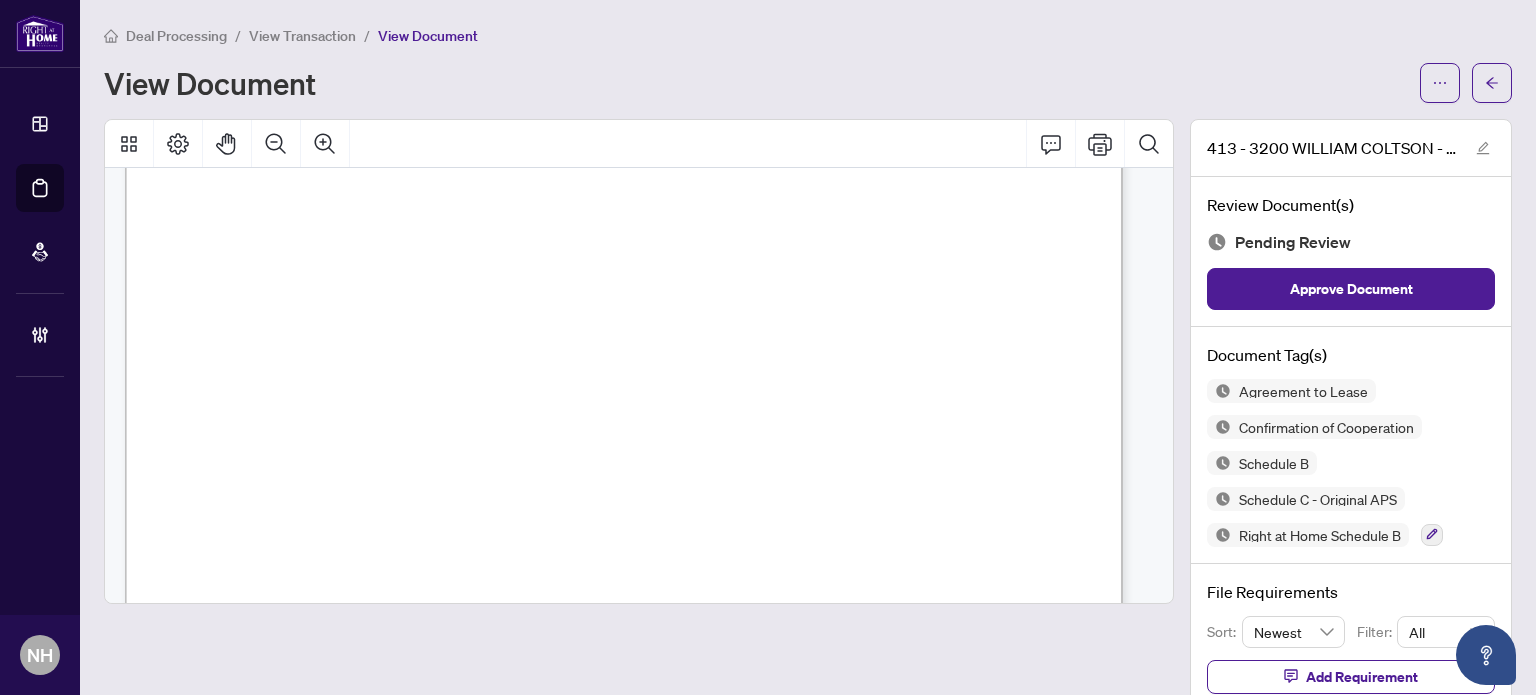 scroll, scrollTop: 6500, scrollLeft: 0, axis: vertical 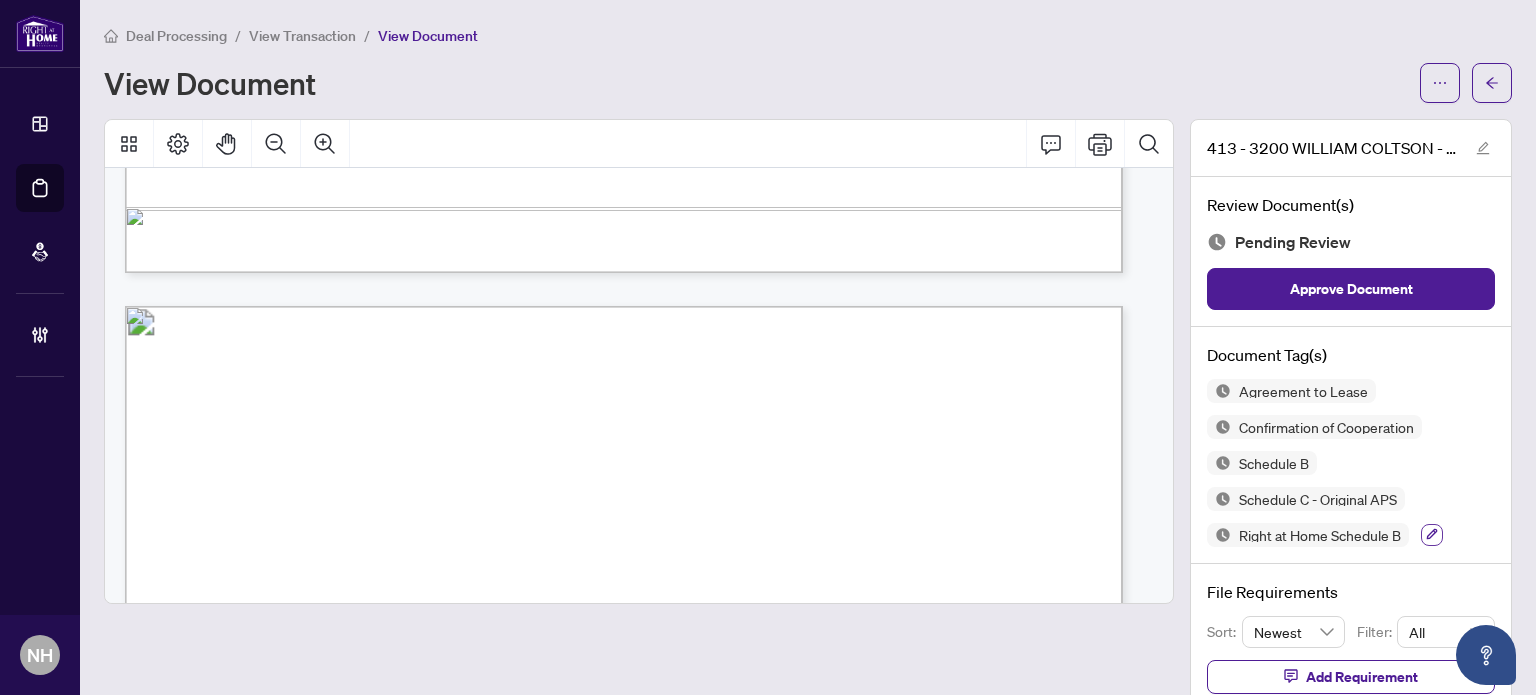 click at bounding box center [1432, 535] 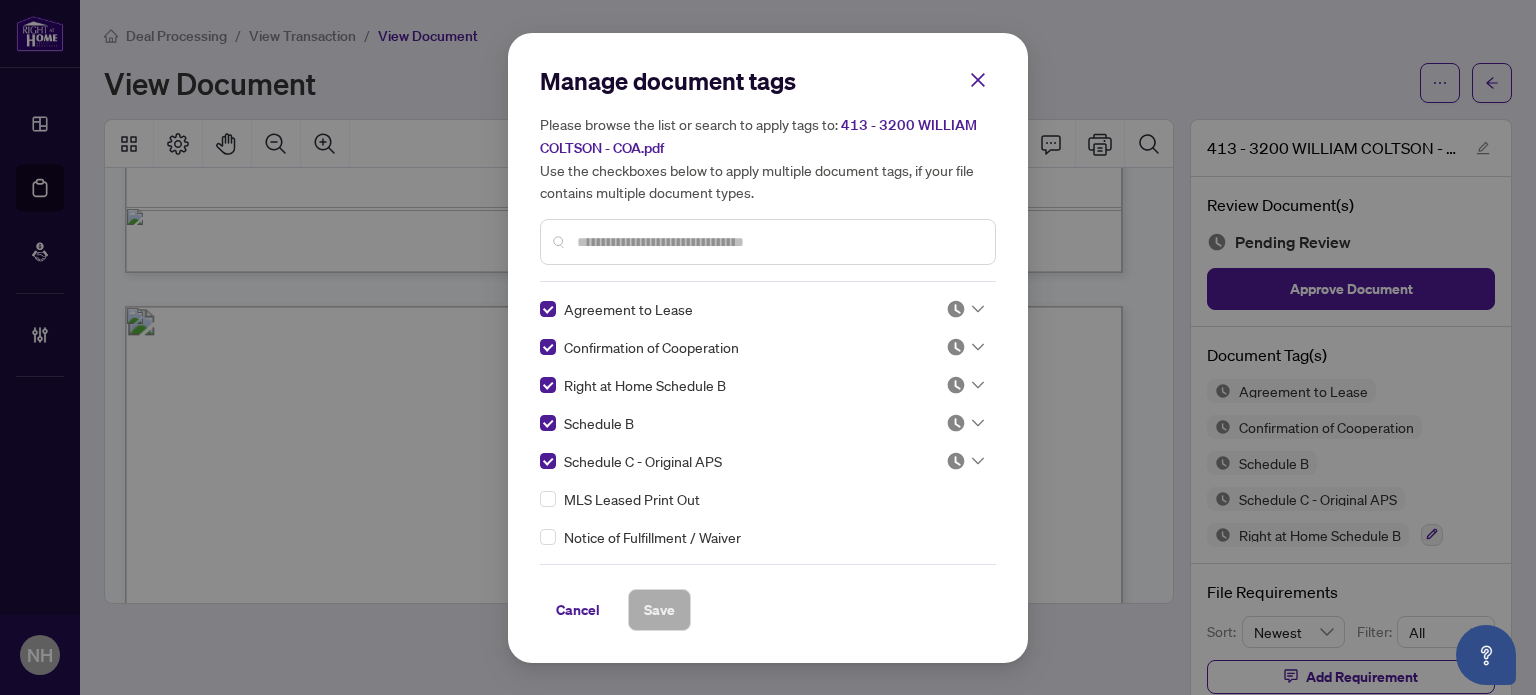 click at bounding box center (965, 309) 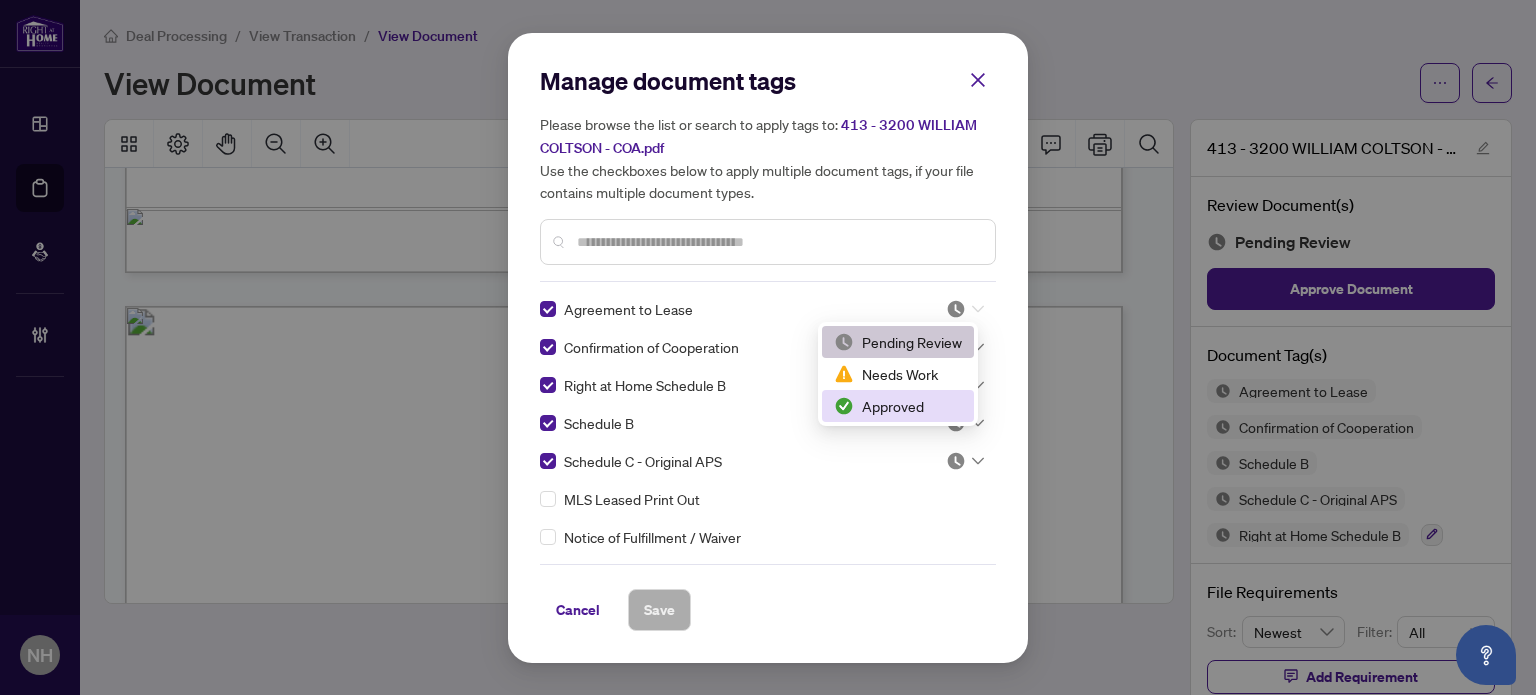 click on "Approved" at bounding box center (898, 406) 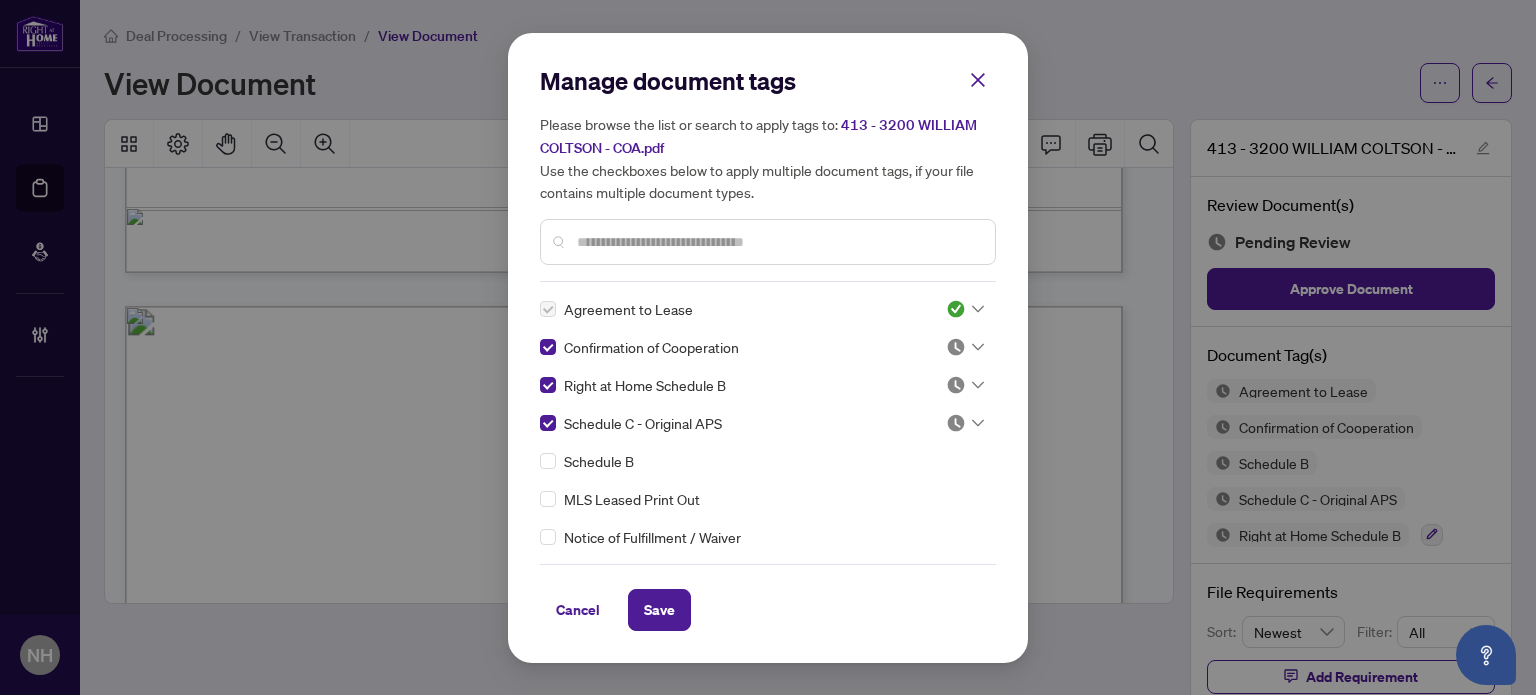 click at bounding box center (956, 385) 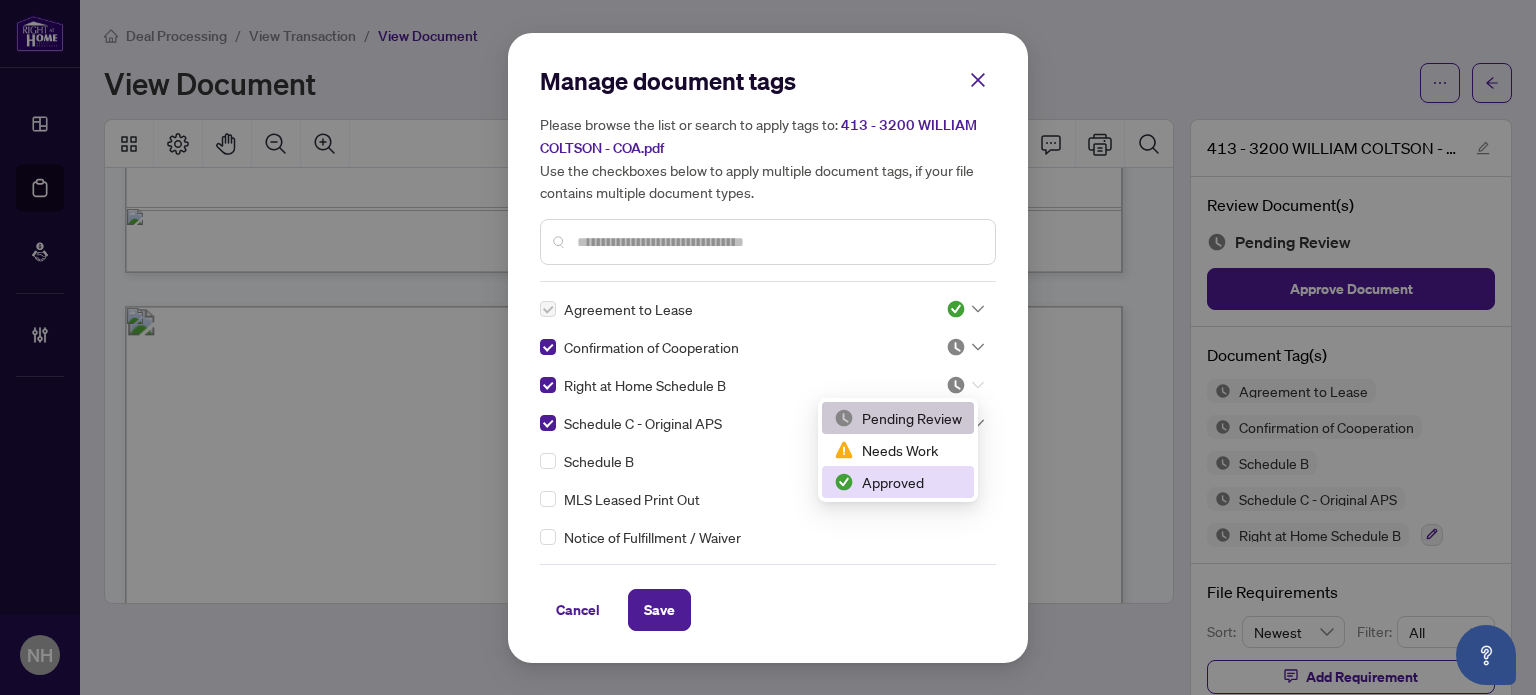 click on "Approved" at bounding box center (898, 482) 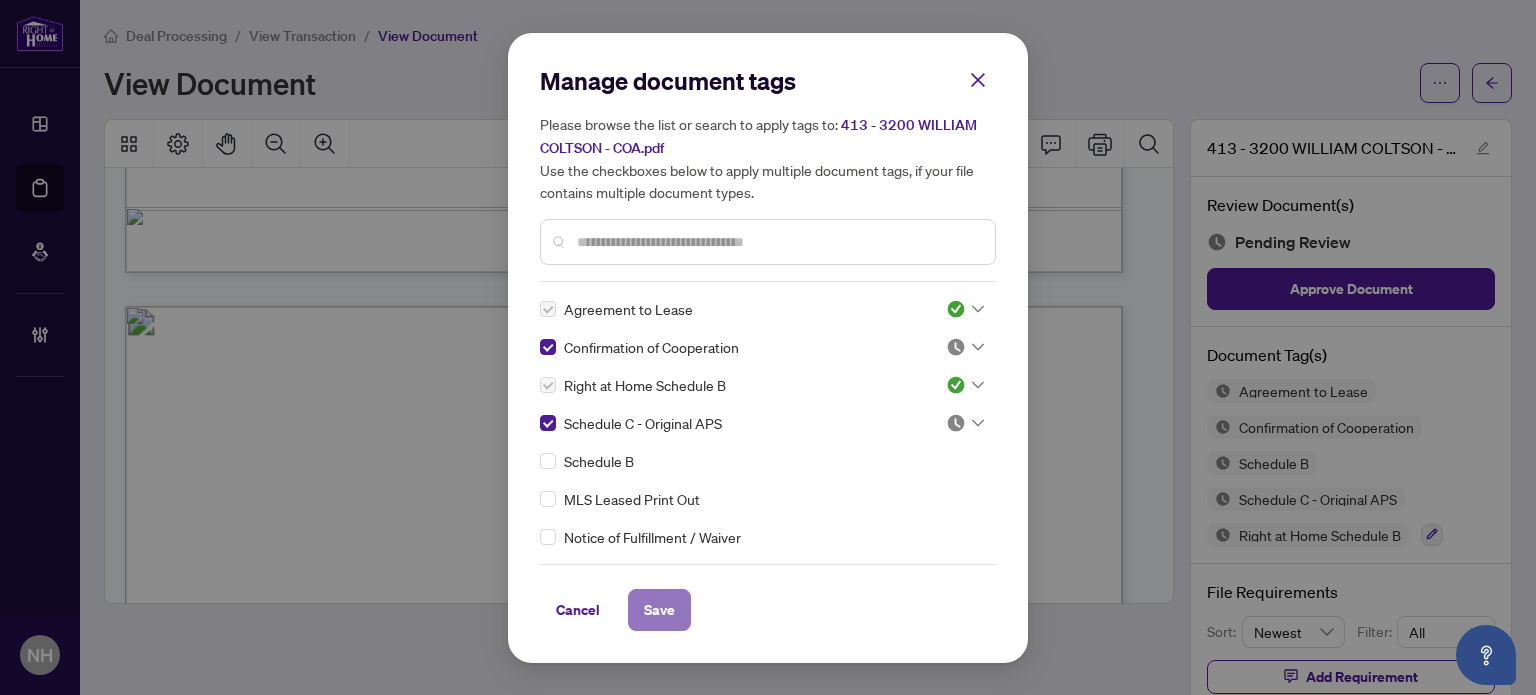 click on "Save" at bounding box center (659, 610) 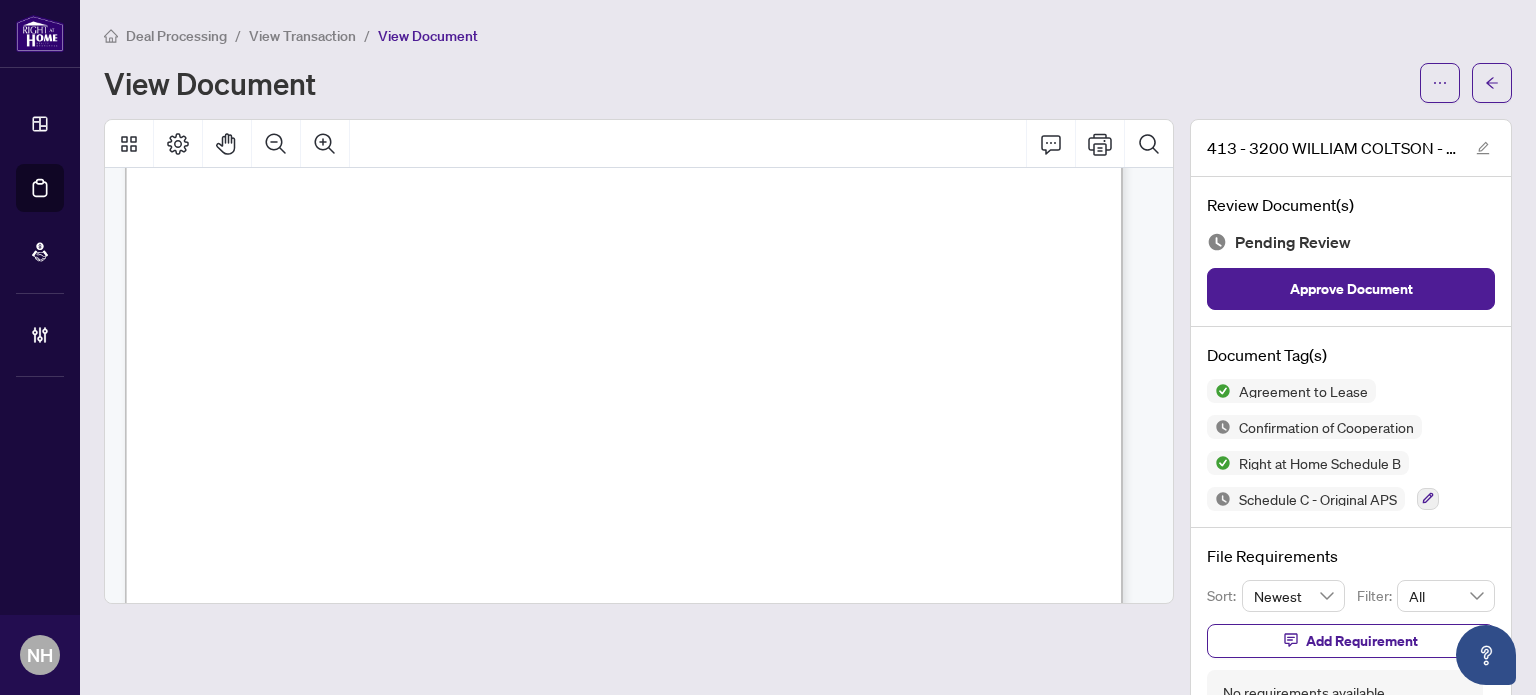 scroll, scrollTop: 9900, scrollLeft: 0, axis: vertical 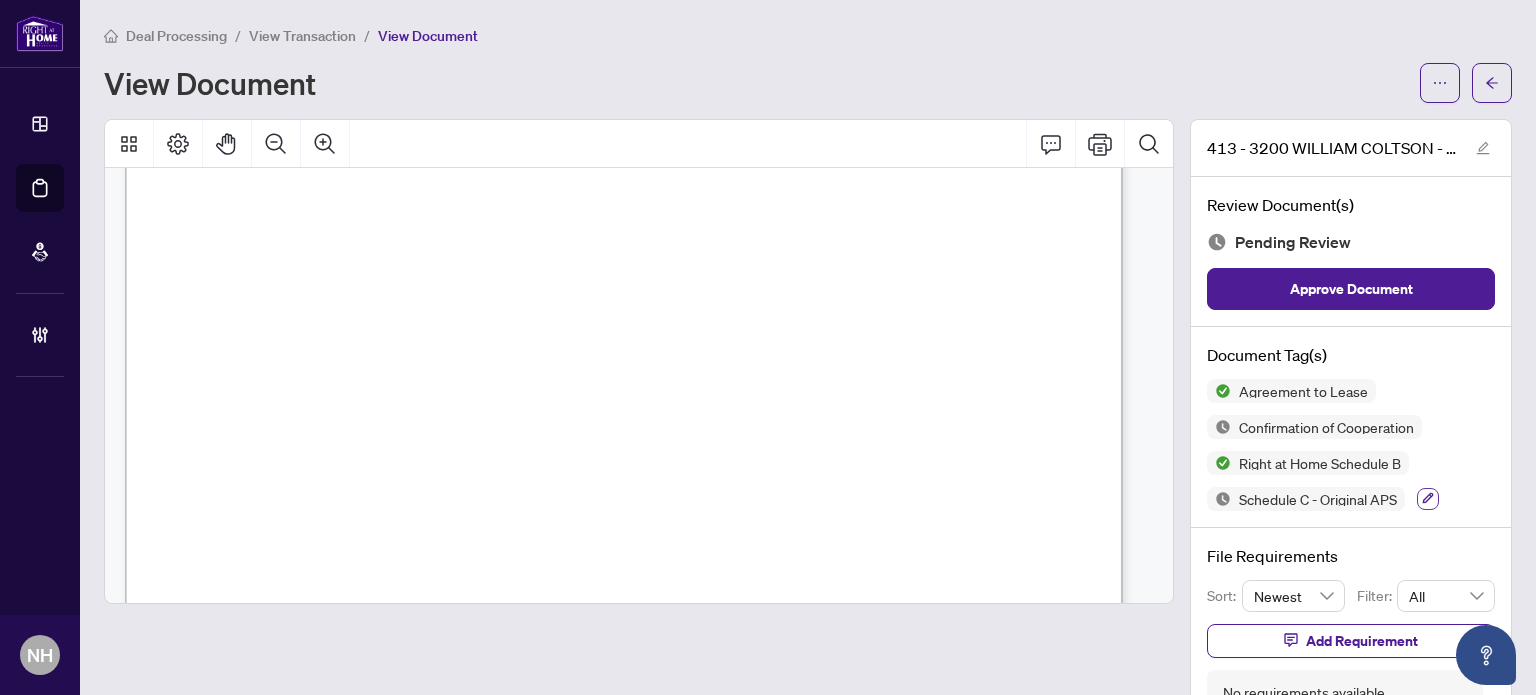 click at bounding box center (1428, 499) 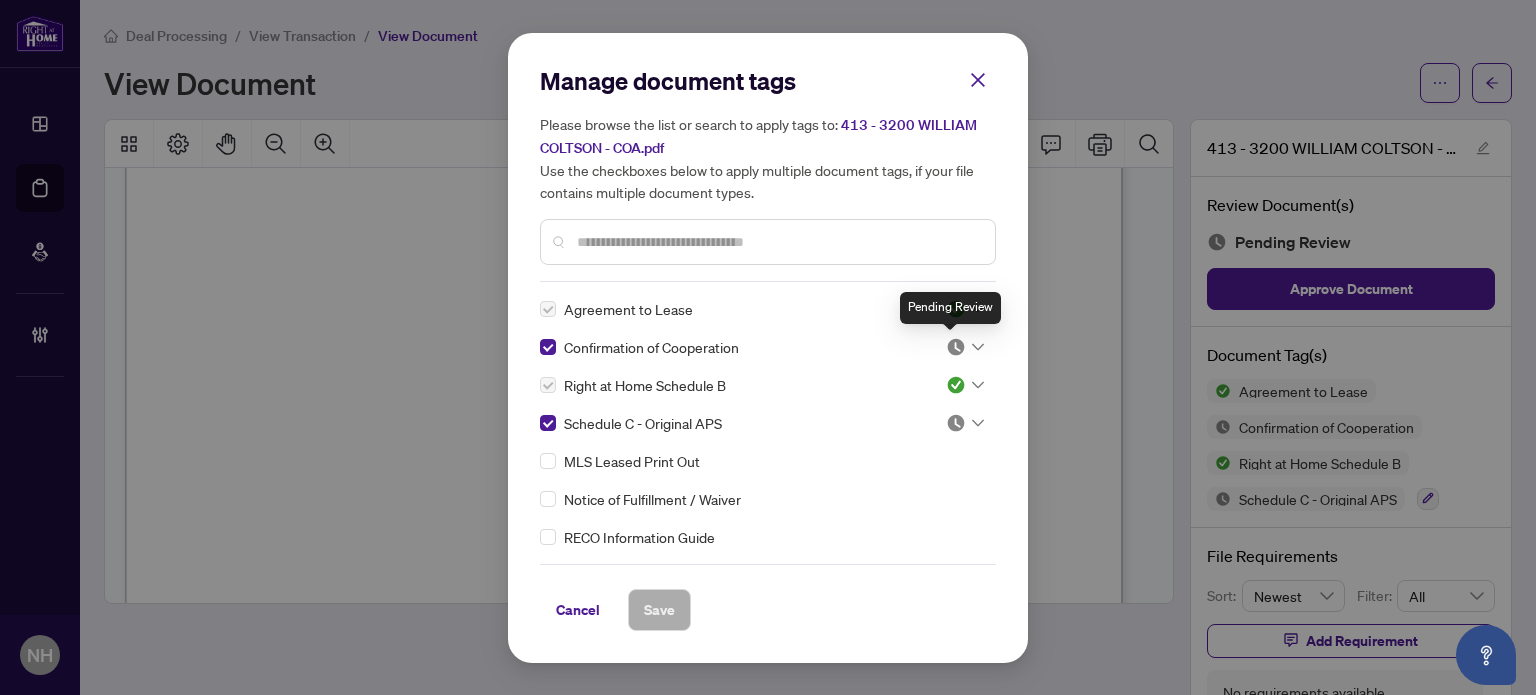 click at bounding box center [956, 347] 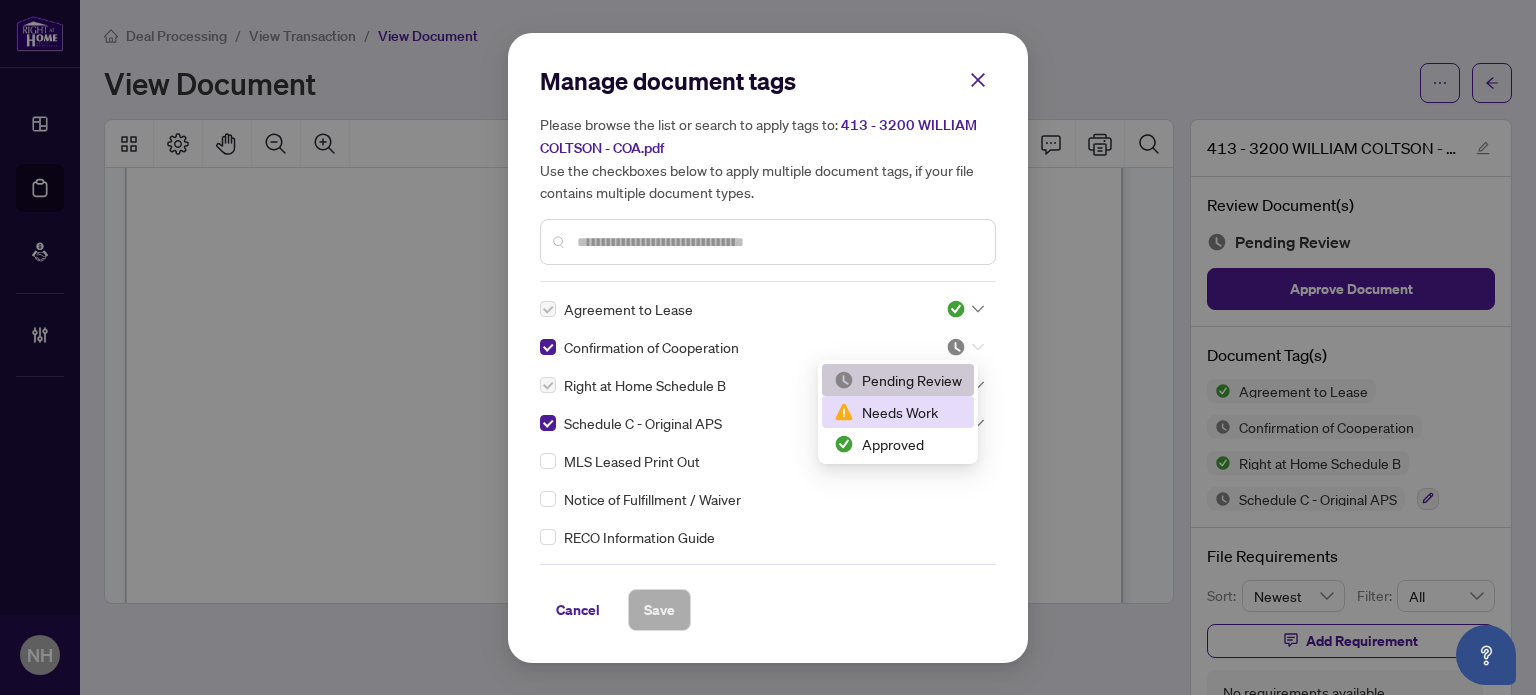click on "Needs Work" at bounding box center (898, 412) 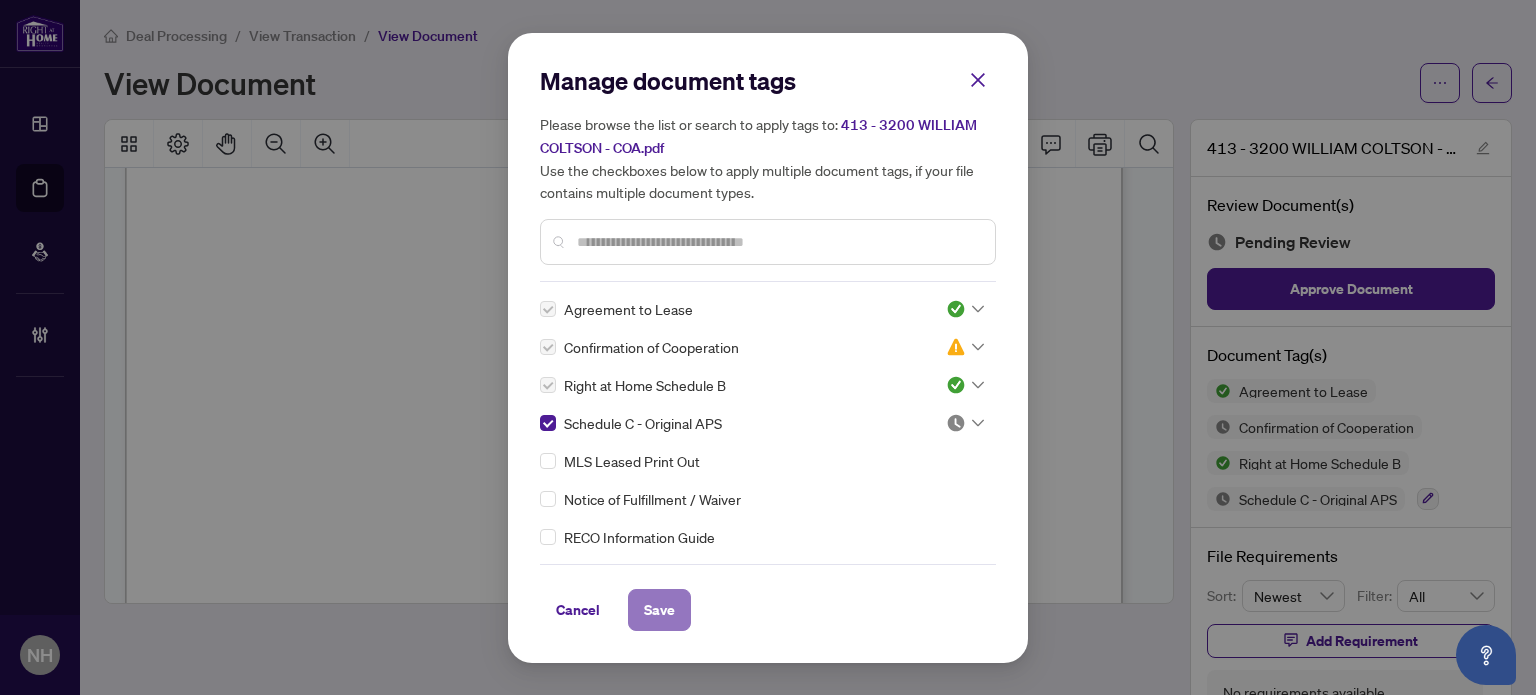 click on "Save" at bounding box center [659, 610] 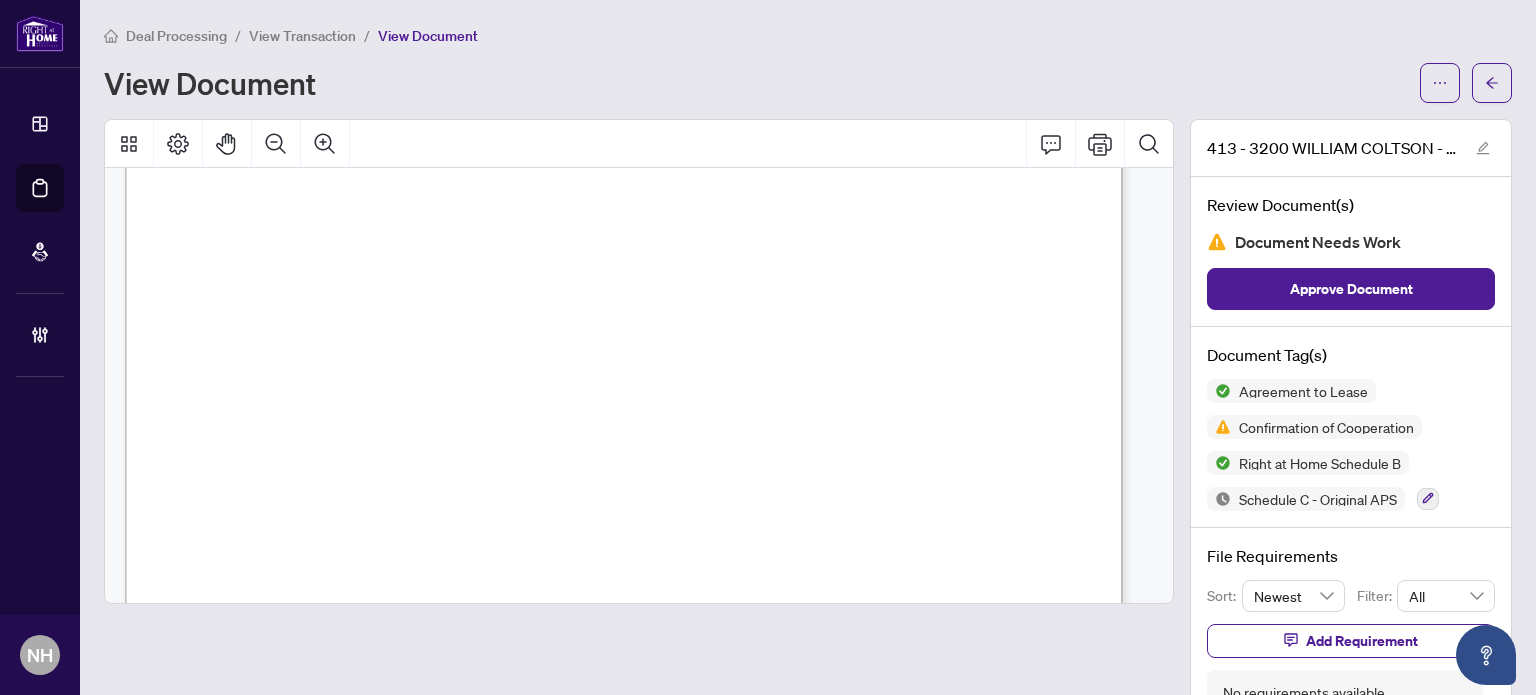 click on "File Requirements Sort: Newest Filter: All Add Requirement No requirements available" at bounding box center (1351, 630) 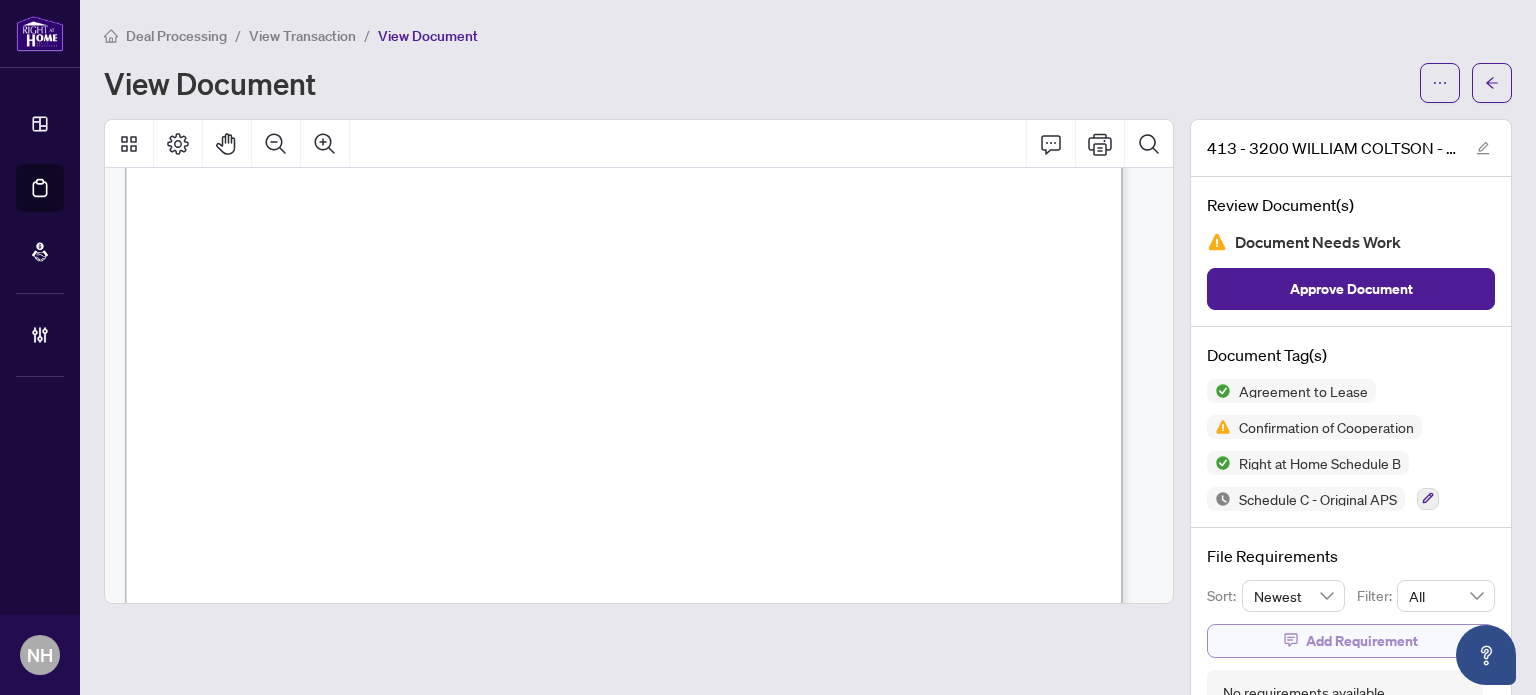click on "Add Requirement" at bounding box center (1362, 641) 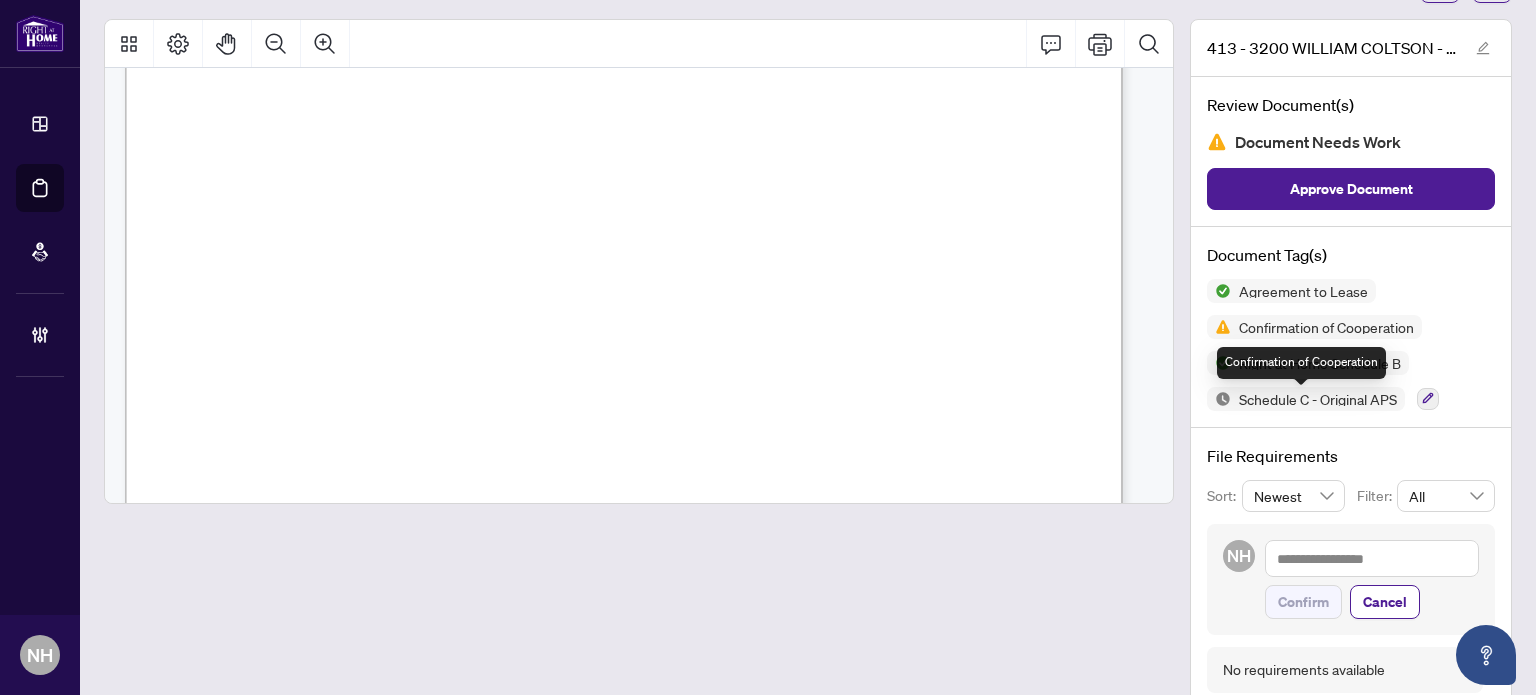 scroll, scrollTop: 136, scrollLeft: 0, axis: vertical 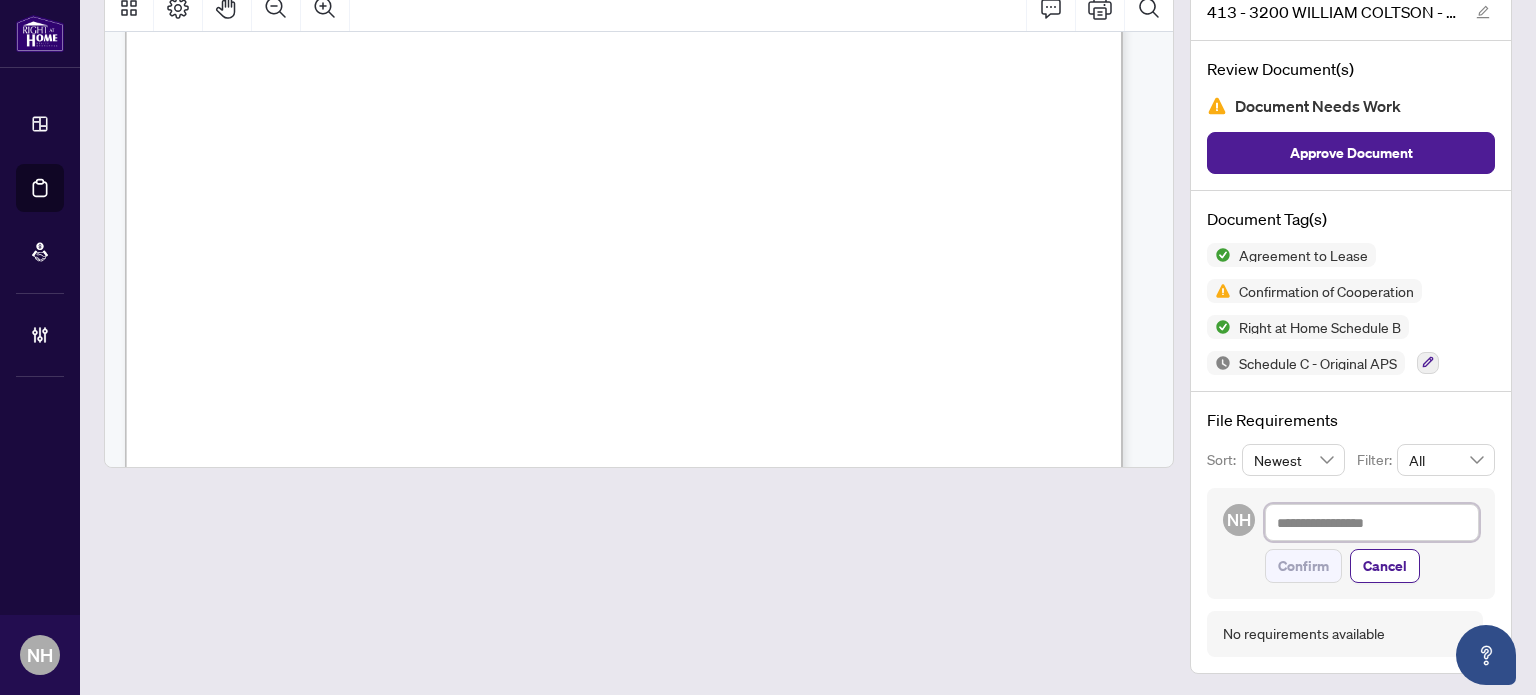 click at bounding box center [1372, 523] 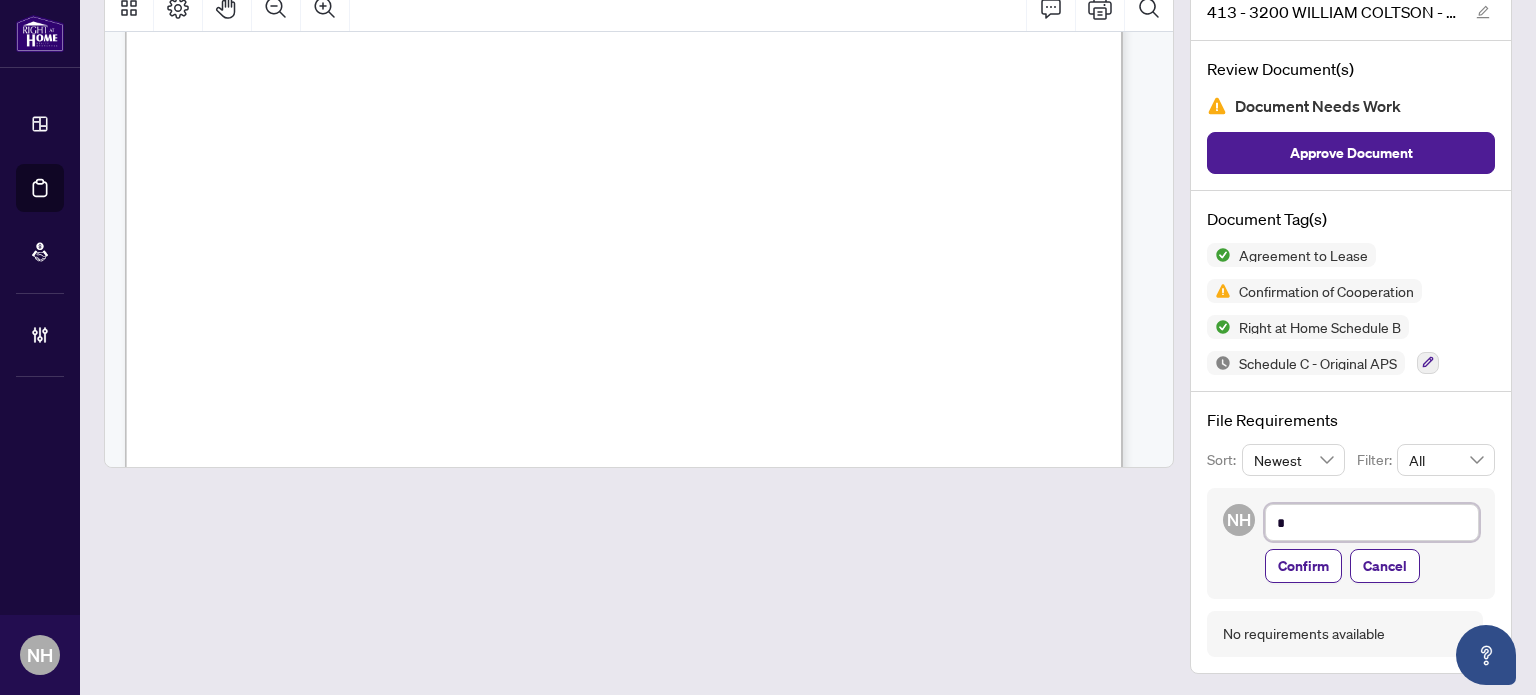 type on "**" 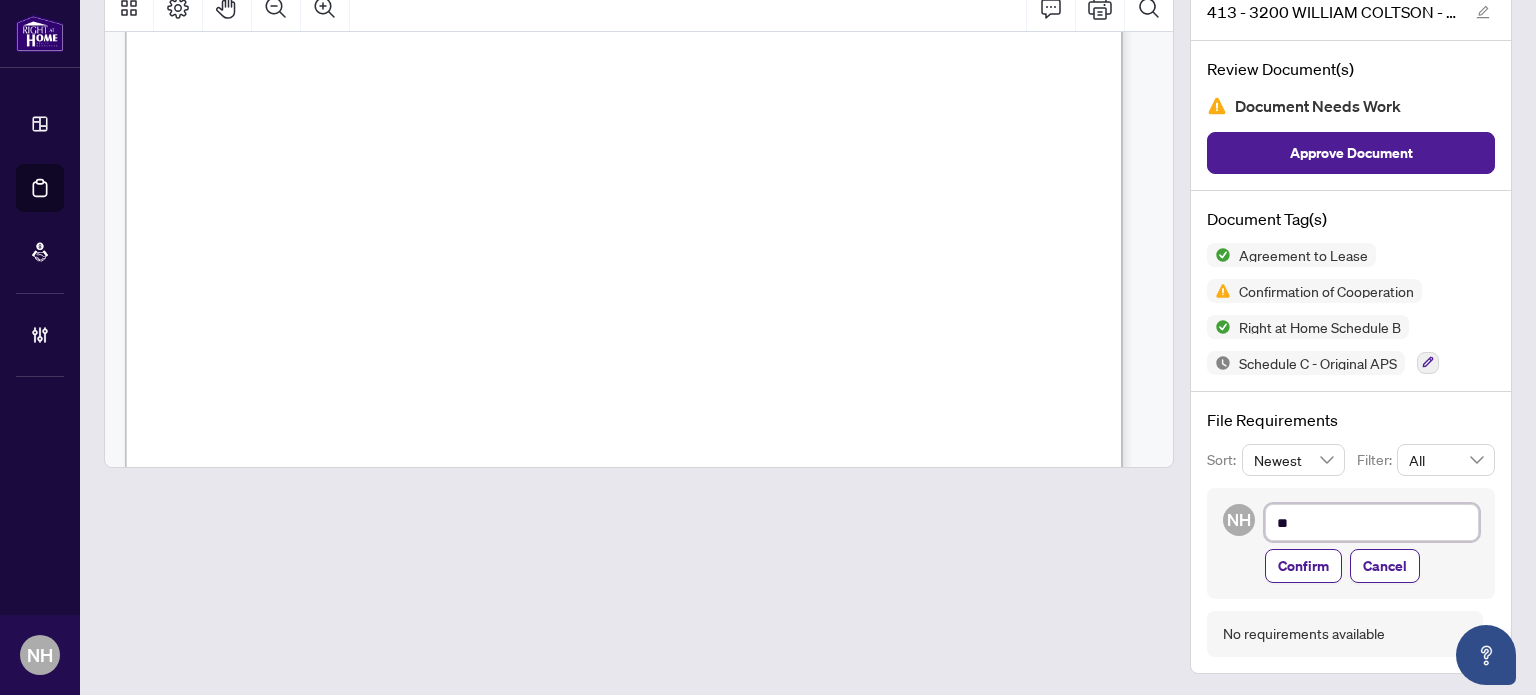 type on "*" 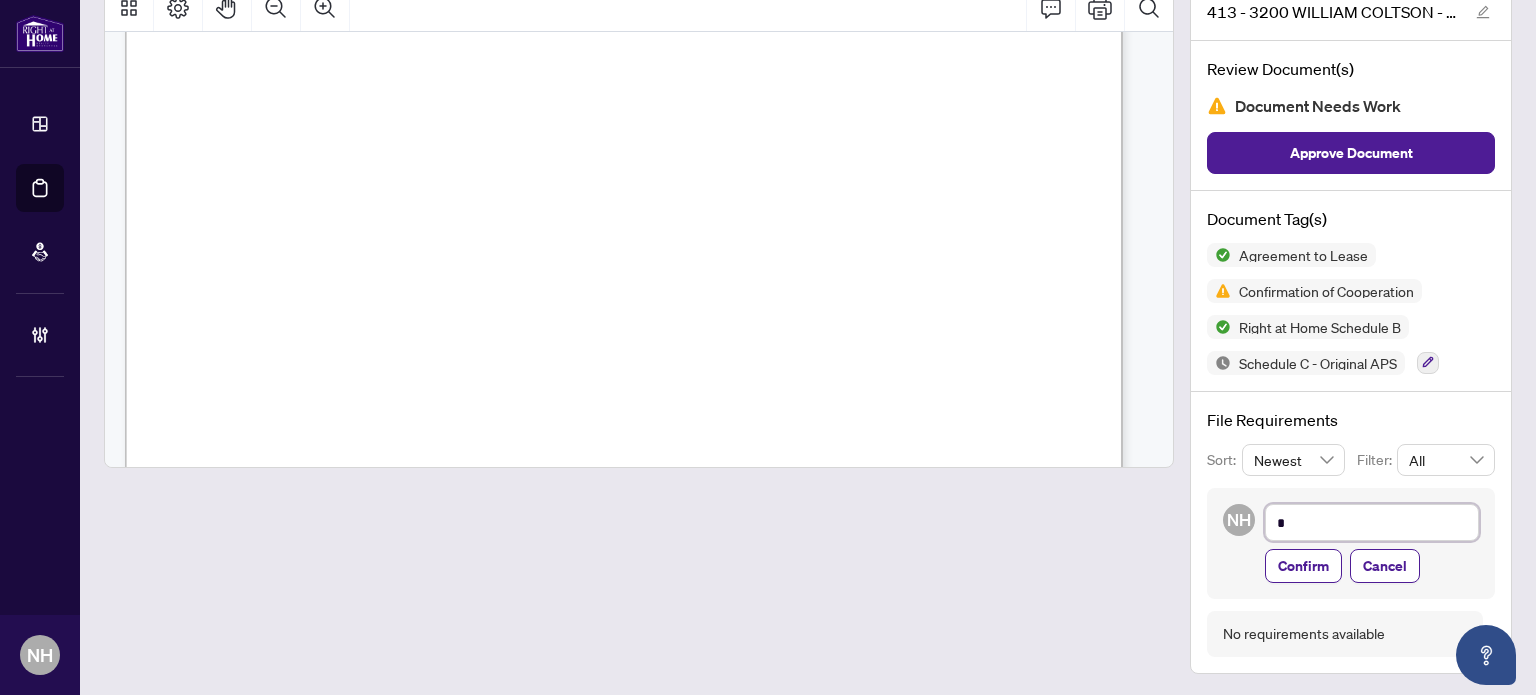 type on "**********" 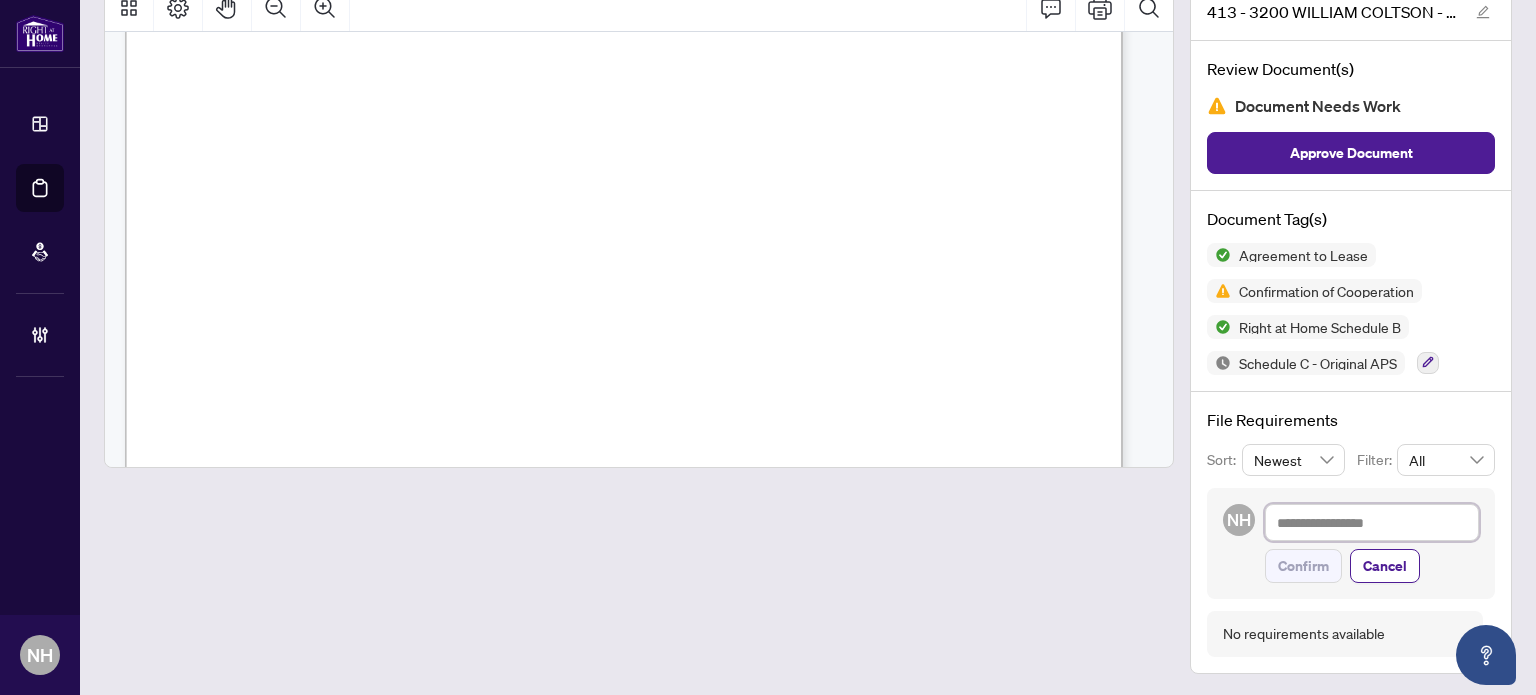 type on "*" 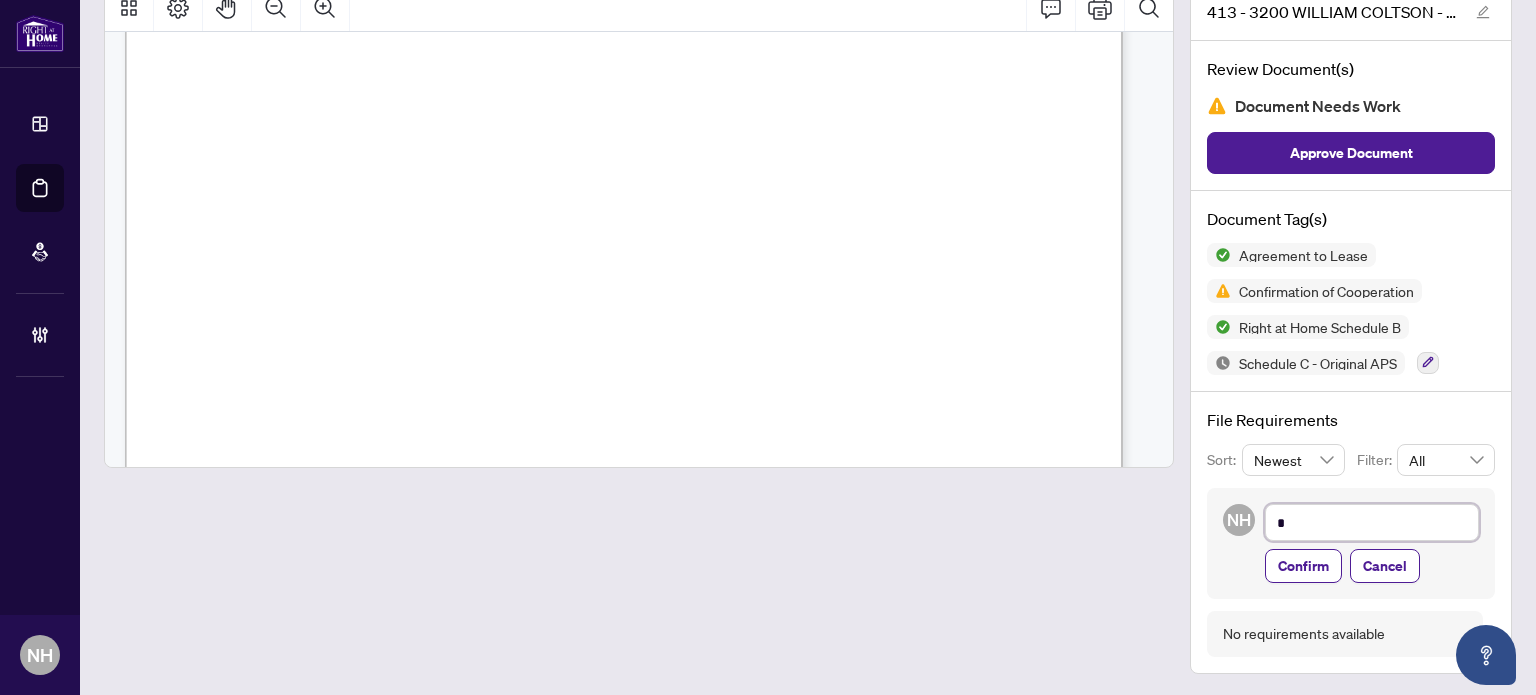 type on "**" 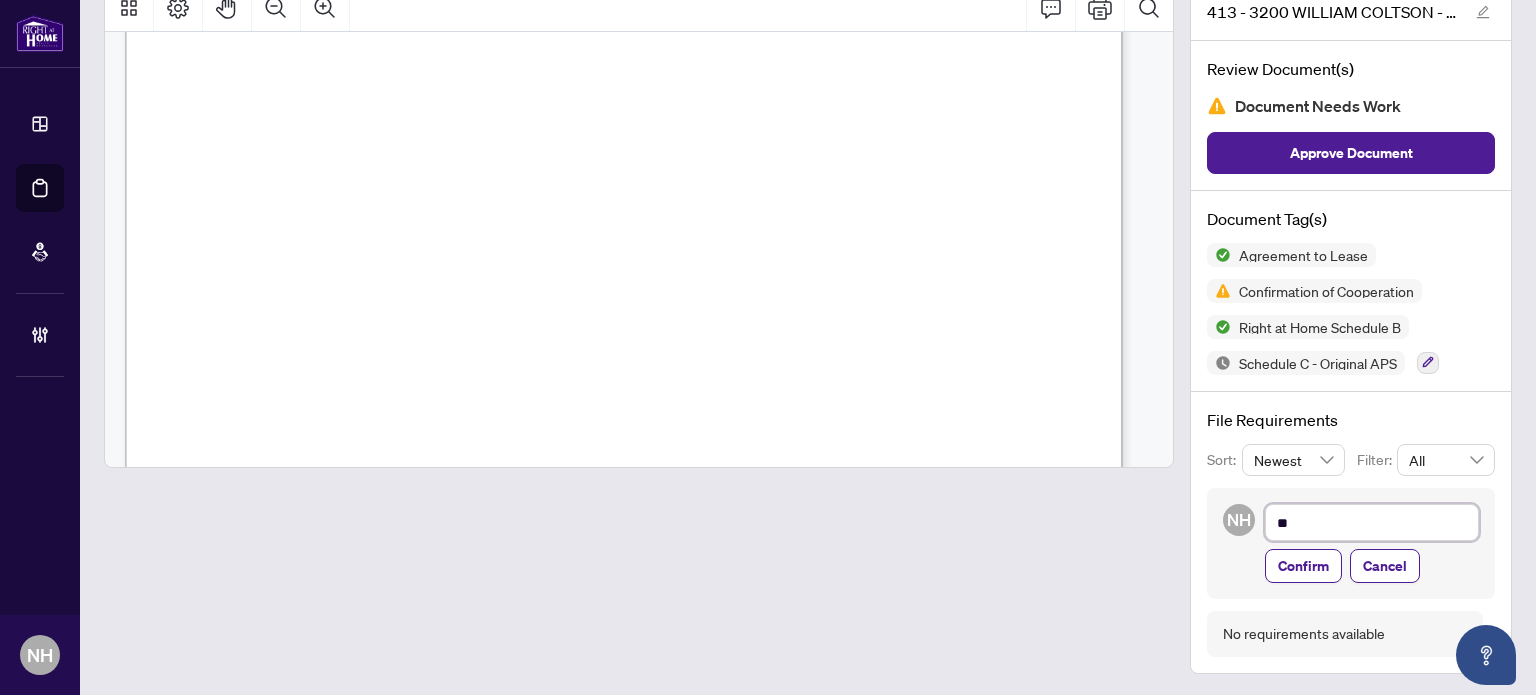 type on "***" 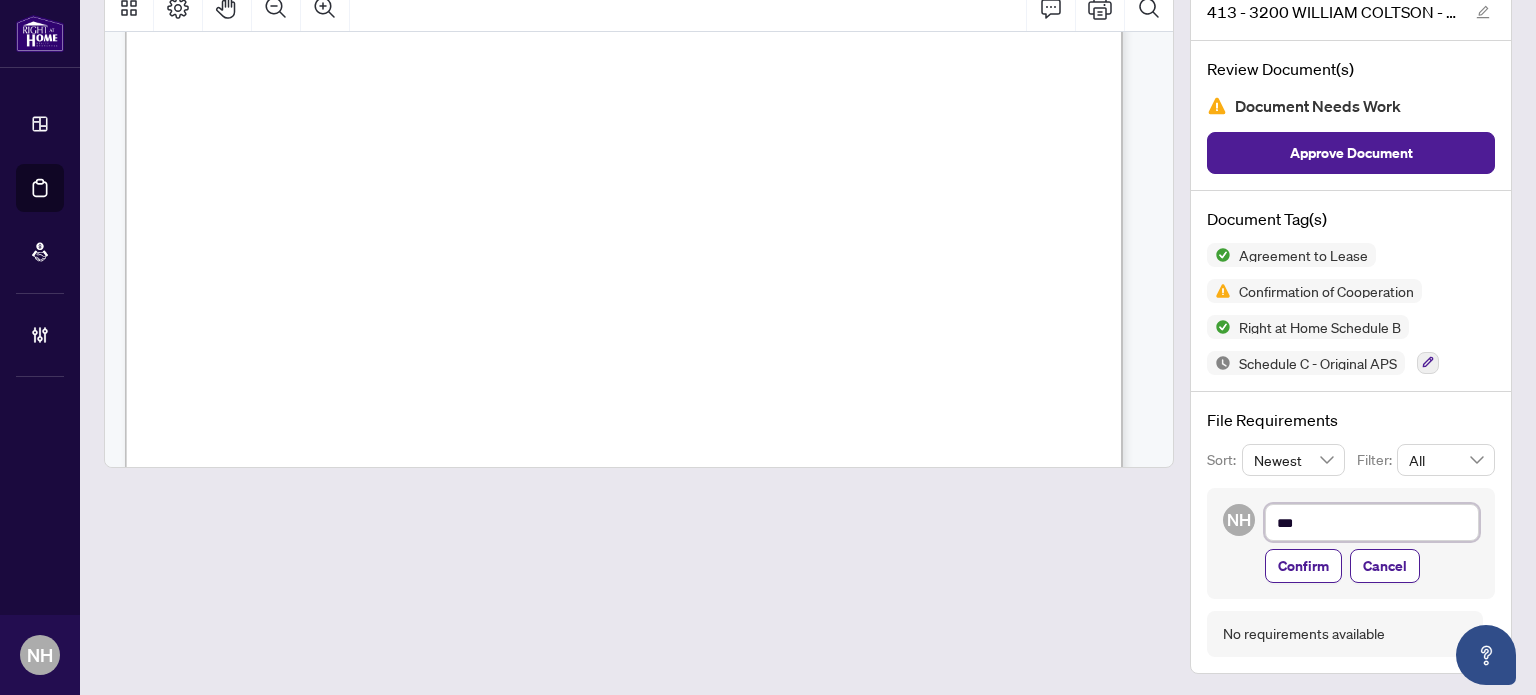 type on "****" 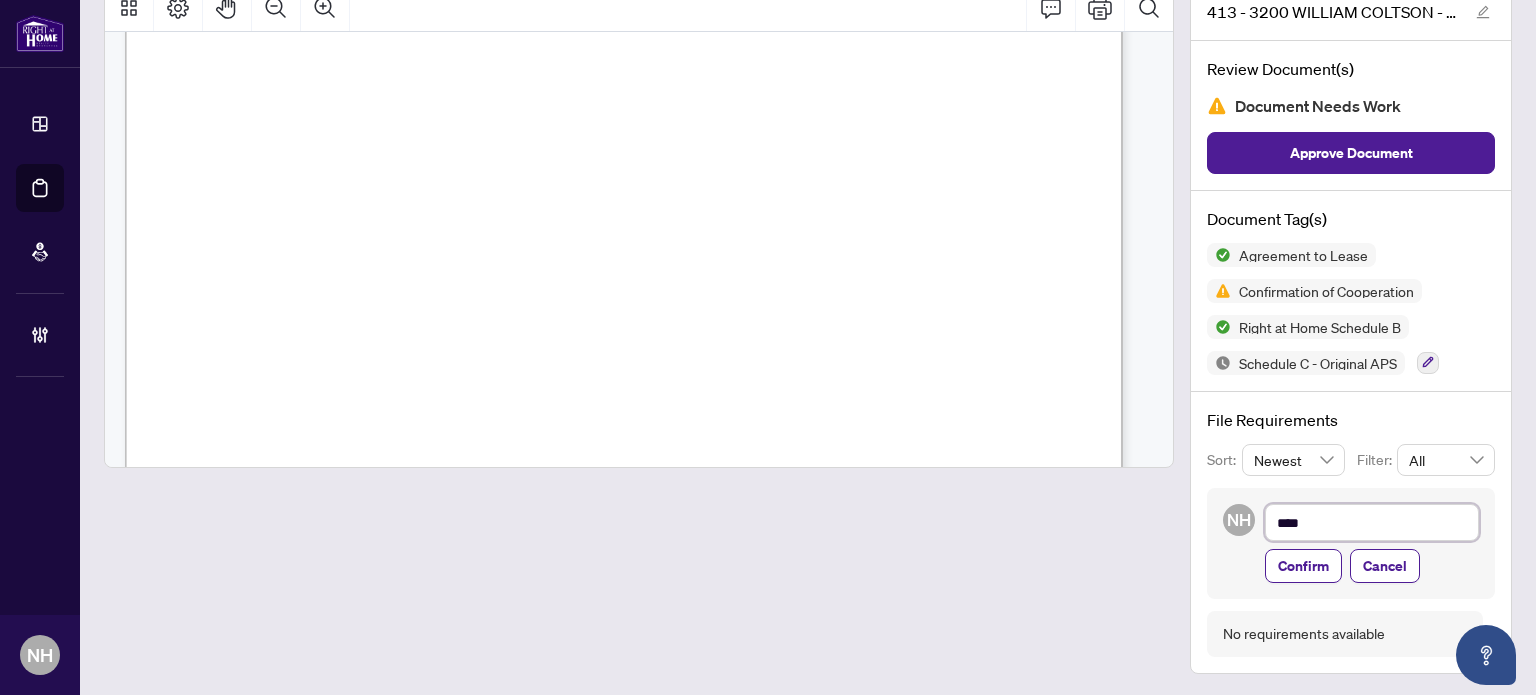 type on "*****" 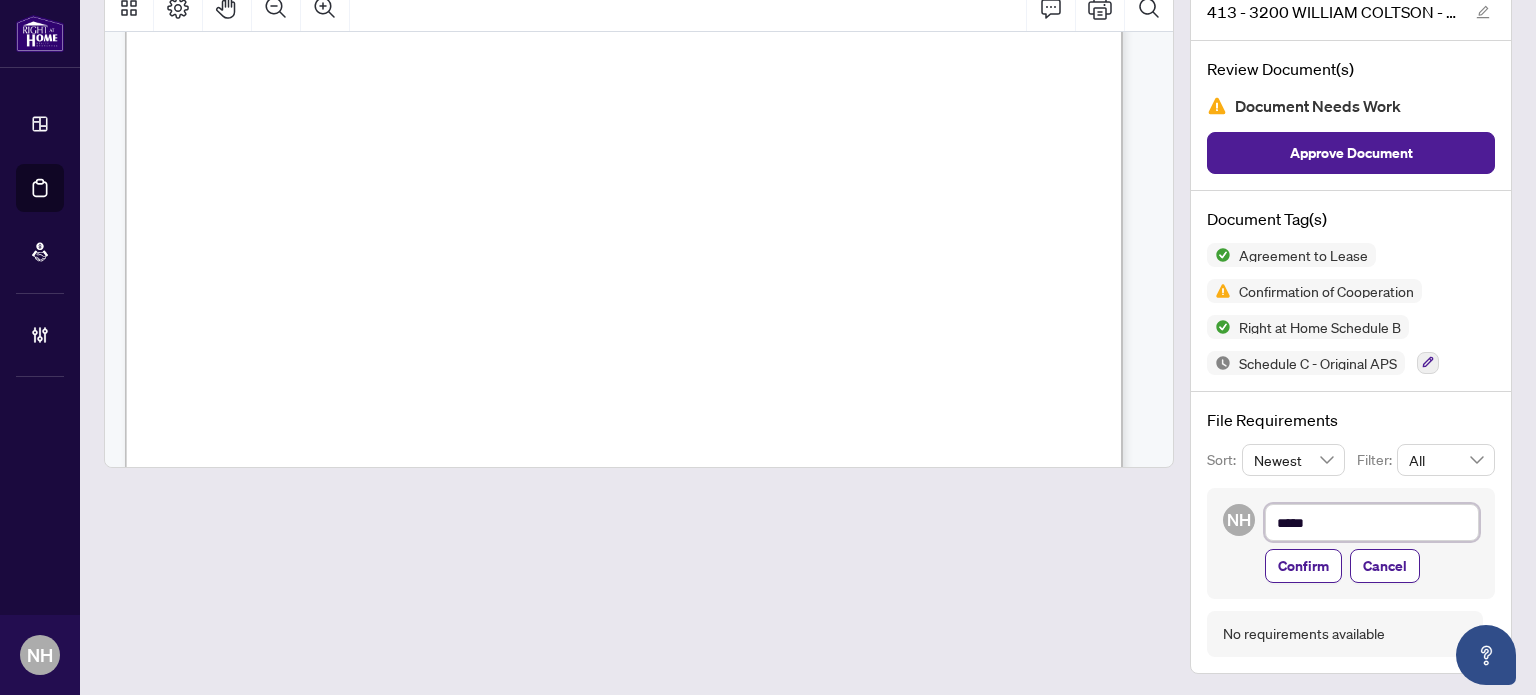 type on "******" 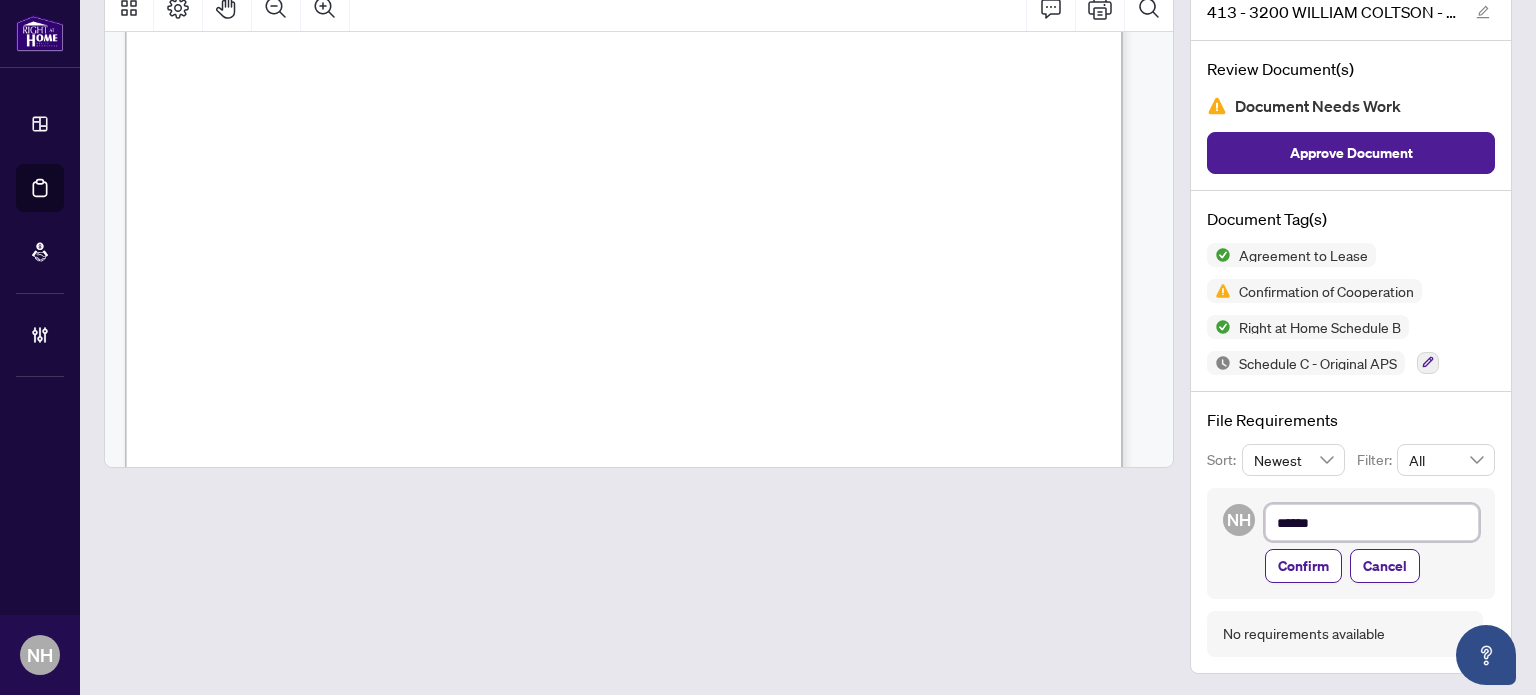 type on "*******" 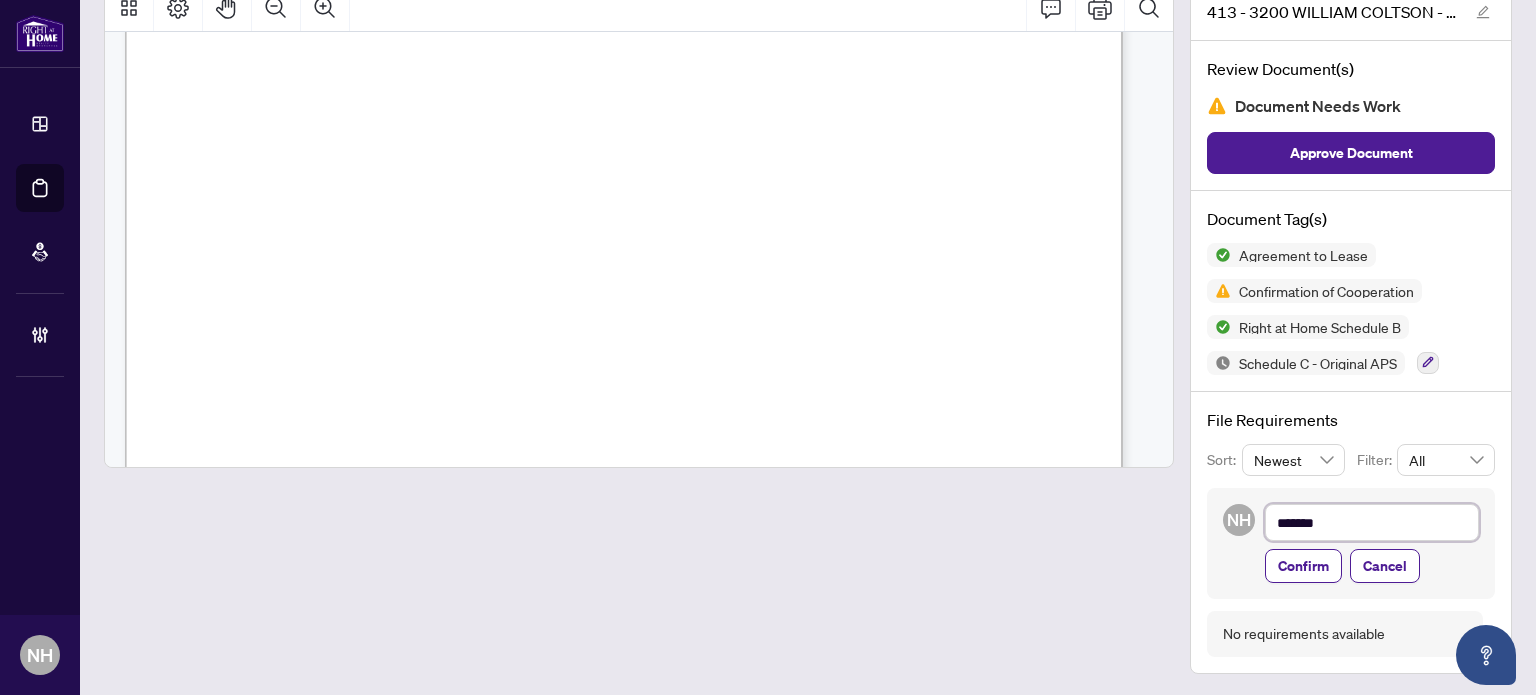 type on "********" 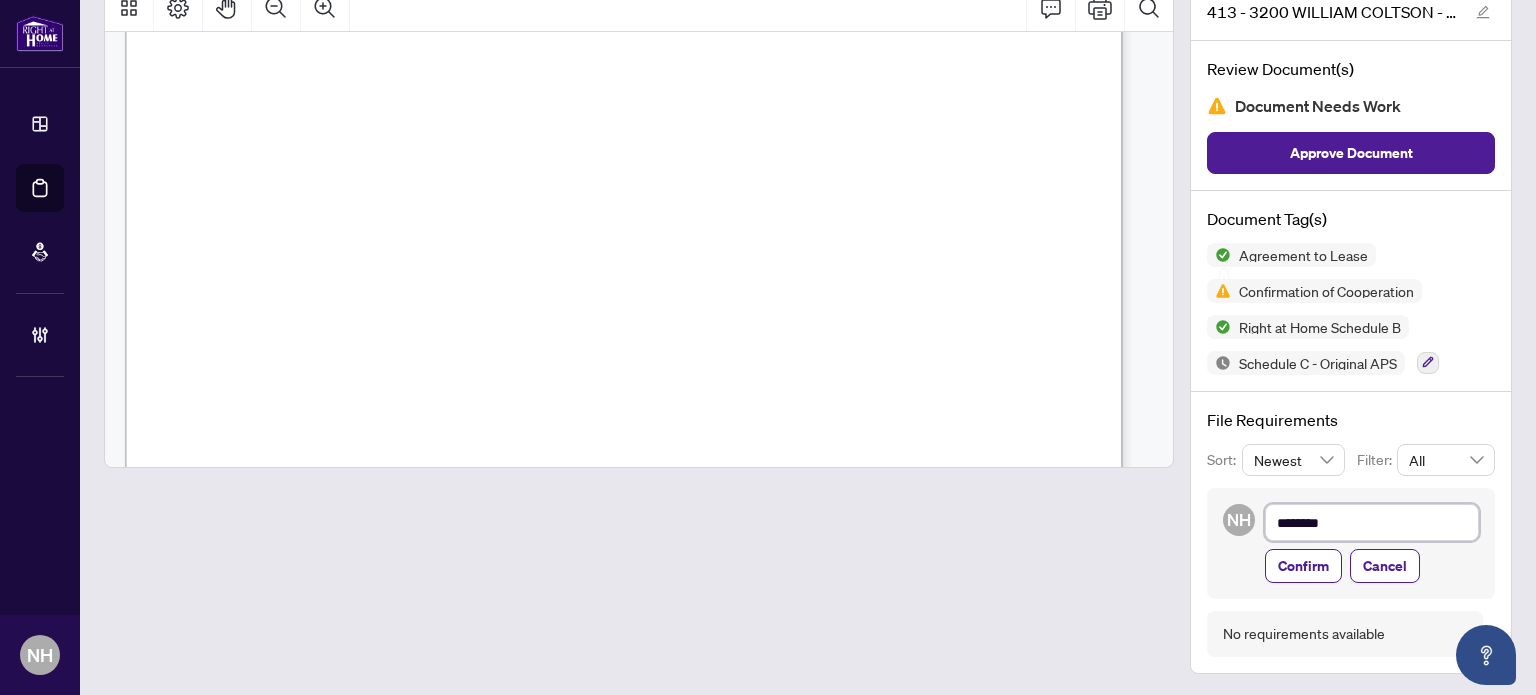 type on "*********" 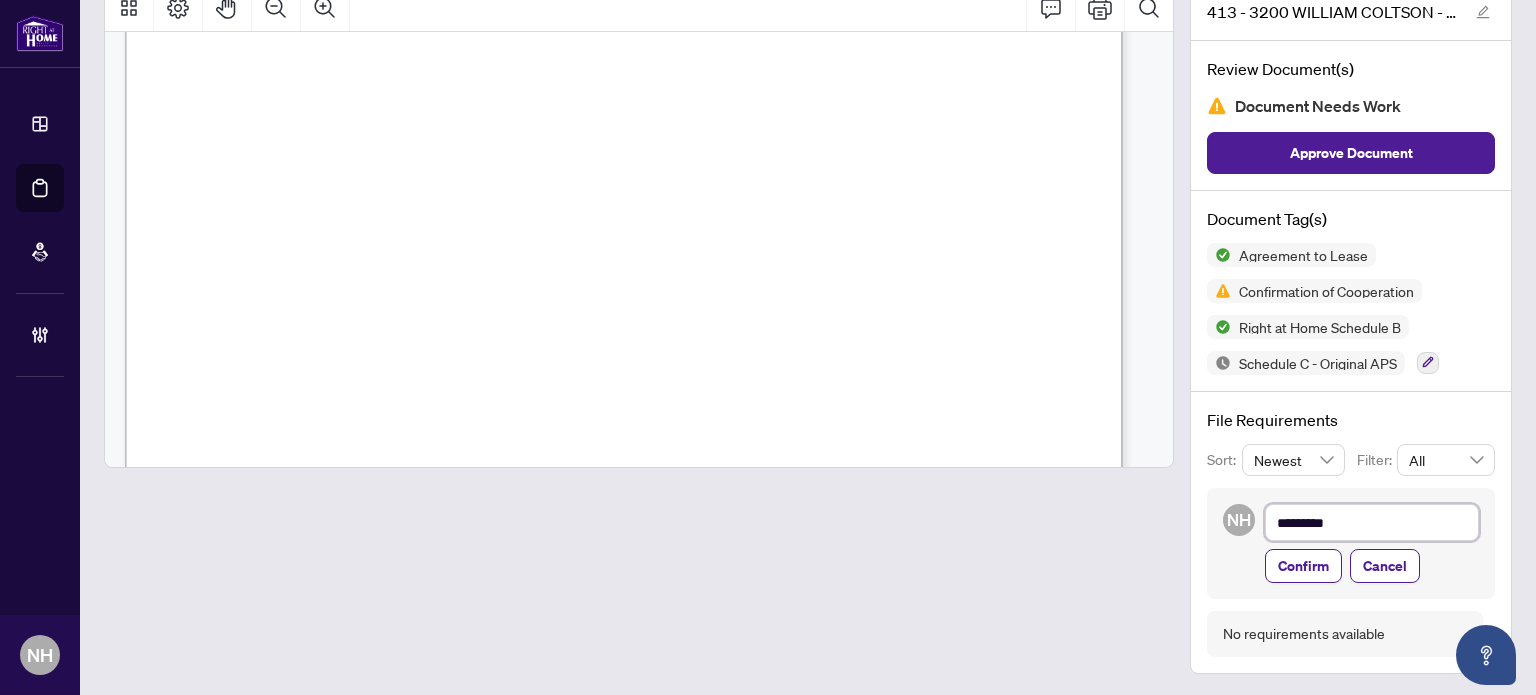 type on "**********" 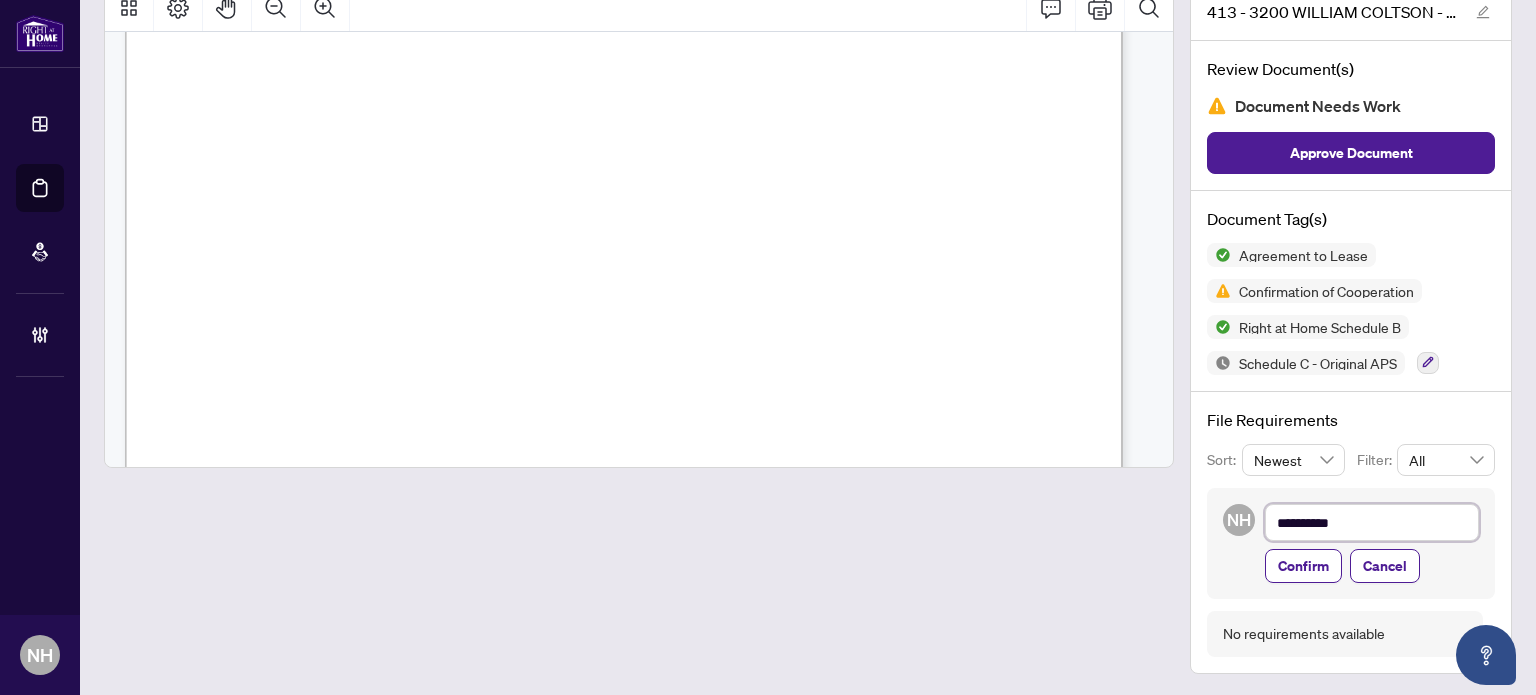 type on "**********" 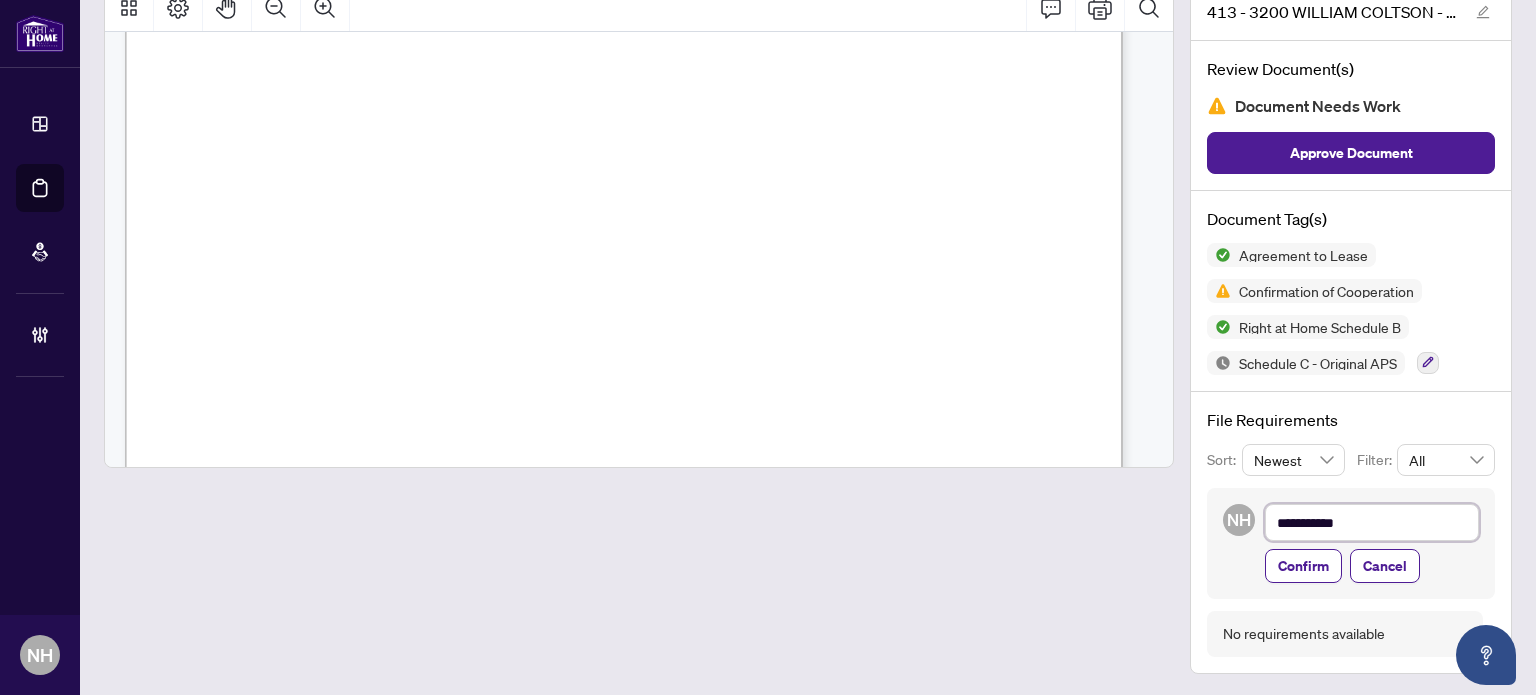type on "**********" 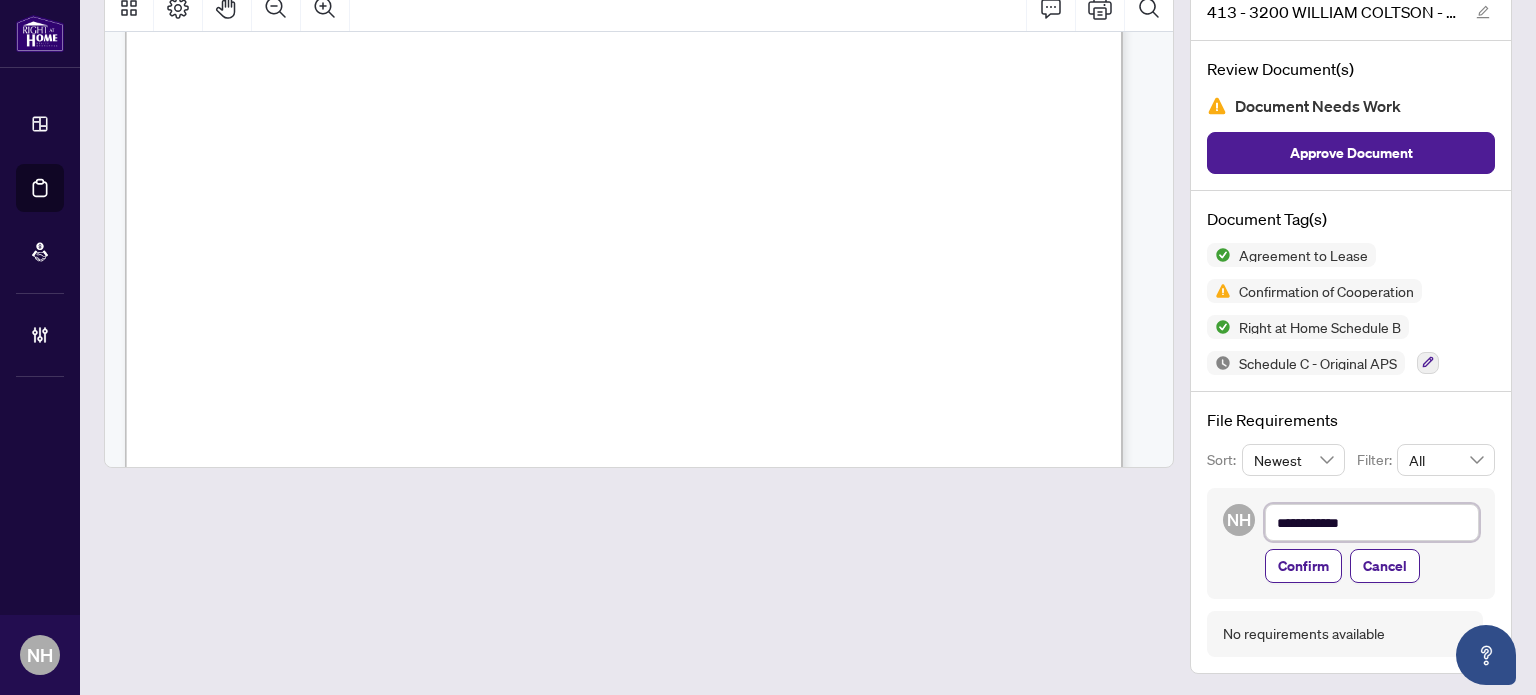 type on "**********" 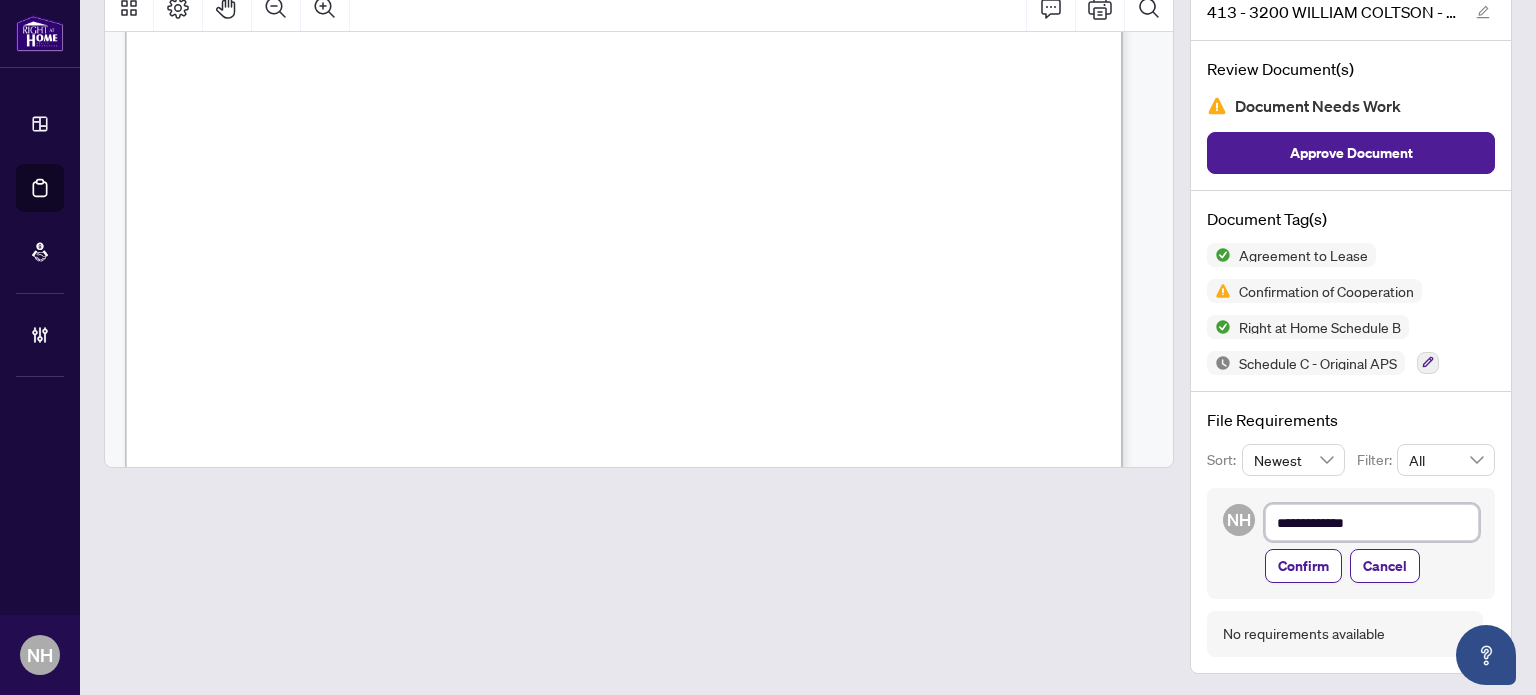 type on "**********" 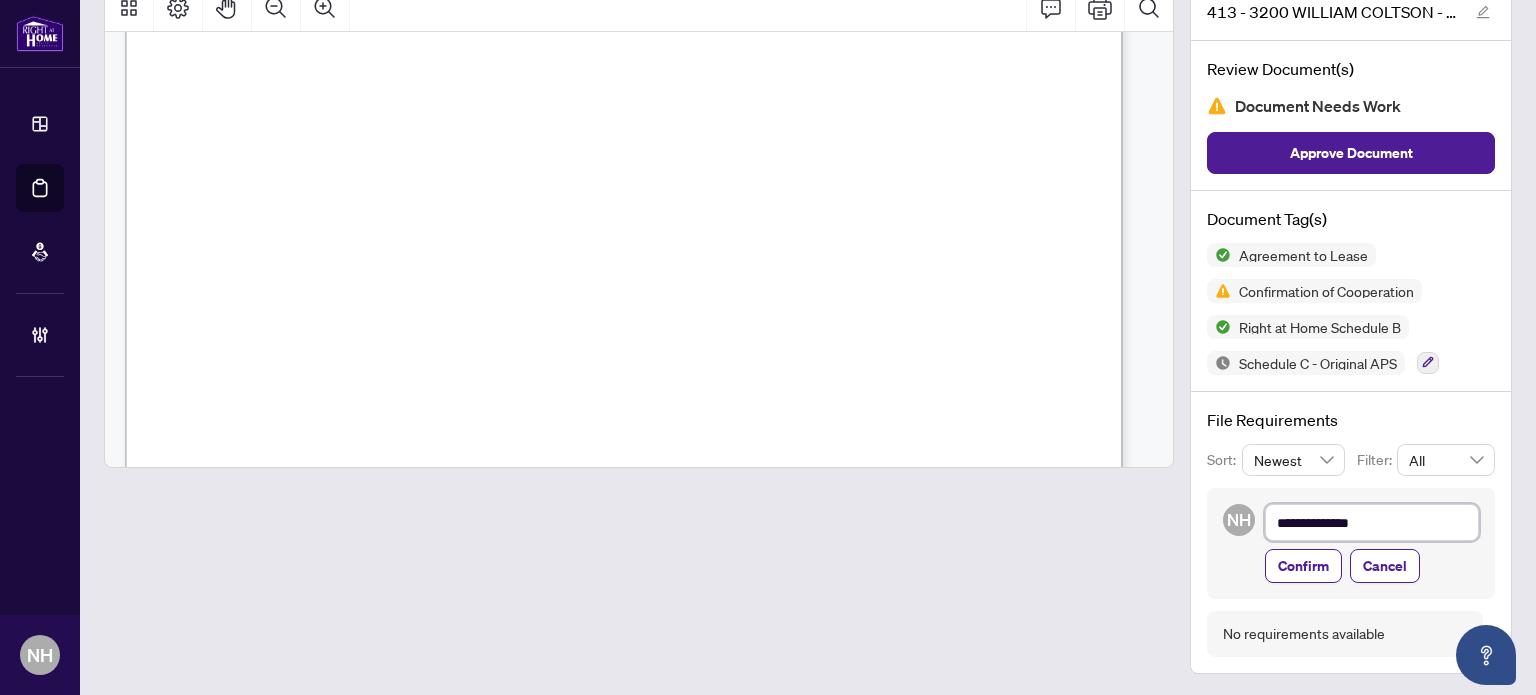 type on "**********" 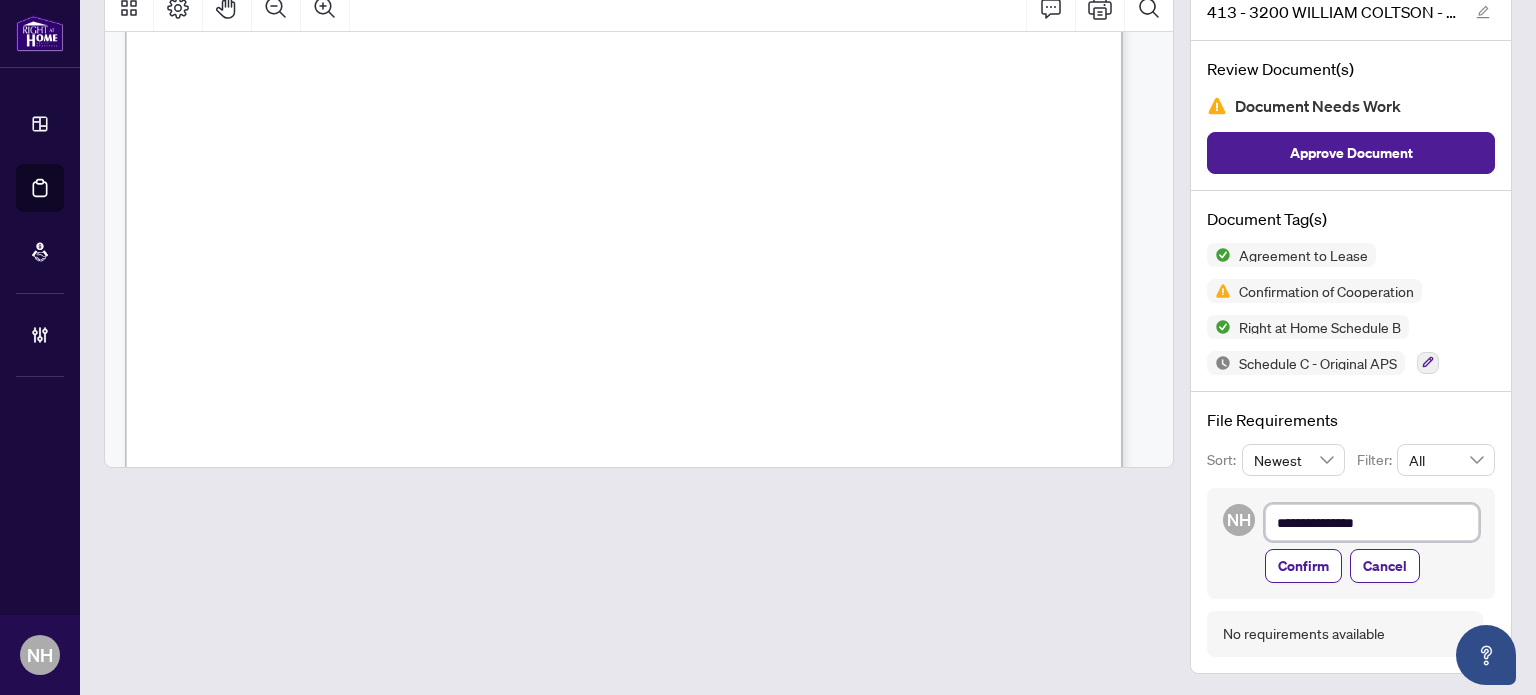 type on "**********" 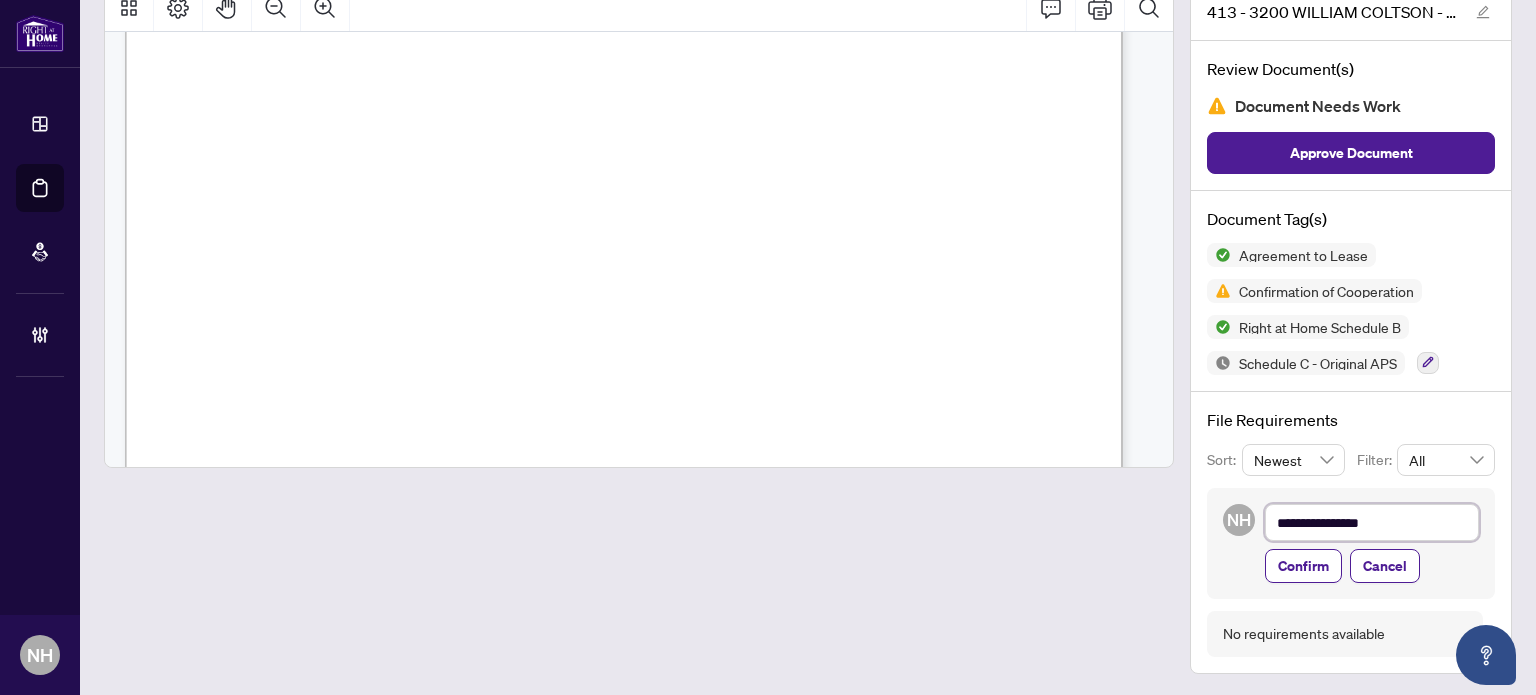 type on "**********" 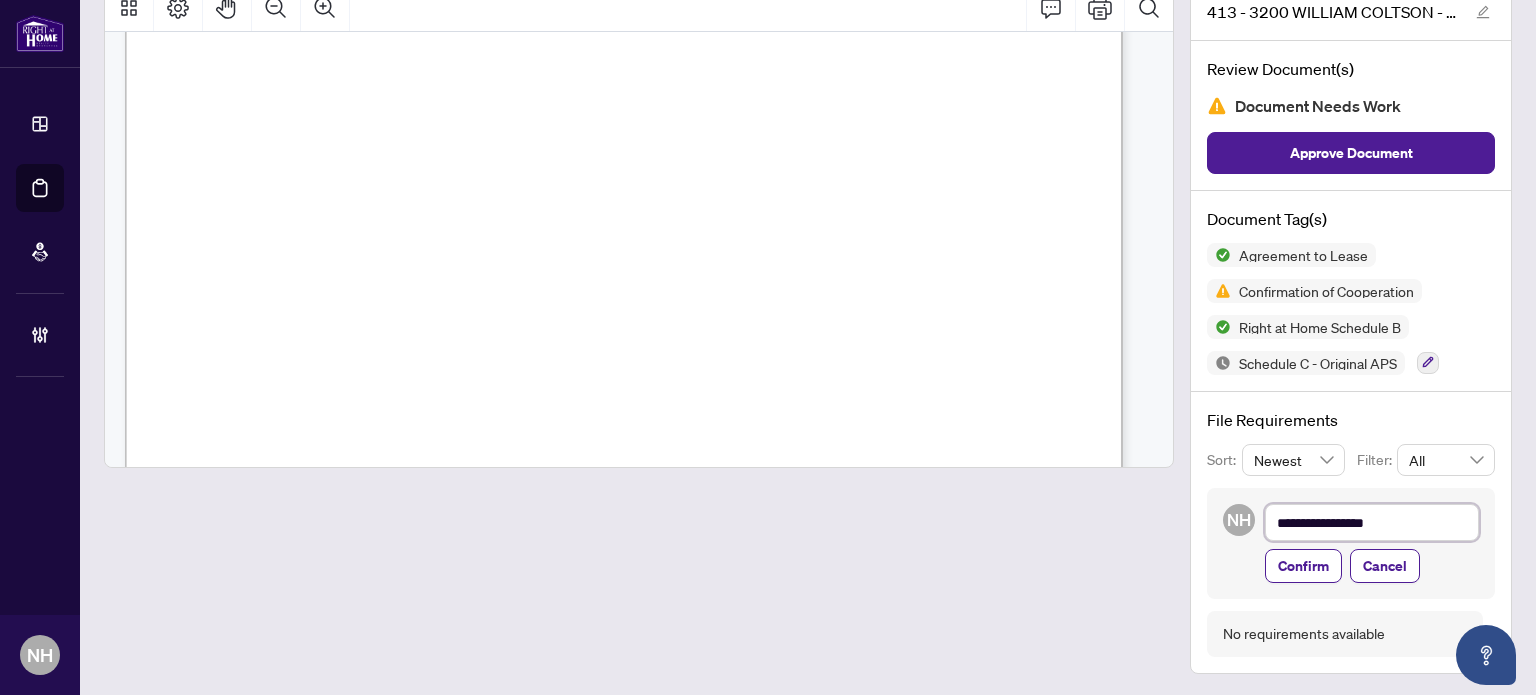 type on "**********" 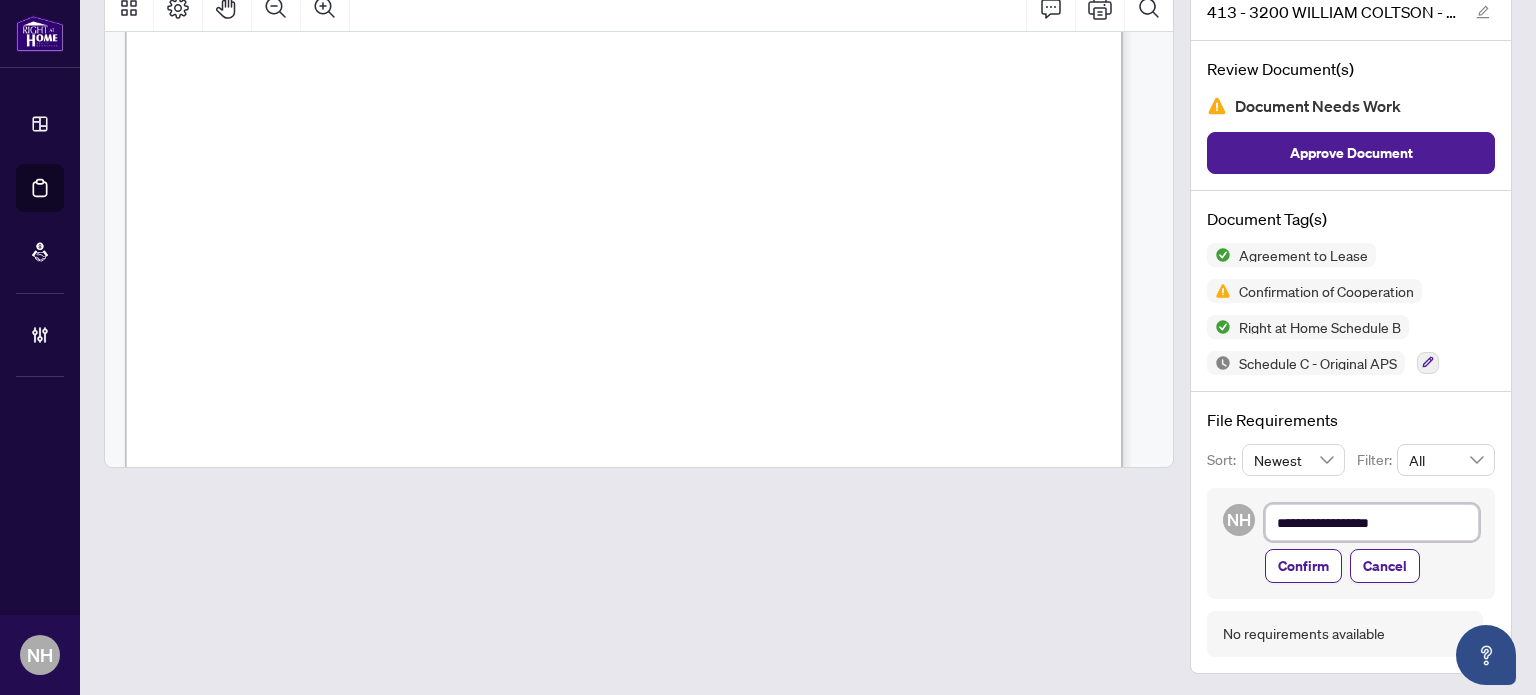 type on "**********" 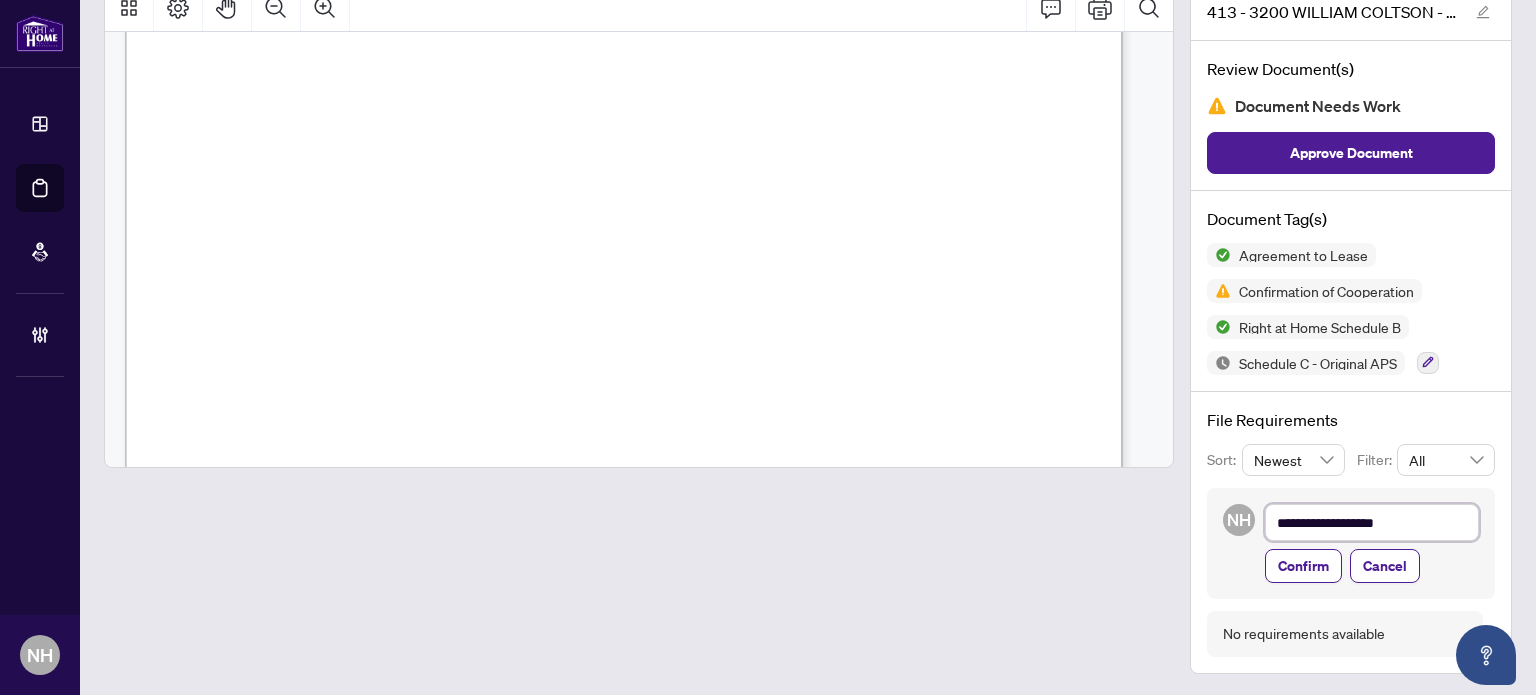 type on "**********" 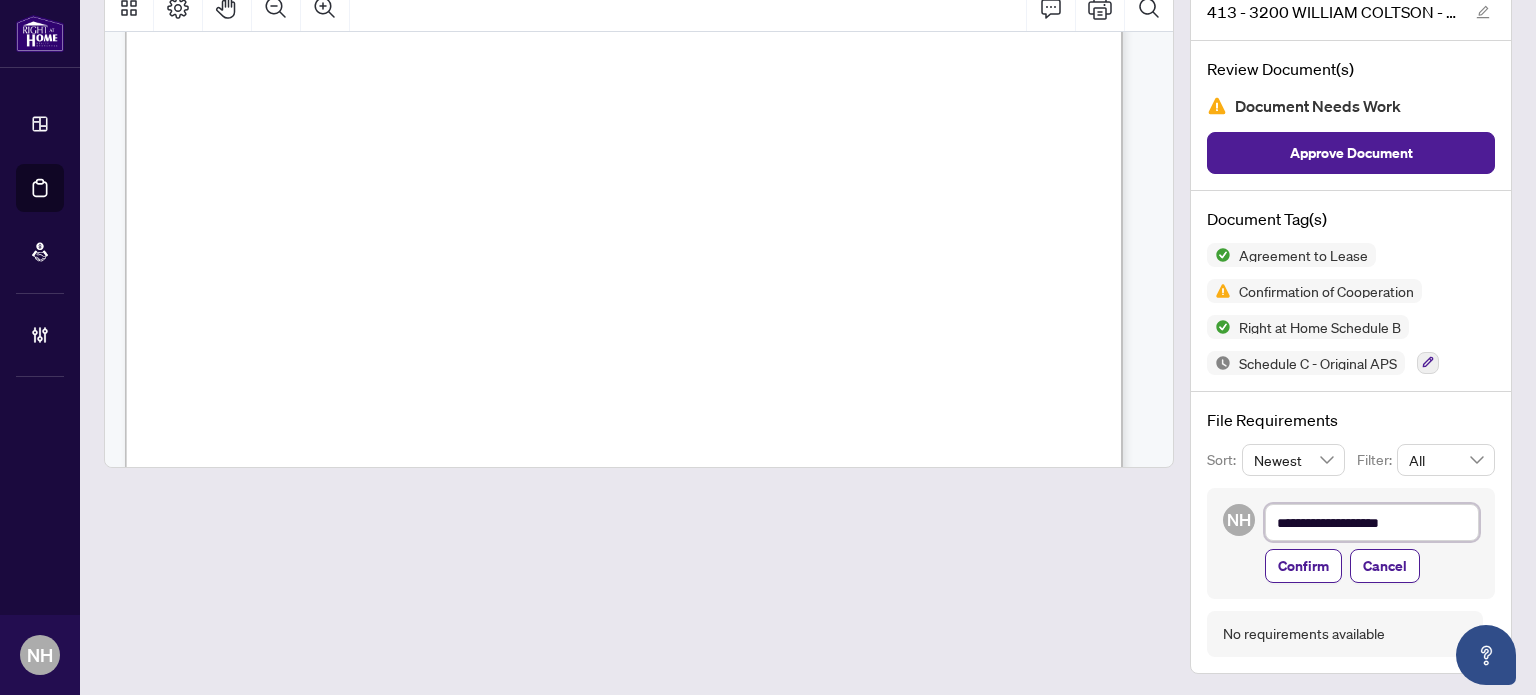 type on "**********" 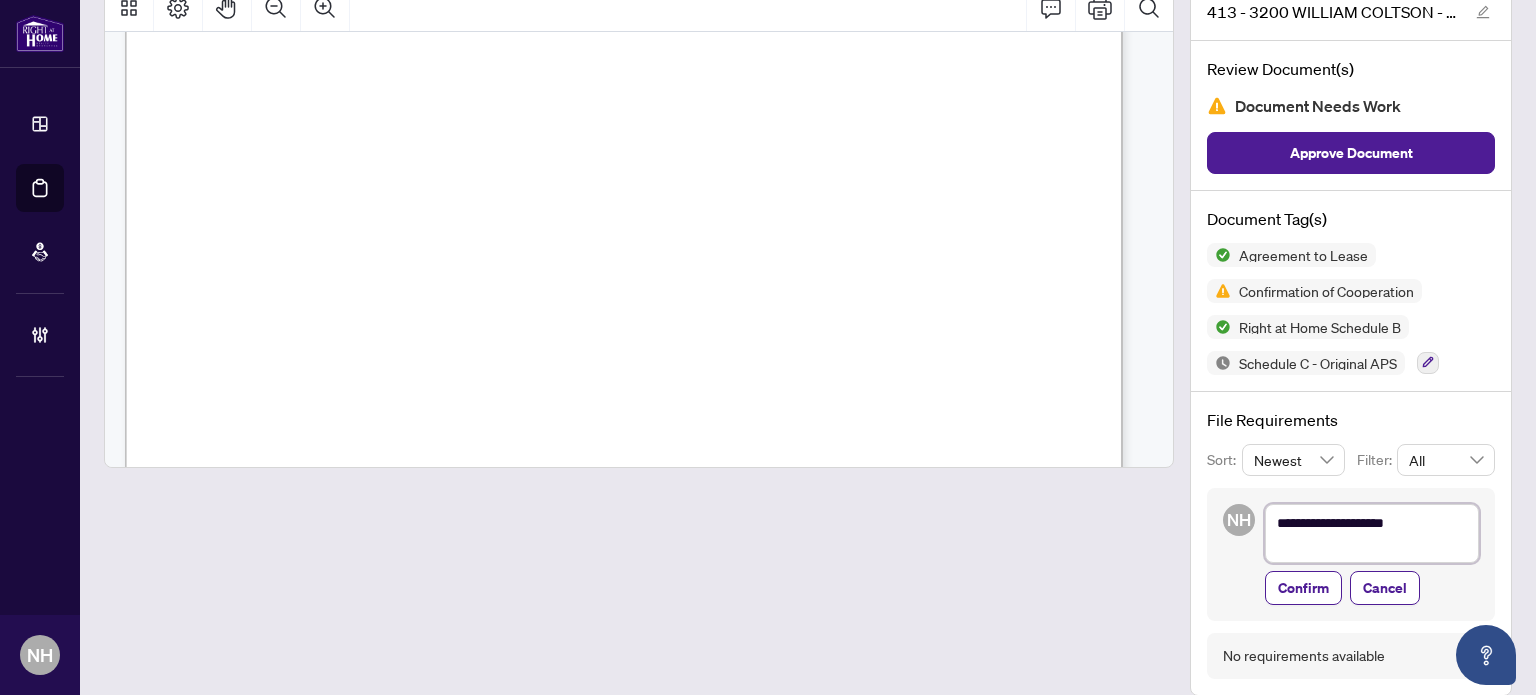 type on "**********" 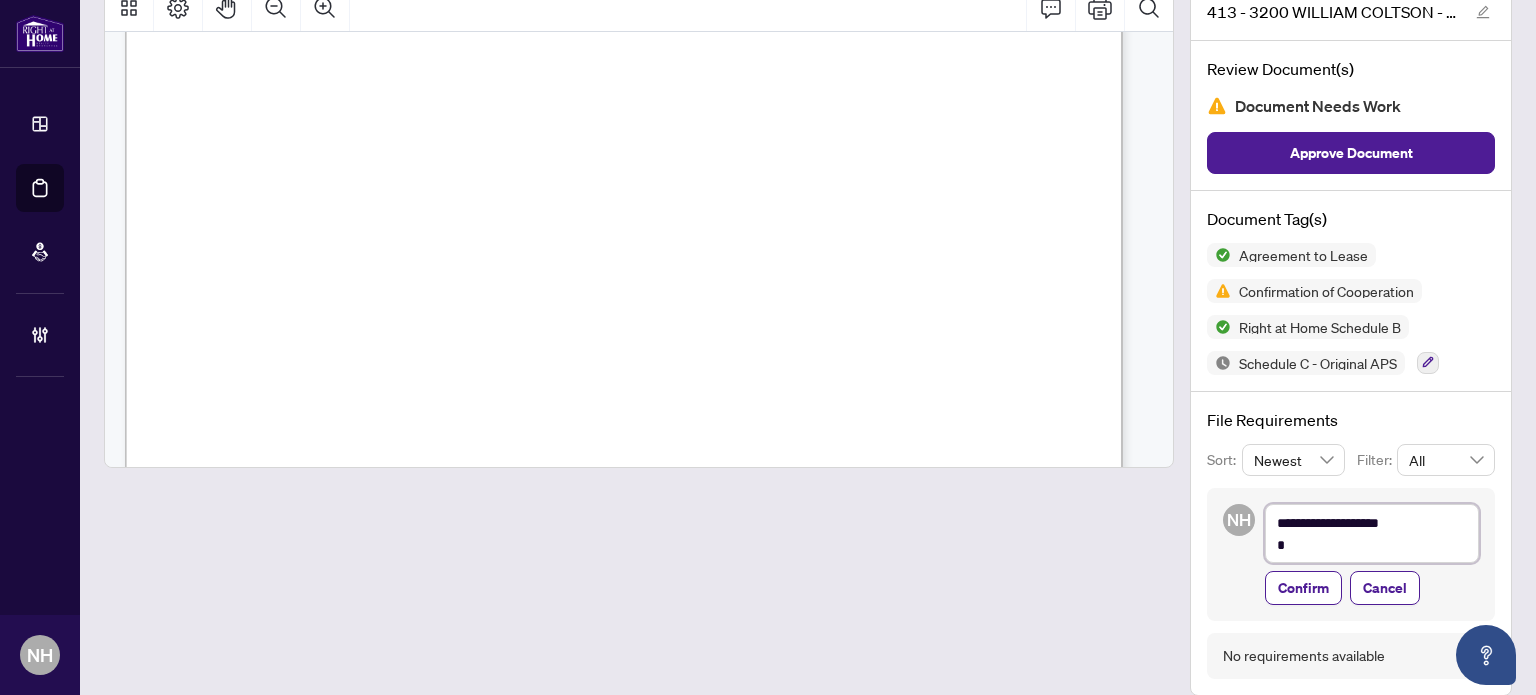 type on "**********" 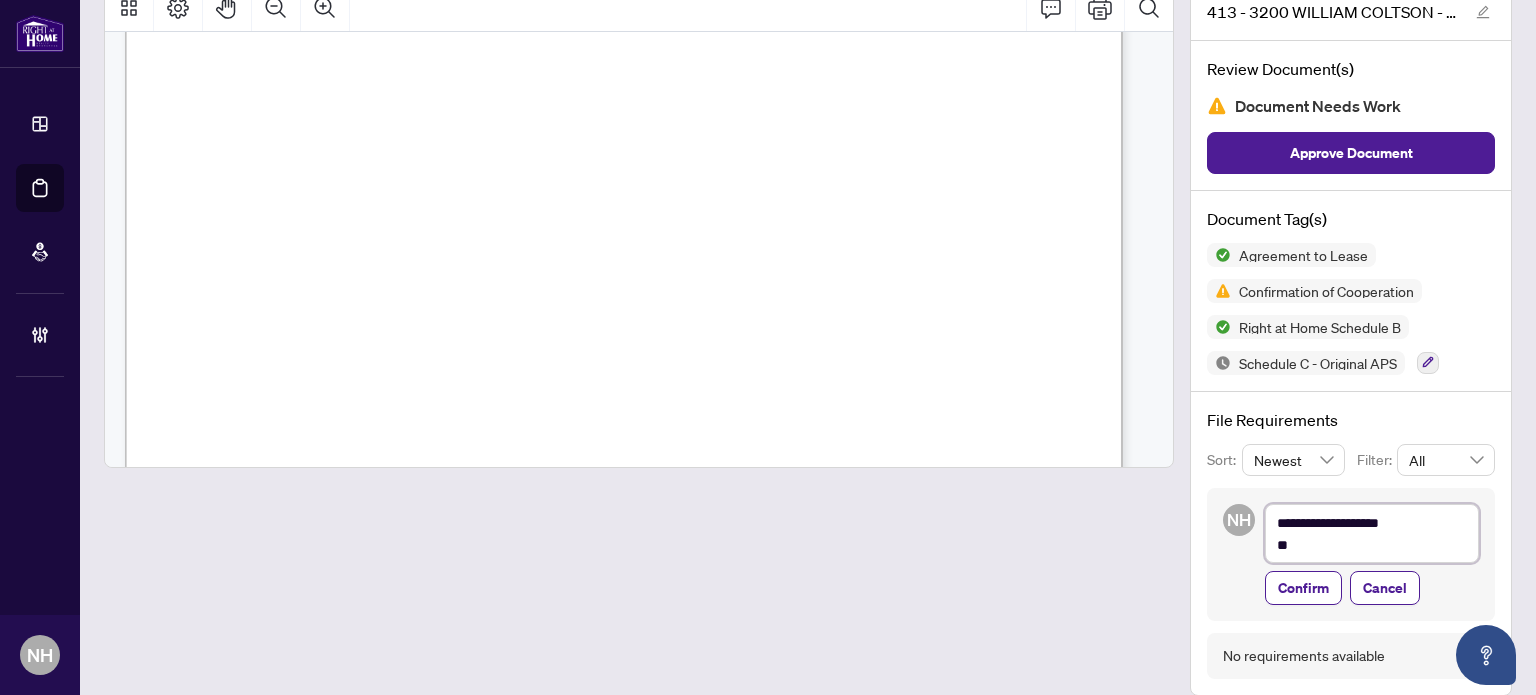 type on "**********" 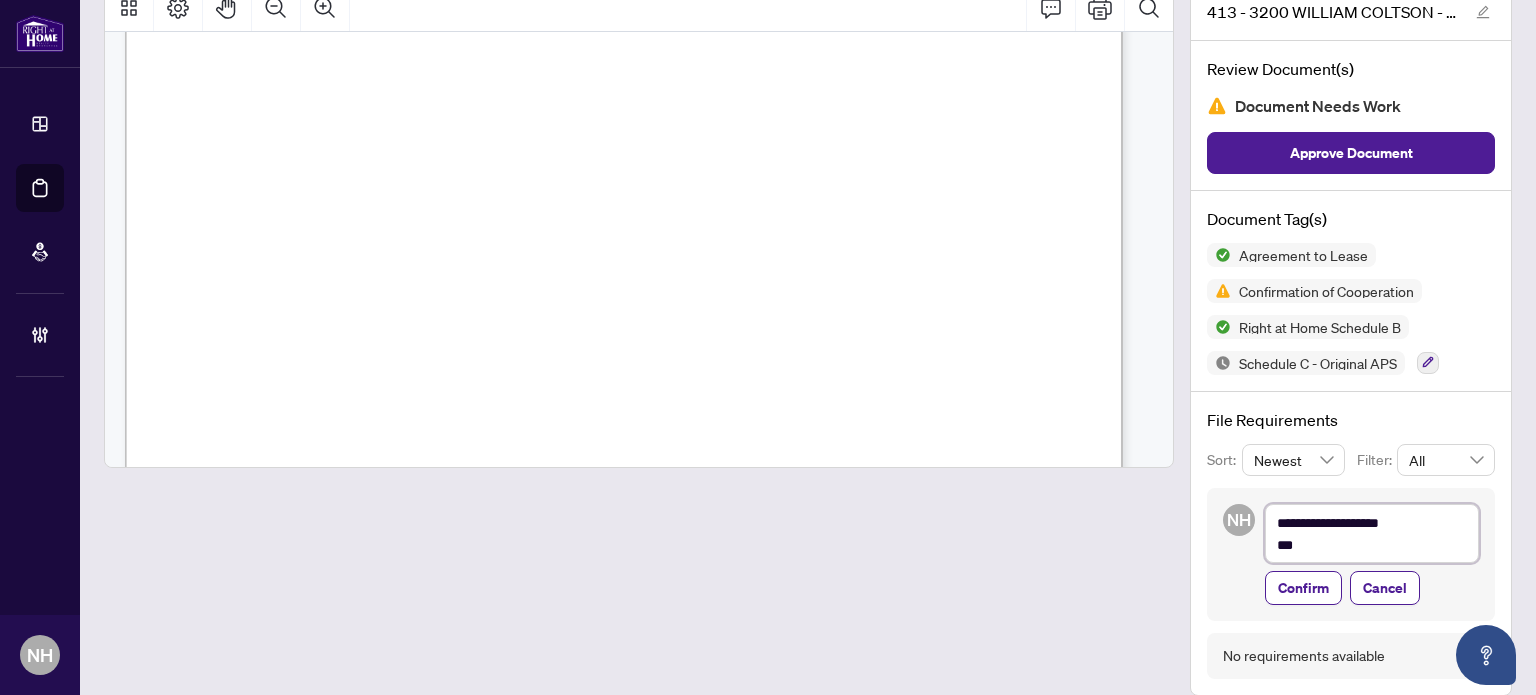 type on "**********" 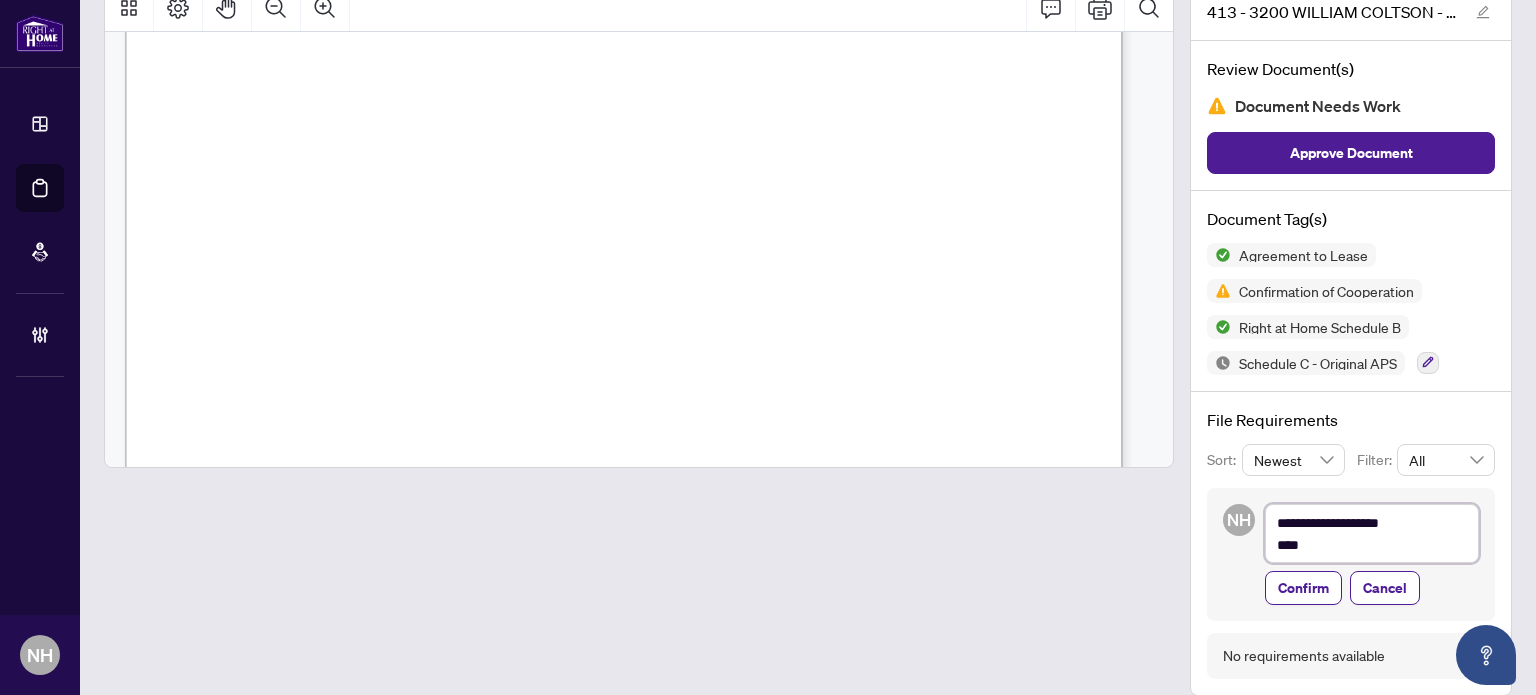 type on "**********" 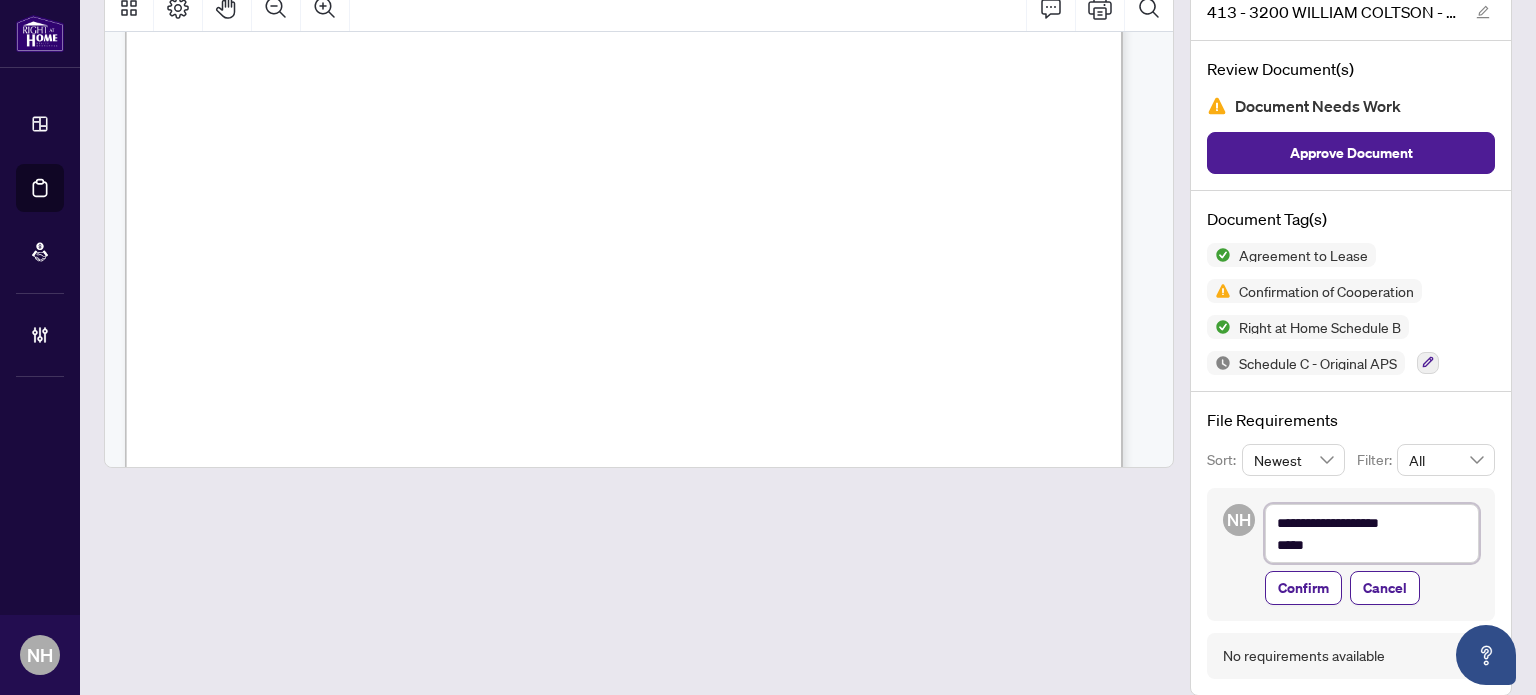 type on "**********" 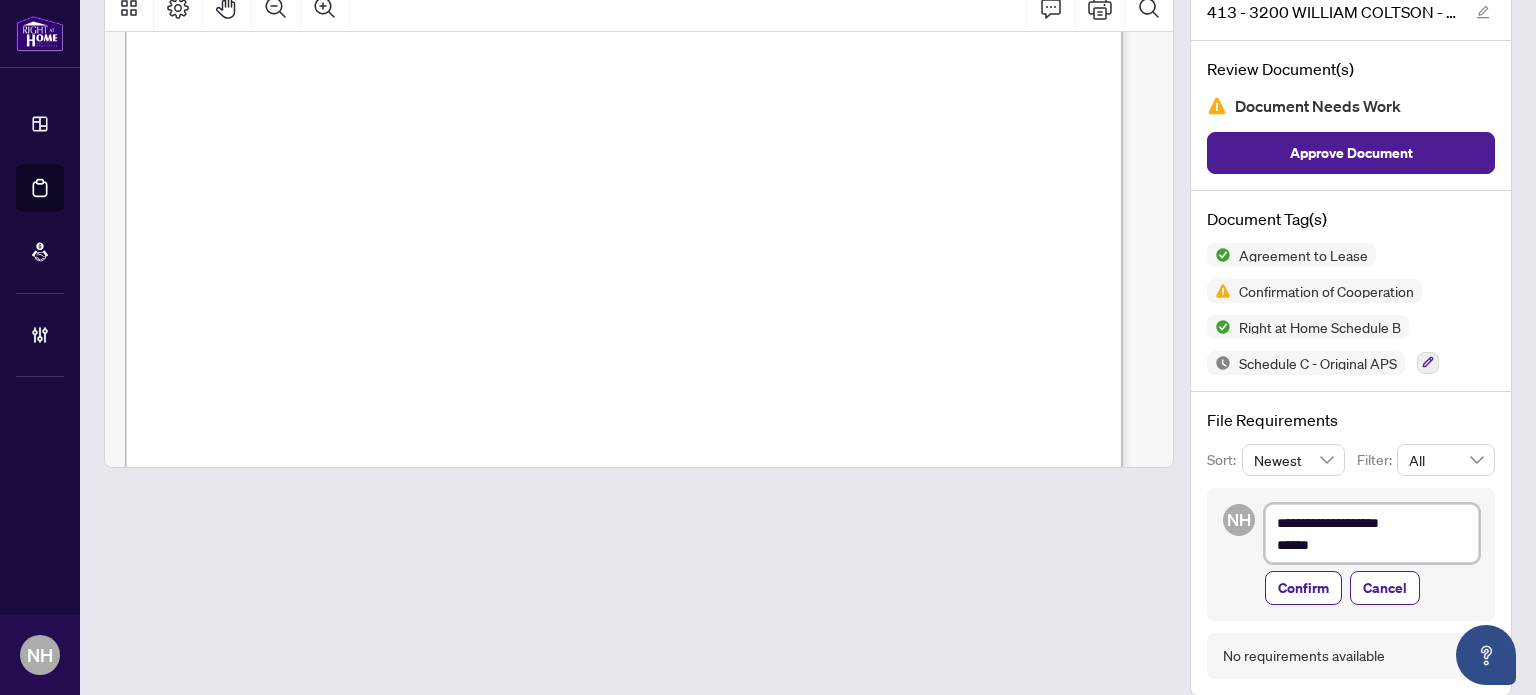 type on "**********" 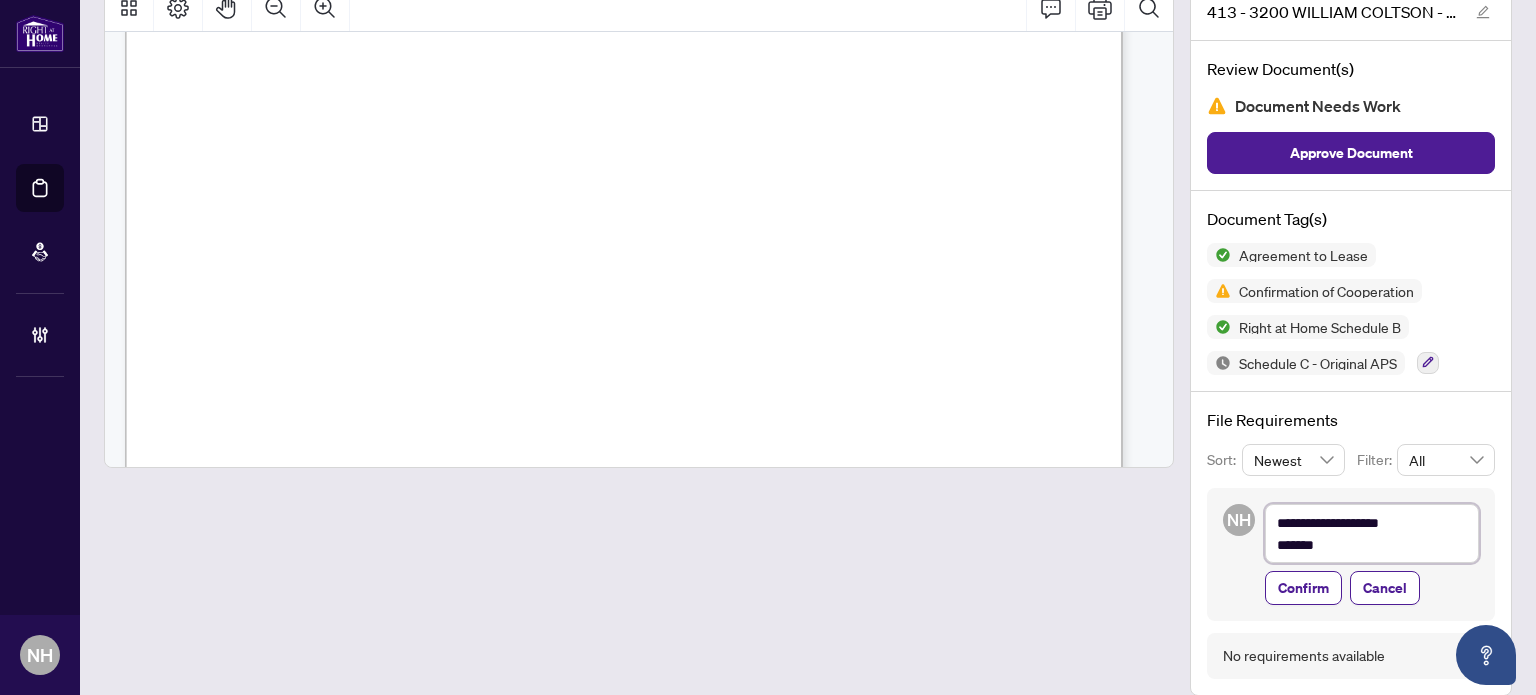 type on "**********" 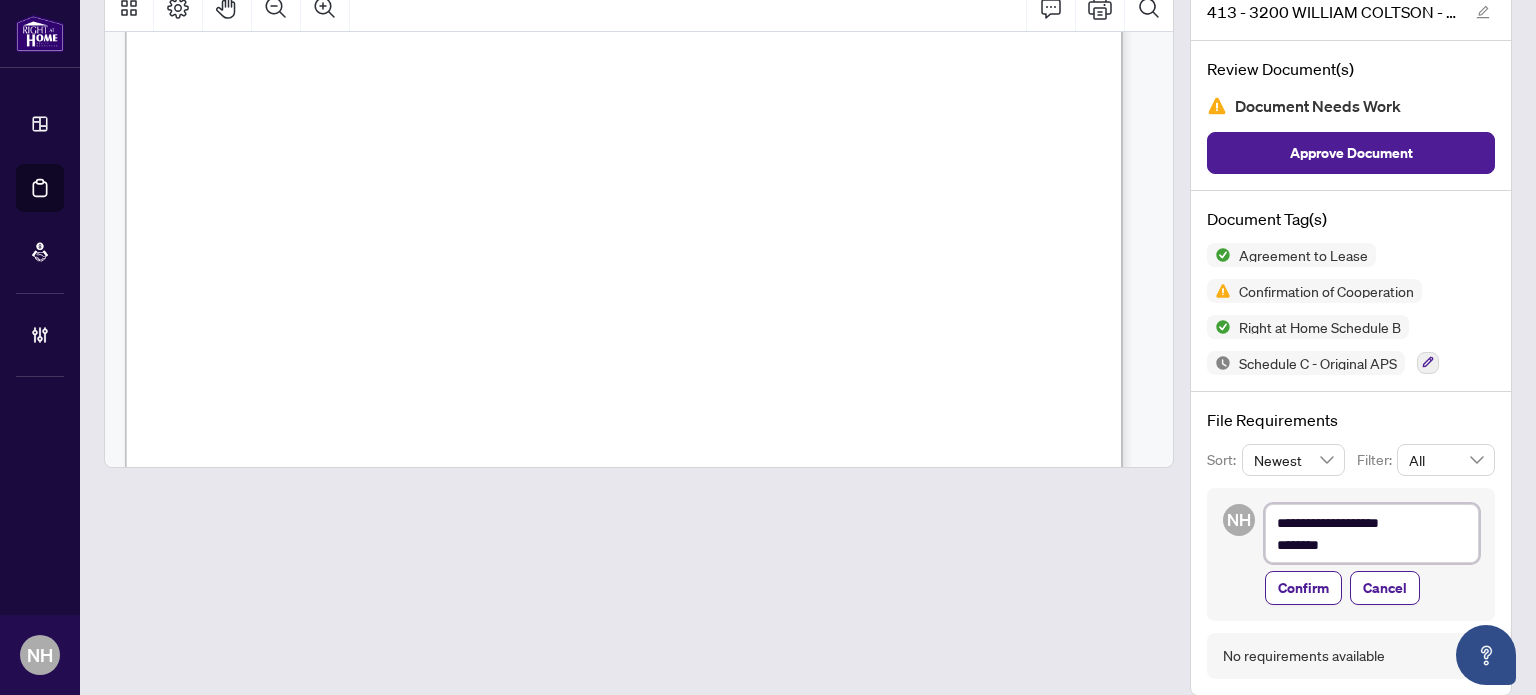 type on "**********" 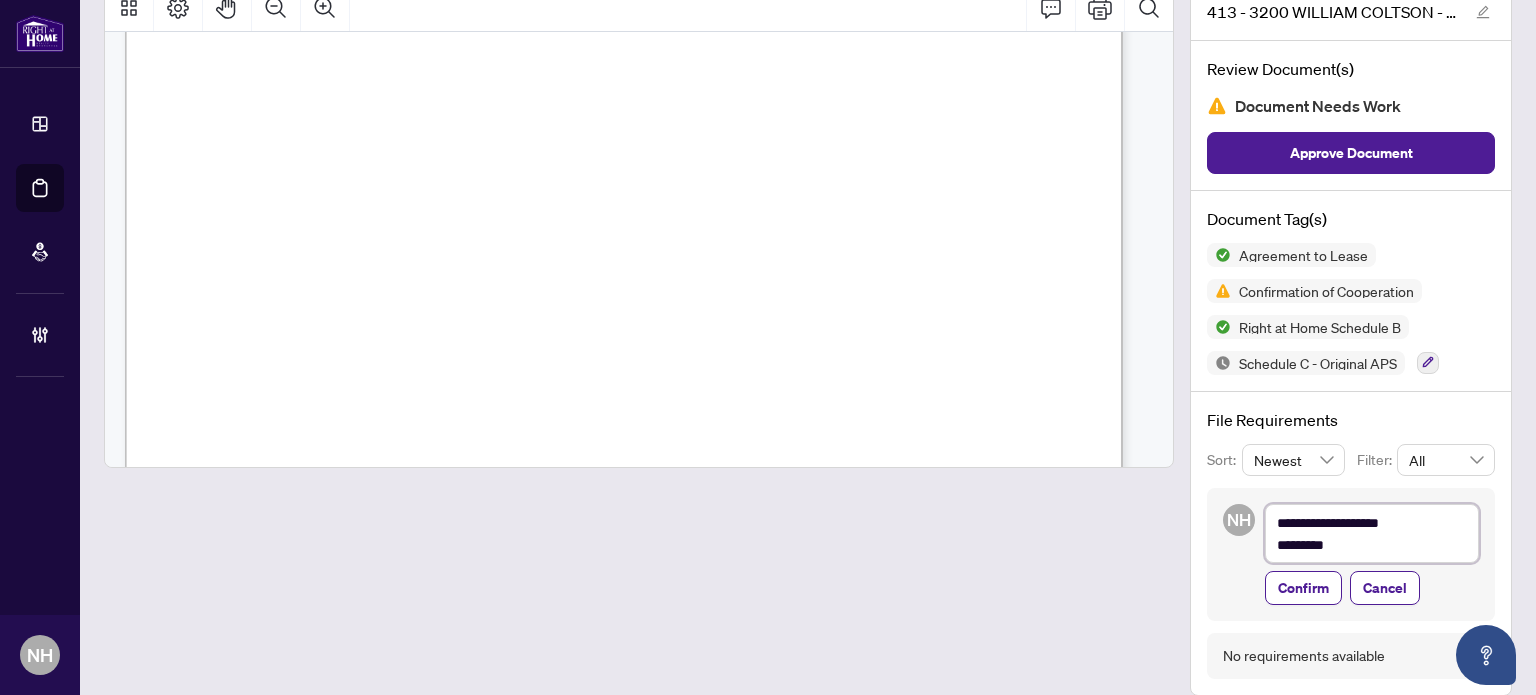type on "**********" 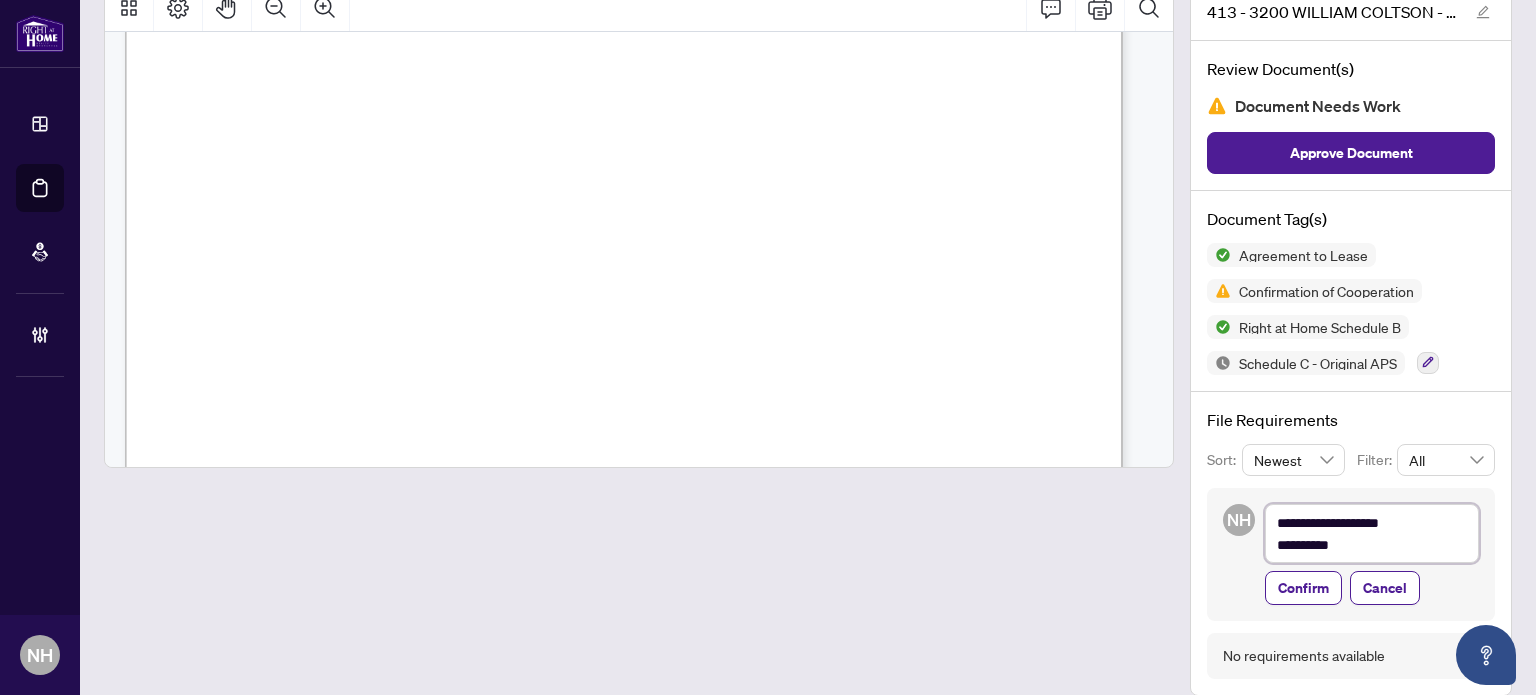 type on "**********" 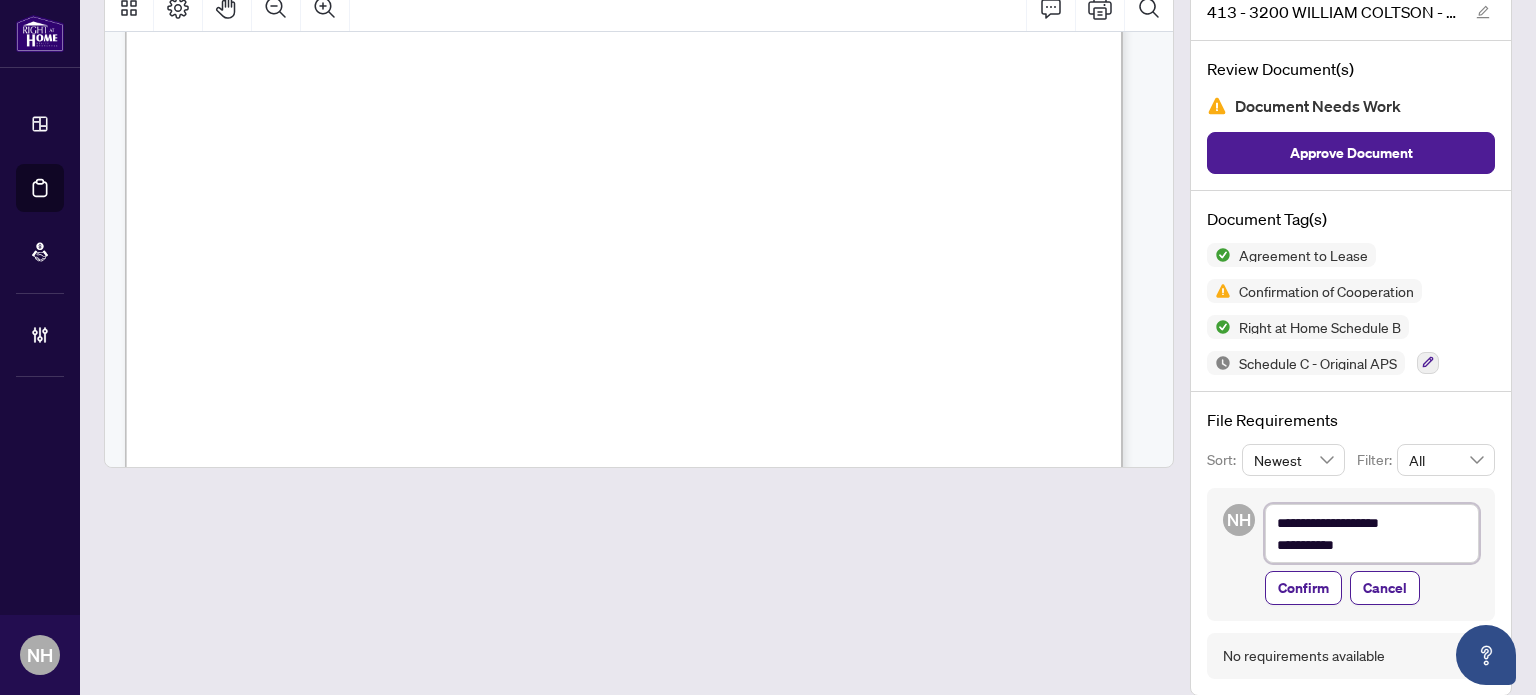 type on "**********" 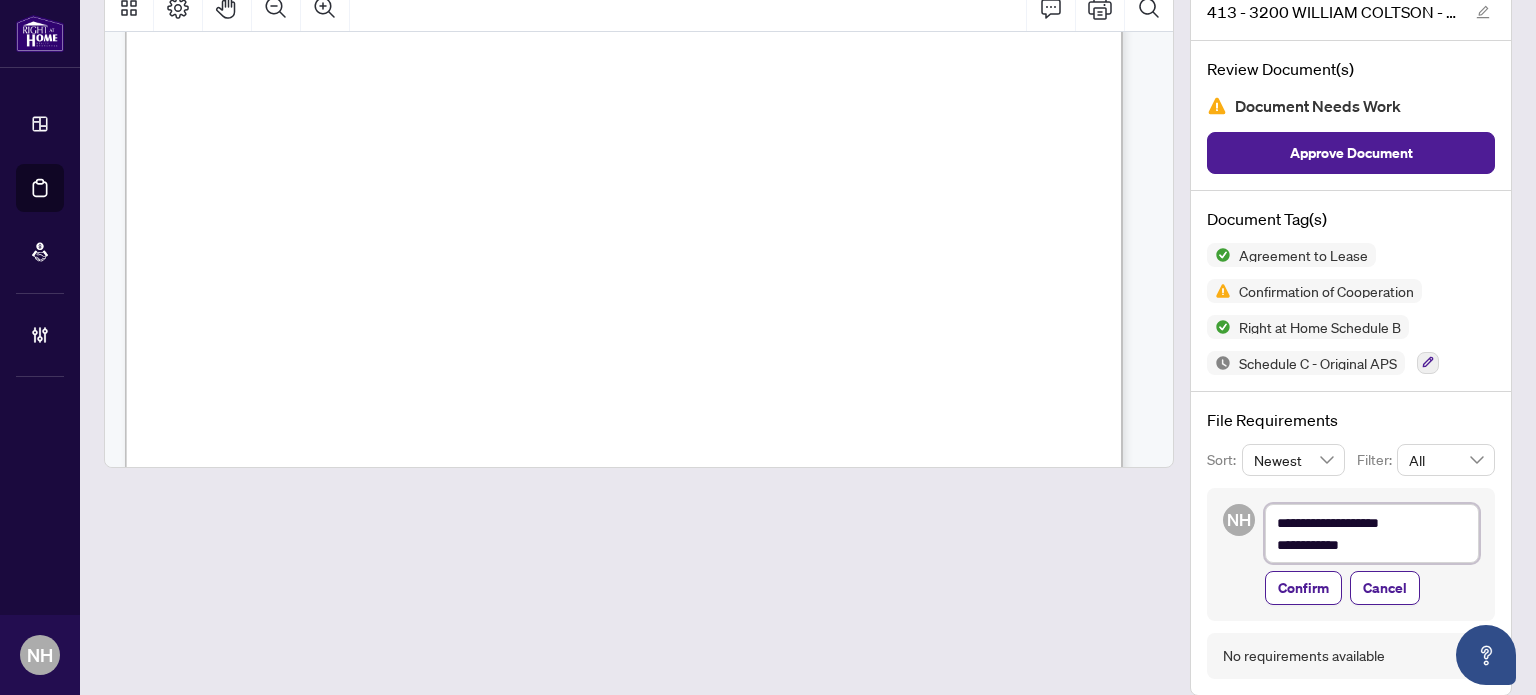 type on "**********" 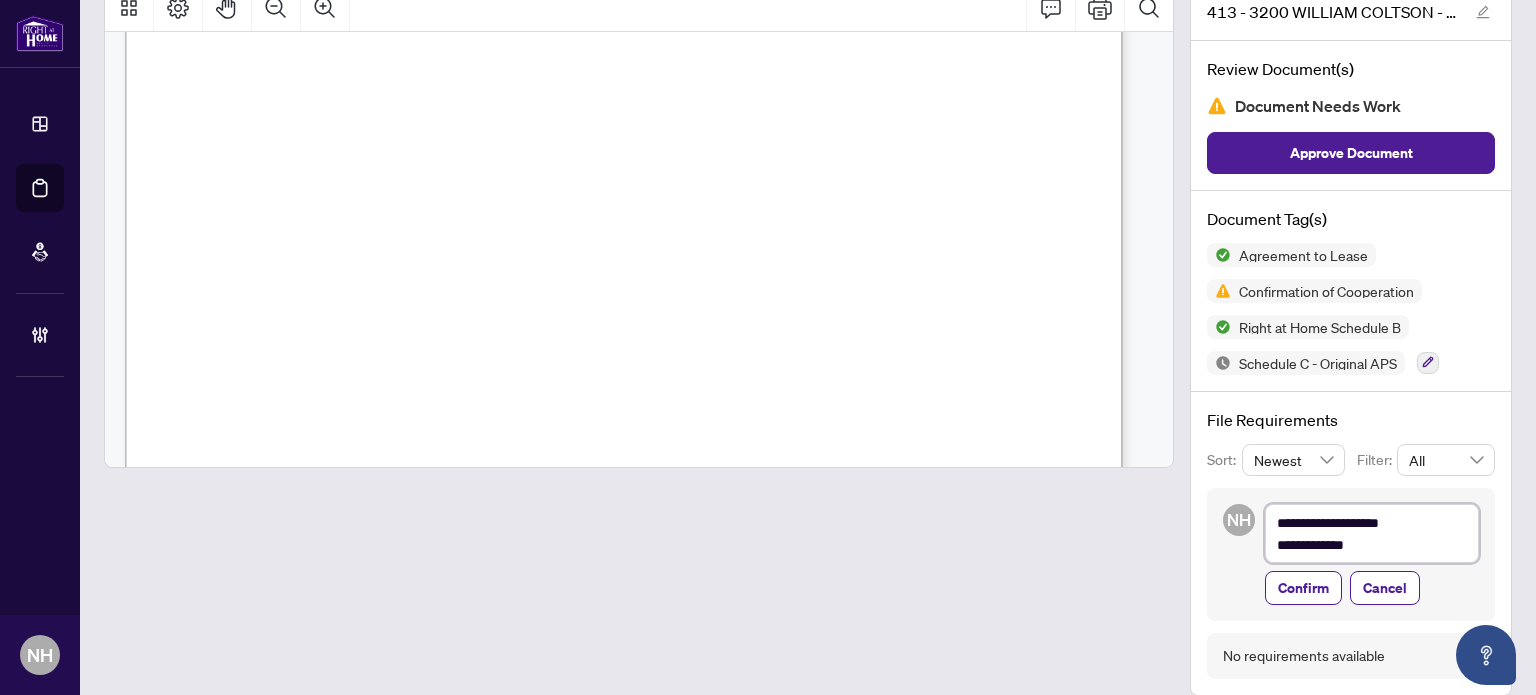 type on "**********" 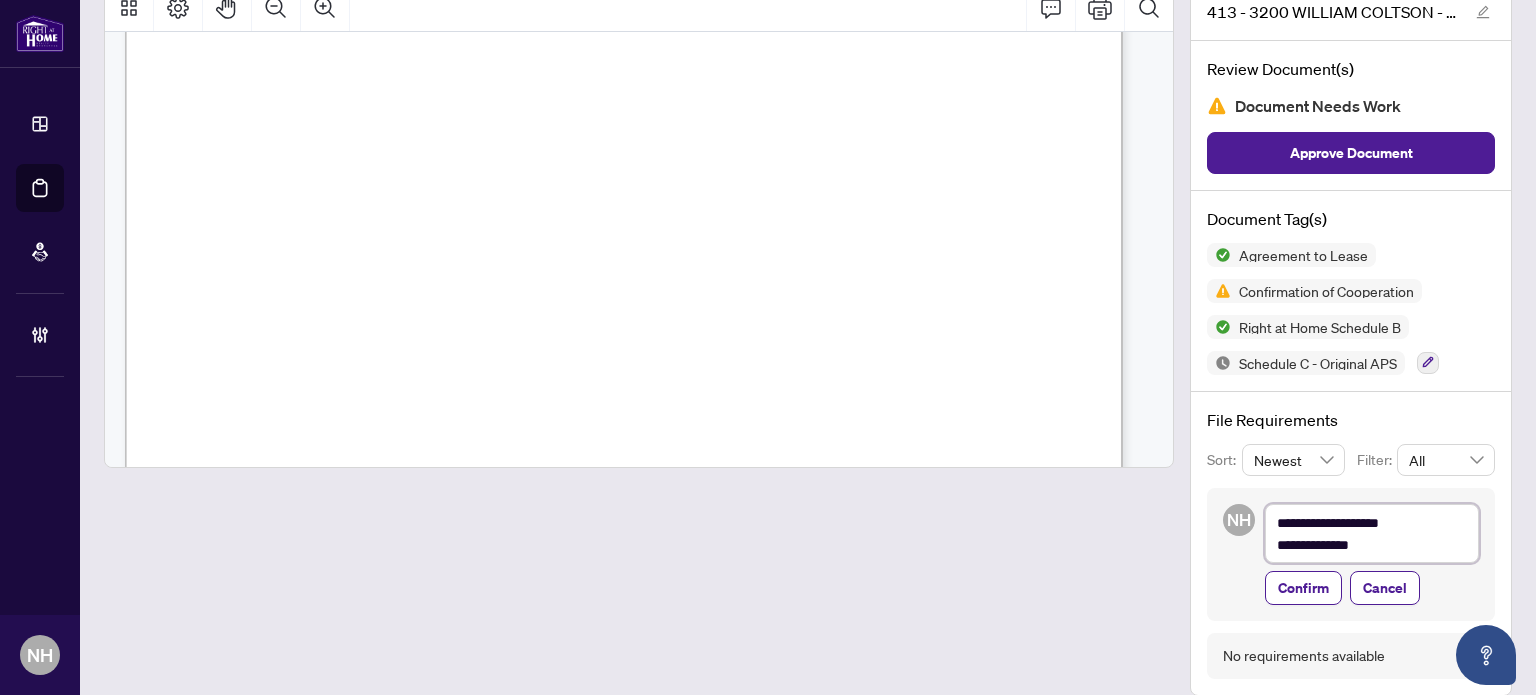 type on "**********" 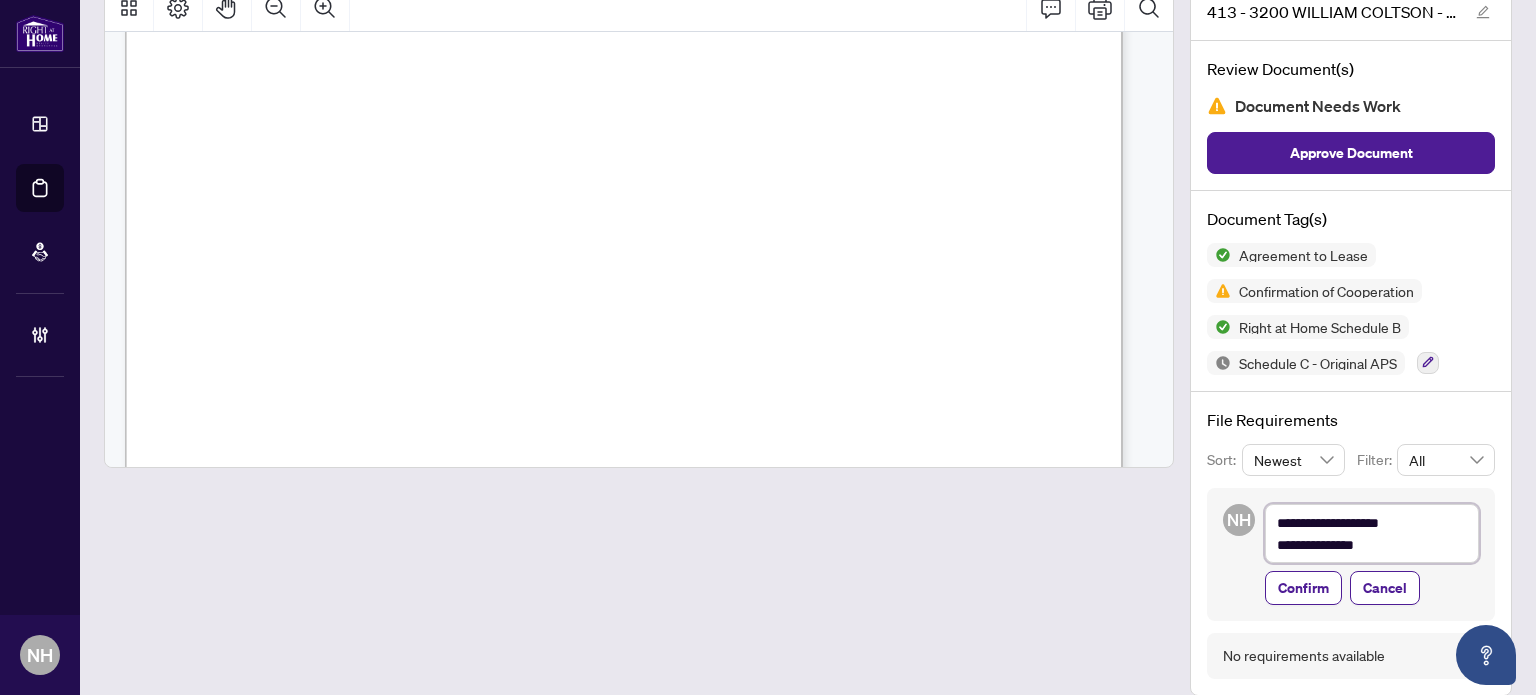 type on "**********" 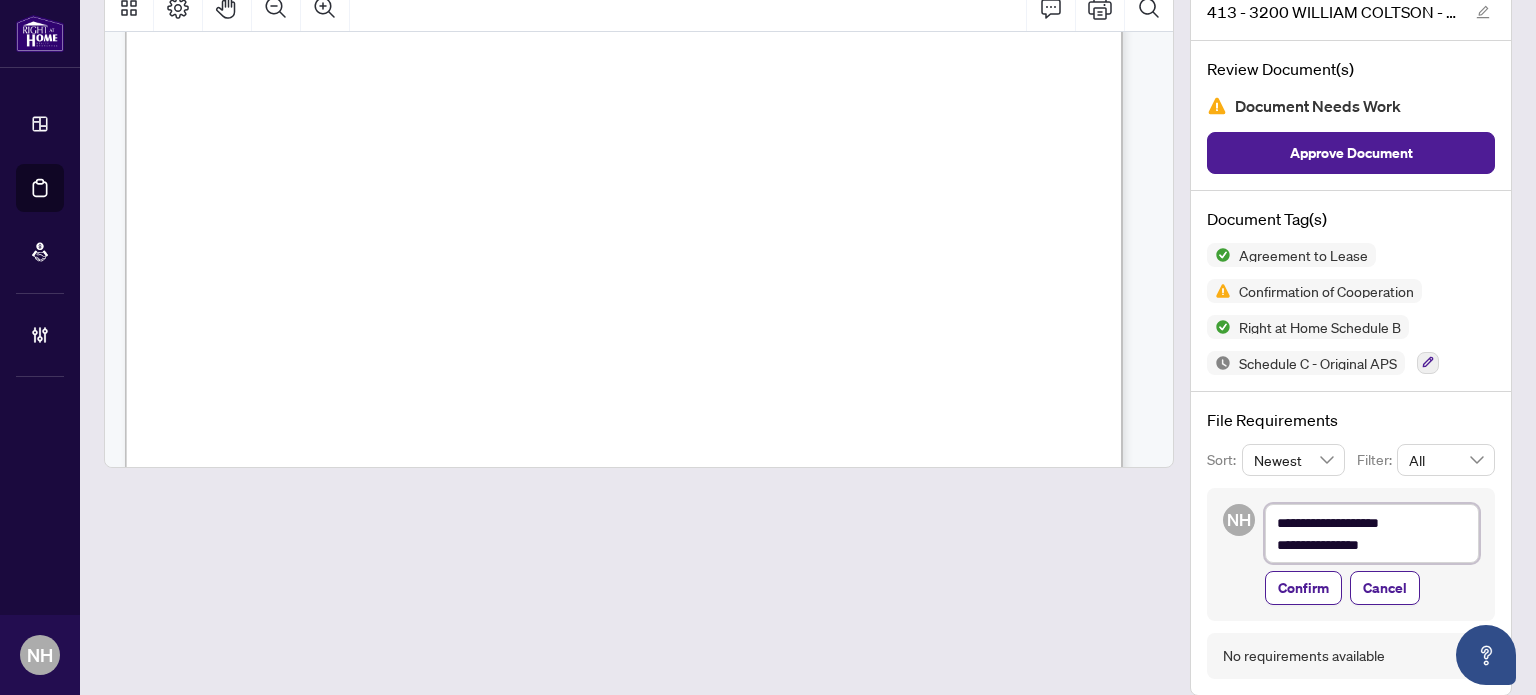 type on "**********" 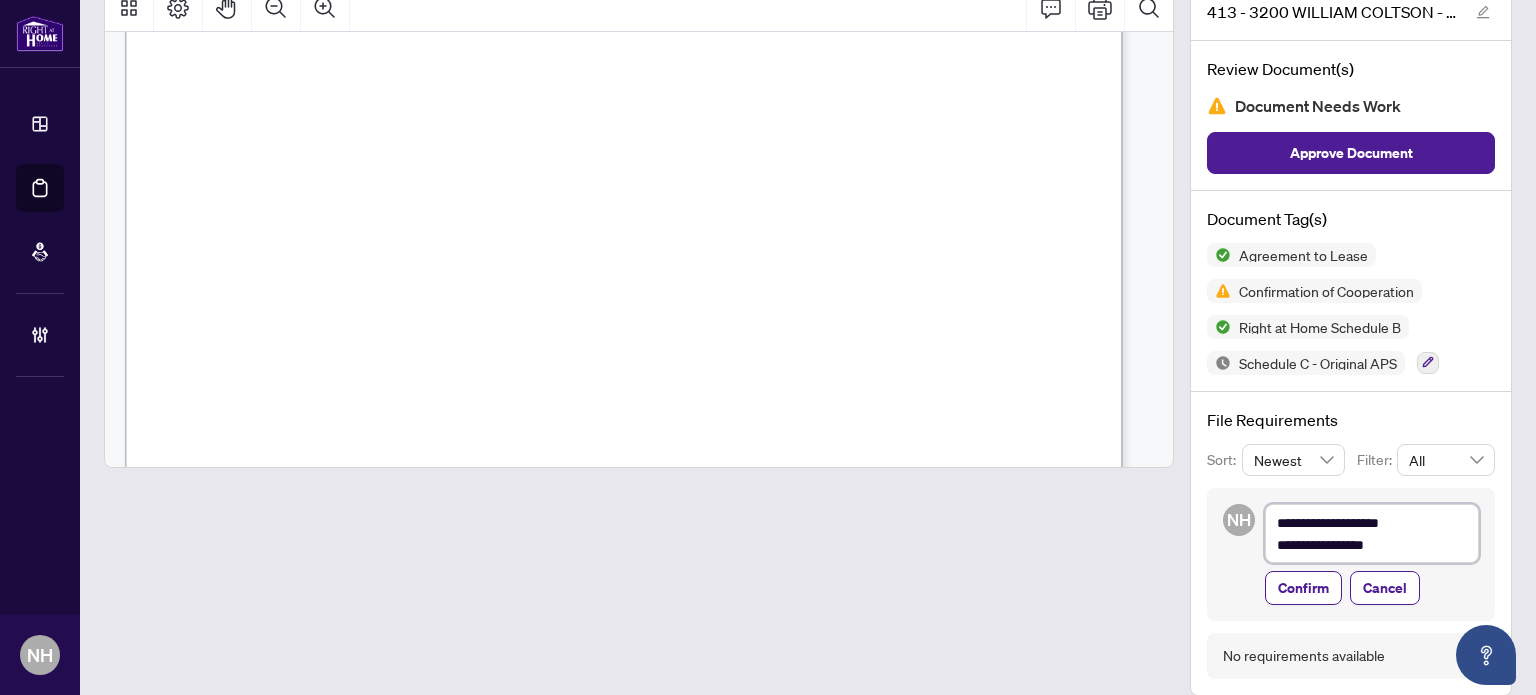 type on "**********" 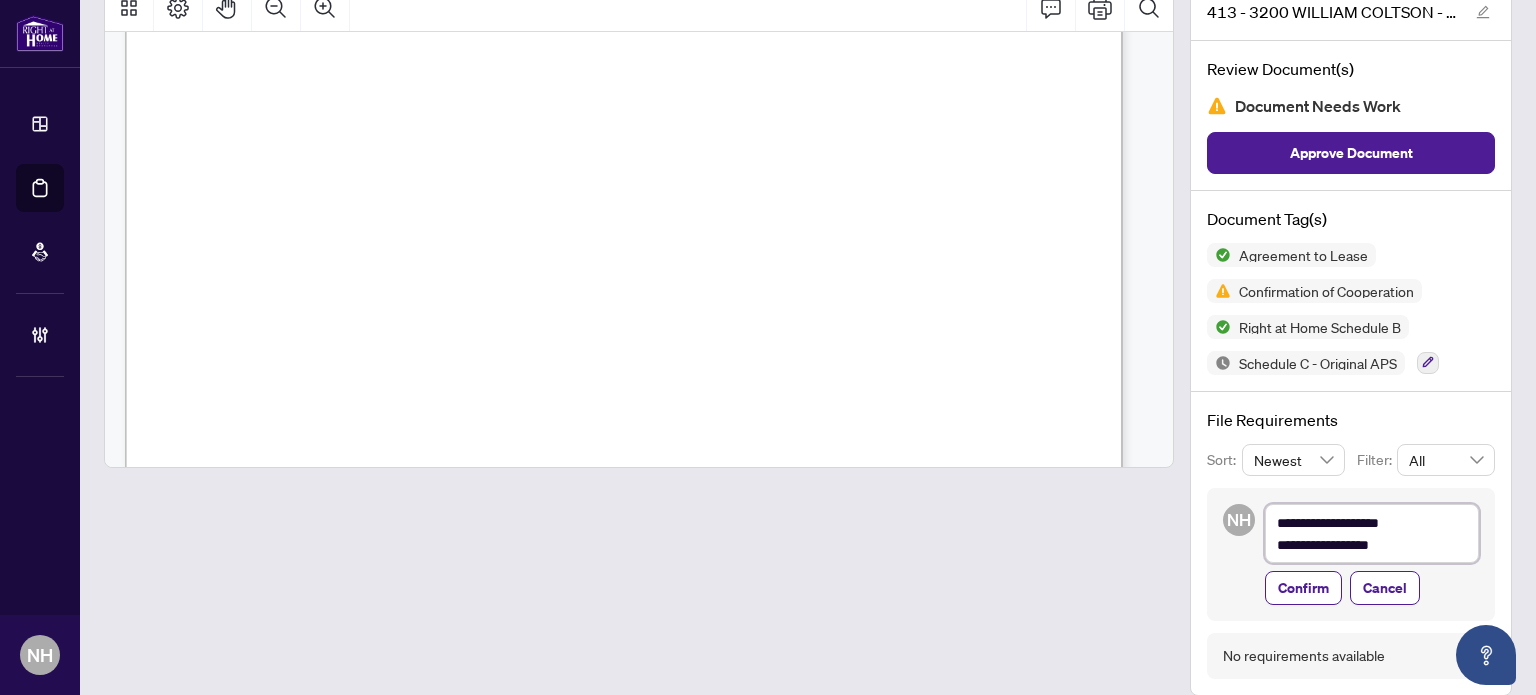 type on "**********" 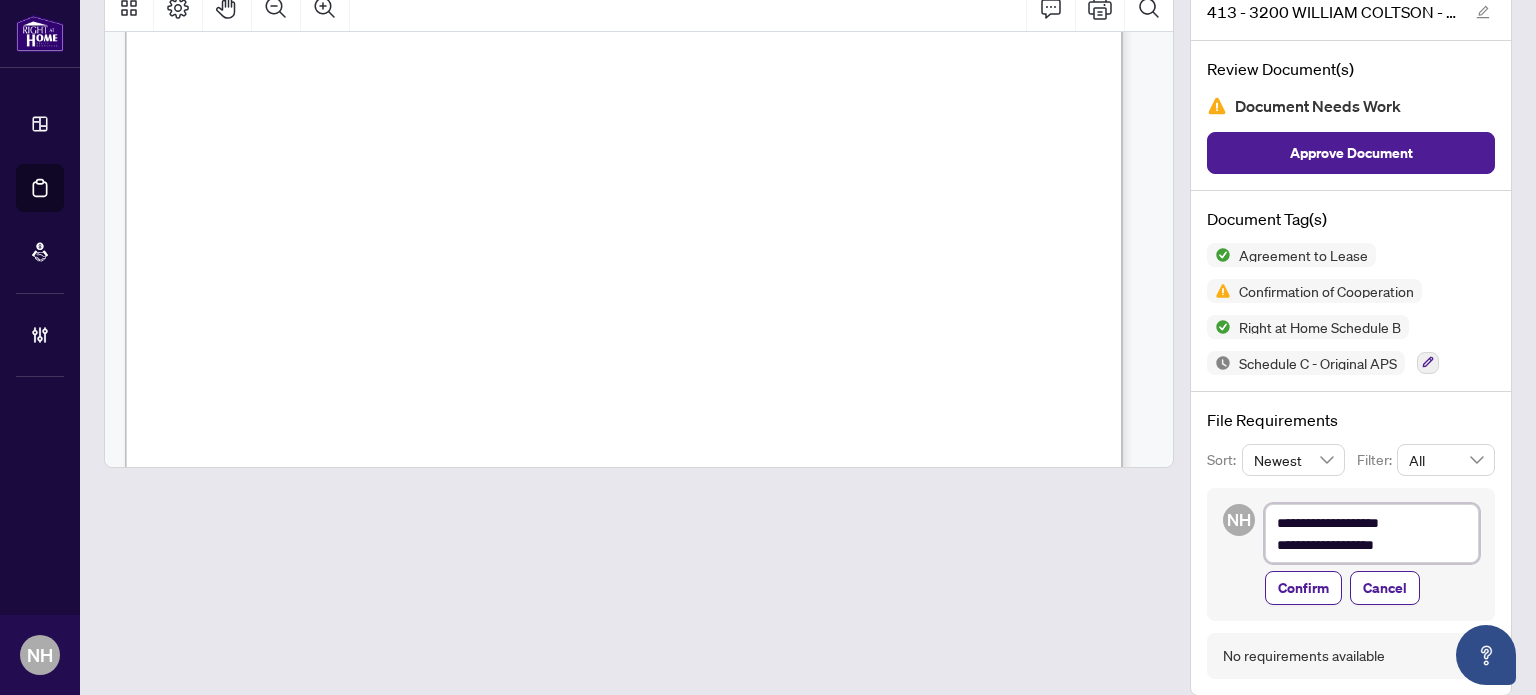 type on "**********" 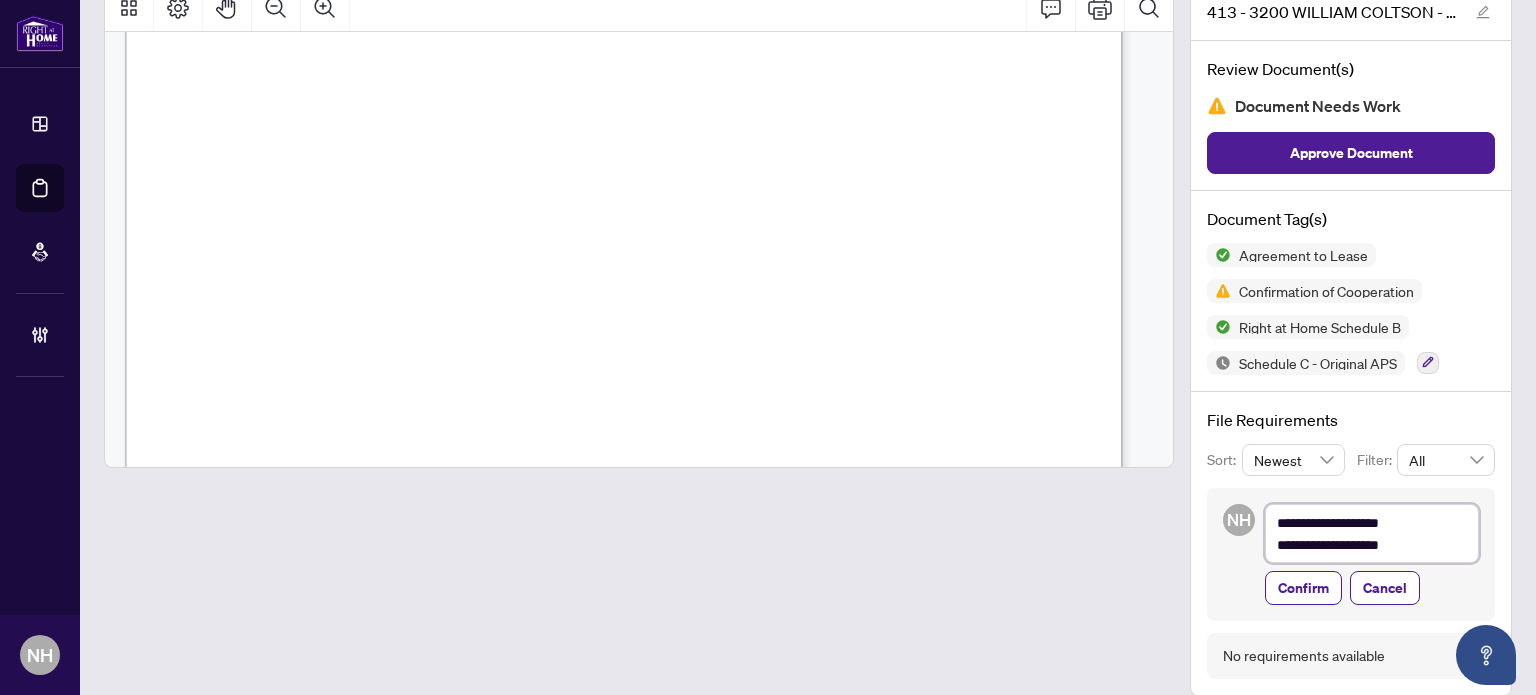 type on "**********" 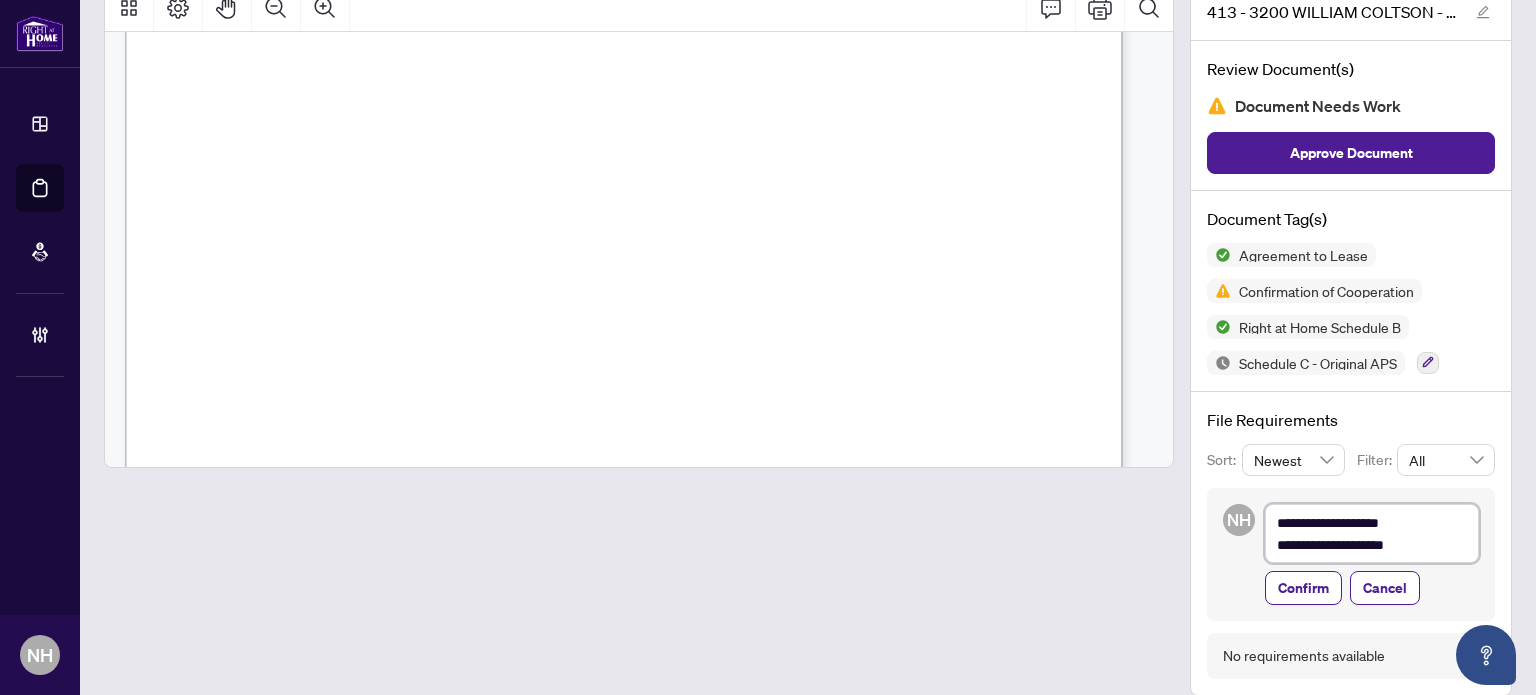 type on "**********" 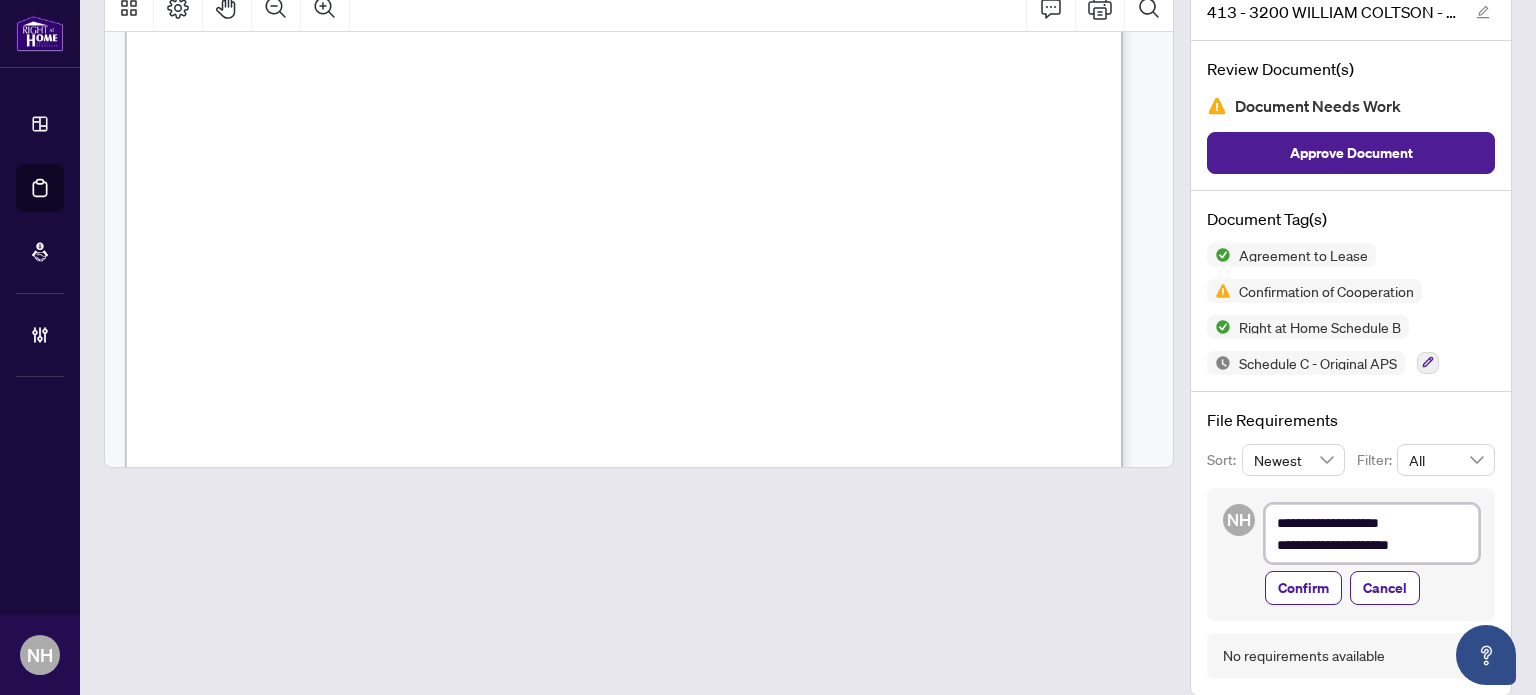 type on "**********" 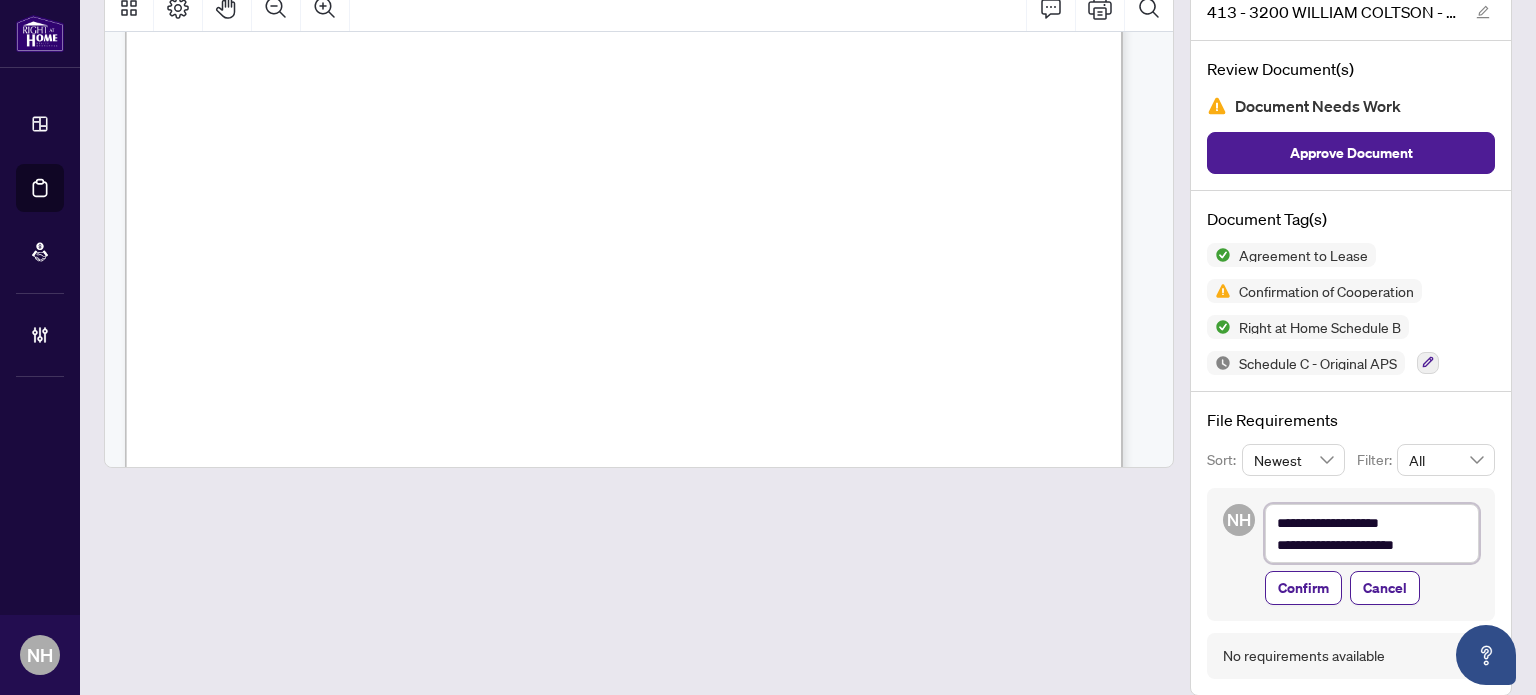 type on "**********" 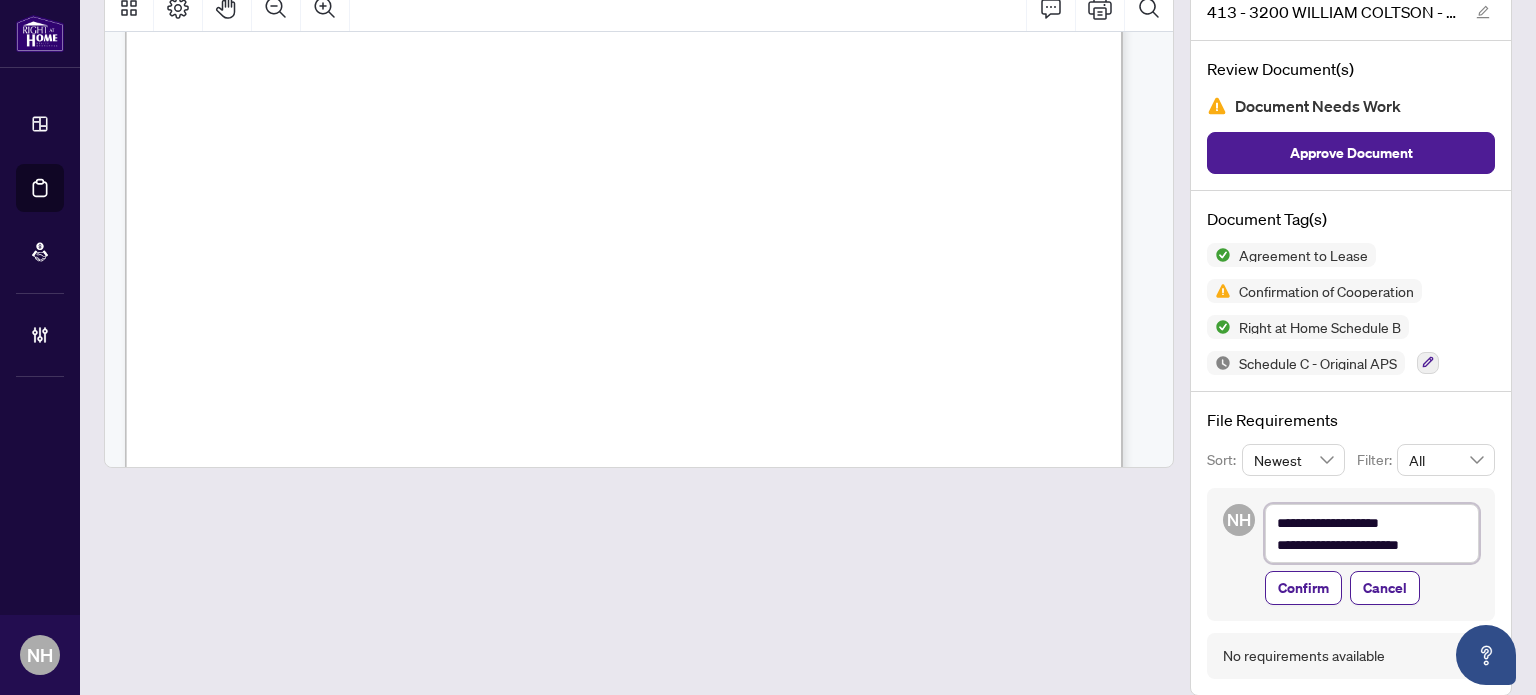 type on "**********" 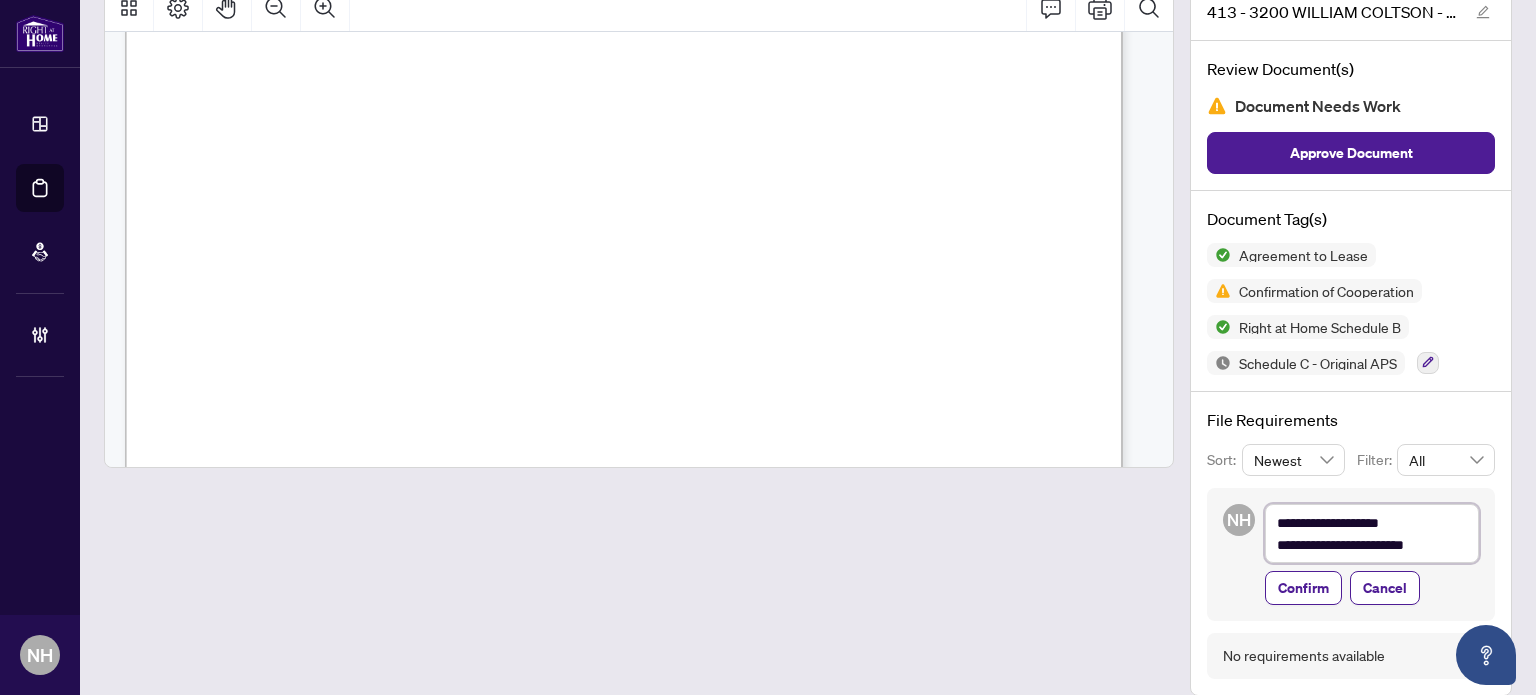 type on "**********" 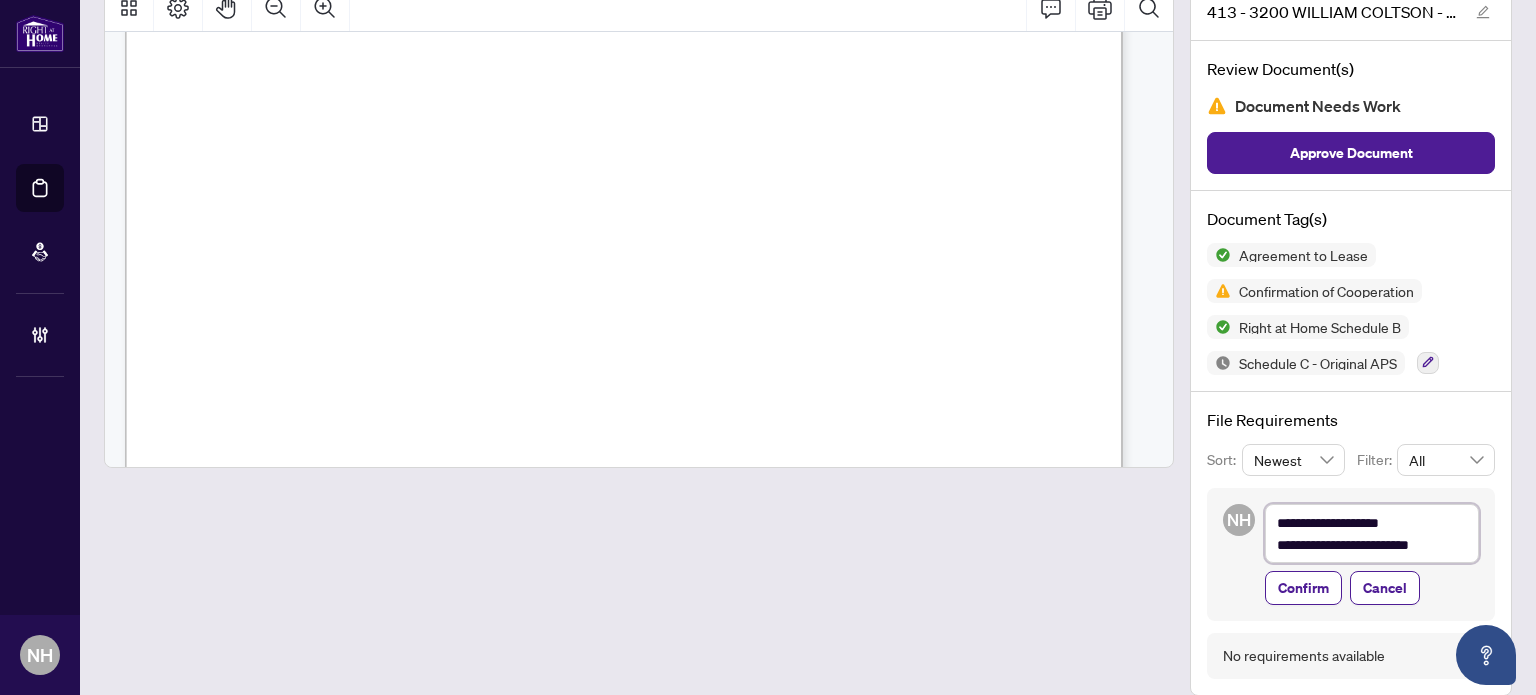 type on "**********" 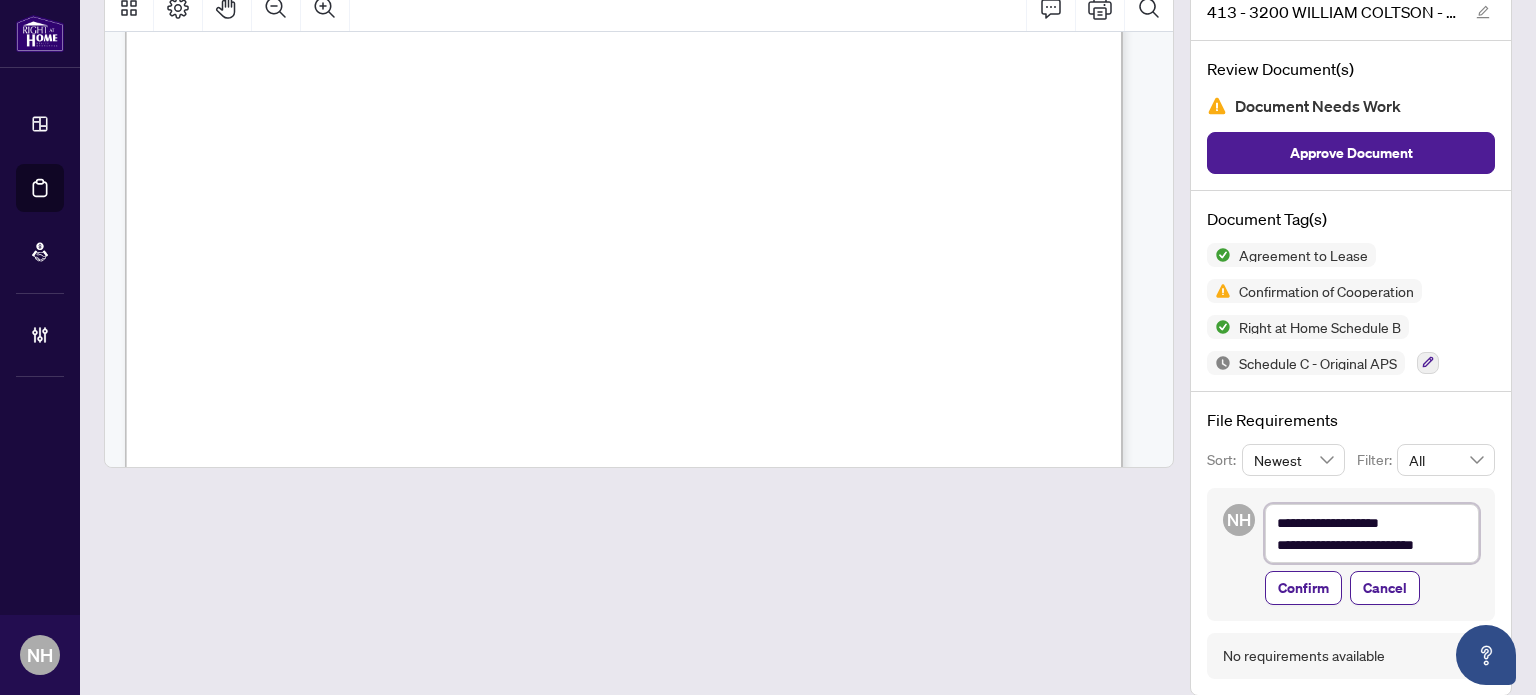 type on "**********" 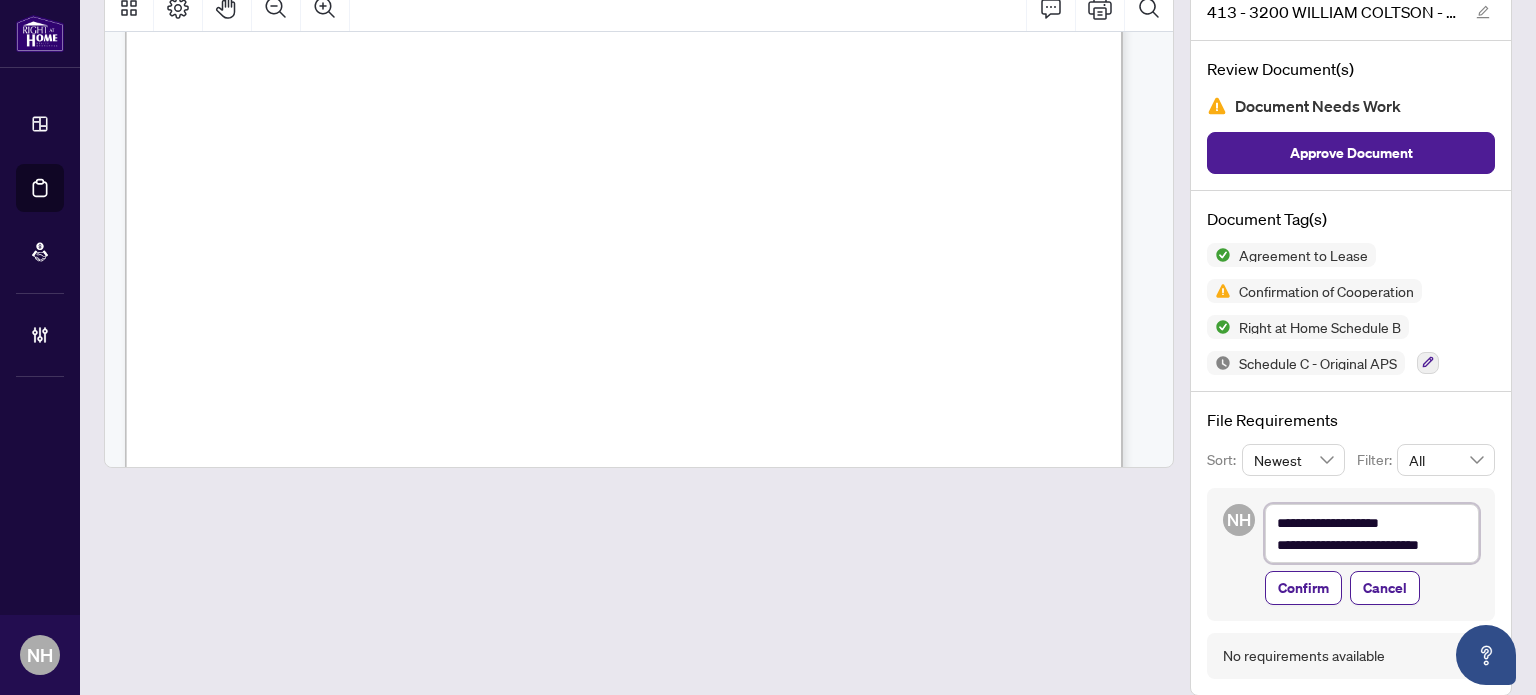 type on "**********" 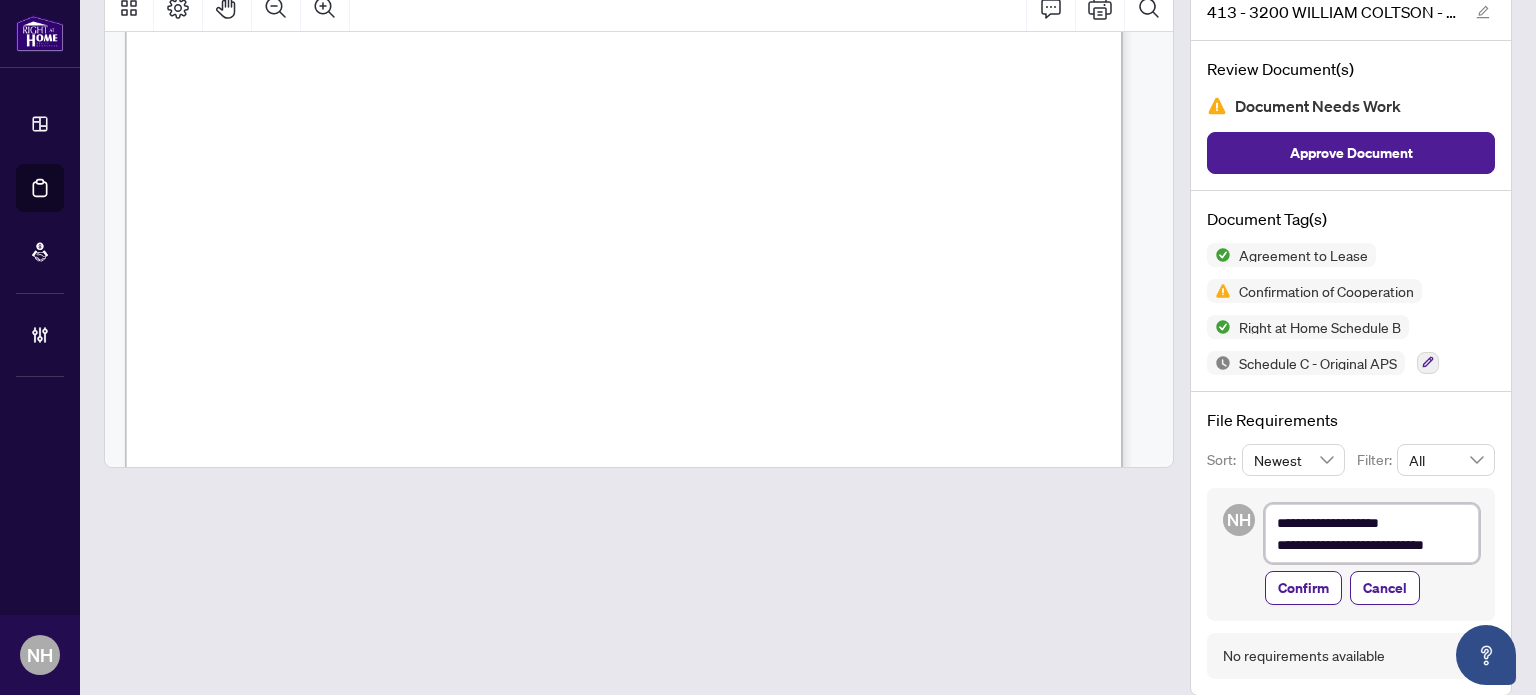 type on "**********" 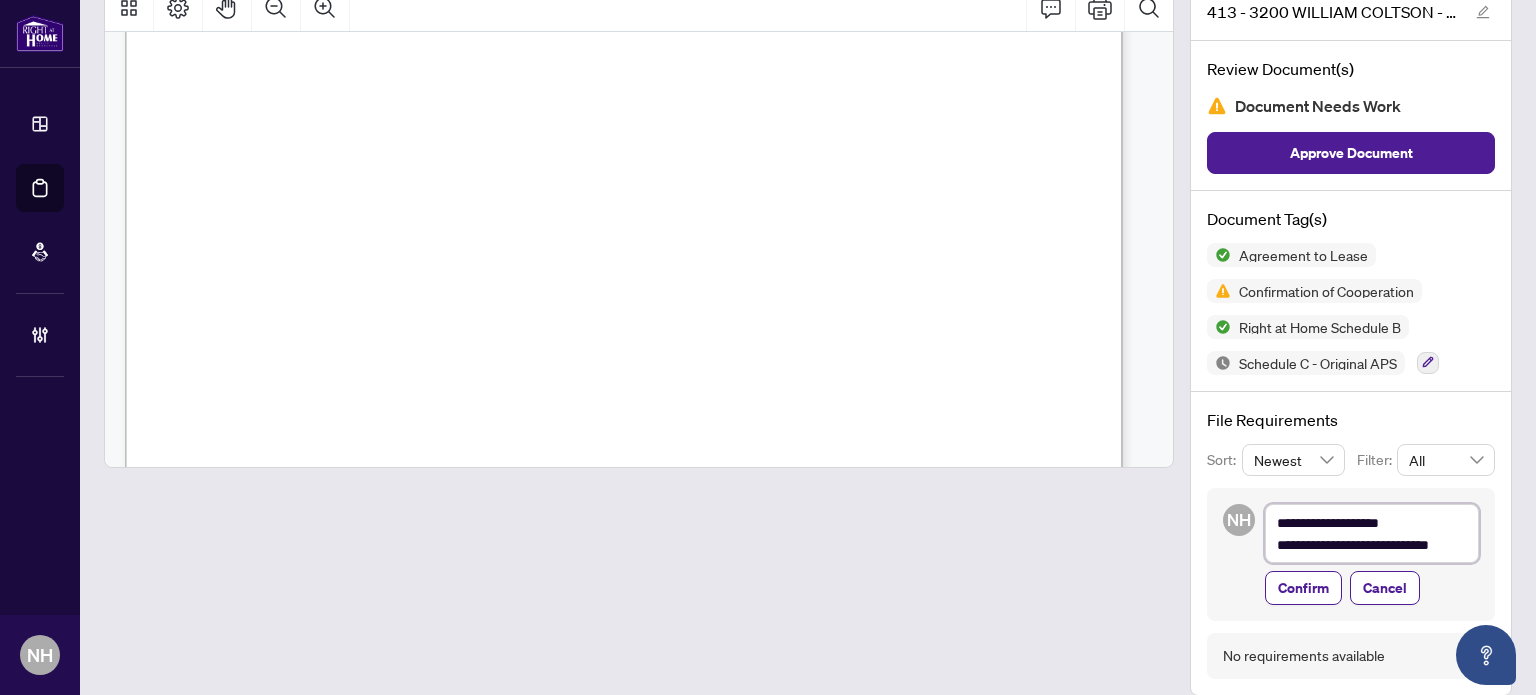 type on "**********" 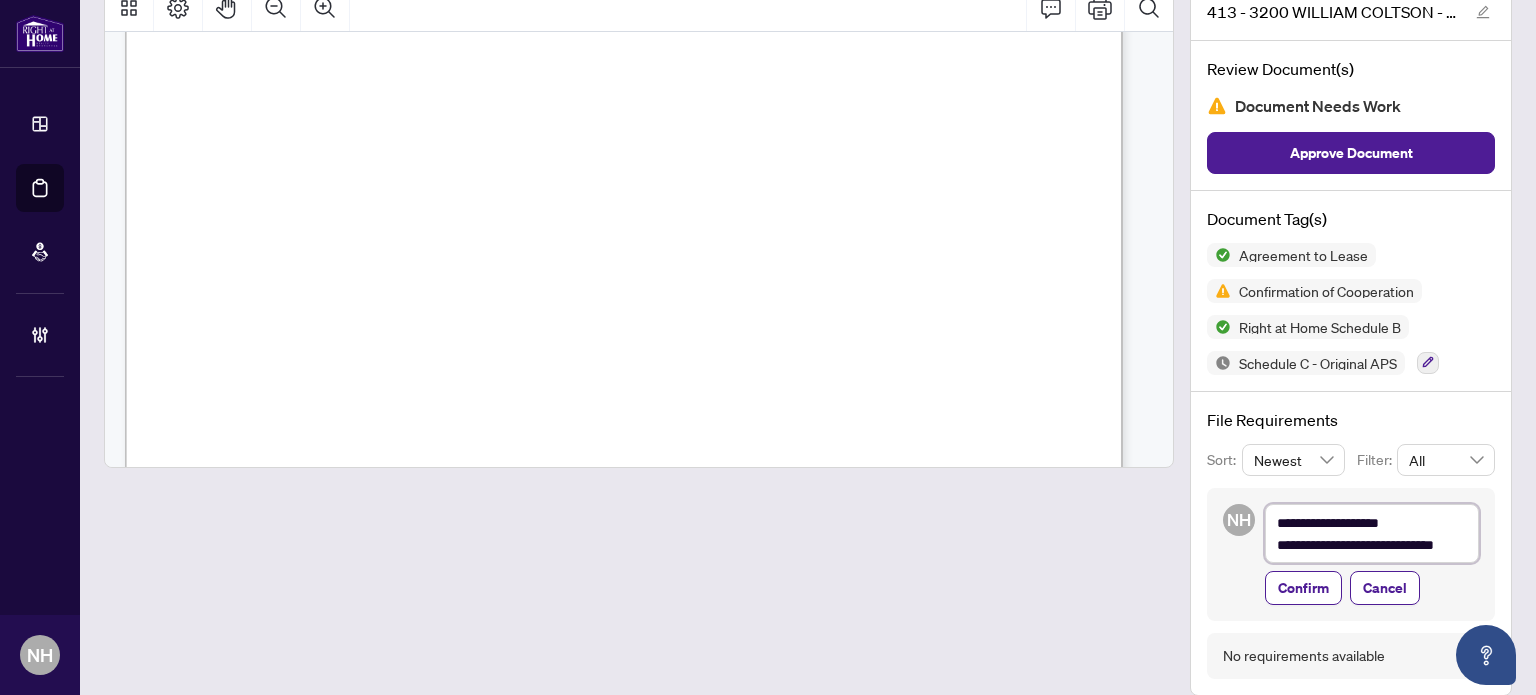 type on "**********" 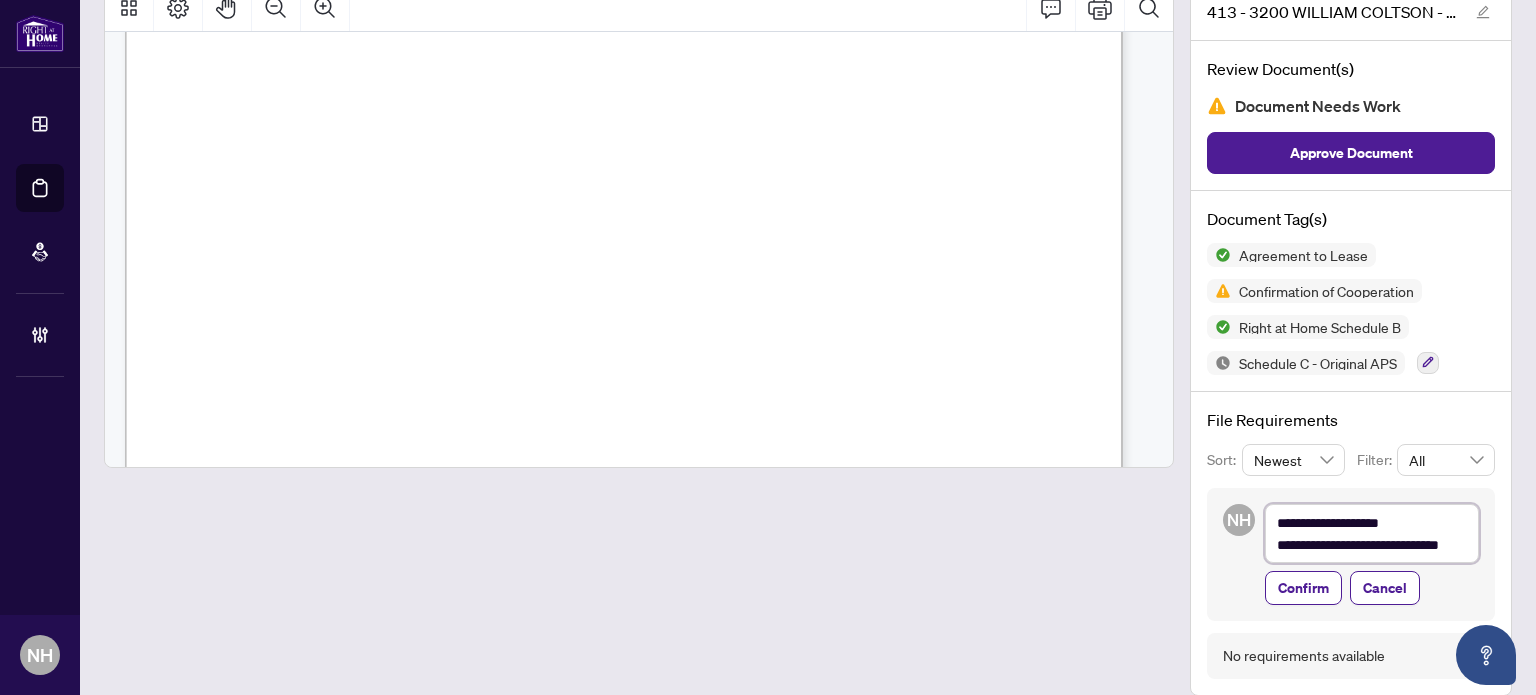 type on "**********" 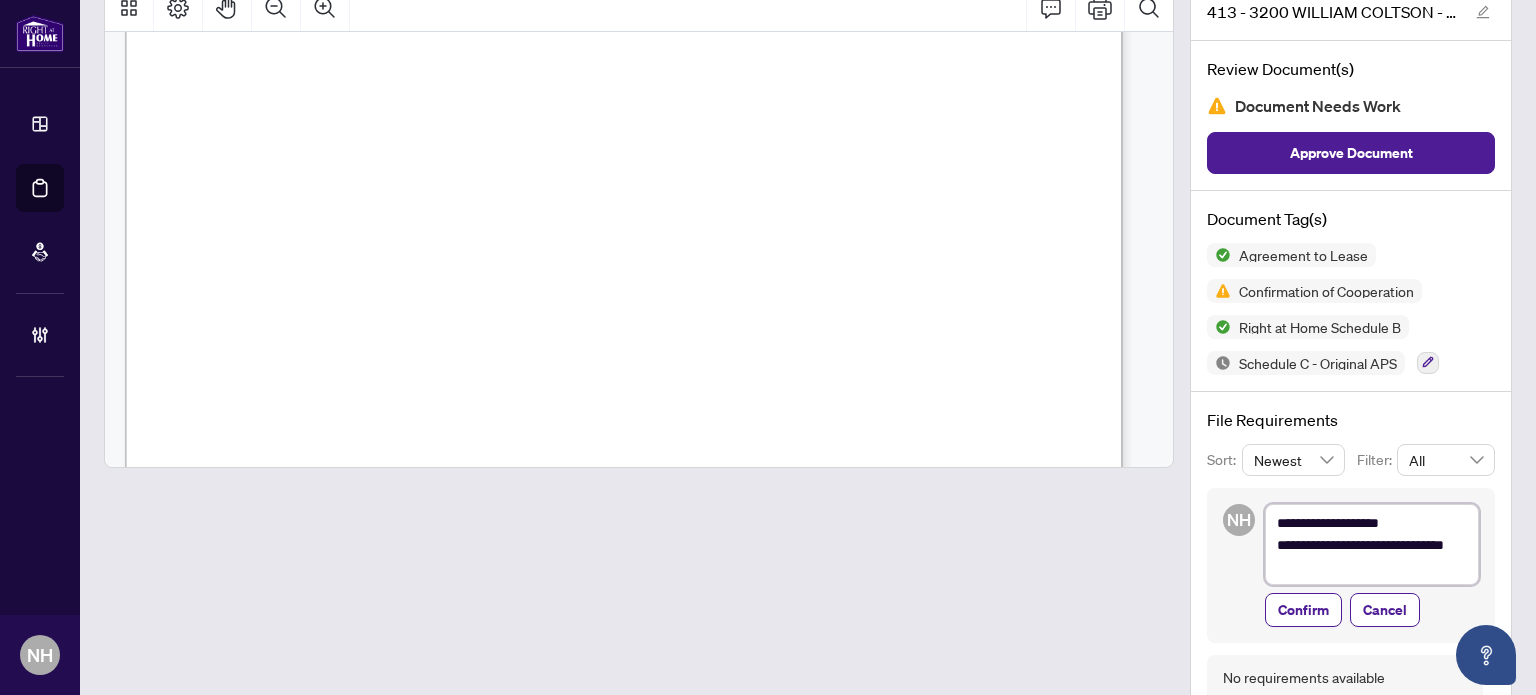 type on "**********" 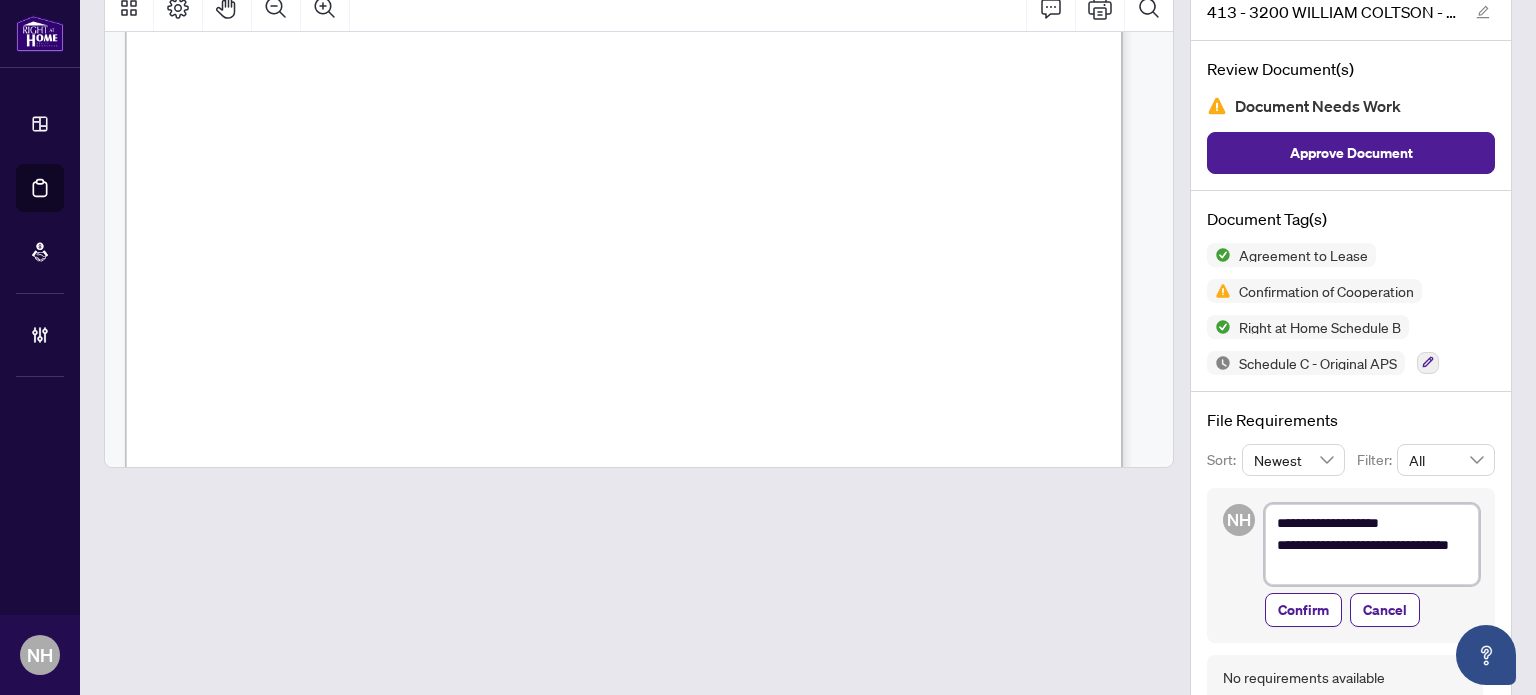 type on "**********" 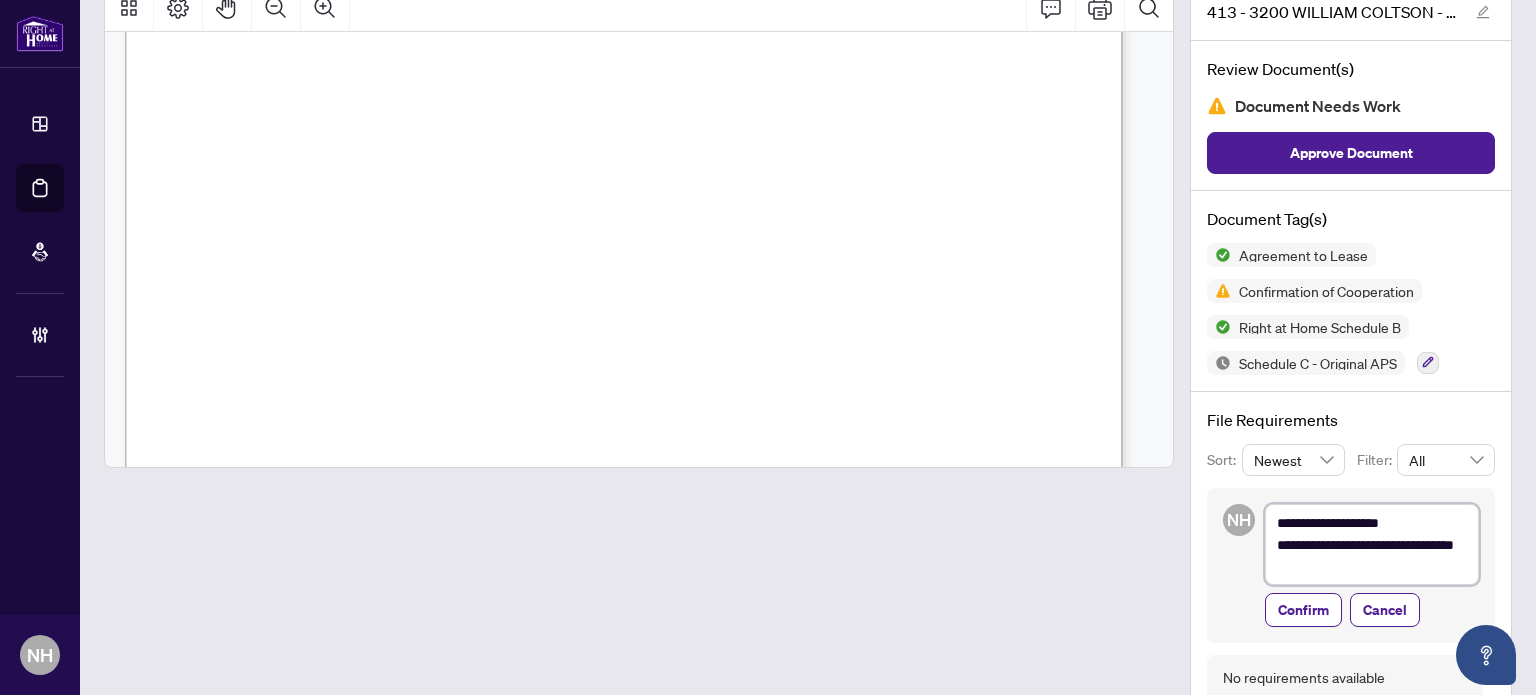 type on "**********" 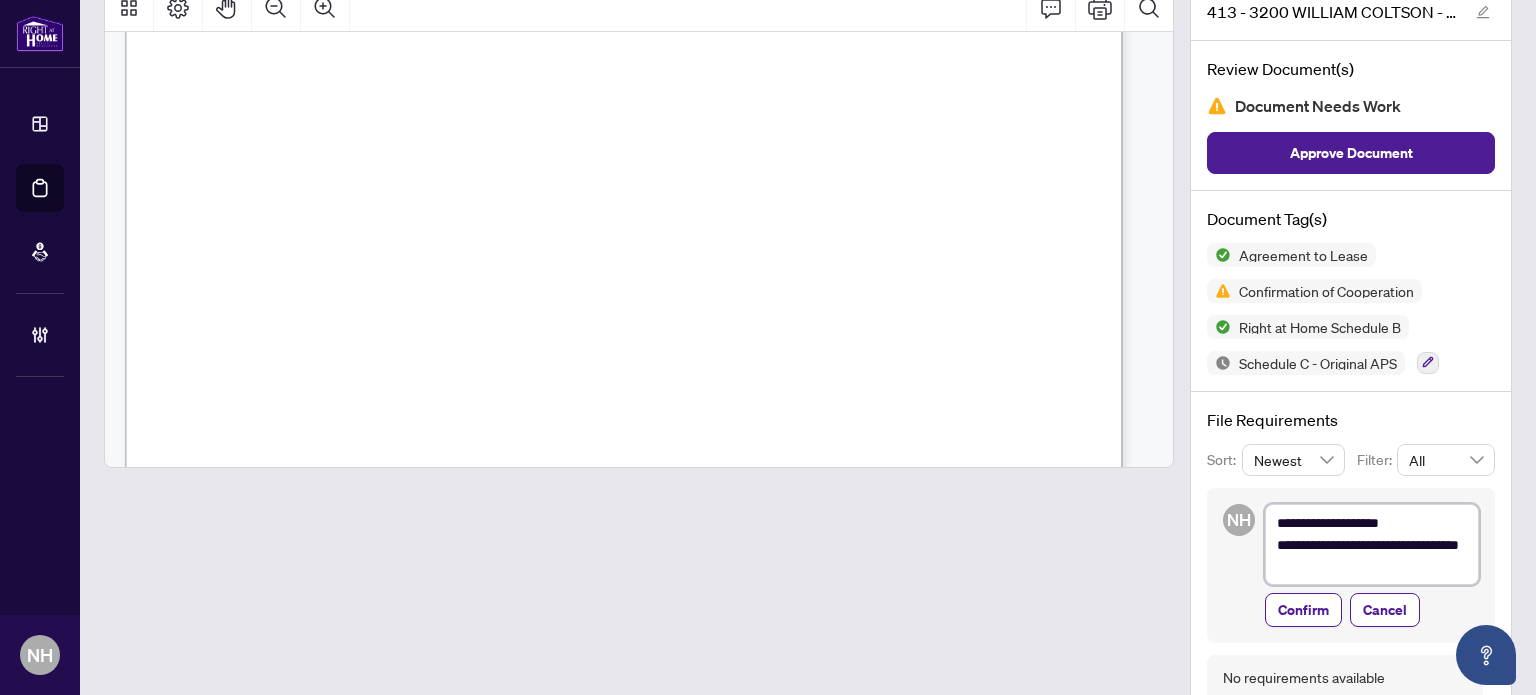 type on "**********" 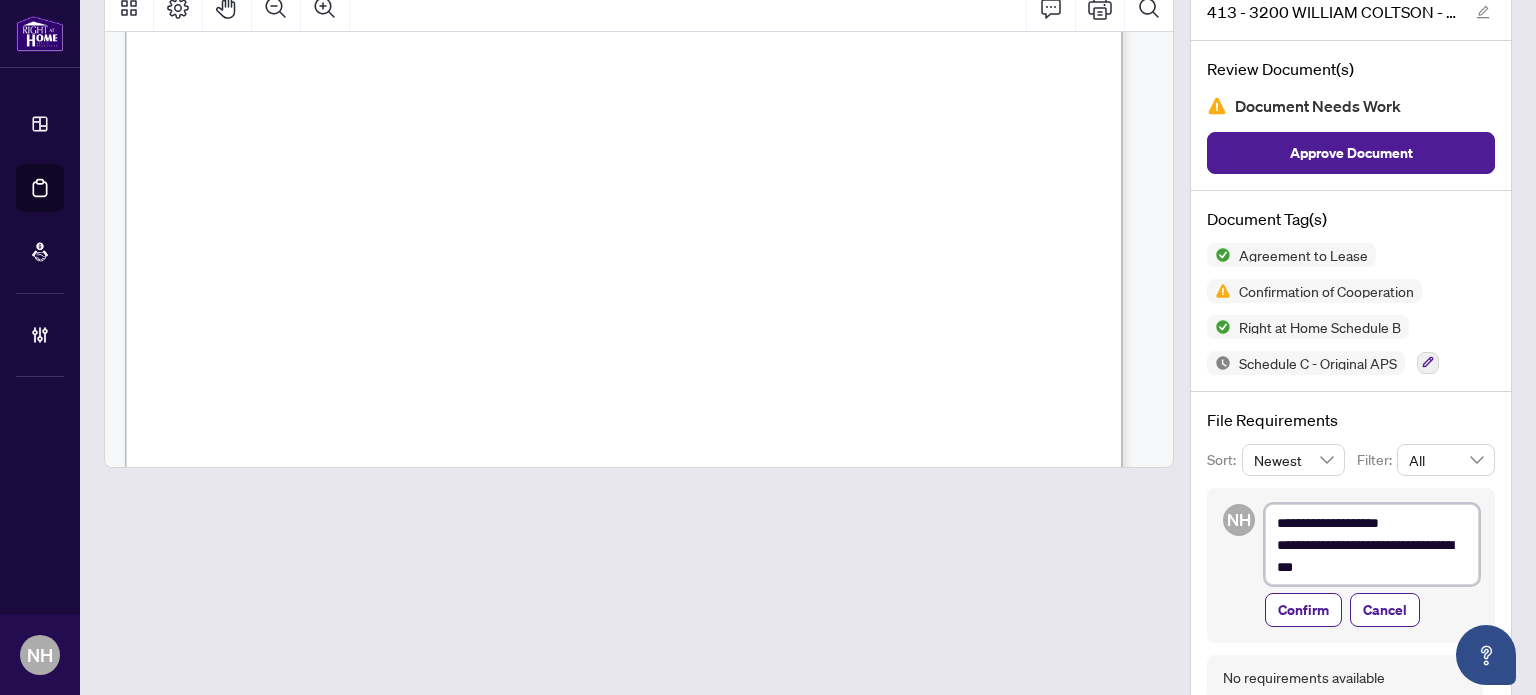 click on "**********" at bounding box center (1372, 545) 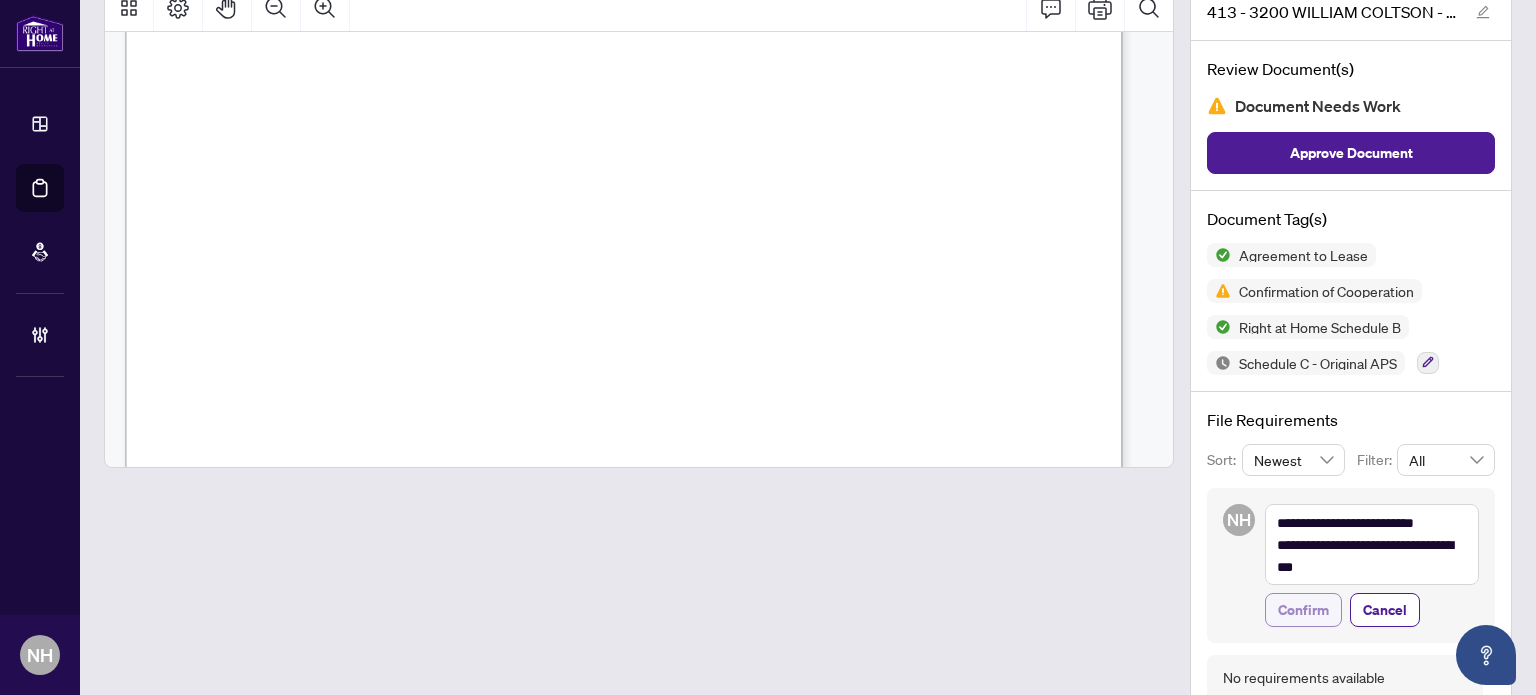 click on "Confirm" at bounding box center [1303, 610] 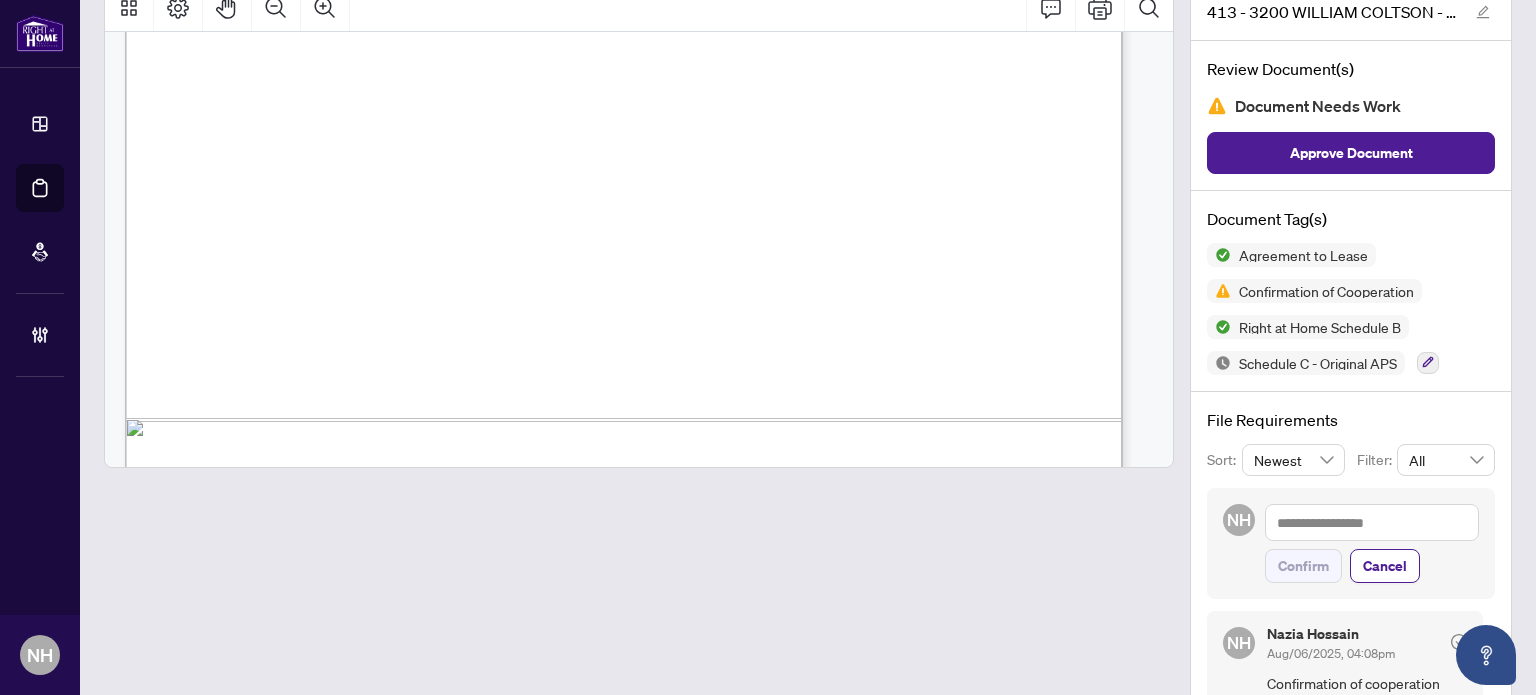 scroll, scrollTop: 11484, scrollLeft: 0, axis: vertical 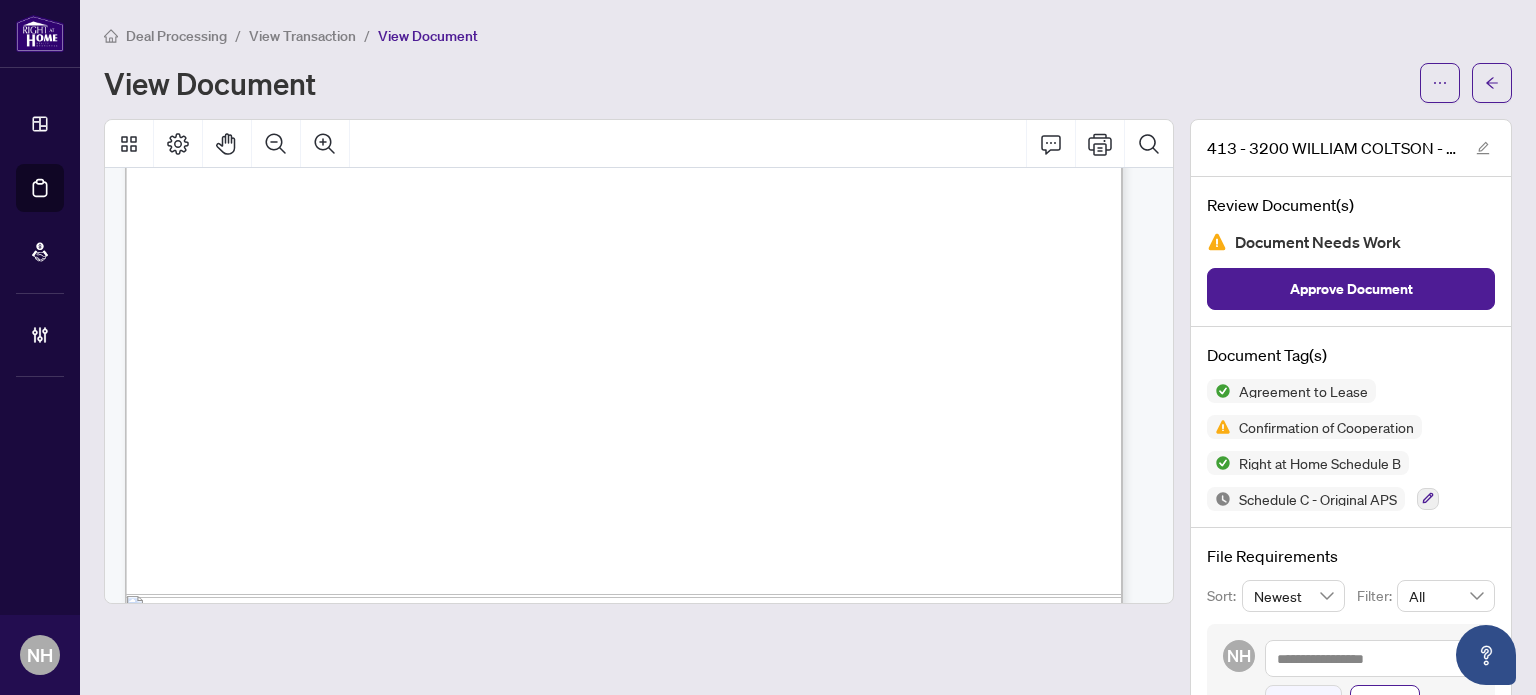 click on "Agreement to Lease Confirmation of Cooperation Right at Home Schedule B Schedule C - Original APS" at bounding box center (1351, 445) 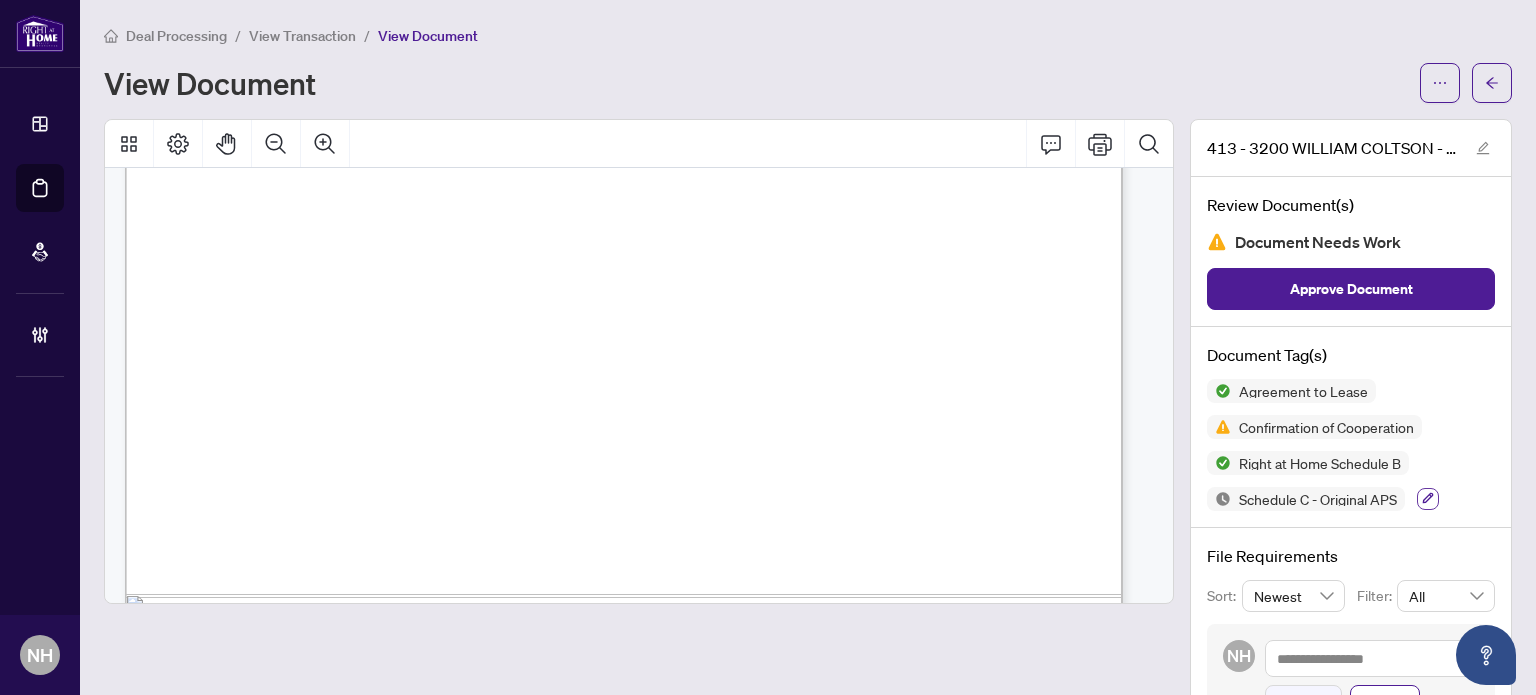 click 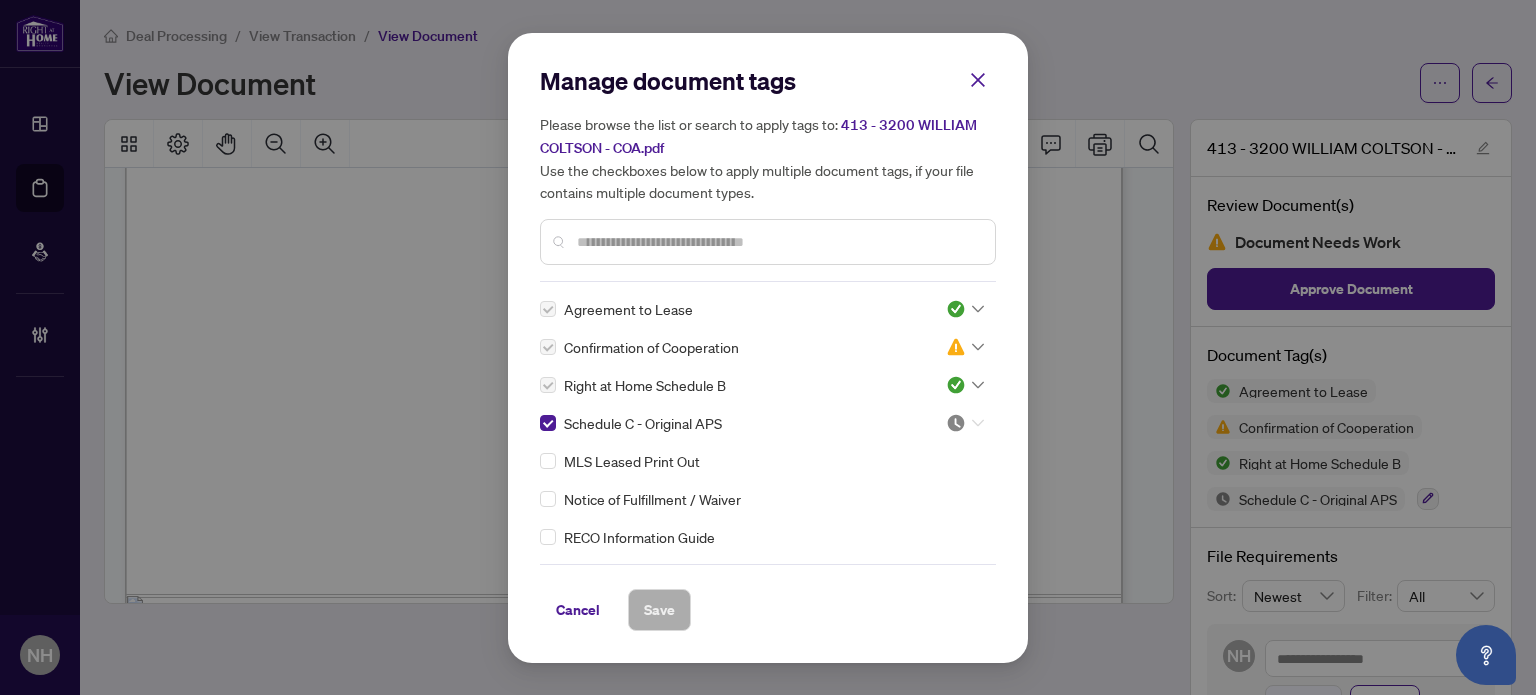drag, startPoint x: 968, startPoint y: 424, endPoint x: 940, endPoint y: 447, distance: 36.23534 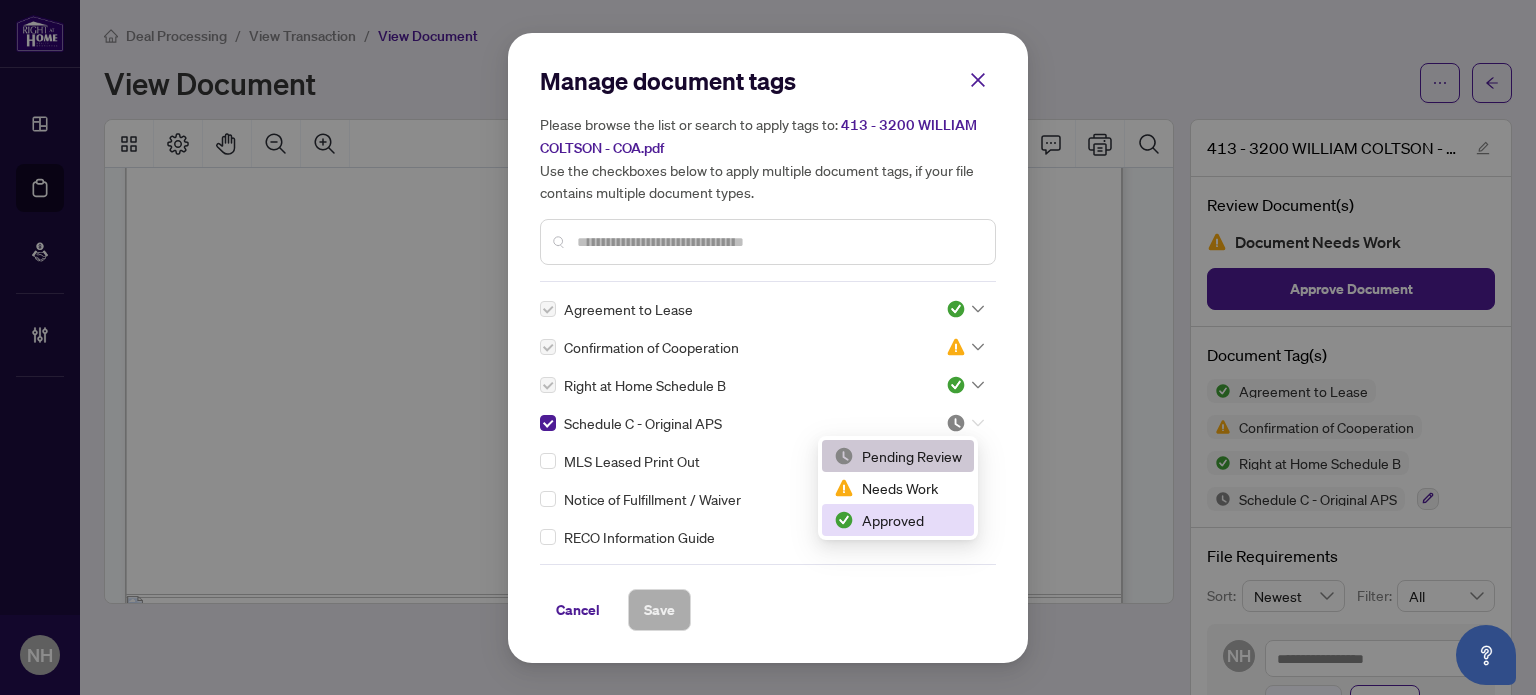 click on "Approved" at bounding box center (898, 520) 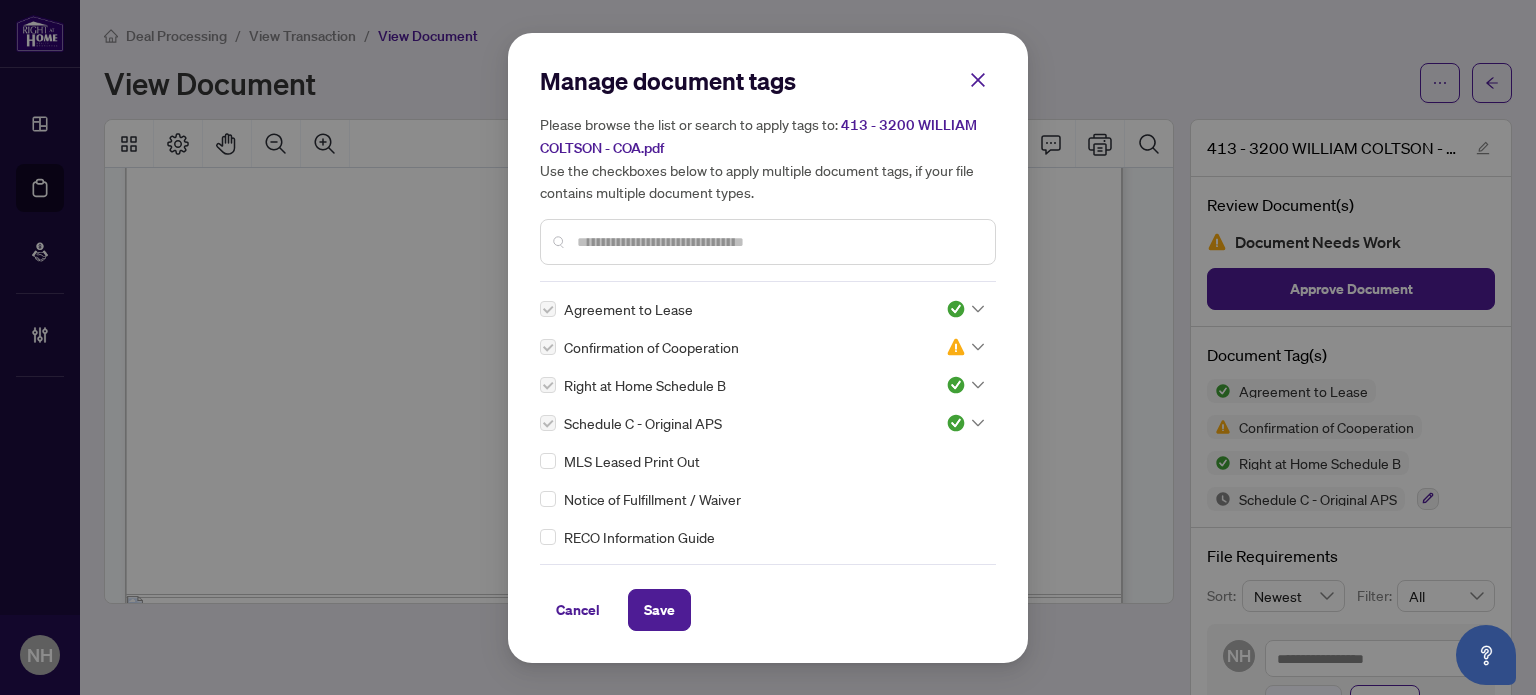 click on "Save" at bounding box center [659, 610] 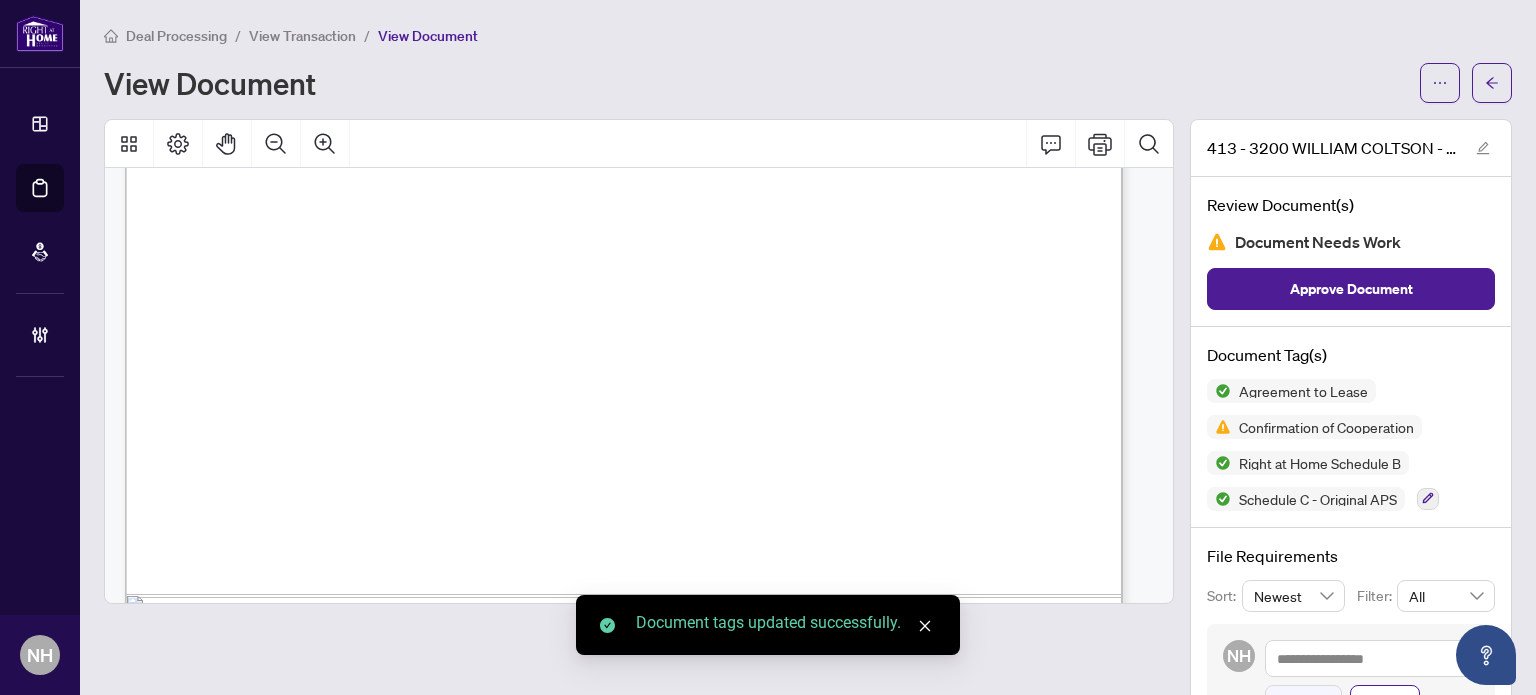 click on "View Transaction" at bounding box center [302, 36] 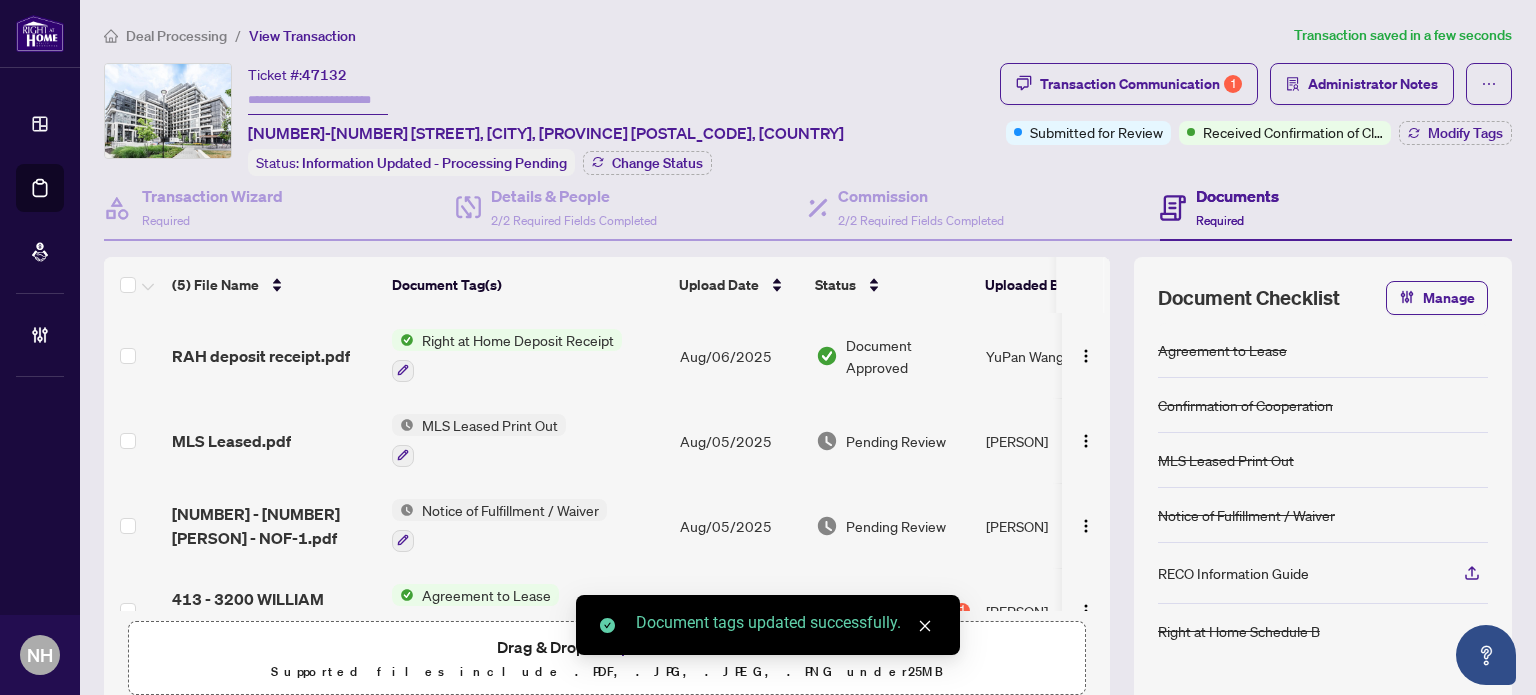 click on "MLS Leased.pdf" at bounding box center (274, 440) 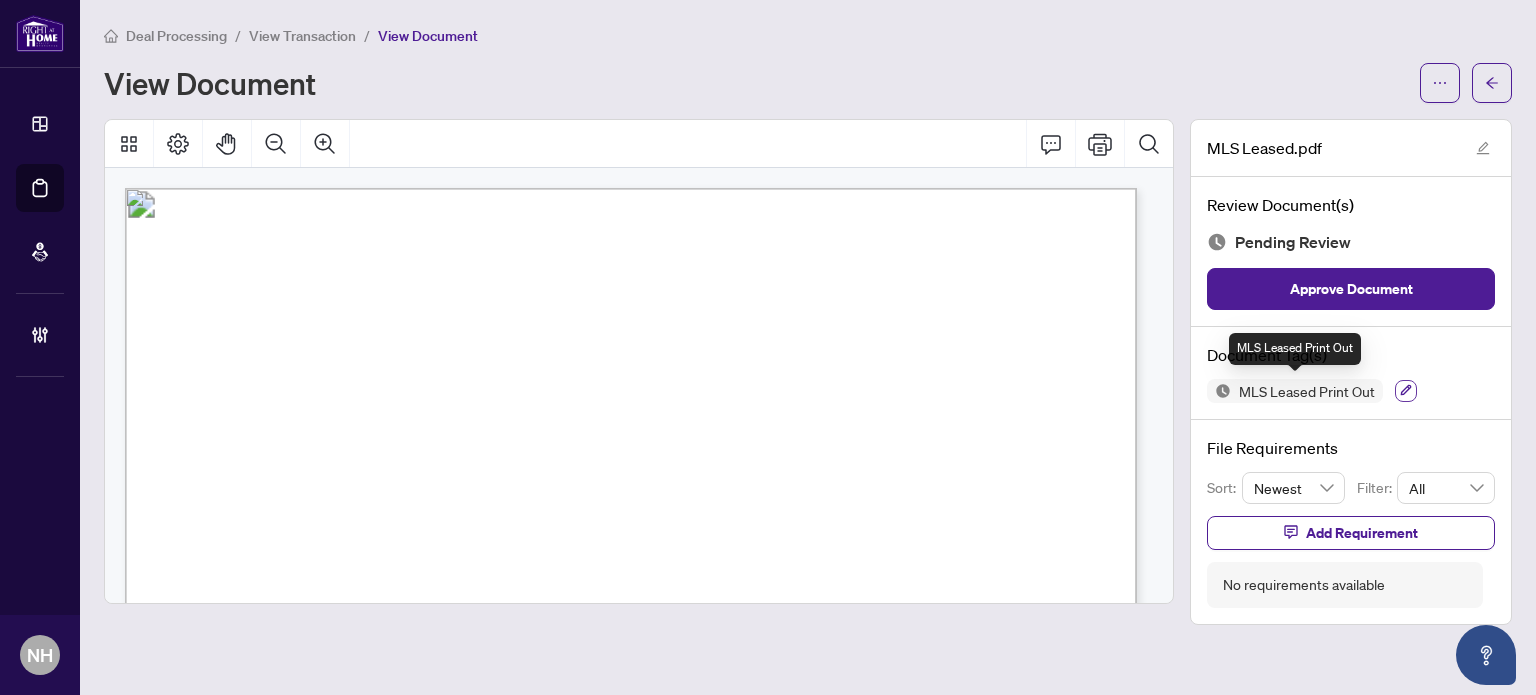 click at bounding box center [1406, 391] 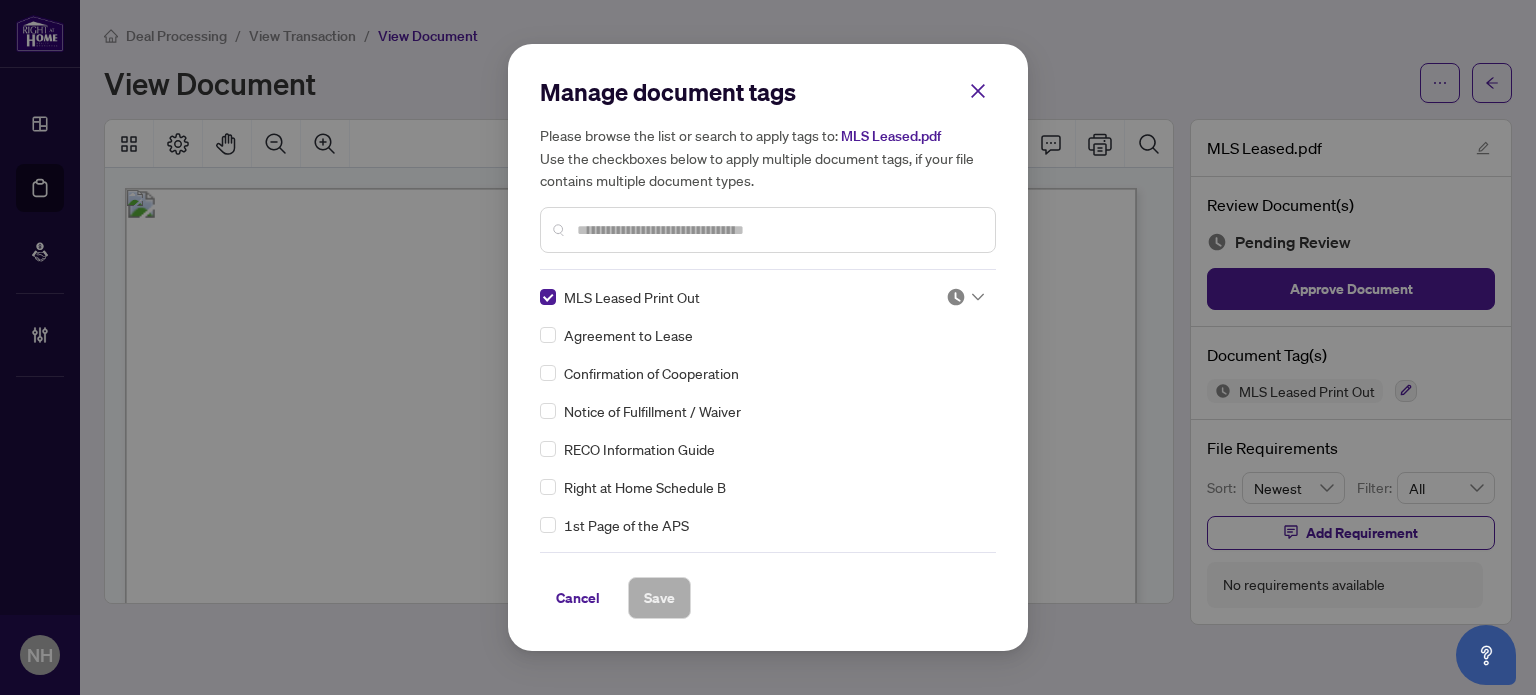 click at bounding box center [956, 297] 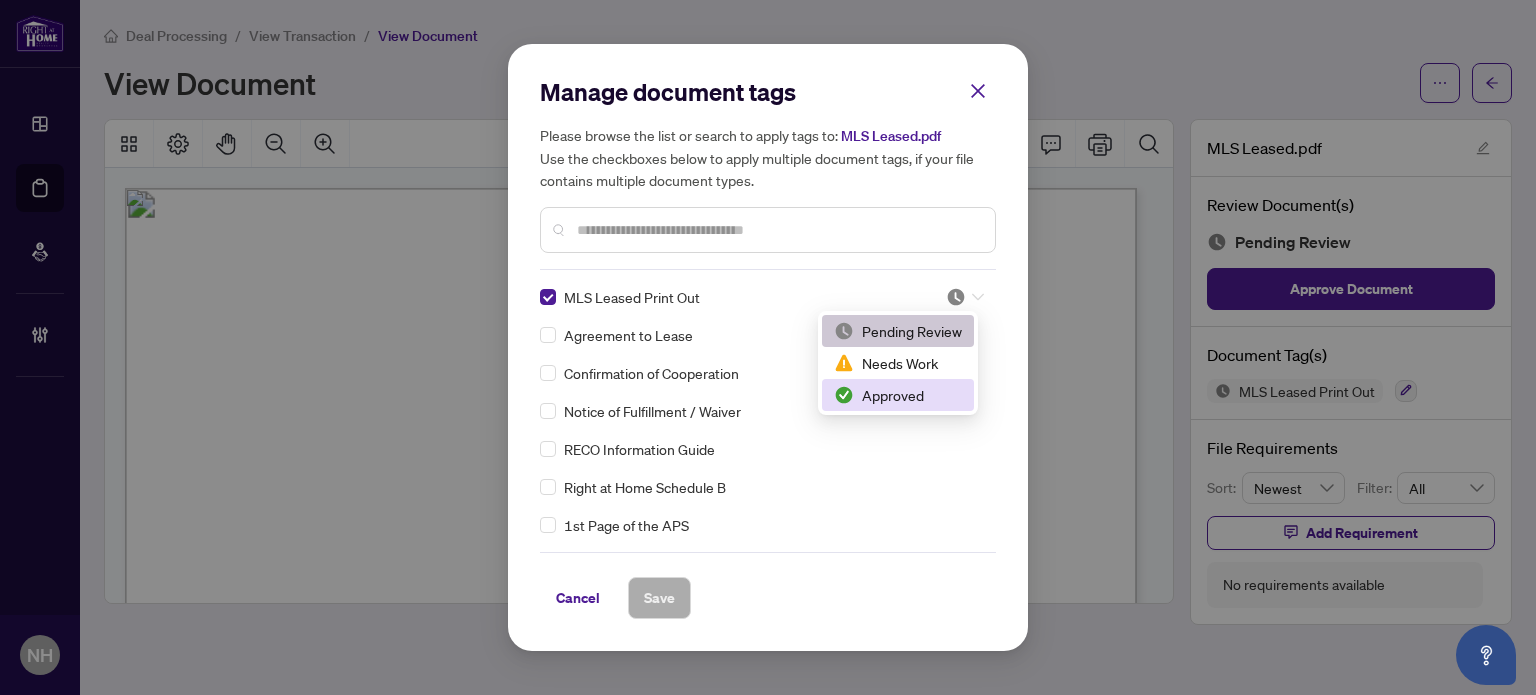 drag, startPoint x: 921, startPoint y: 387, endPoint x: 900, endPoint y: 417, distance: 36.619667 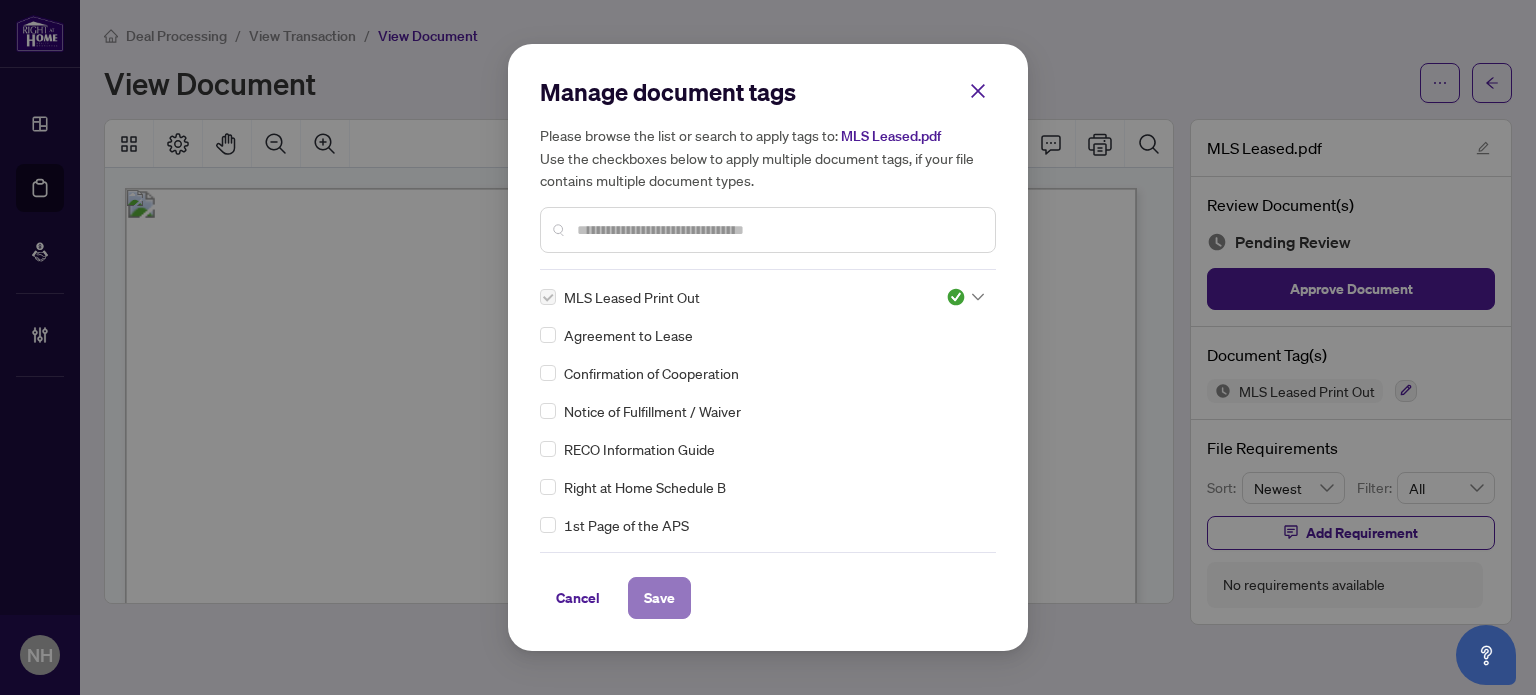 click on "Save" at bounding box center [659, 598] 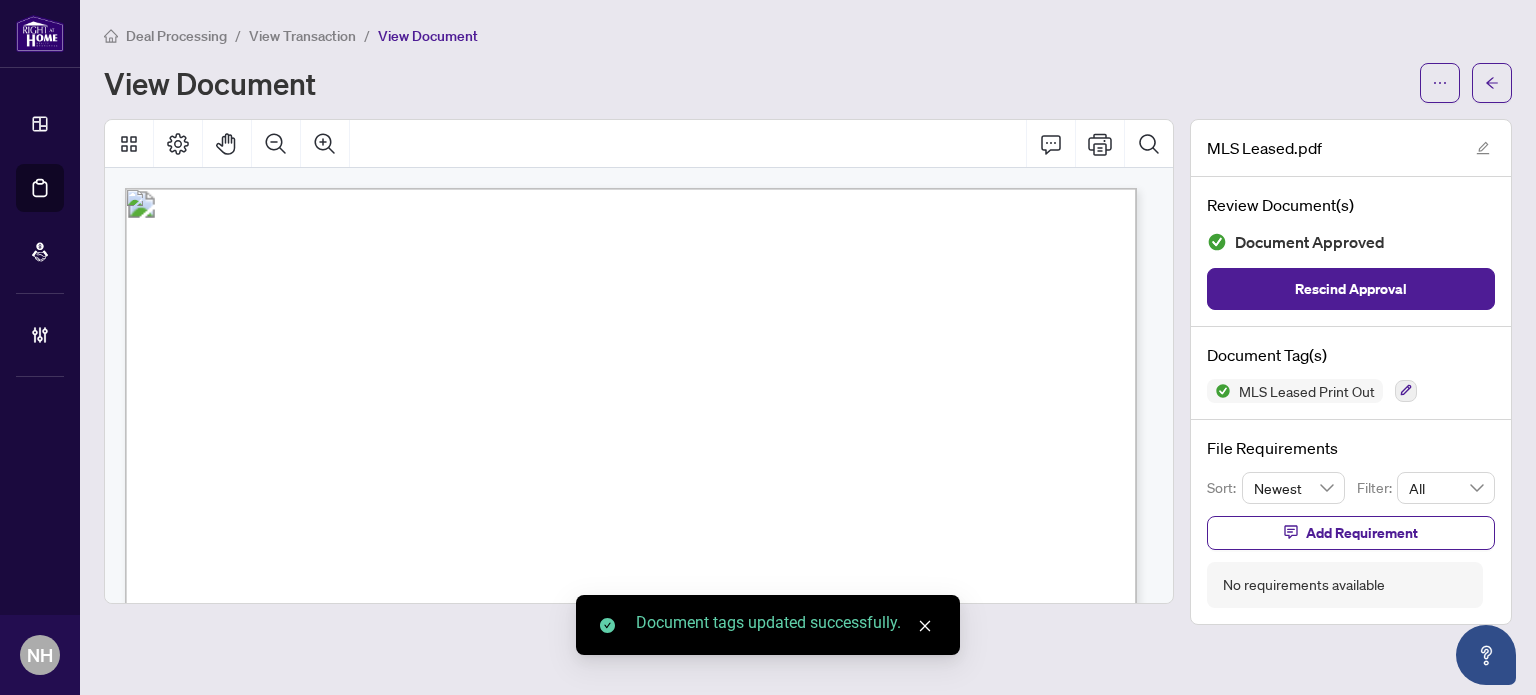 click on "View Transaction" at bounding box center [302, 36] 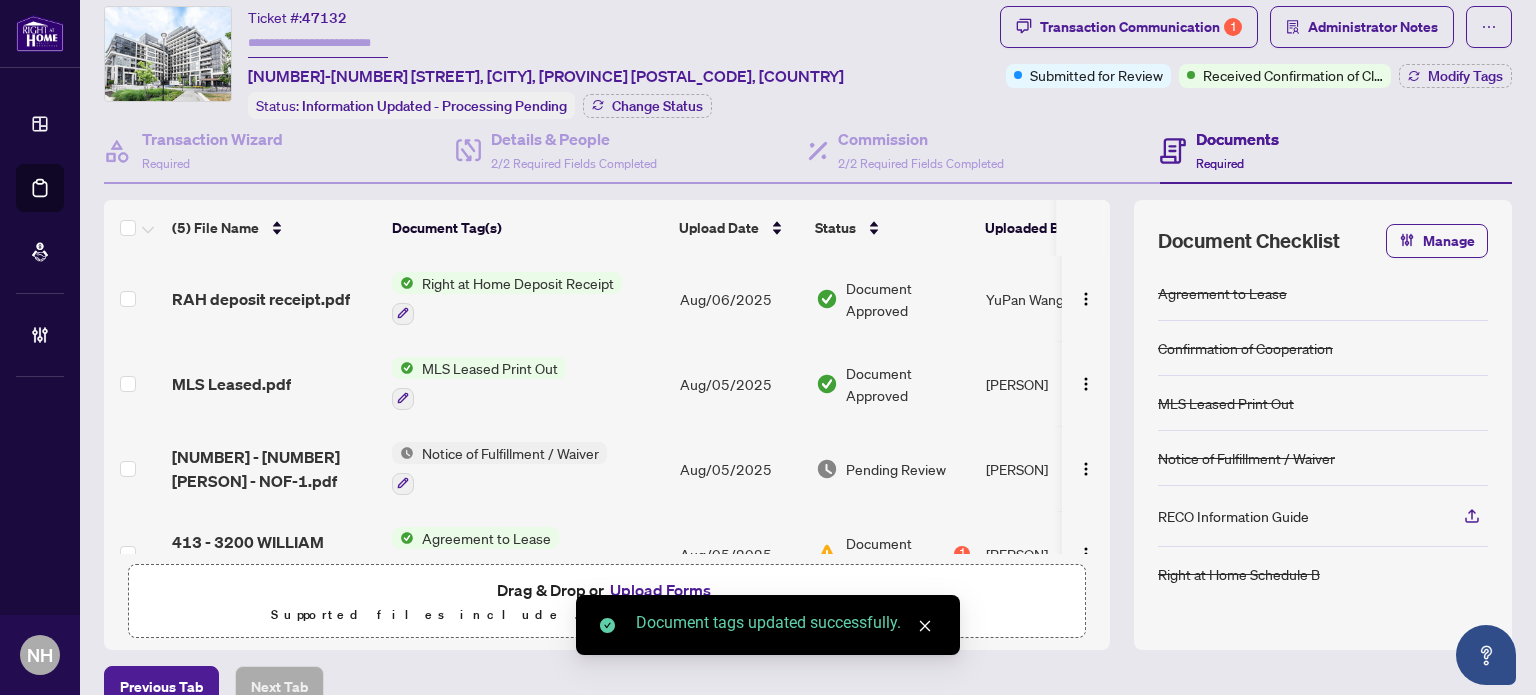 scroll, scrollTop: 100, scrollLeft: 0, axis: vertical 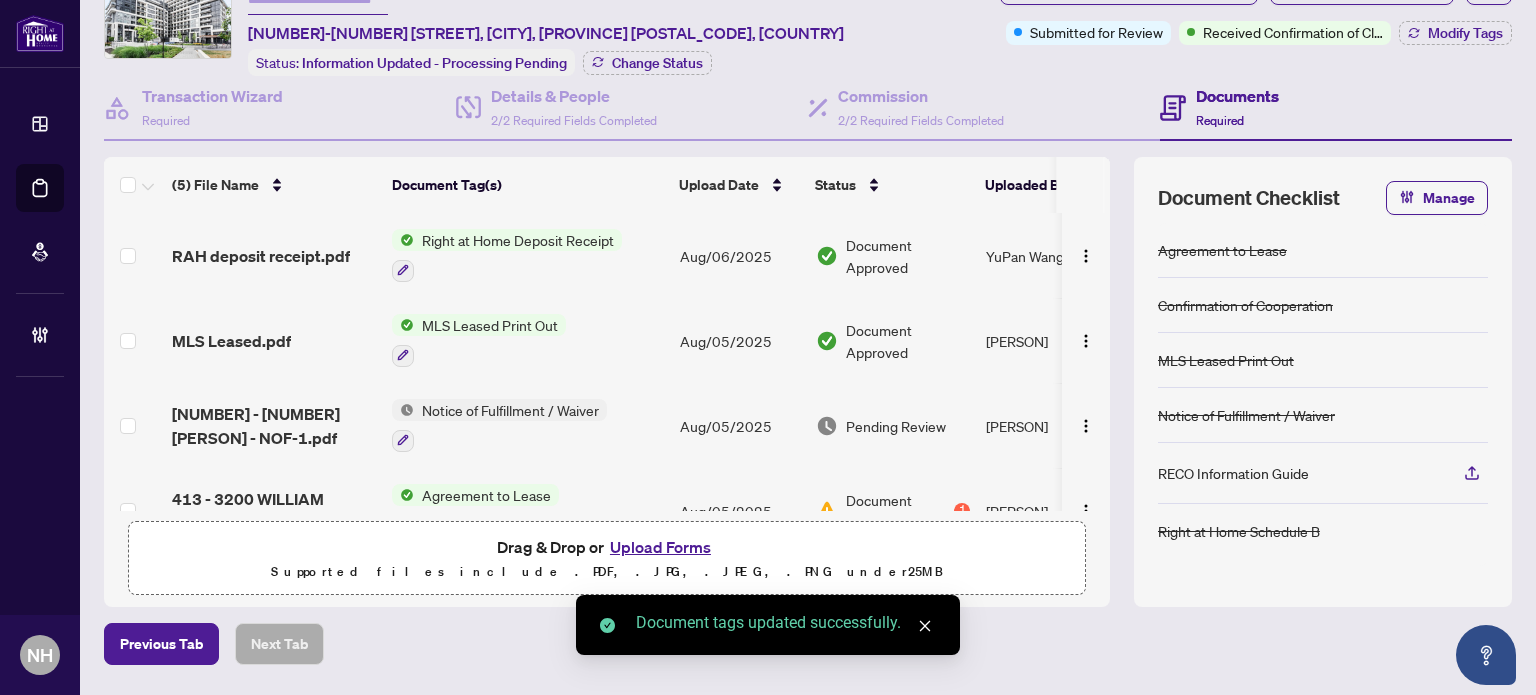 click on "[NUMBER] - [NUMBER] [PERSON] - NOF-1.pdf" at bounding box center (274, 426) 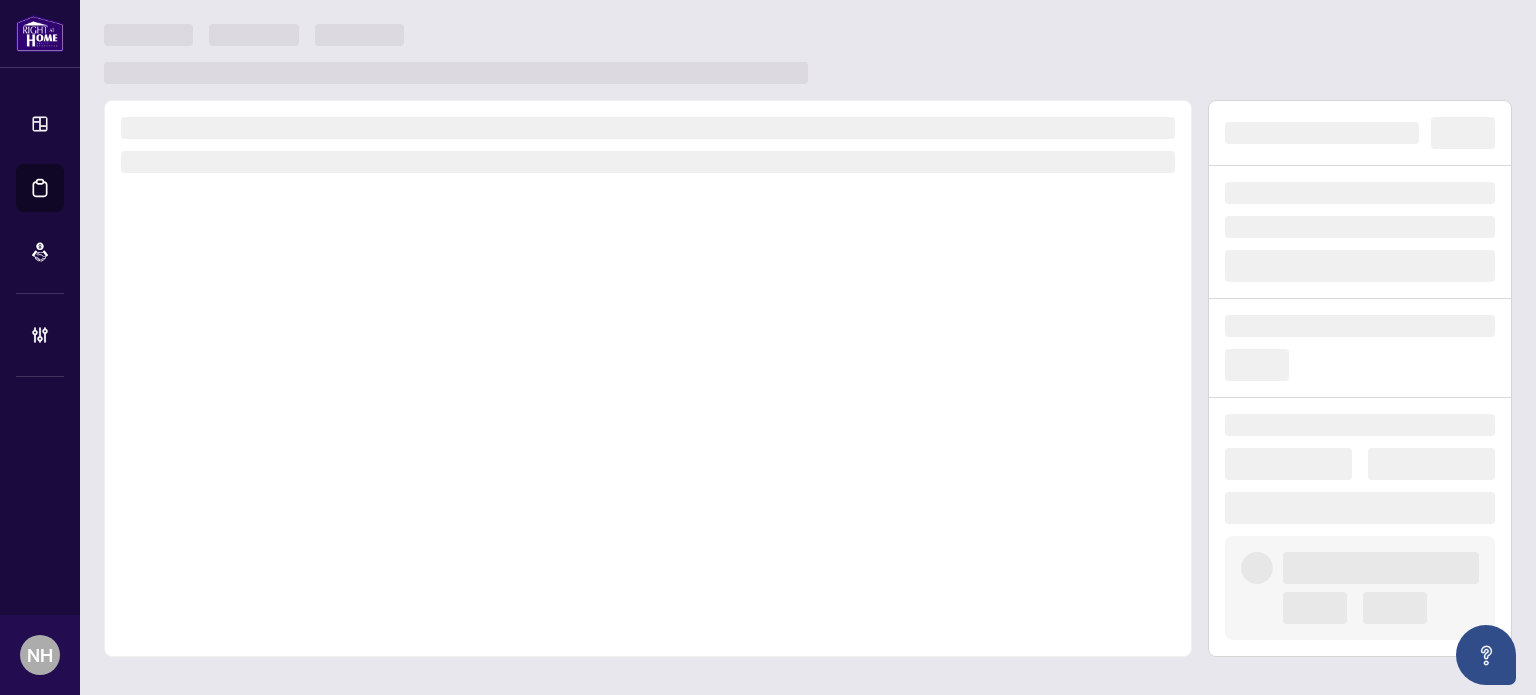scroll, scrollTop: 0, scrollLeft: 0, axis: both 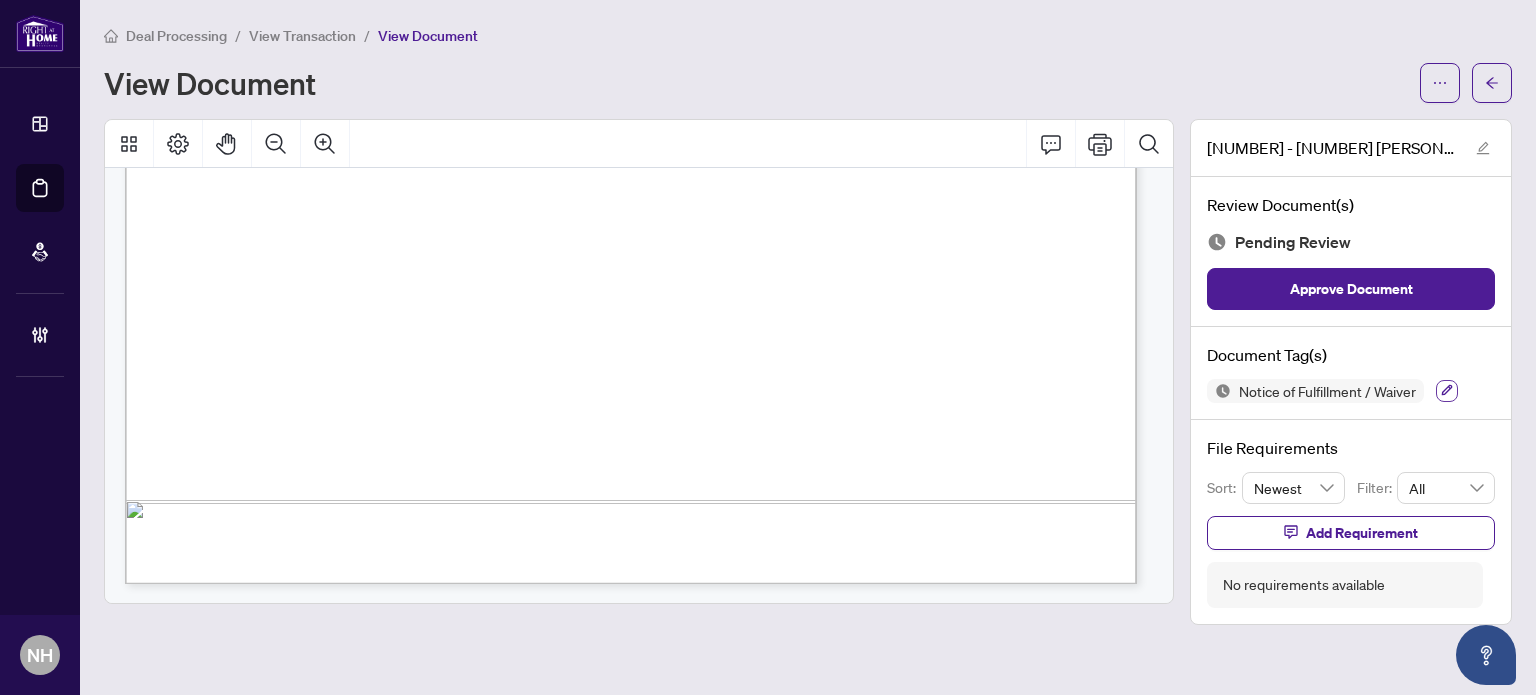 click 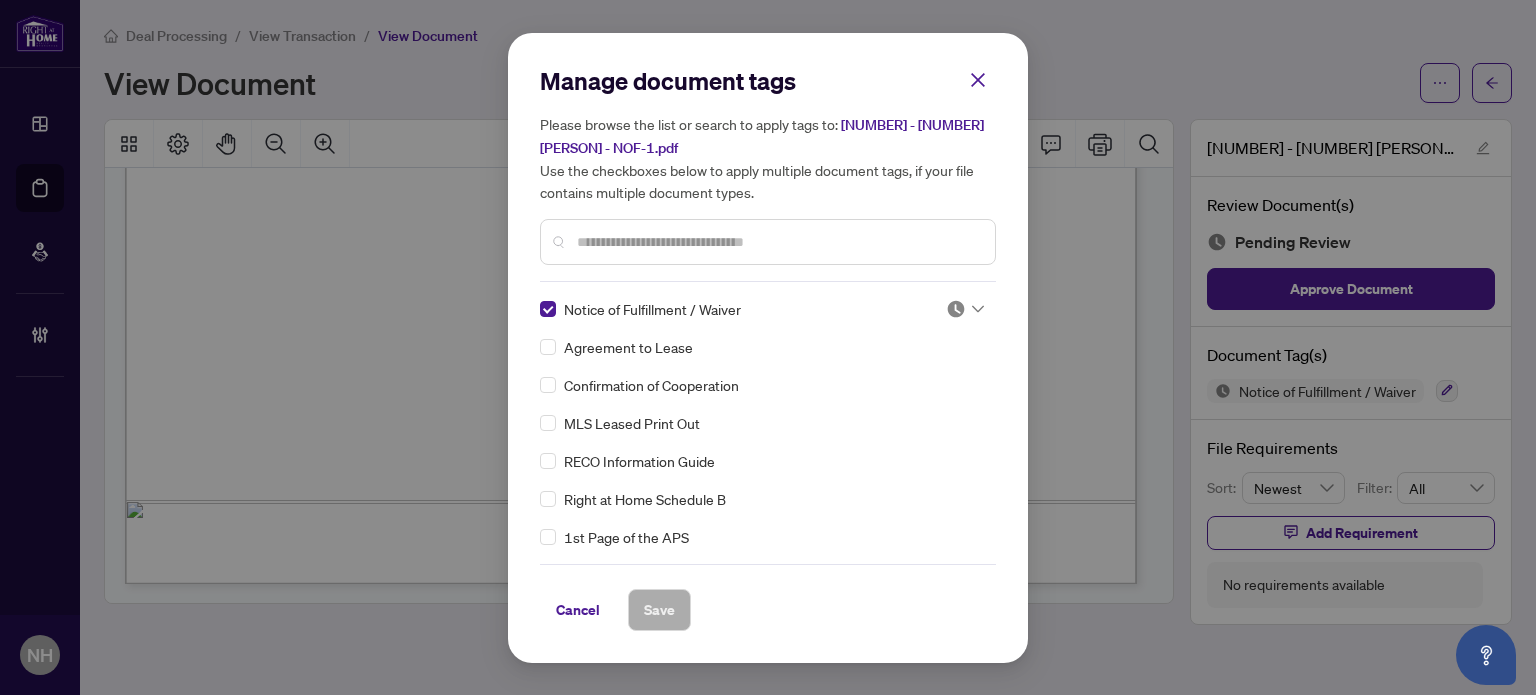 click at bounding box center (956, 309) 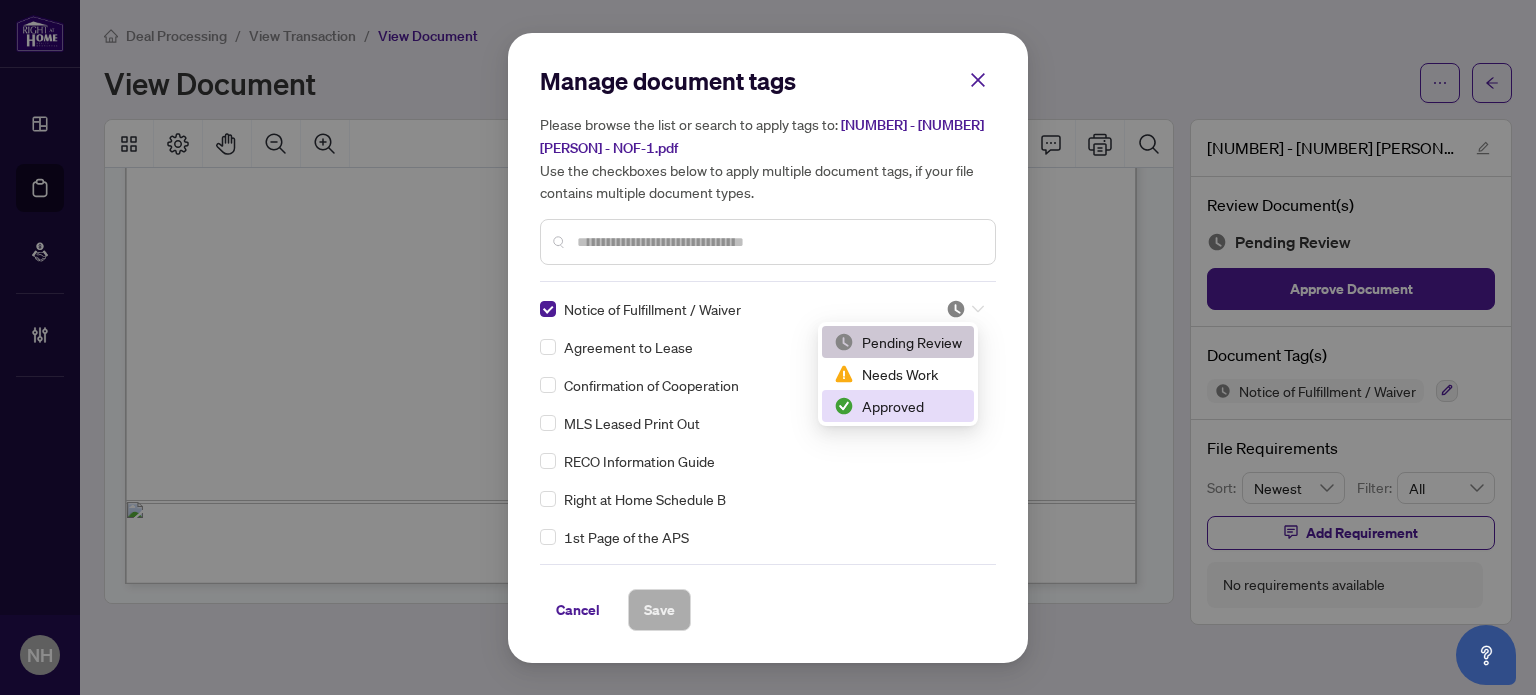click on "Approved" at bounding box center (898, 406) 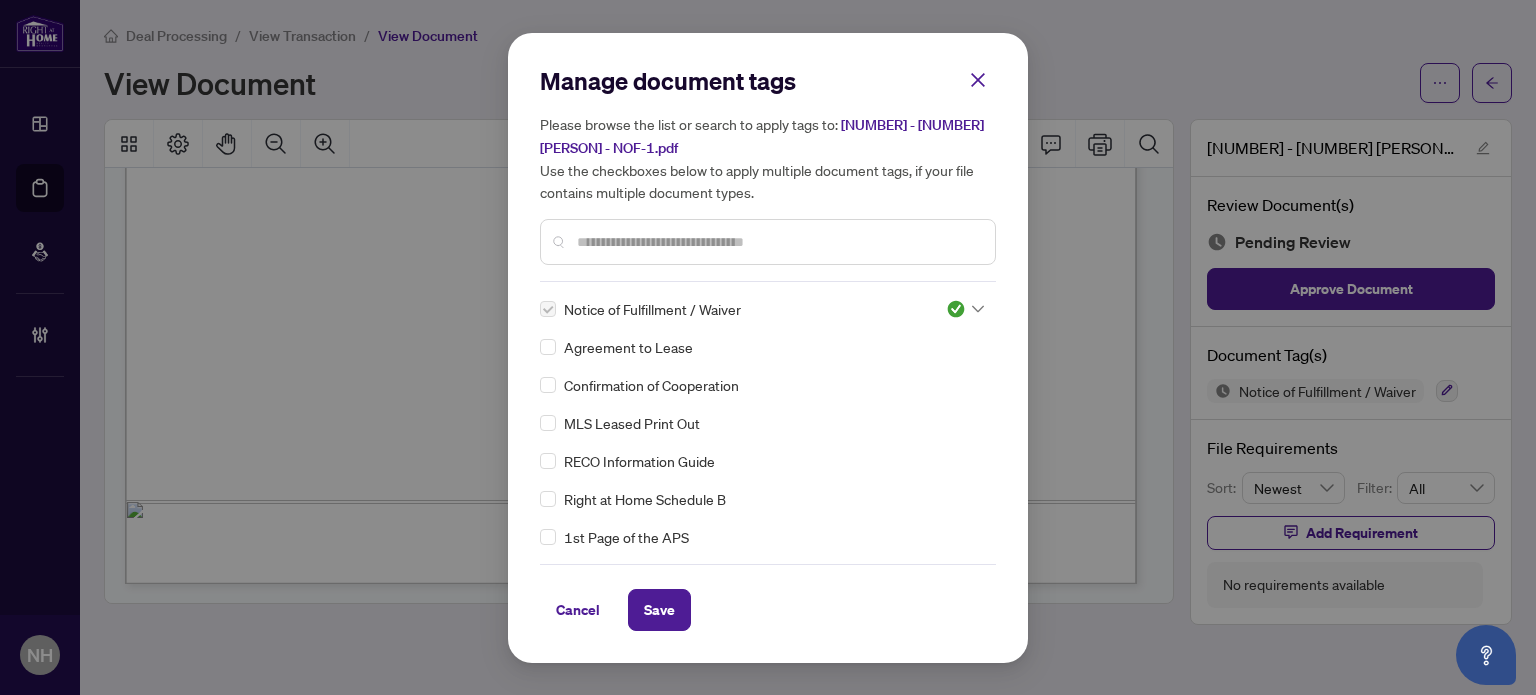 click on "Manage document tags Please browse the list or search to apply tags to:   413 - 3200 WILLIAM COLTSON - NOF-1.pdf   Use the checkboxes below to apply multiple document tags, if your file contains multiple document types.   Notice of Fulfillment / Waiver 3 Agreement to Lease Confirmation of Cooperation MLS Leased Print Out RECO Information Guide Right at Home Schedule B 1st Page of the APS Advance Paperwork Agent Correspondence Agreement of Assignment of Purchase and Sale Agreement of Purchase and Sale Agreement to Cooperate /Broker Referral Articles of Incorporation Back to Vendor Letter Belongs to Another Transaction Builder's Consent Buyer Designated Representation Agreement Buyer Designated Representation Agreement Buyers Lawyer Information Certificate of Estate Trustee(s) Client Refused to Sign Closing Date Change Co-op Brokerage Commission Statement Co-op EFT Co-operating Indemnity Agreement Commission Adjustment Commission Agreement Commission Calculation Commission Statement Sent Confirmation of Closing" at bounding box center (768, 348) 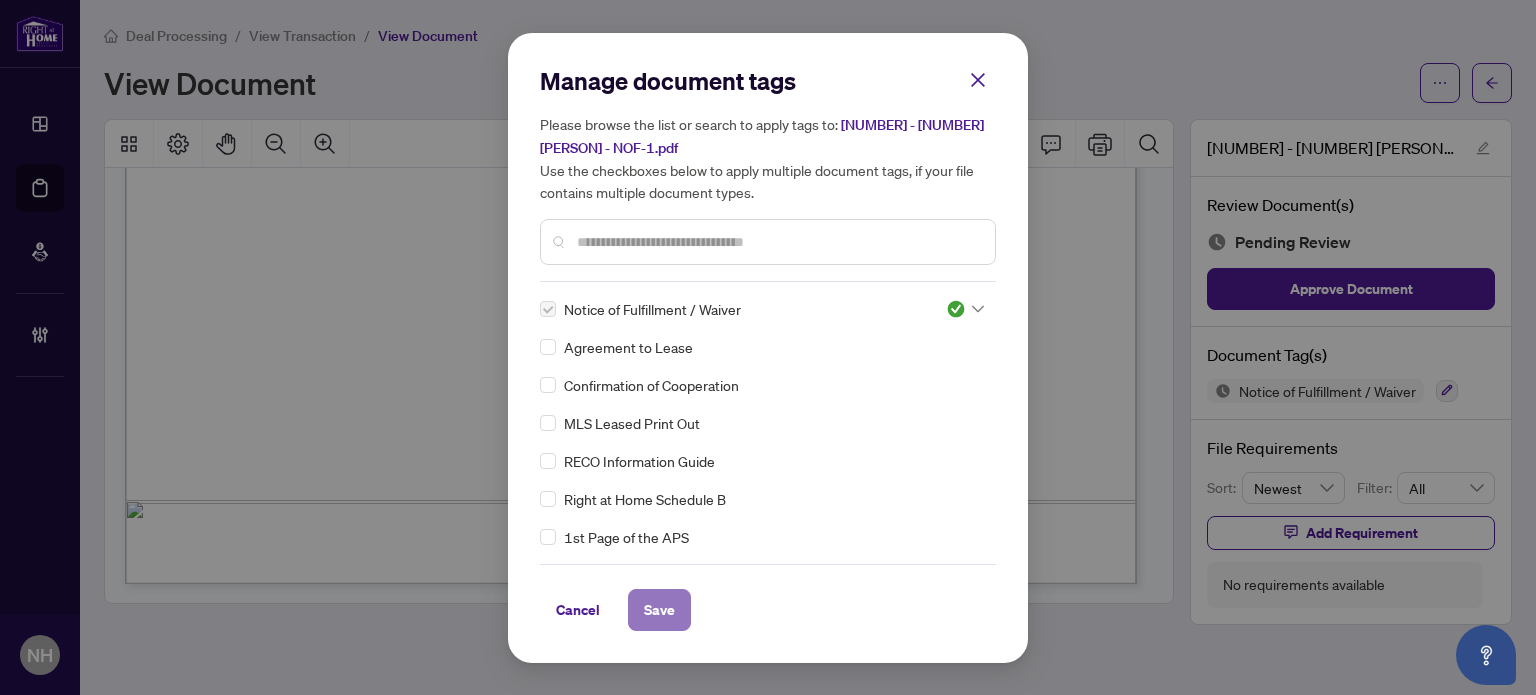 click on "Save" at bounding box center [659, 610] 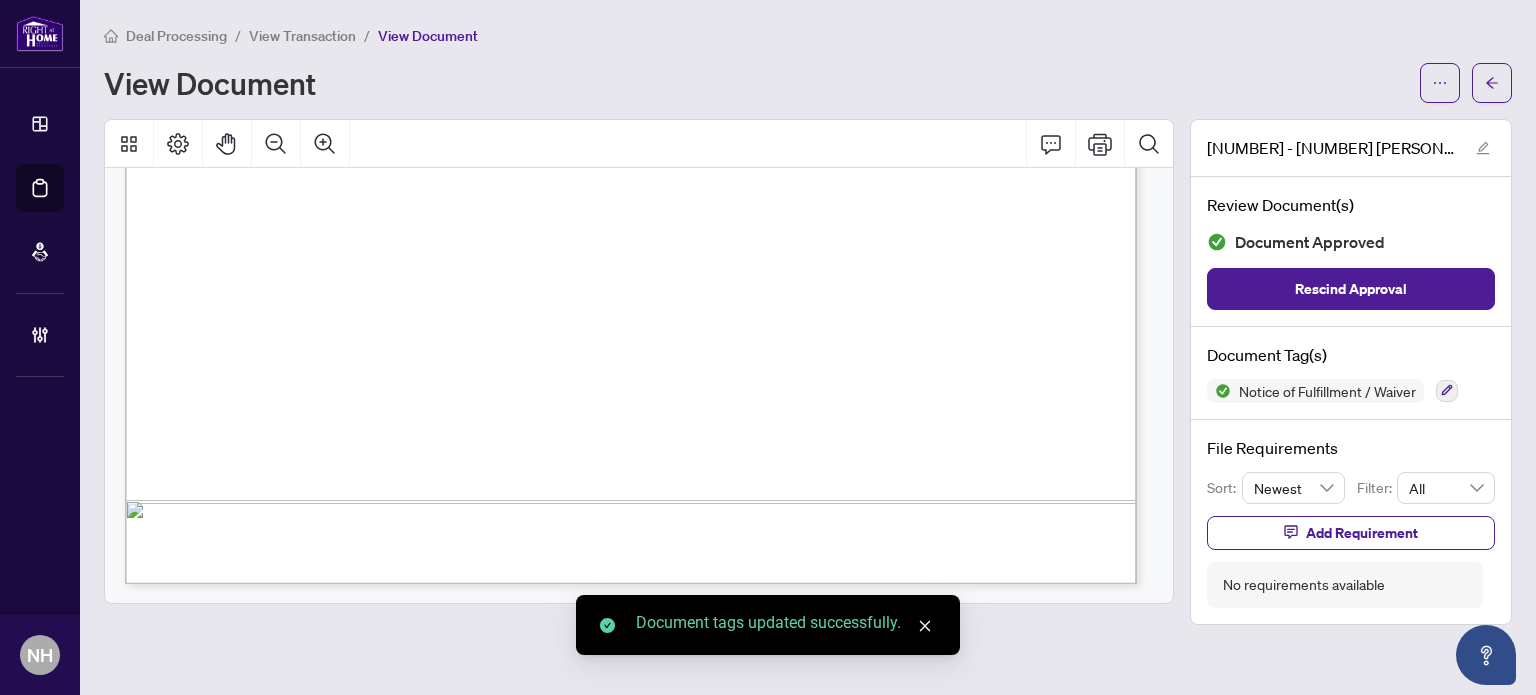 click on "View Transaction" at bounding box center (302, 36) 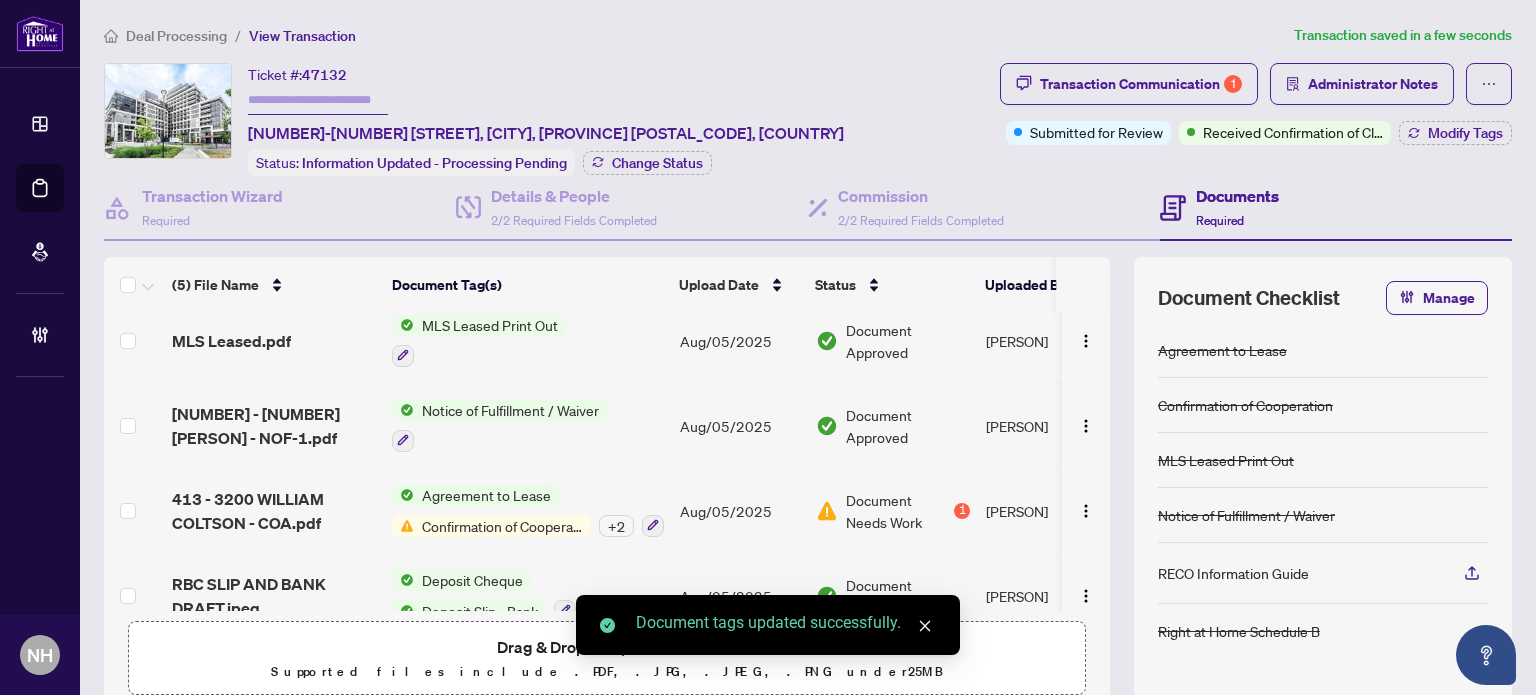 scroll, scrollTop: 130, scrollLeft: 0, axis: vertical 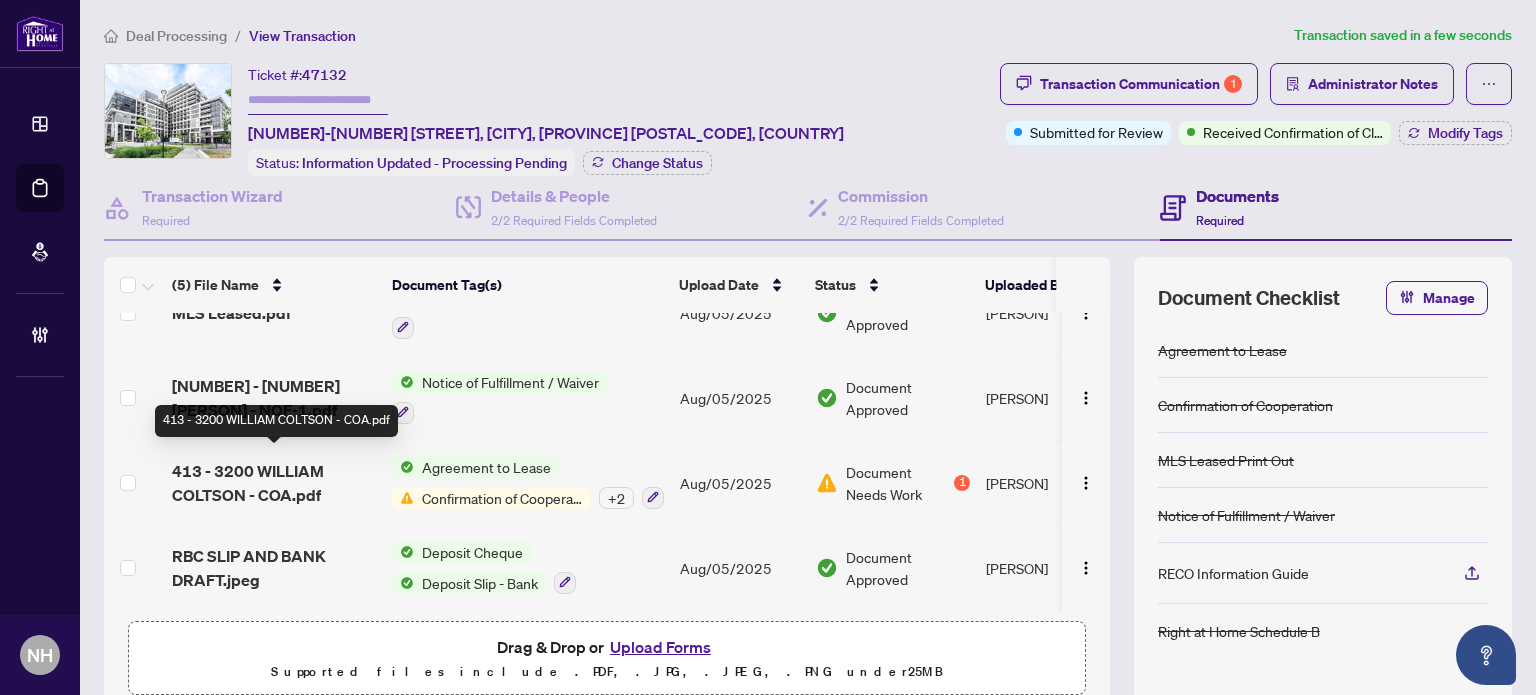 click on "413 - 3200 WILLIAM COLTSON - COA.pdf" at bounding box center [274, 483] 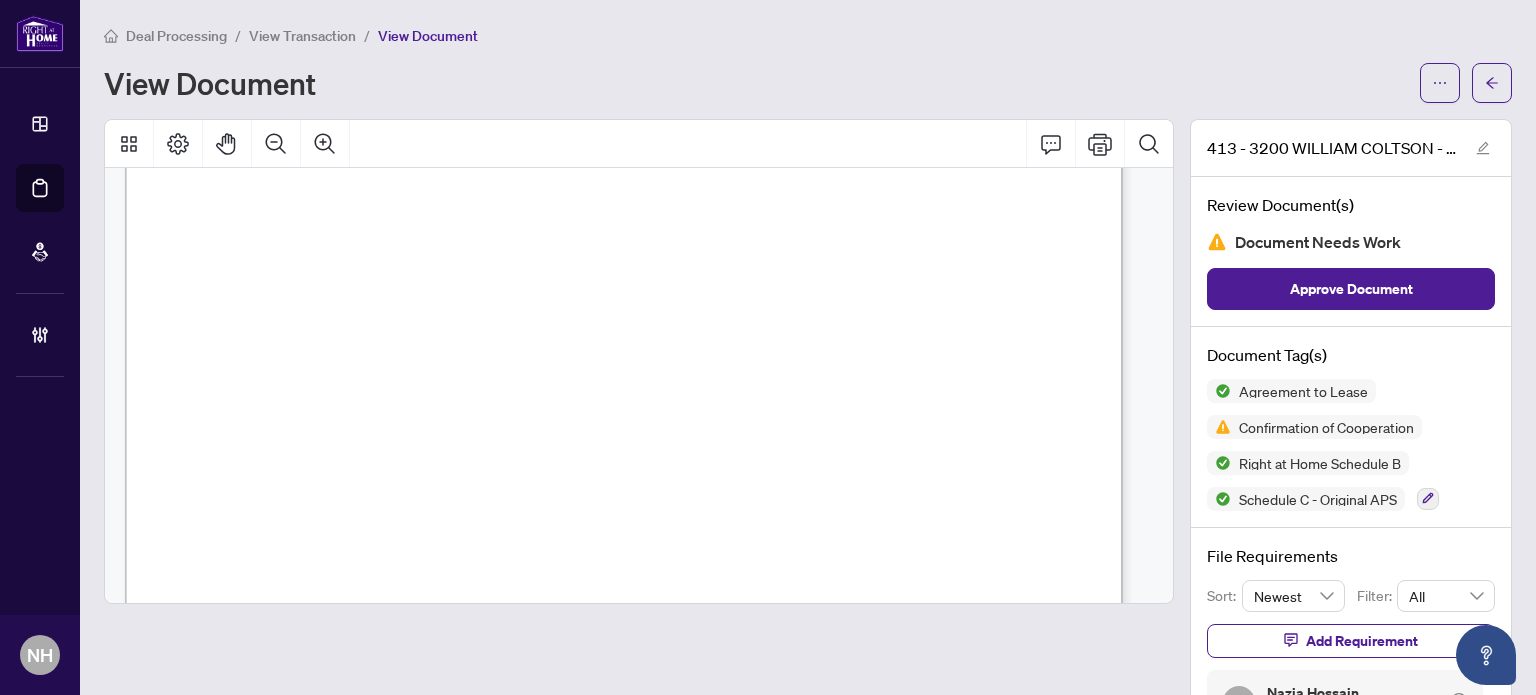 scroll, scrollTop: 300, scrollLeft: 0, axis: vertical 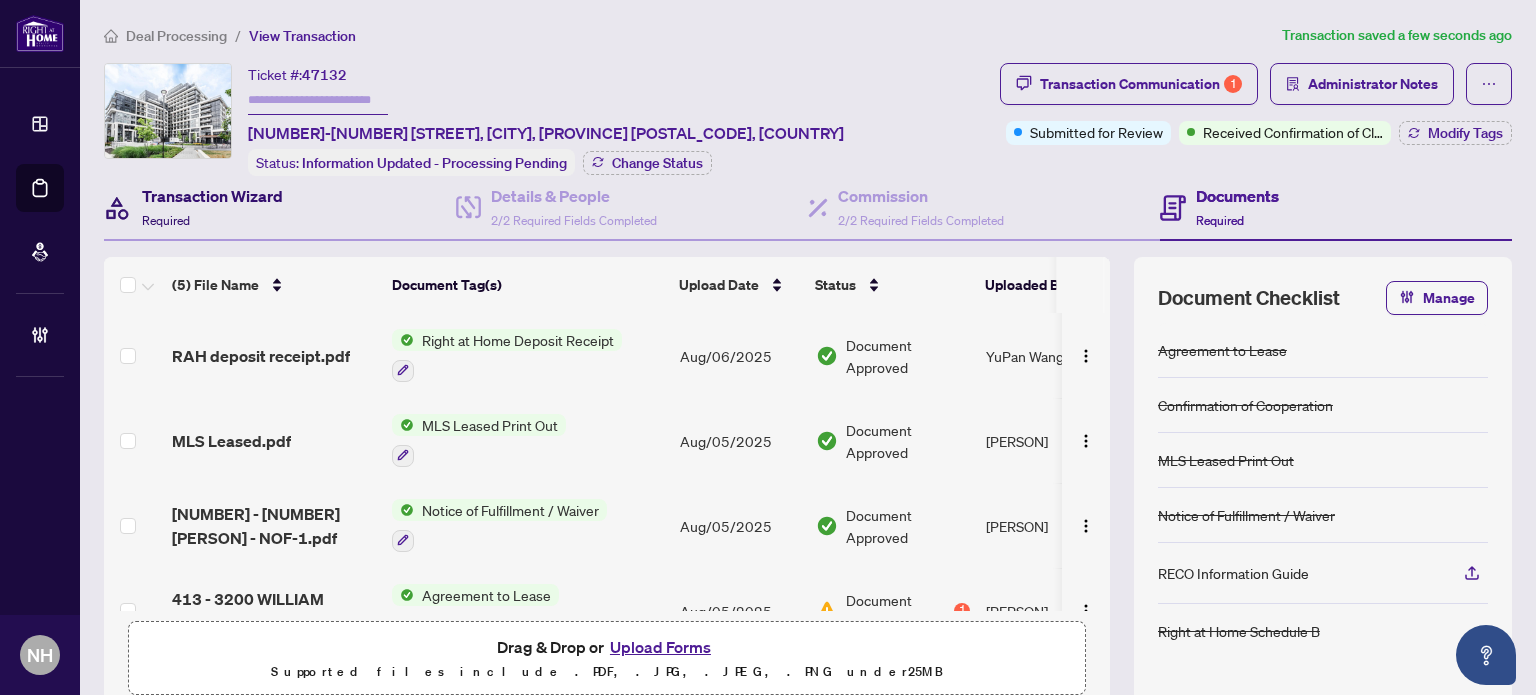 click on "Transaction Wizard" at bounding box center [212, 196] 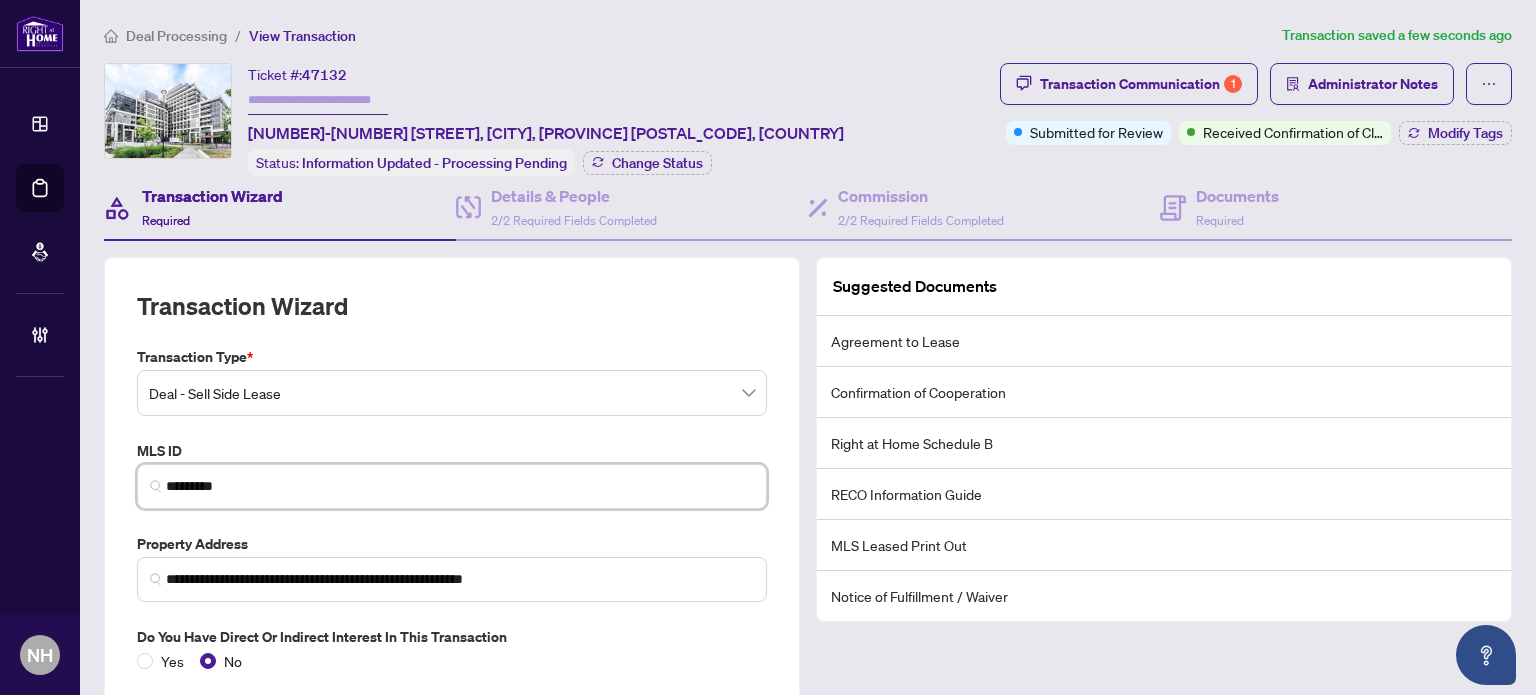 drag, startPoint x: 268, startPoint y: 486, endPoint x: 13, endPoint y: 443, distance: 258.60007 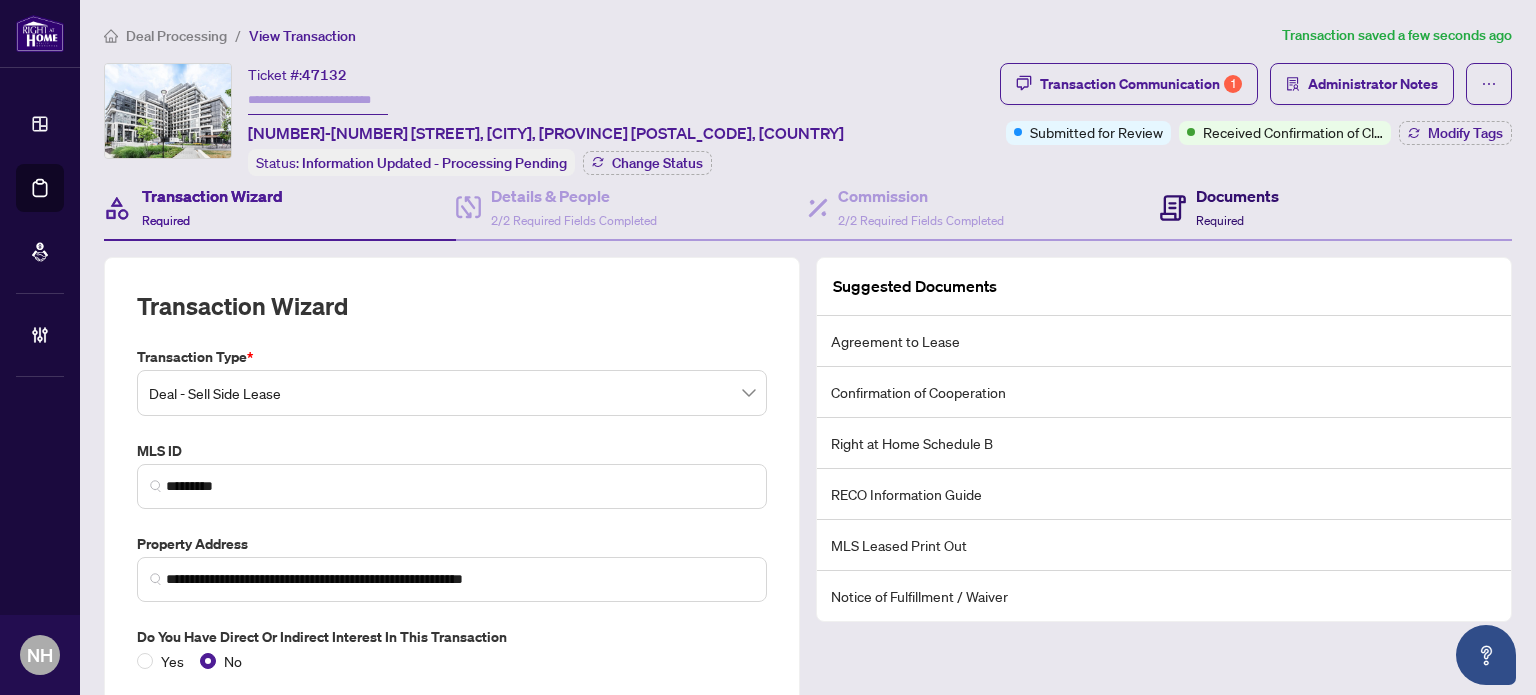 click on "Documents Required" at bounding box center (1237, 207) 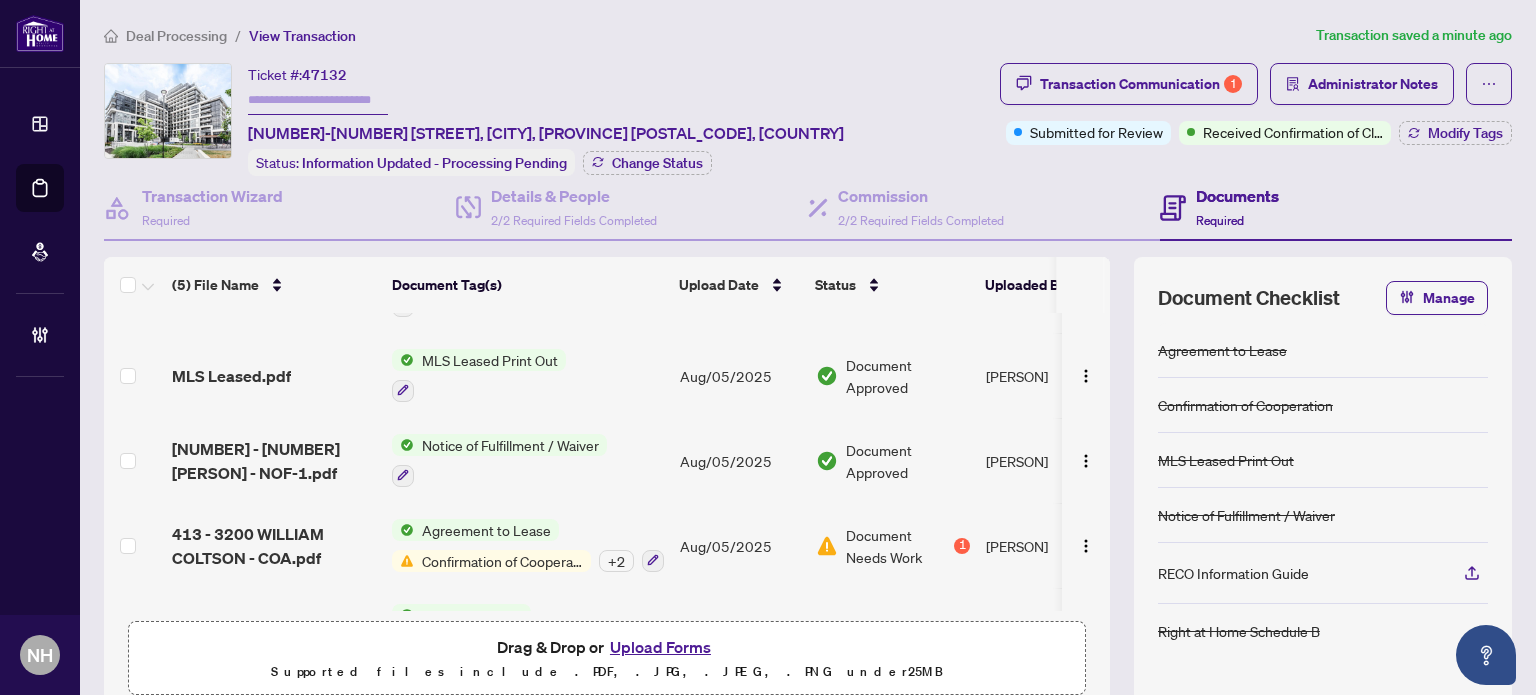 scroll, scrollTop: 130, scrollLeft: 0, axis: vertical 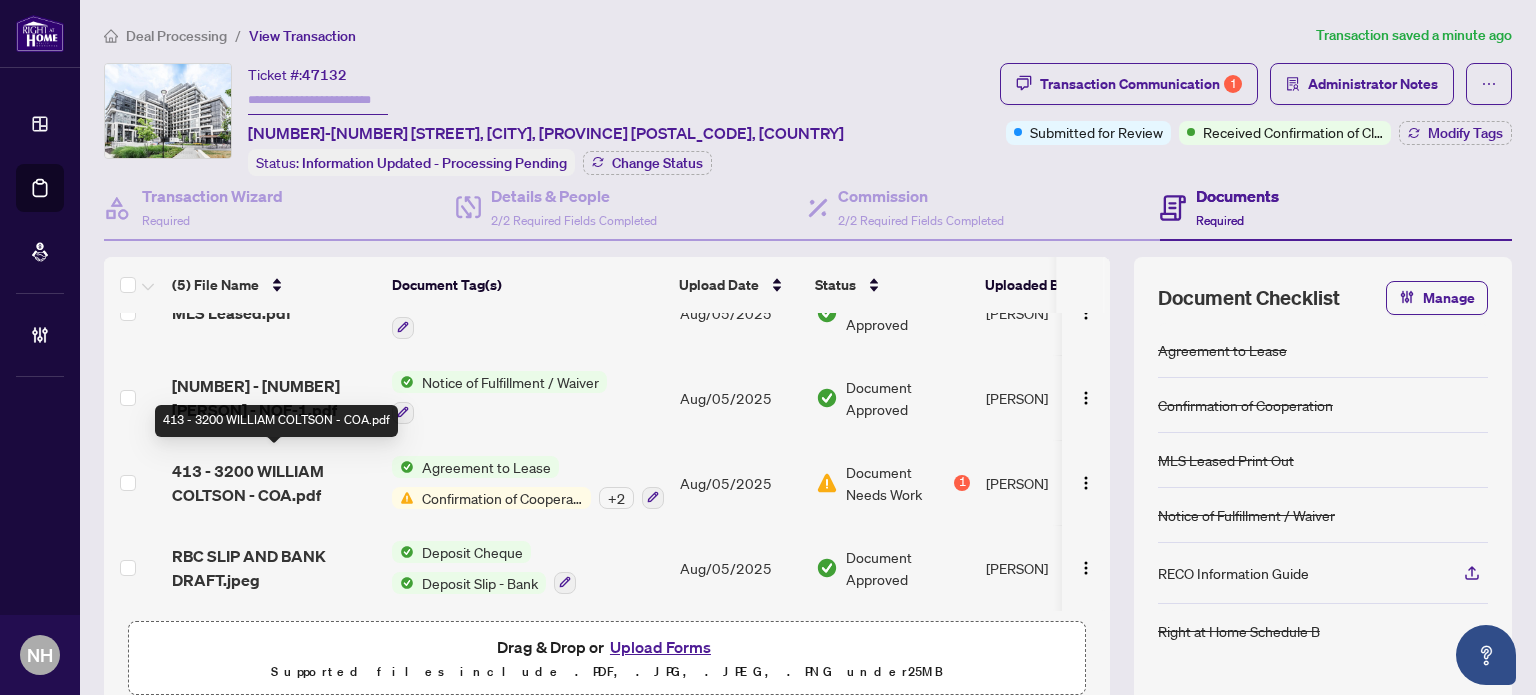 click on "413 - 3200 WILLIAM COLTSON - COA.pdf" at bounding box center (274, 483) 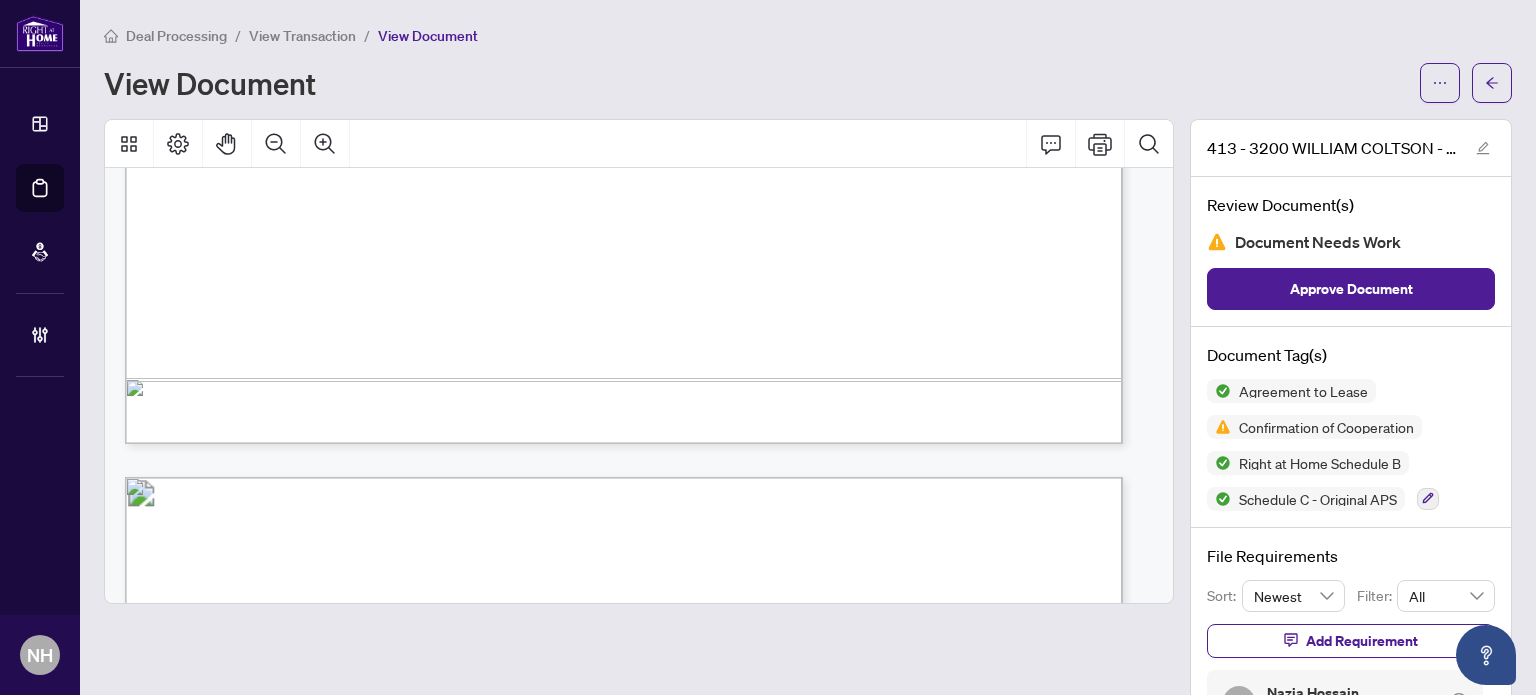 scroll, scrollTop: 10100, scrollLeft: 0, axis: vertical 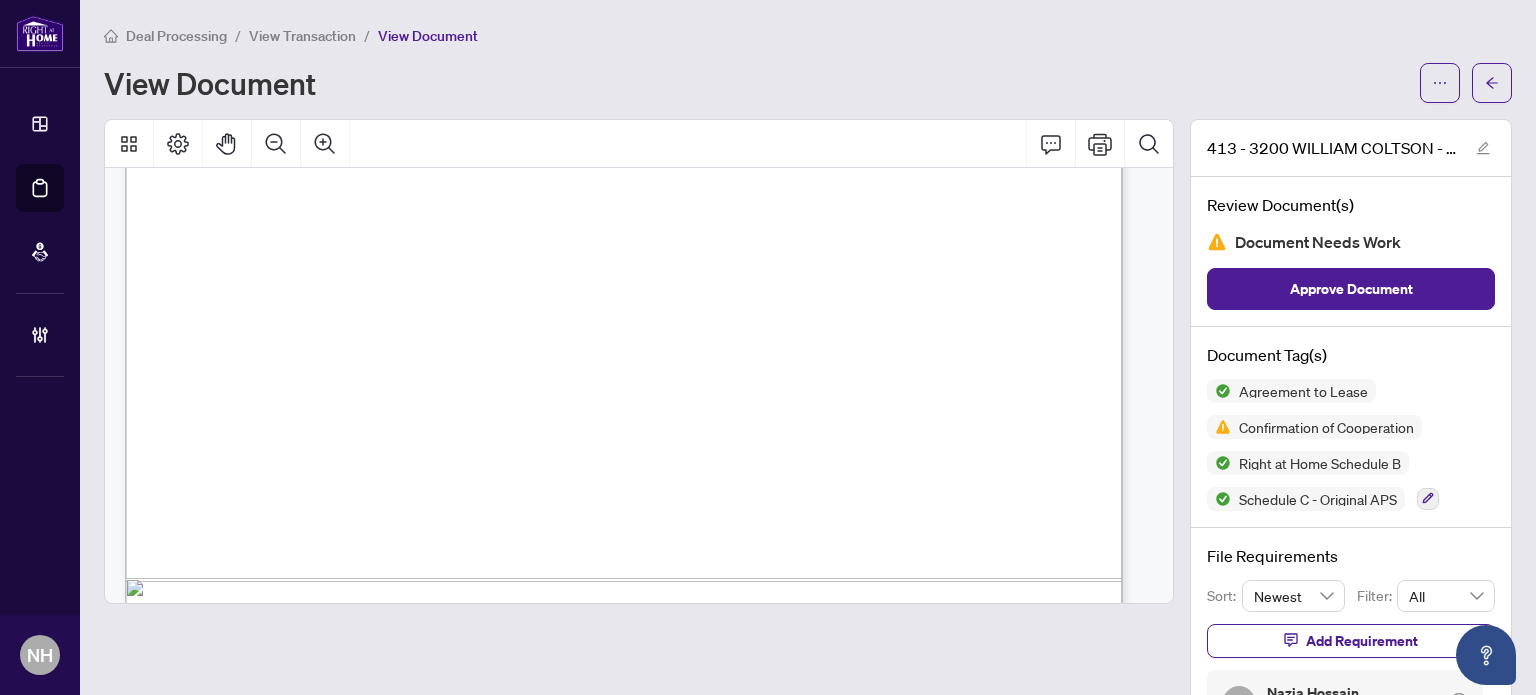 click on "View Transaction" at bounding box center (302, 36) 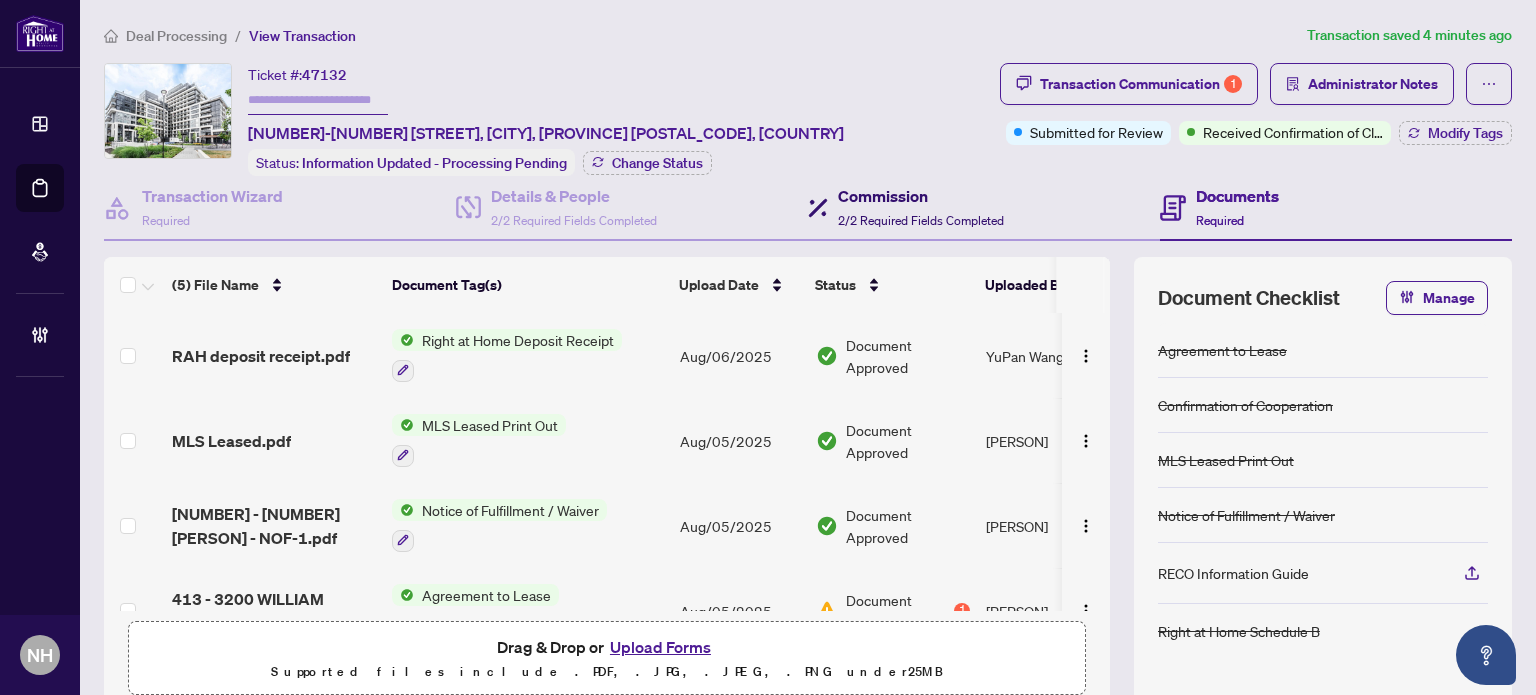 click on "Commission 2/2 Required Fields Completed" at bounding box center [921, 207] 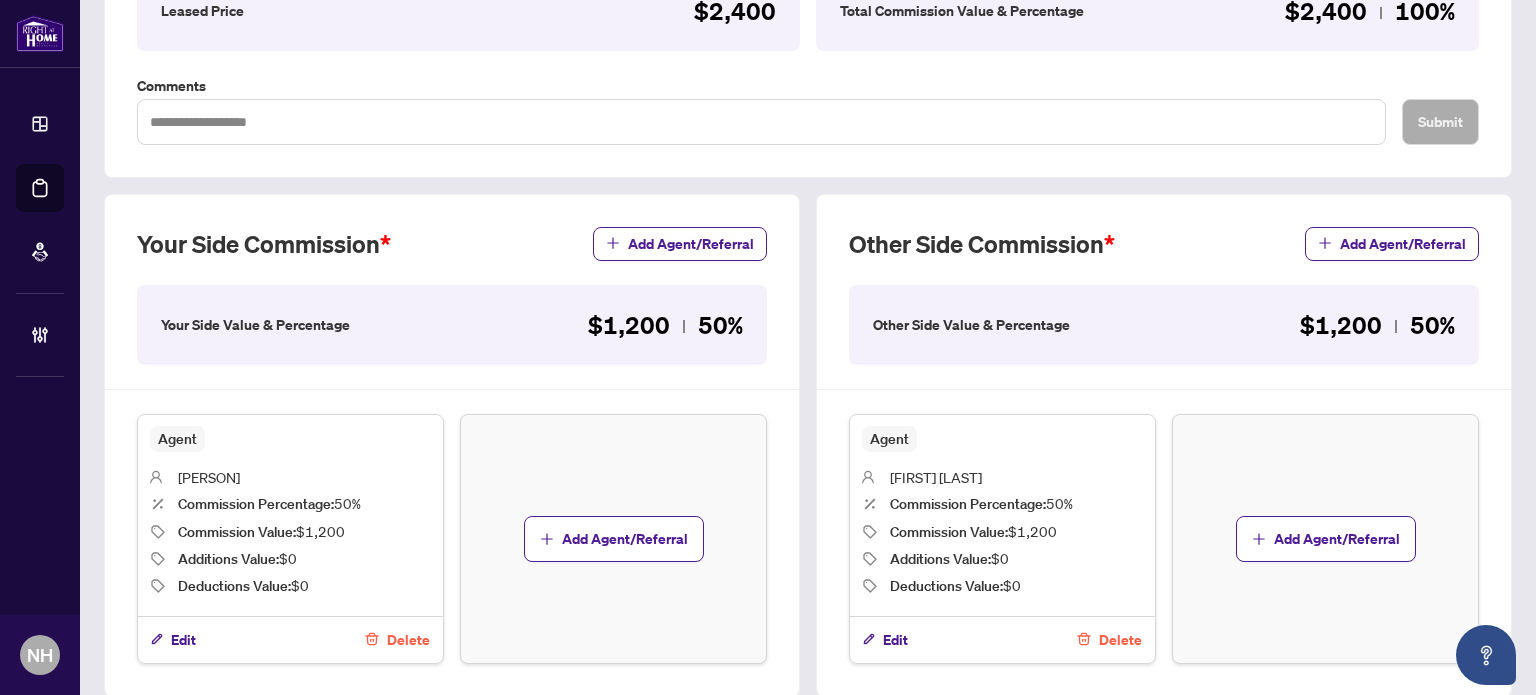 scroll, scrollTop: 500, scrollLeft: 0, axis: vertical 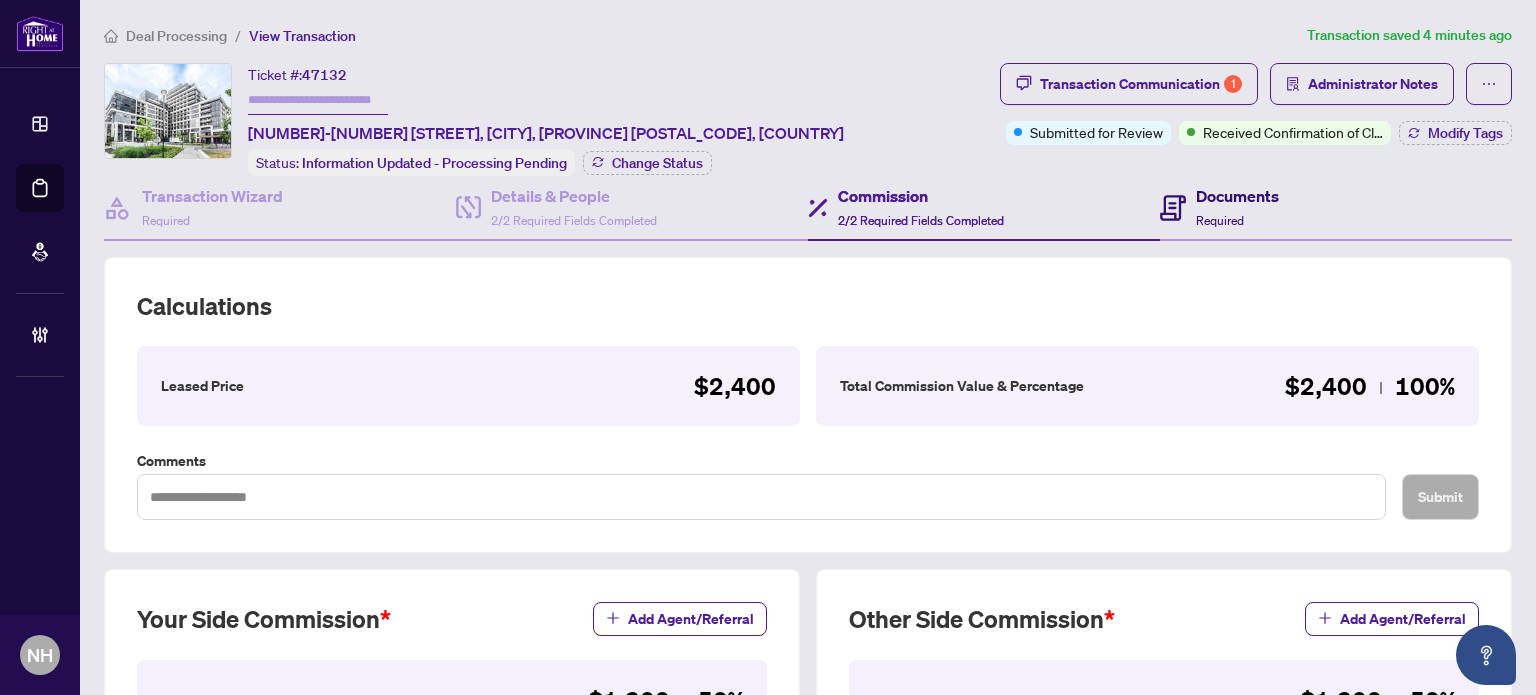 drag, startPoint x: 1216, startPoint y: 198, endPoint x: 1171, endPoint y: 211, distance: 46.840153 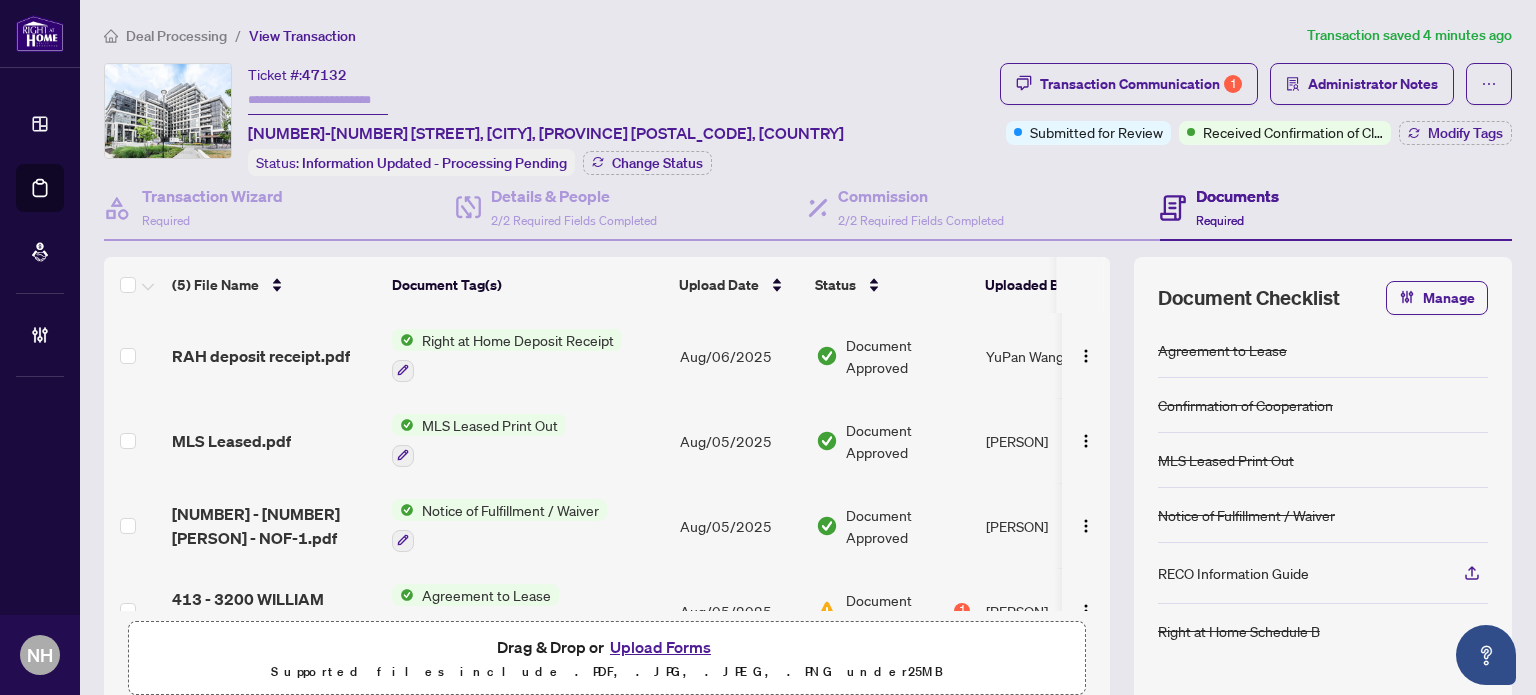 scroll, scrollTop: 130, scrollLeft: 0, axis: vertical 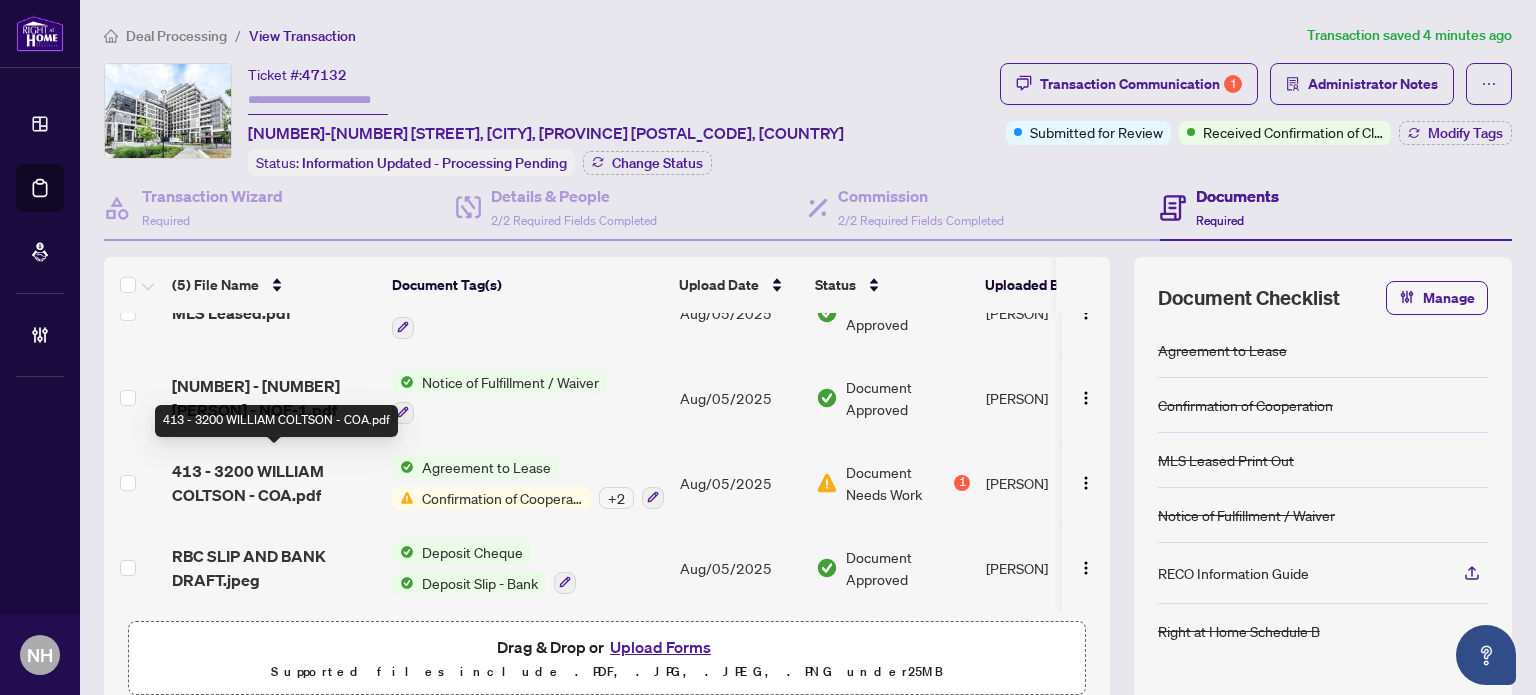 click on "413 - 3200 WILLIAM COLTSON - COA.pdf" at bounding box center (274, 483) 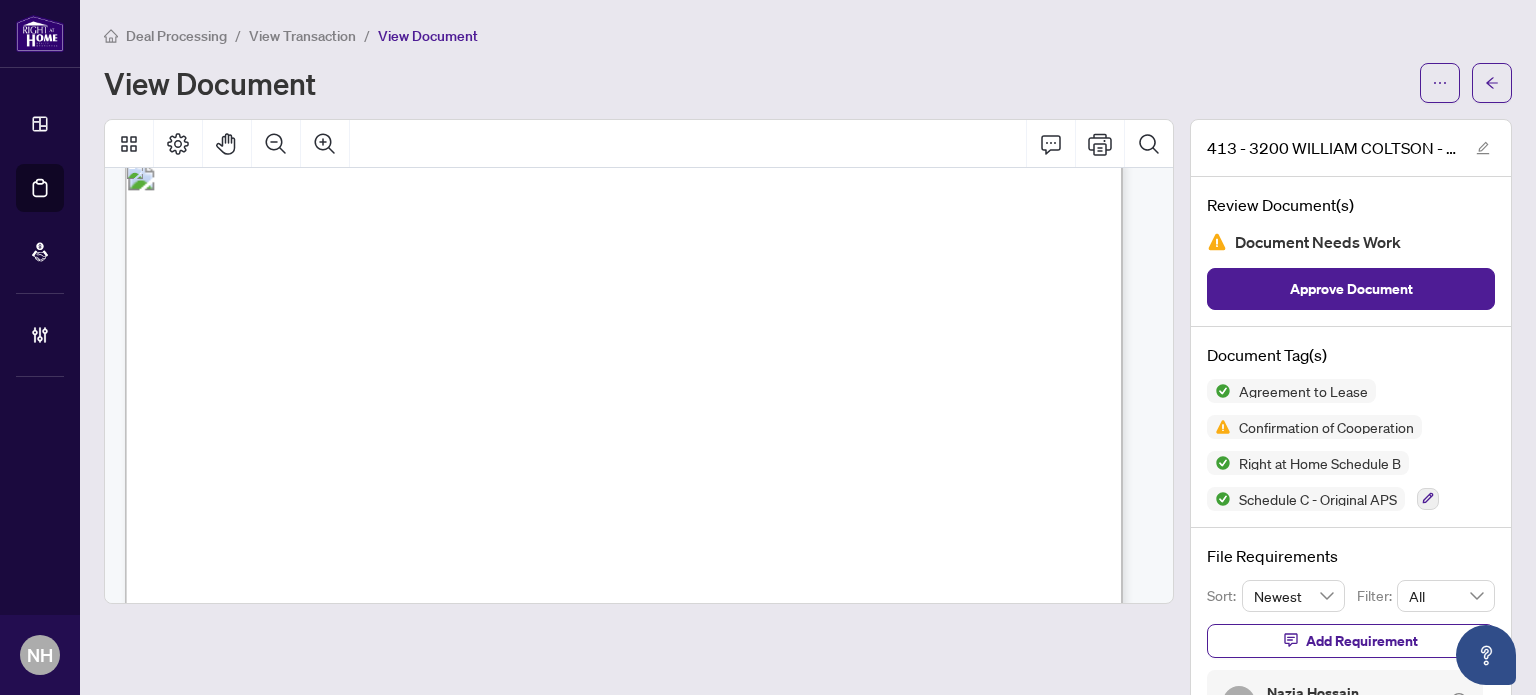 scroll, scrollTop: 8100, scrollLeft: 0, axis: vertical 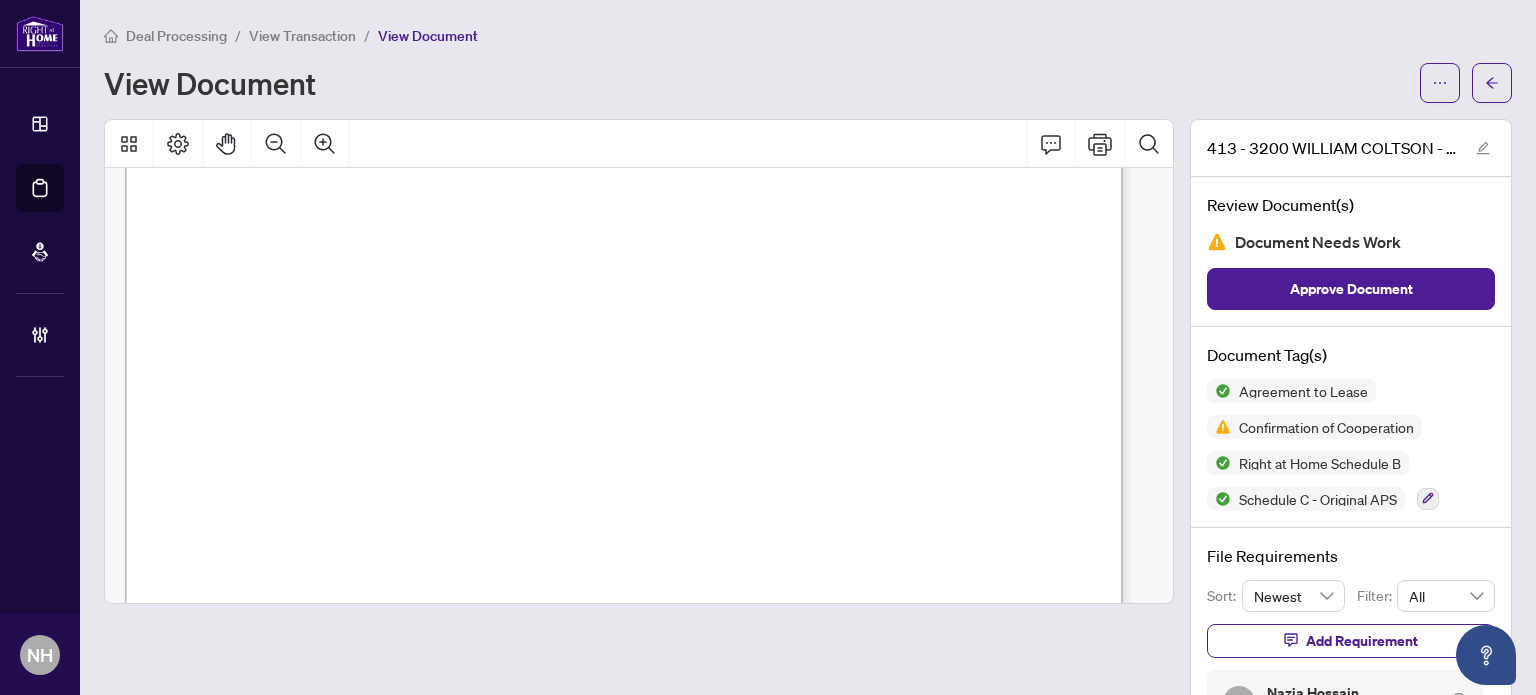 click on "View Transaction" at bounding box center (302, 36) 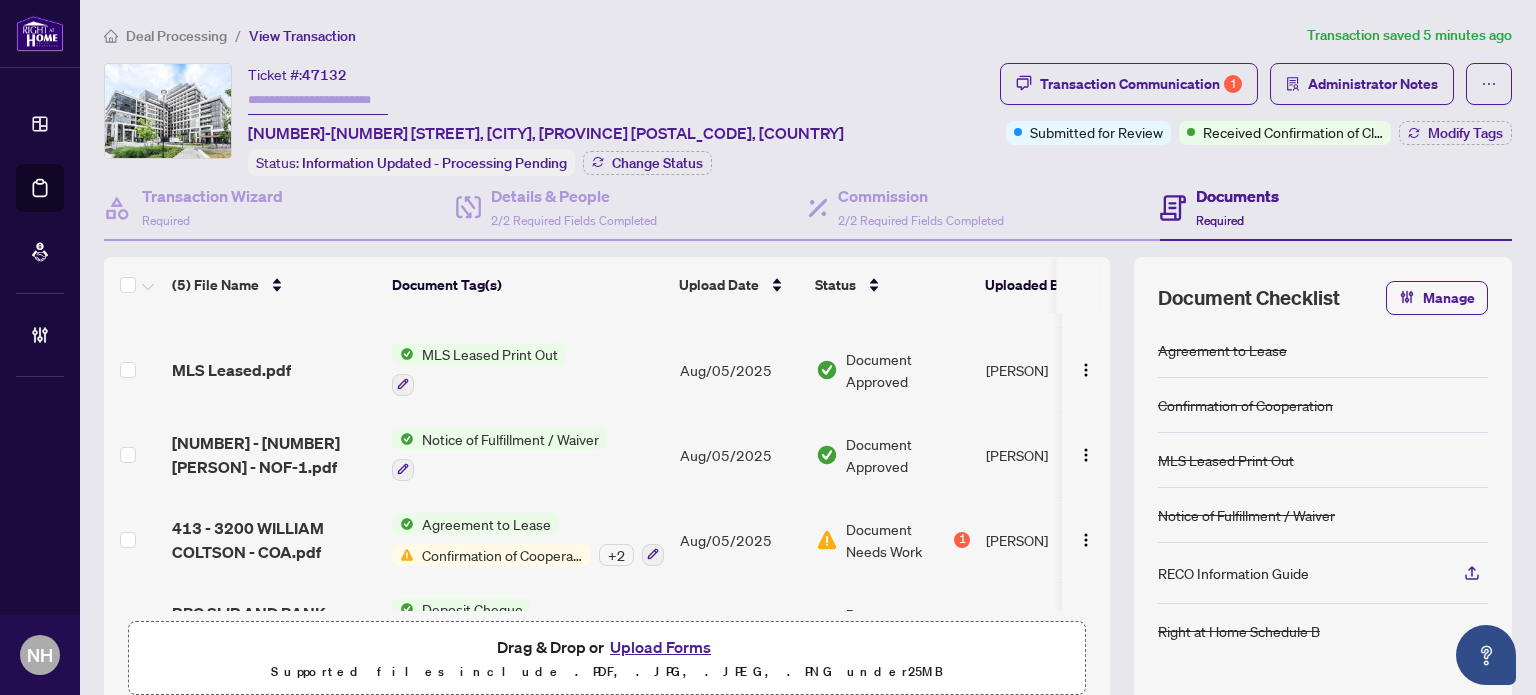 scroll, scrollTop: 100, scrollLeft: 0, axis: vertical 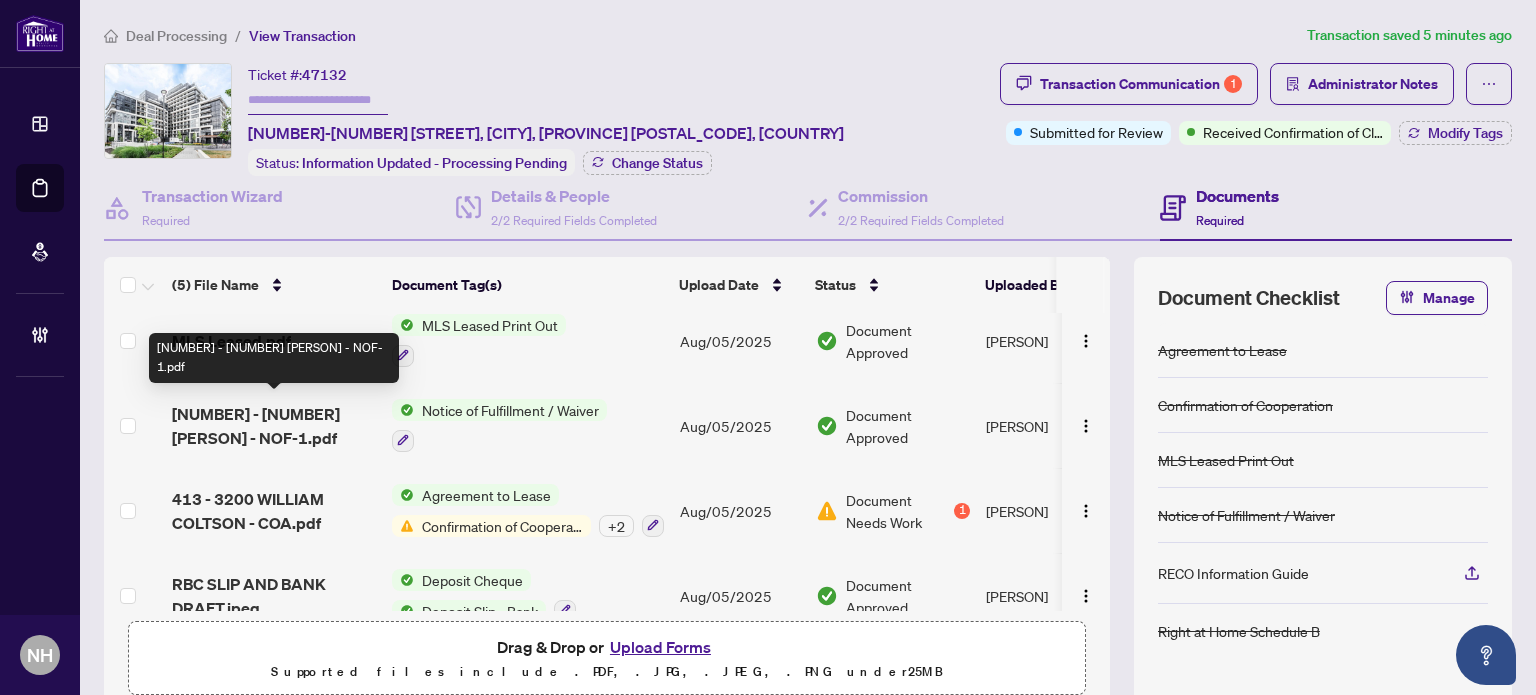 click on "[NUMBER] - [NUMBER] [PERSON] - NOF-1.pdf" at bounding box center (274, 426) 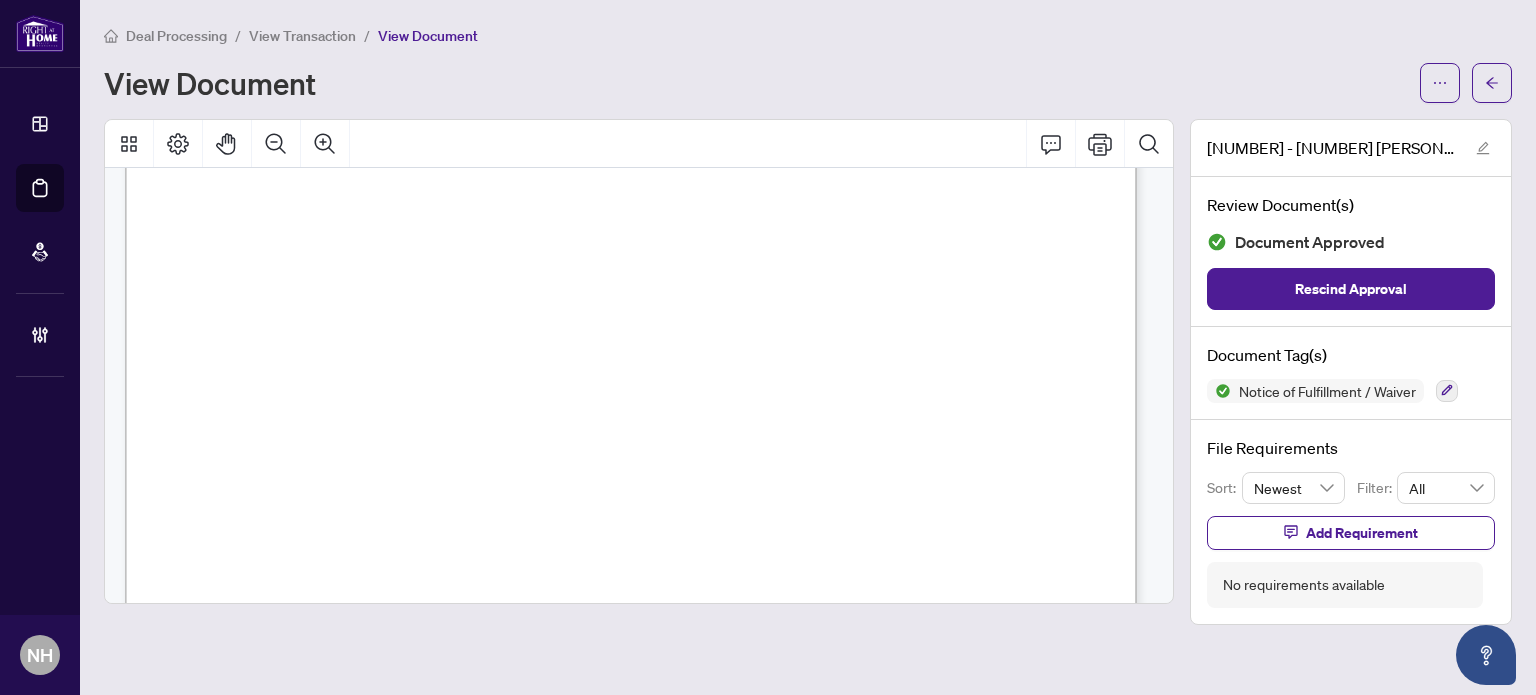 scroll, scrollTop: 900, scrollLeft: 0, axis: vertical 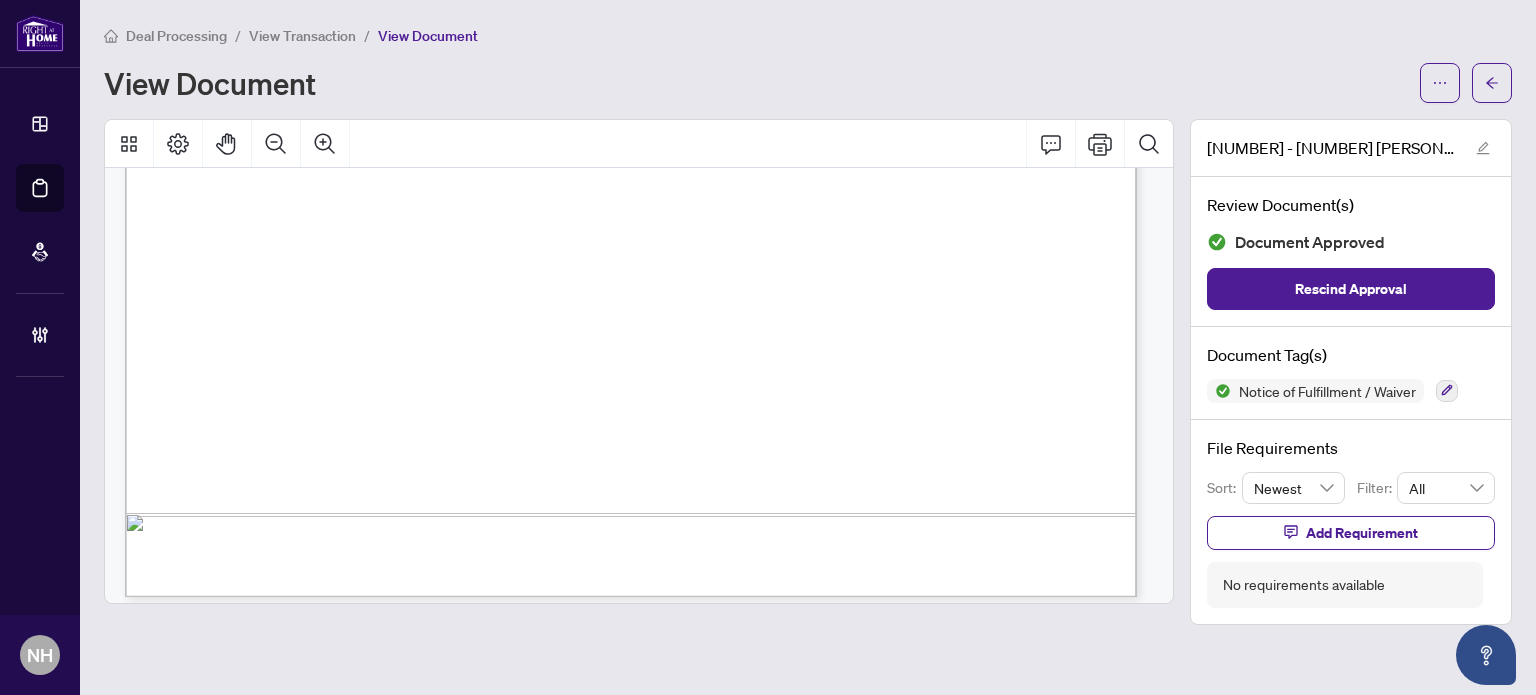 click on "View Transaction" at bounding box center [302, 36] 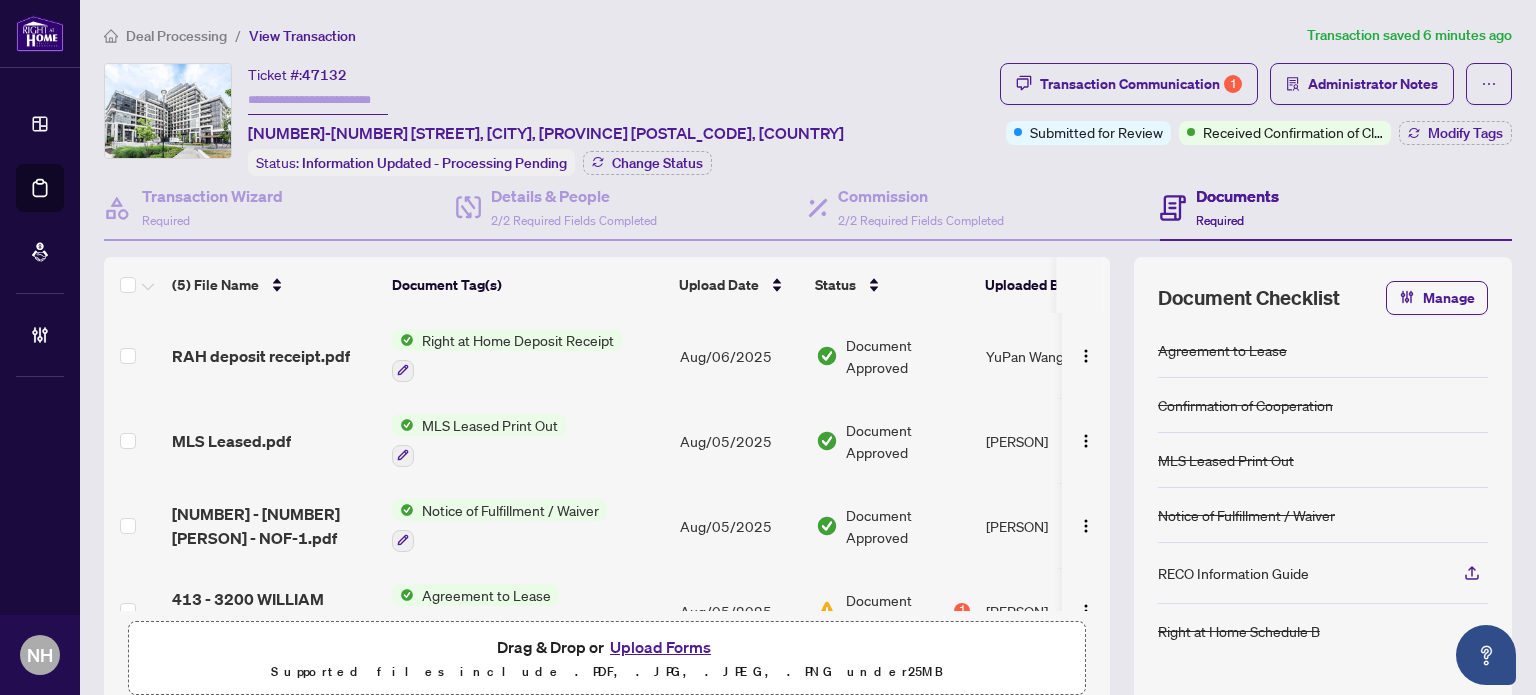 click at bounding box center (318, 100) 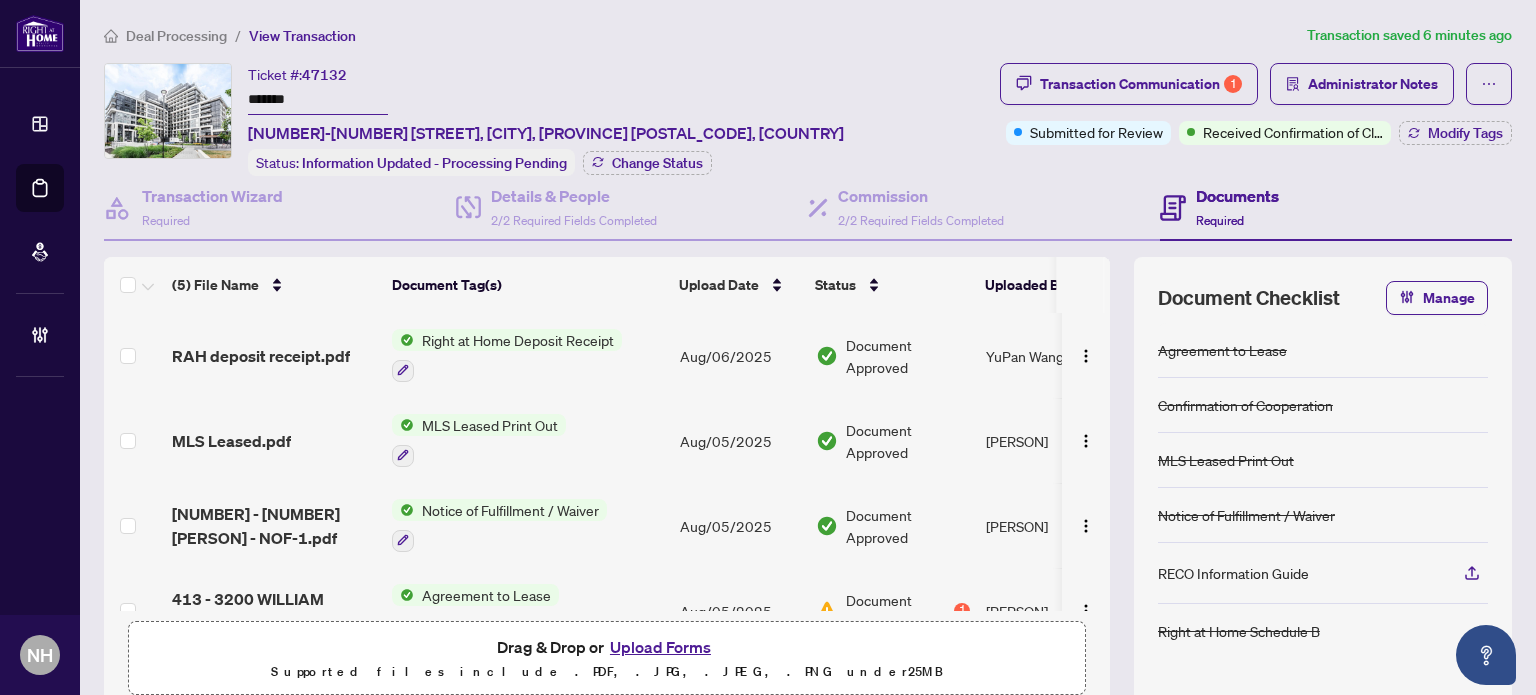 drag, startPoint x: 712, startPoint y: 70, endPoint x: 718, endPoint y: 150, distance: 80.224686 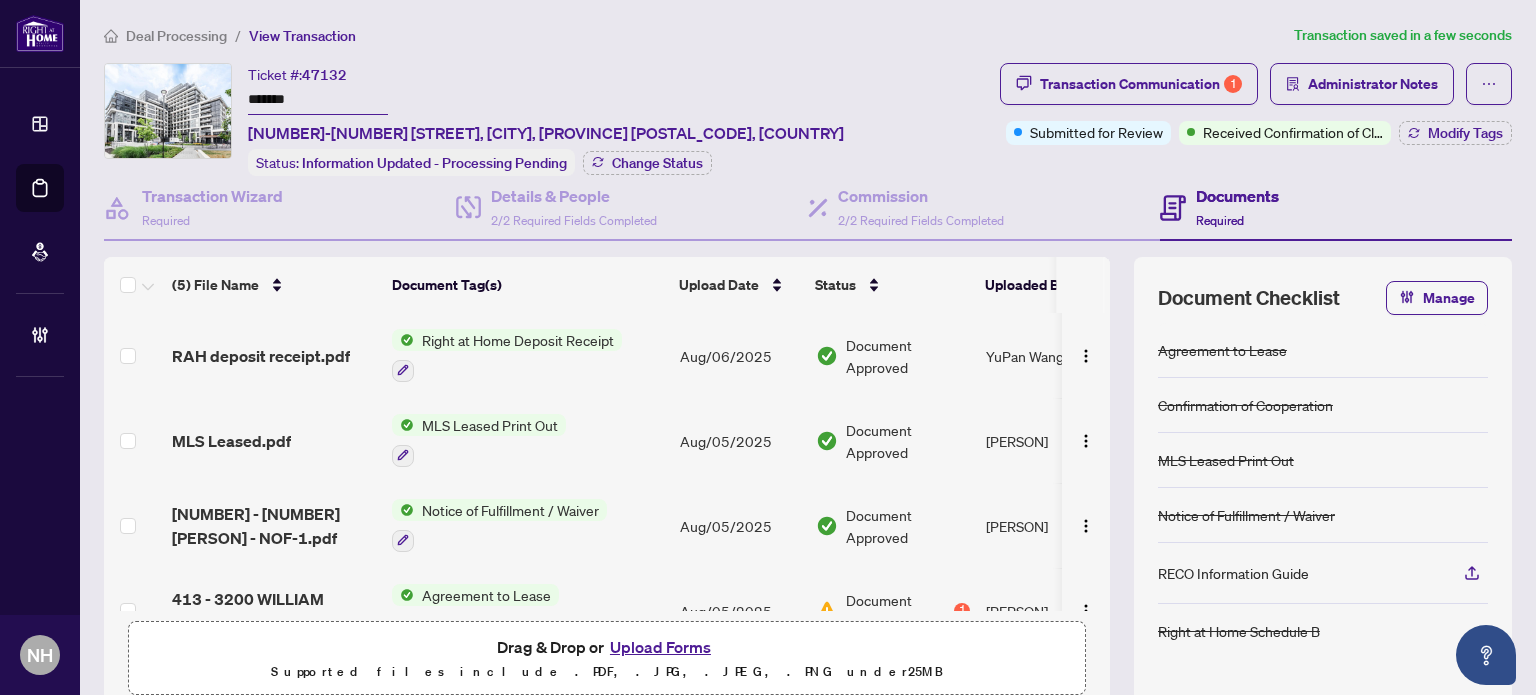 click on "Upload Forms" at bounding box center (660, 647) 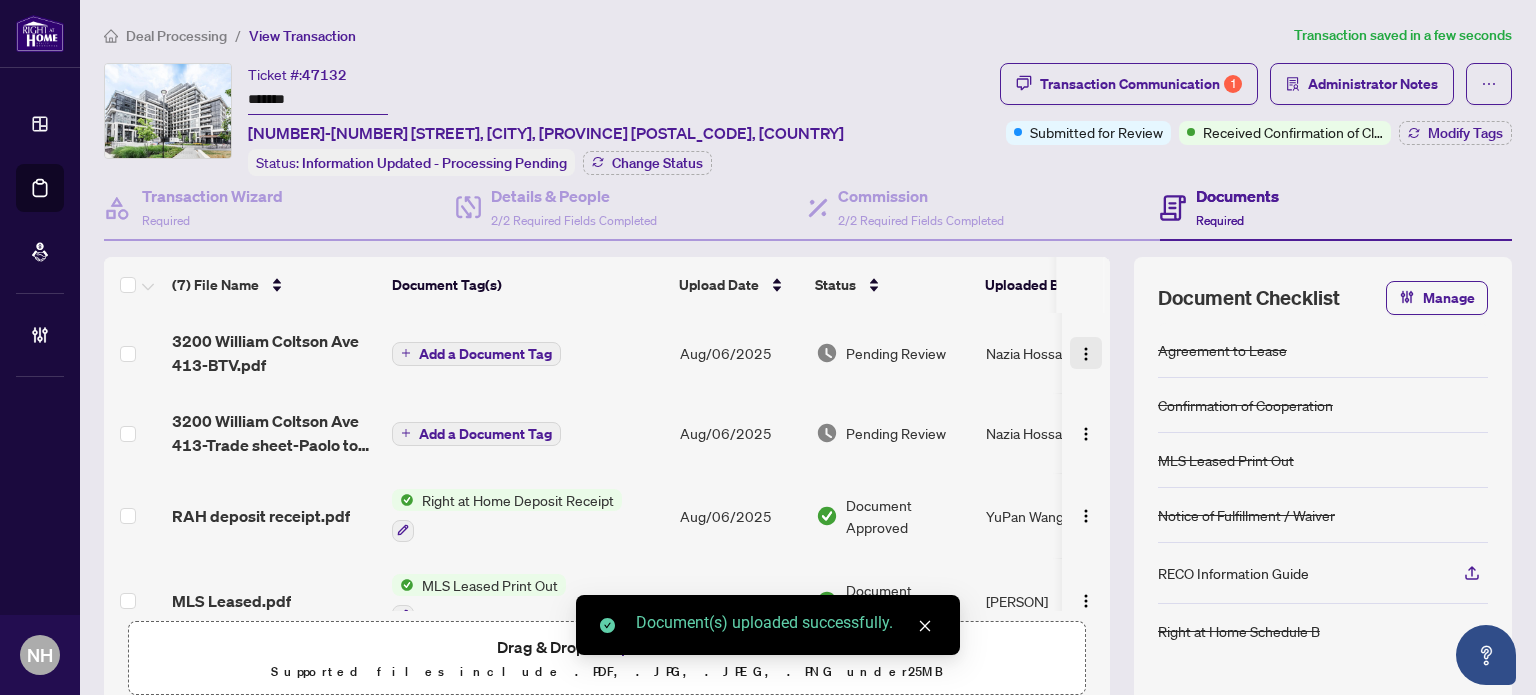 click at bounding box center (1086, 354) 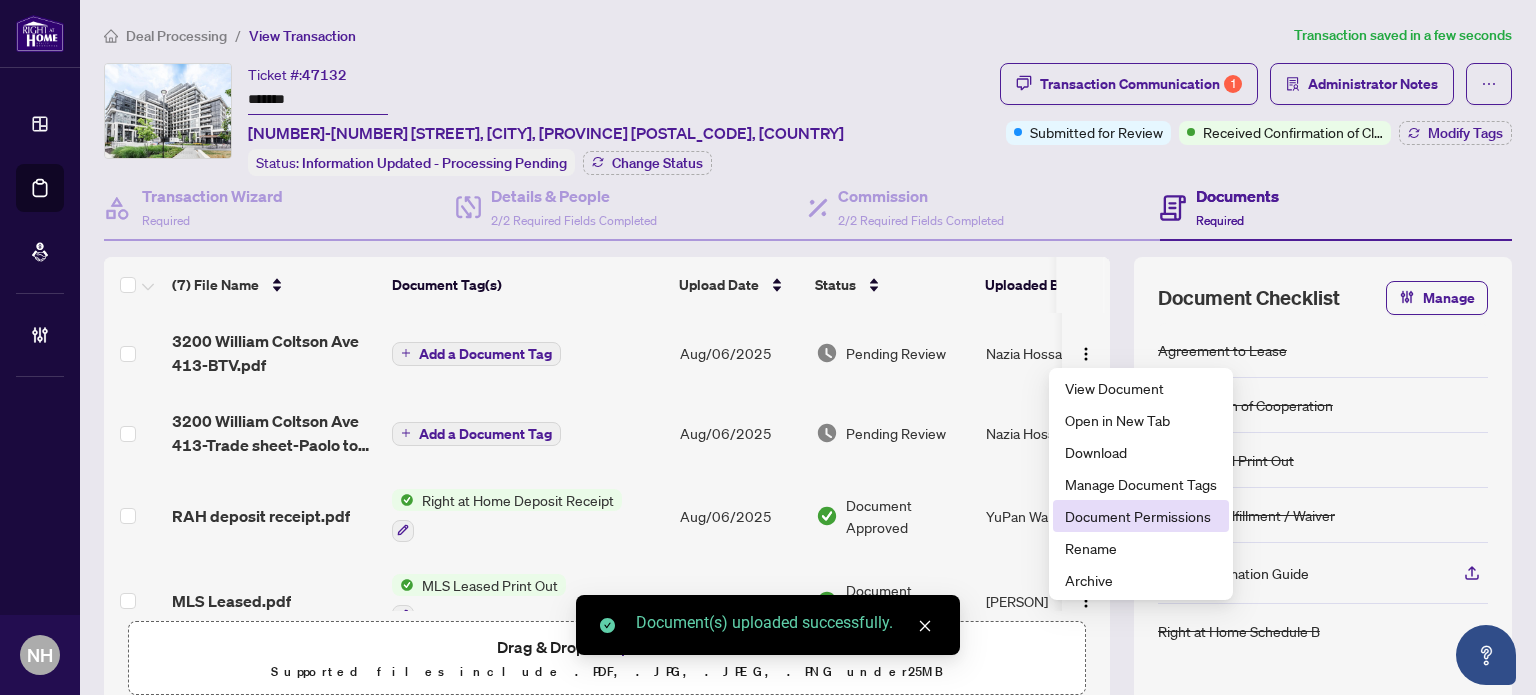 click on "Document Permissions" at bounding box center (1141, 516) 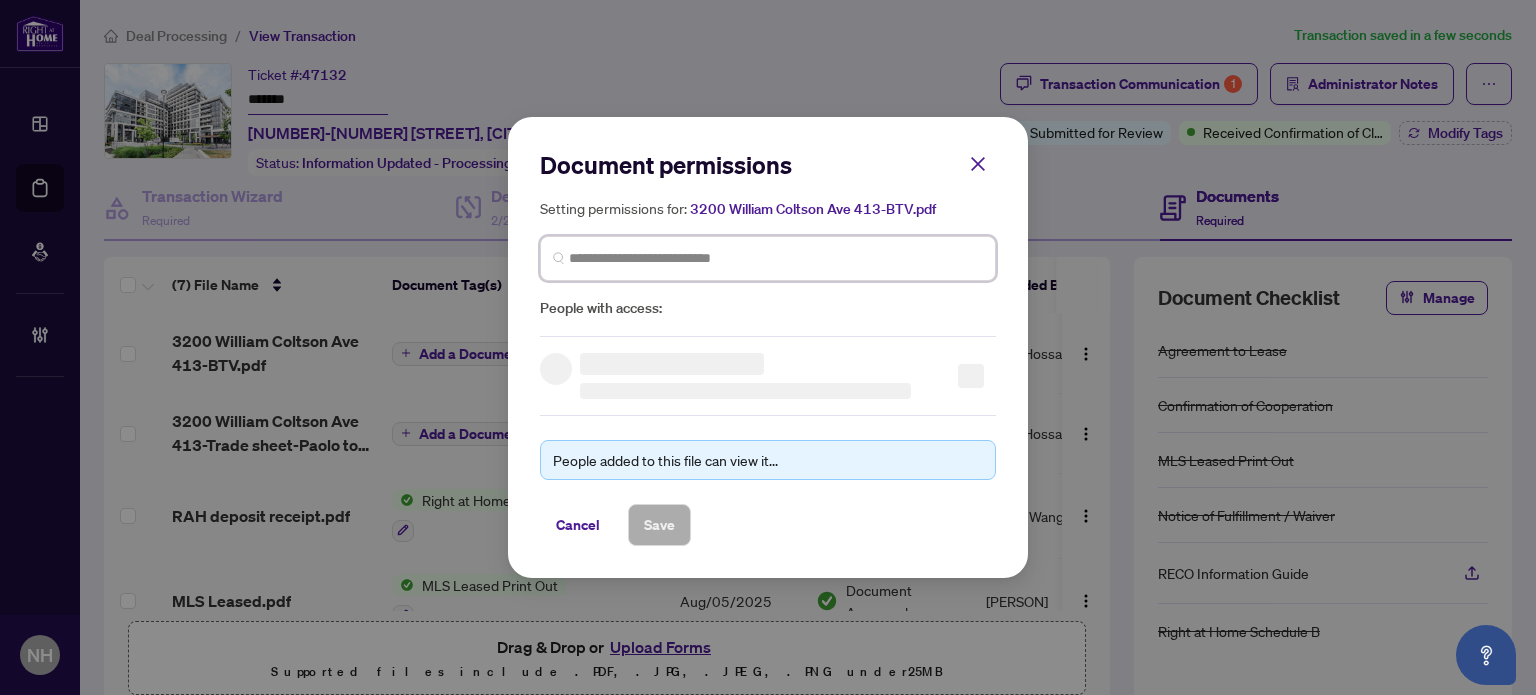 click at bounding box center (776, 258) 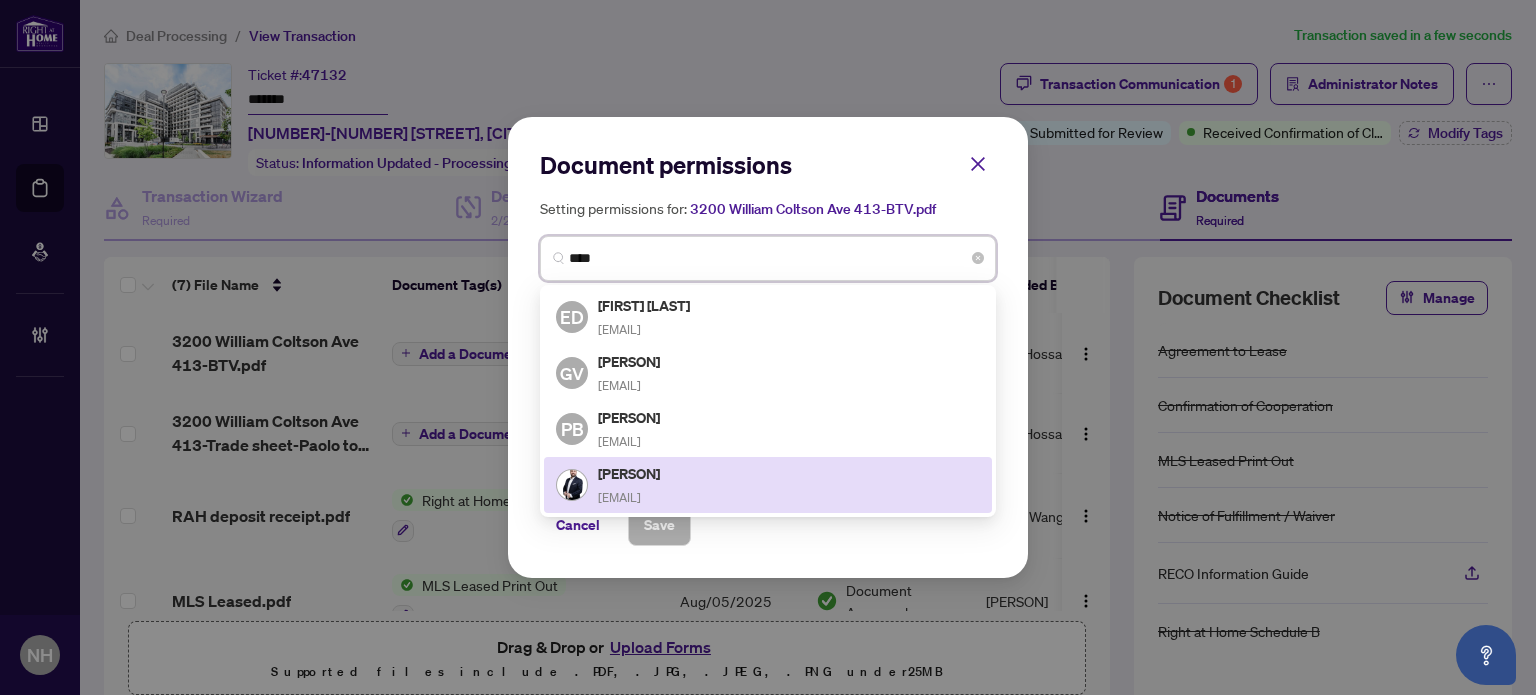 click on "[EMAIL]" at bounding box center (619, 497) 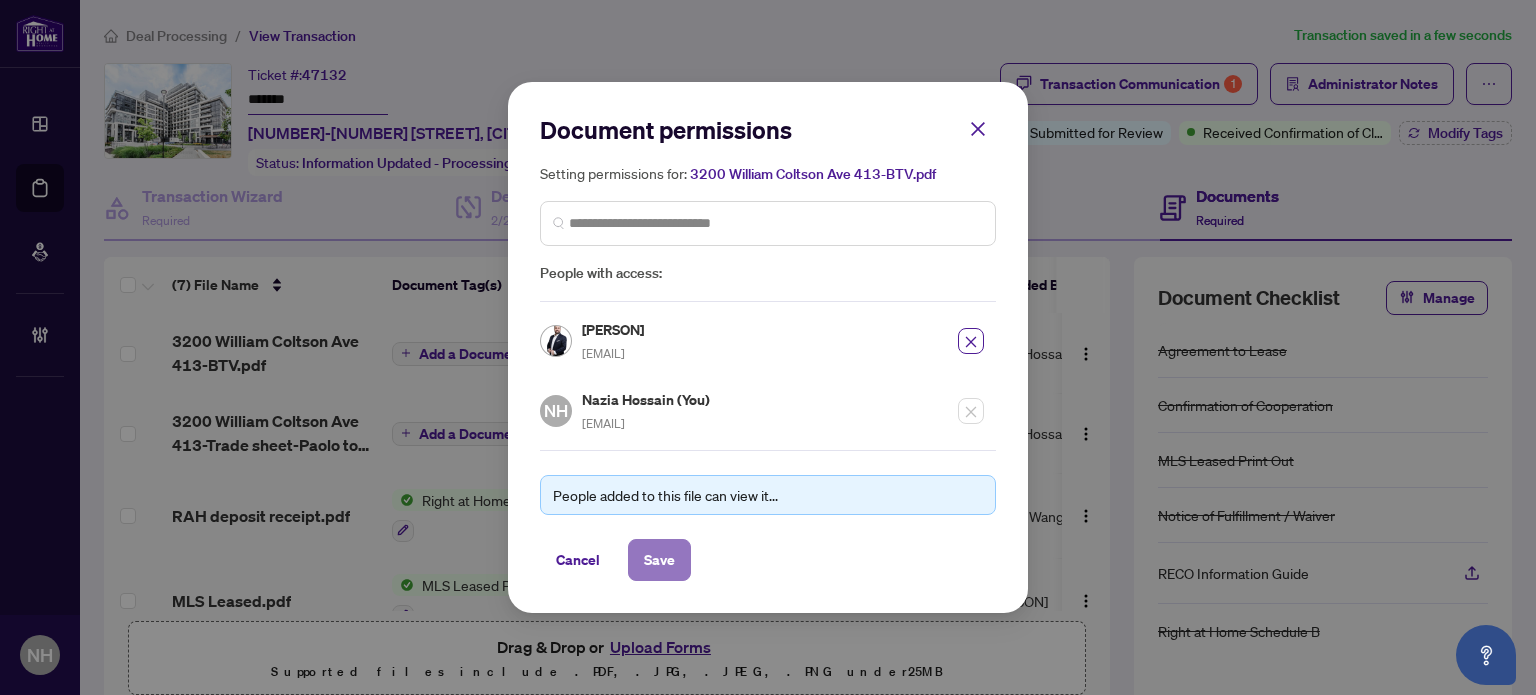 click on "Save" at bounding box center [659, 560] 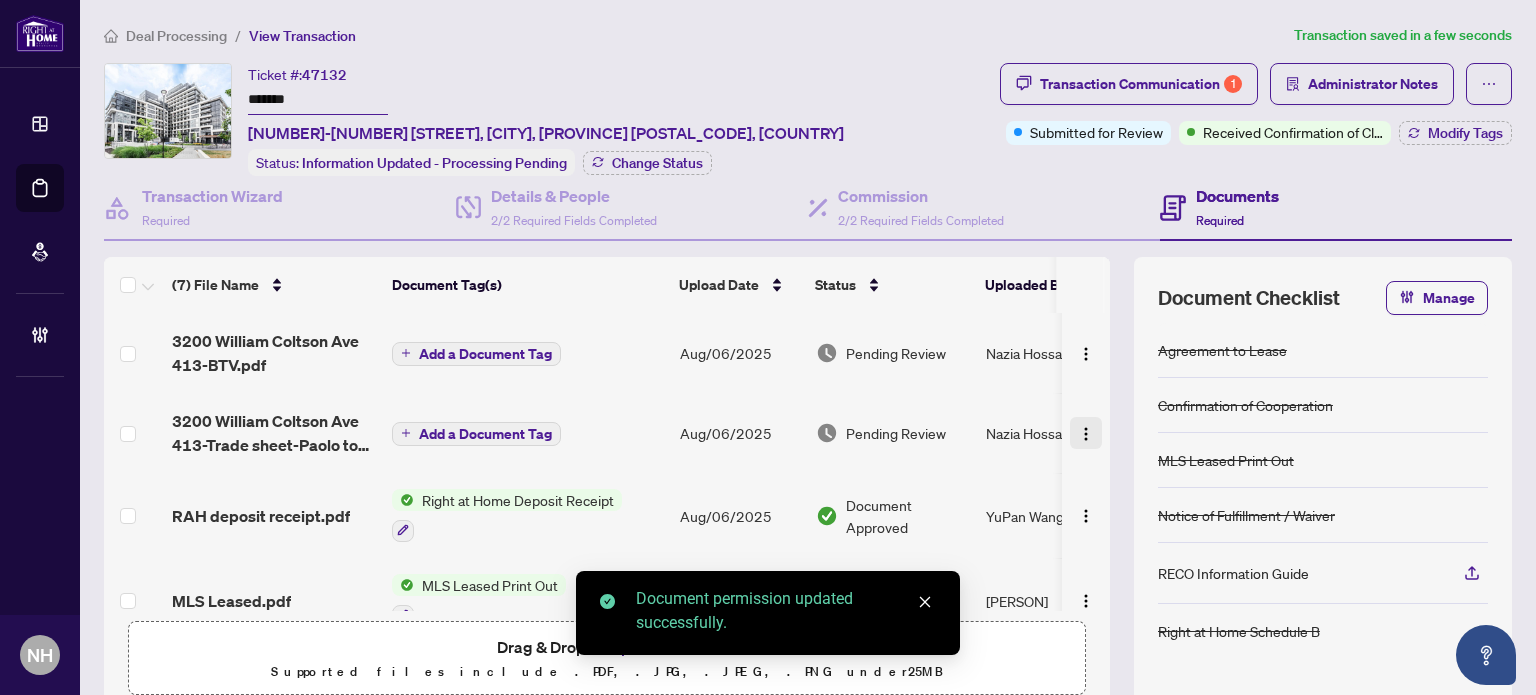 click at bounding box center [1086, 434] 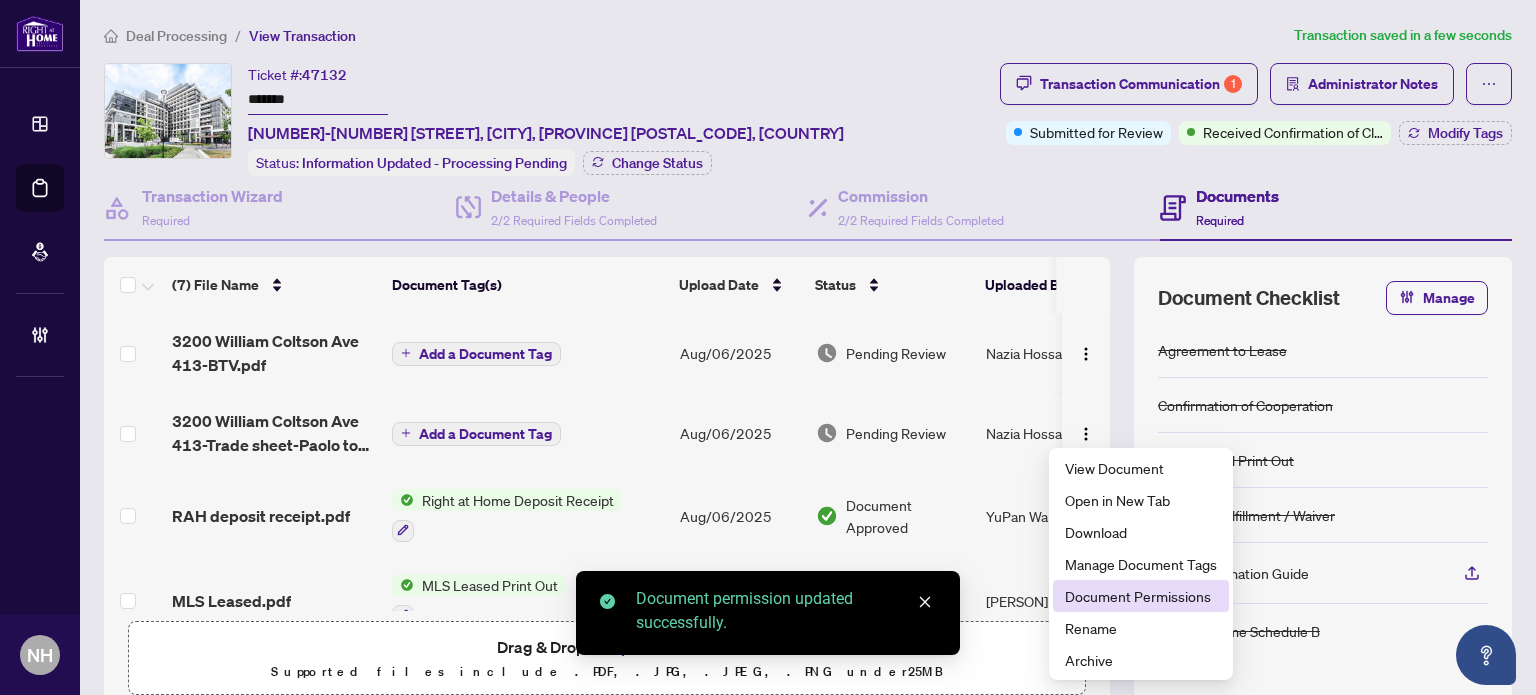click on "Document Permissions" at bounding box center [1141, 596] 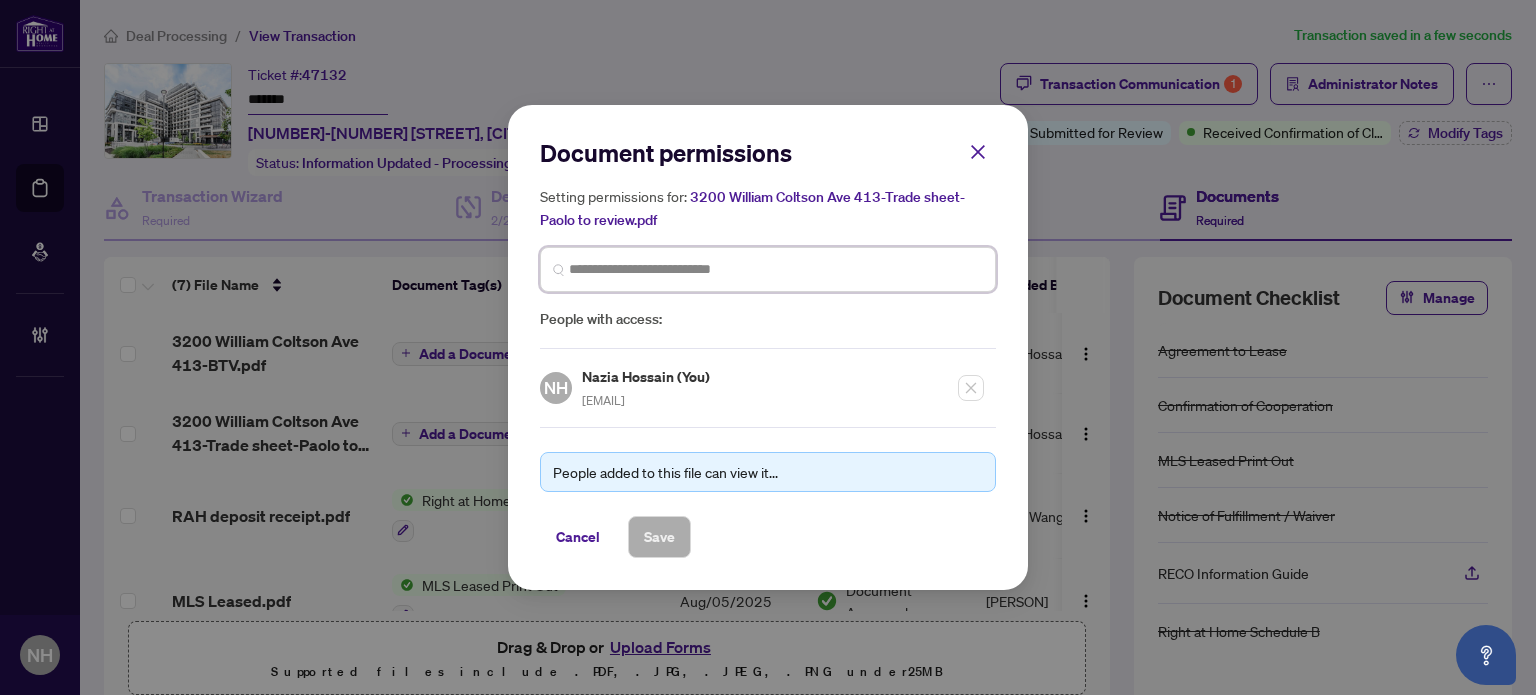 click at bounding box center [0, 0] 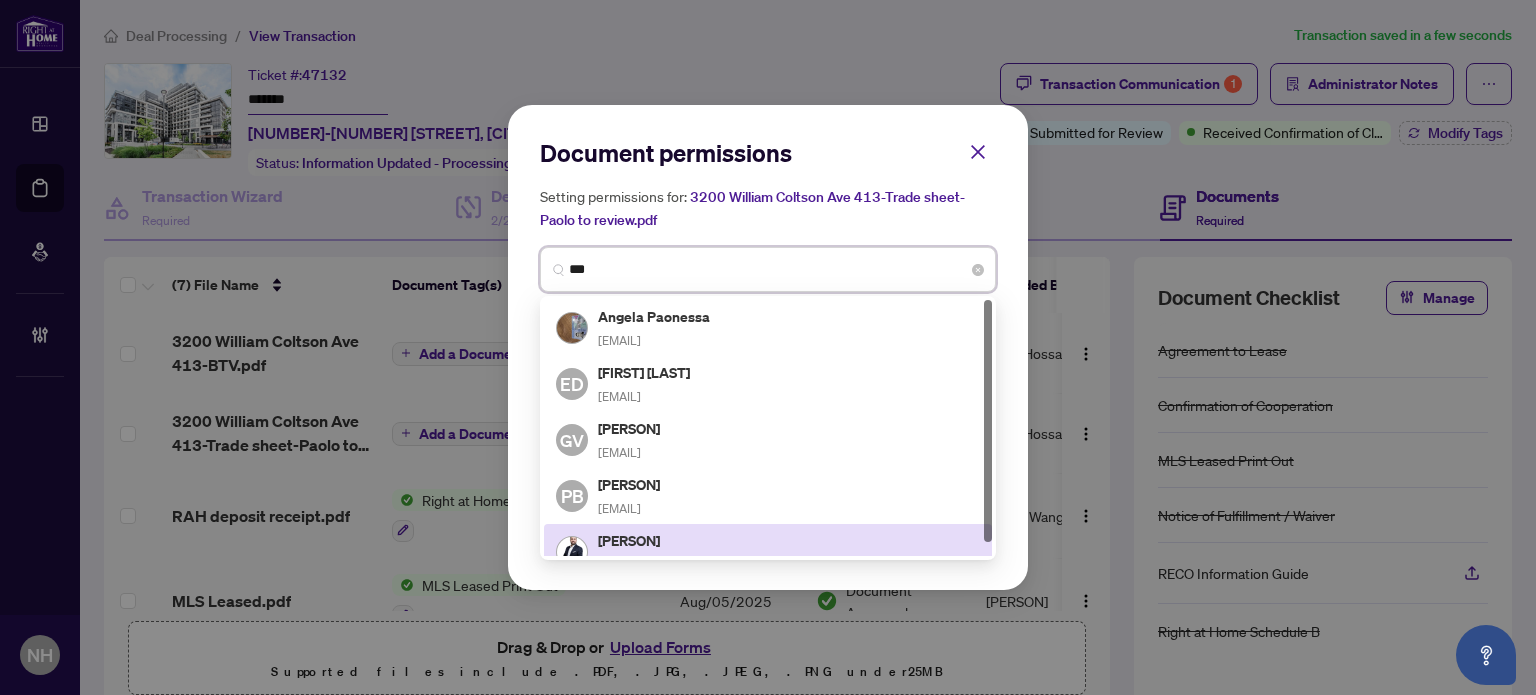 click on "[PERSON]" at bounding box center [630, 540] 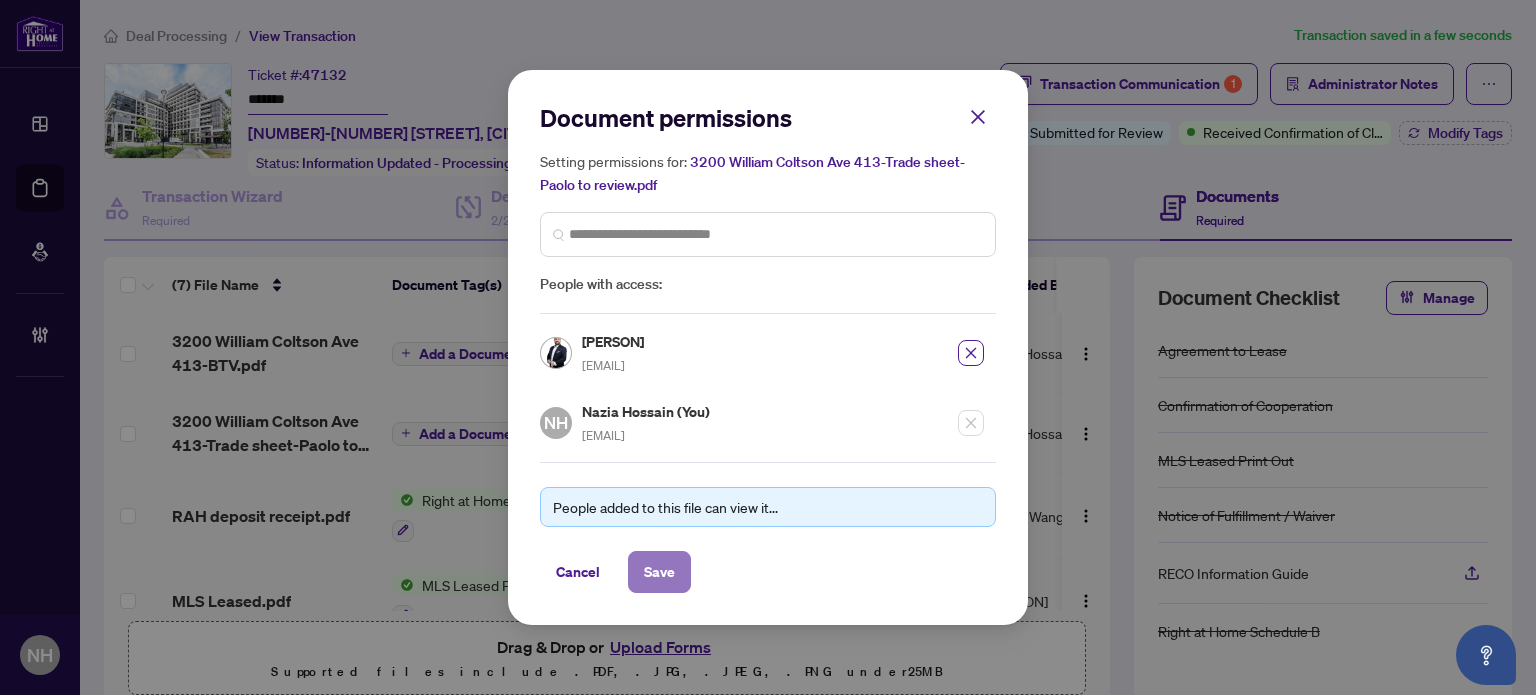 click on "Save" at bounding box center [659, 572] 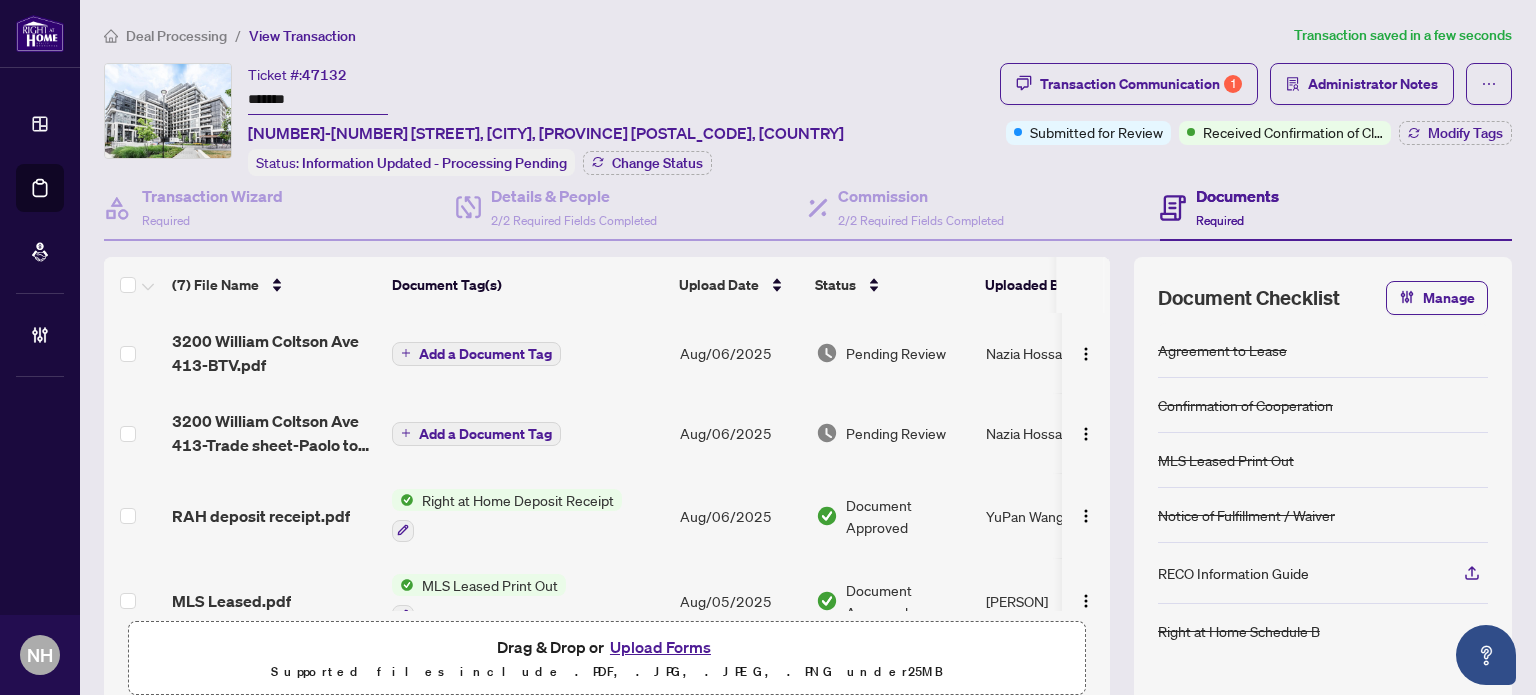 click on "Add a Document Tag" at bounding box center (485, 354) 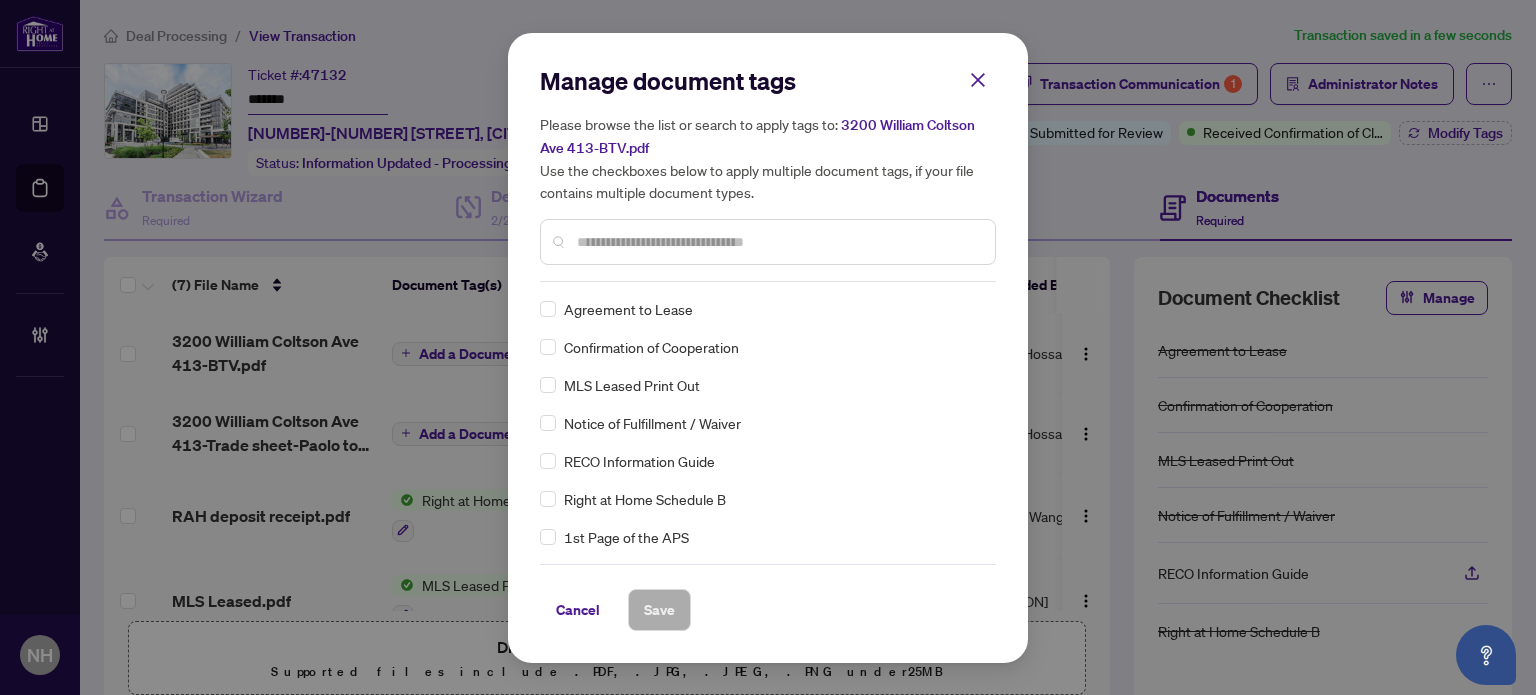 drag, startPoint x: 619, startPoint y: 239, endPoint x: 624, endPoint y: 276, distance: 37.336308 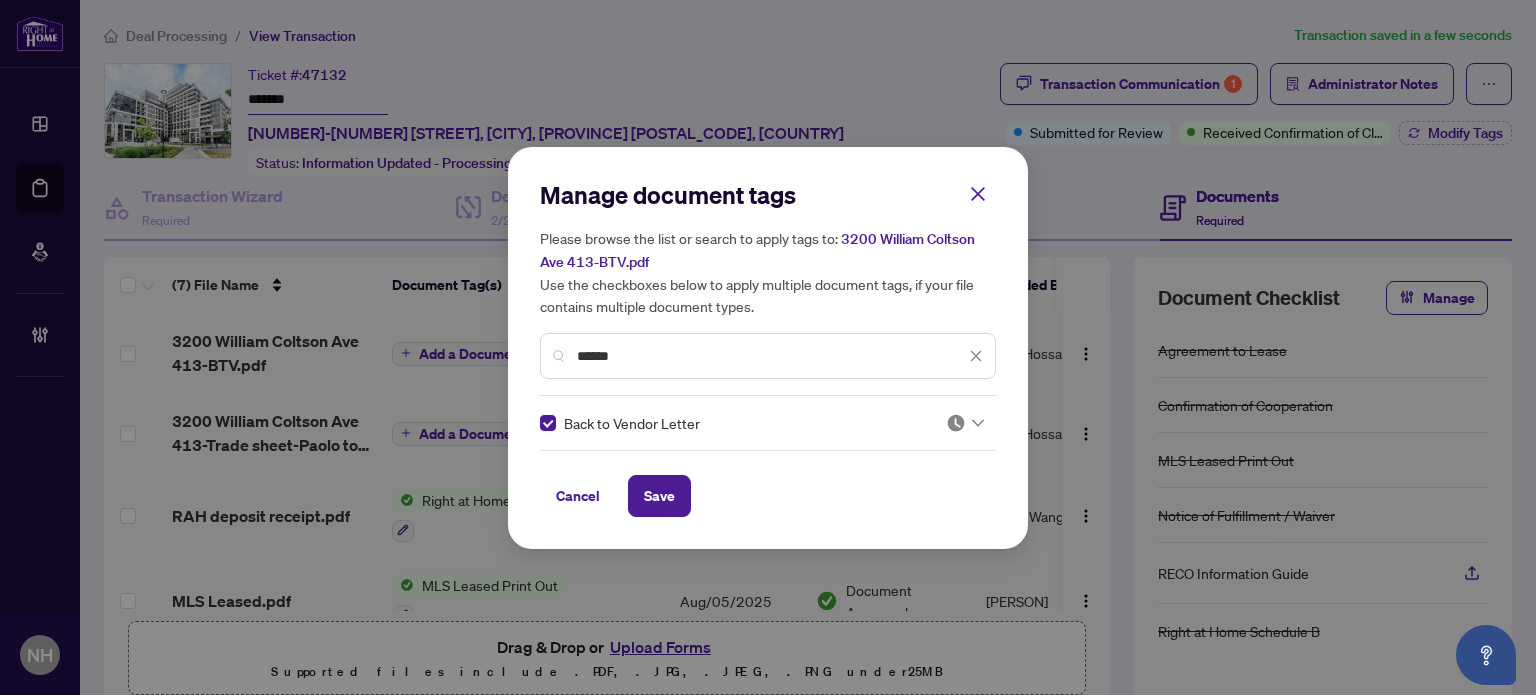 click at bounding box center (956, 423) 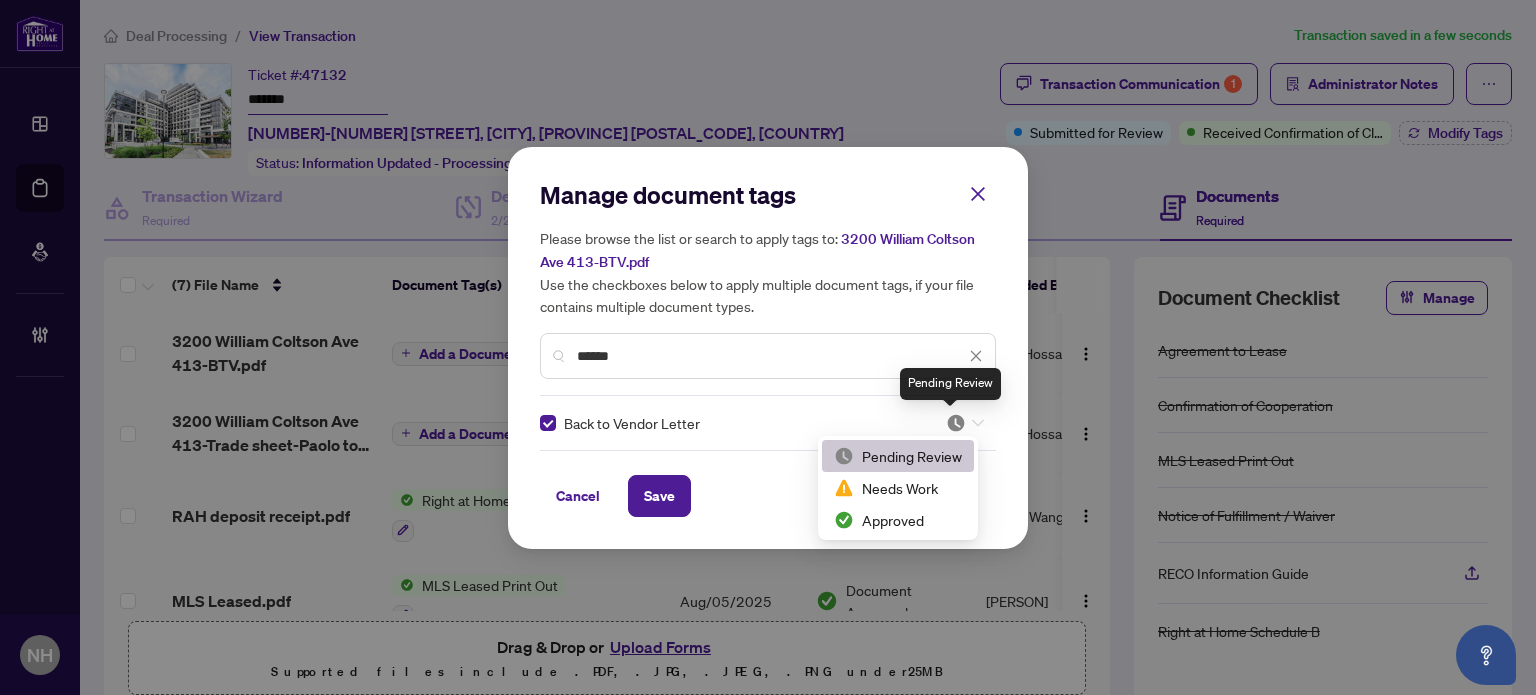 scroll, scrollTop: 3, scrollLeft: 0, axis: vertical 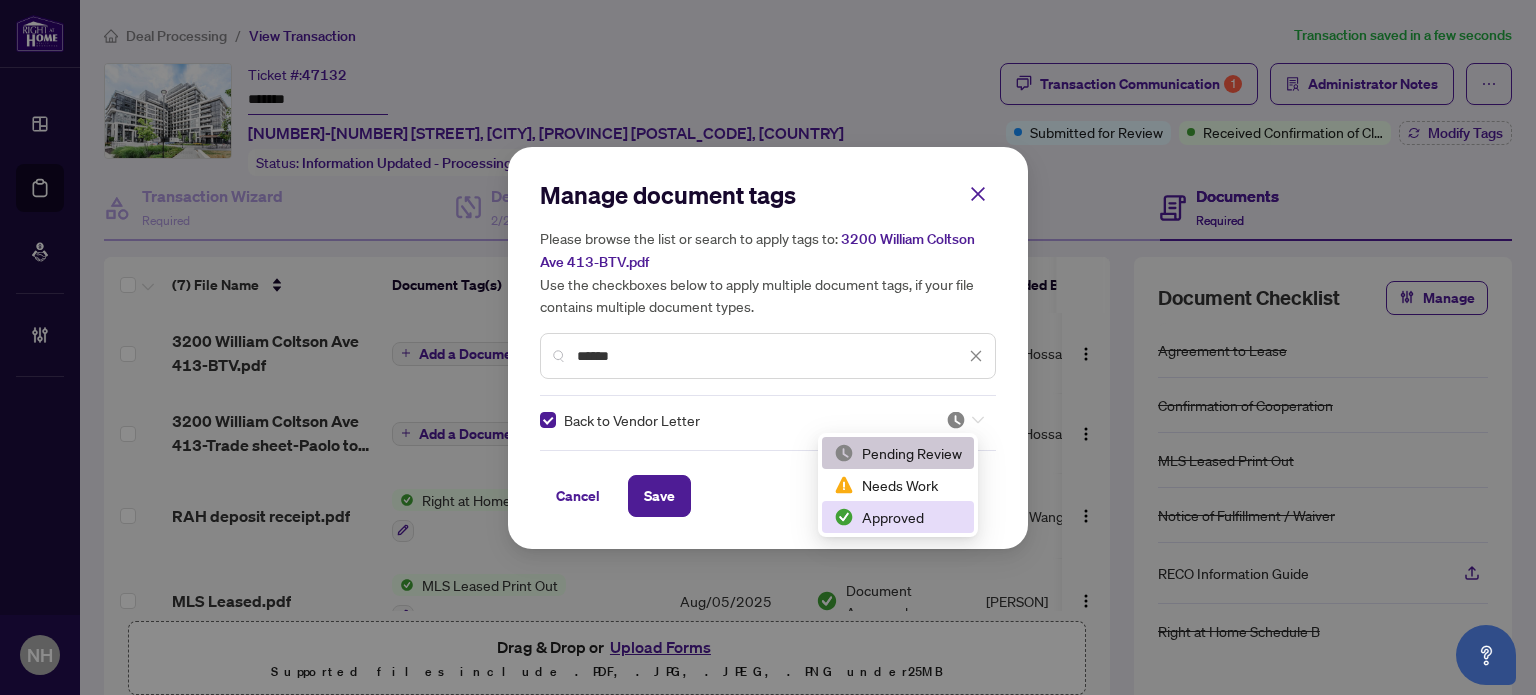 drag, startPoint x: 909, startPoint y: 517, endPoint x: 774, endPoint y: 503, distance: 135.72398 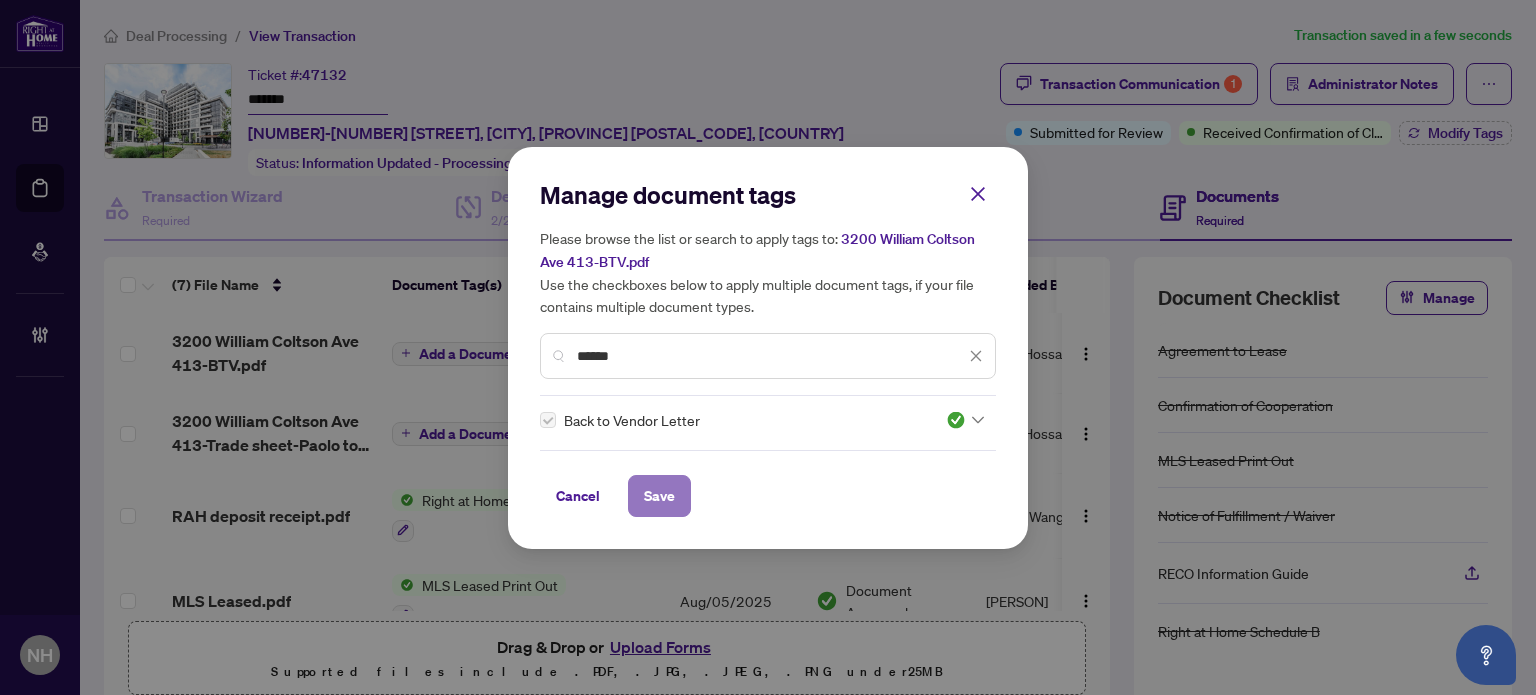click on "Save" at bounding box center [659, 496] 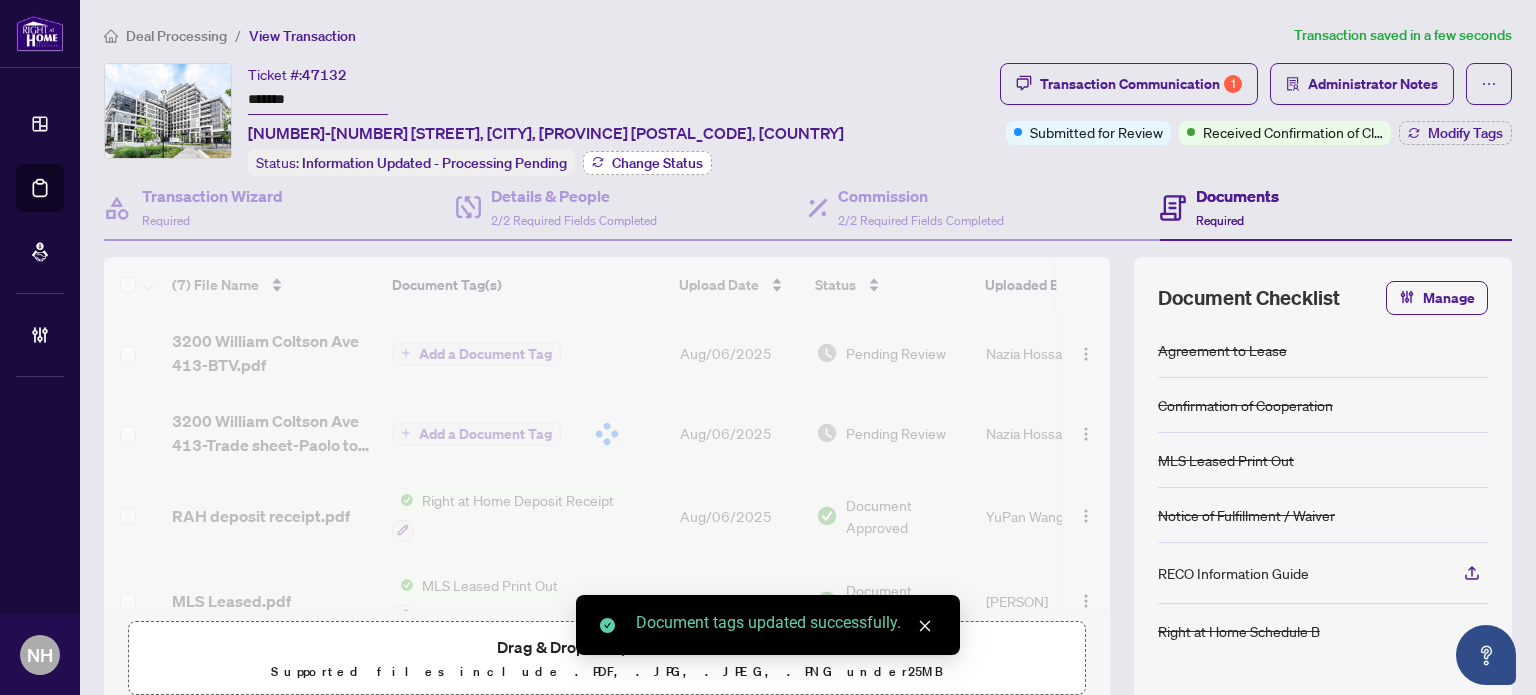 click on "Change Status" at bounding box center (657, 163) 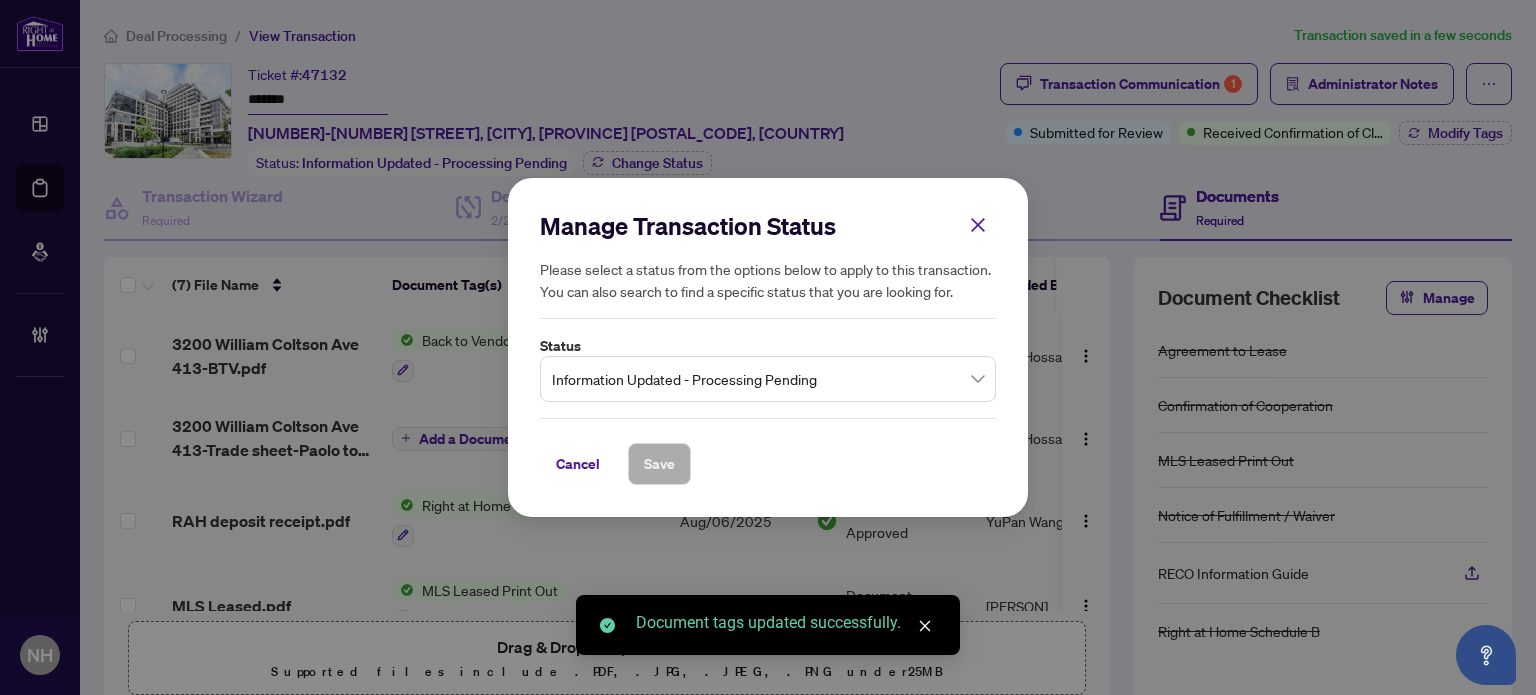 click on "Information Updated - Processing Pending" at bounding box center [768, 379] 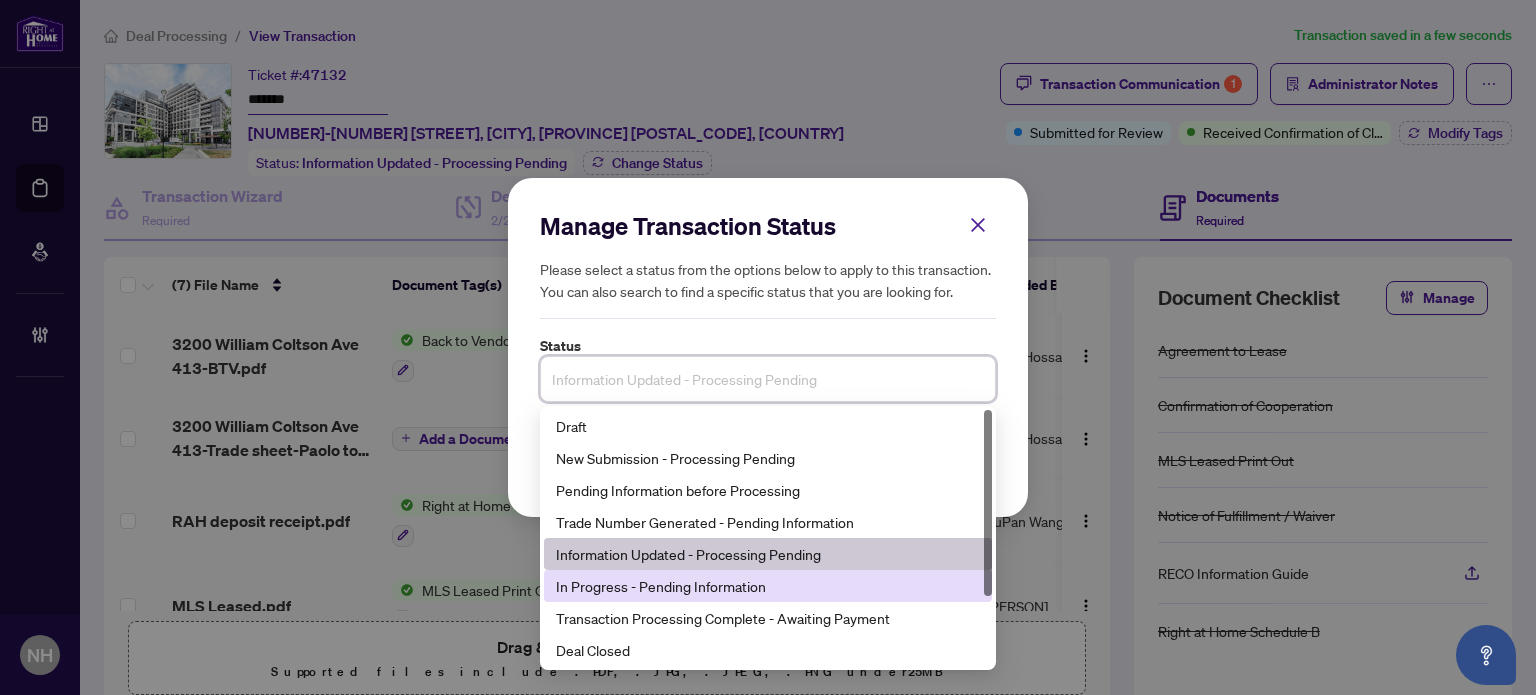 click on "In Progress - Pending Information" at bounding box center (768, 586) 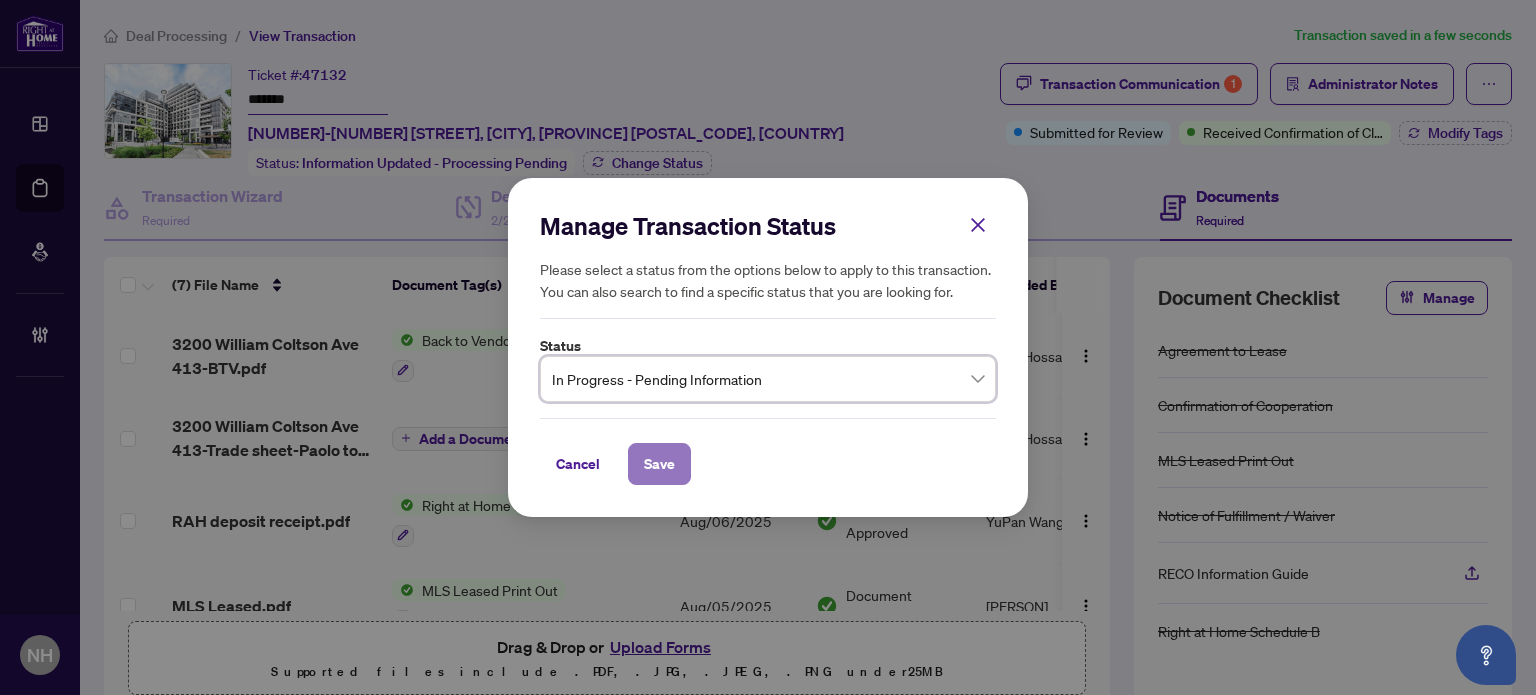 click on "Save" at bounding box center (659, 464) 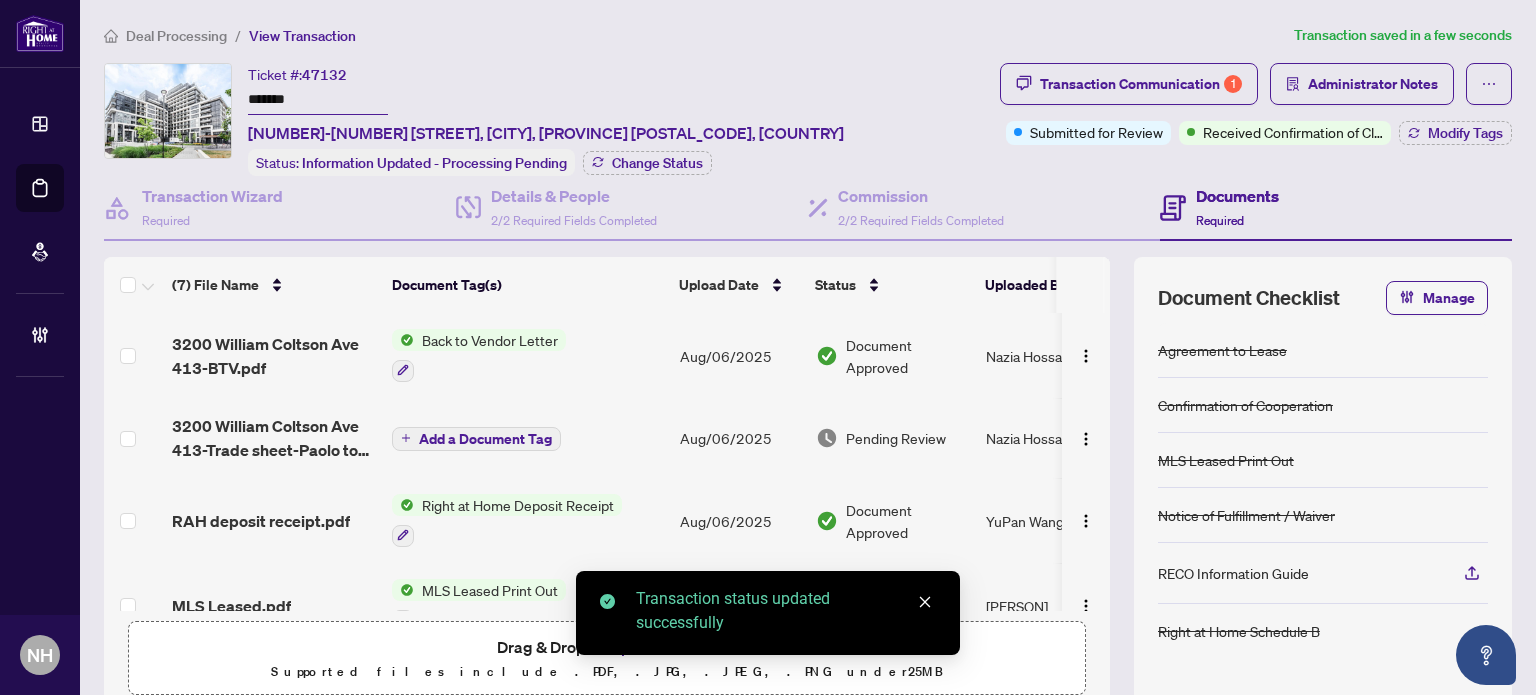 click on "Modify Tags" at bounding box center (1465, 133) 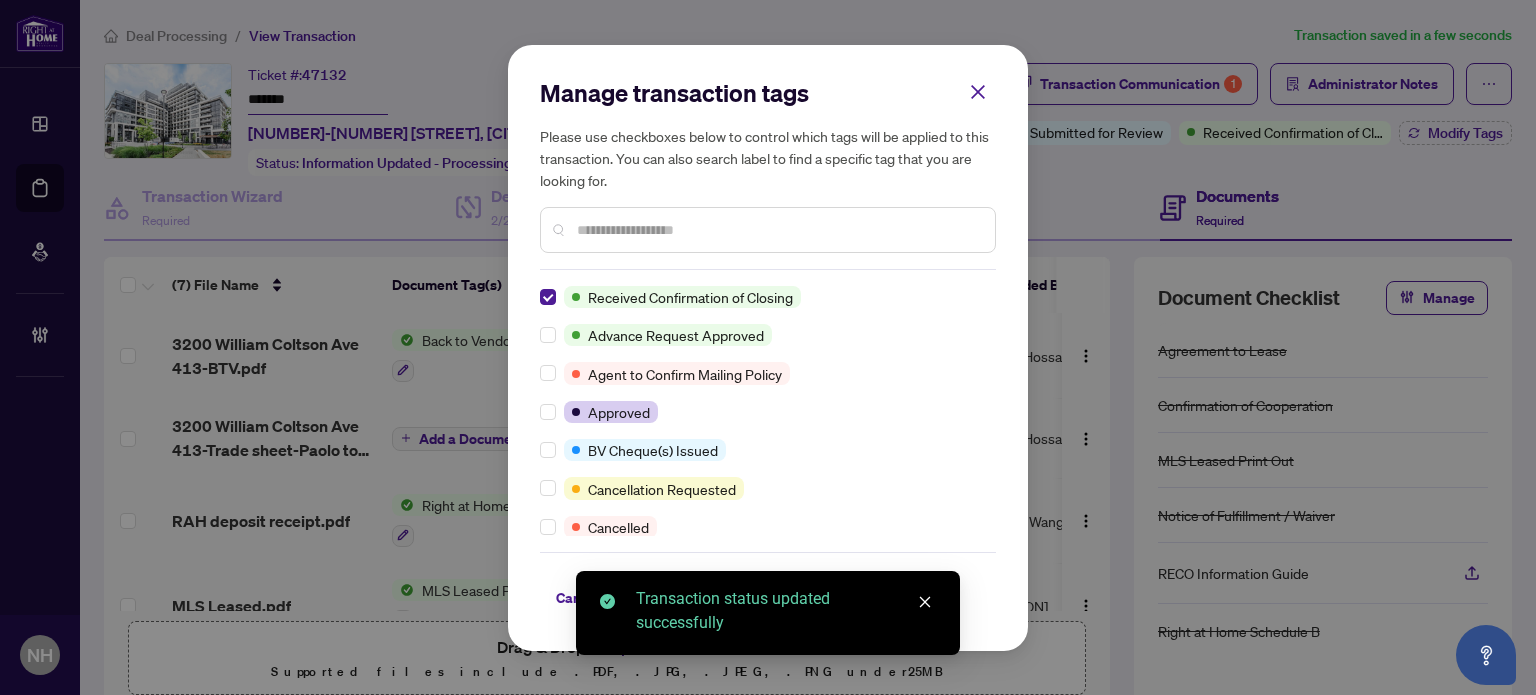 scroll, scrollTop: 0, scrollLeft: 0, axis: both 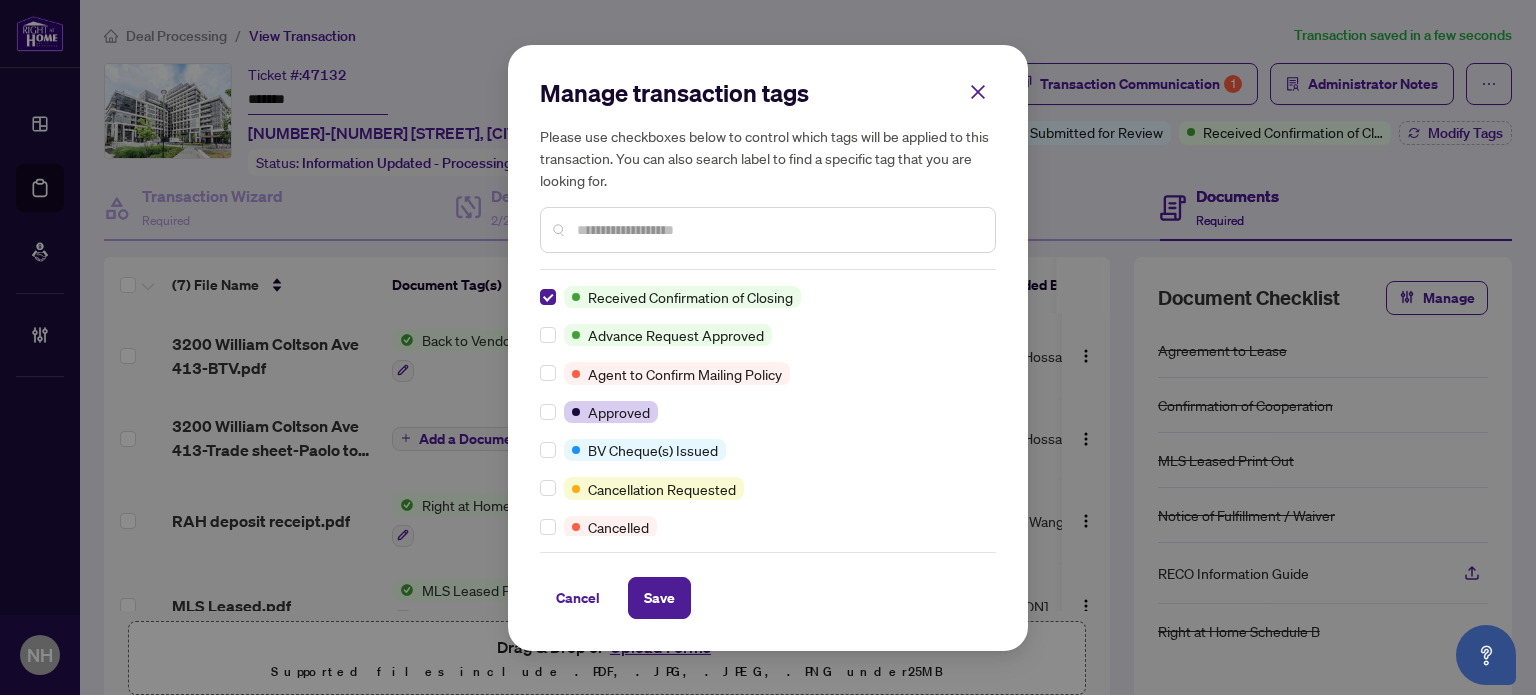 click at bounding box center [778, 230] 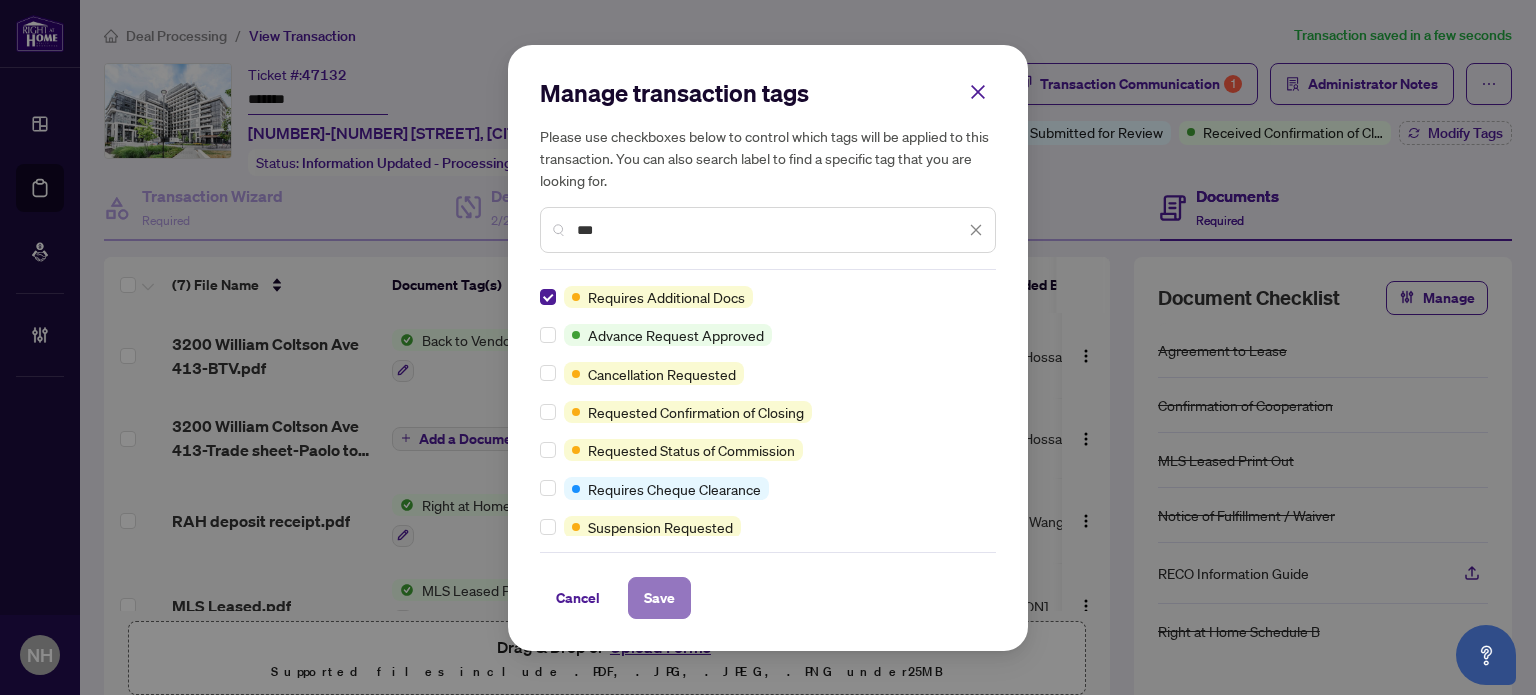 click on "Save" at bounding box center [659, 598] 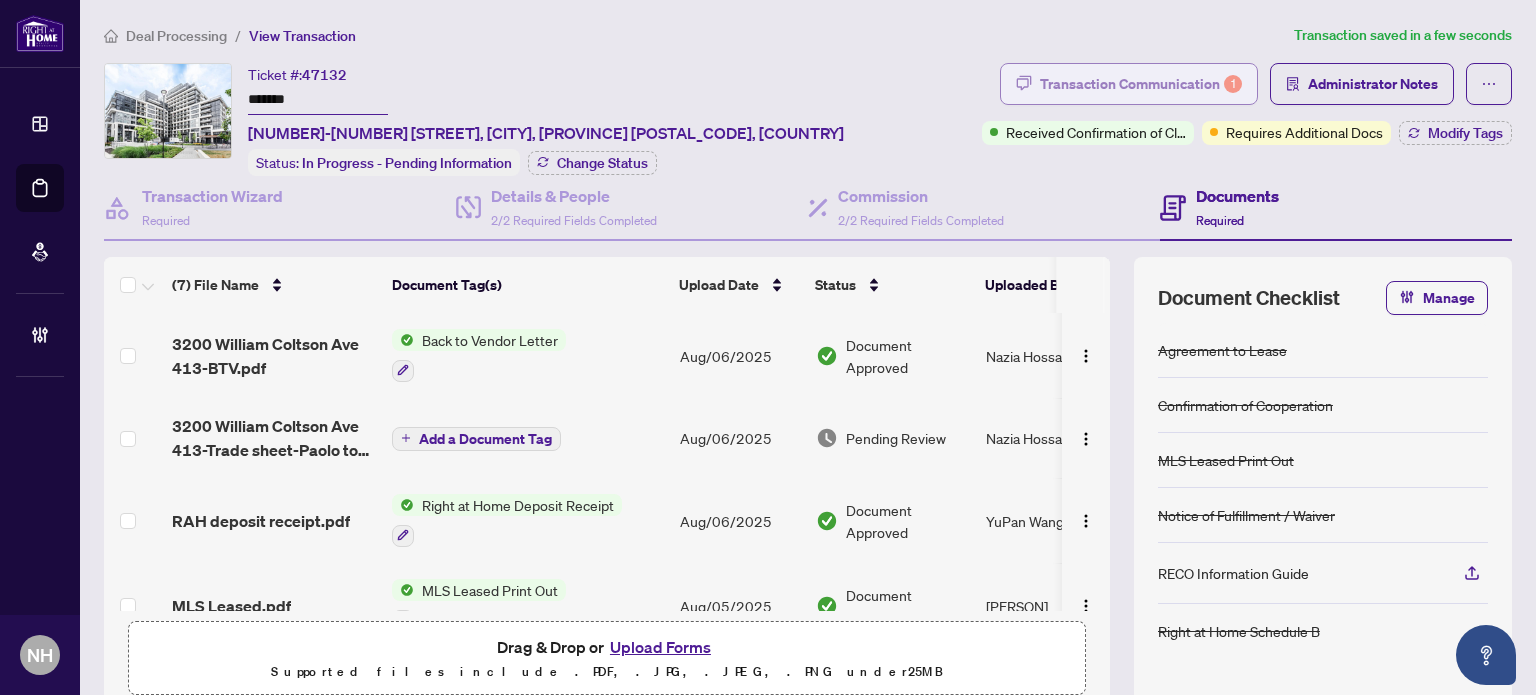 click on "Transaction Communication 1" at bounding box center [1129, 84] 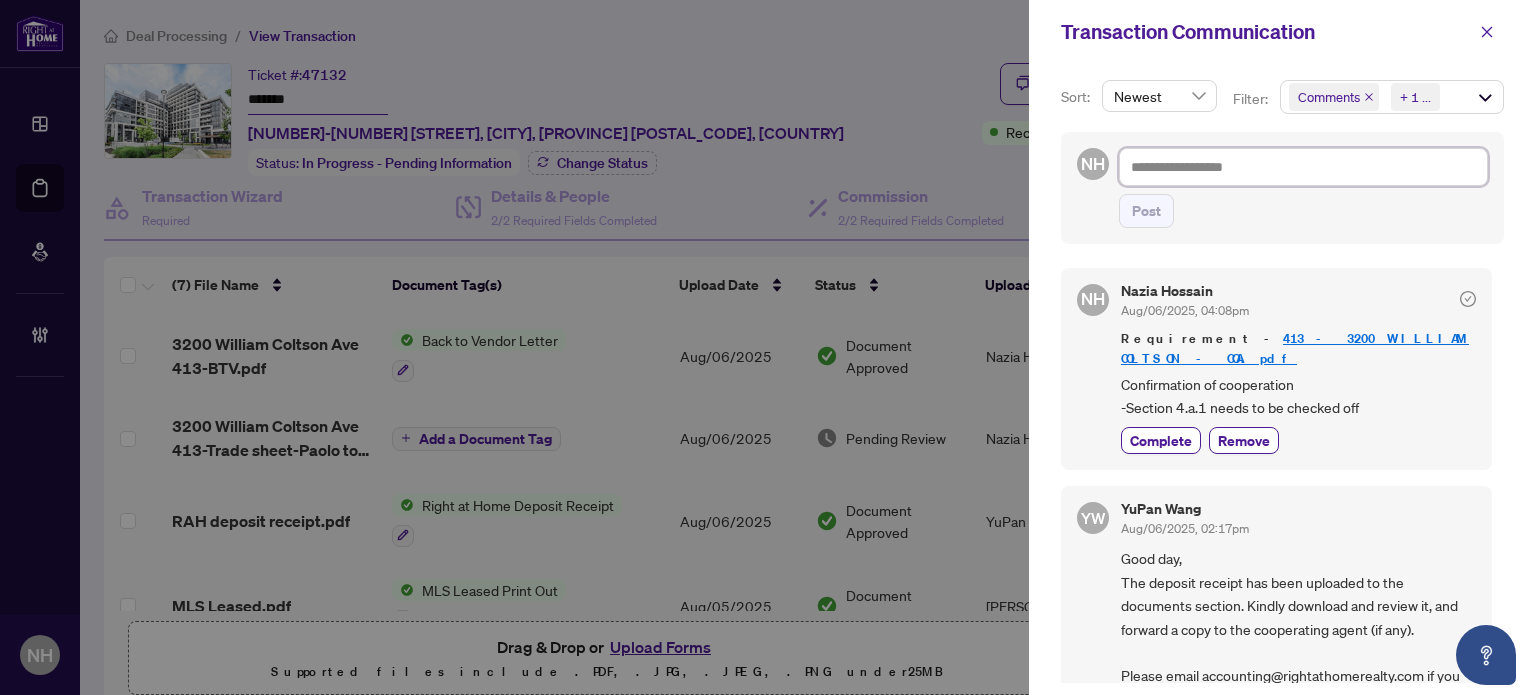 click at bounding box center (1303, 167) 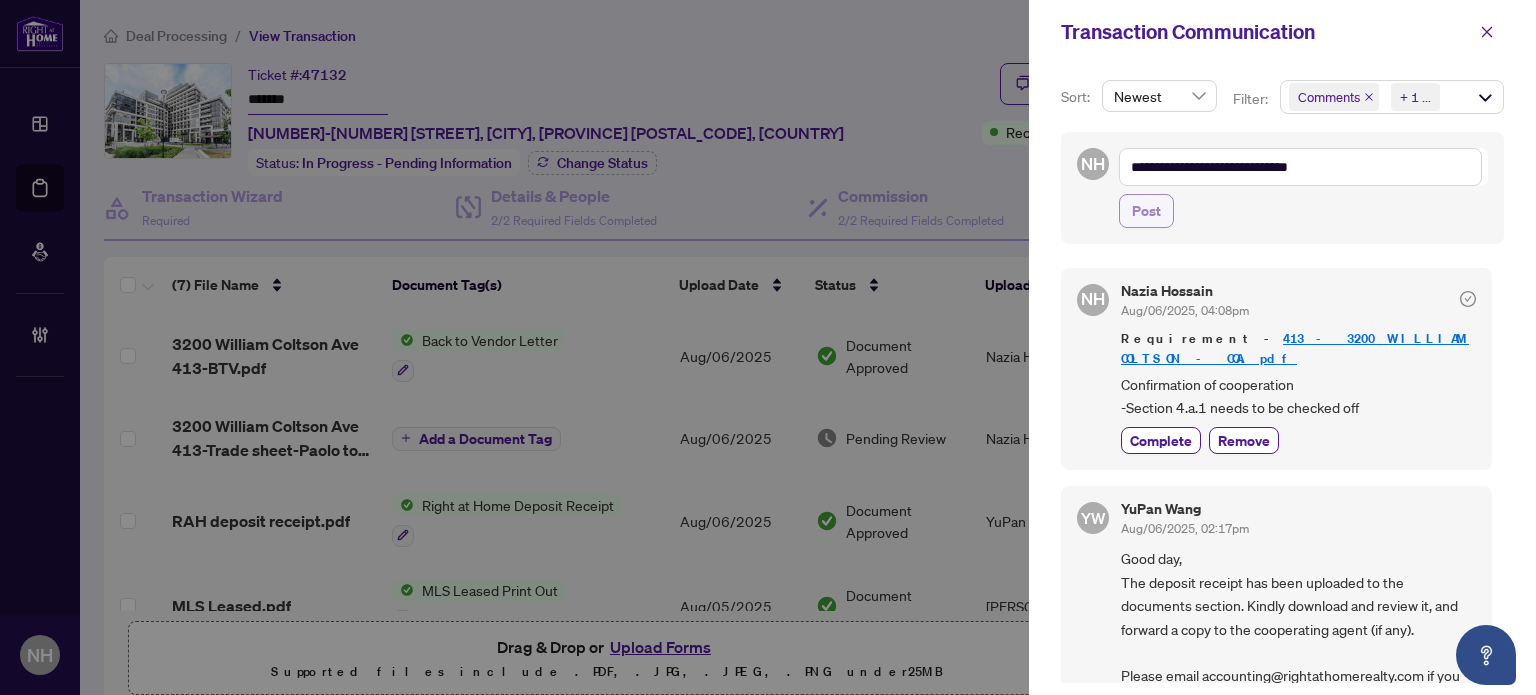 click on "Post" at bounding box center [1146, 211] 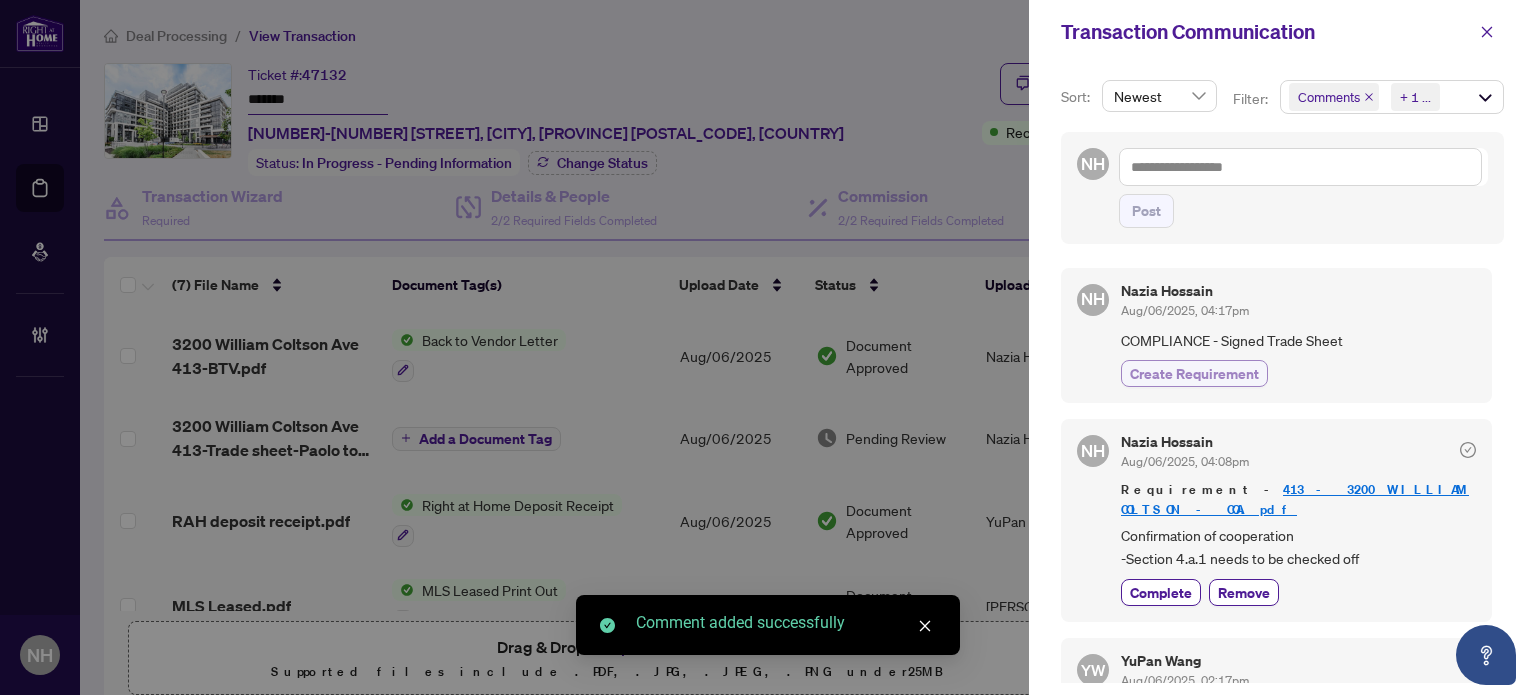 click on "Create Requirement" at bounding box center (1194, 373) 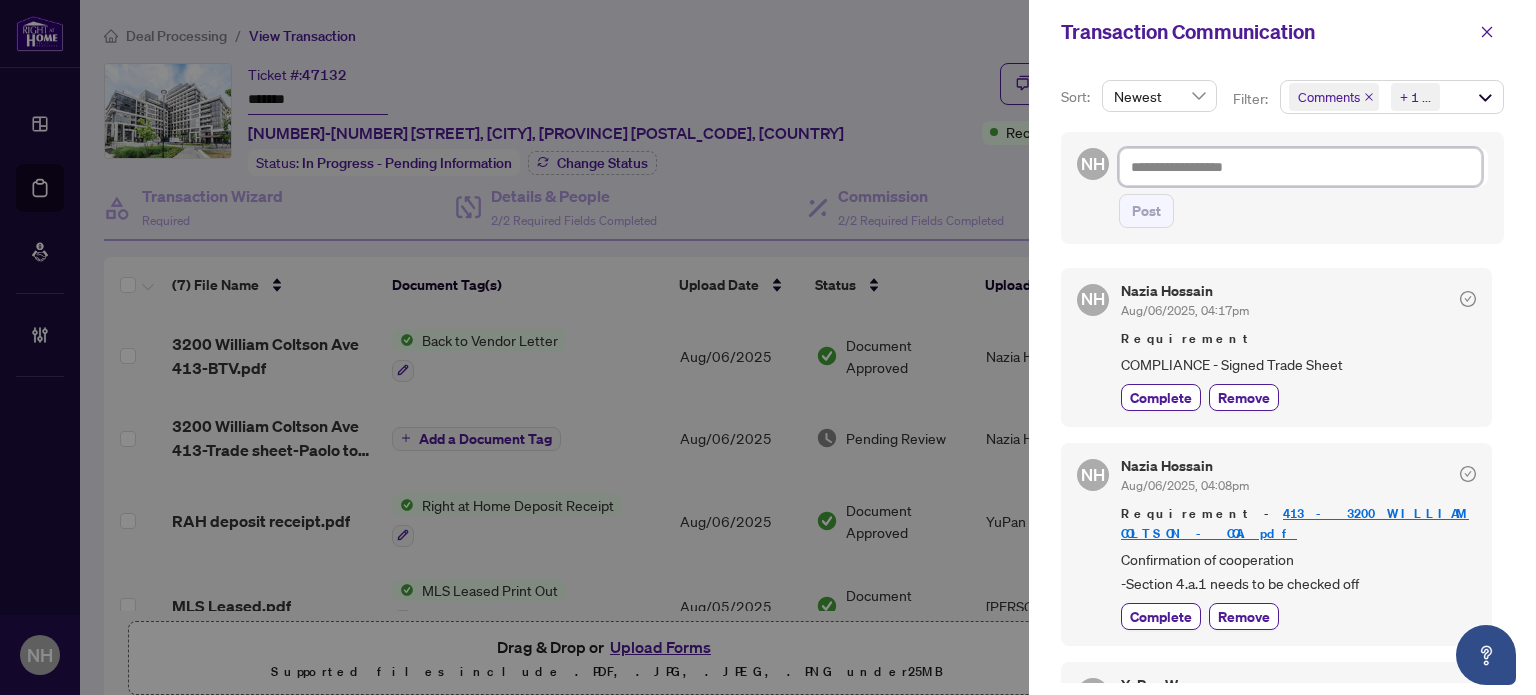 click at bounding box center [1300, 167] 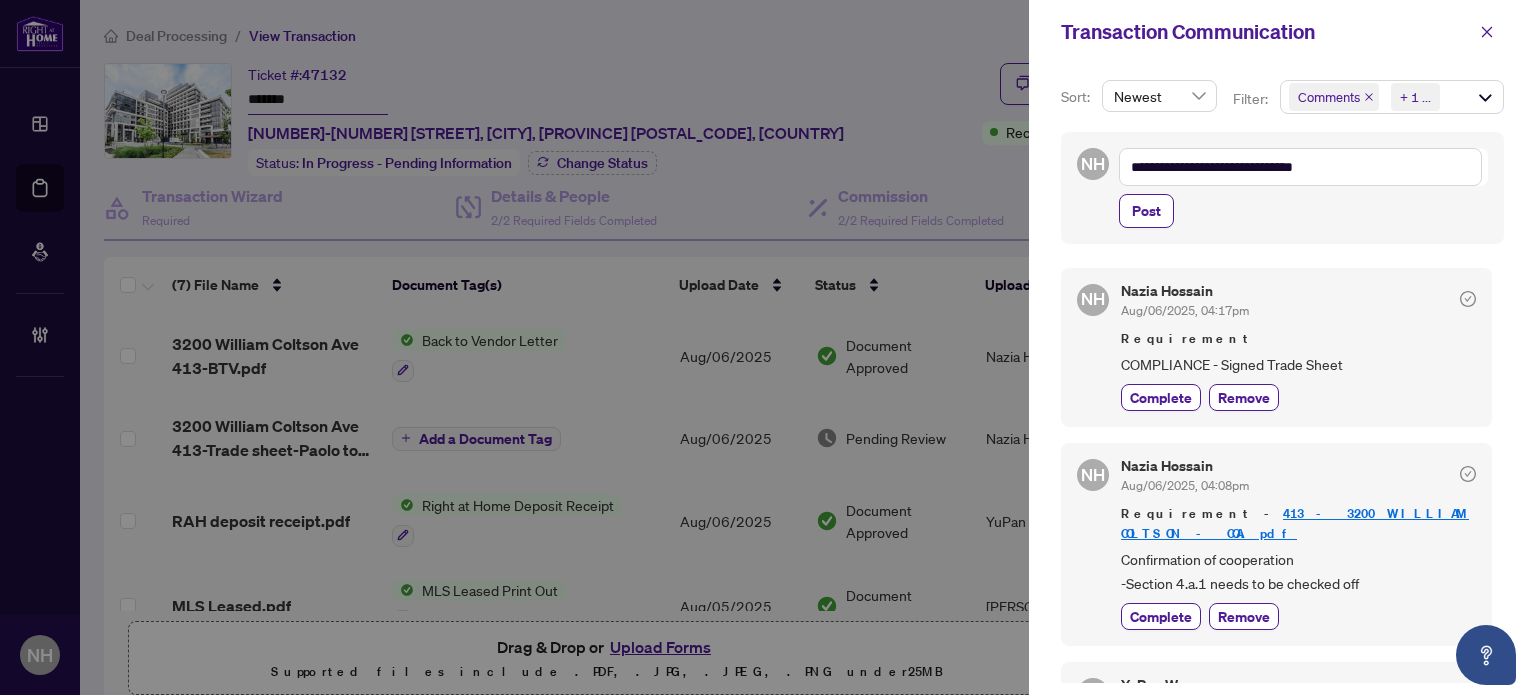 click on "Post" at bounding box center [1303, 211] 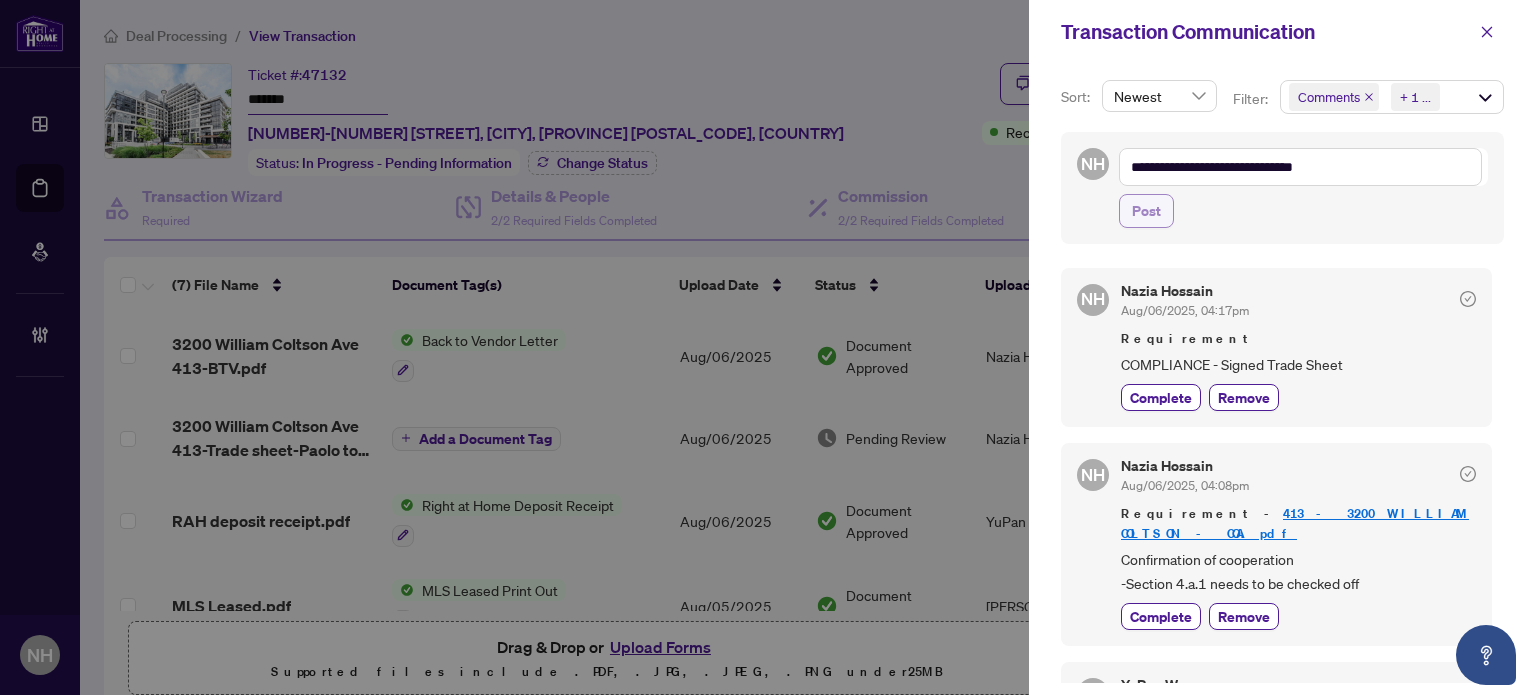 click on "Post" at bounding box center (1146, 211) 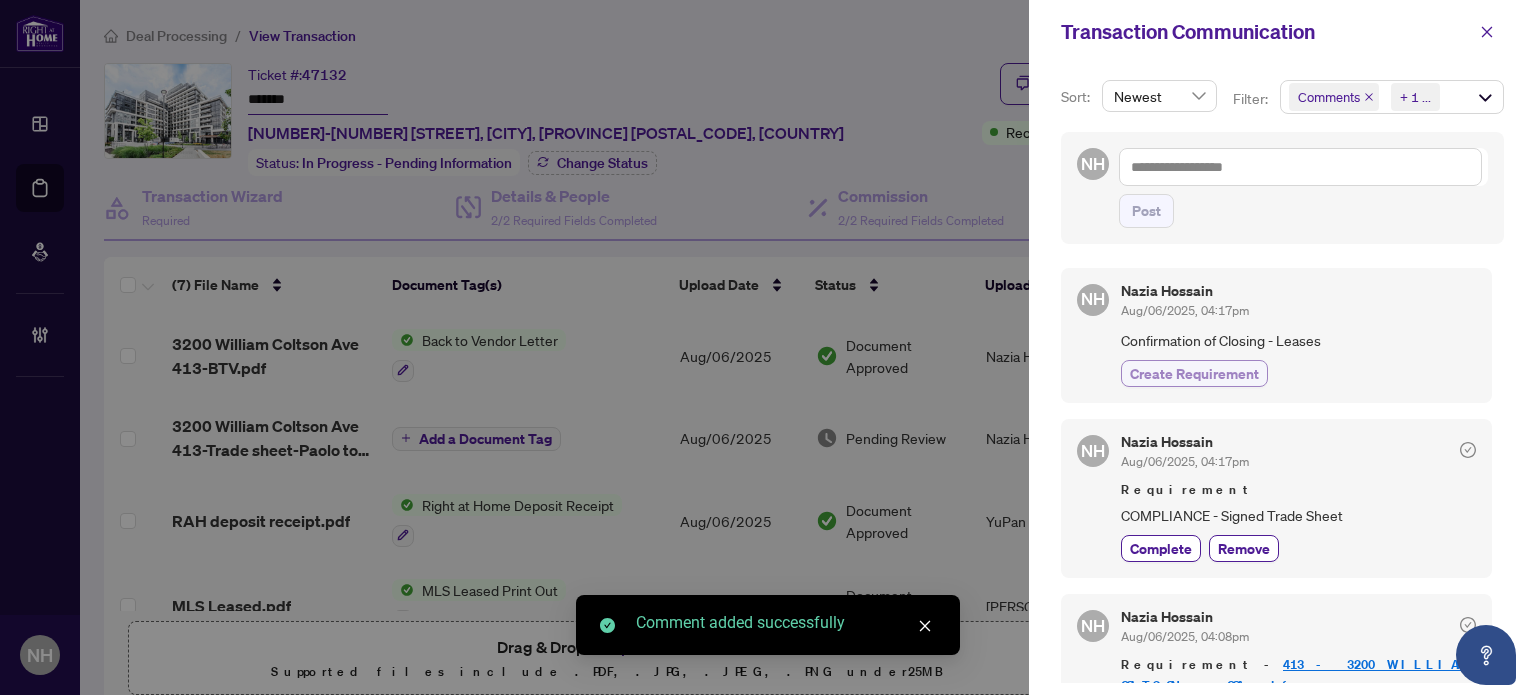 click on "Create Requirement" at bounding box center (1194, 373) 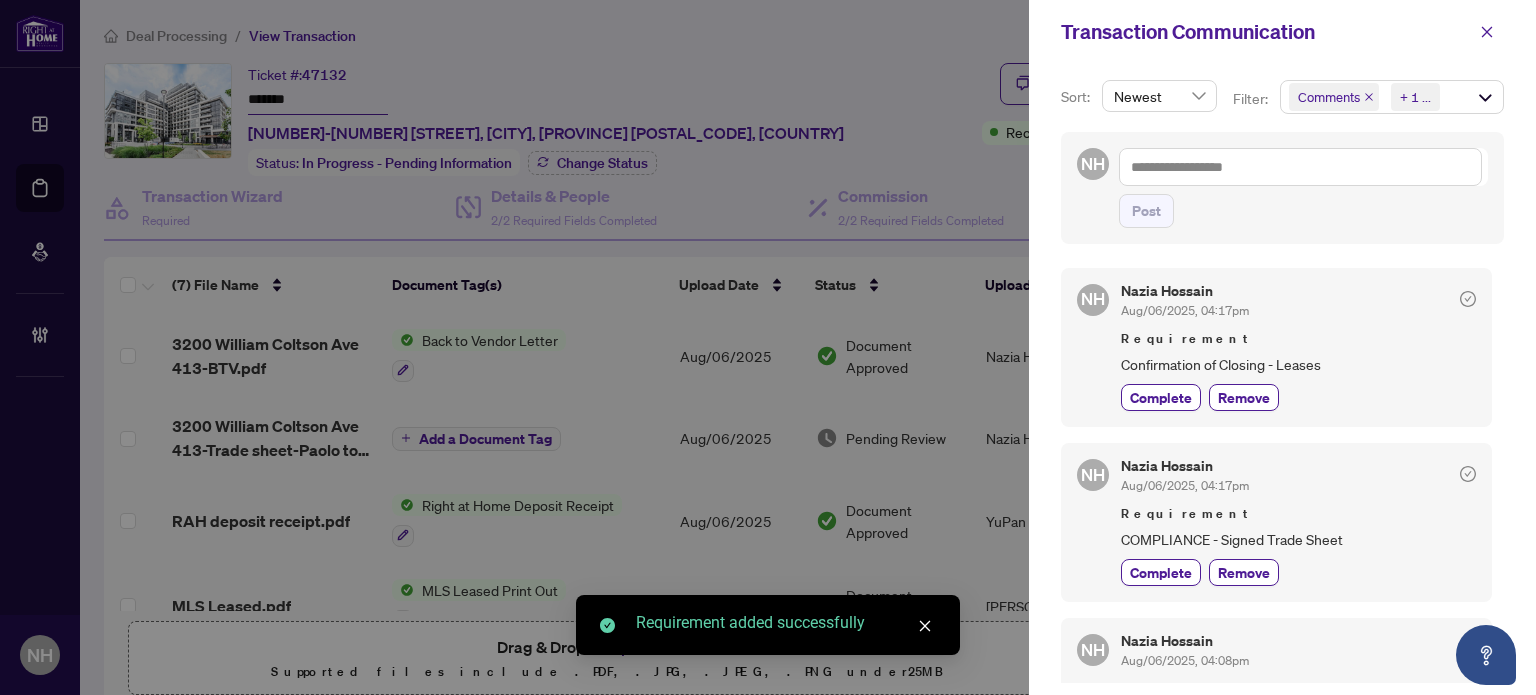 click on "NH Post" at bounding box center [1282, 188] 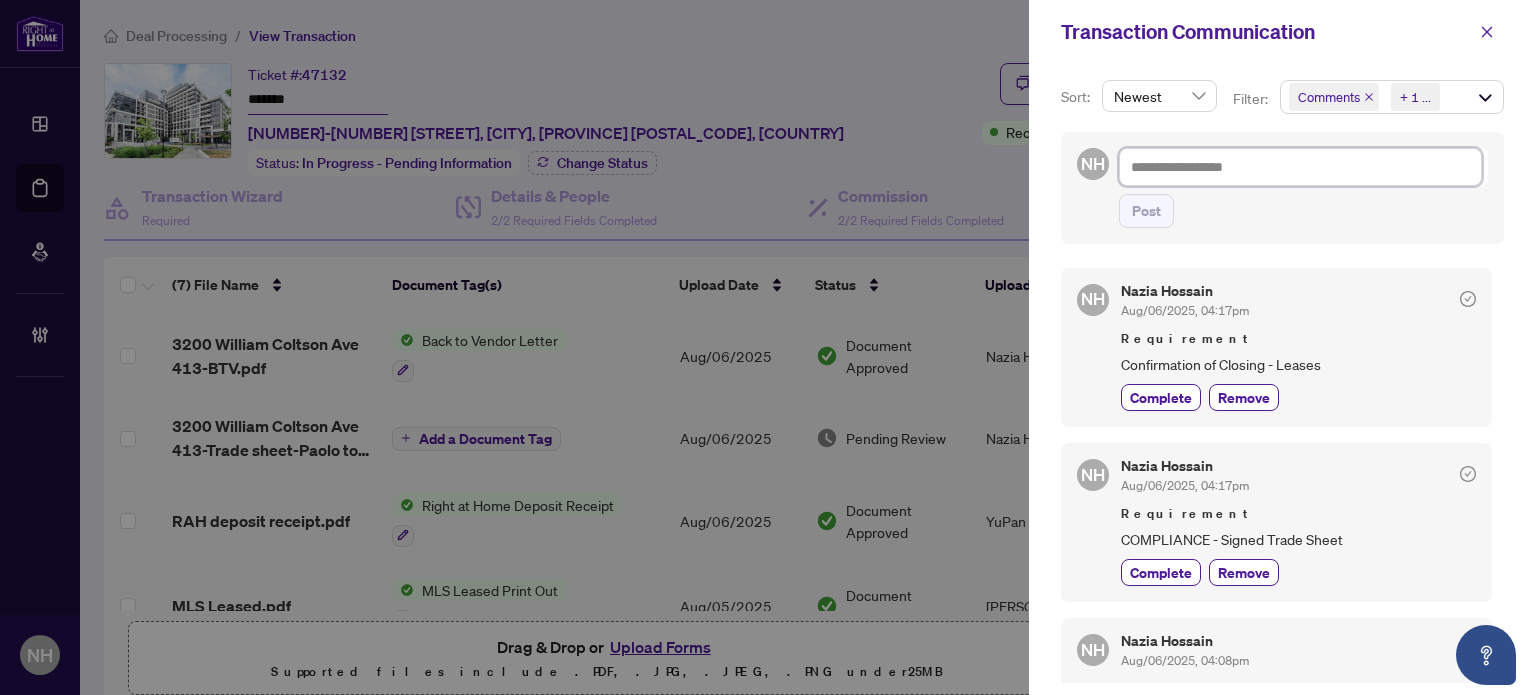 click at bounding box center [1300, 167] 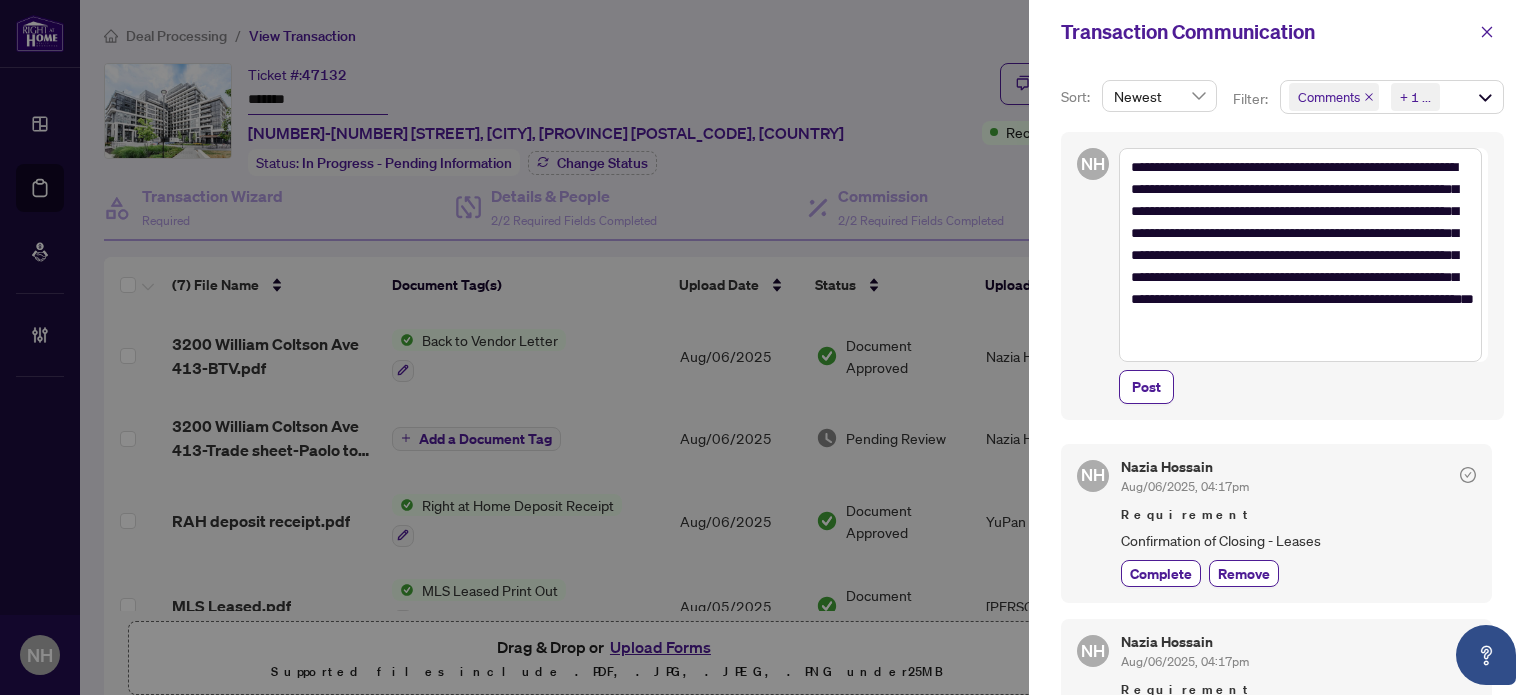 drag, startPoint x: 1151, startPoint y: 387, endPoint x: 945, endPoint y: 263, distance: 240.44125 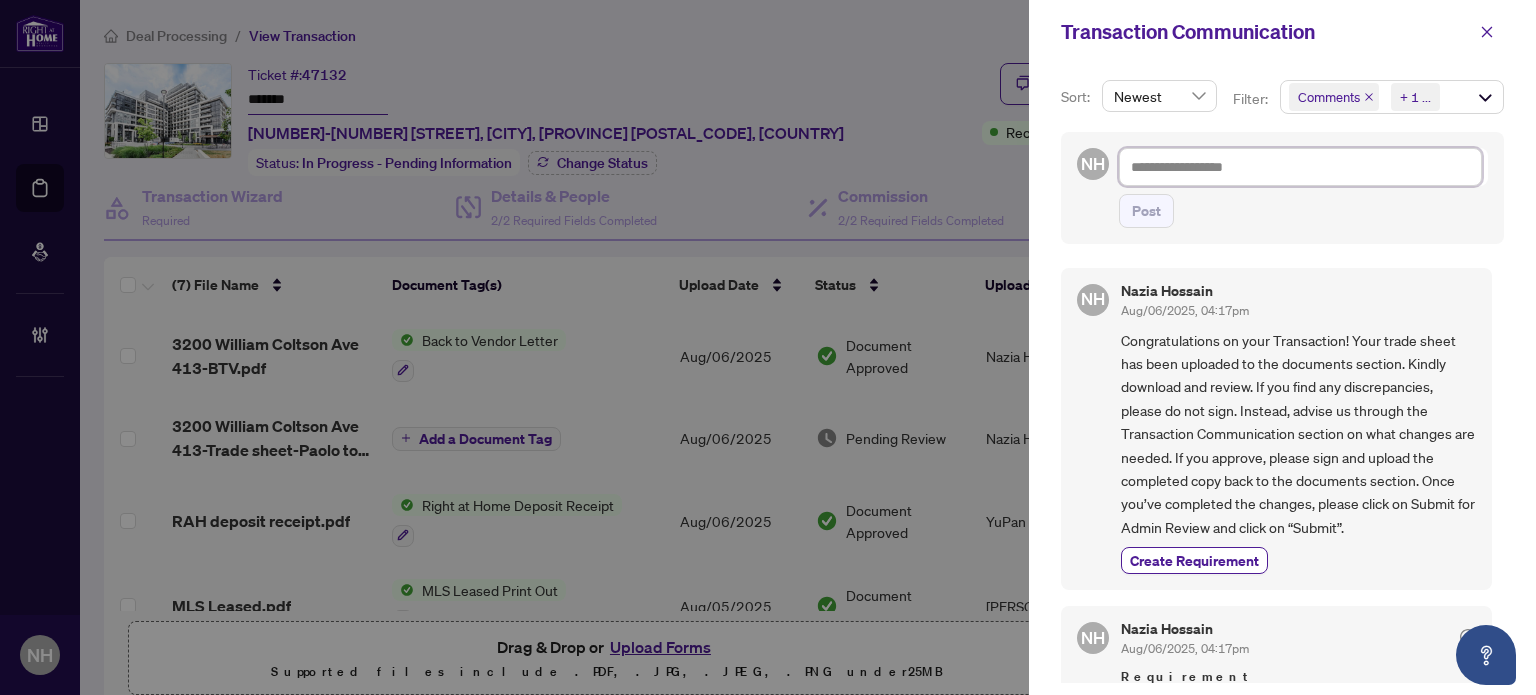 click at bounding box center [1300, 167] 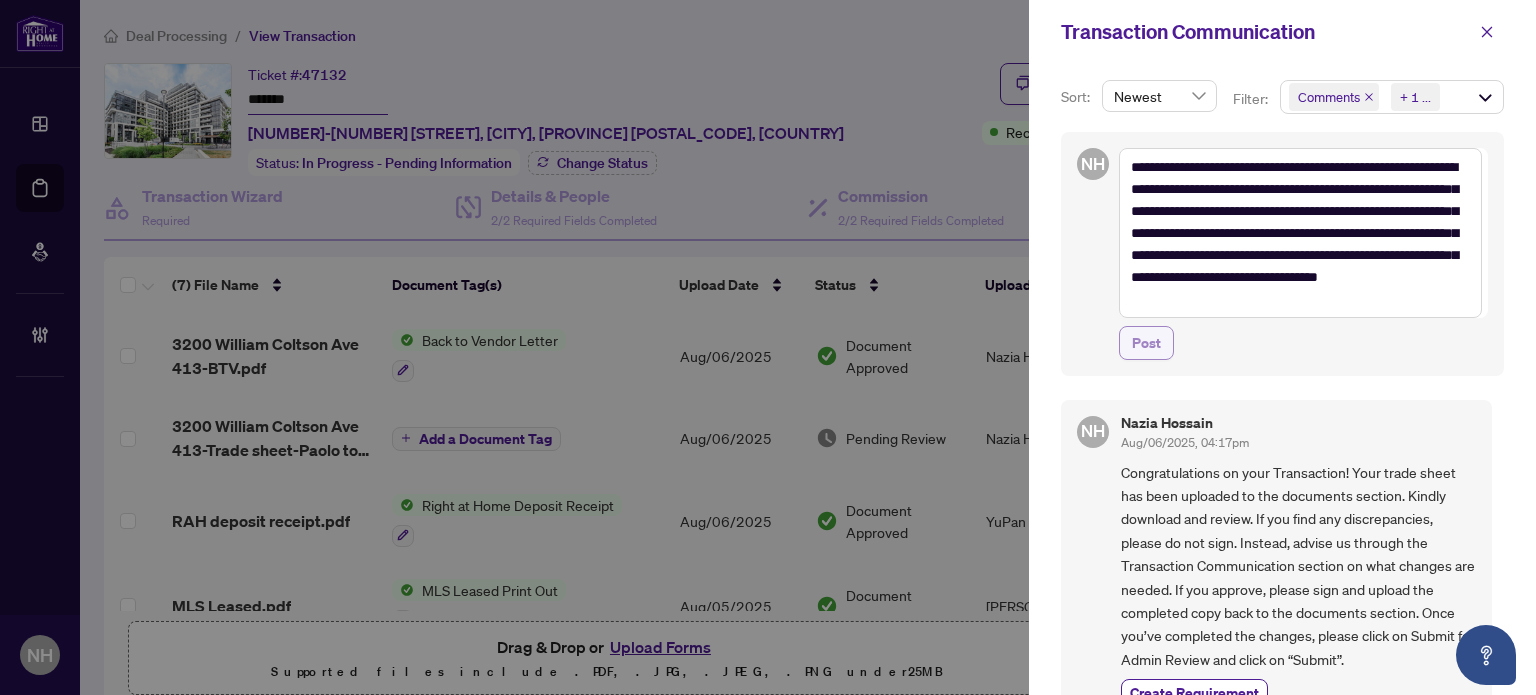 click on "Post" at bounding box center [1146, 343] 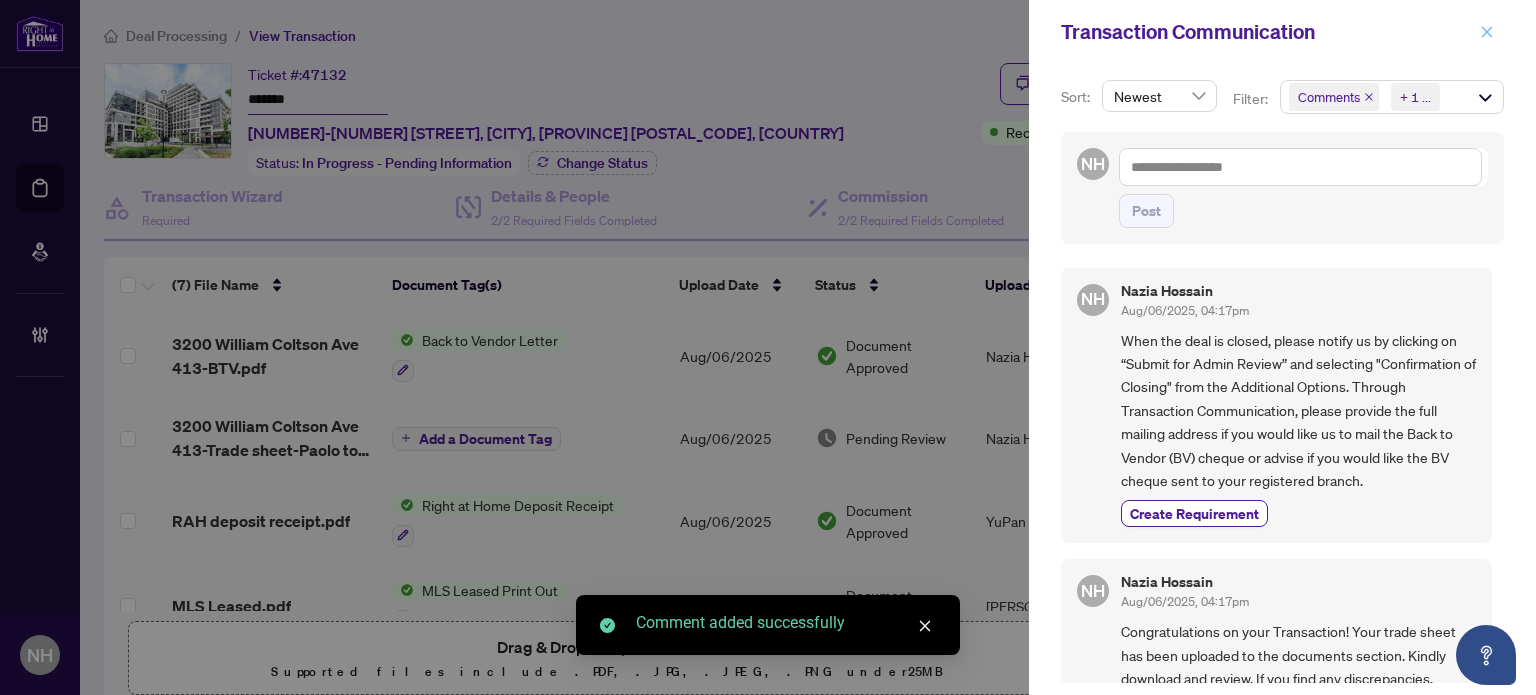 click 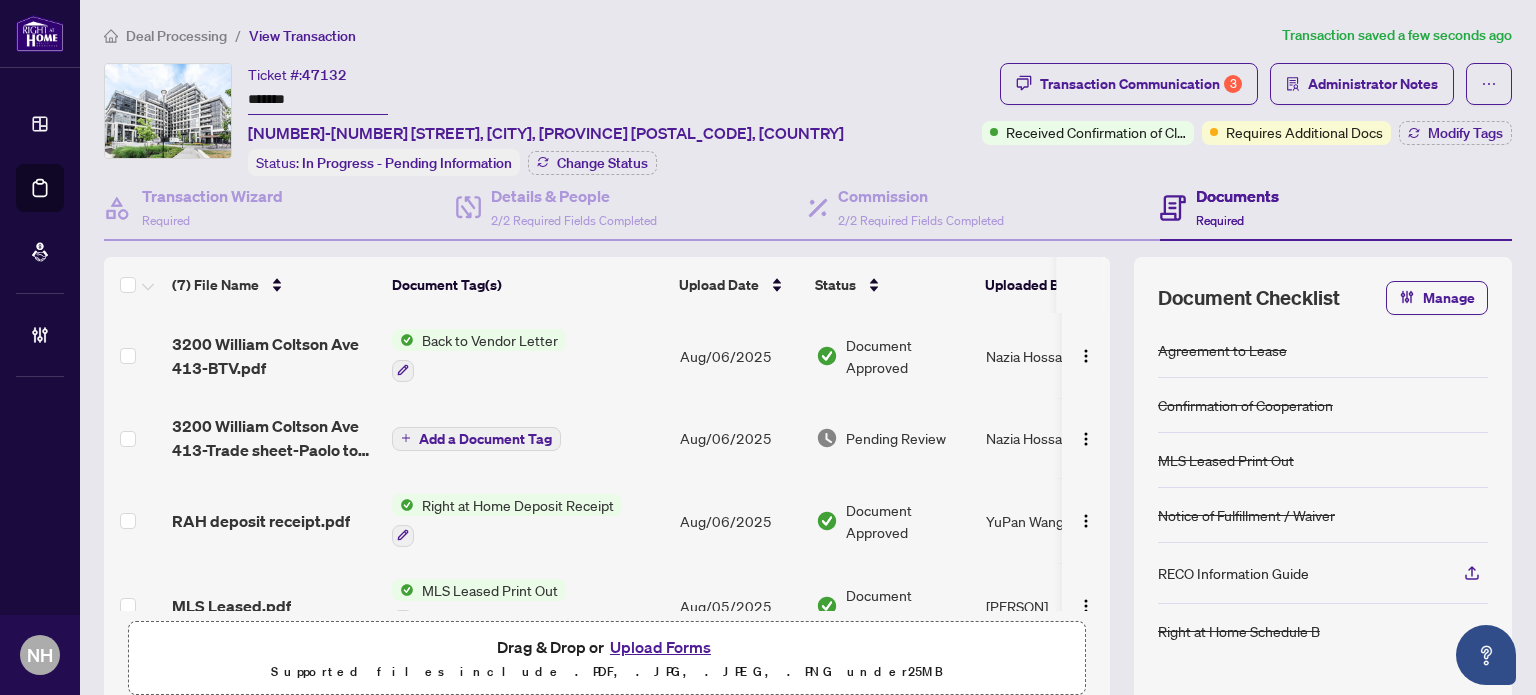 drag, startPoint x: 320, startPoint y: 96, endPoint x: 60, endPoint y: 63, distance: 262.08588 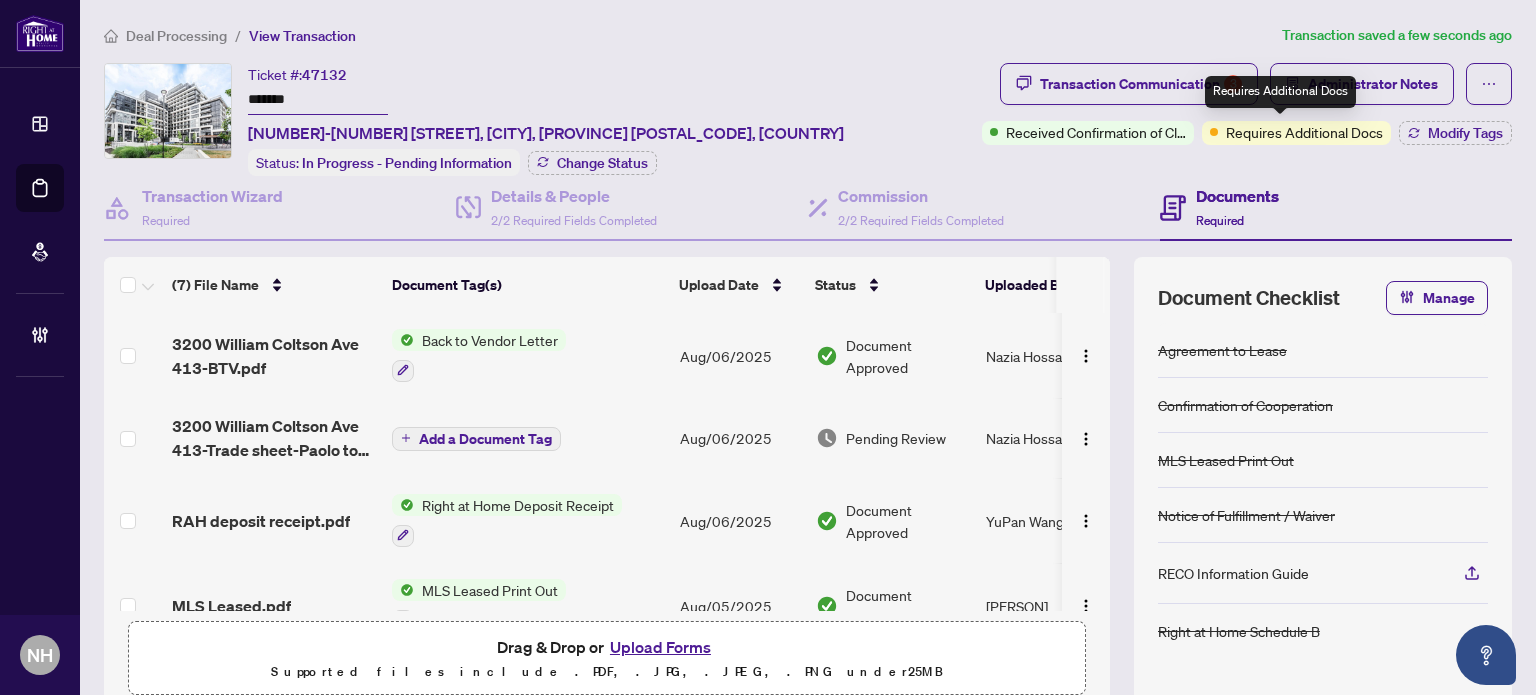 click on "Requires Additional Docs" at bounding box center [1280, 92] 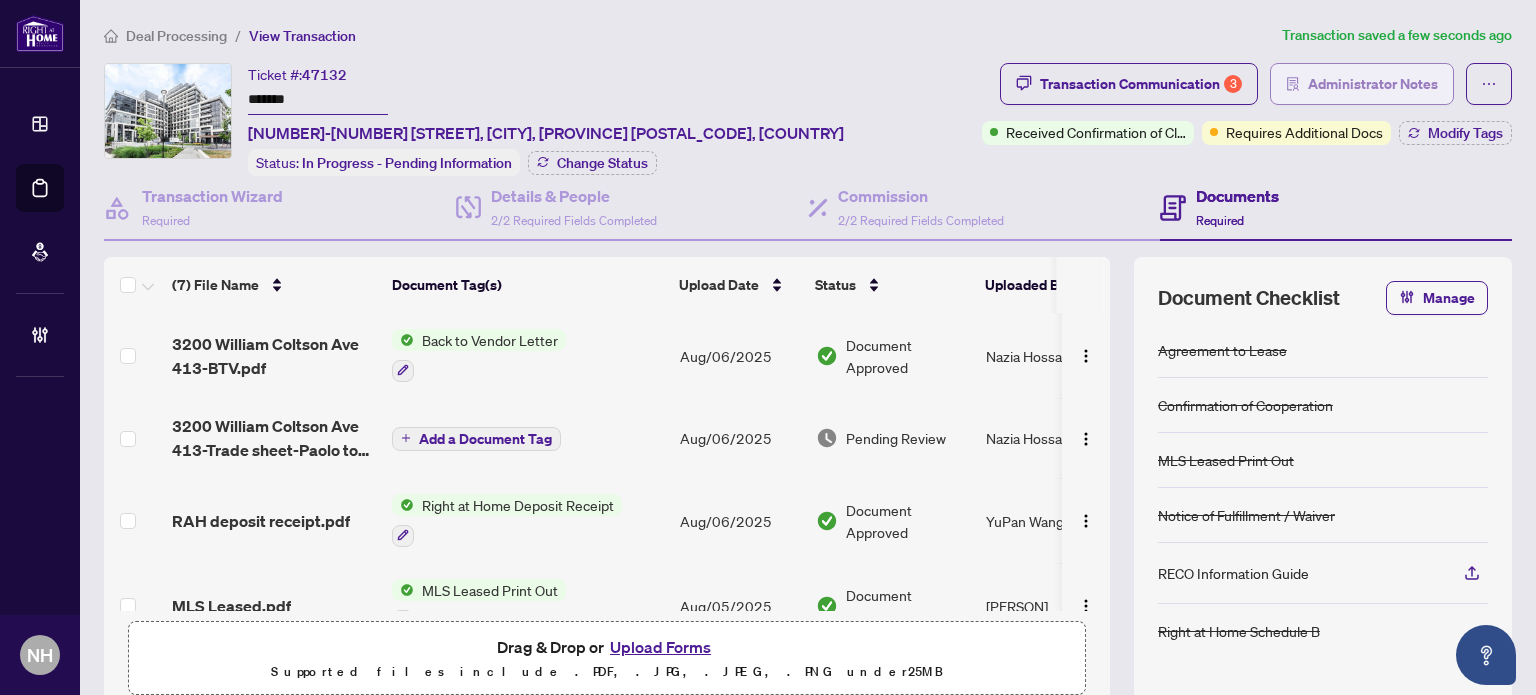 click on "Administrator Notes" at bounding box center [1373, 84] 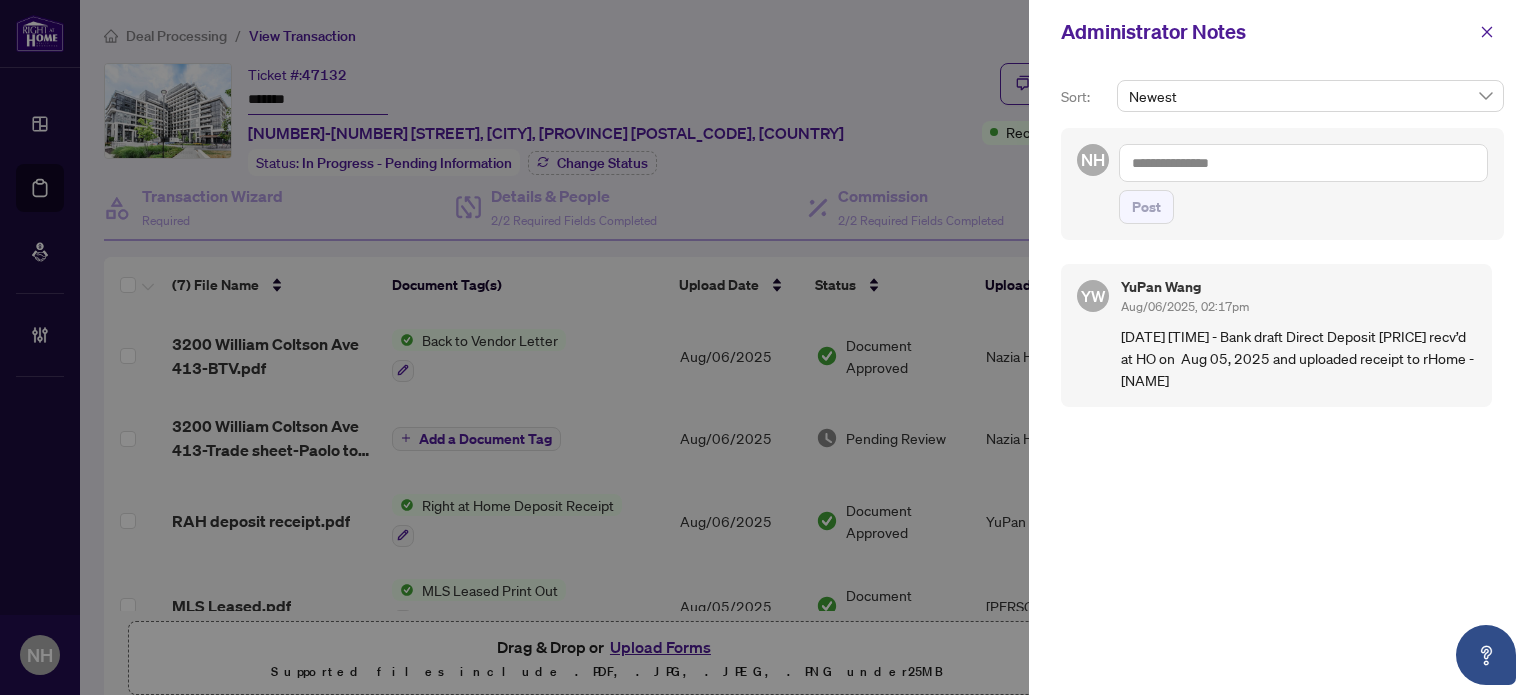click at bounding box center [1303, 163] 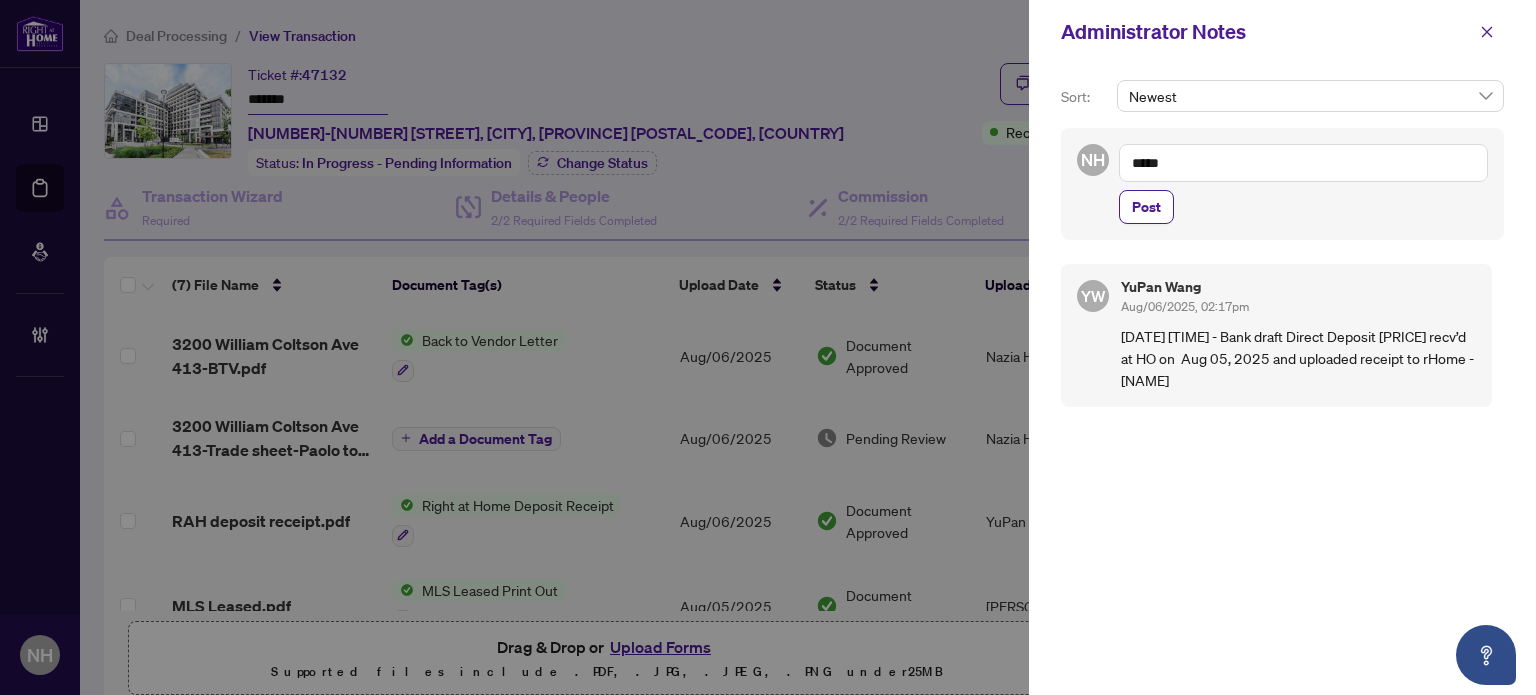 click on "*****" at bounding box center [1303, 163] 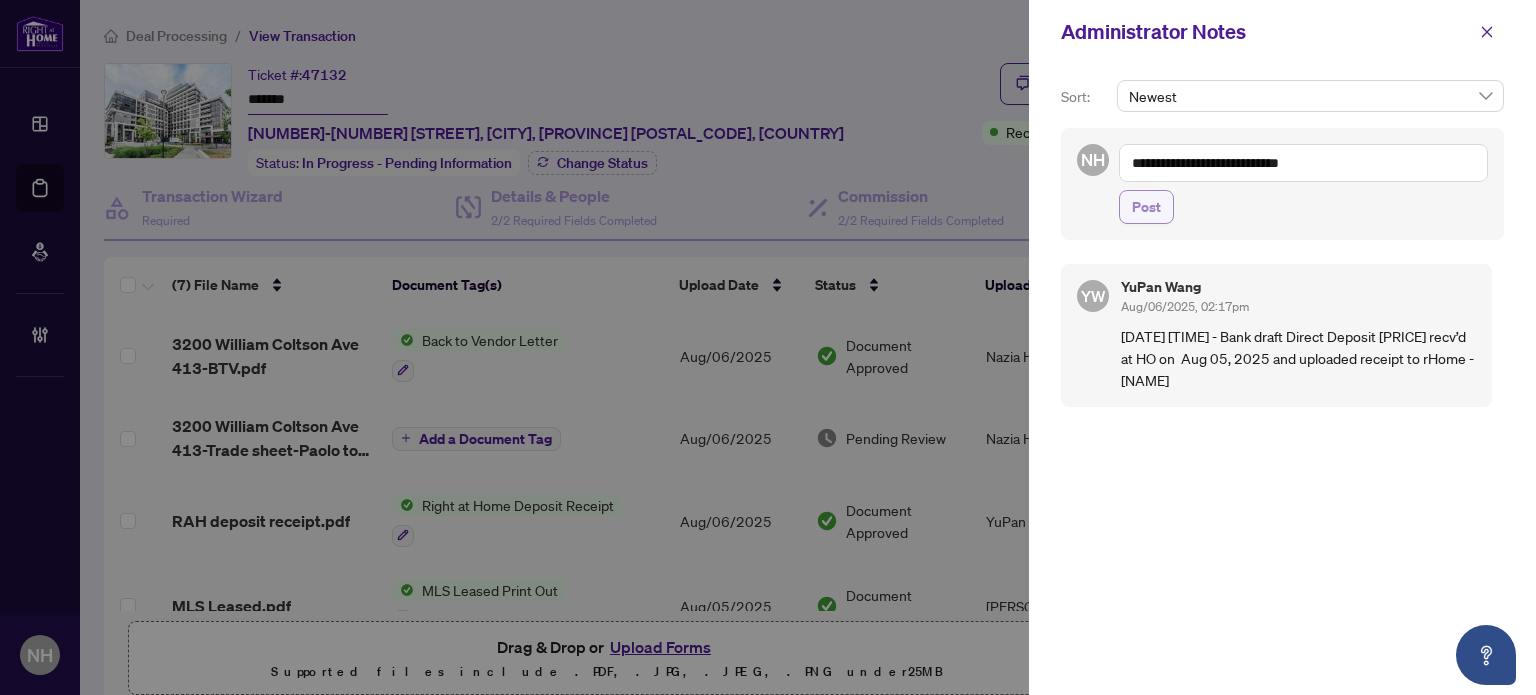 click on "Post" at bounding box center [1146, 207] 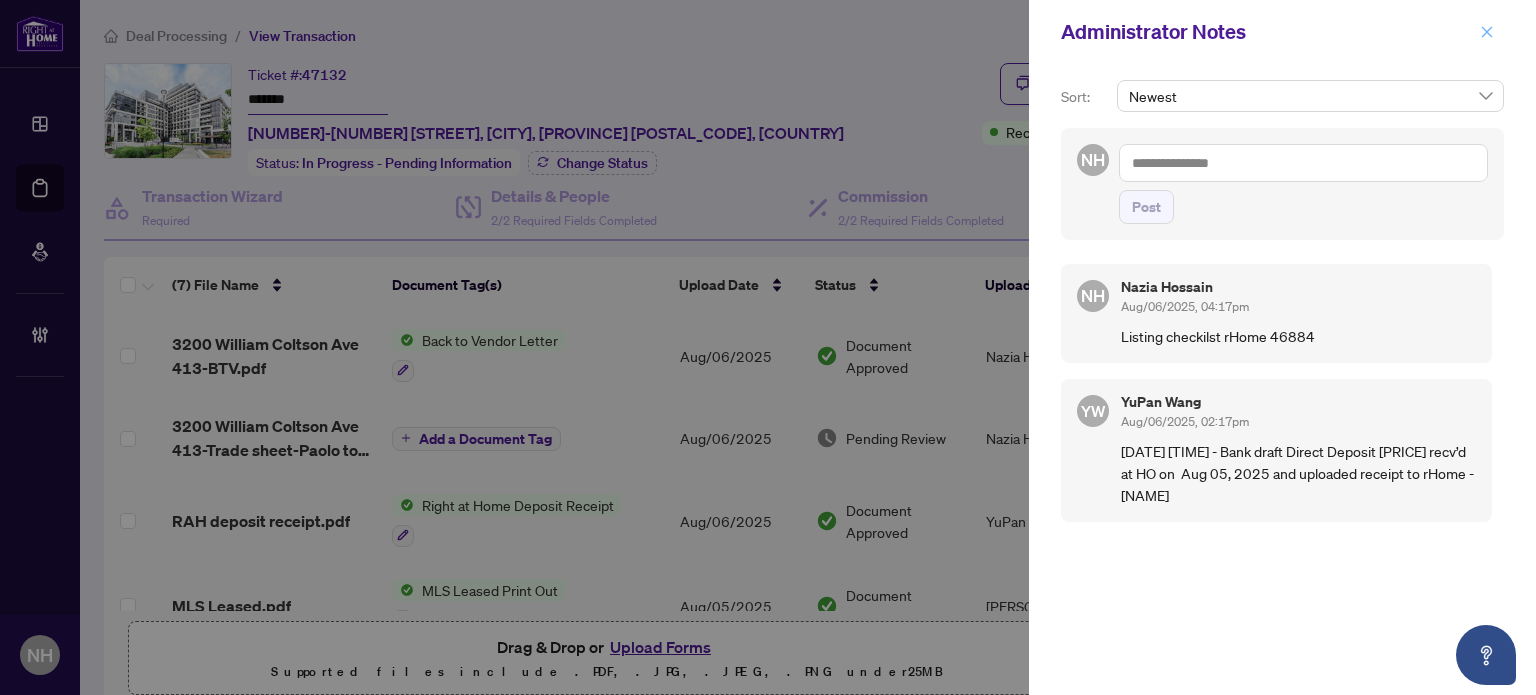 click 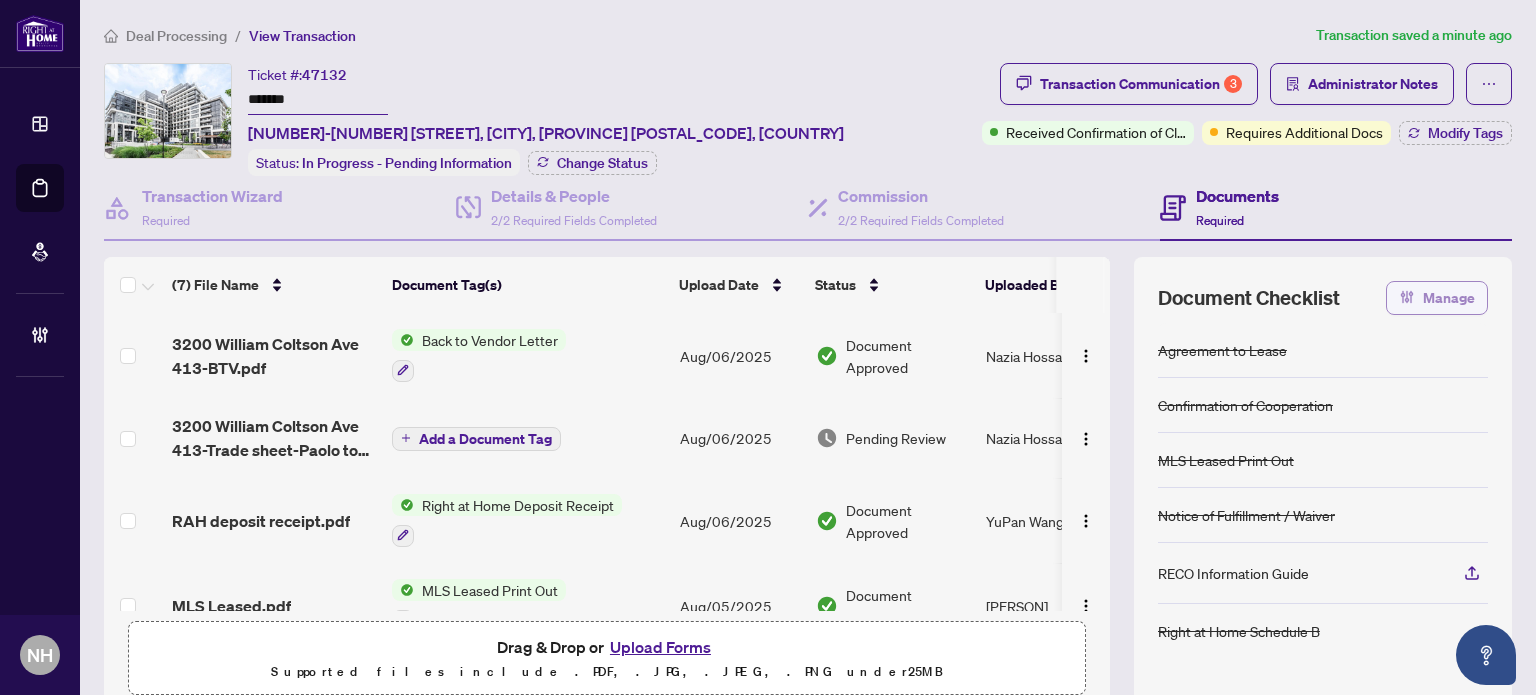 click on "Manage" at bounding box center [1437, 298] 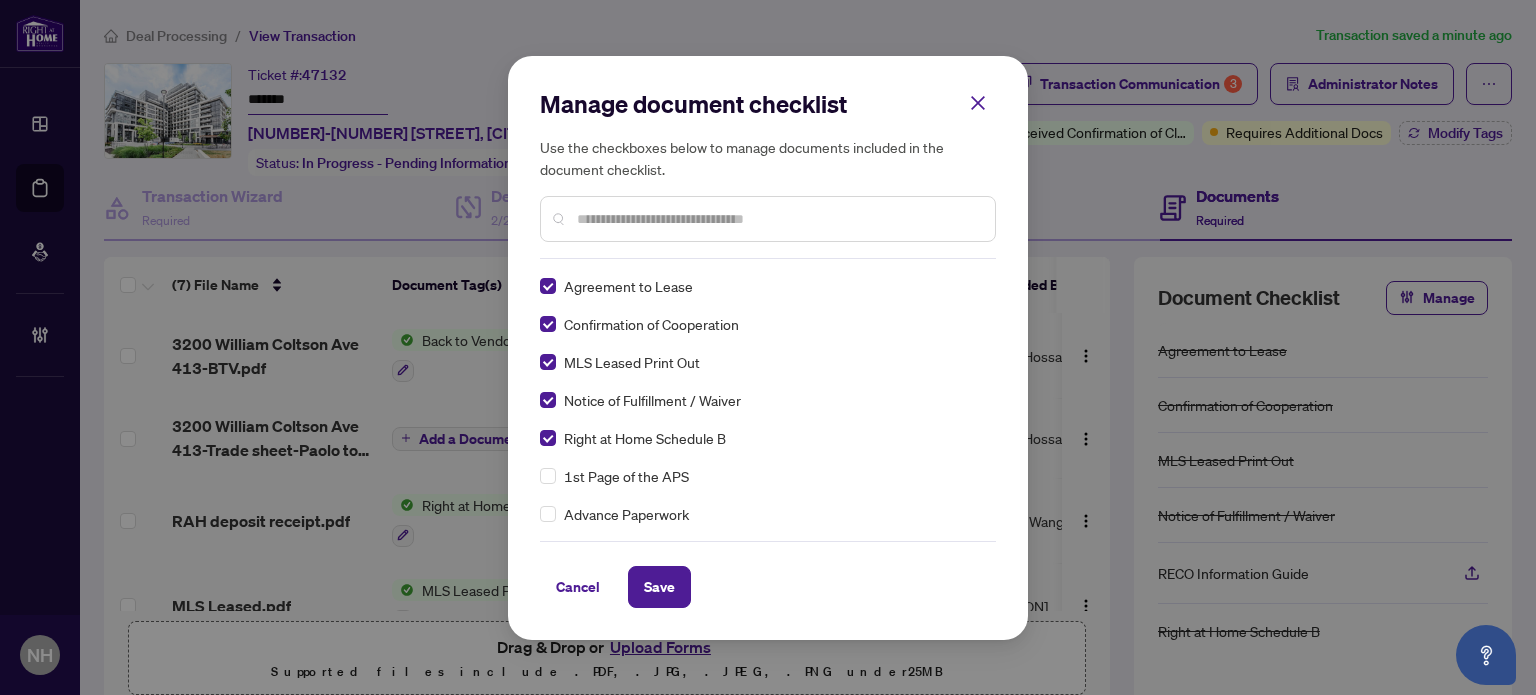 scroll, scrollTop: 0, scrollLeft: 0, axis: both 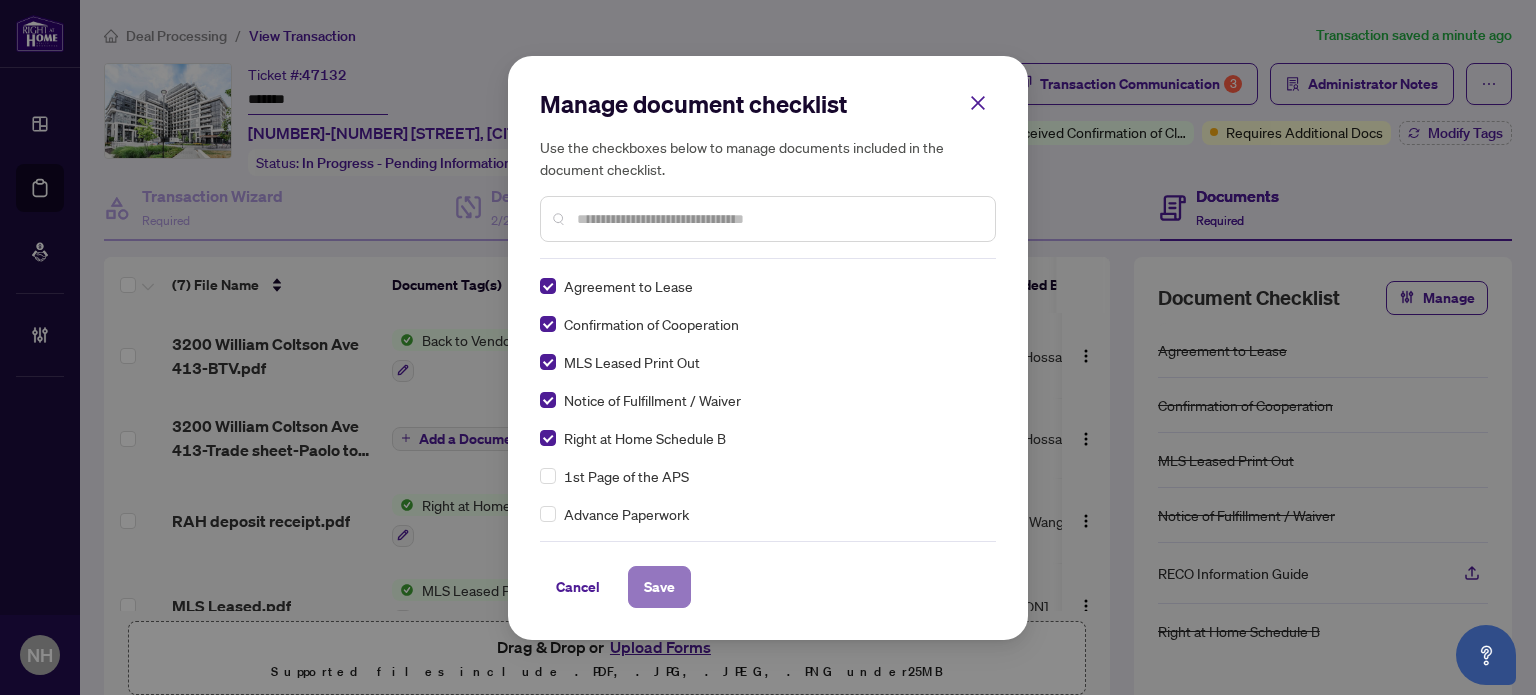click on "Save" at bounding box center [659, 587] 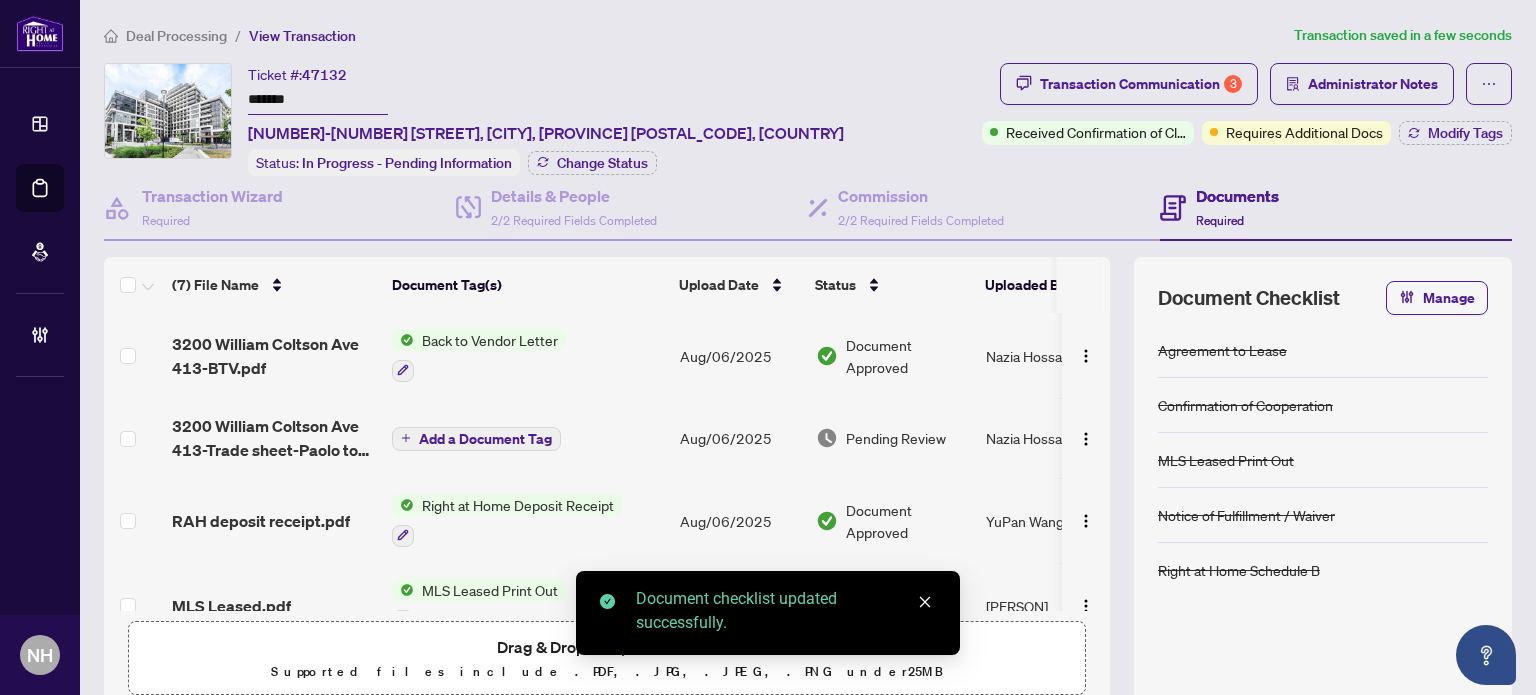 drag, startPoint x: 320, startPoint y: 100, endPoint x: 176, endPoint y: 64, distance: 148.43181 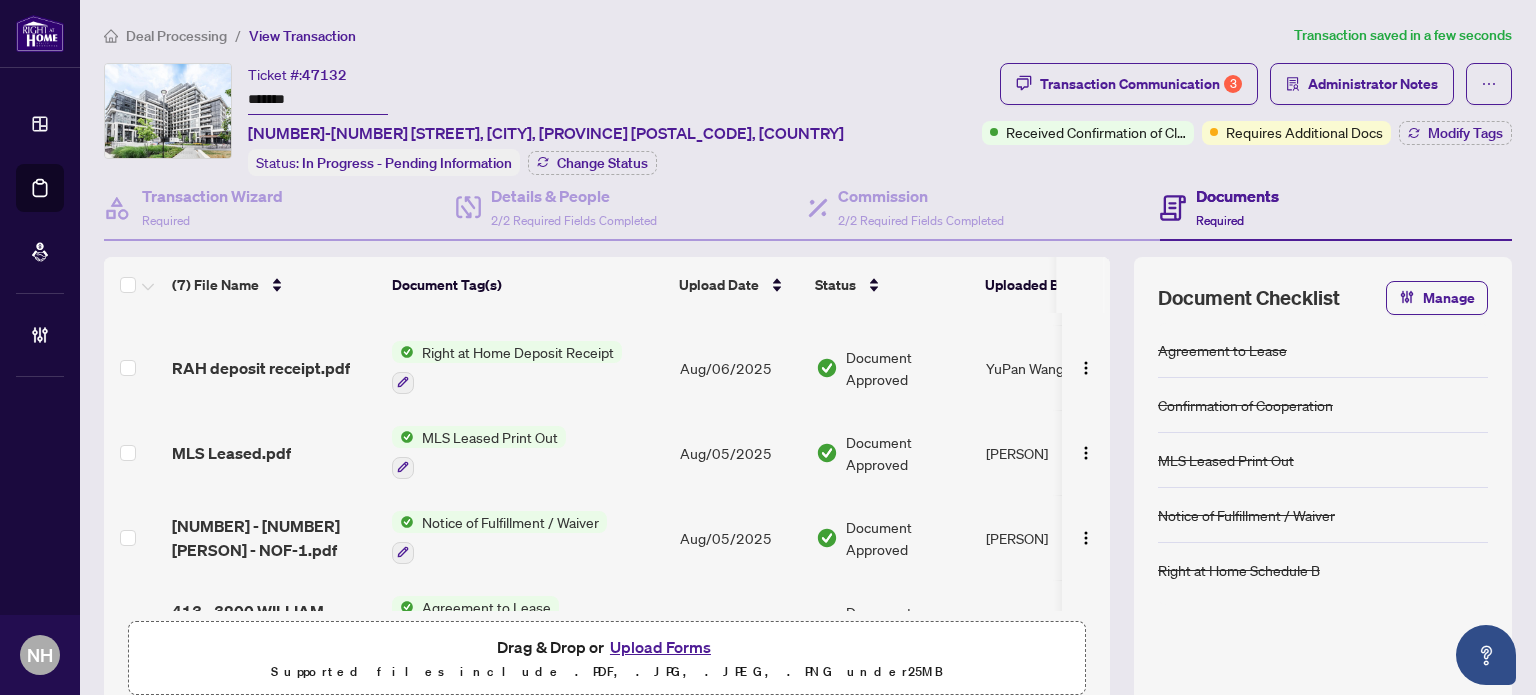 scroll, scrollTop: 294, scrollLeft: 0, axis: vertical 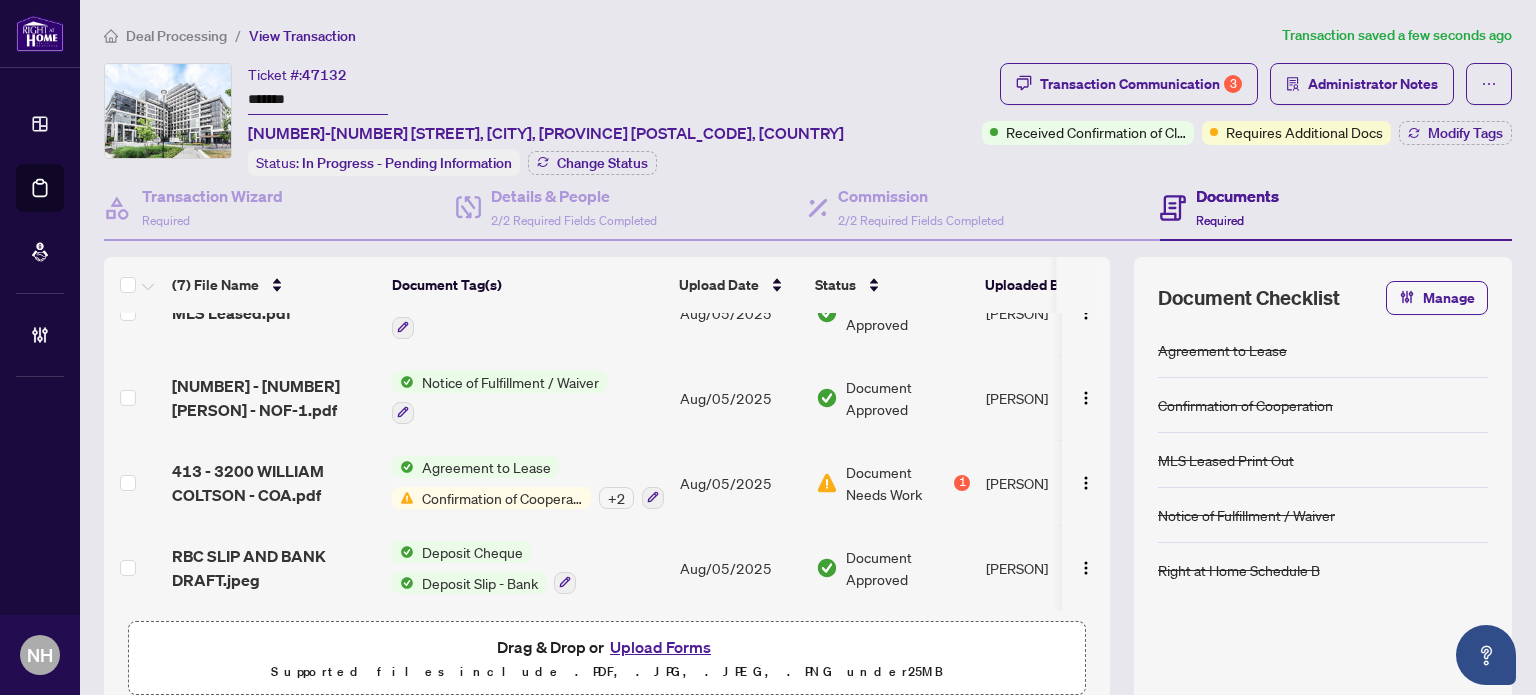 click on "Deal Processing" at bounding box center [176, 36] 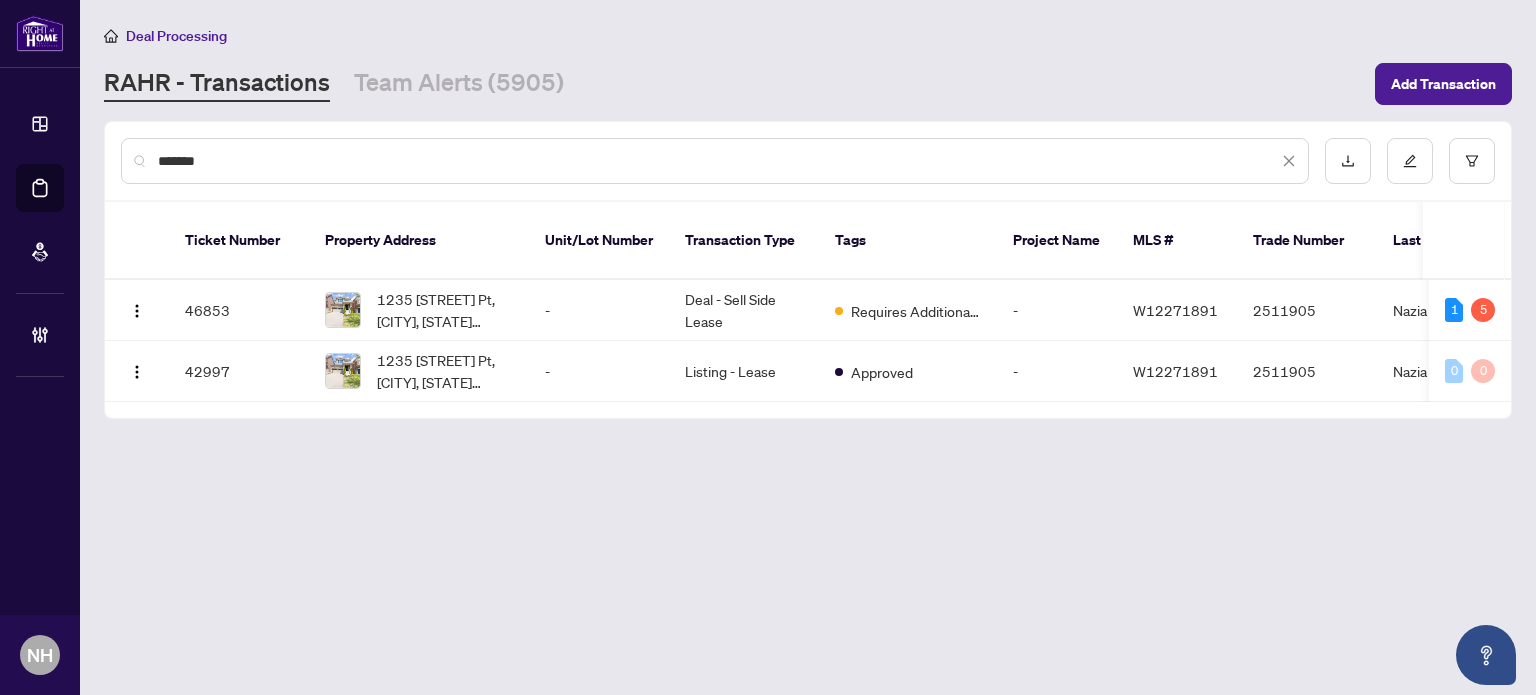 scroll, scrollTop: 0, scrollLeft: 0, axis: both 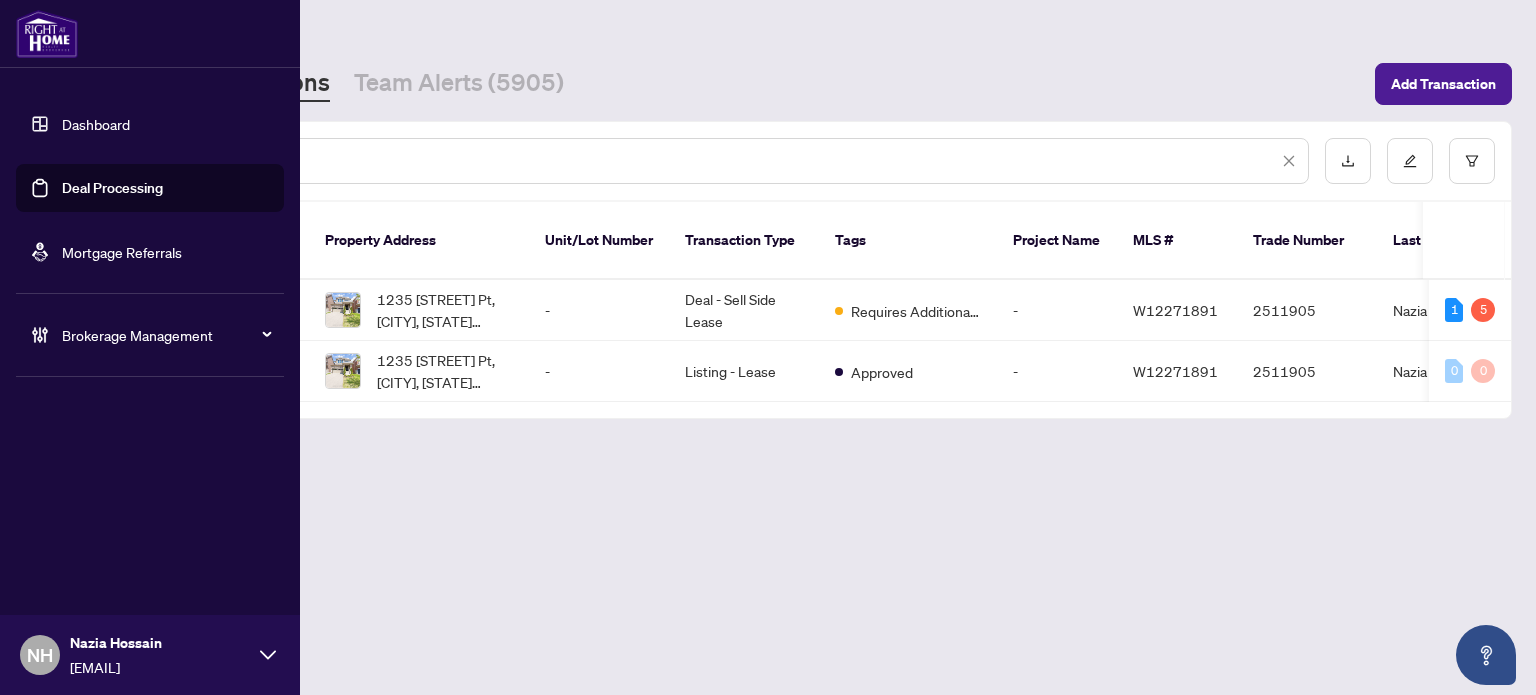 drag, startPoint x: 235, startPoint y: 159, endPoint x: 0, endPoint y: 107, distance: 240.68445 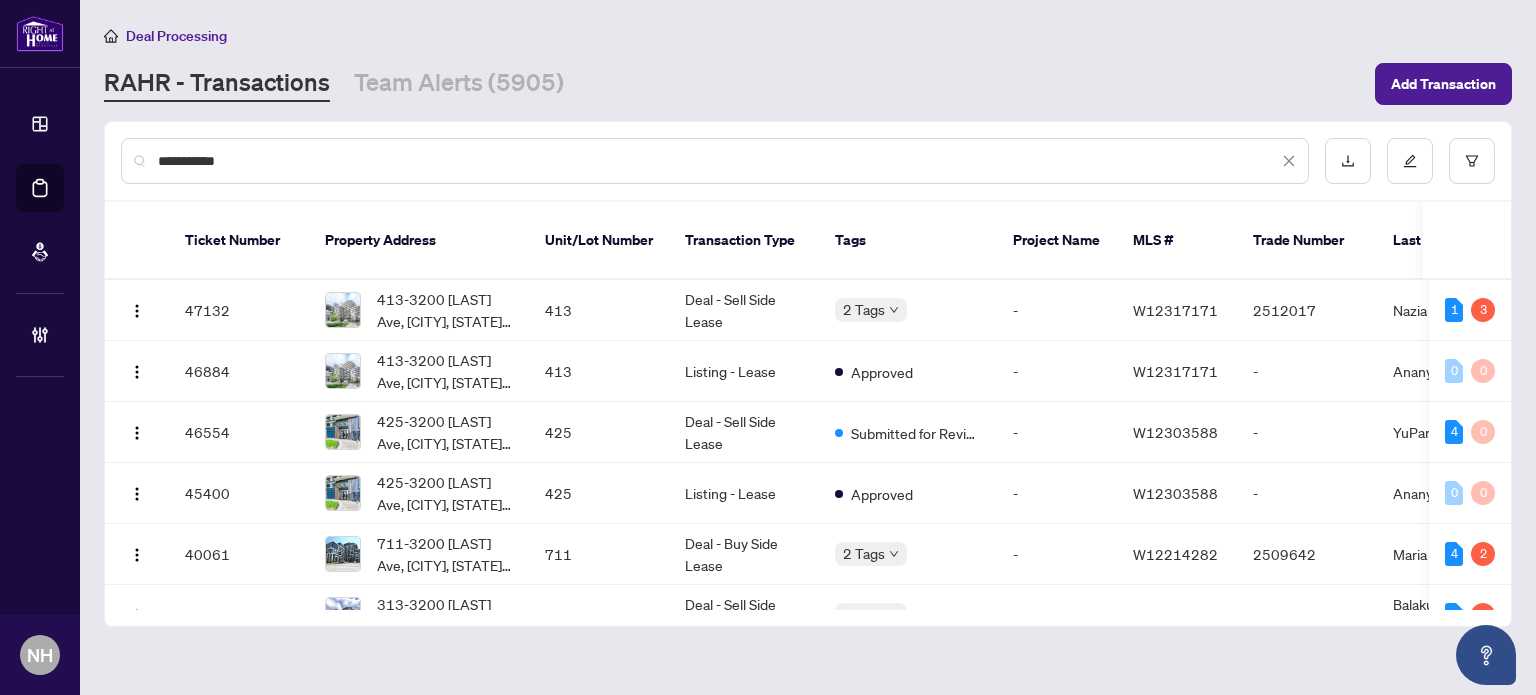 type on "**********" 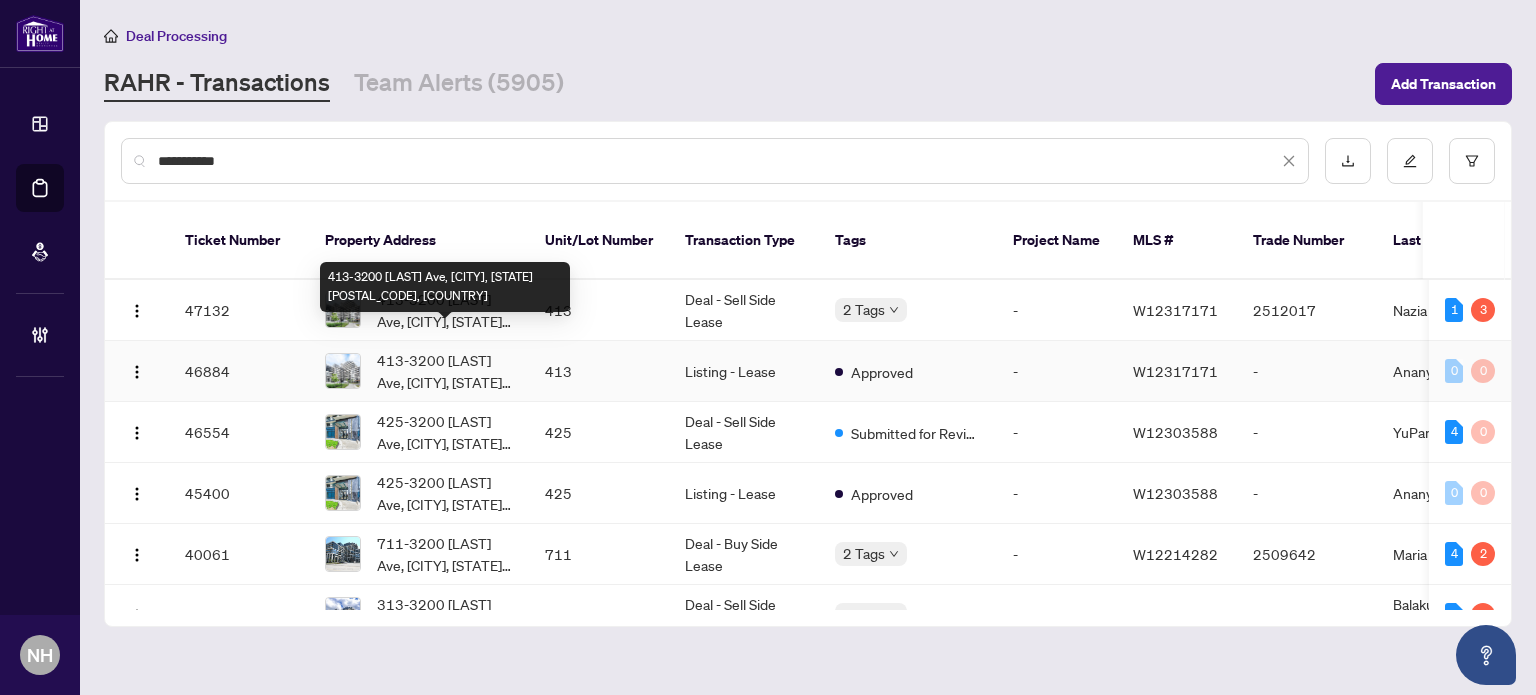 click on "[NUMBER]-[NUMBER] [STREET], [CITY], [PROVINCE] [POSTAL_CODE], [COUNTRY]" at bounding box center [445, 371] 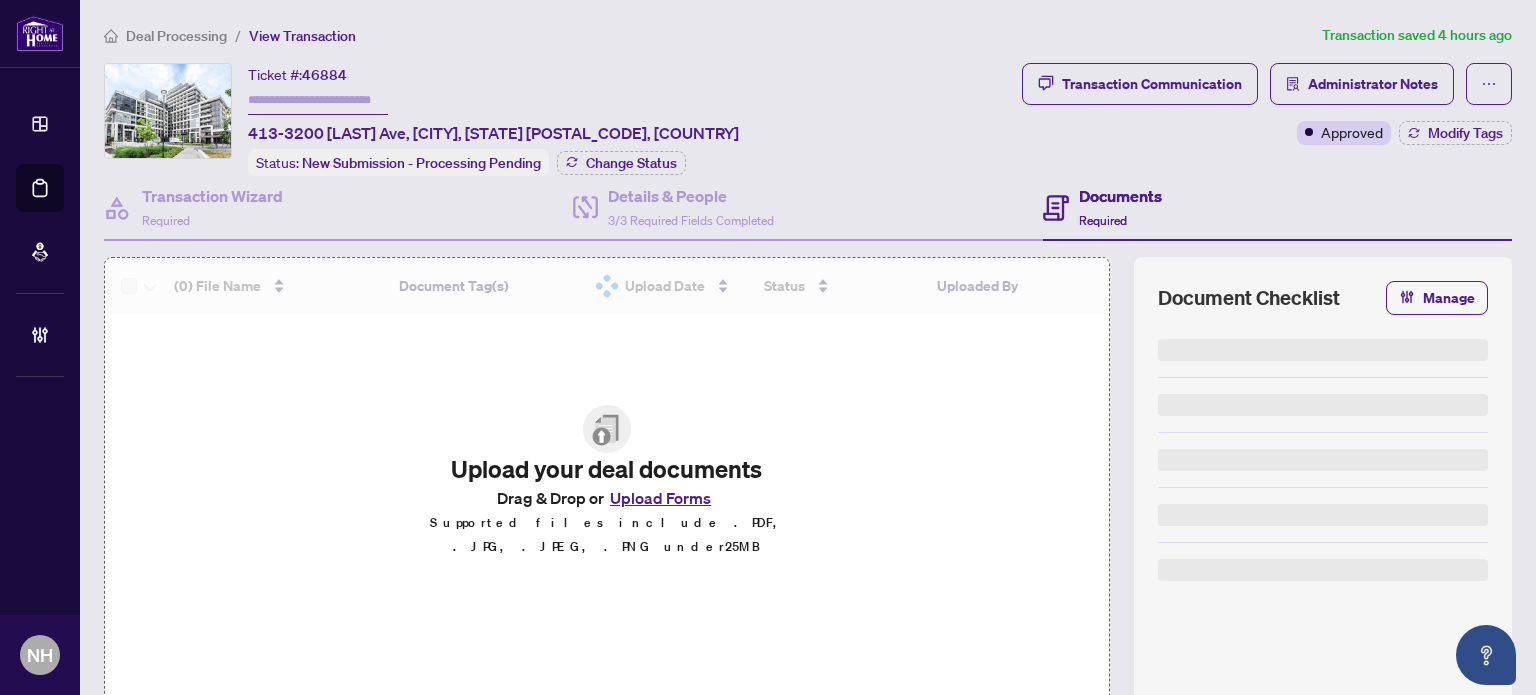 click at bounding box center (318, 100) 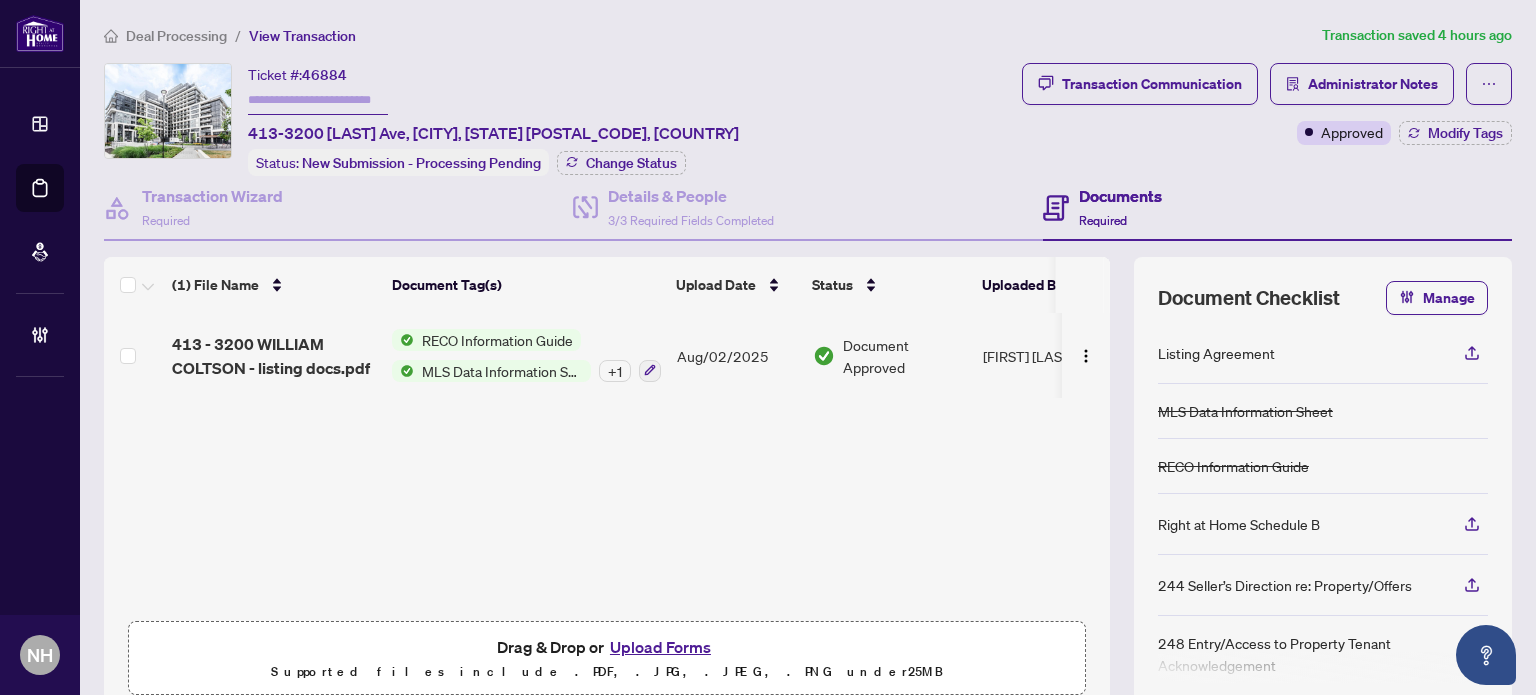 paste on "*******" 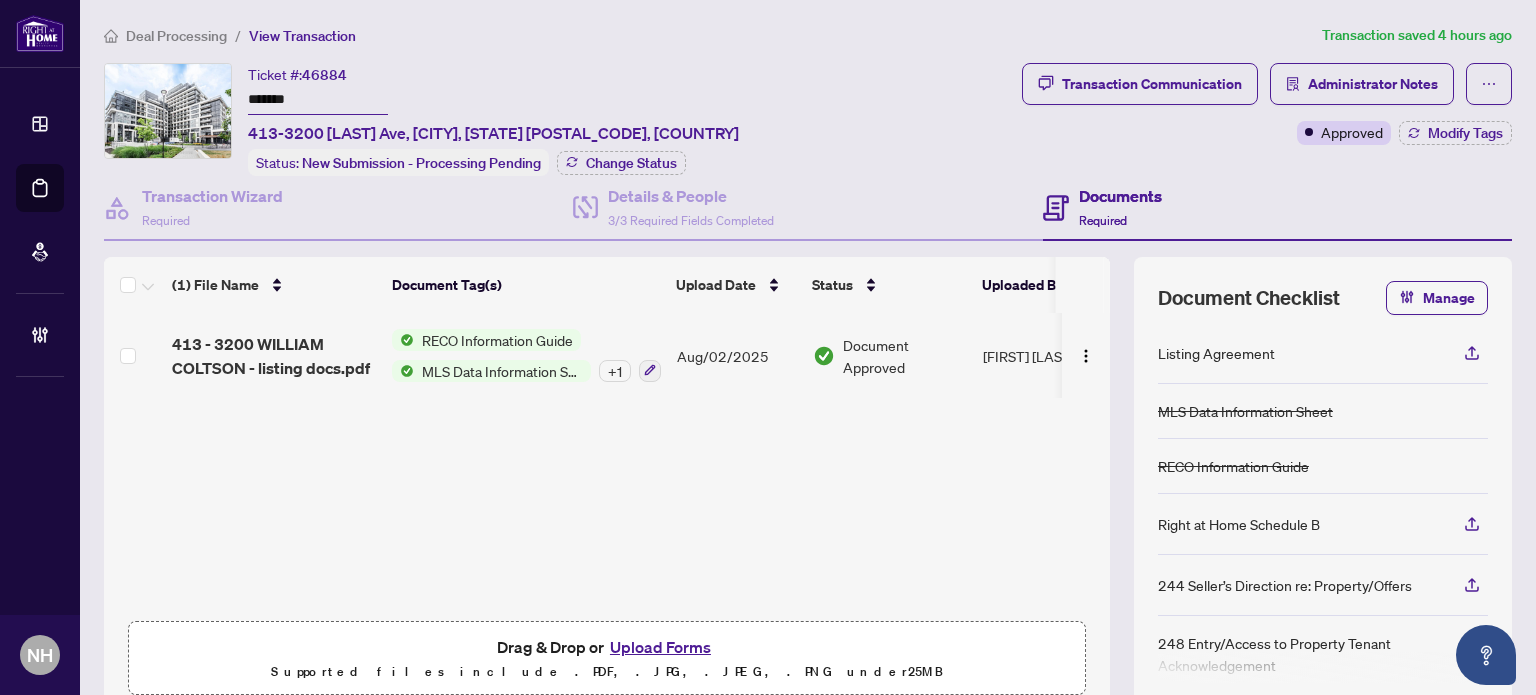 type on "*******" 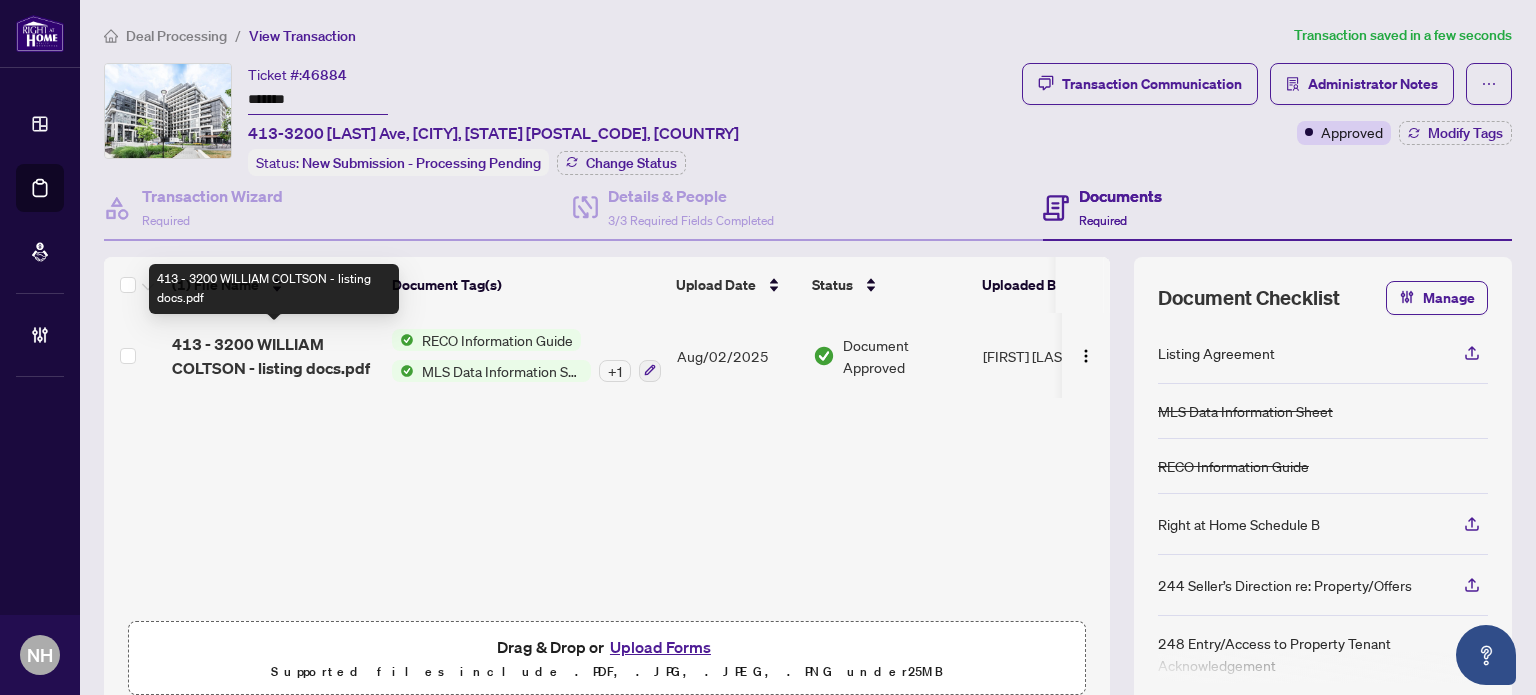 click on "413 - 3200 WILLIAM COLTSON - listing docs.pdf" at bounding box center [274, 356] 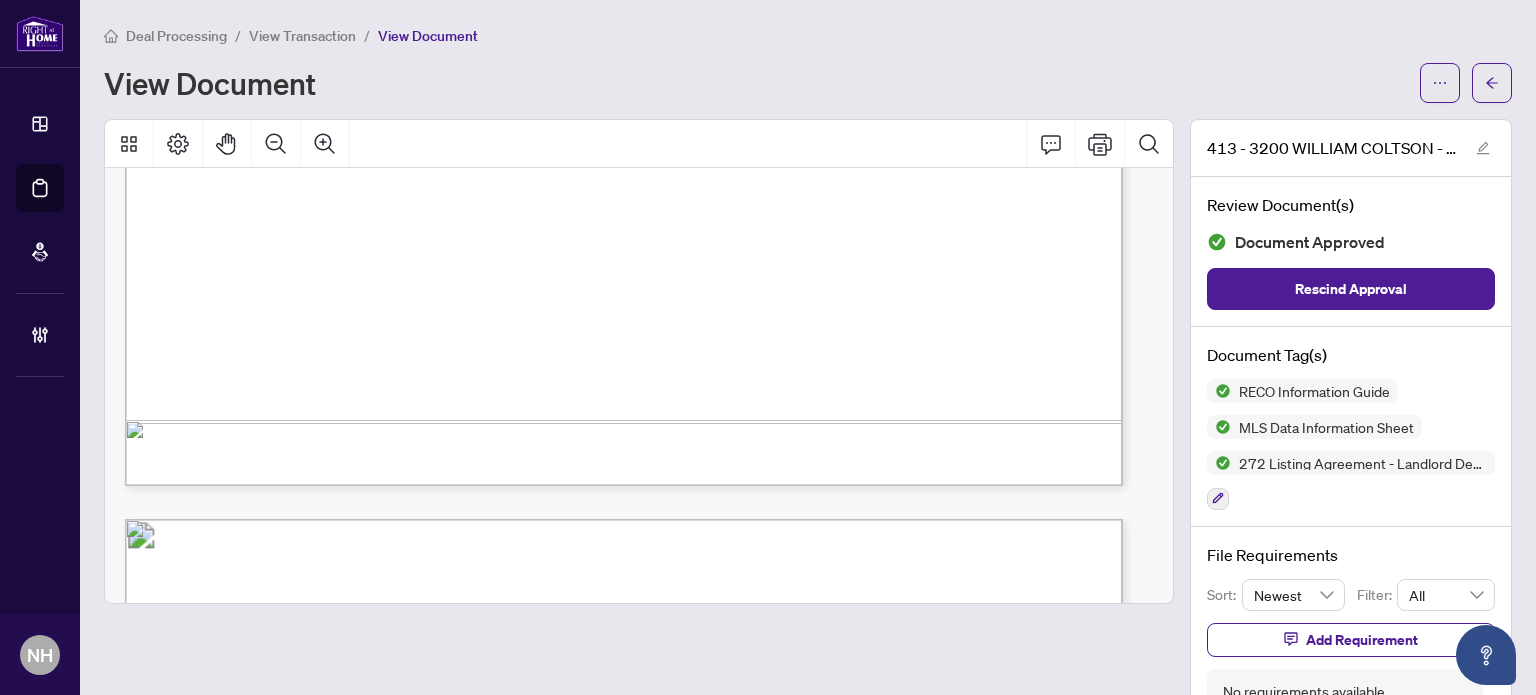 scroll, scrollTop: 17700, scrollLeft: 0, axis: vertical 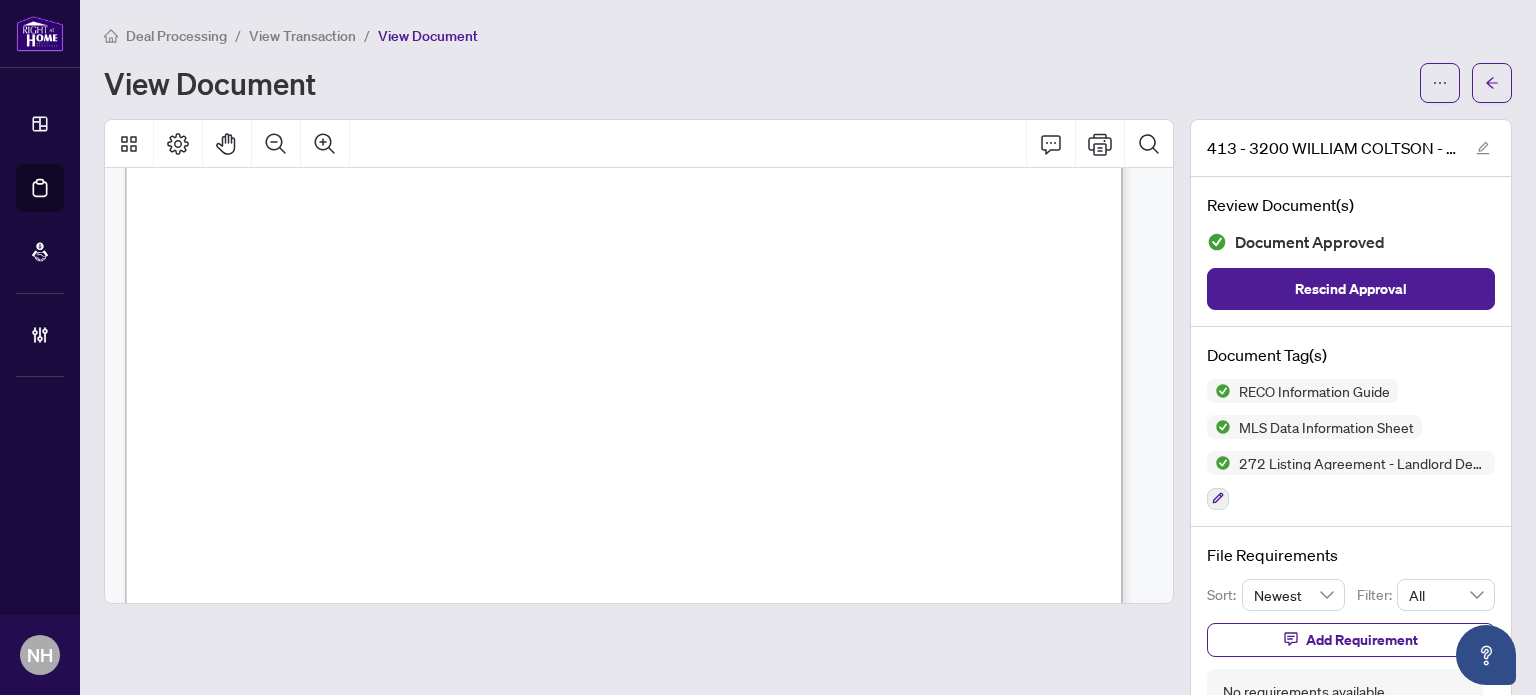 drag, startPoint x: 264, startPoint y: 32, endPoint x: 279, endPoint y: 4, distance: 31.764761 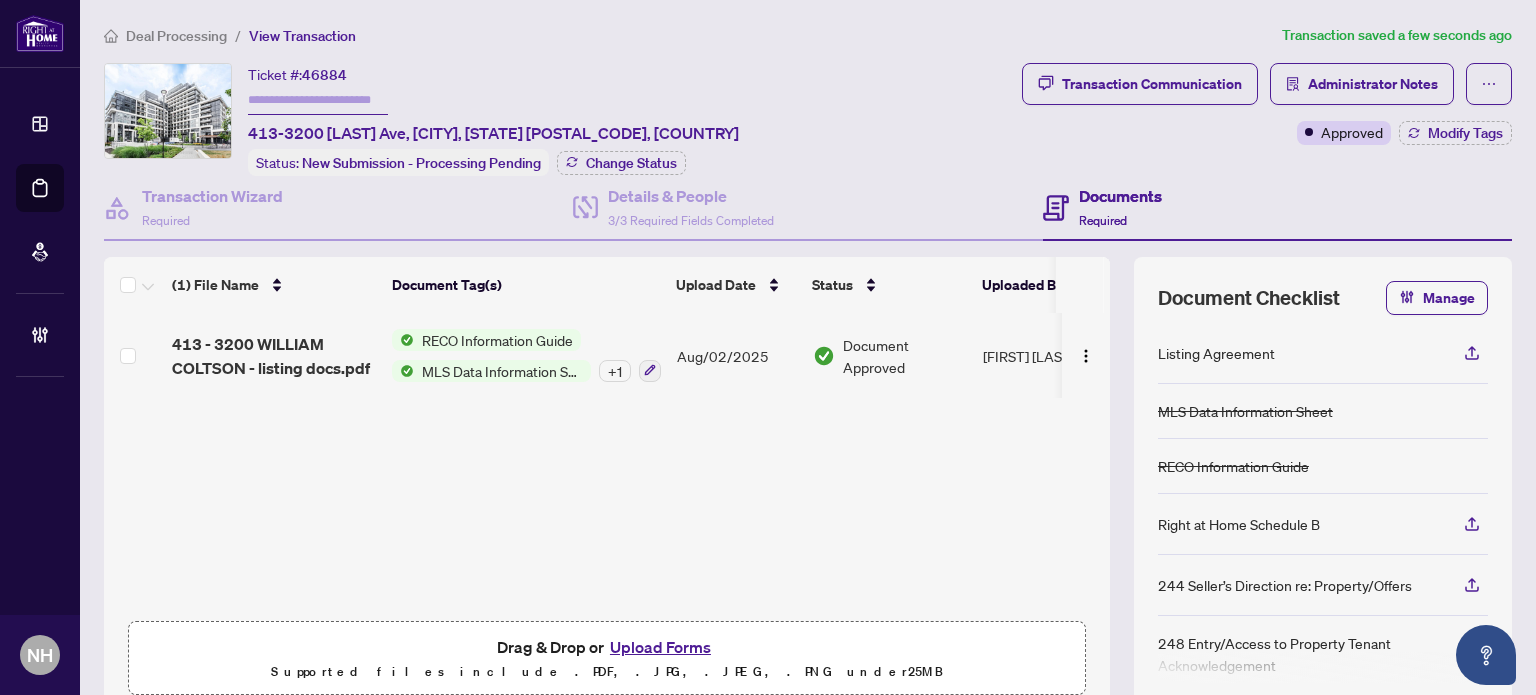 click on "[NUMBER]-[NUMBER] [STREET], [CITY], [PROVINCE] [POSTAL_CODE], [COUNTRY]" at bounding box center (493, 133) 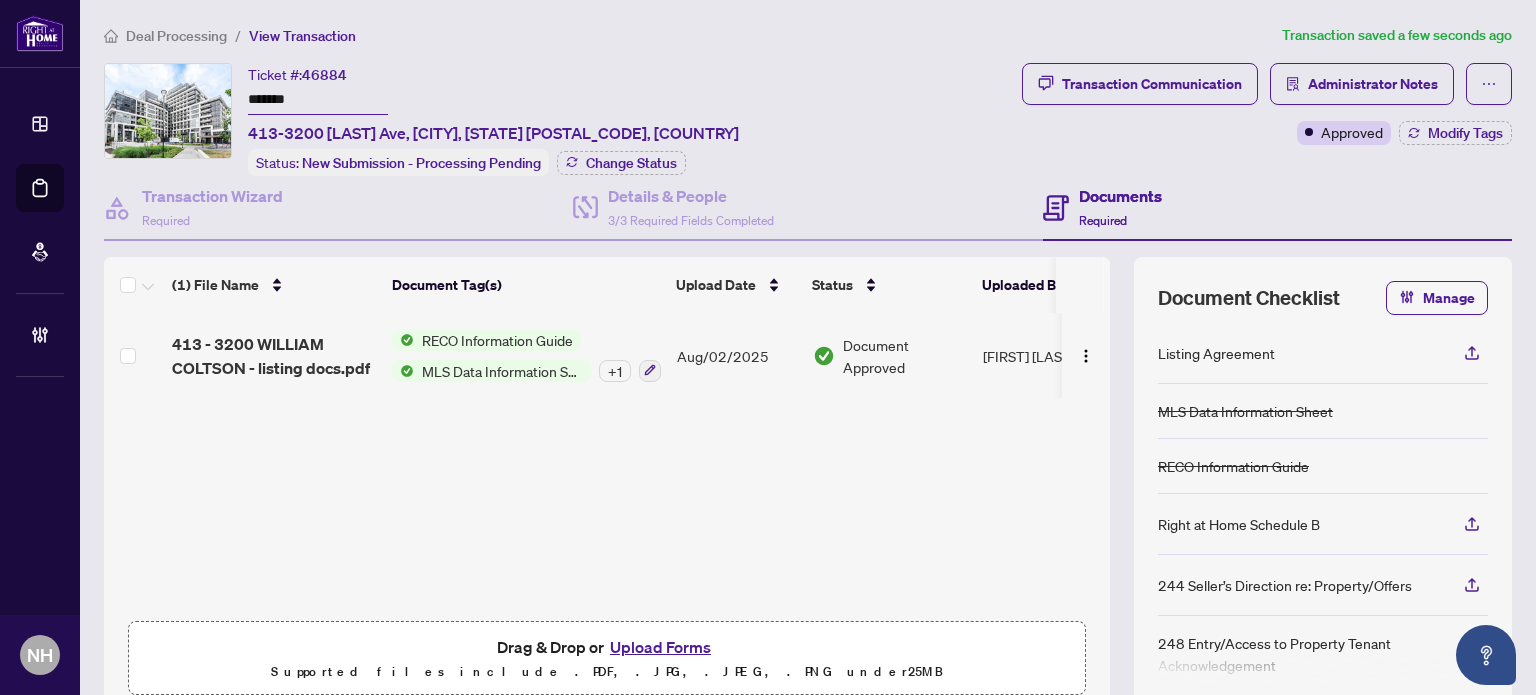 type on "*******" 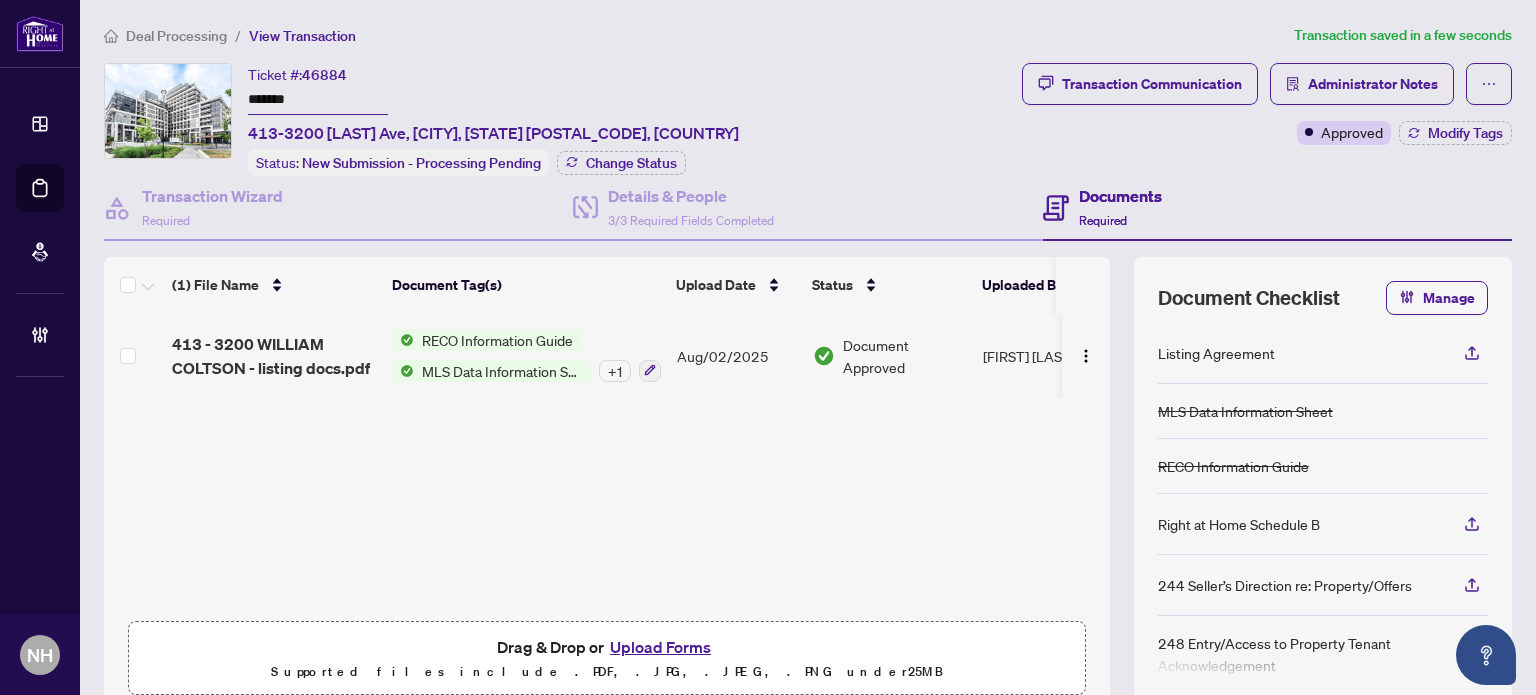click on "Deal Processing" at bounding box center (176, 36) 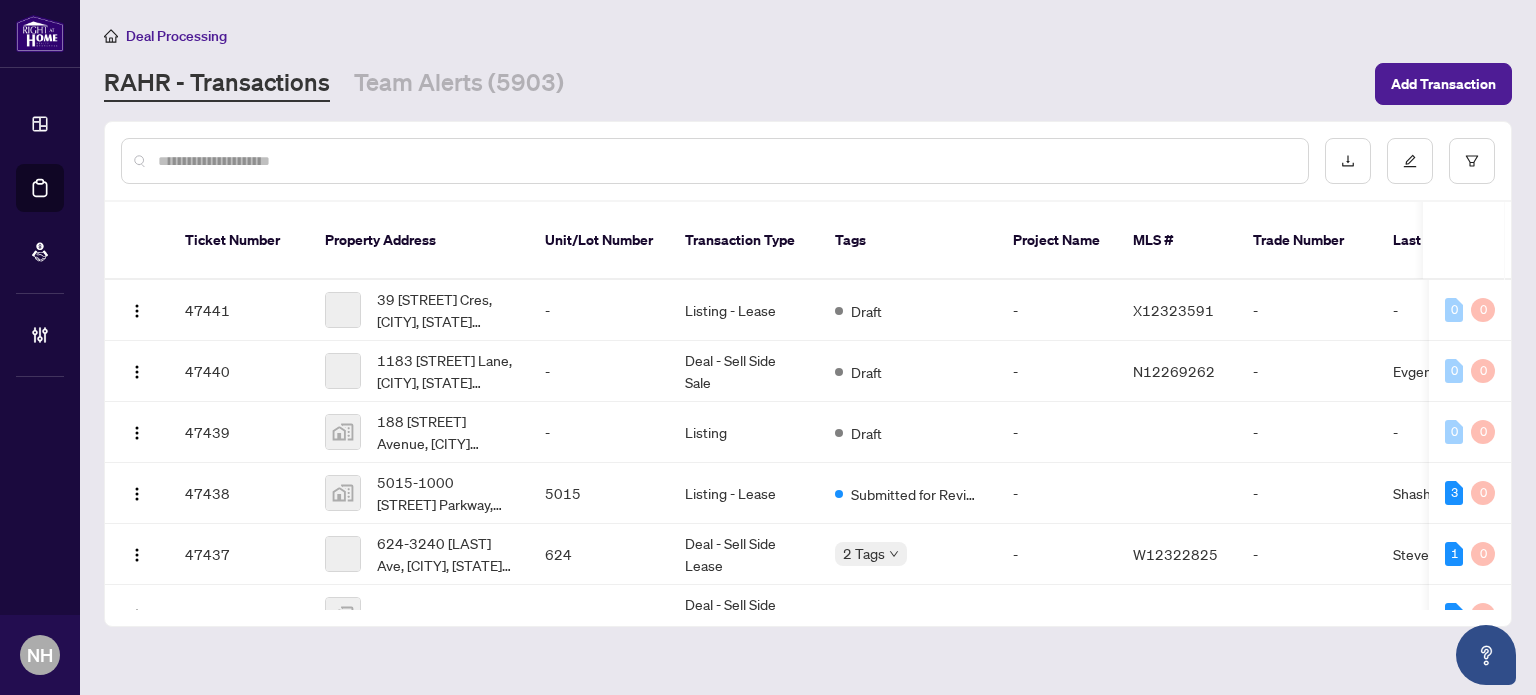 click at bounding box center (725, 161) 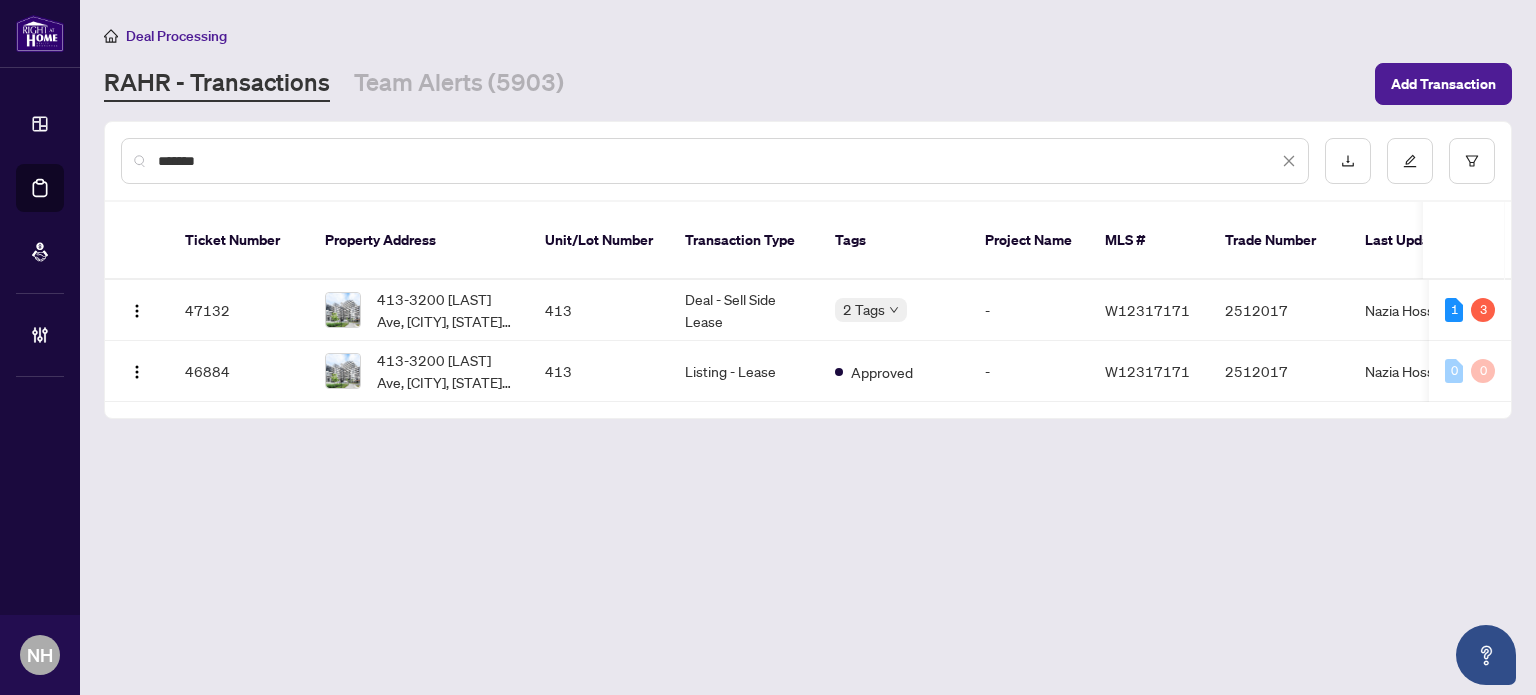 drag, startPoint x: 206, startPoint y: 155, endPoint x: 86, endPoint y: 127, distance: 123.22337 